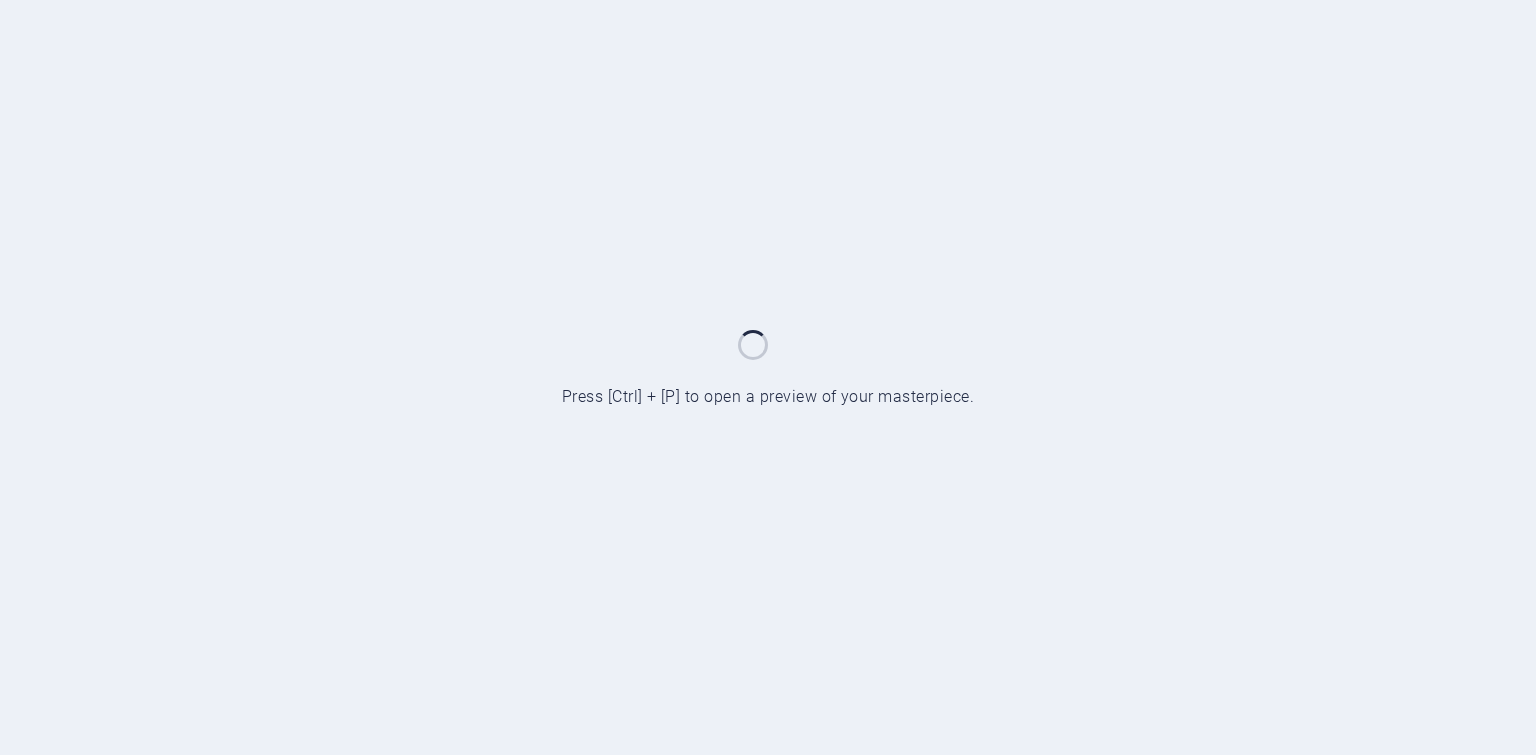 scroll, scrollTop: 0, scrollLeft: 0, axis: both 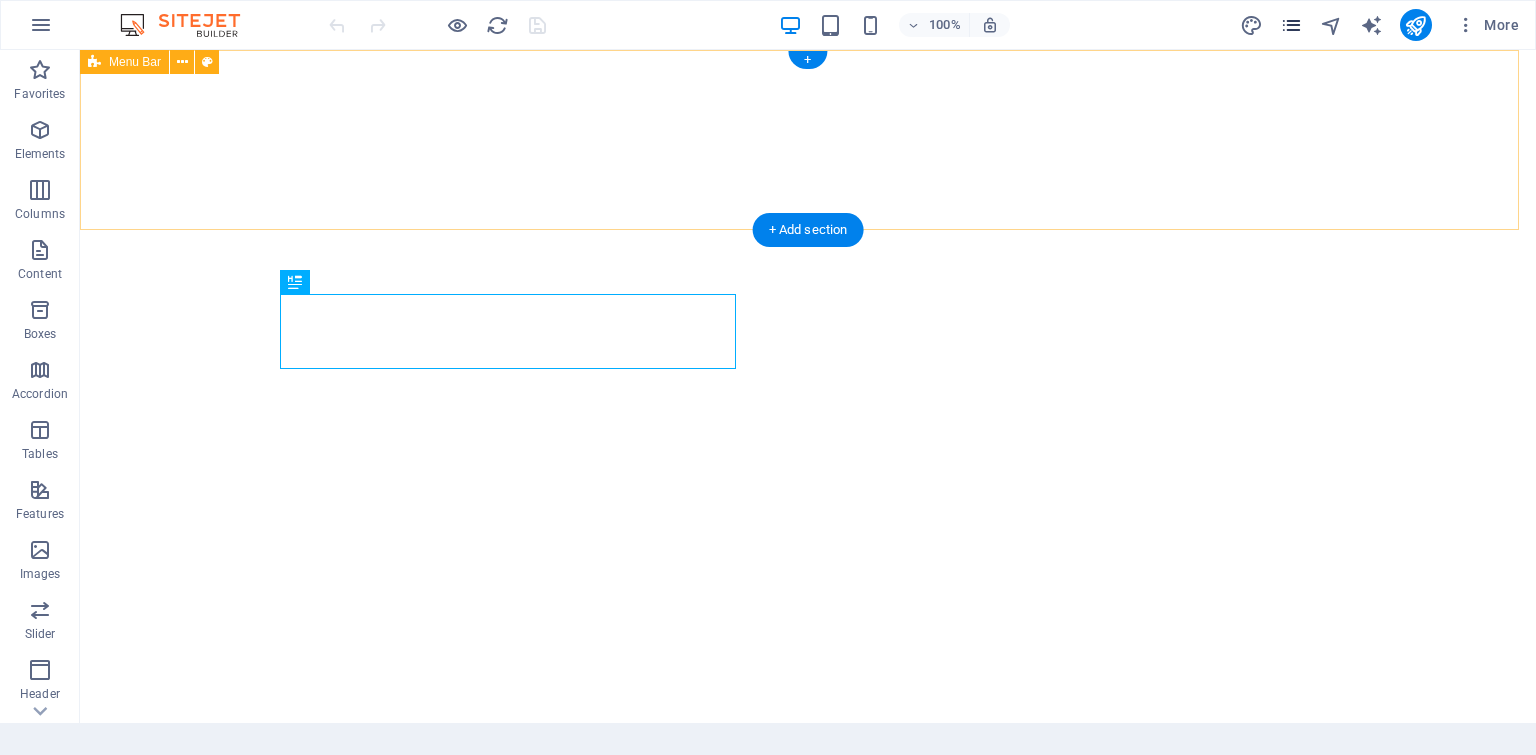 click at bounding box center [1291, 25] 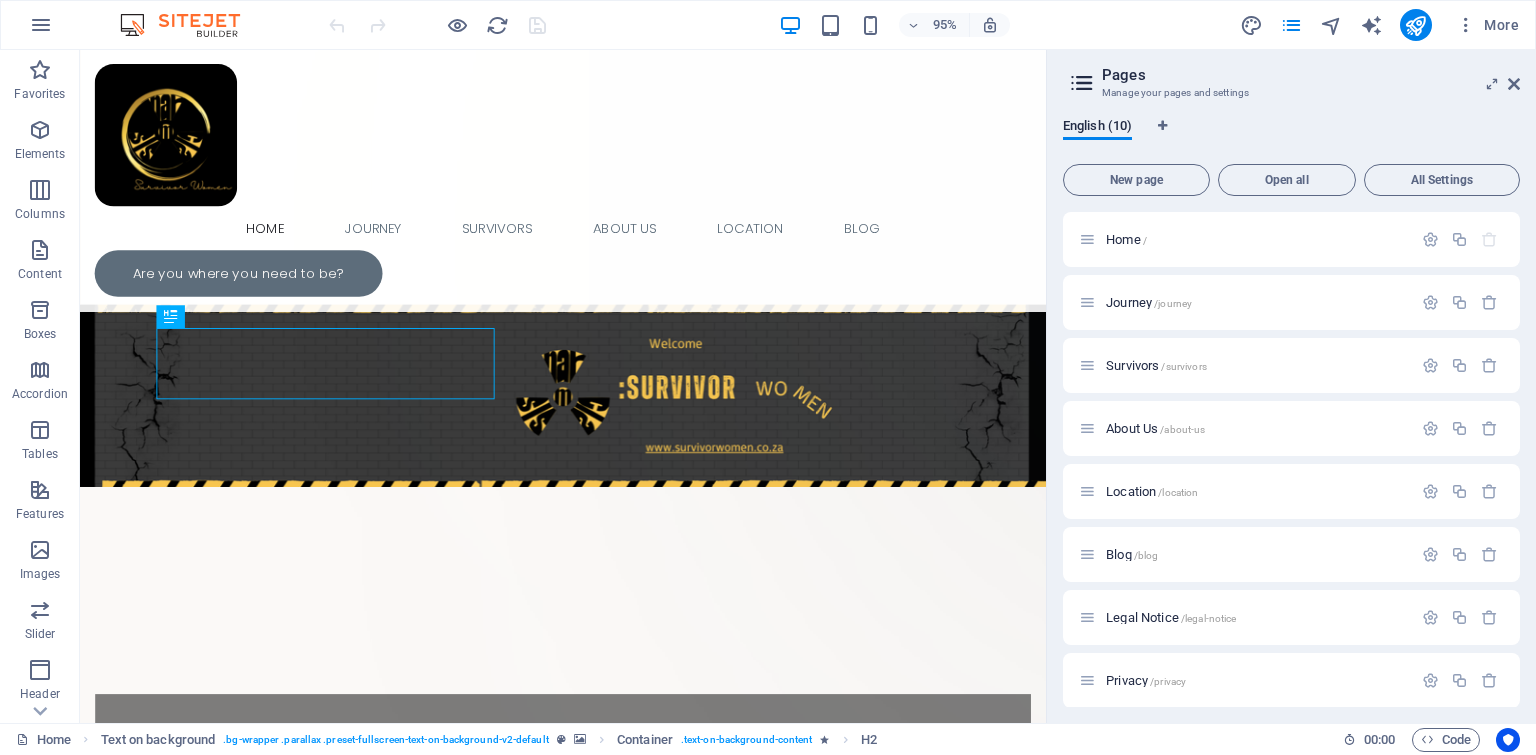 scroll, scrollTop: 0, scrollLeft: 0, axis: both 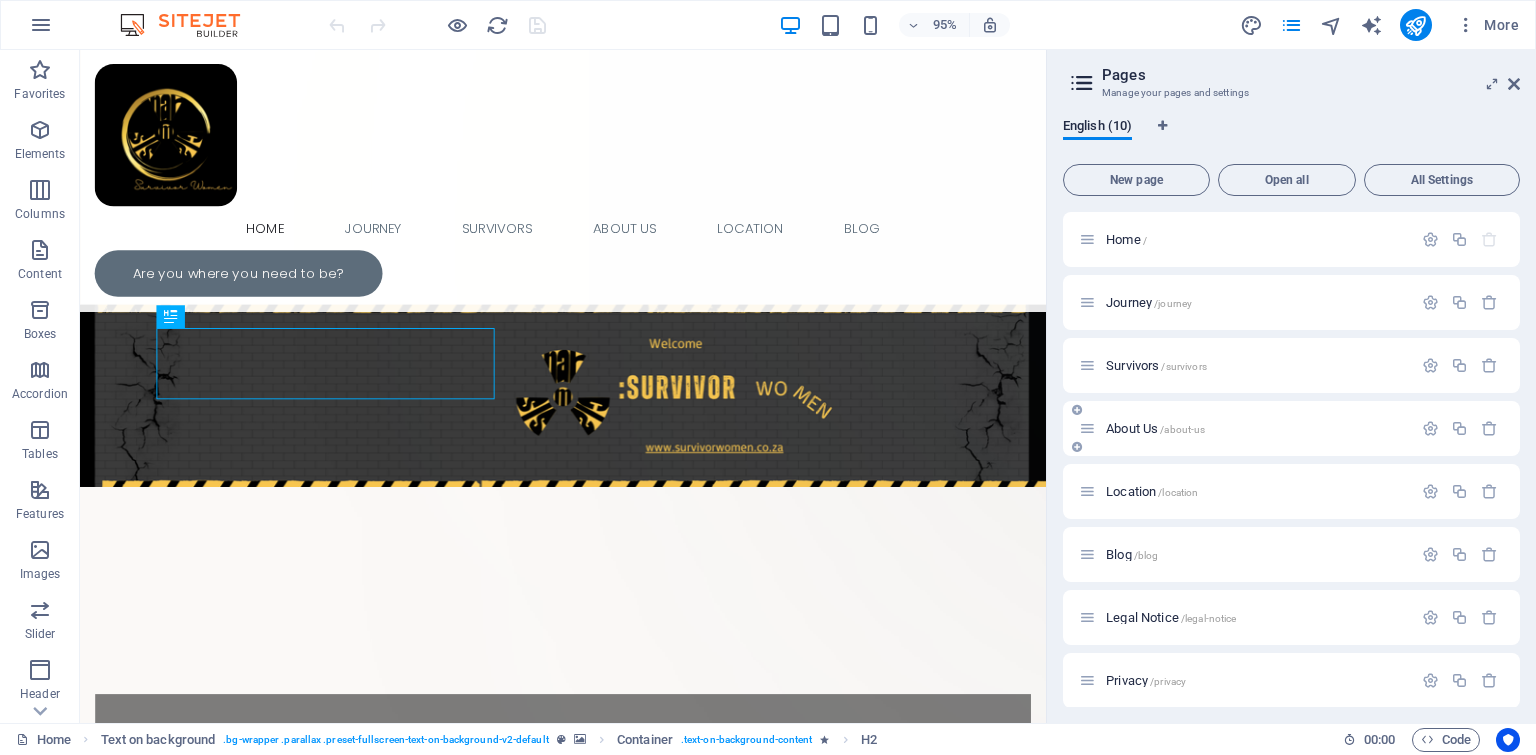 click on "About Us /about-us" at bounding box center (1155, 428) 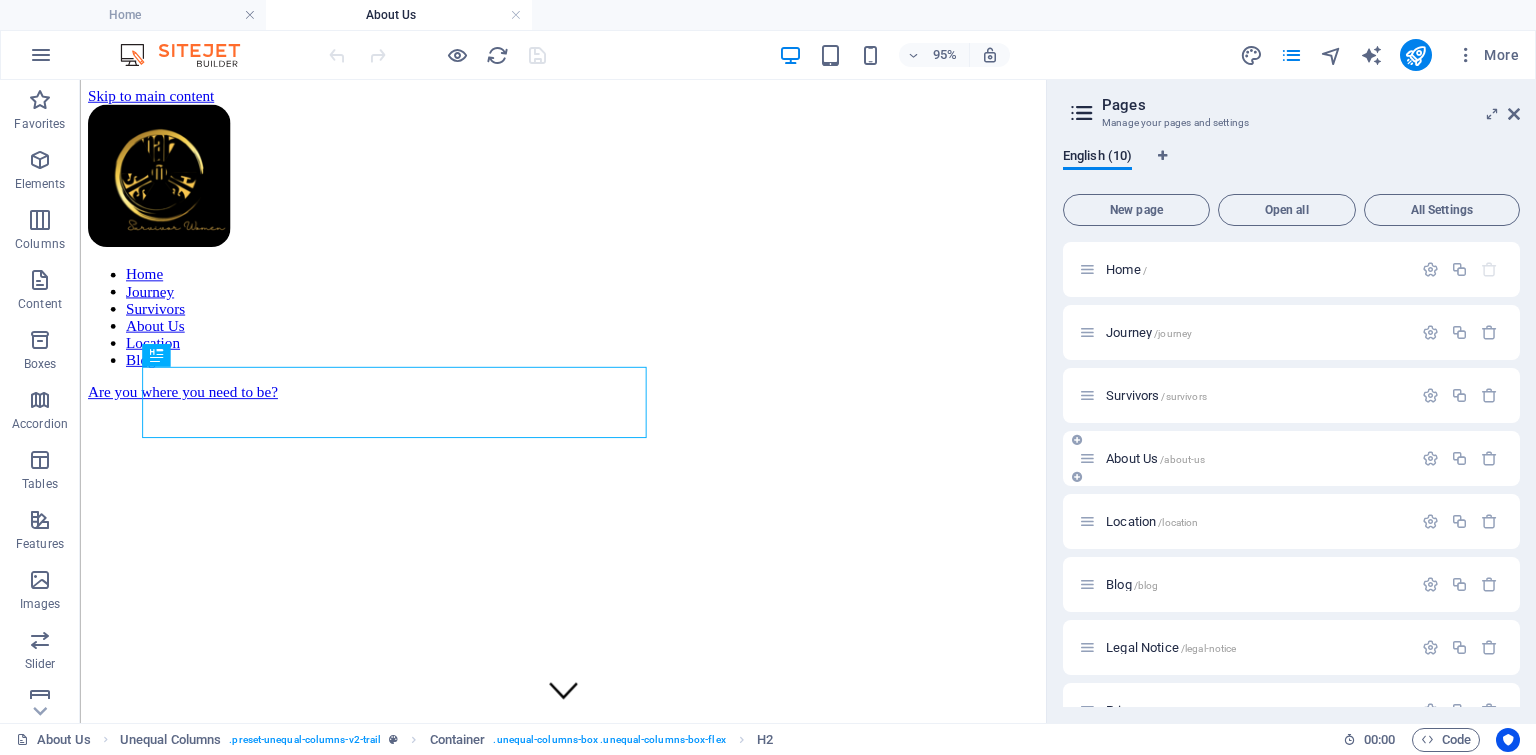 scroll, scrollTop: 967, scrollLeft: 0, axis: vertical 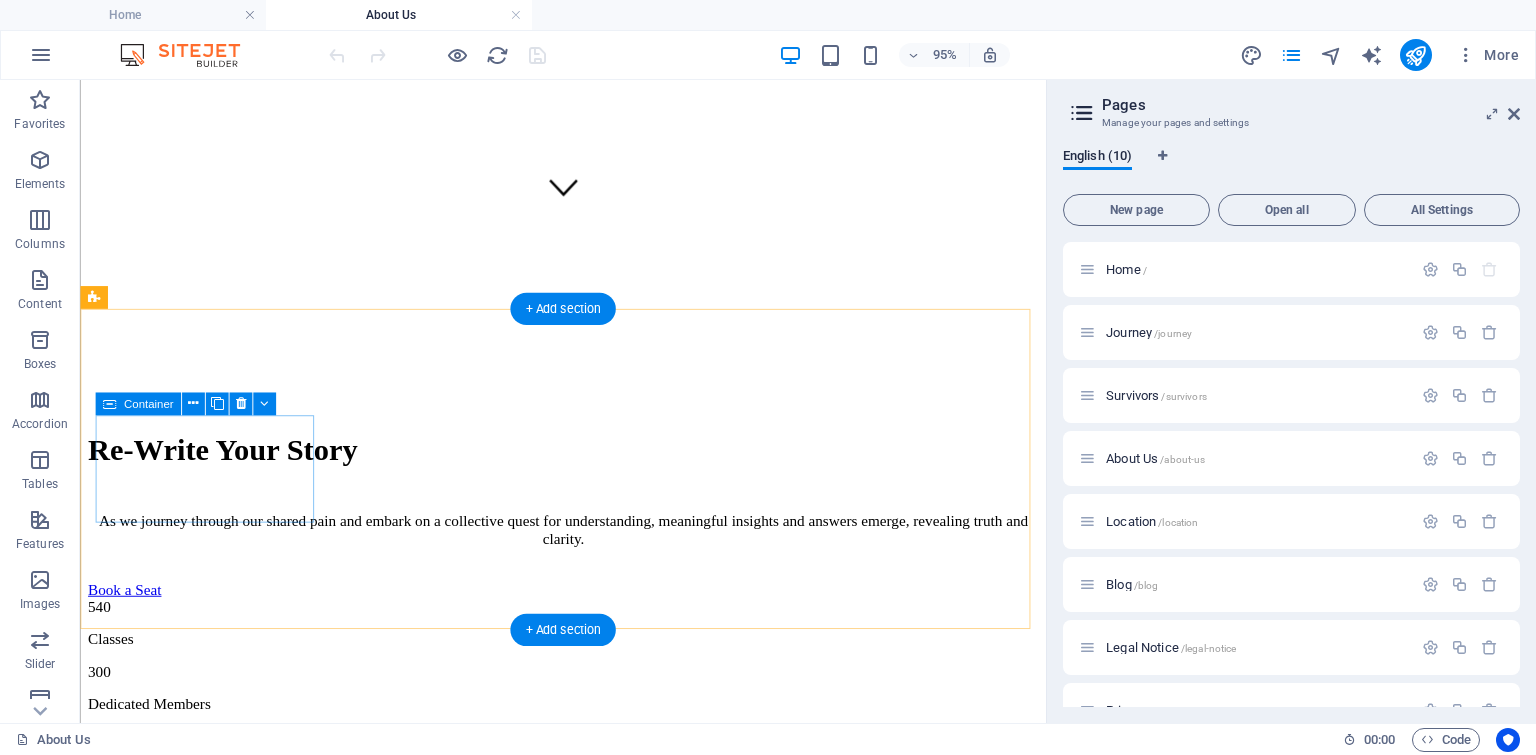 click on "540 Classes" at bounding box center (588, 652) 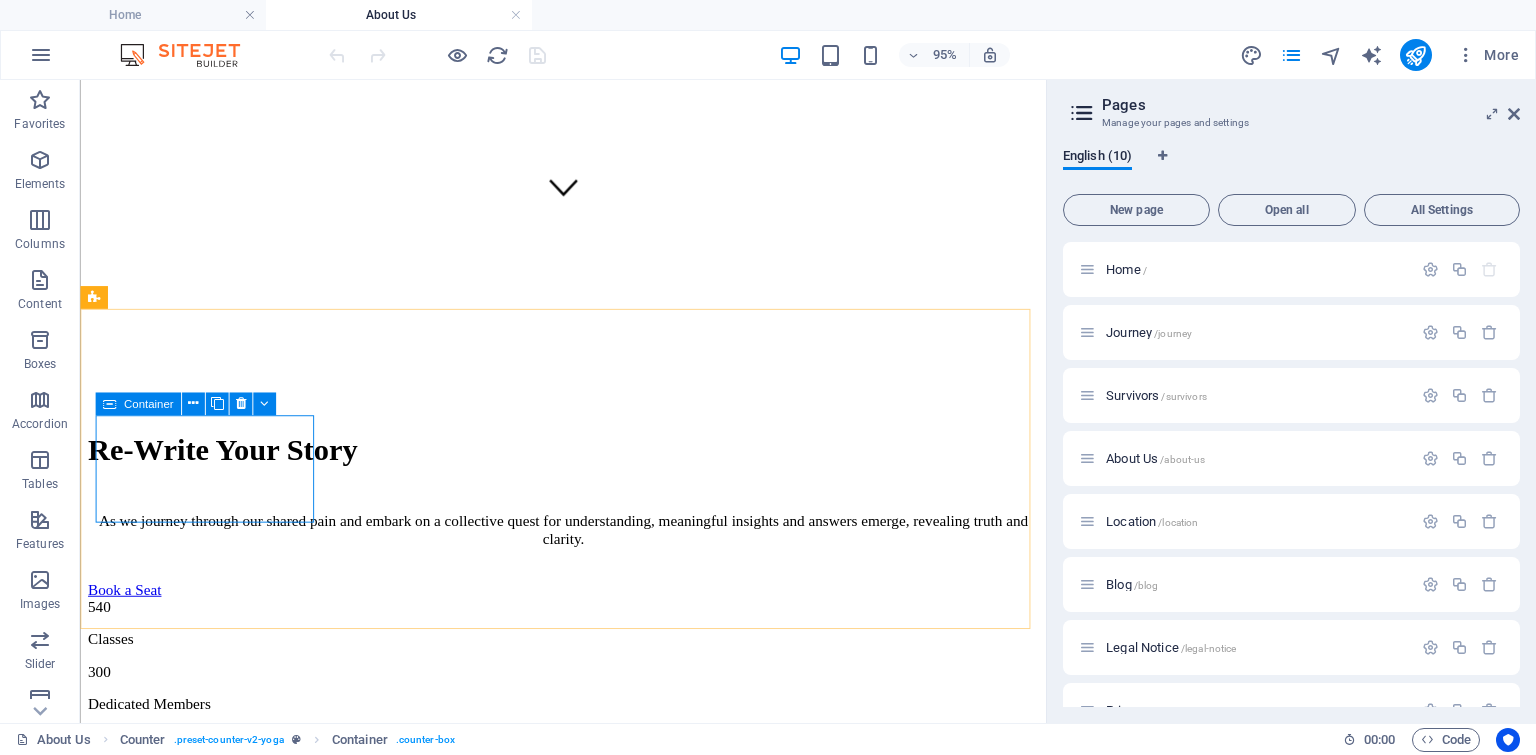click on "Container" at bounding box center [148, 403] 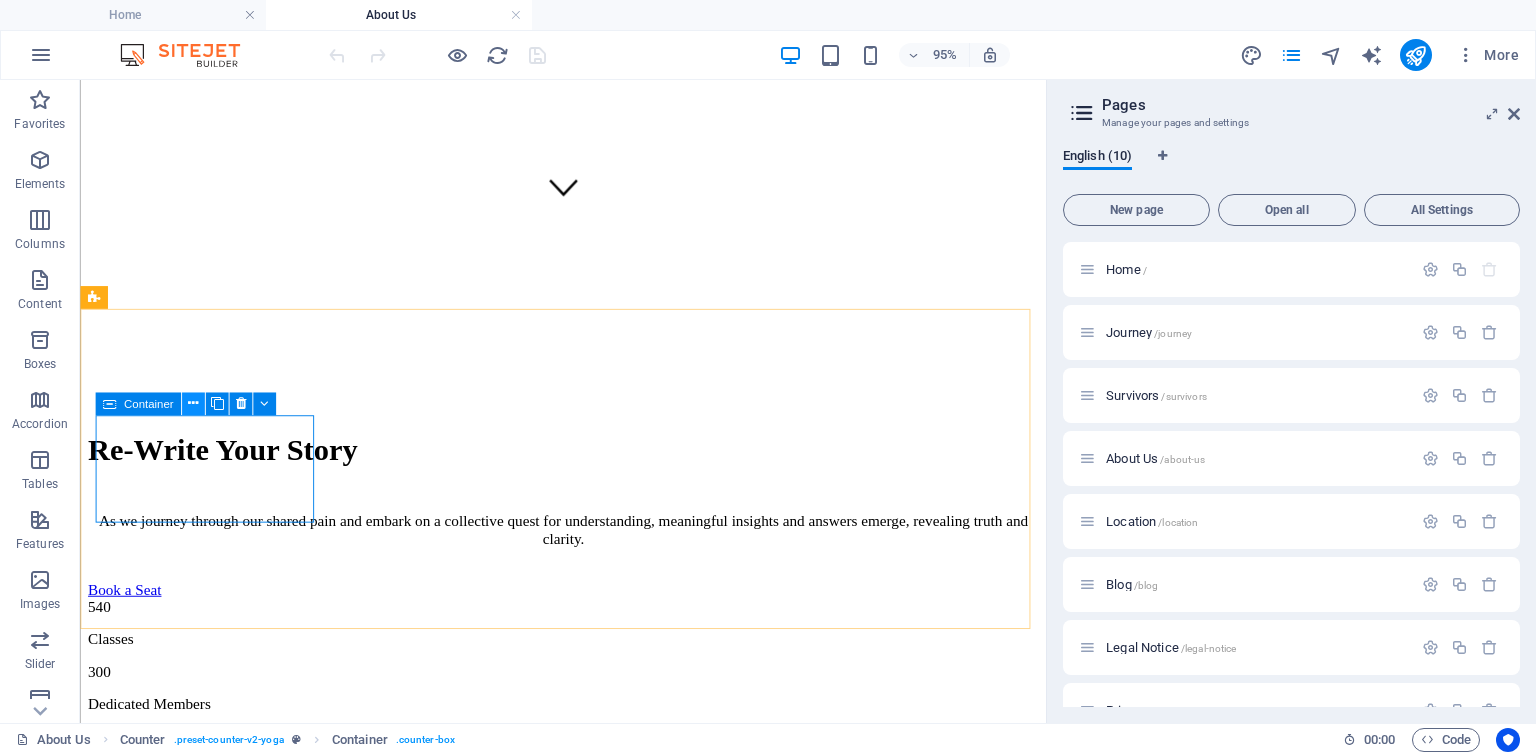 click at bounding box center [193, 404] 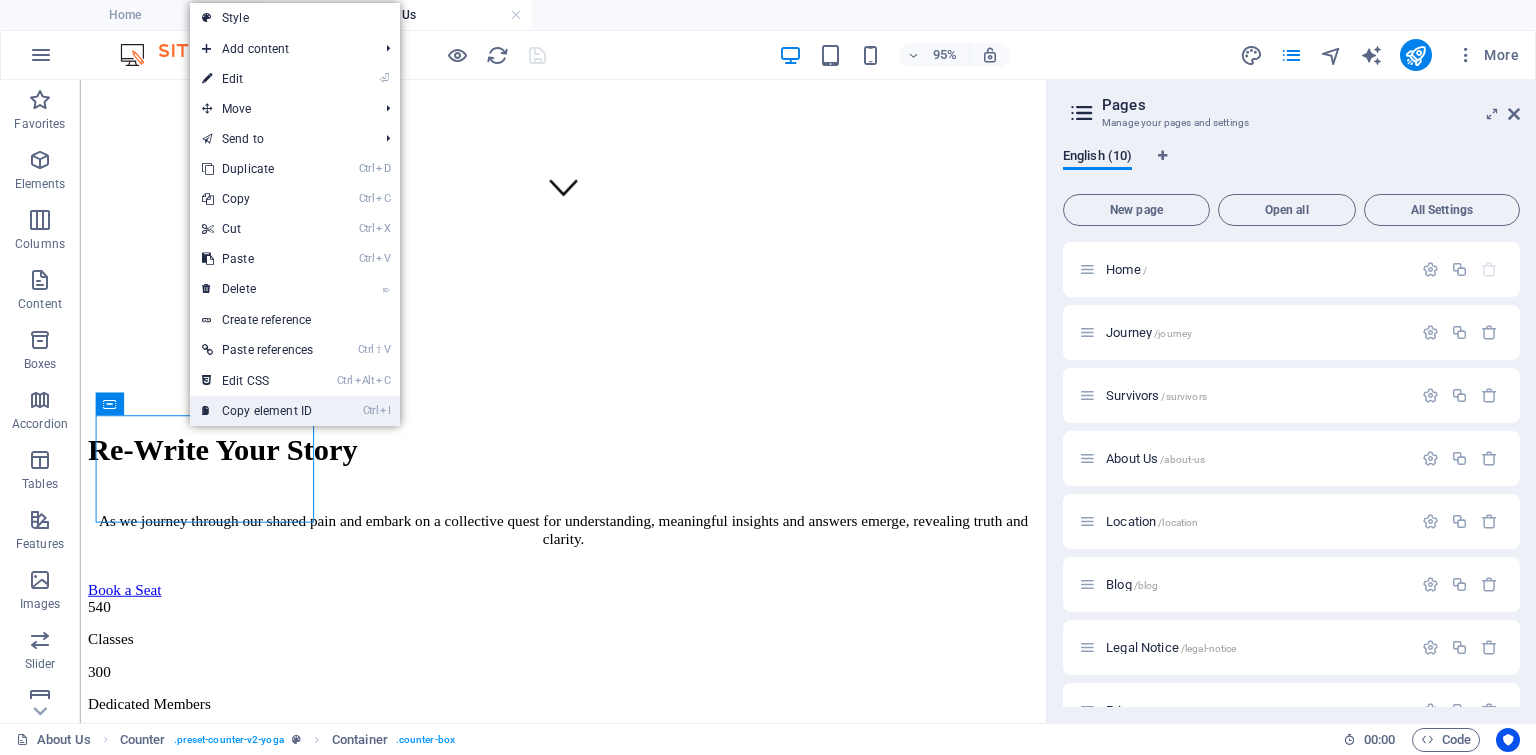 click on "Ctrl I  Copy element ID" at bounding box center (257, 411) 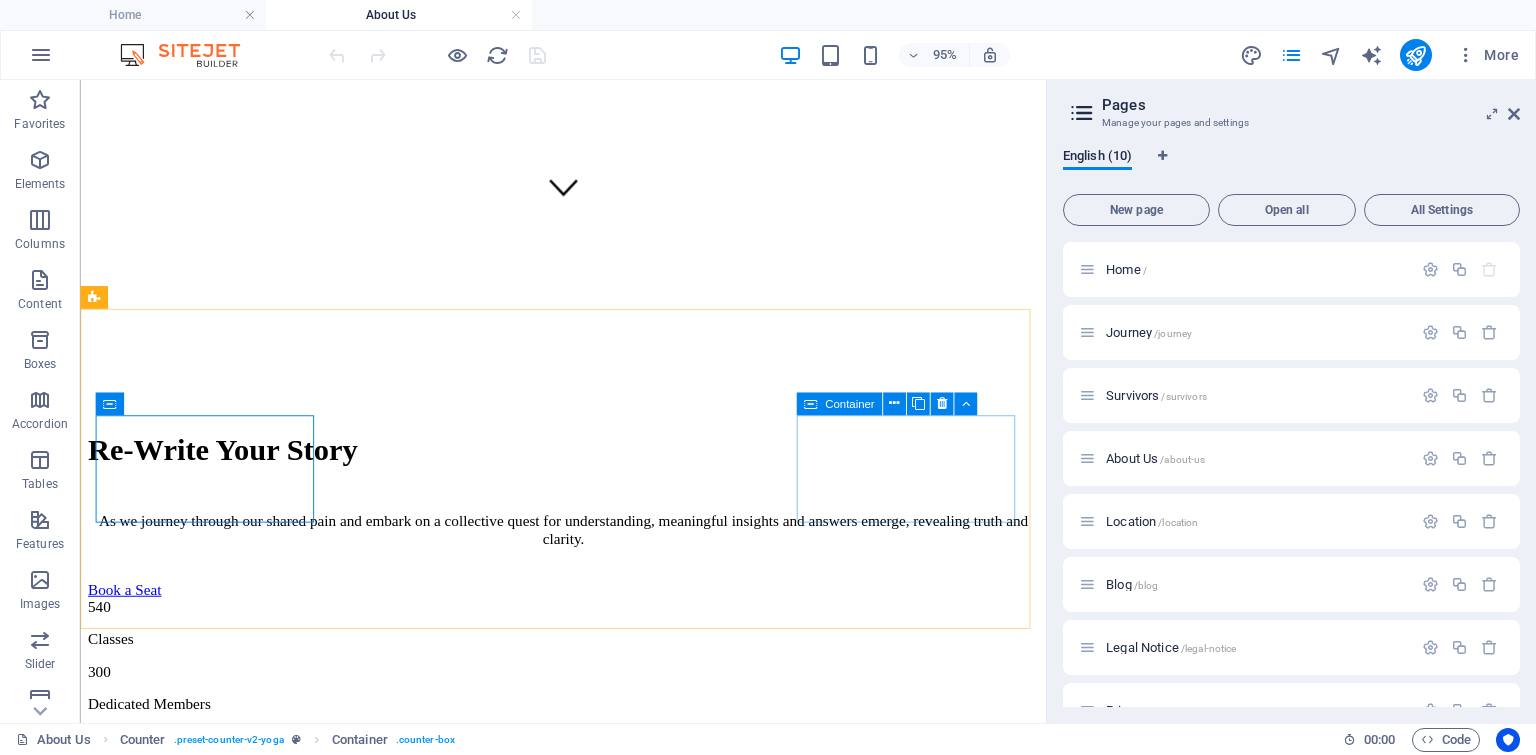 click on "Container" at bounding box center (849, 403) 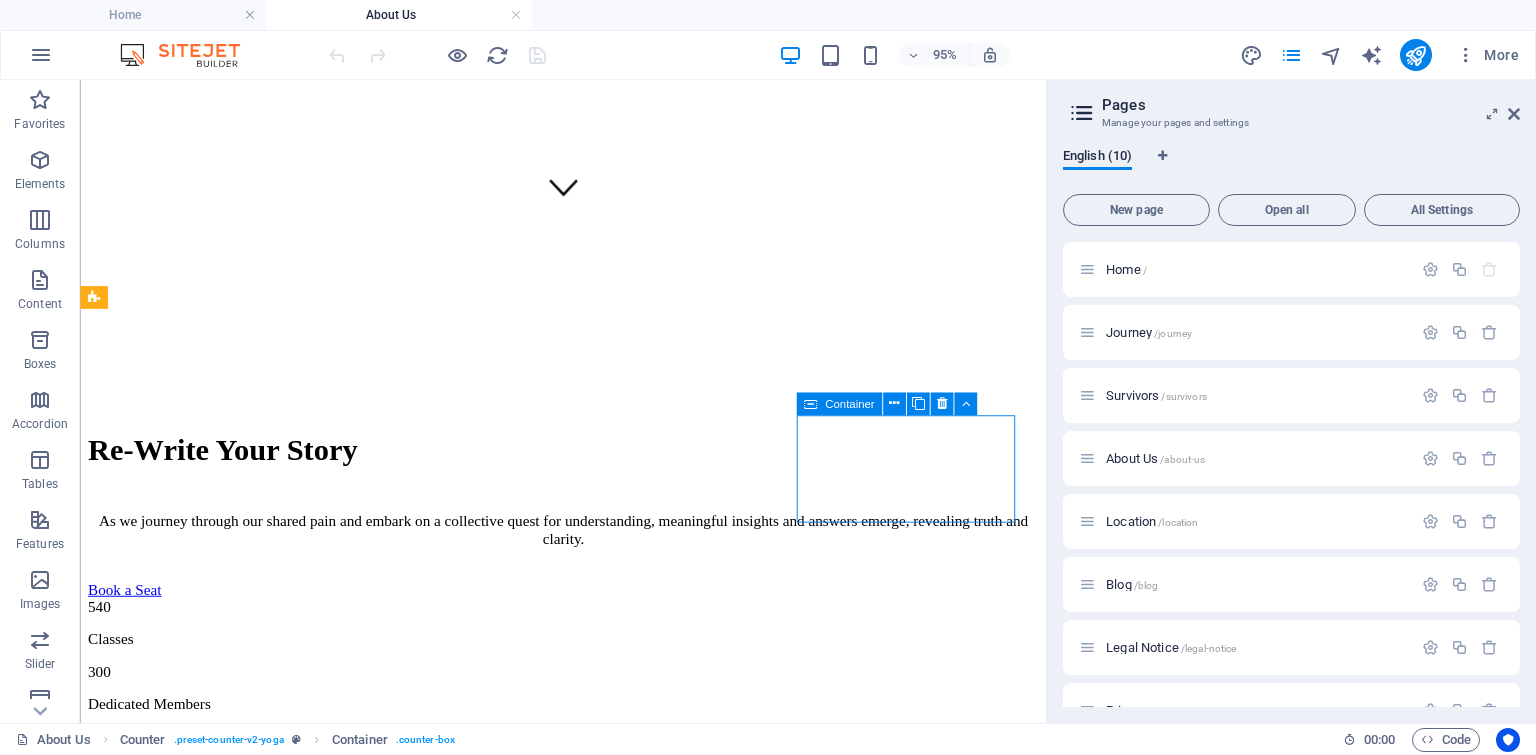 click on "Container" at bounding box center [849, 403] 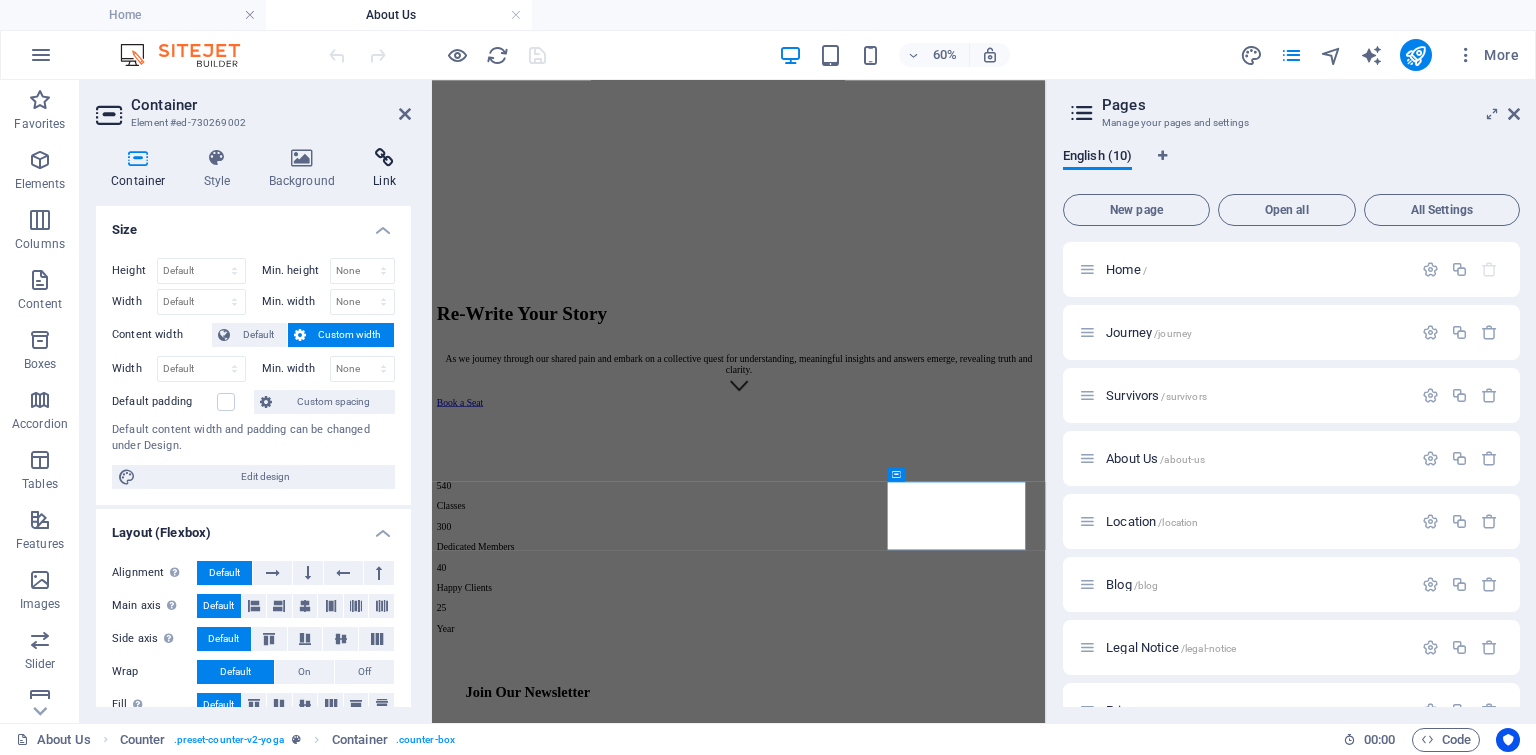 click at bounding box center (384, 158) 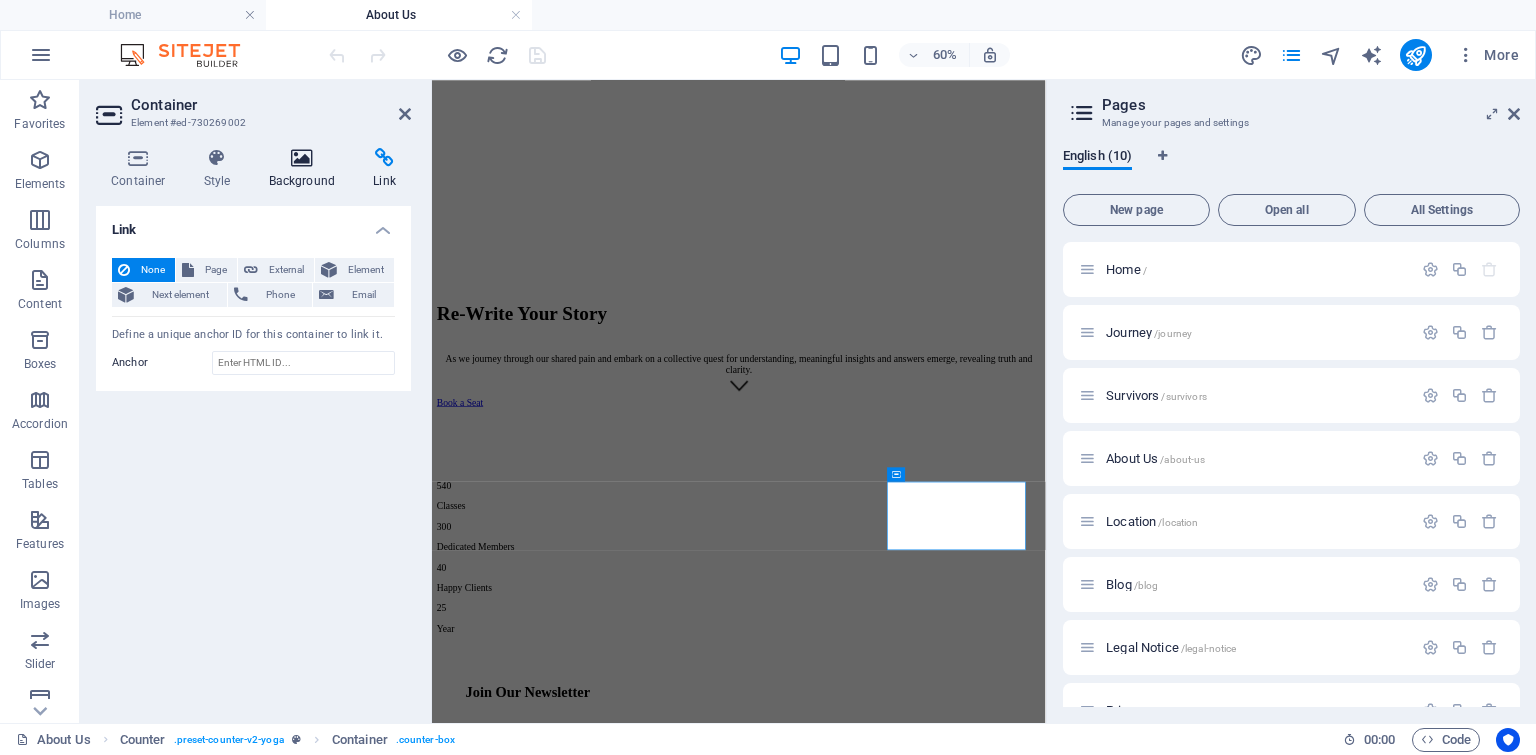 click on "Background" at bounding box center (306, 169) 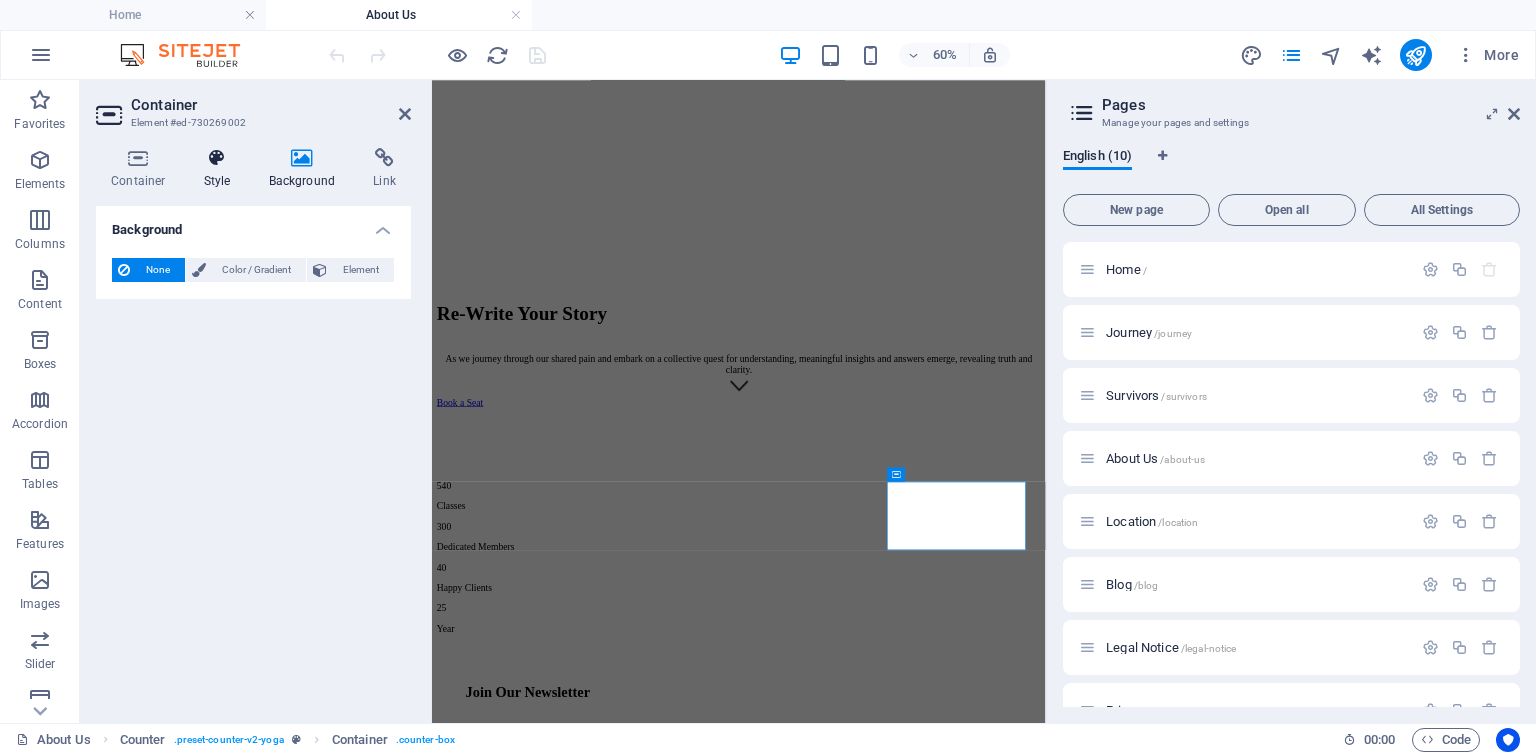 click at bounding box center (217, 158) 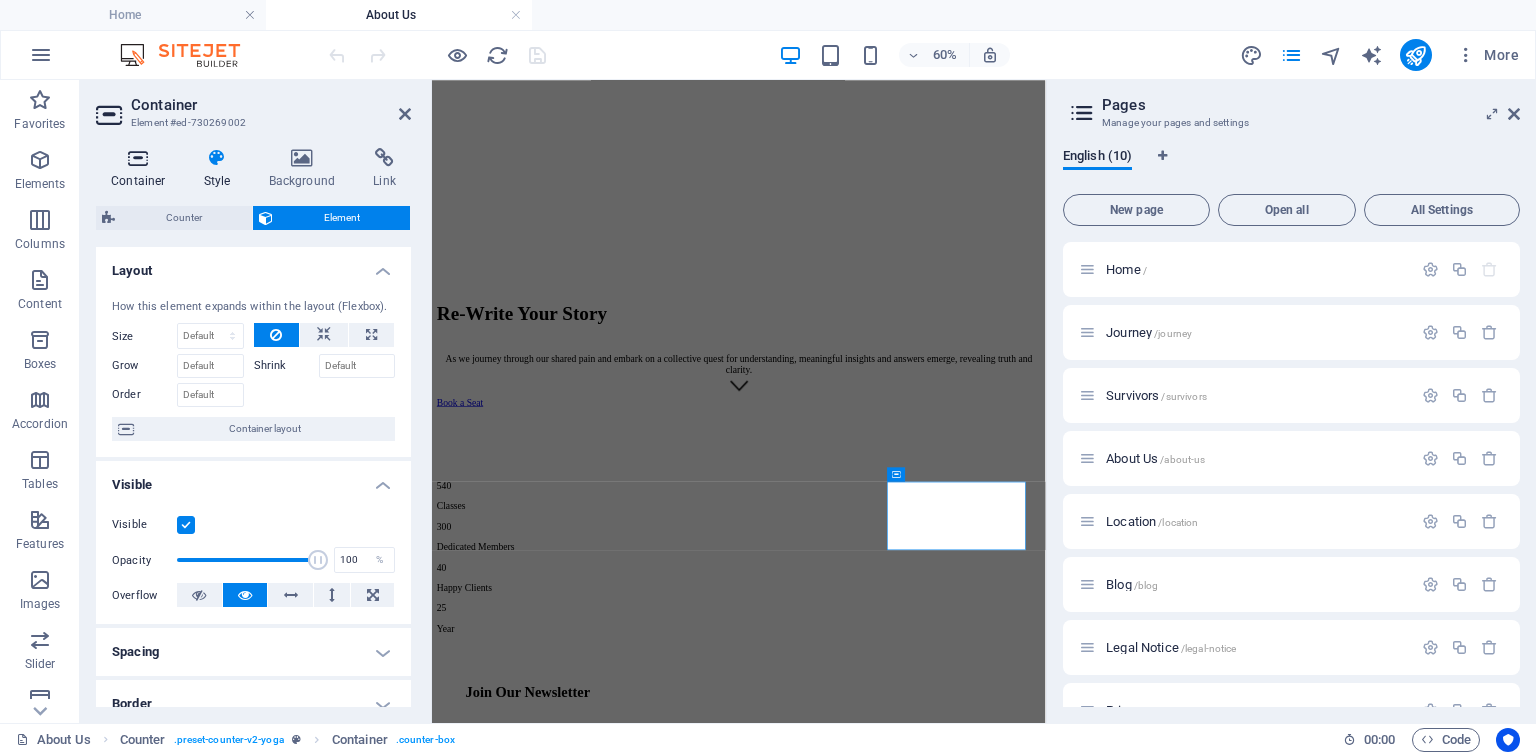 click at bounding box center (138, 158) 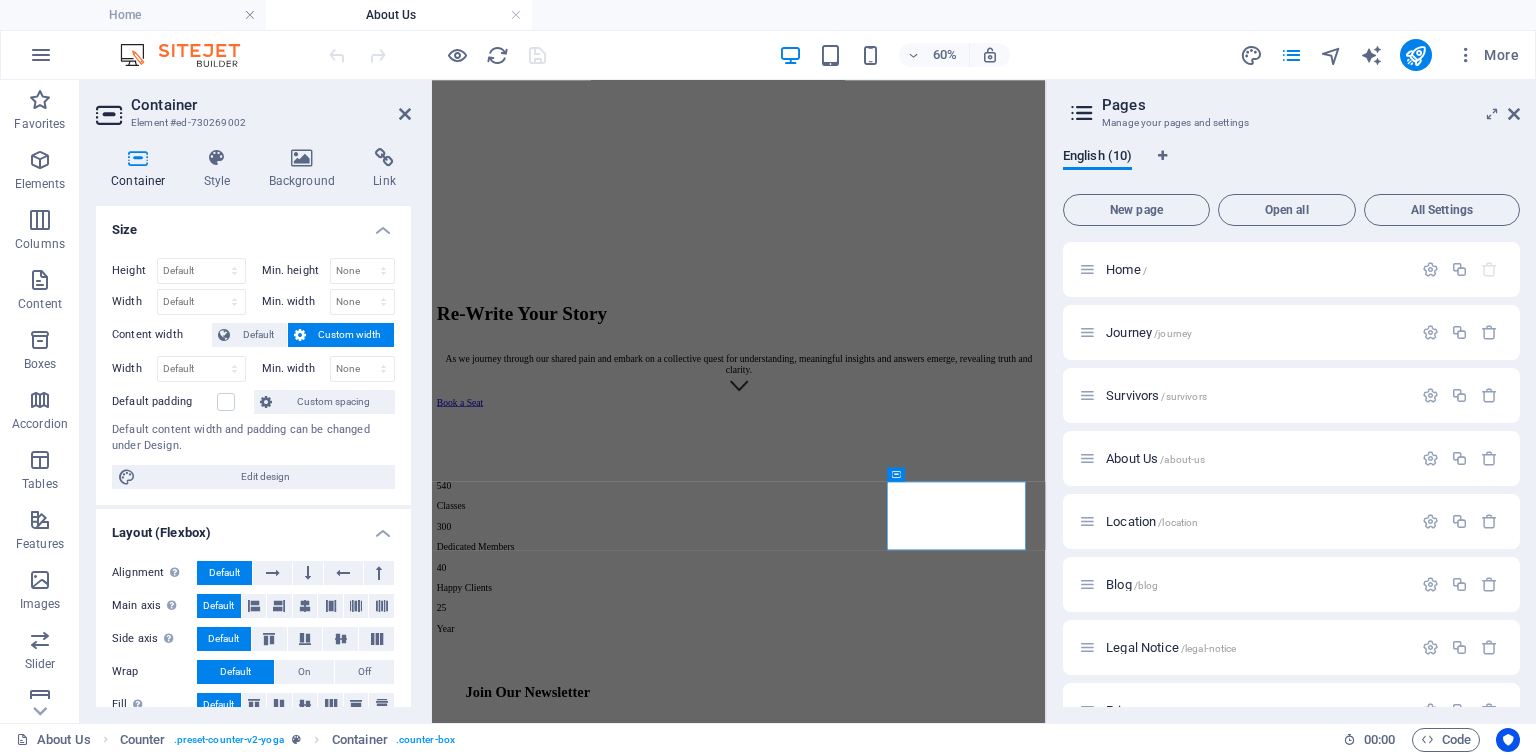 drag, startPoint x: 406, startPoint y: 315, endPoint x: 405, endPoint y: 375, distance: 60.00833 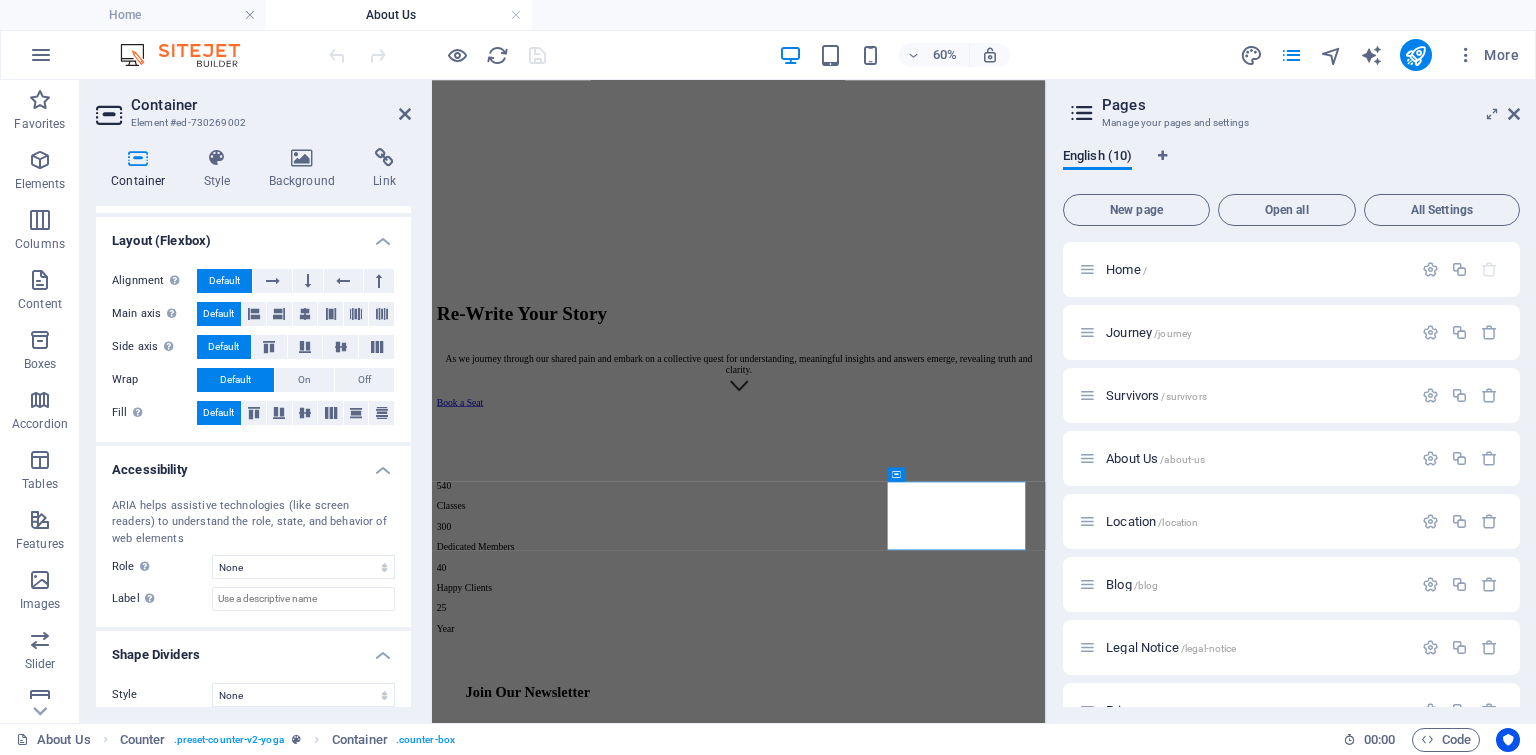 scroll, scrollTop: 306, scrollLeft: 0, axis: vertical 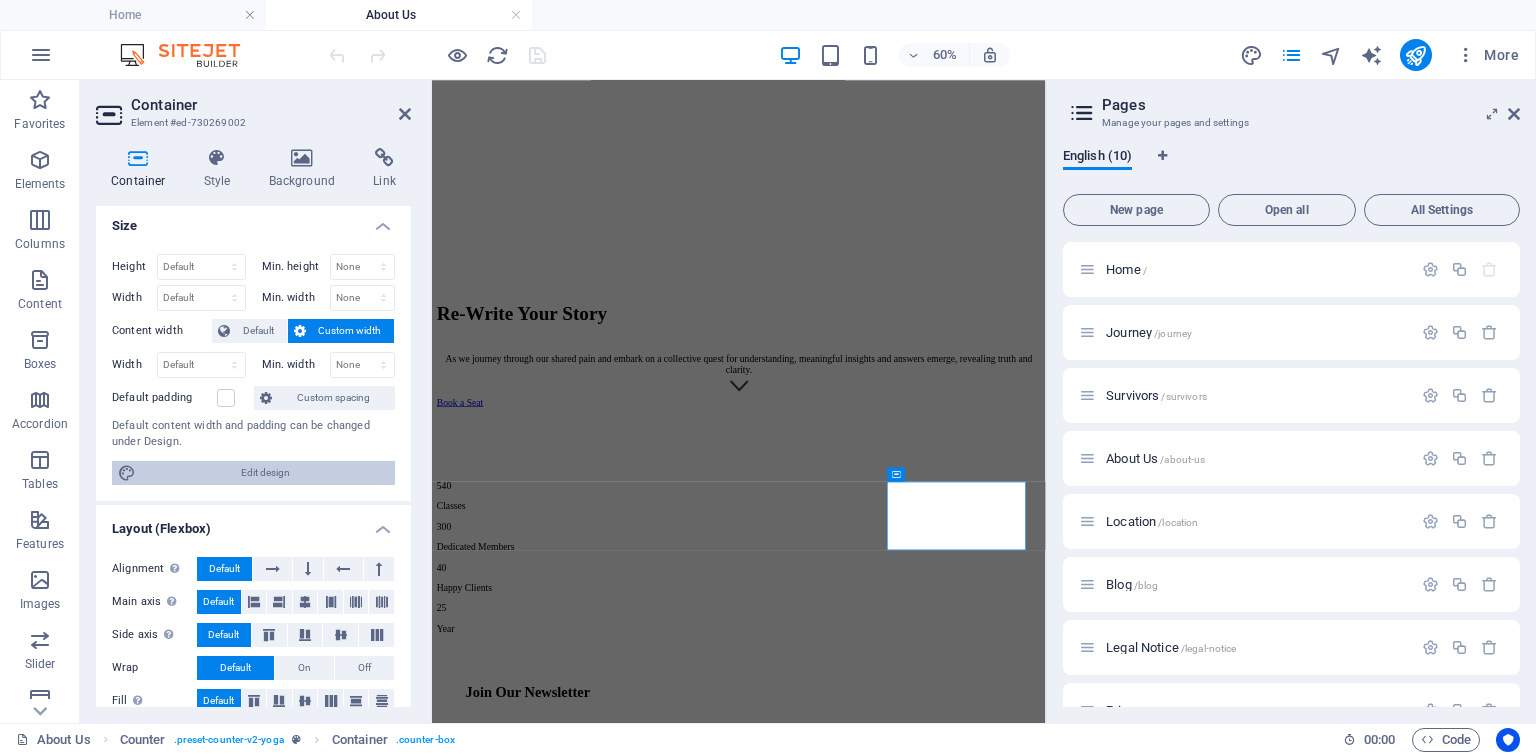 click on "Edit design" at bounding box center [265, 473] 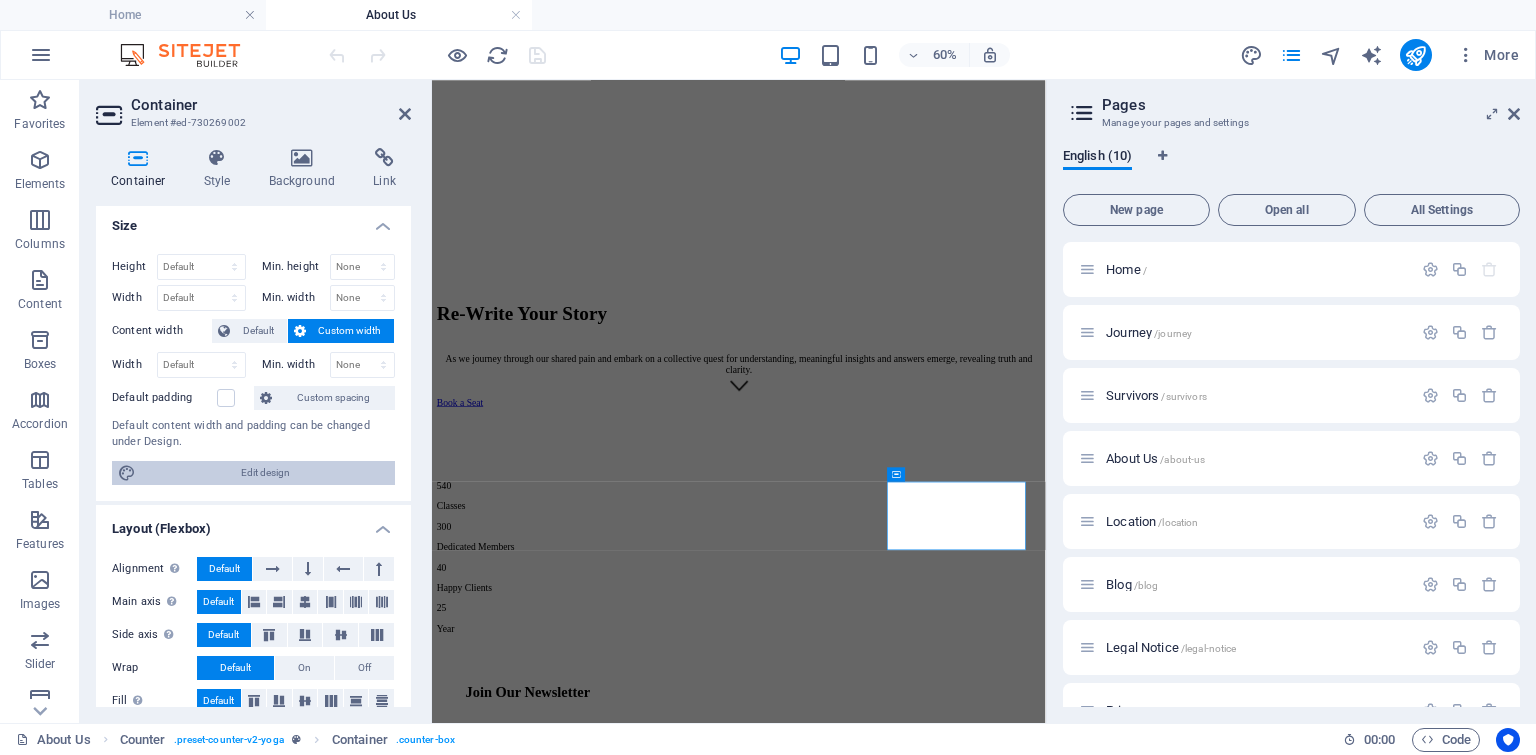 click on "Edit design" at bounding box center [265, 473] 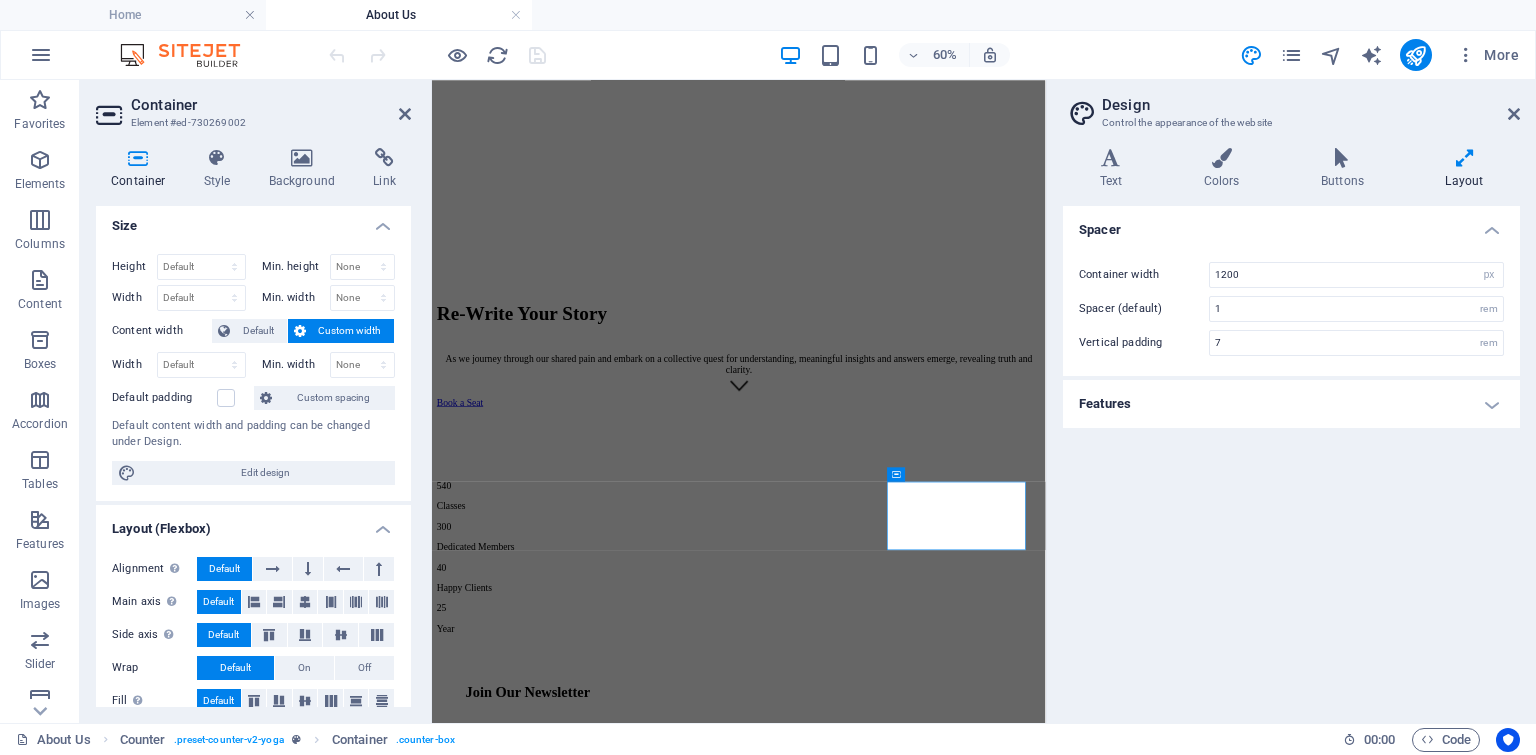 click on "Features" at bounding box center (1291, 404) 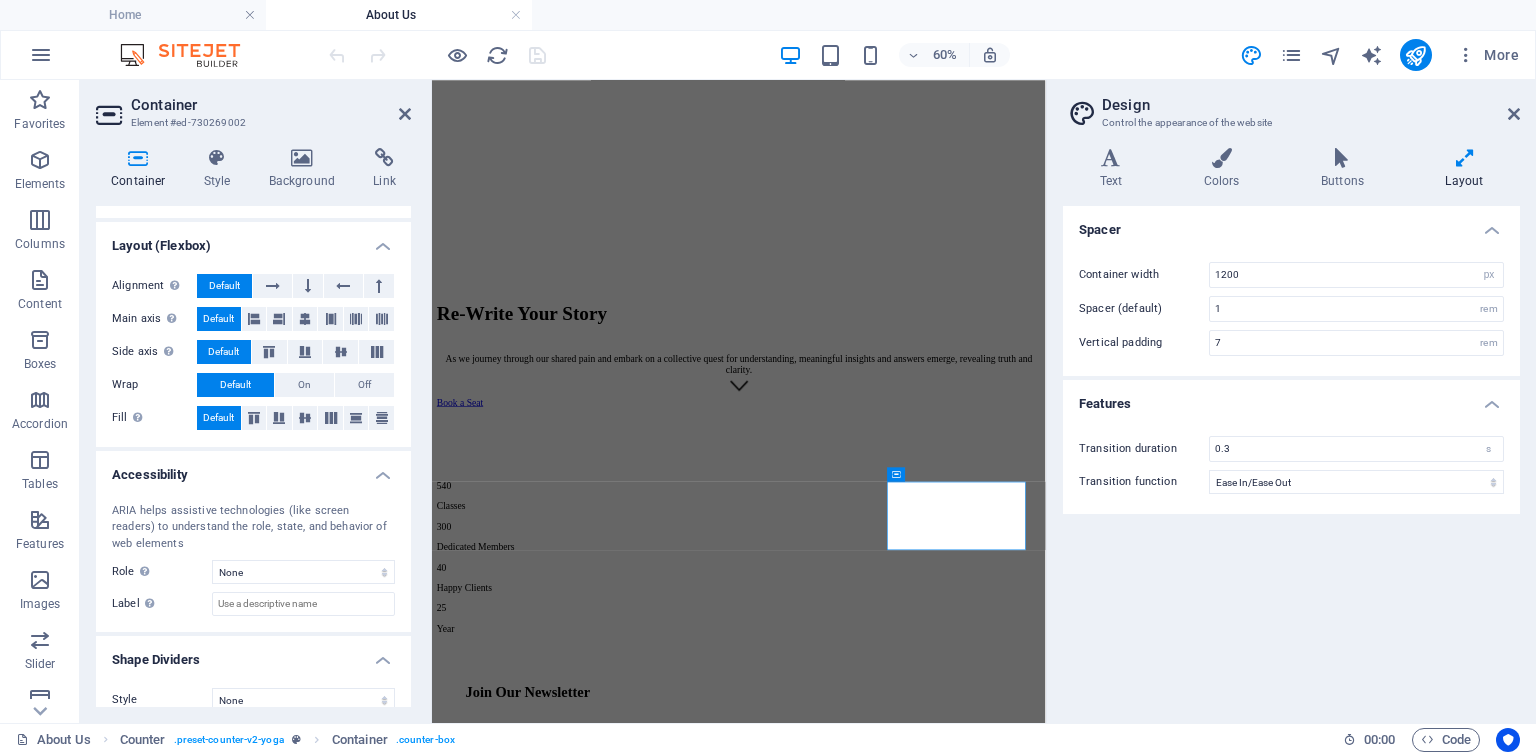 scroll, scrollTop: 306, scrollLeft: 0, axis: vertical 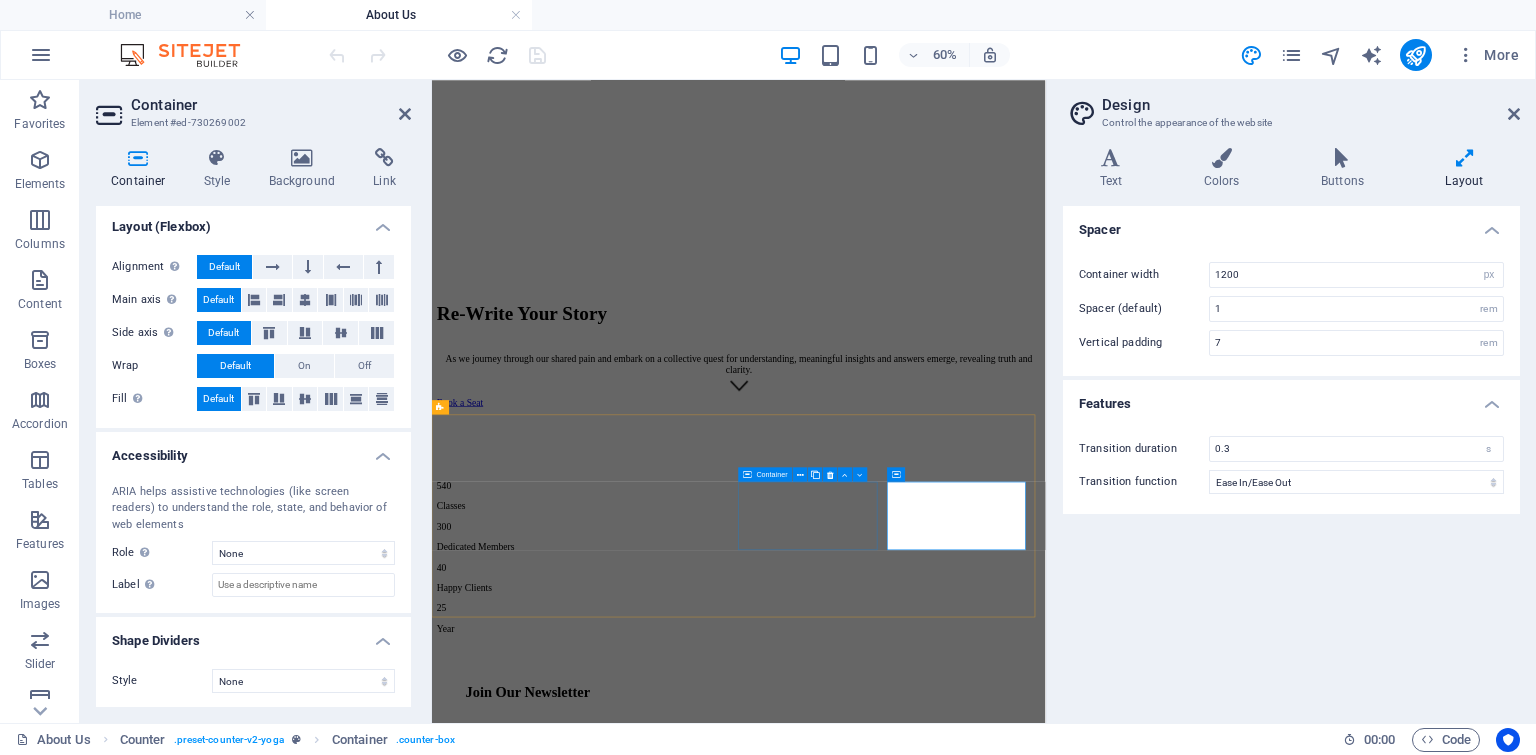 click on "40 Happy Clients" at bounding box center [943, 909] 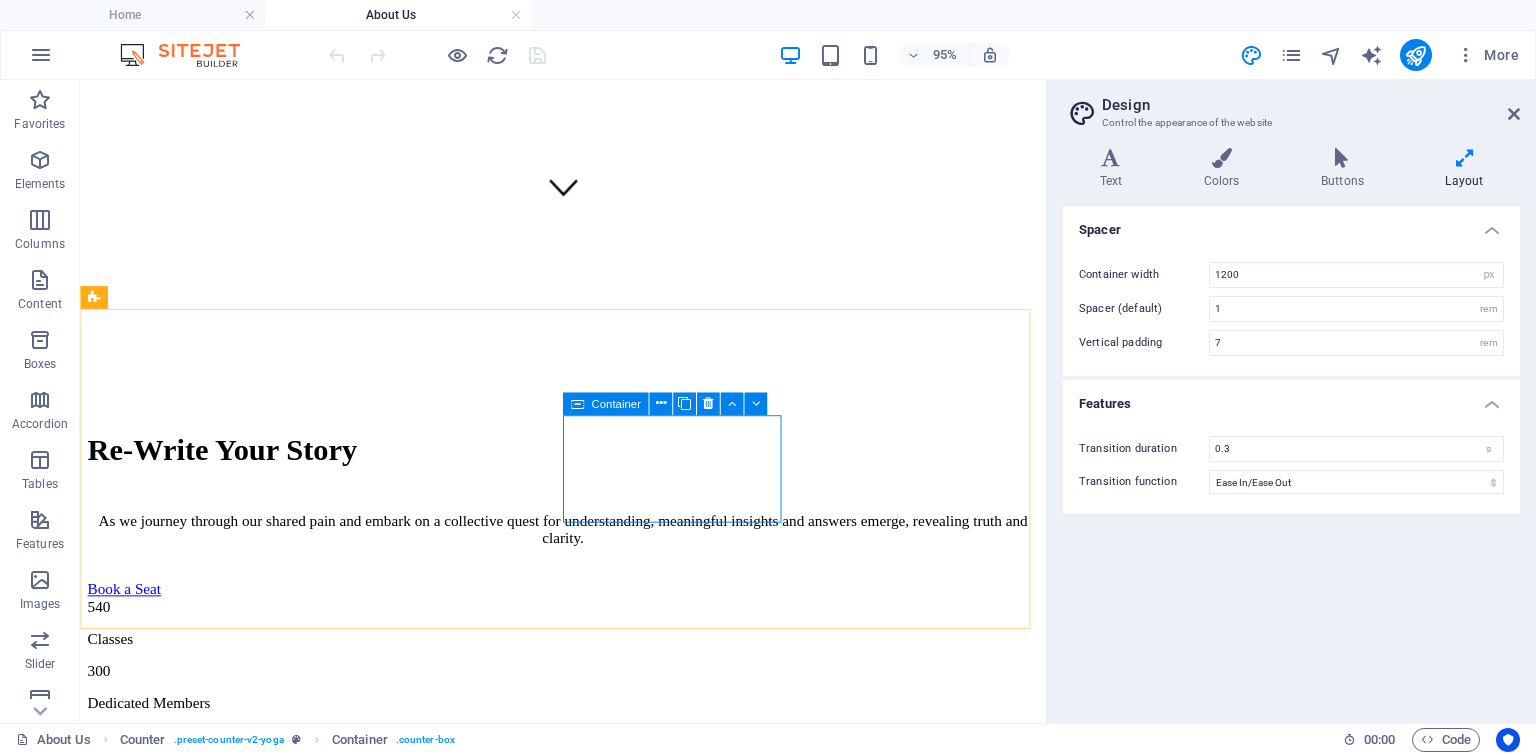 click on "Container" at bounding box center [615, 403] 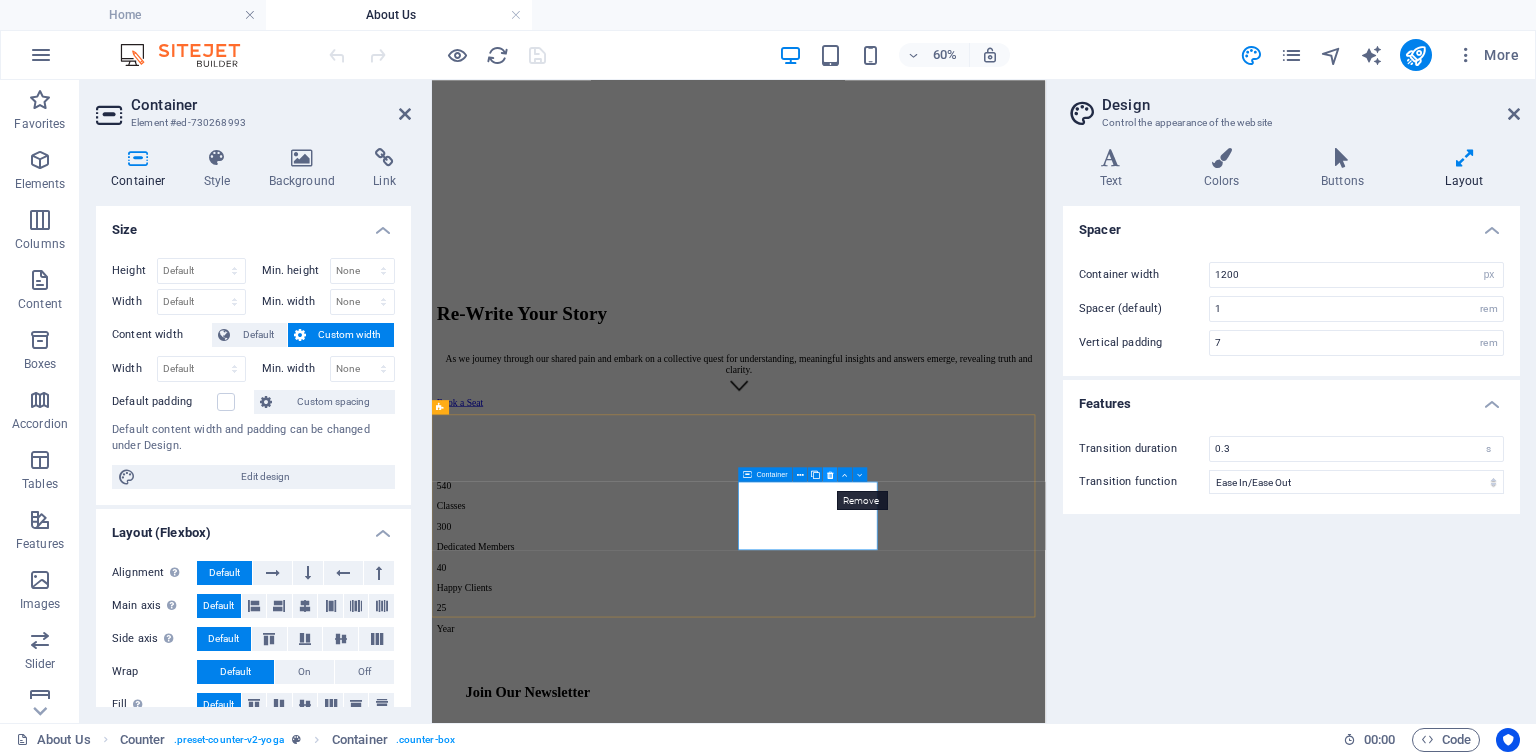 click at bounding box center (830, 474) 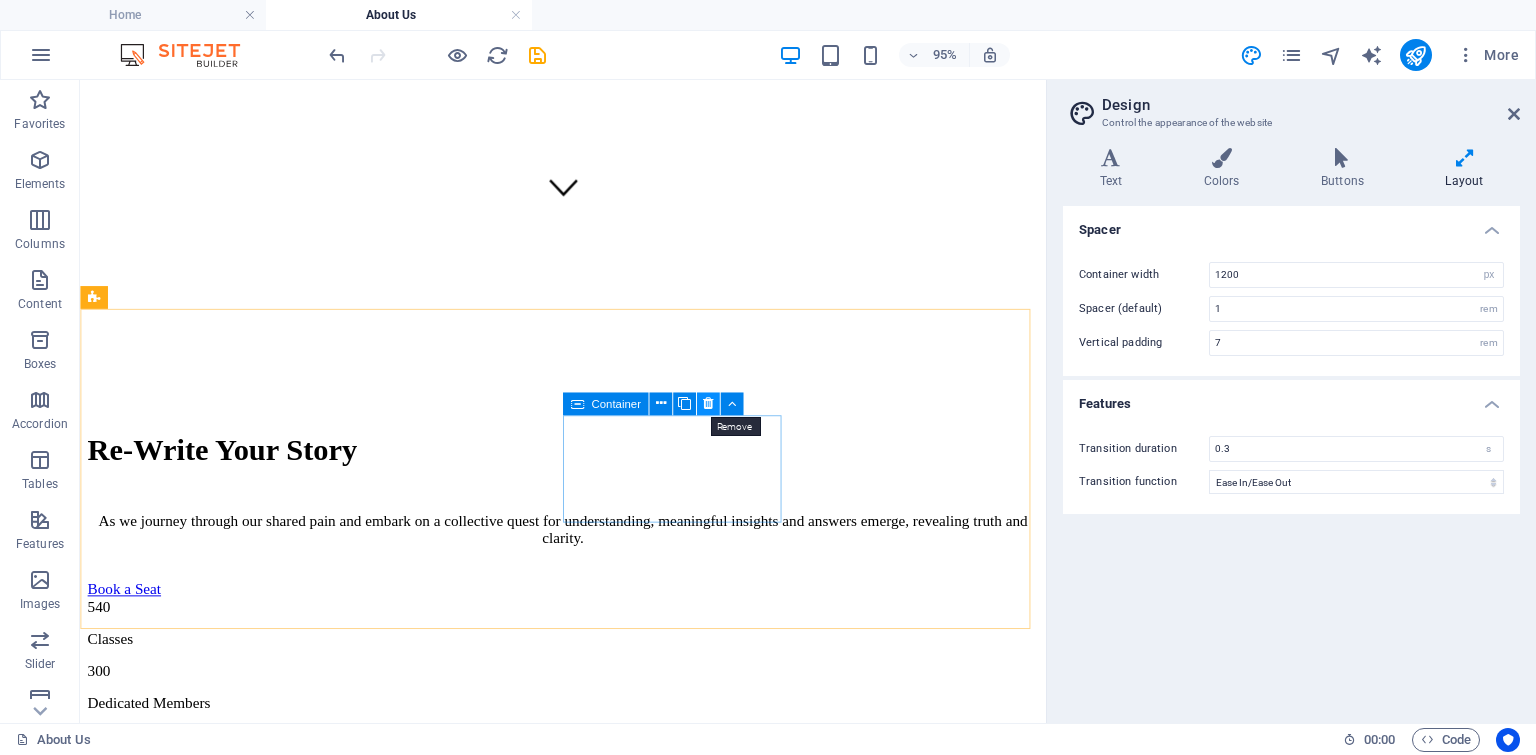 drag, startPoint x: 708, startPoint y: 401, endPoint x: 661, endPoint y: 338, distance: 78.60026 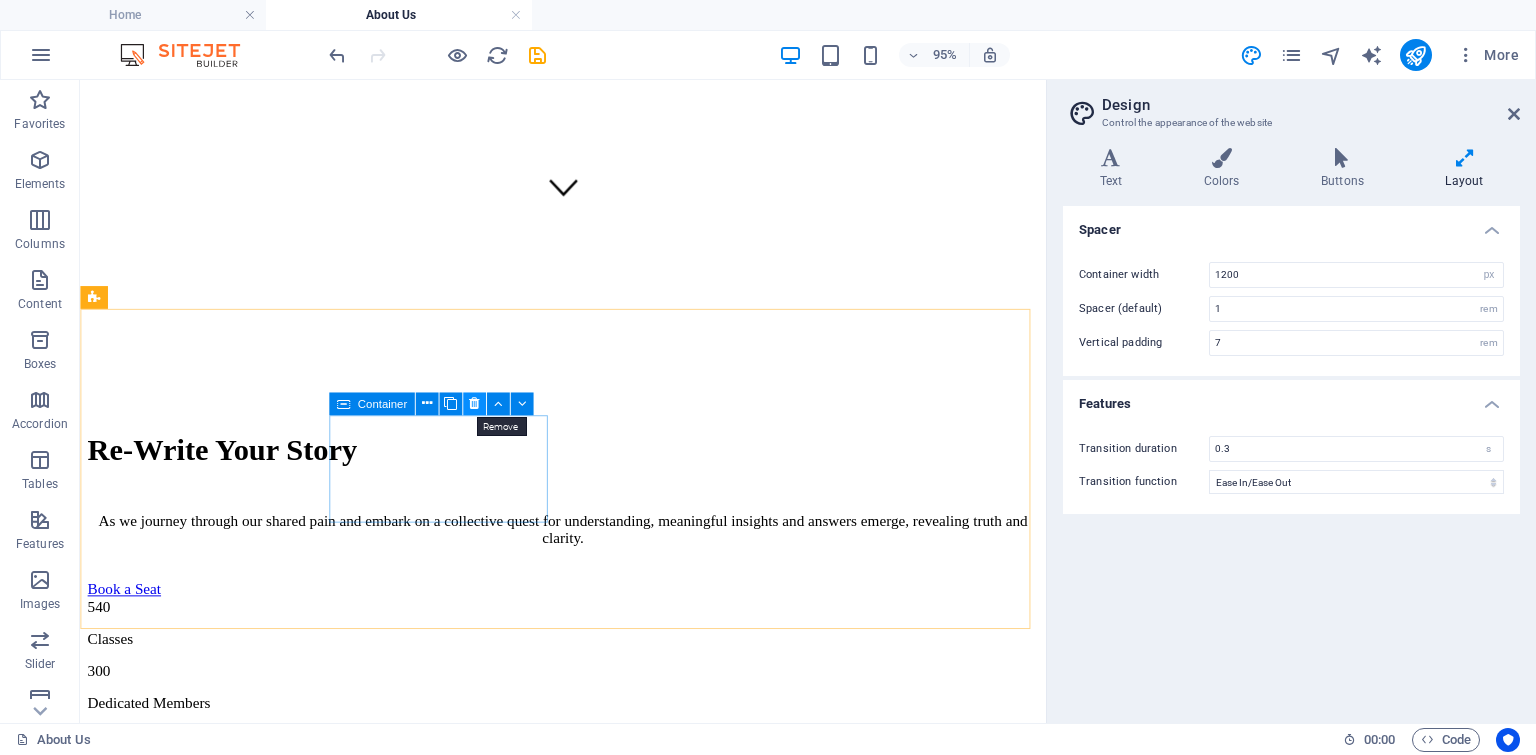 click at bounding box center [474, 404] 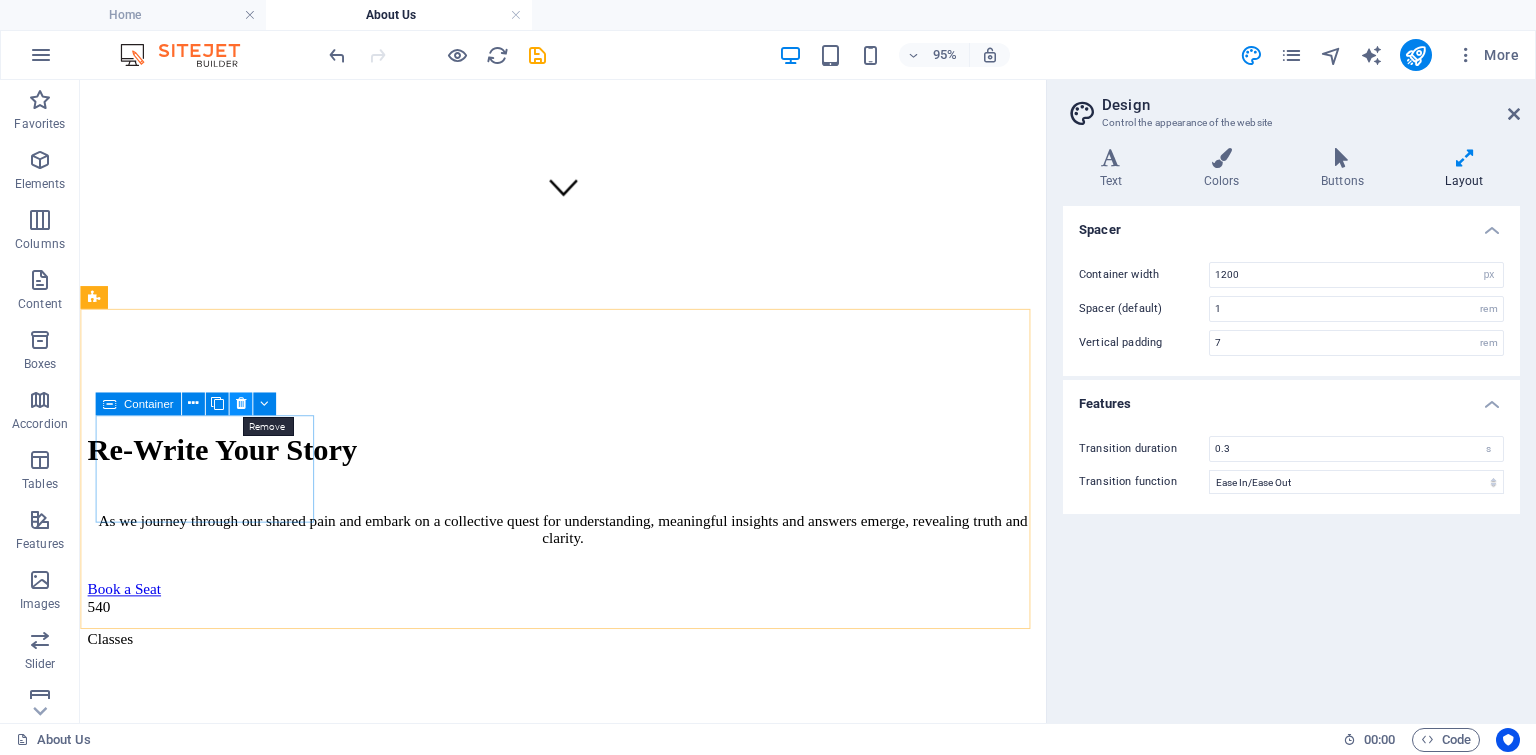click at bounding box center (240, 404) 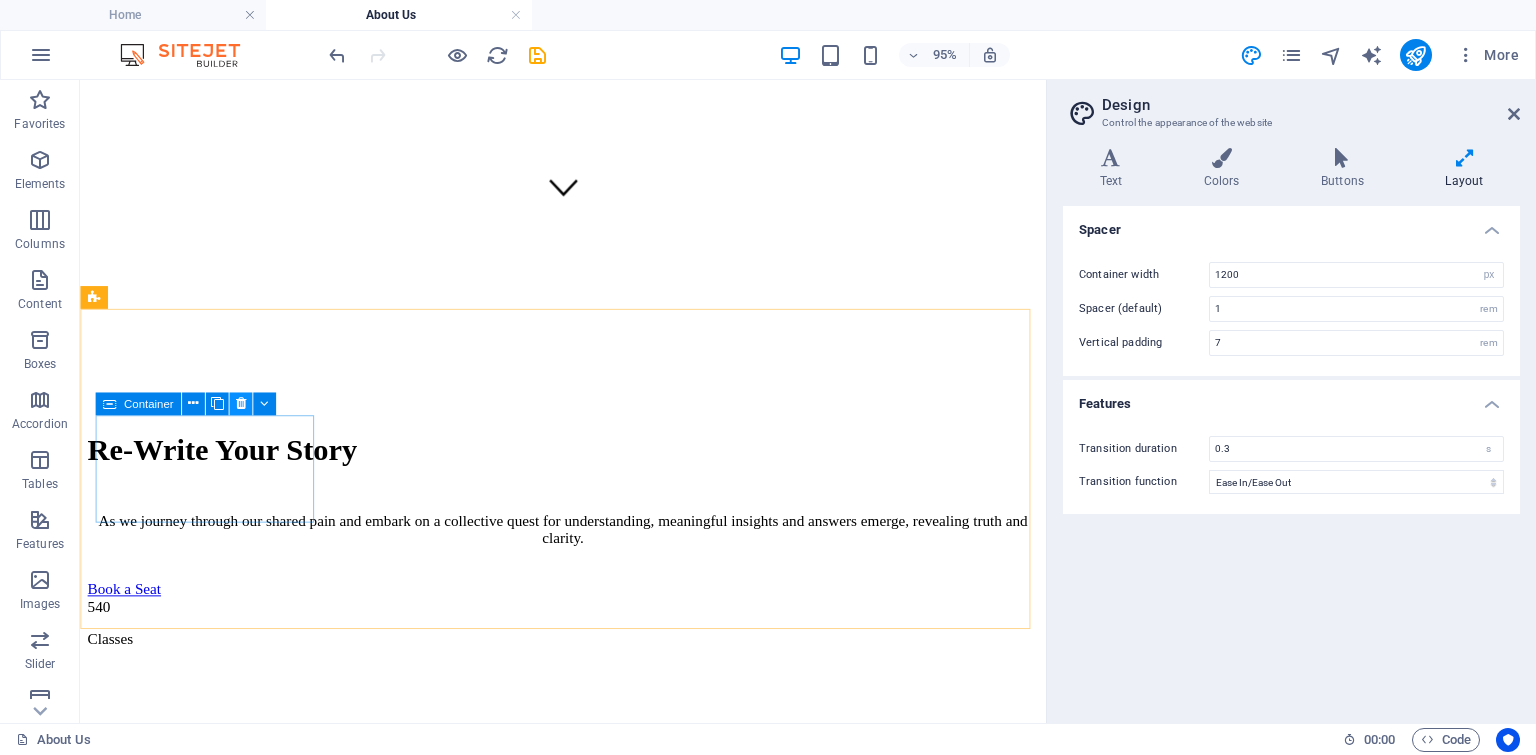 click at bounding box center [240, 404] 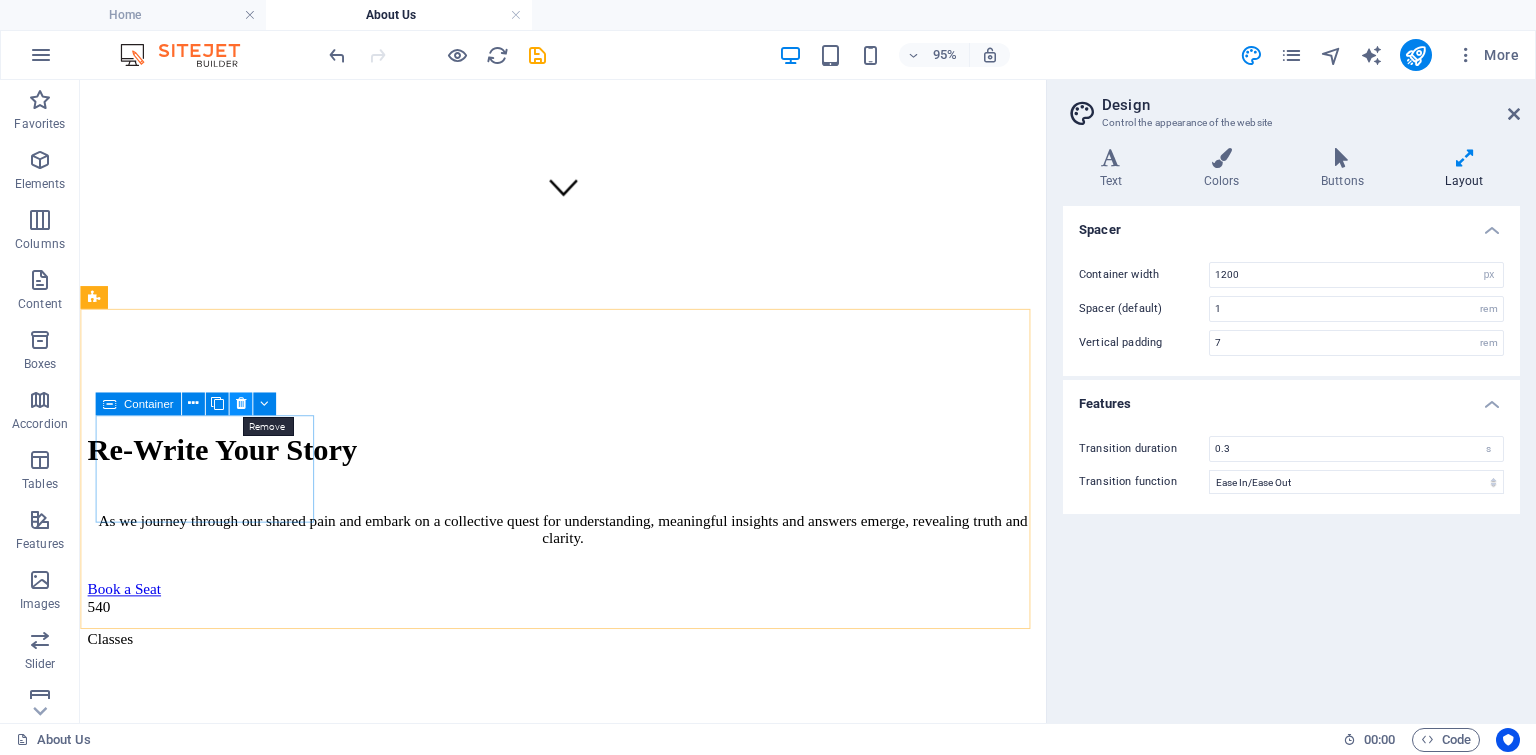 click at bounding box center [240, 404] 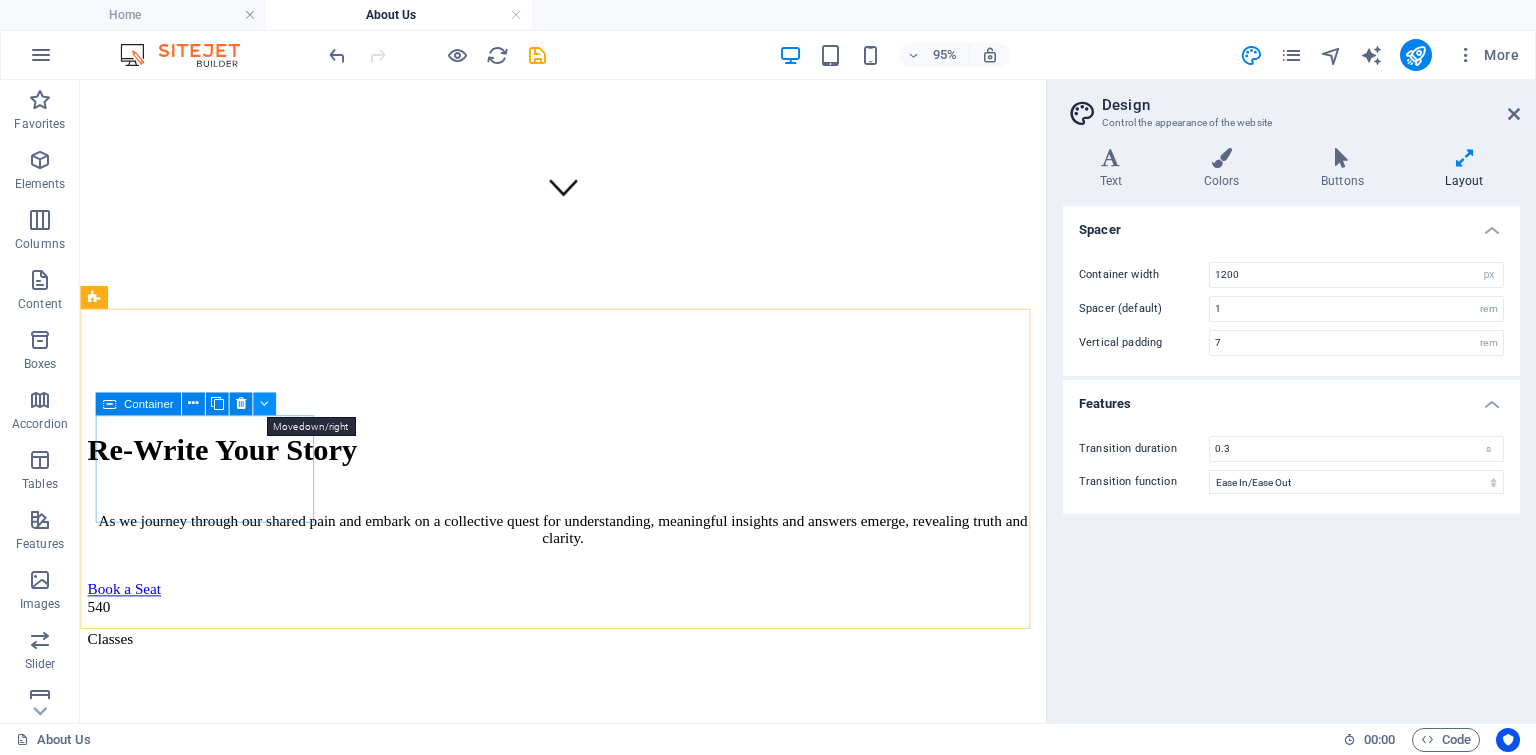 click at bounding box center [264, 404] 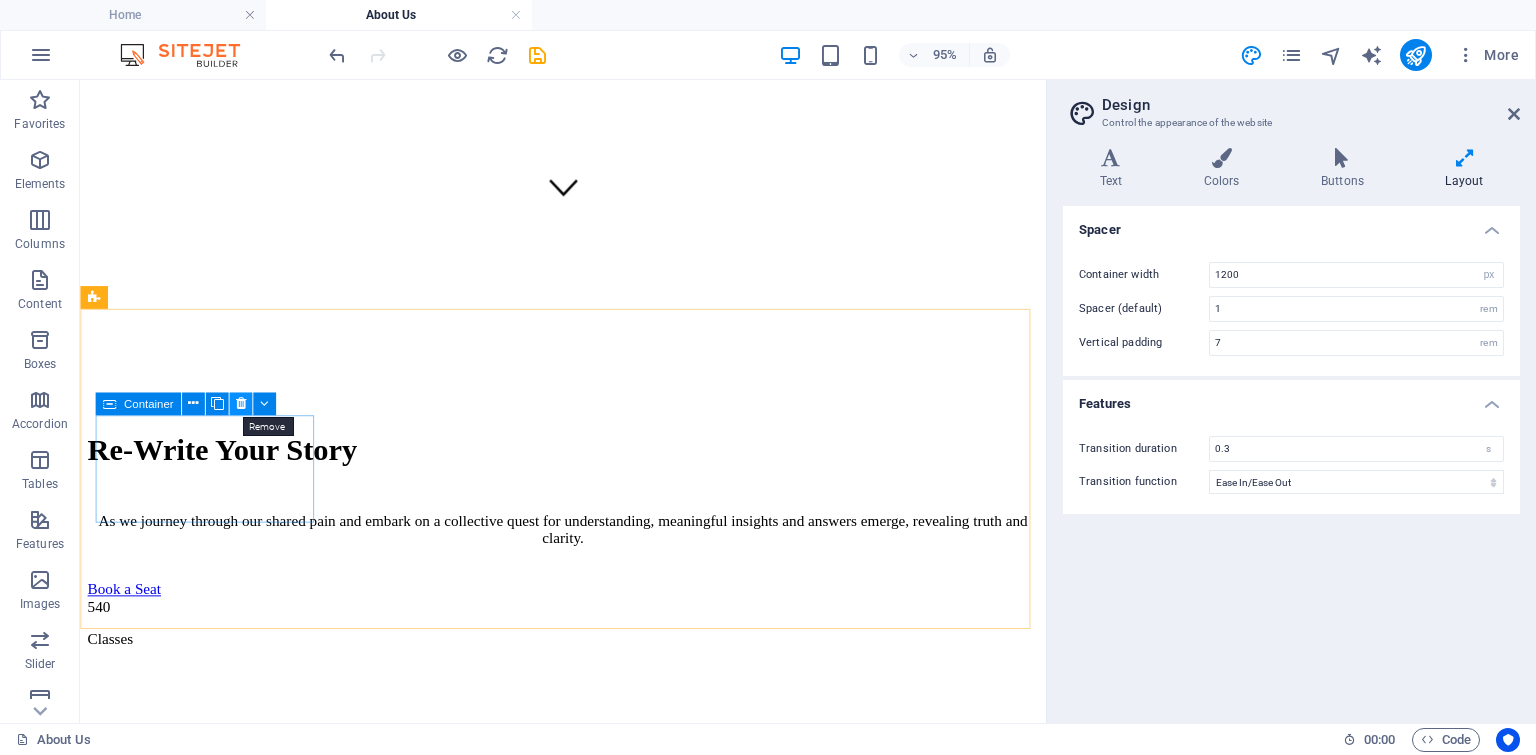 click at bounding box center [240, 404] 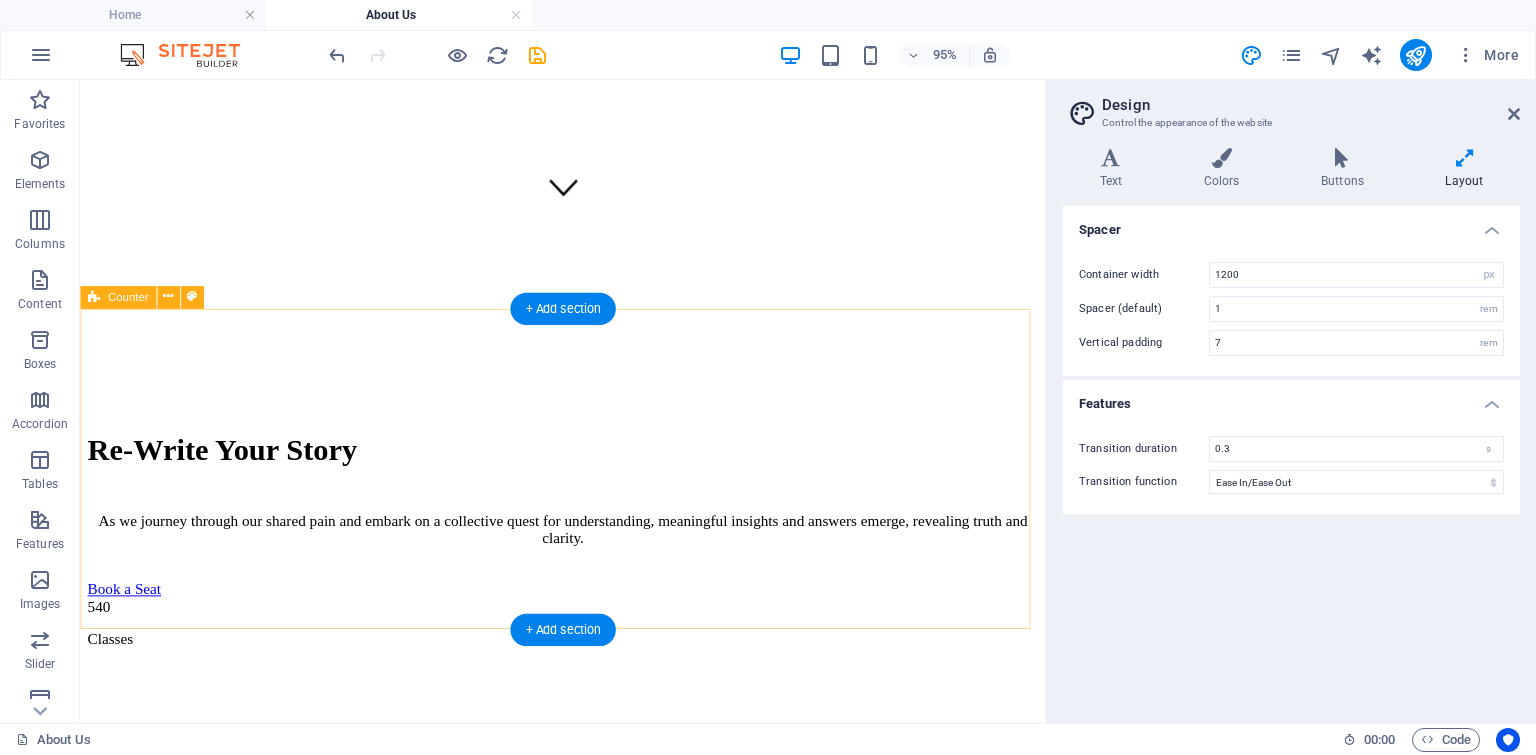 click on "540 Classes" at bounding box center [588, 652] 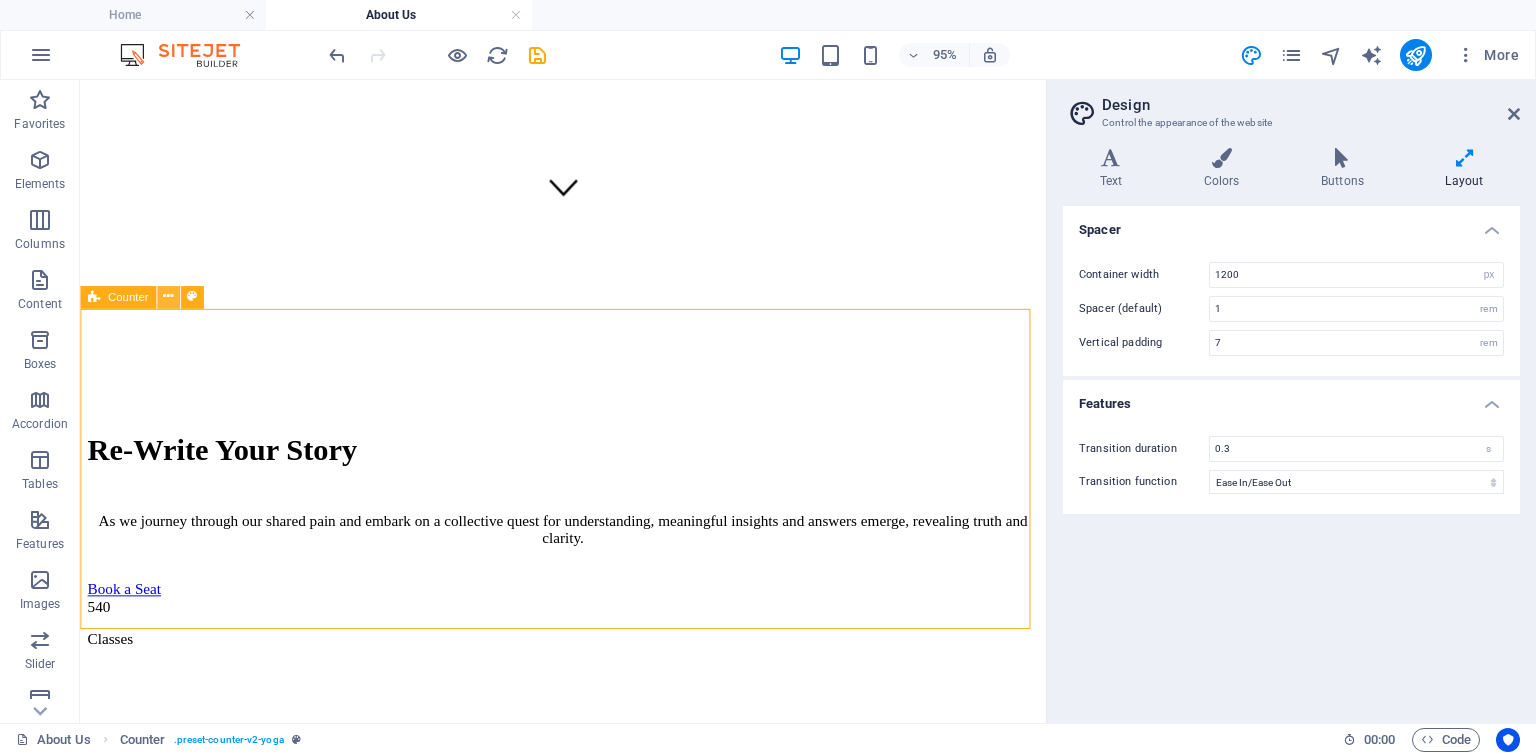 click at bounding box center [168, 297] 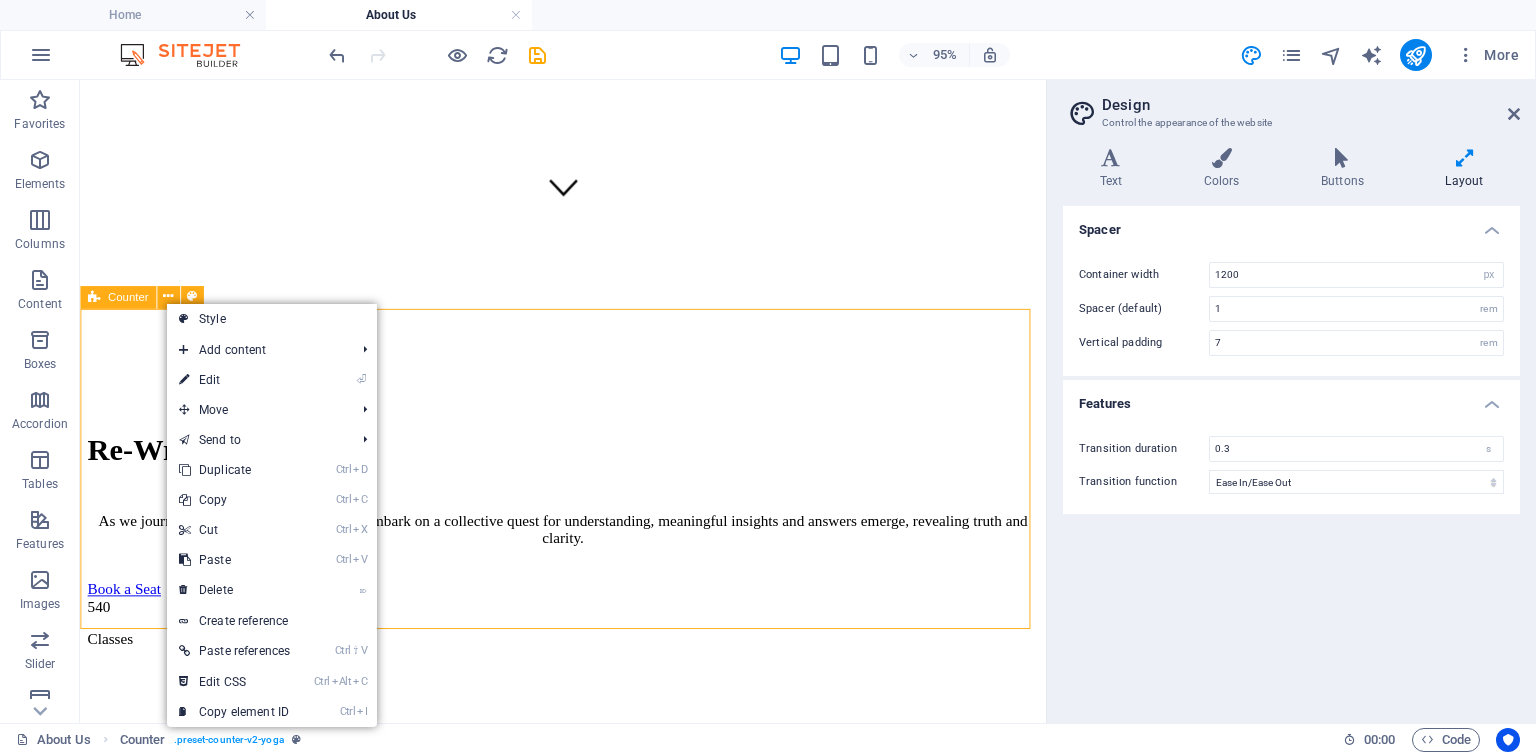 click on "Counter" at bounding box center (128, 297) 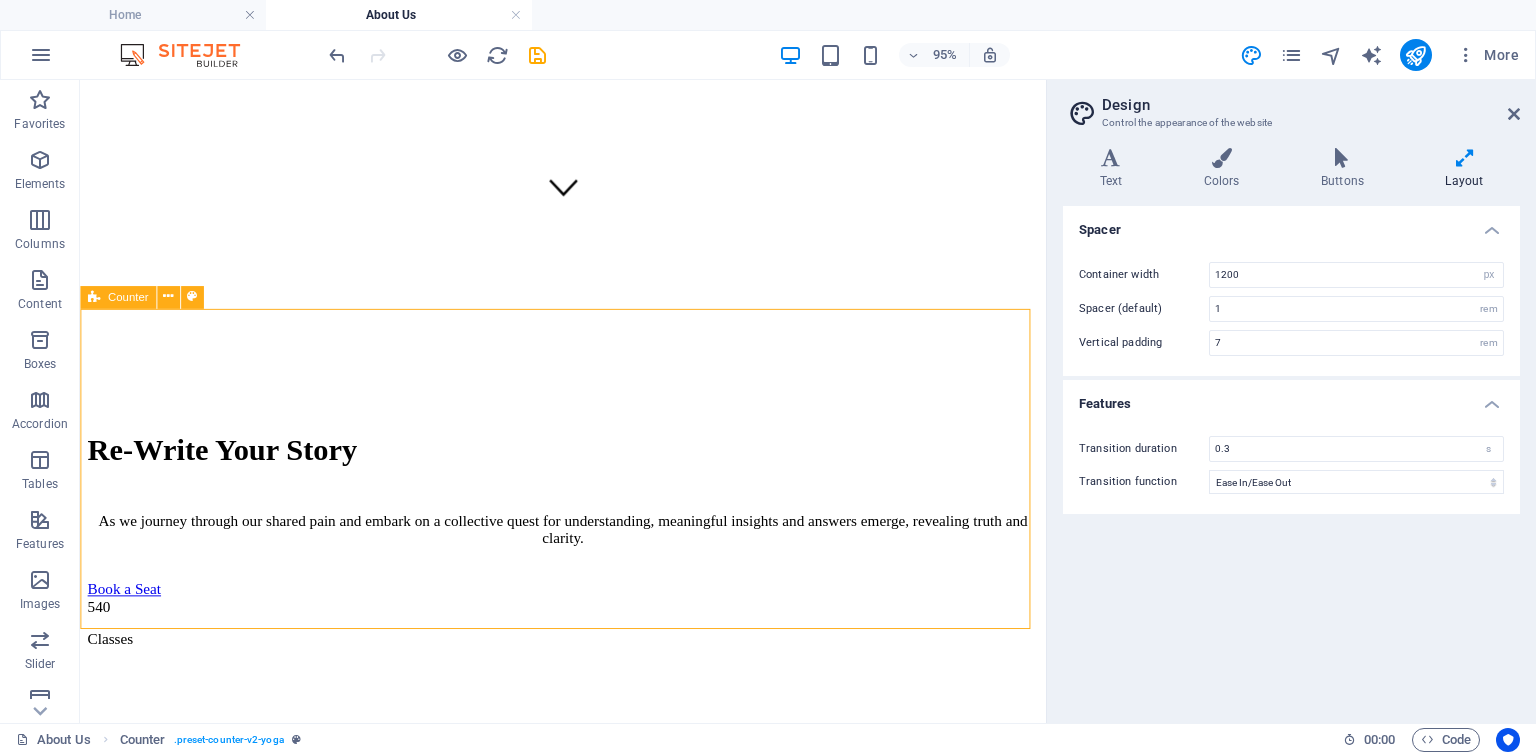 click on "Counter" at bounding box center (128, 297) 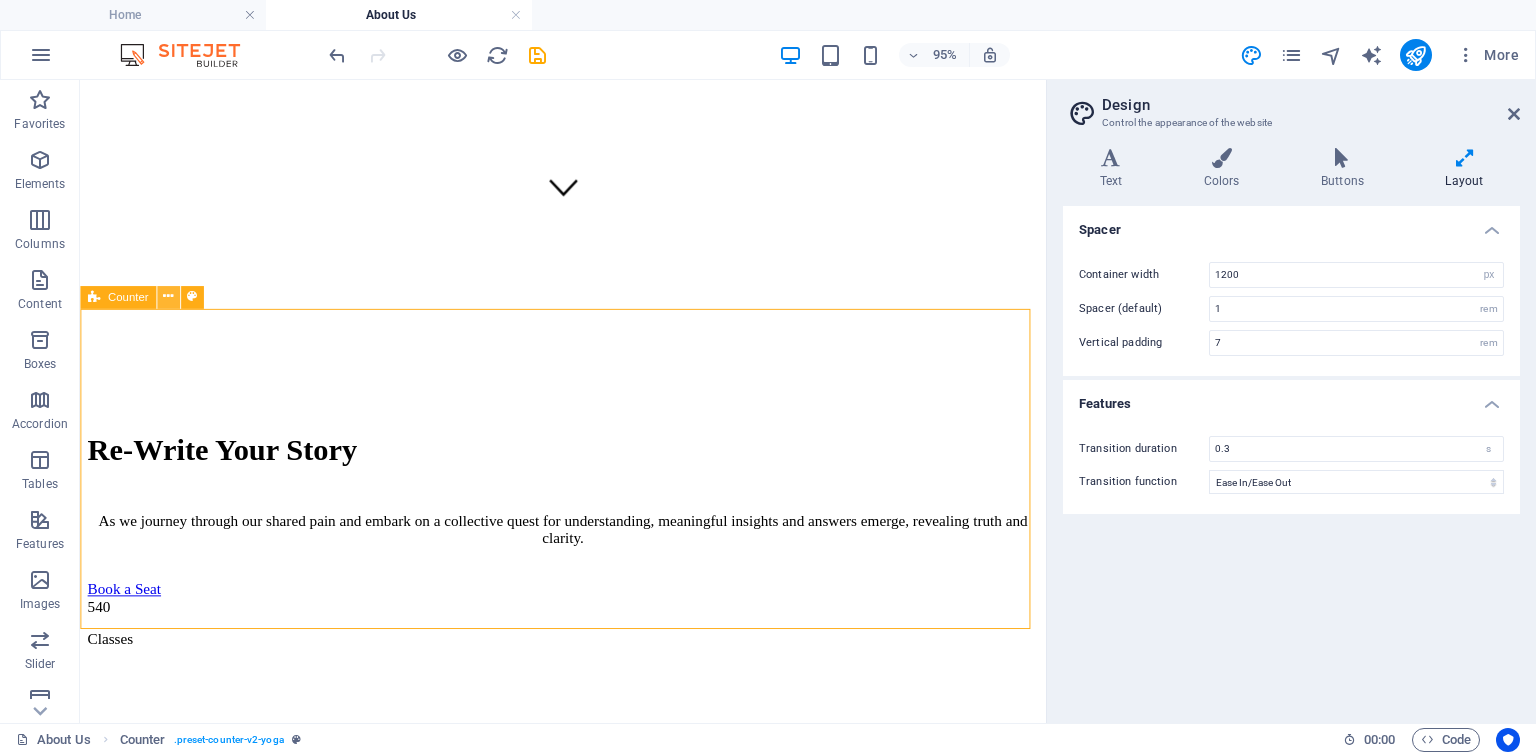 click at bounding box center (168, 297) 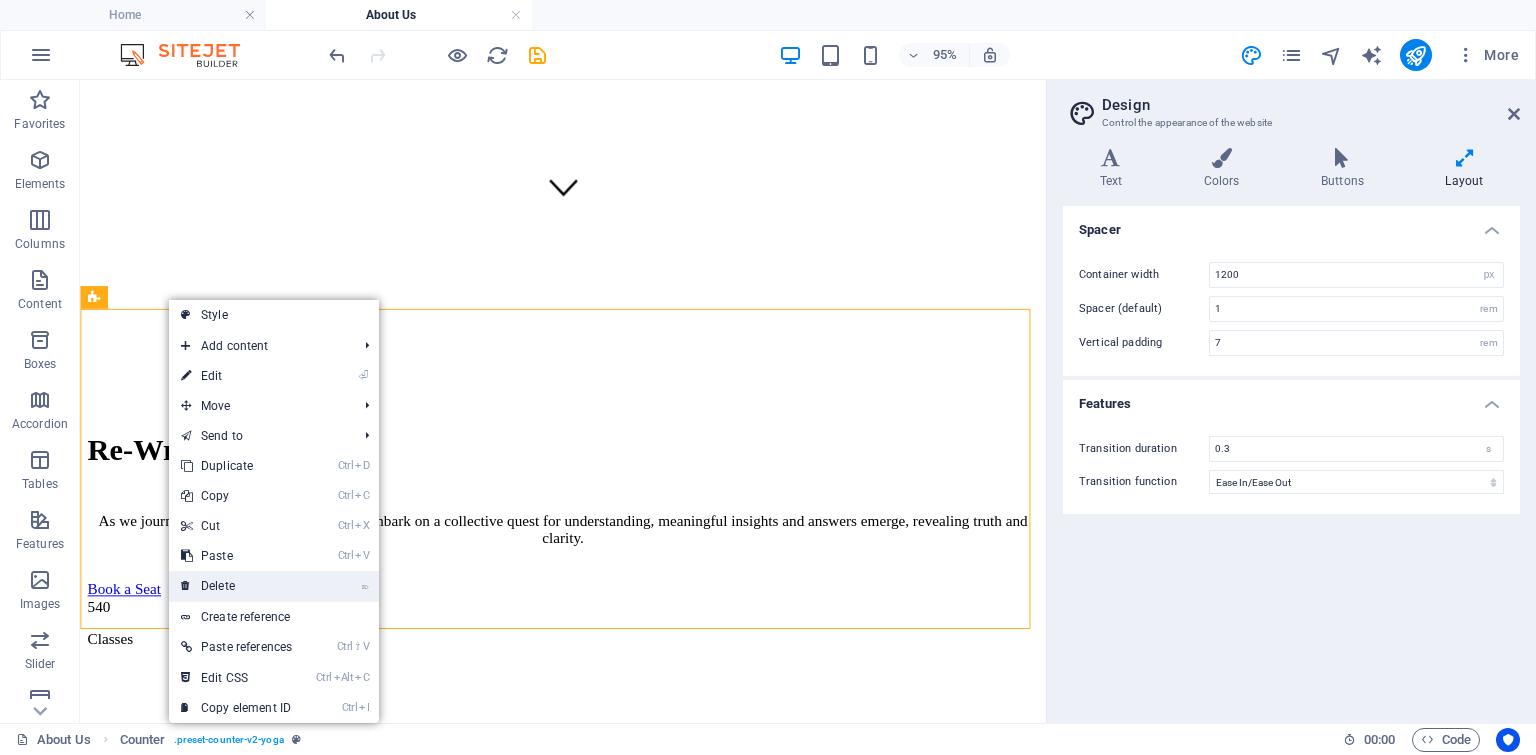 click on "⌦  Delete" at bounding box center (236, 586) 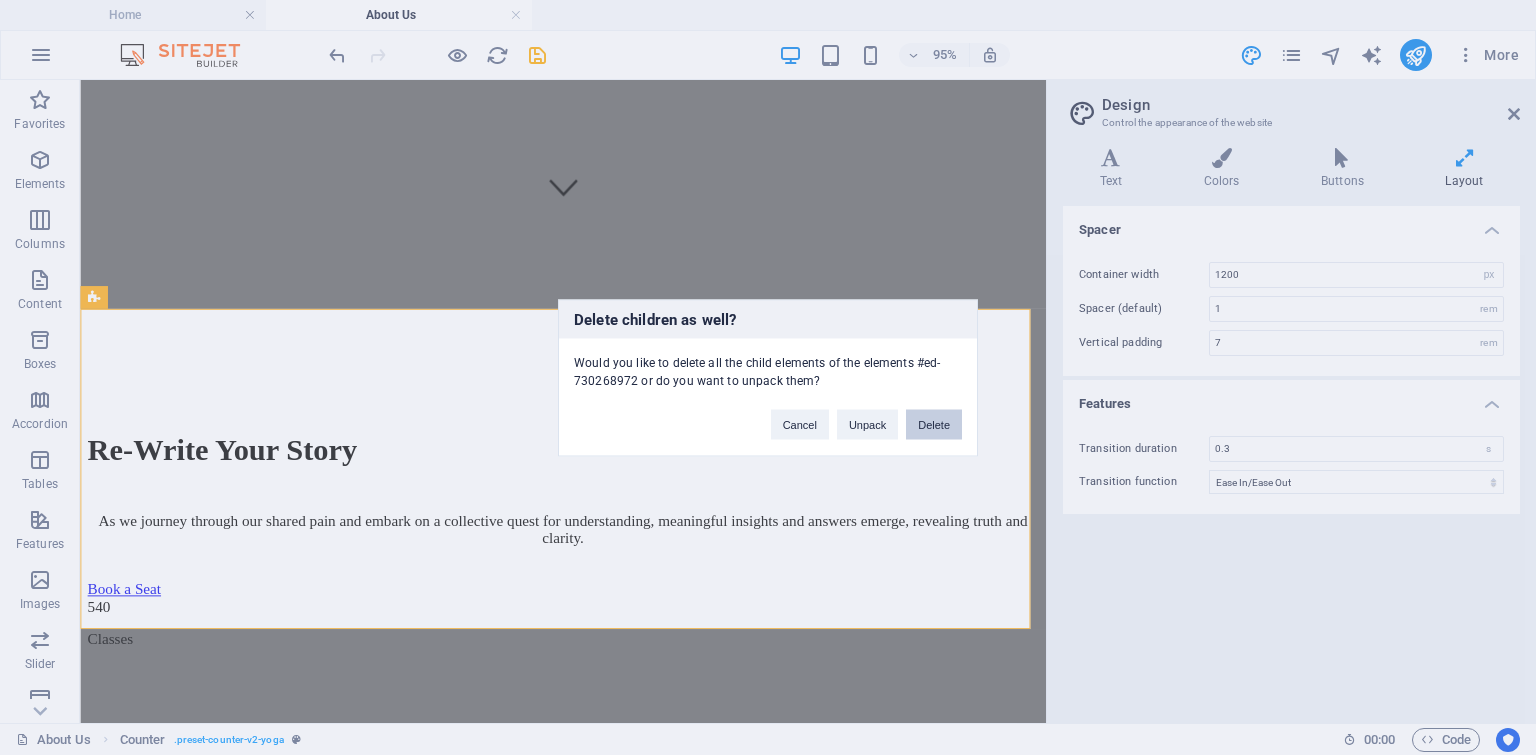 click on "Delete" at bounding box center [934, 424] 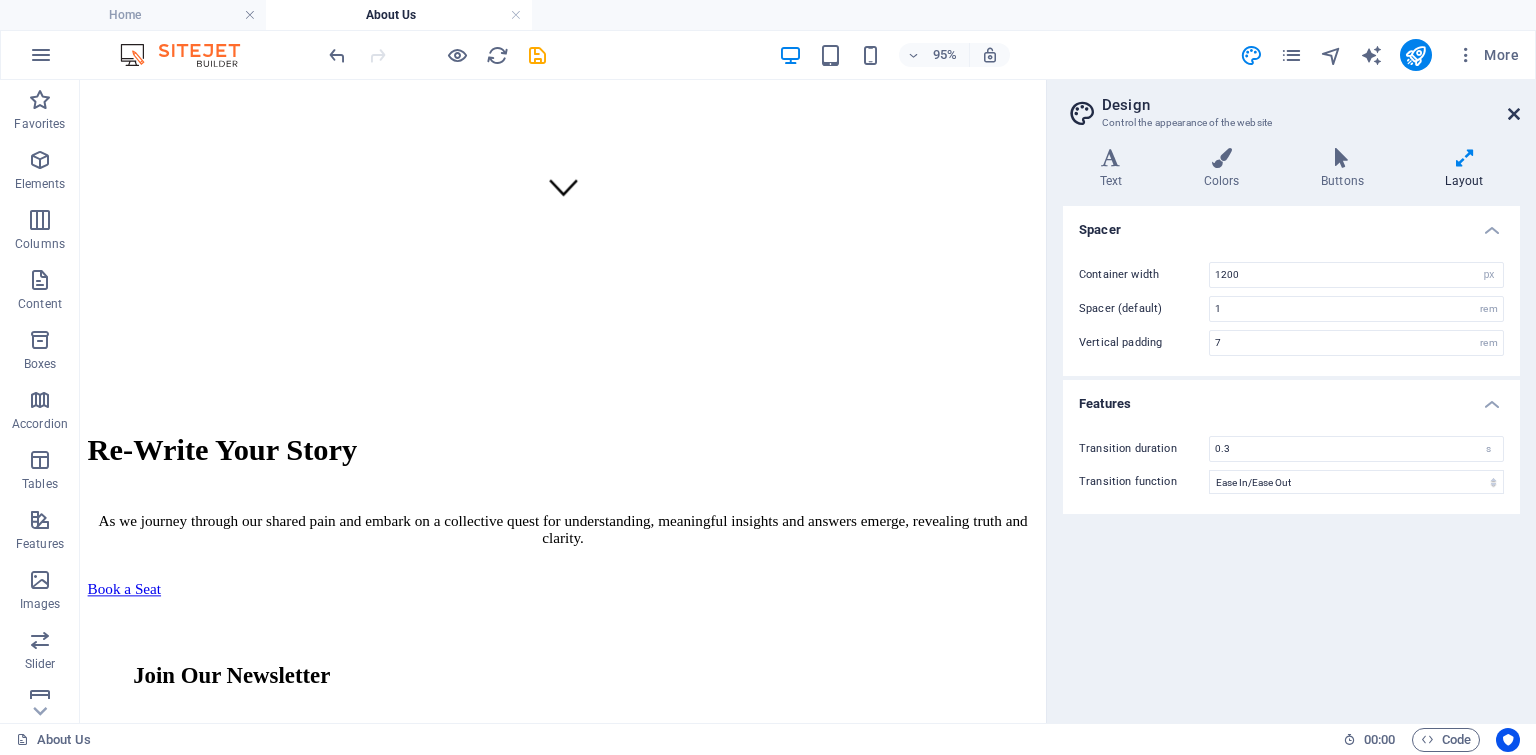 click at bounding box center [1514, 114] 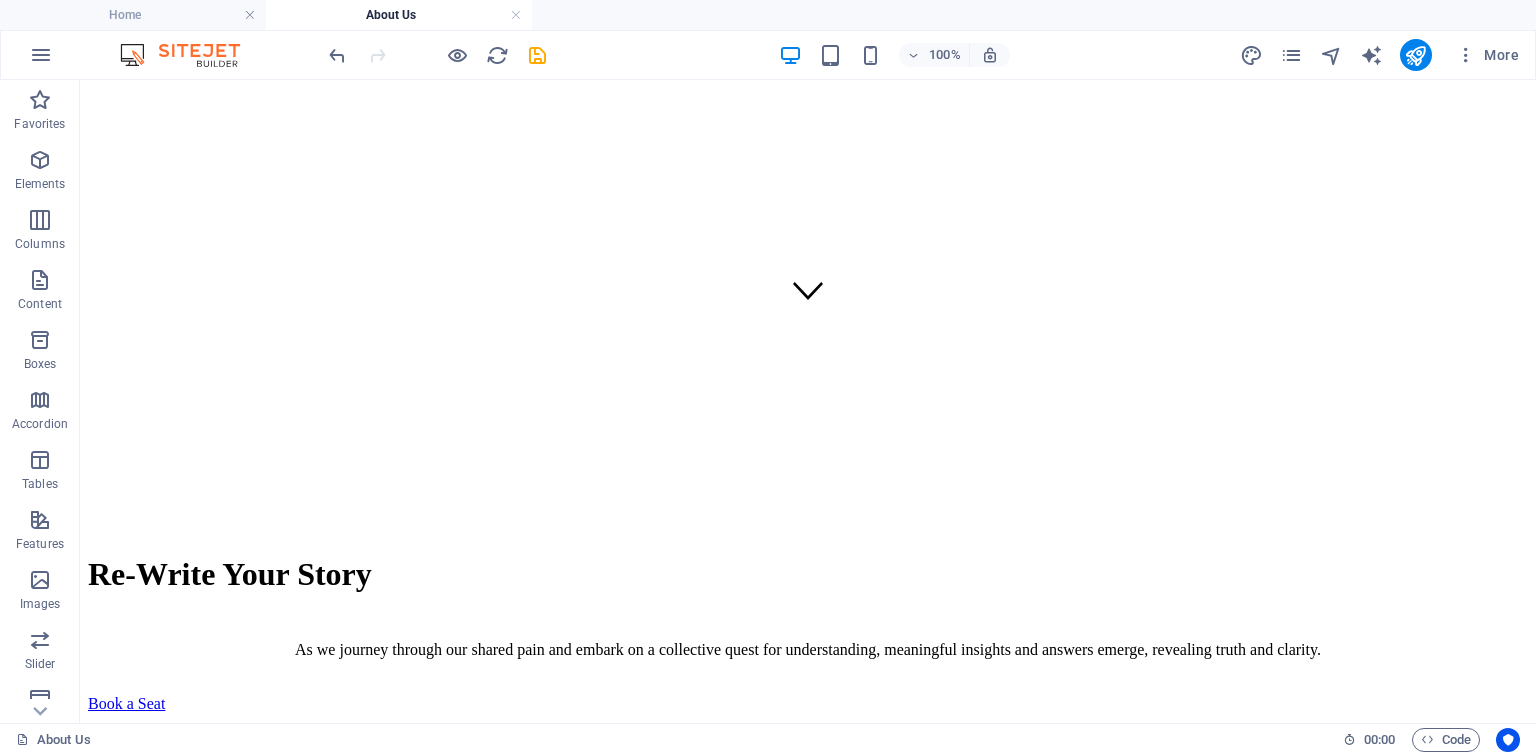 scroll, scrollTop: 0, scrollLeft: 0, axis: both 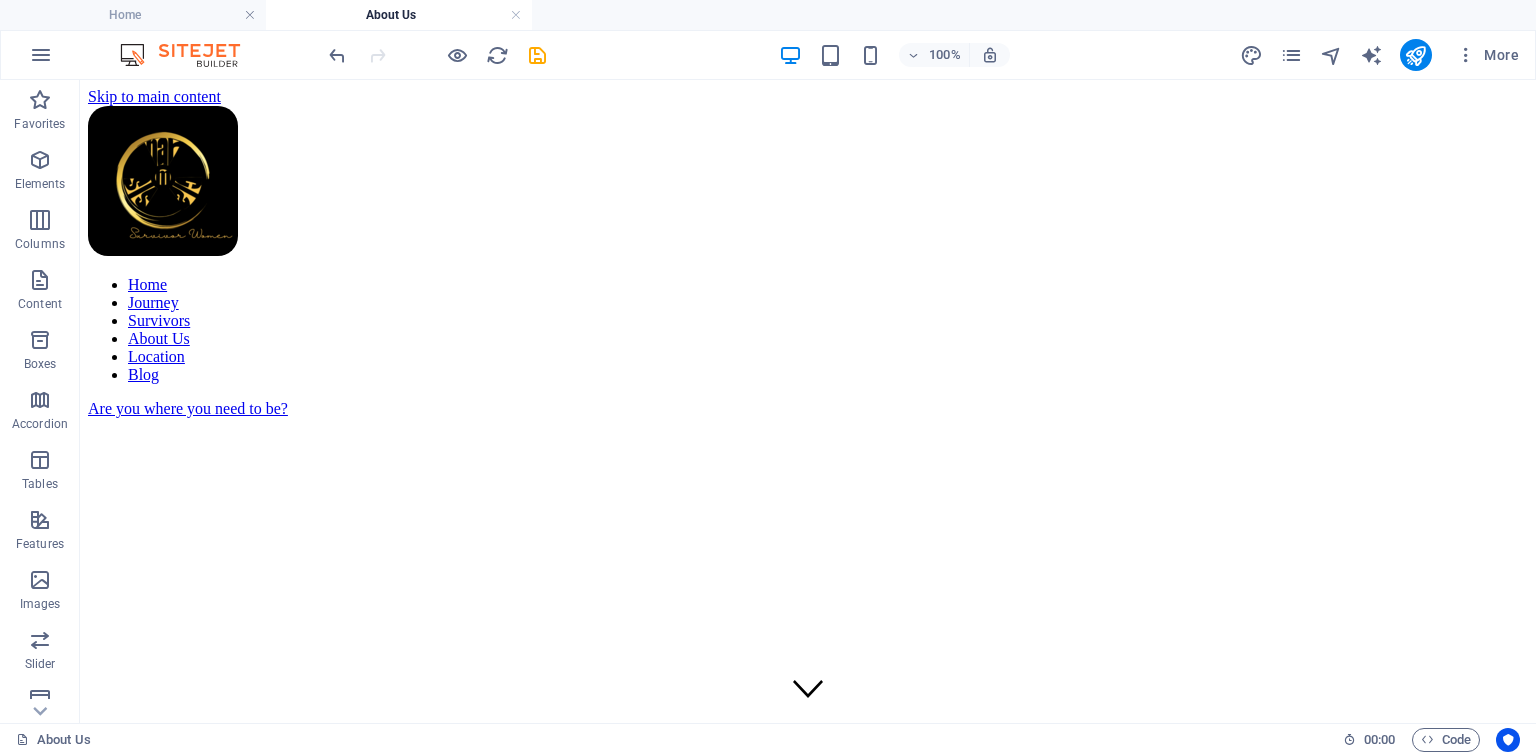 drag, startPoint x: 1530, startPoint y: 198, endPoint x: 1615, endPoint y: 119, distance: 116.0431 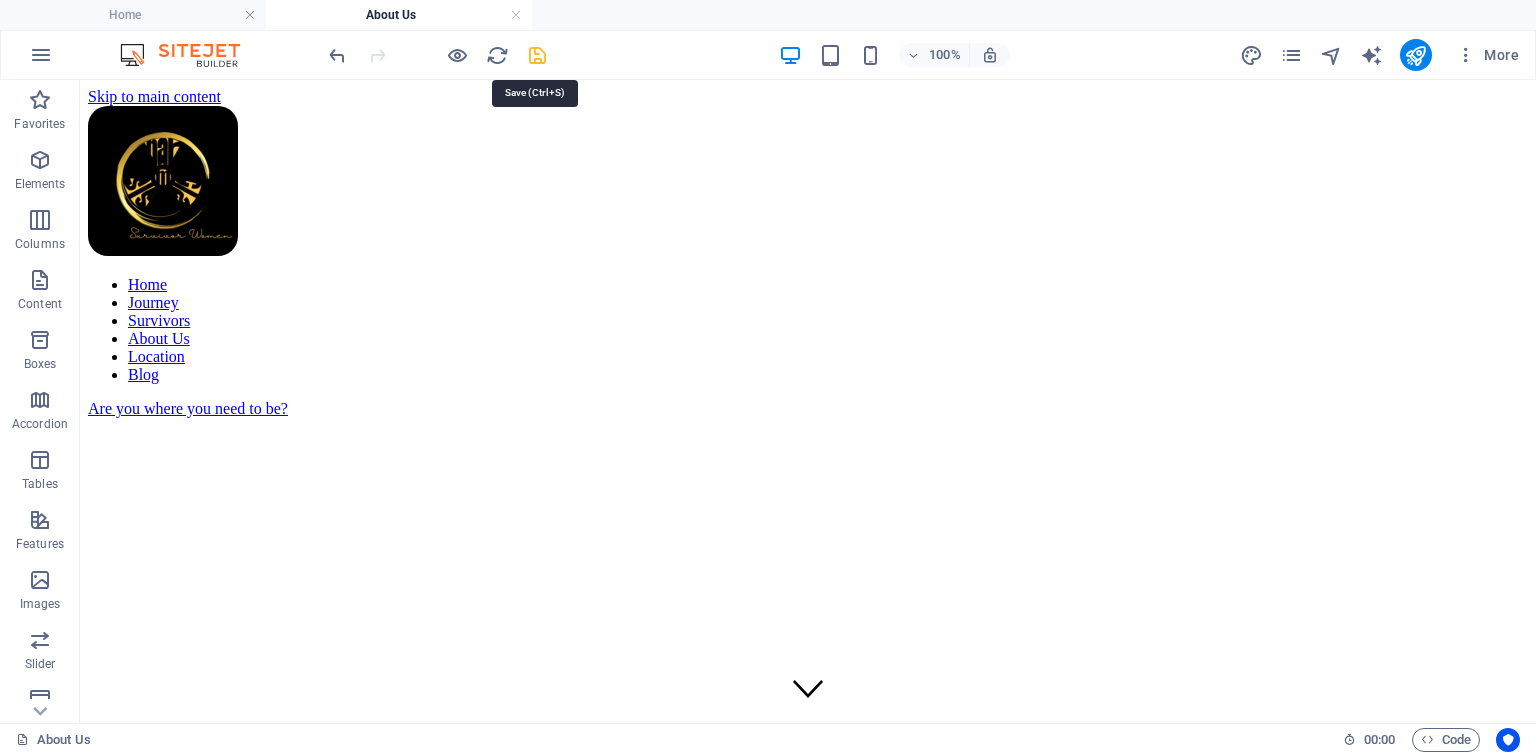click at bounding box center (537, 55) 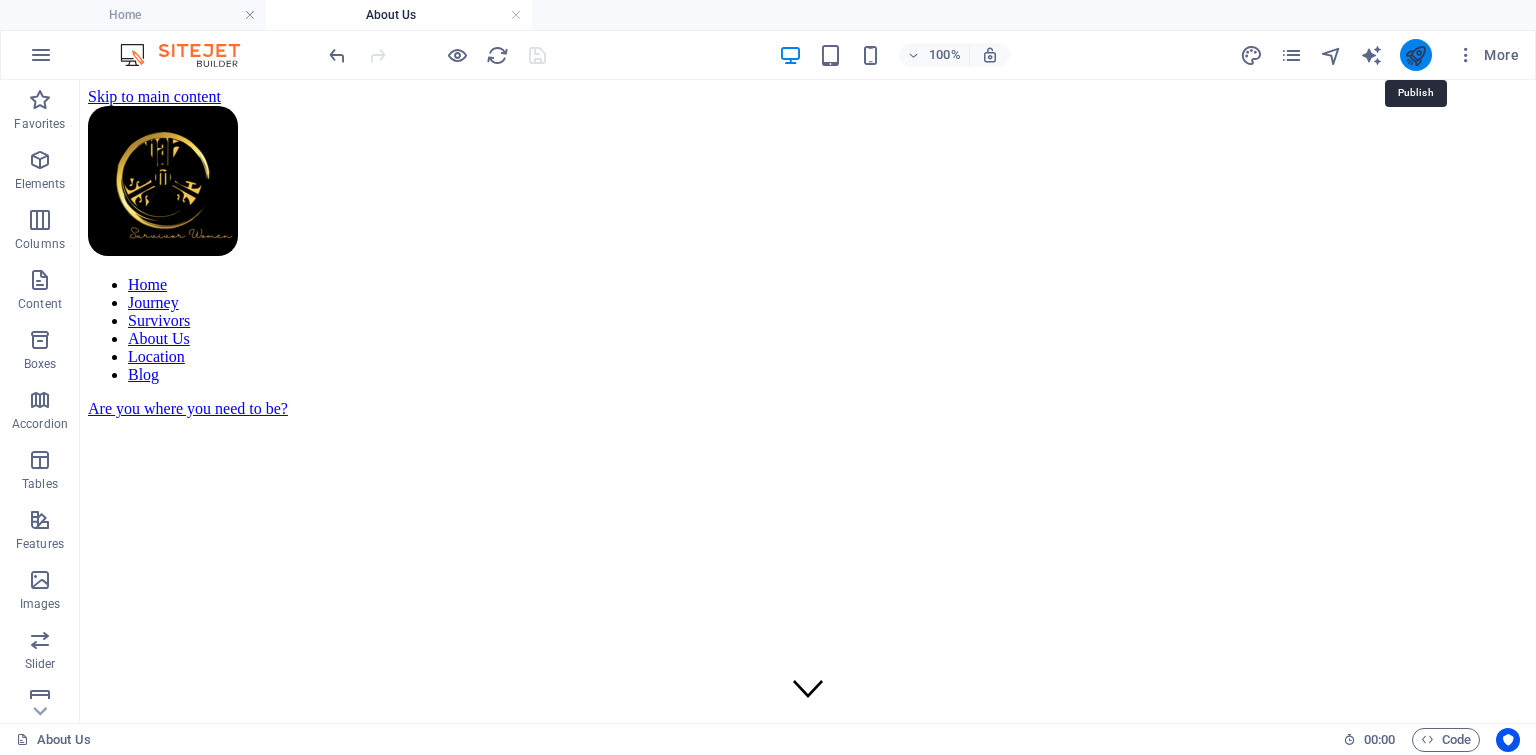 click at bounding box center (1415, 55) 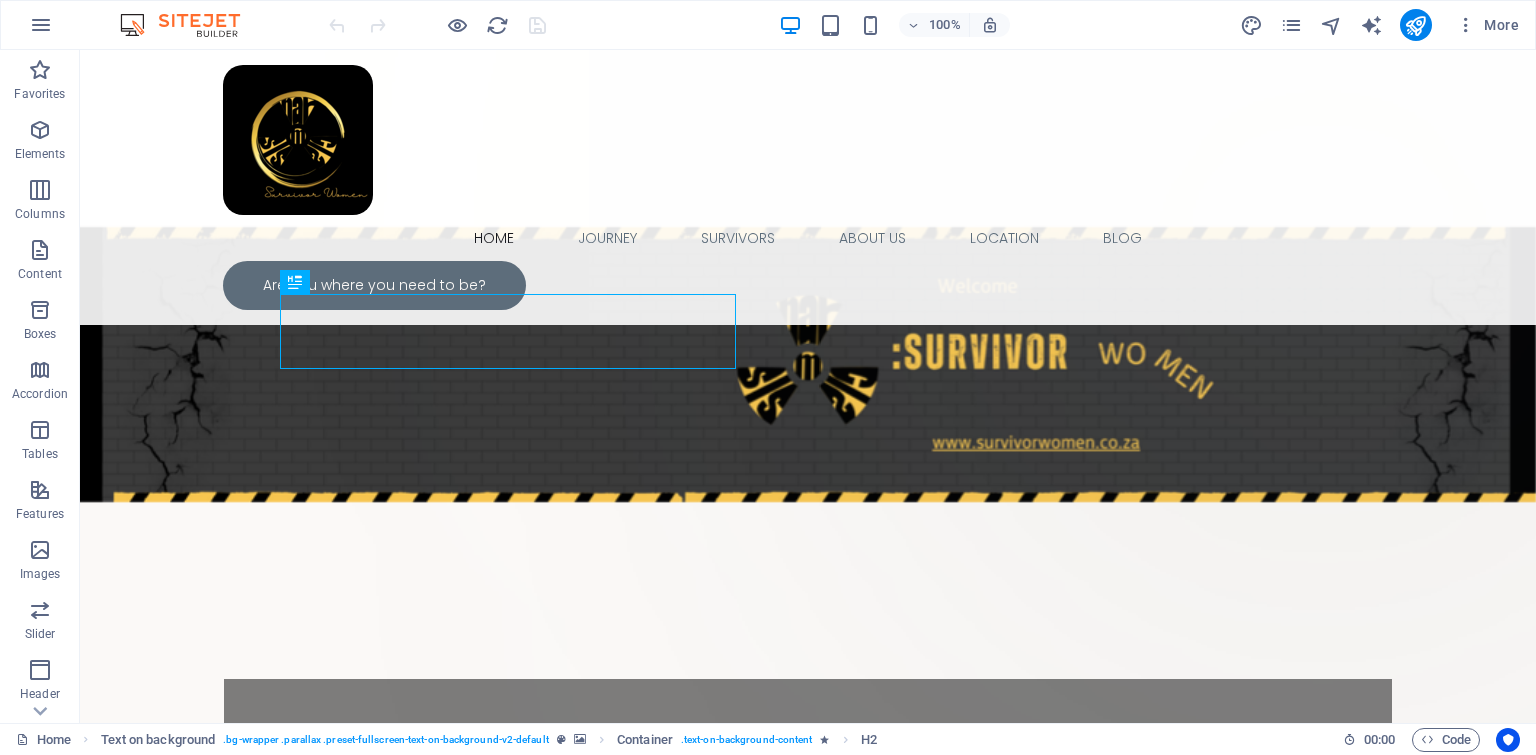 scroll, scrollTop: 0, scrollLeft: 0, axis: both 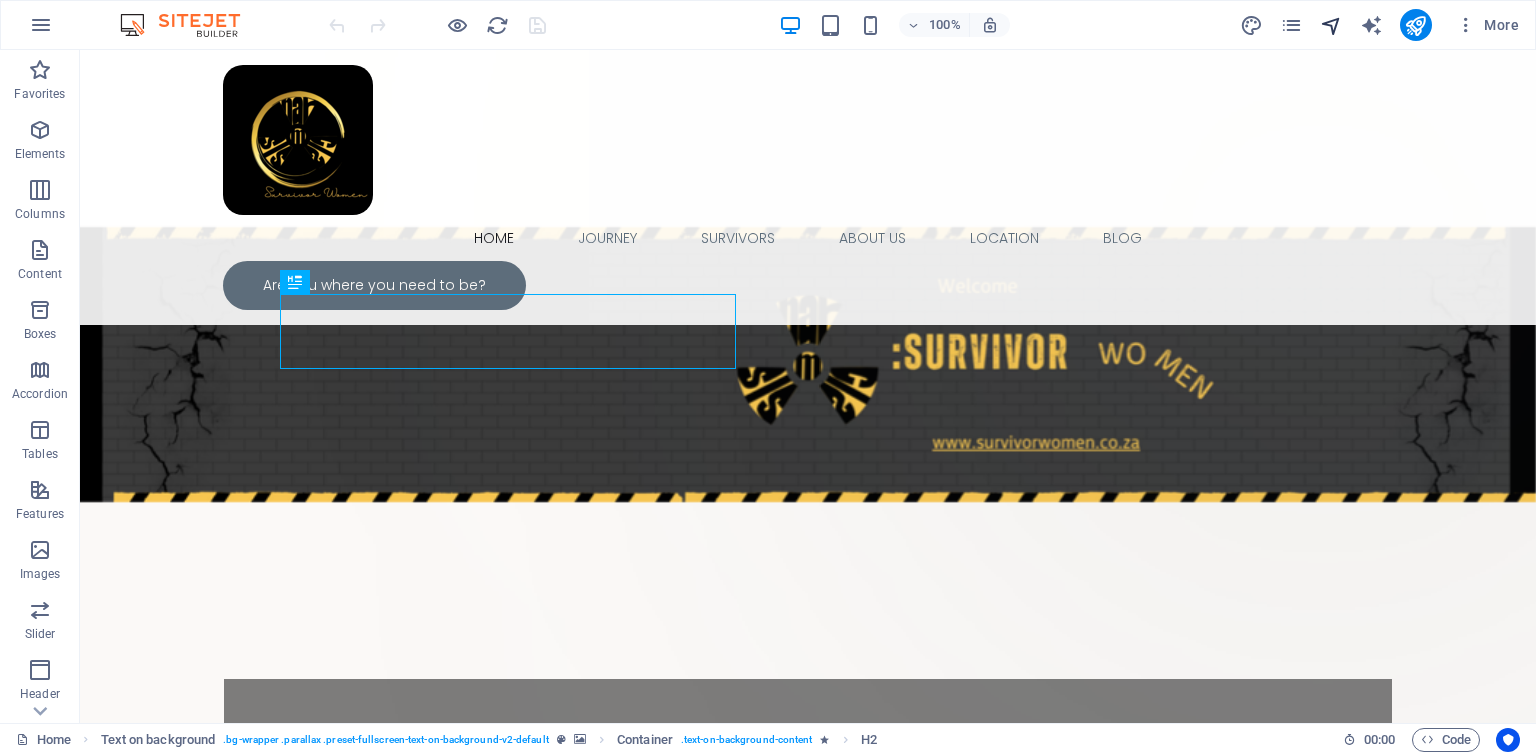 click at bounding box center [1331, 25] 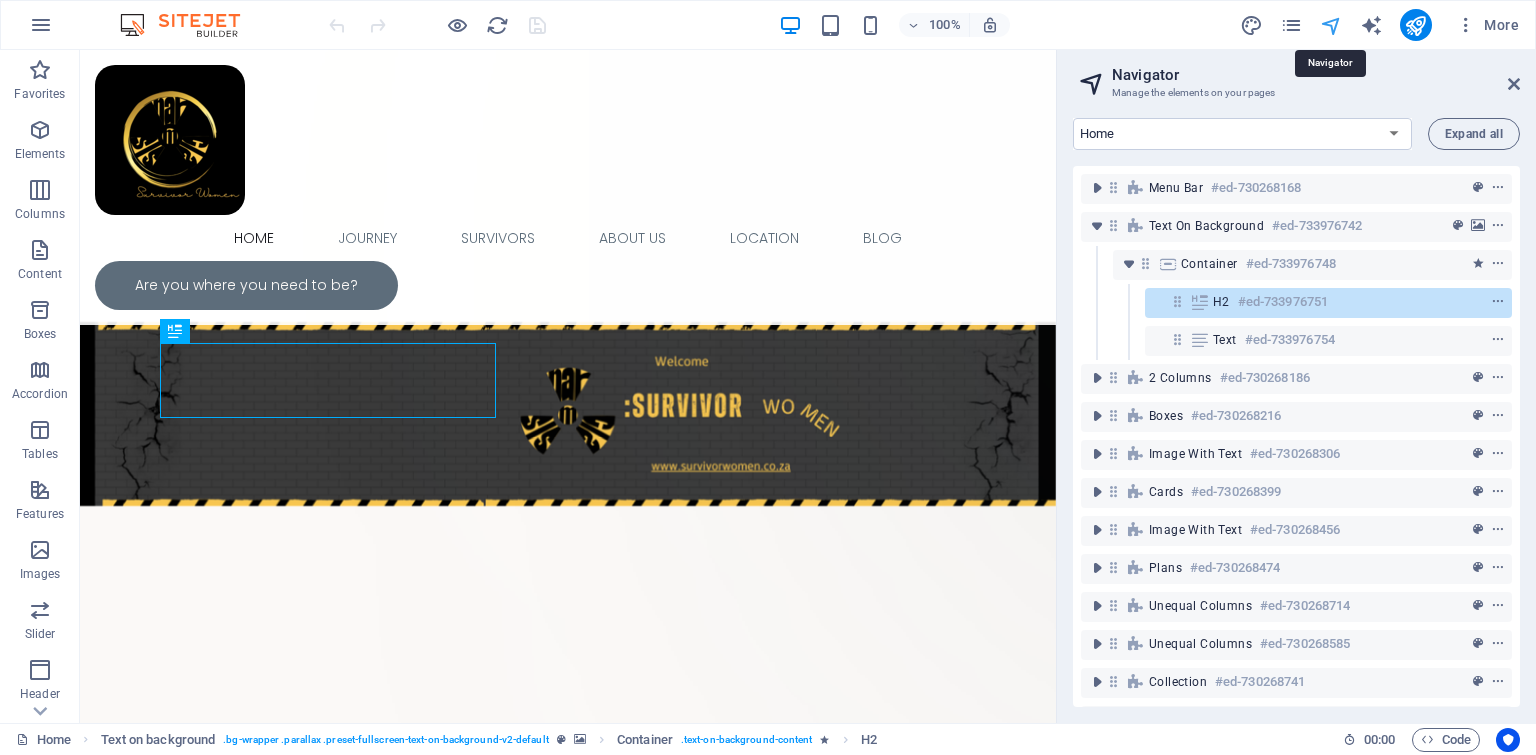 click at bounding box center [1331, 25] 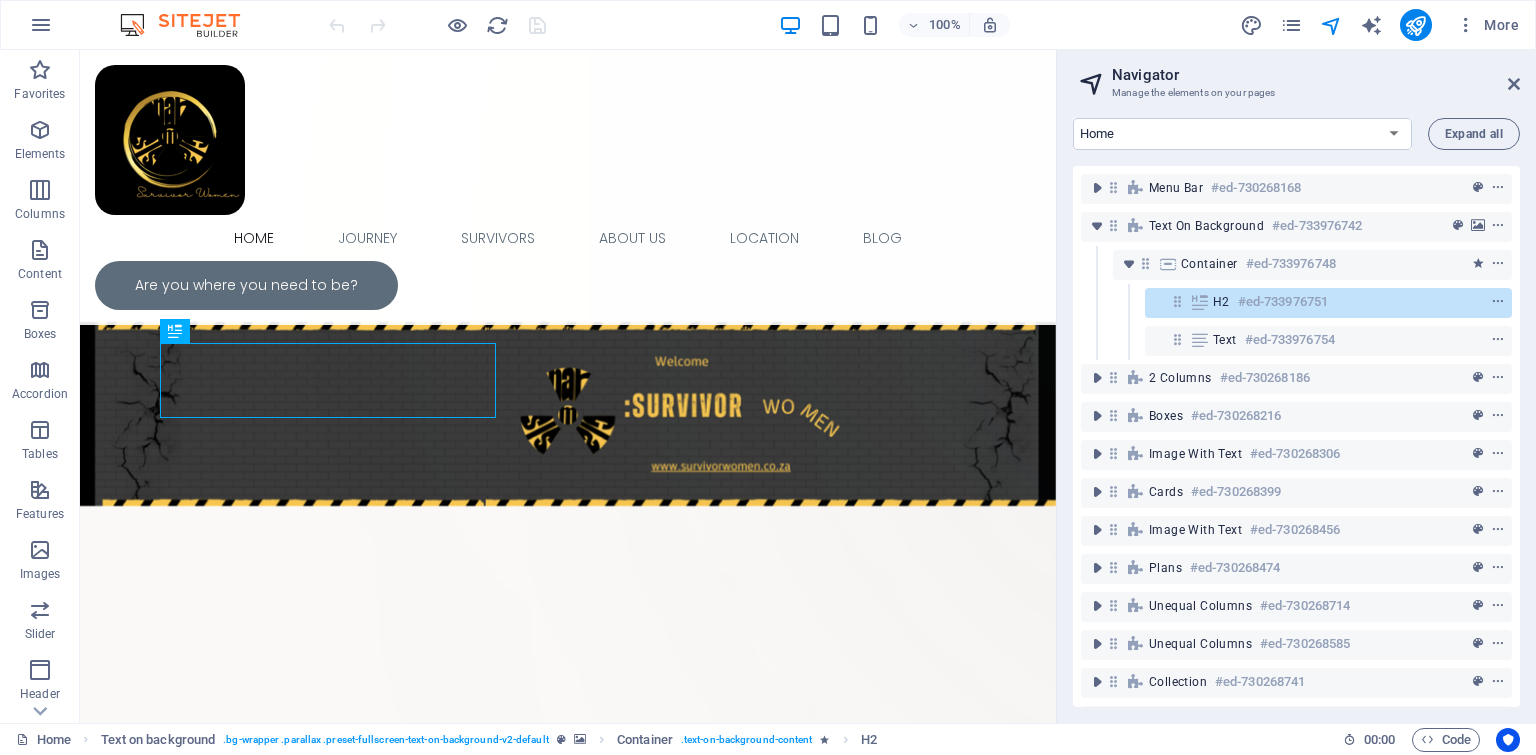 drag, startPoint x: 1524, startPoint y: 518, endPoint x: 1535, endPoint y: 582, distance: 64.93843 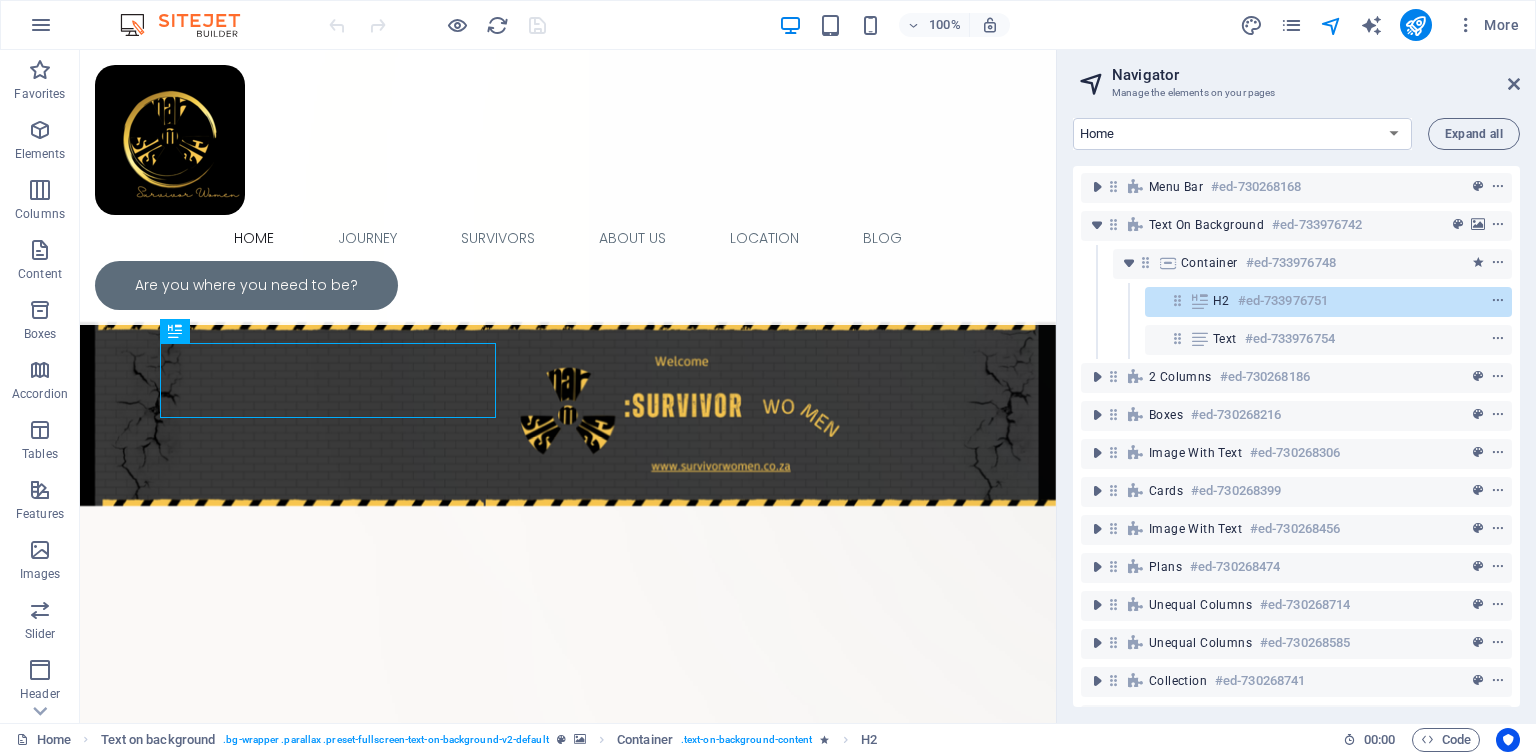 scroll, scrollTop: 0, scrollLeft: 0, axis: both 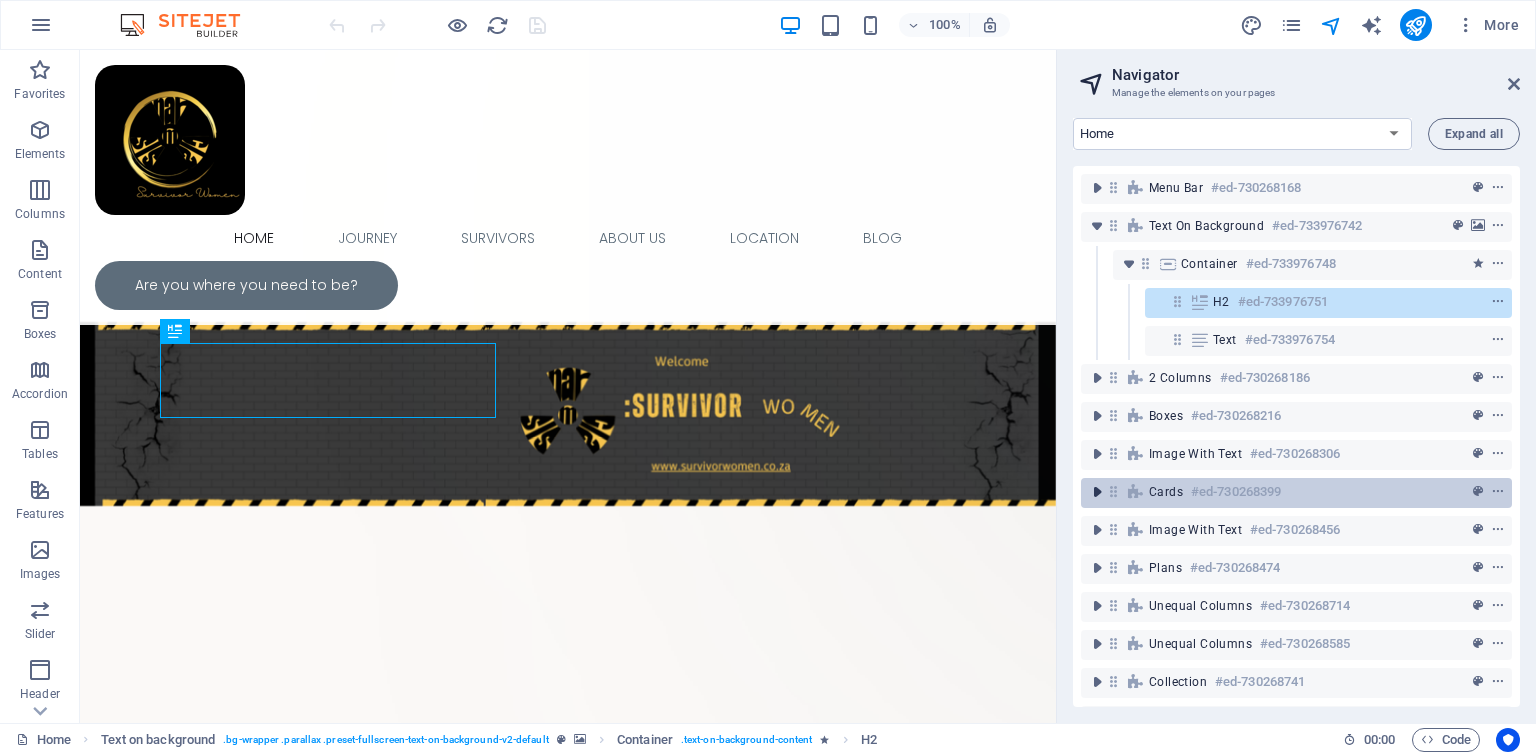 click at bounding box center [1097, 492] 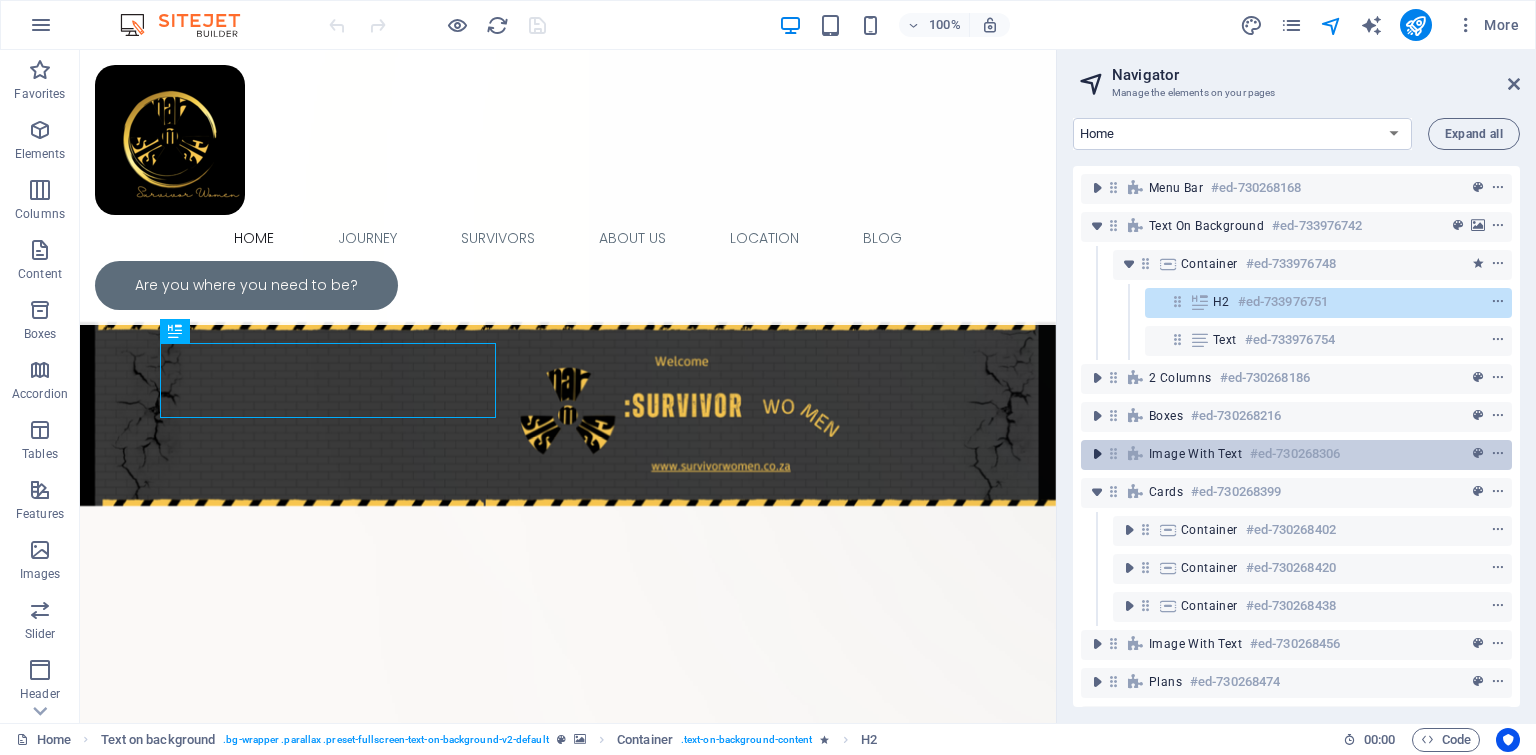 click at bounding box center (1097, 454) 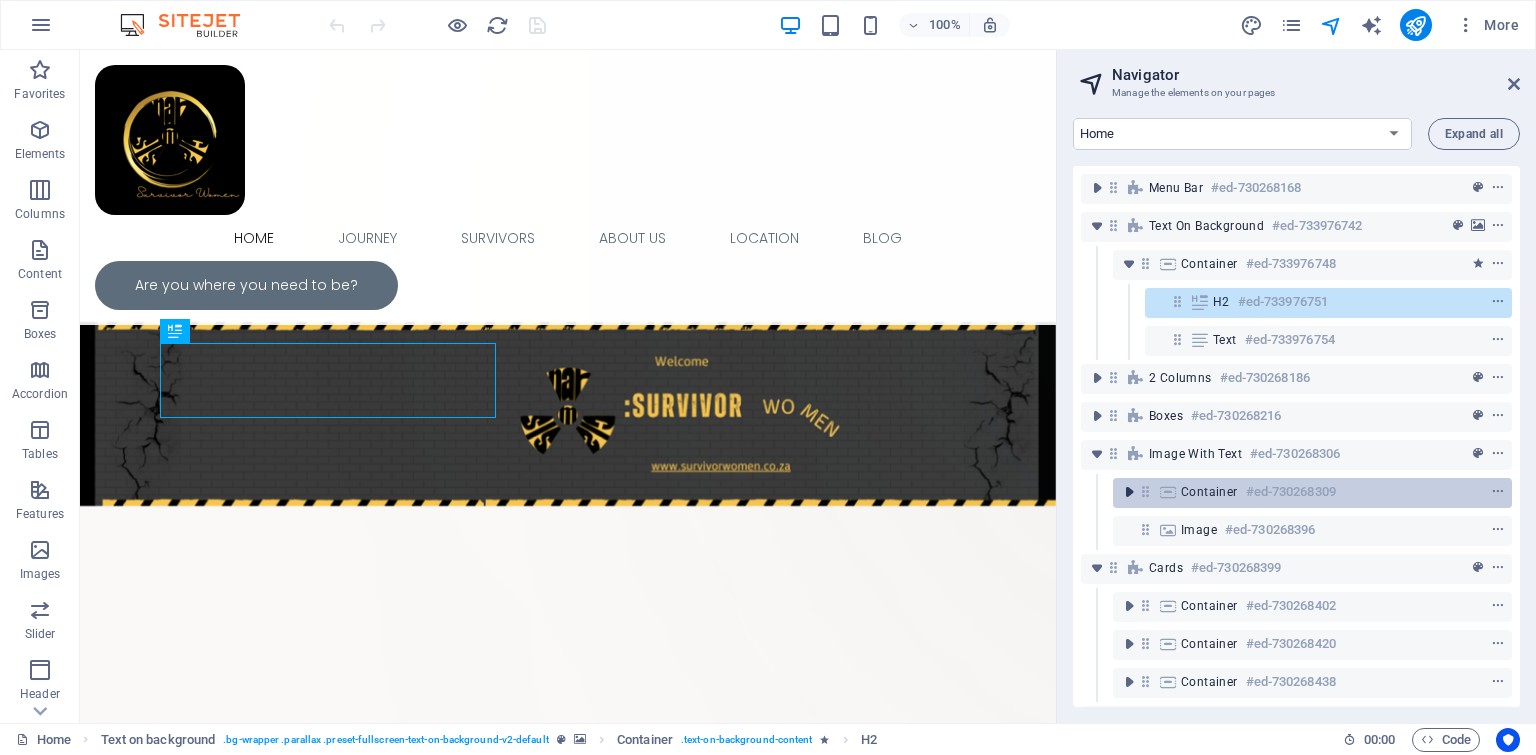 click at bounding box center (1129, 492) 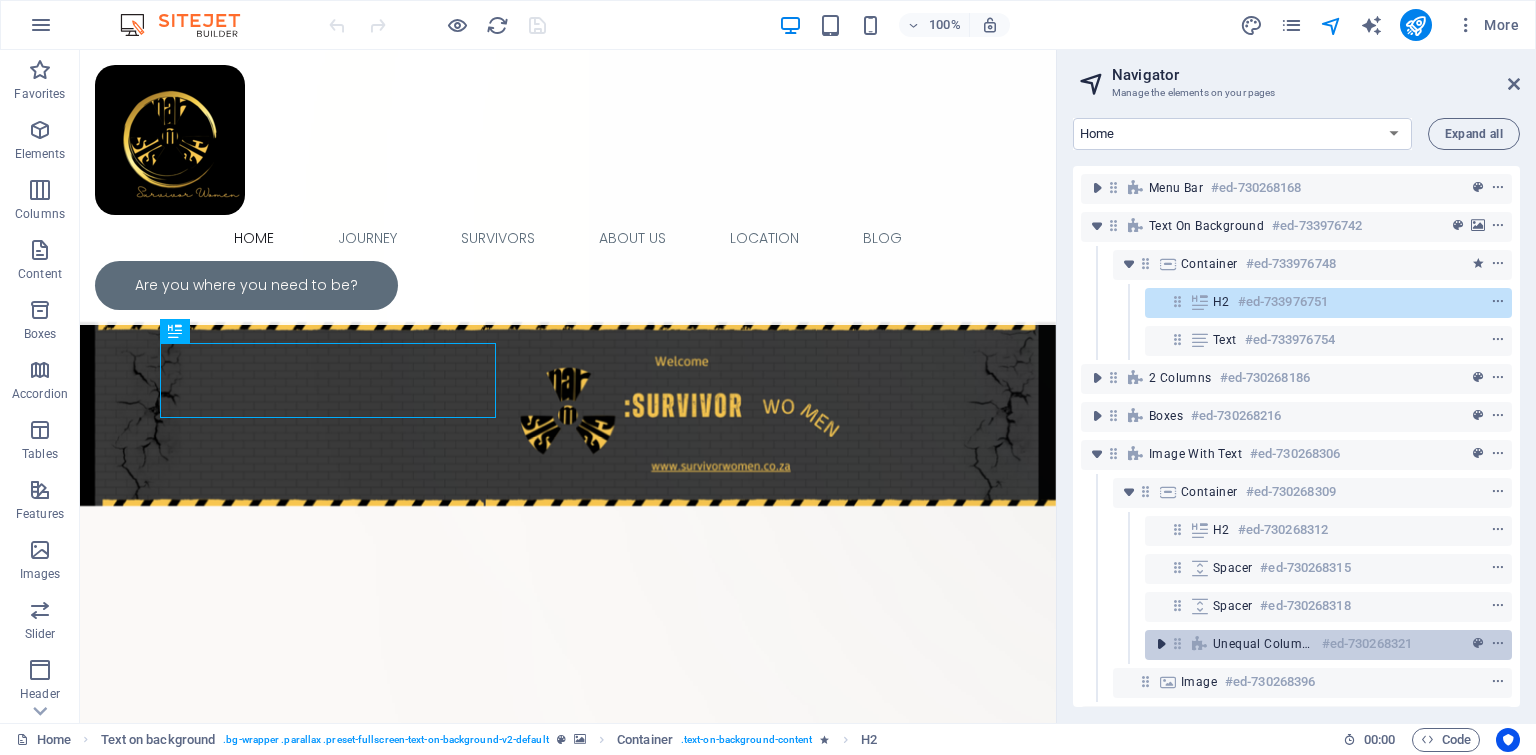 click at bounding box center [1161, 644] 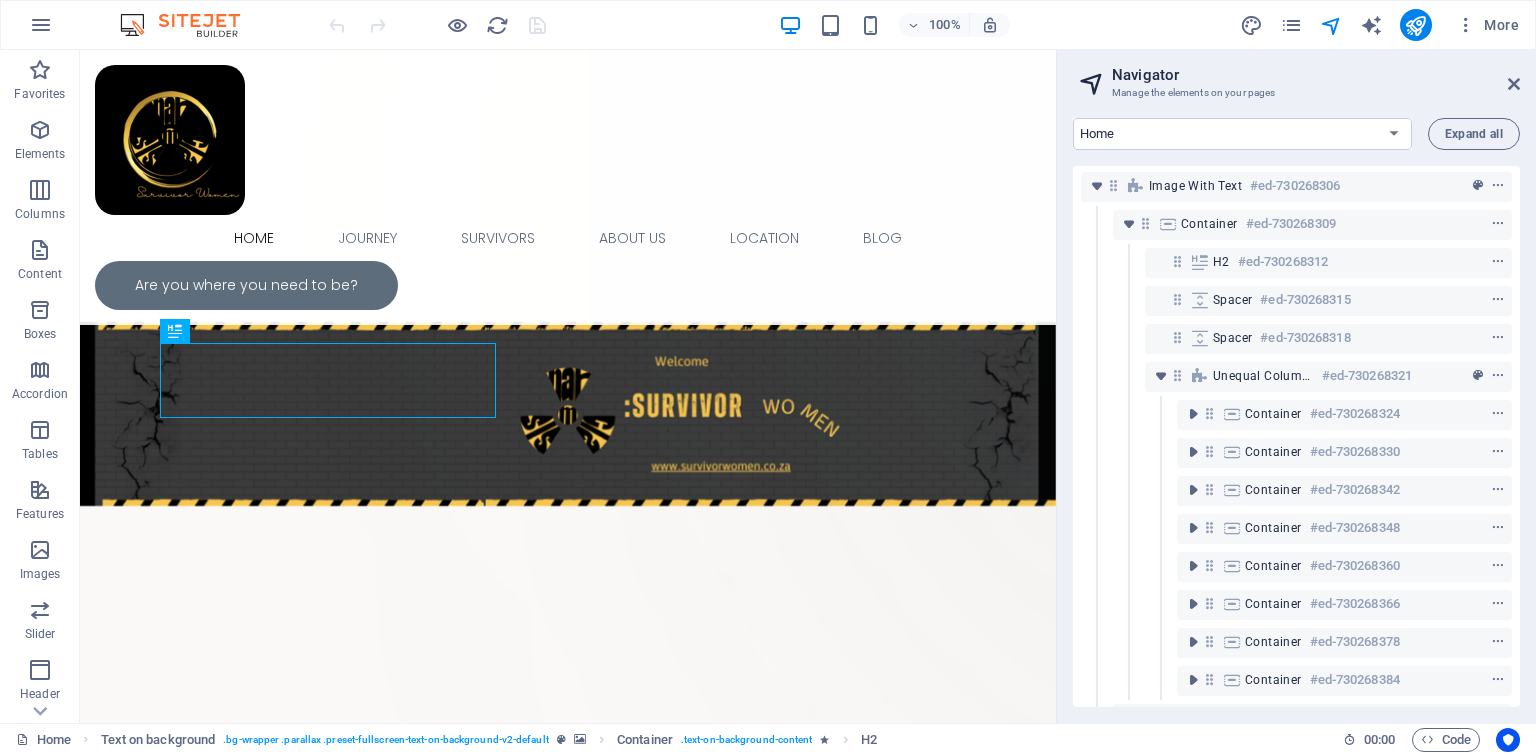 scroll, scrollTop: 269, scrollLeft: 0, axis: vertical 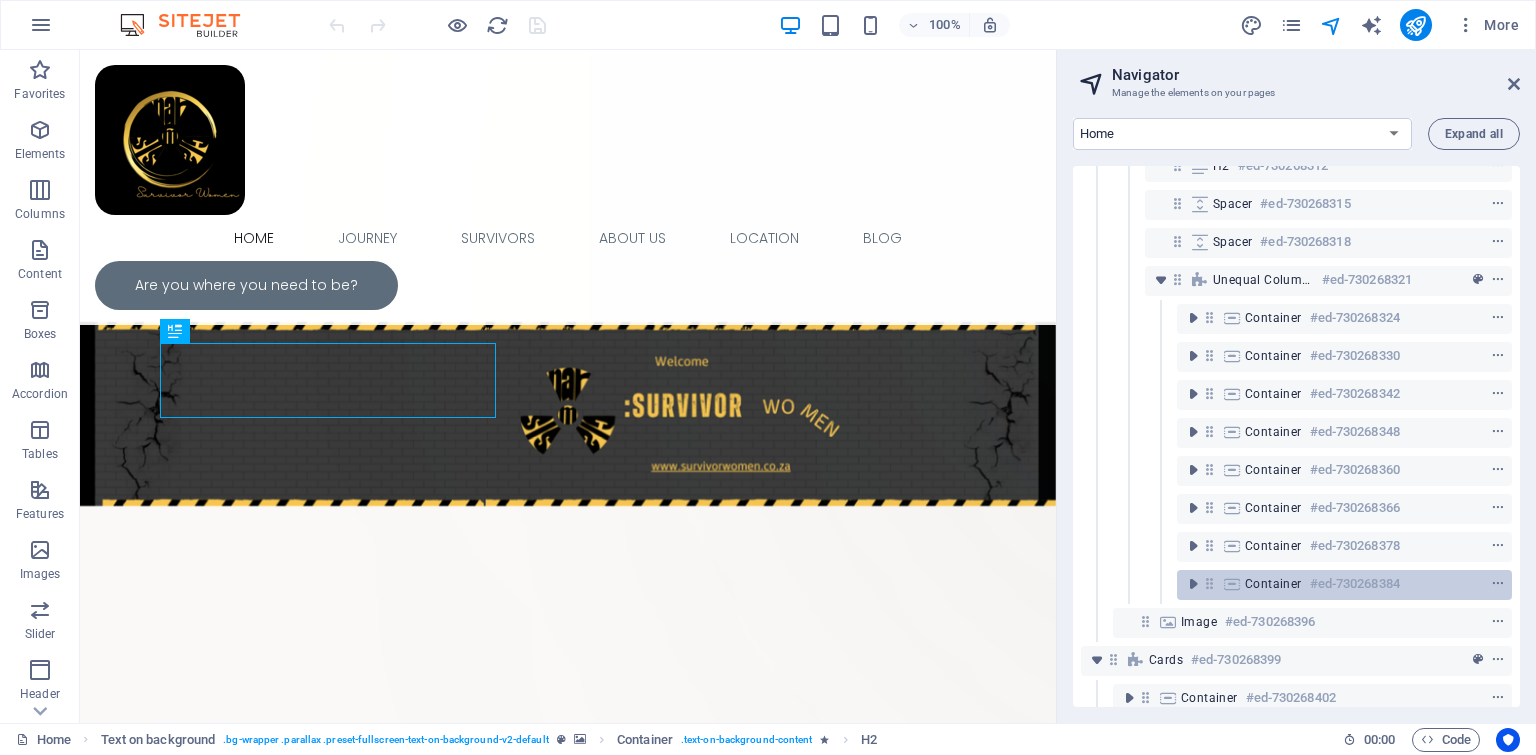 click on "#ed-730268384" at bounding box center [1355, 584] 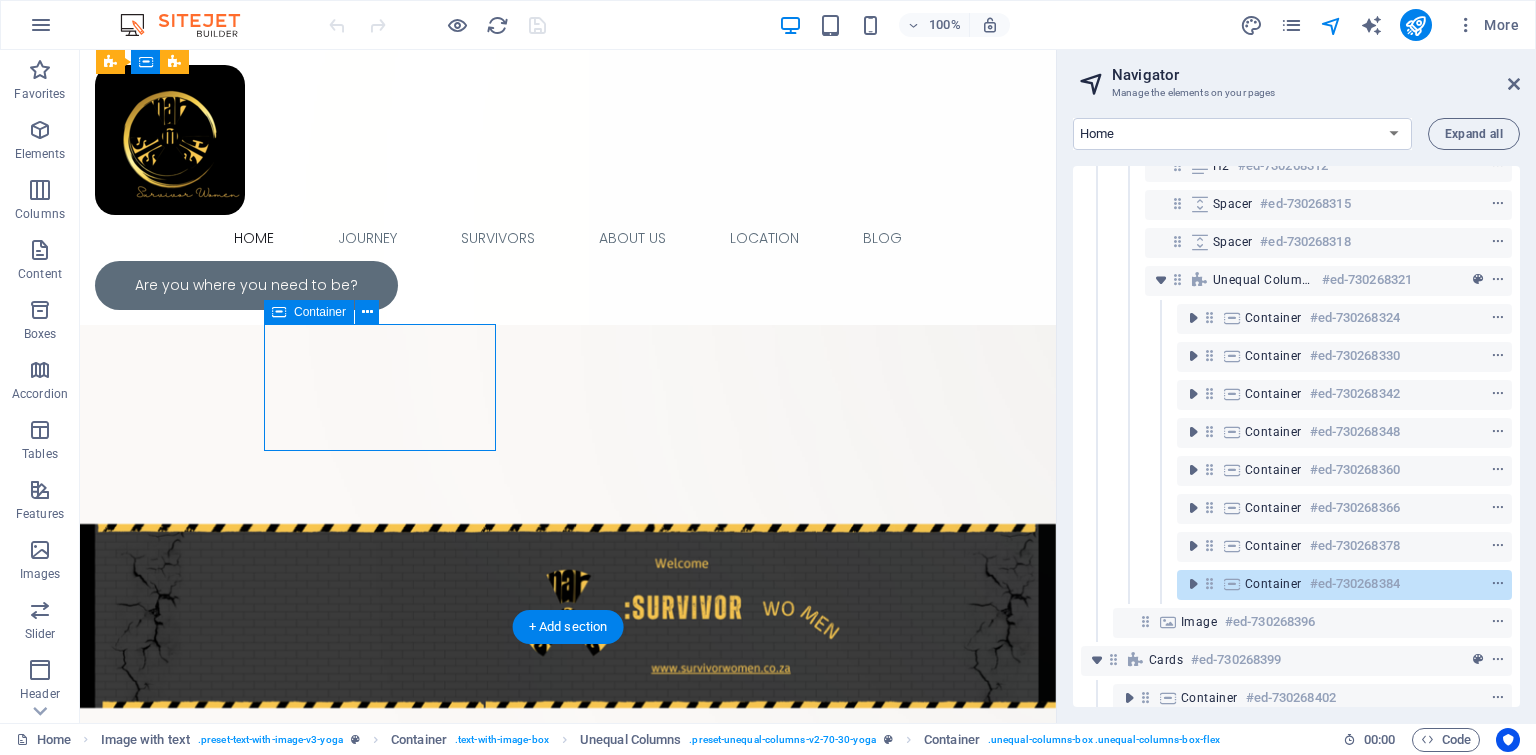 scroll, scrollTop: 2184, scrollLeft: 0, axis: vertical 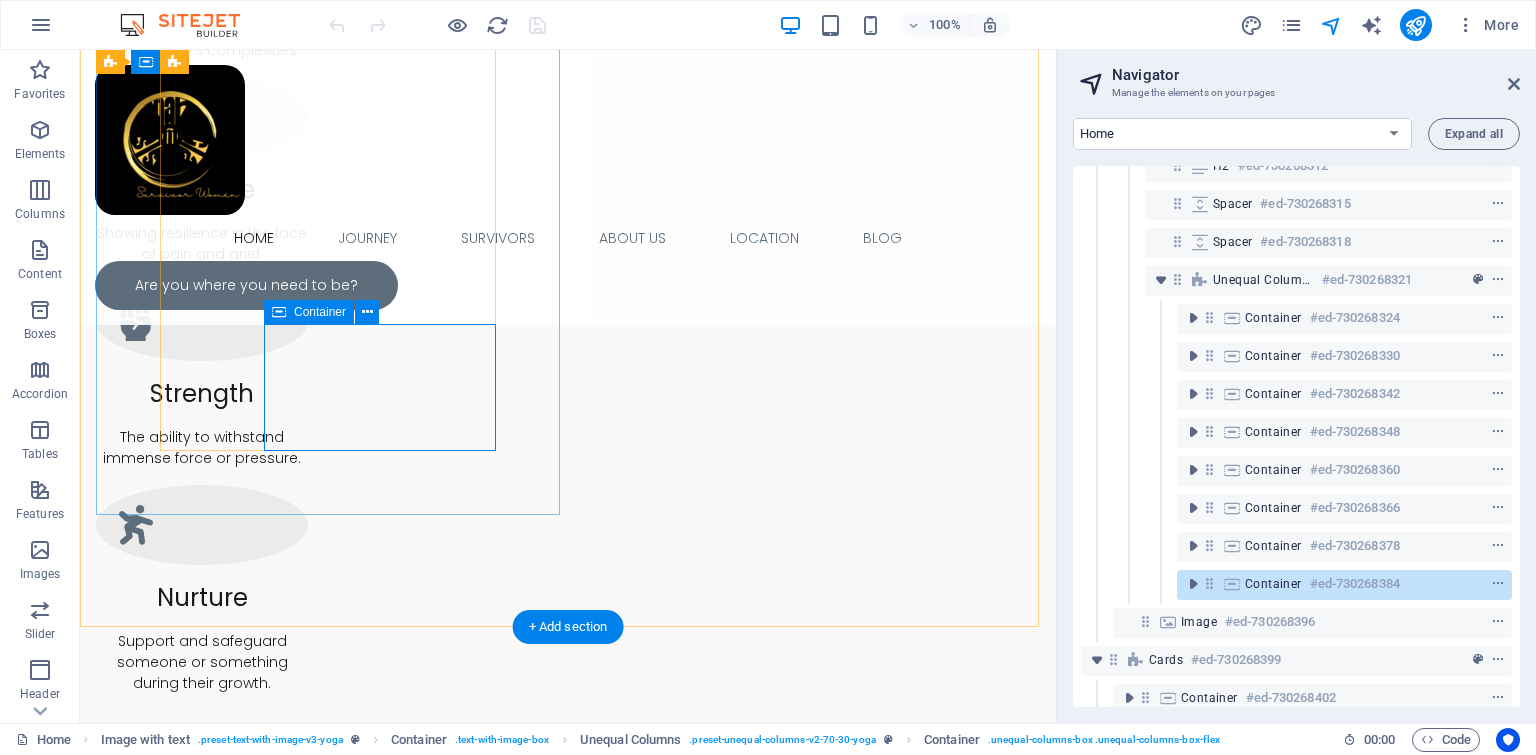 click on "Container" at bounding box center [1273, 584] 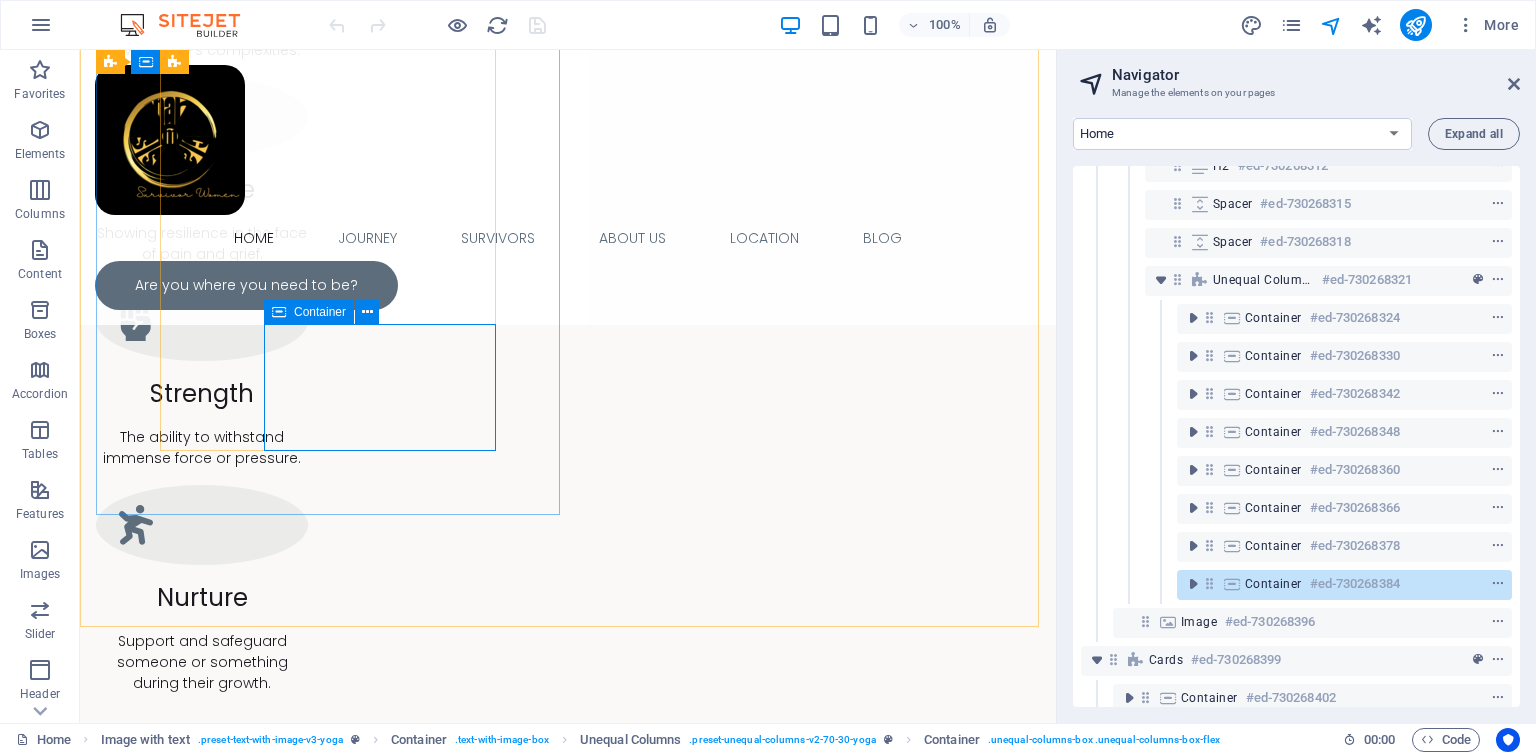 click at bounding box center [279, 312] 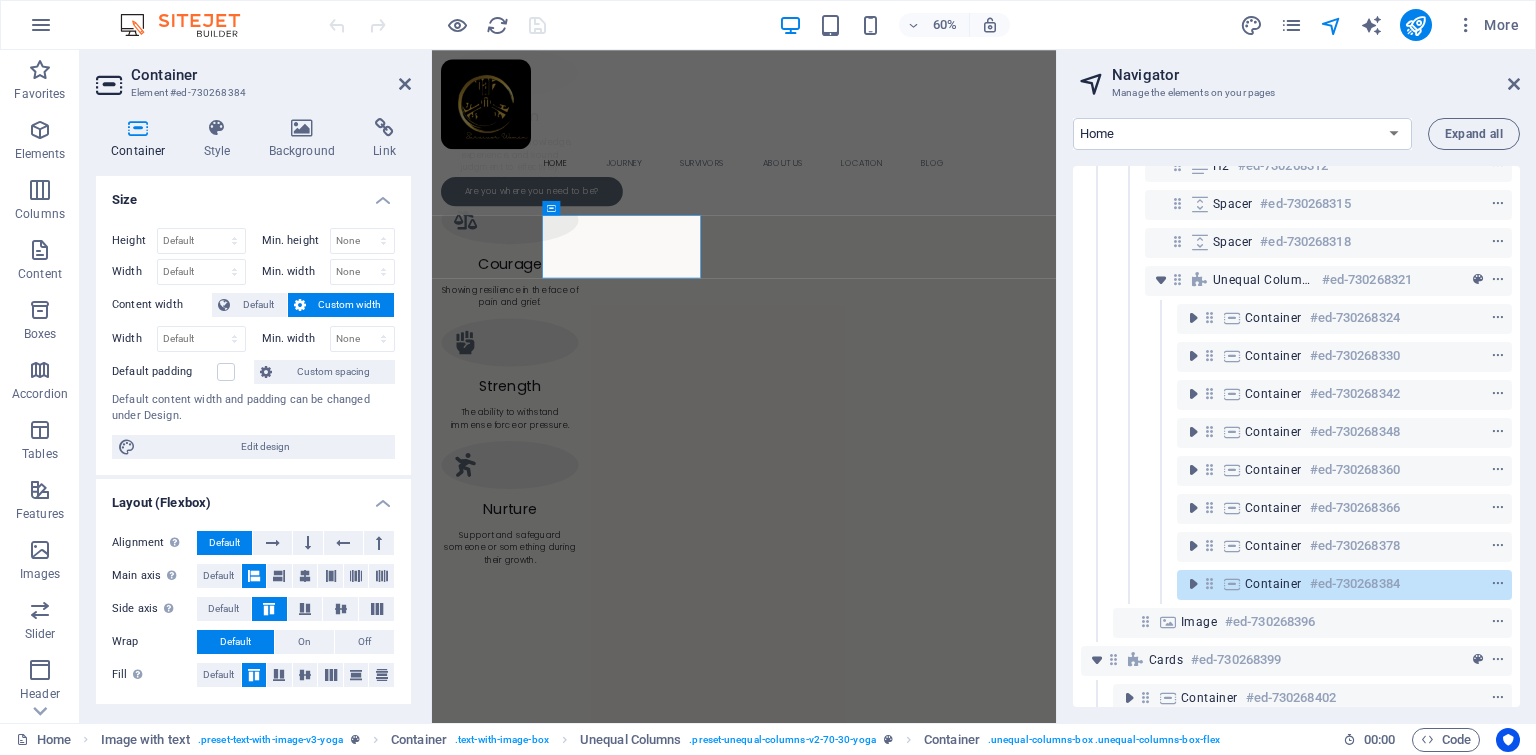 scroll, scrollTop: 2160, scrollLeft: 0, axis: vertical 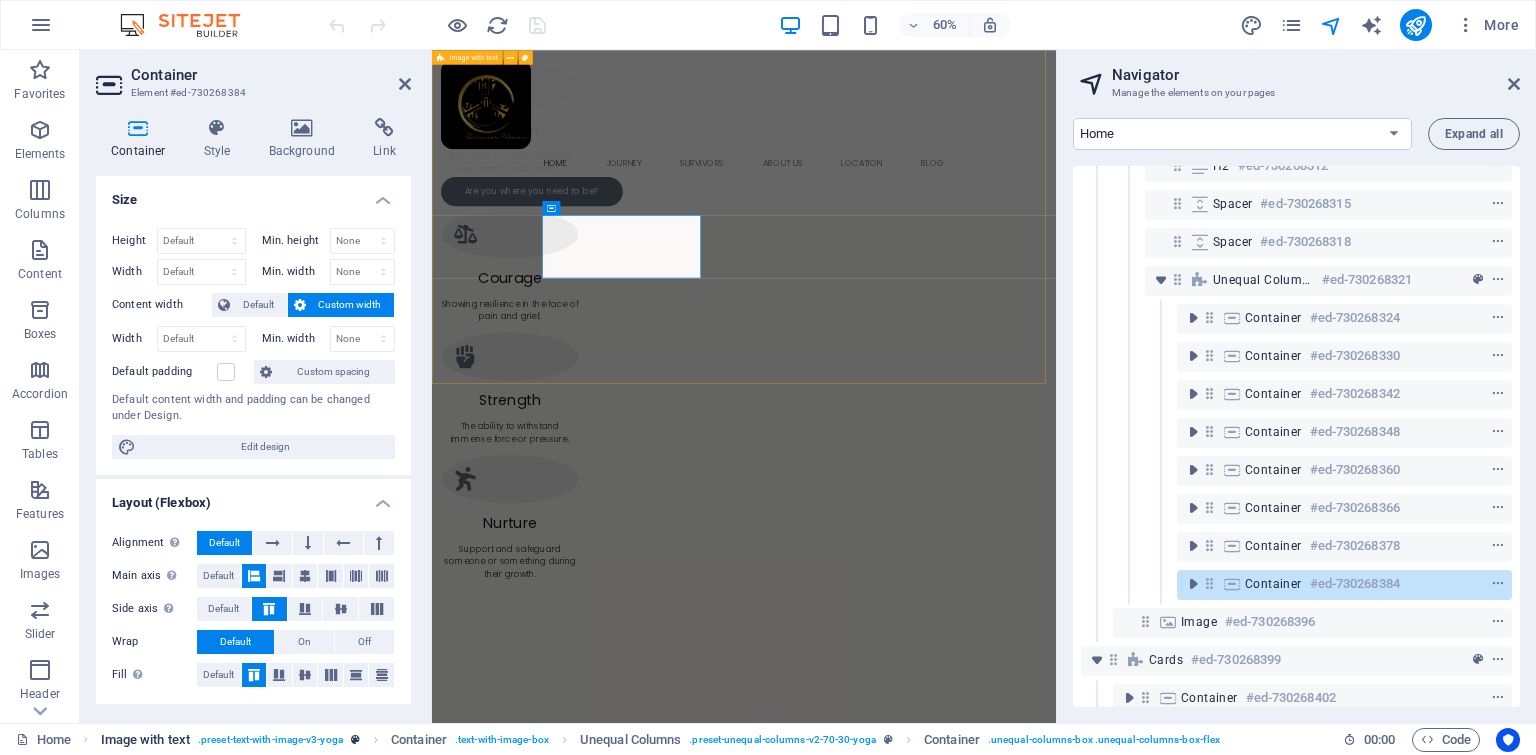 click on ". preset-text-with-image-v3-yoga" at bounding box center (270, 740) 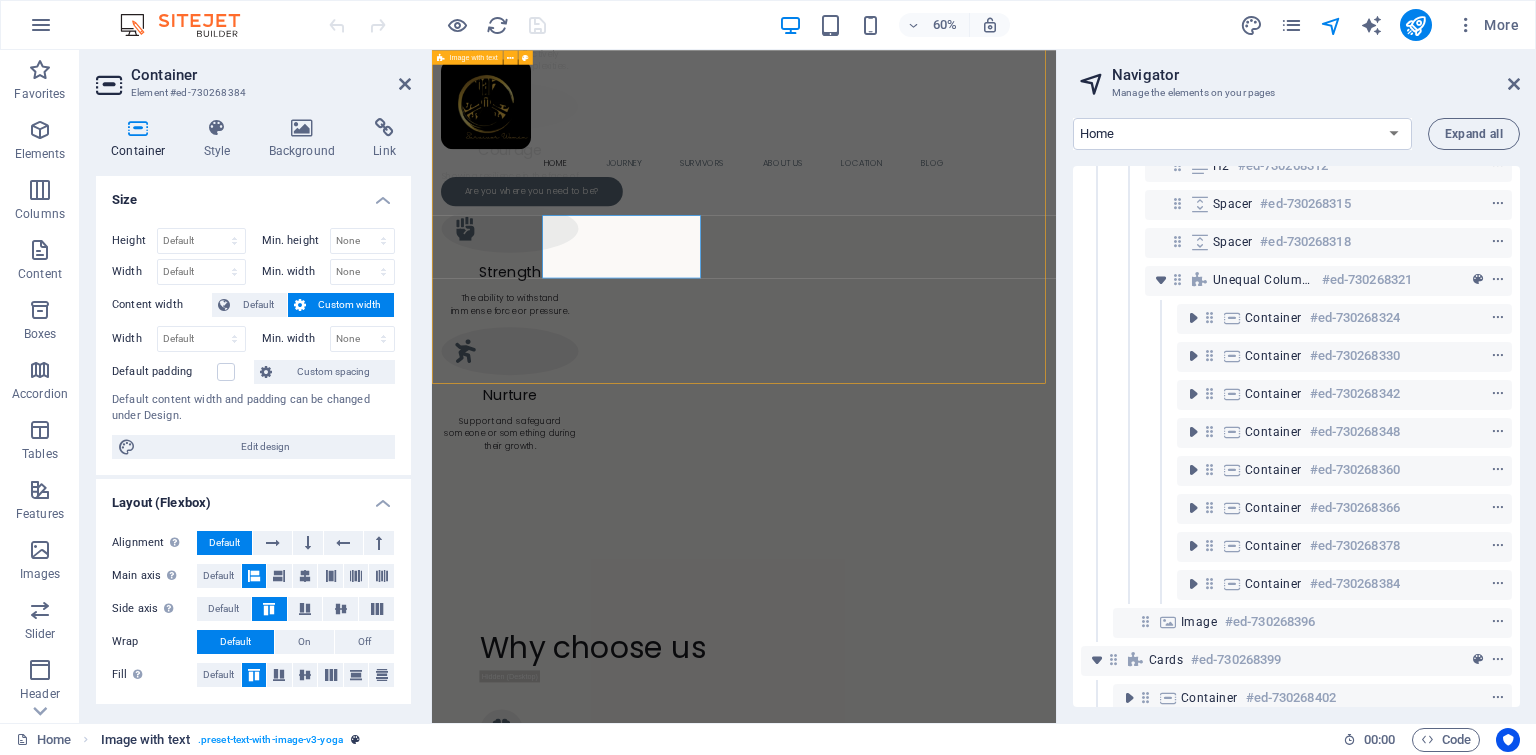 scroll, scrollTop: 2184, scrollLeft: 0, axis: vertical 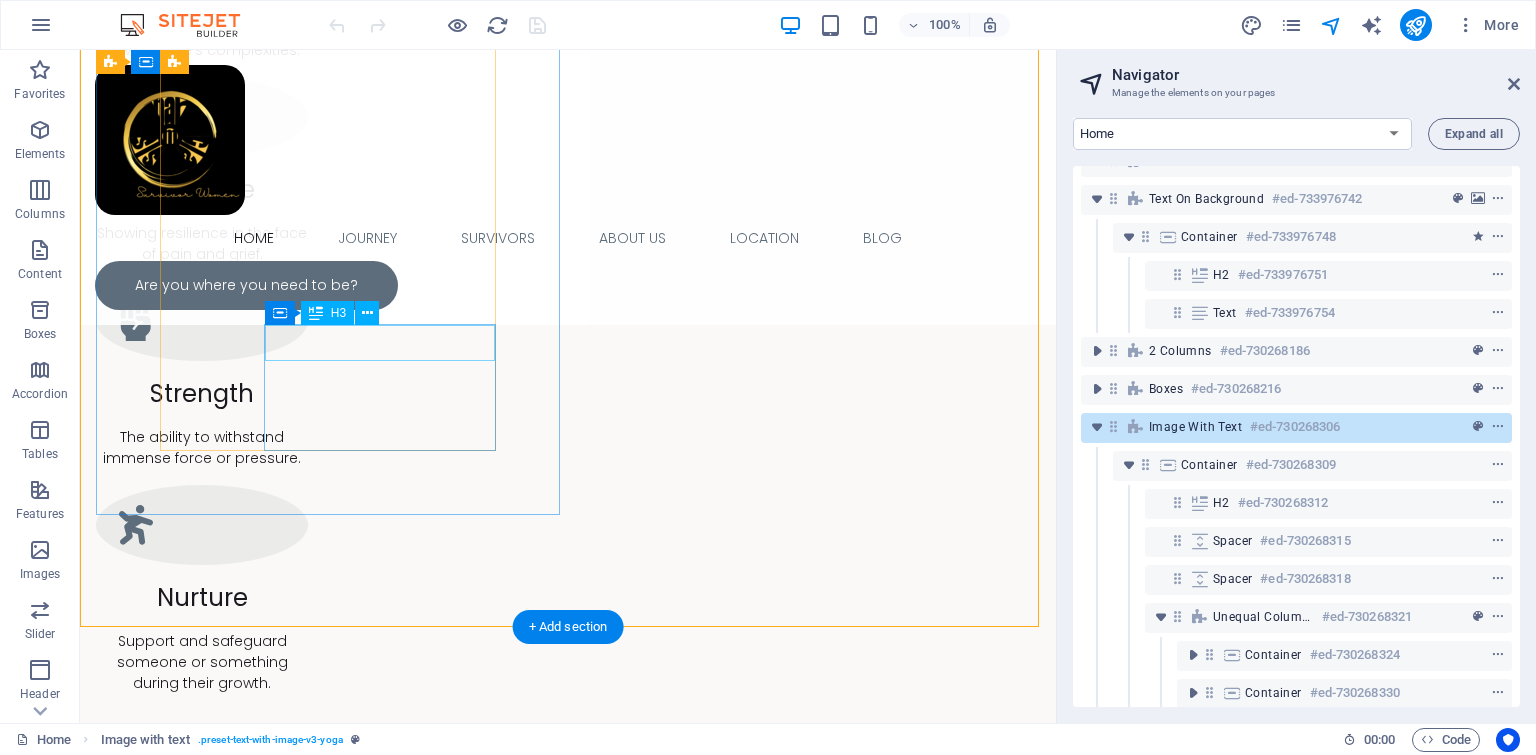 click on "Flexibility" at bounding box center (568, 1796) 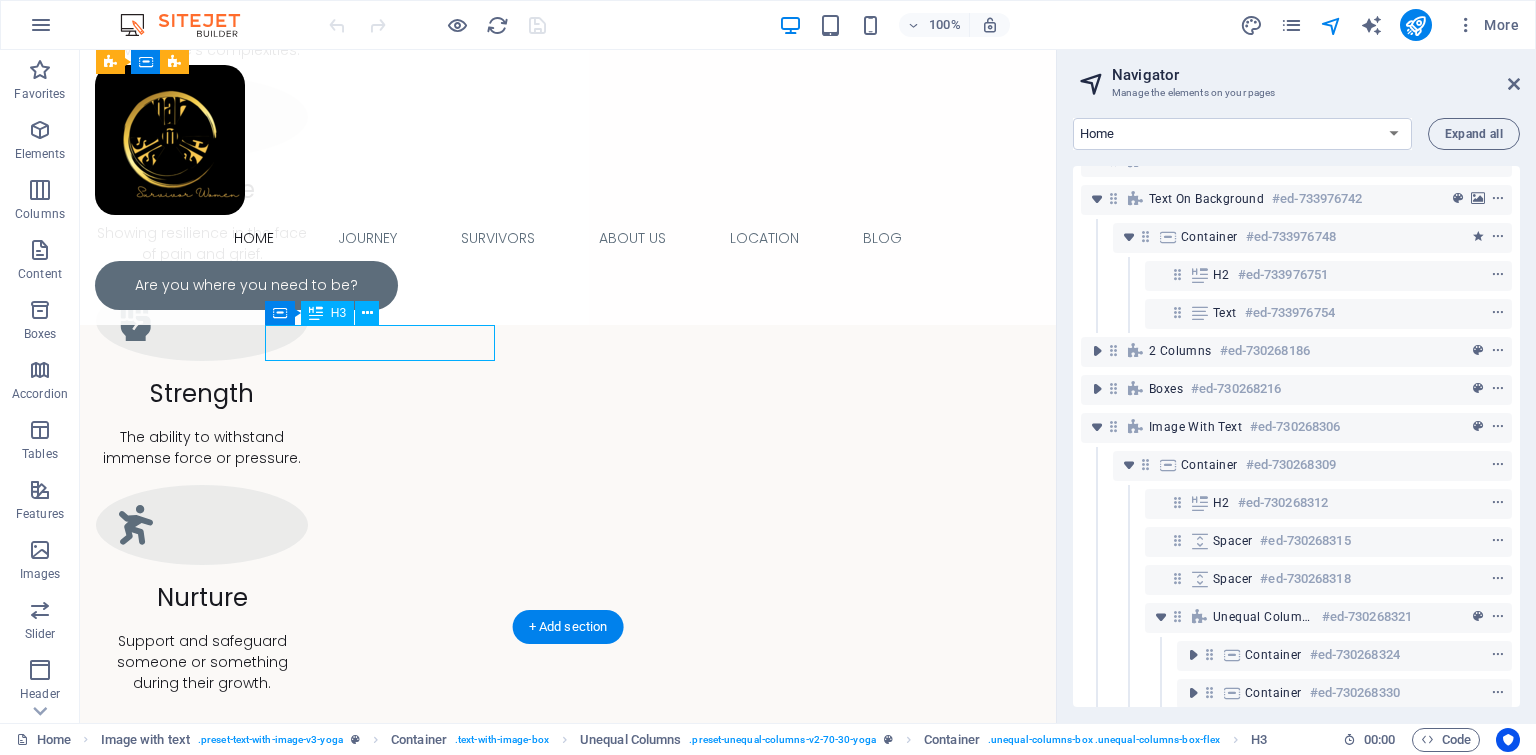 click on "Flexibility" at bounding box center [568, 1796] 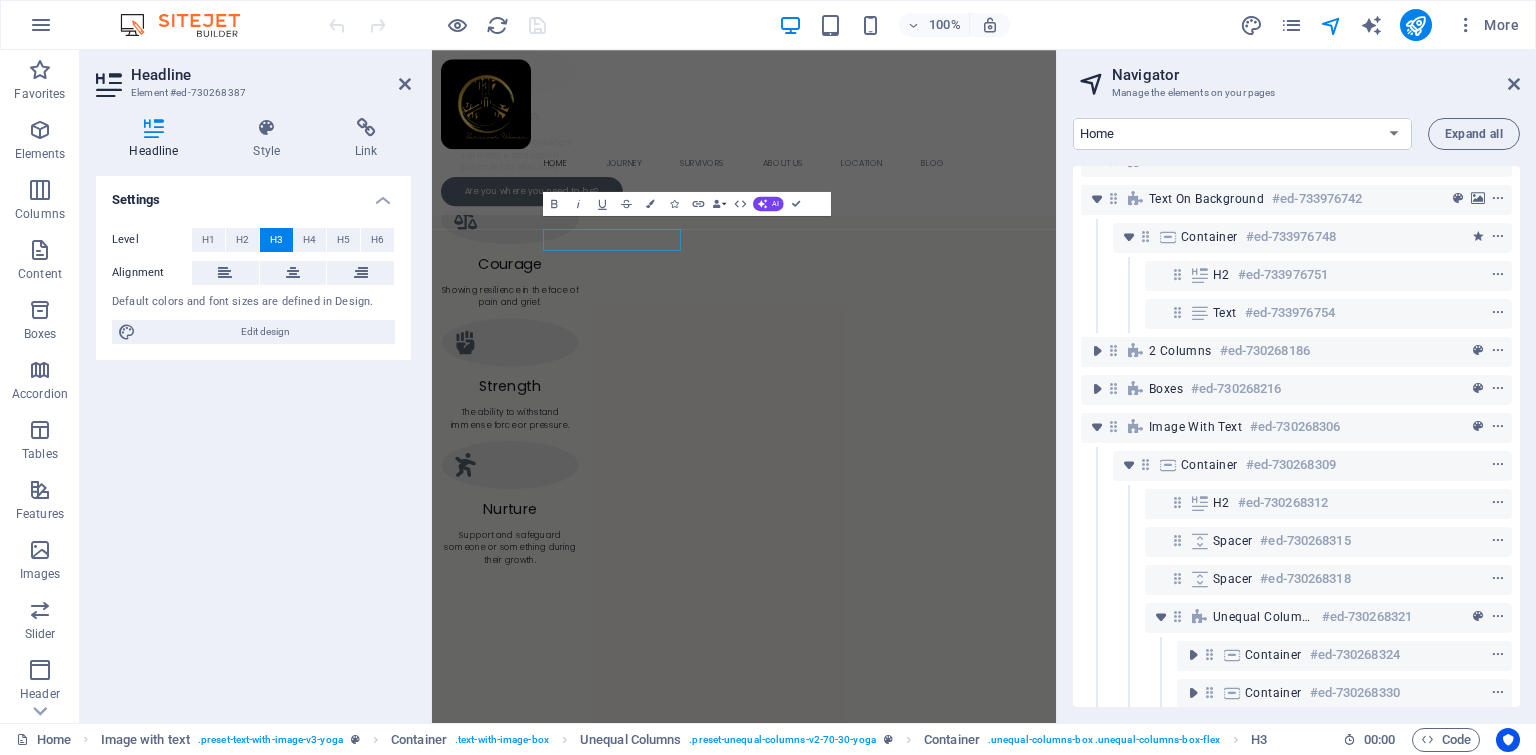 scroll, scrollTop: 2160, scrollLeft: 0, axis: vertical 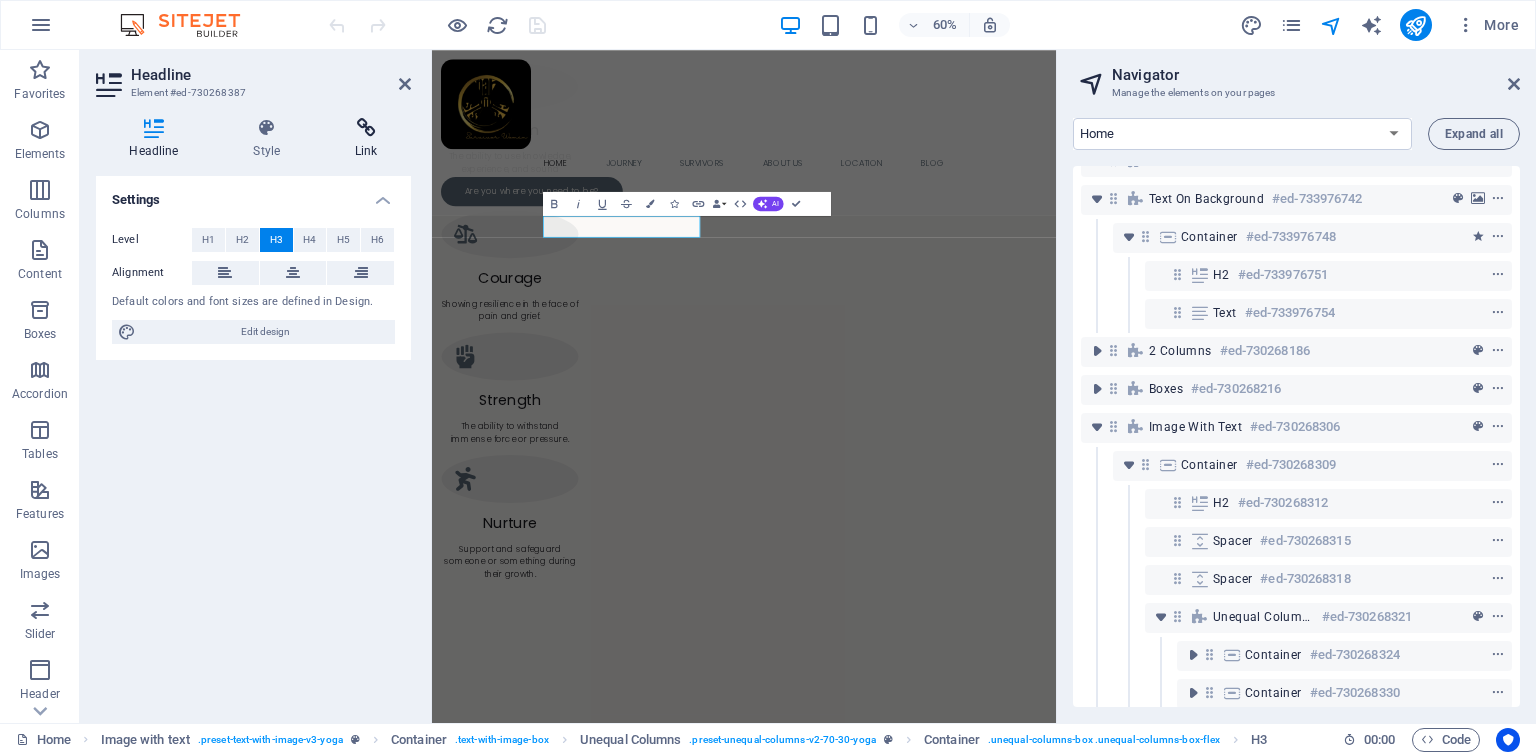 click at bounding box center [366, 128] 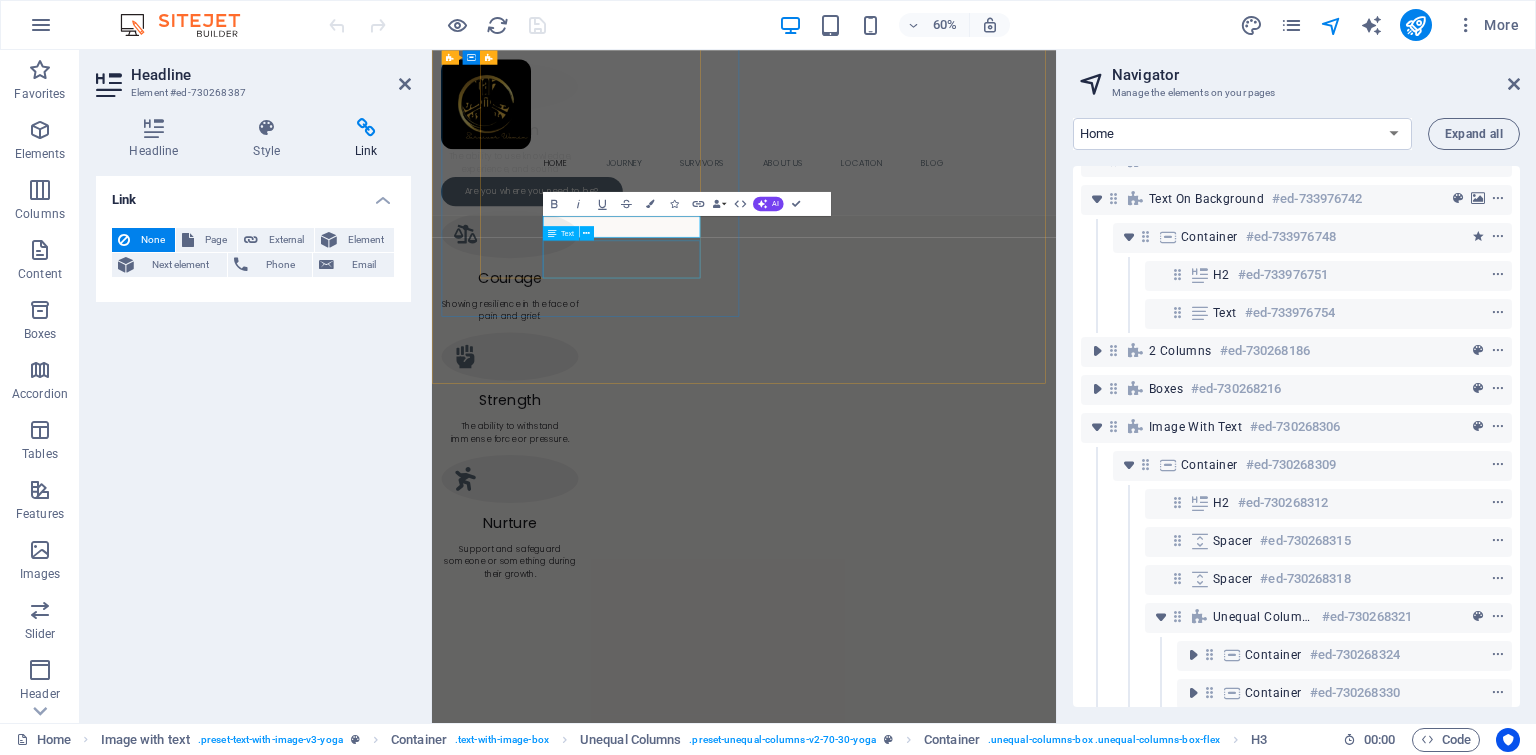 click on "We acknowledge the pain of others and provide comfort, even though we ourselves need solace." at bounding box center (952, 2048) 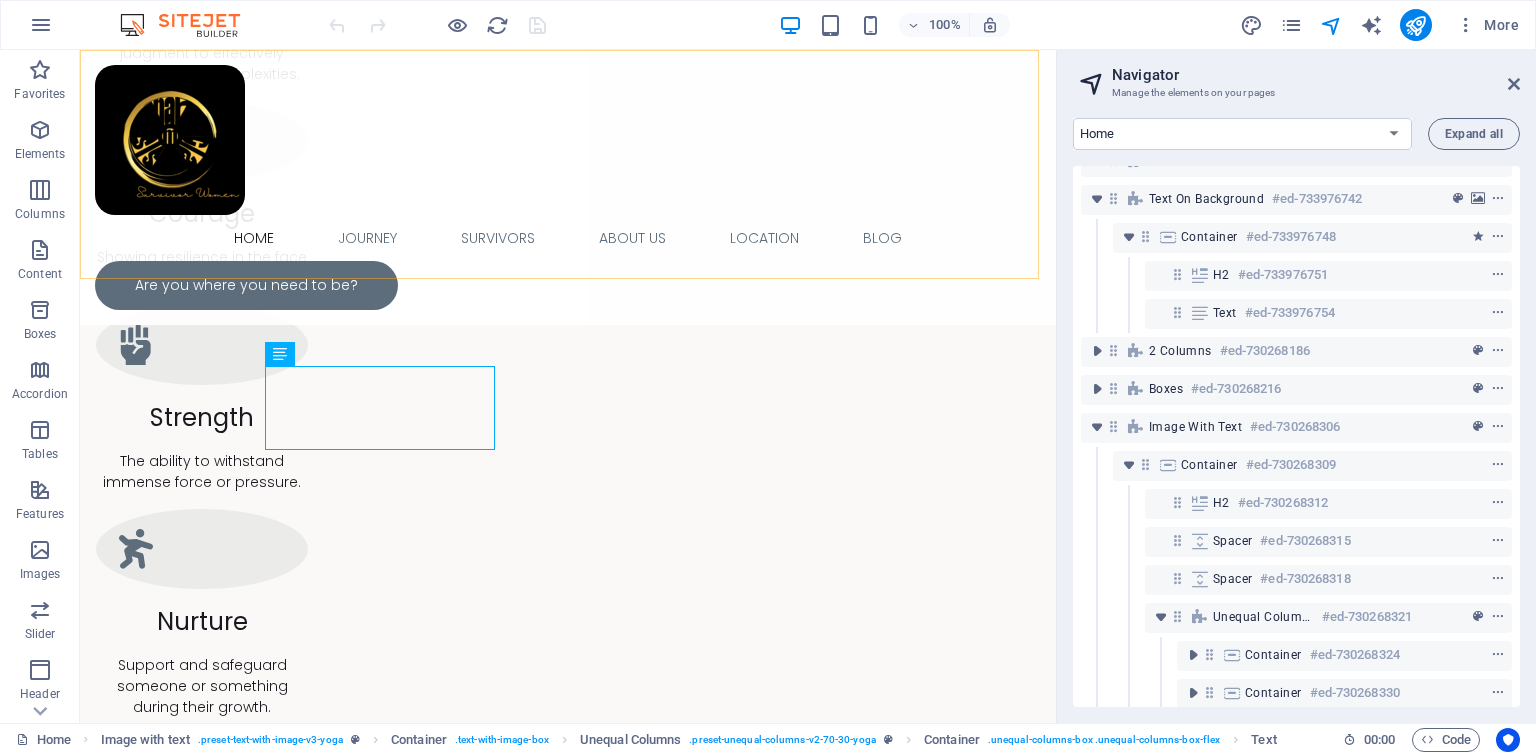 scroll, scrollTop: 635, scrollLeft: 4, axis: both 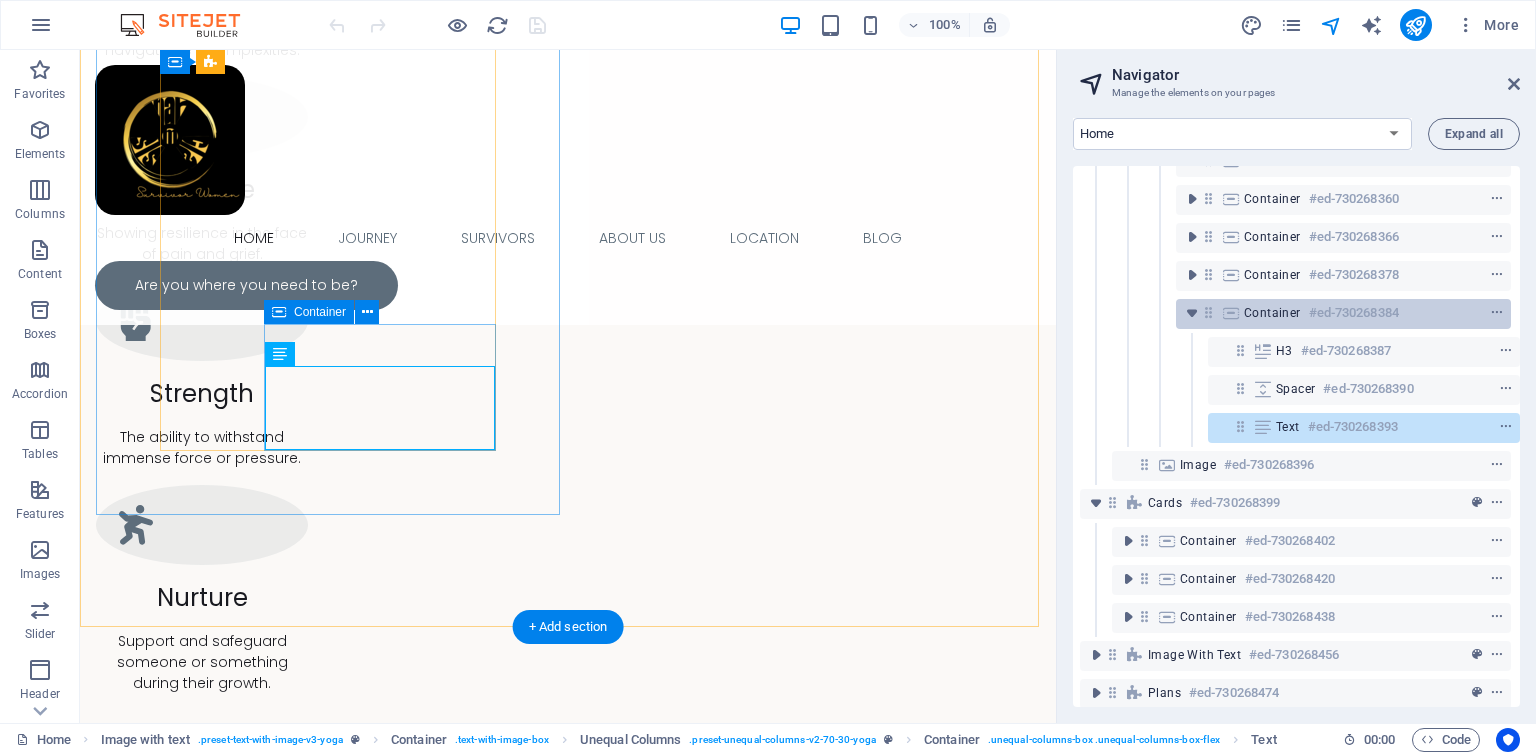 click on "#ed-730268384" at bounding box center (1354, 313) 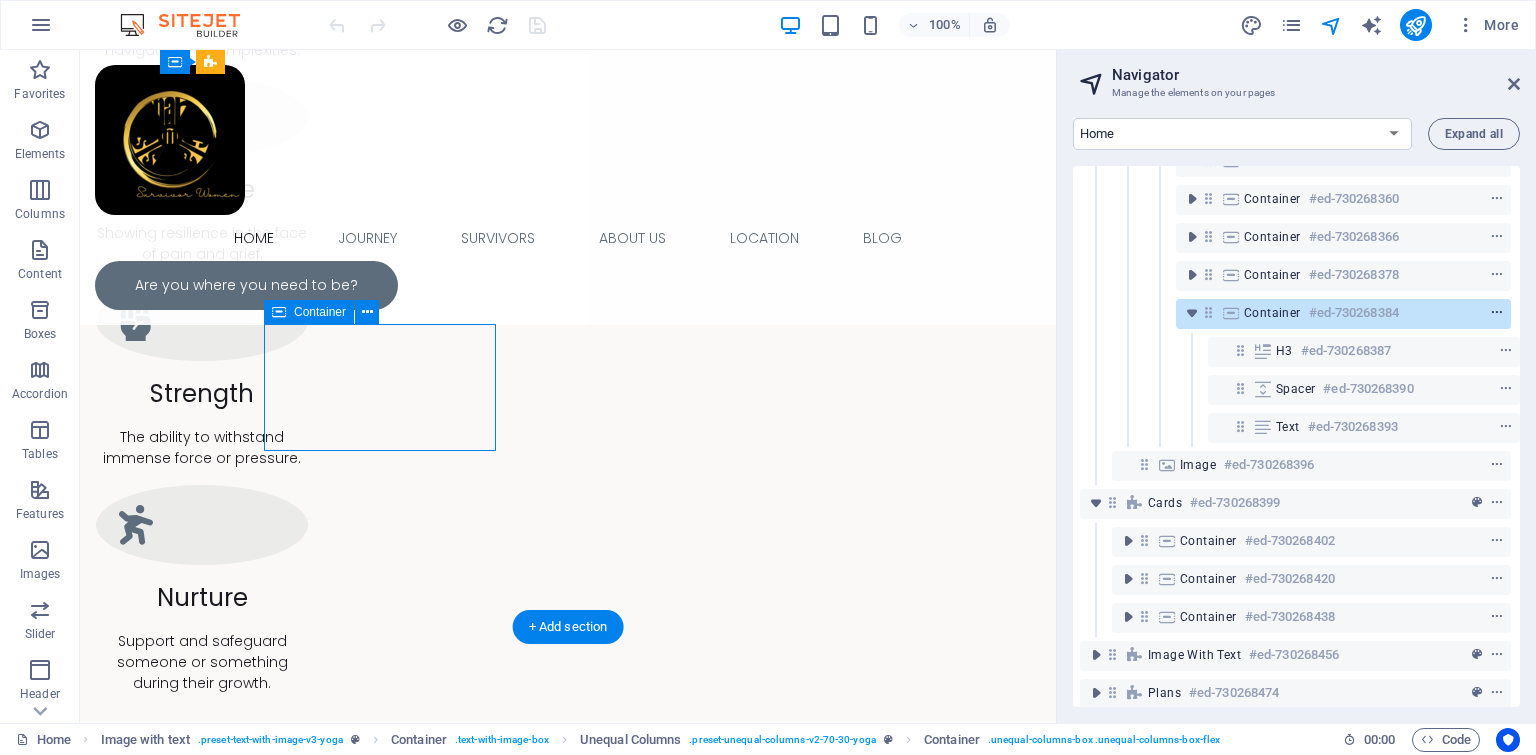 click at bounding box center (1497, 313) 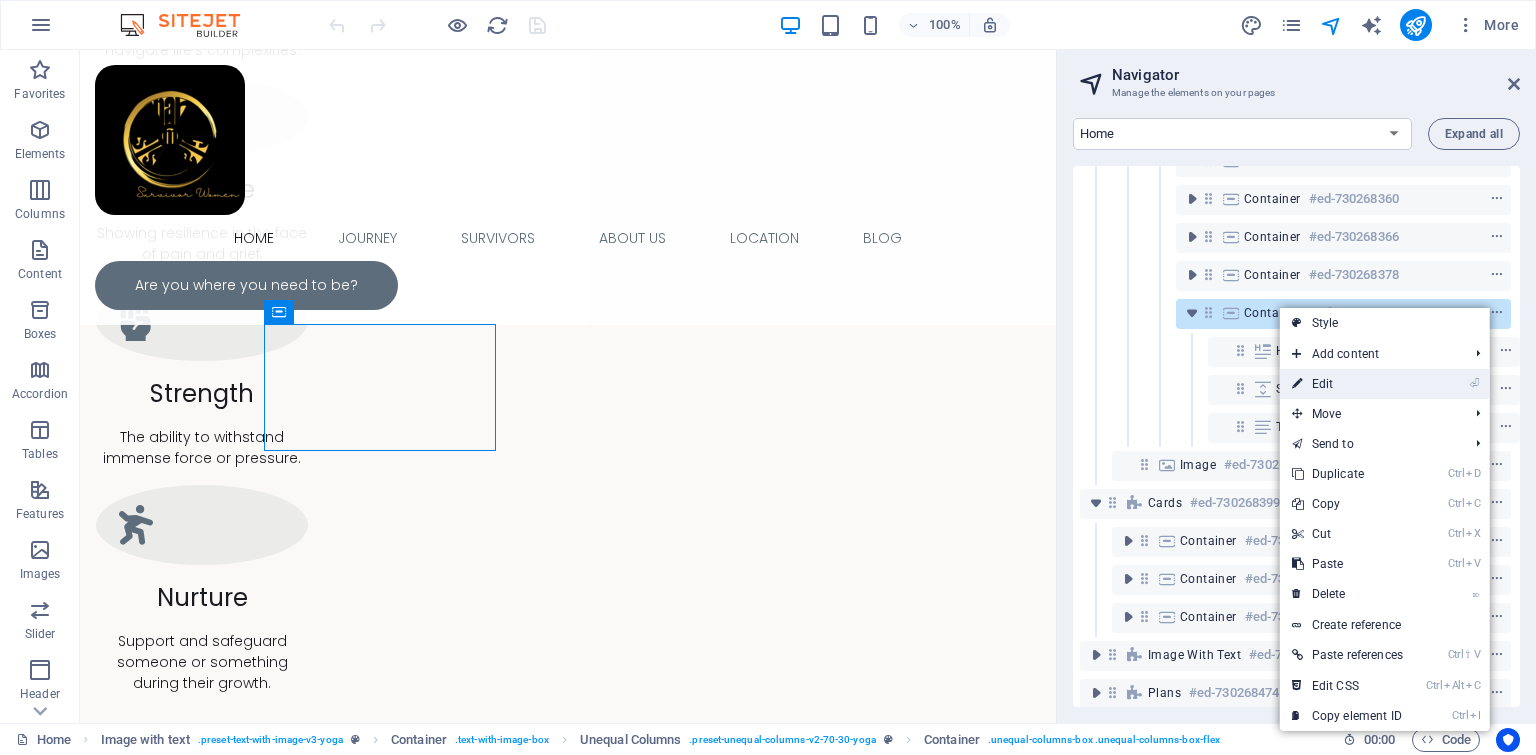 click on "⏎  Edit" at bounding box center [1347, 384] 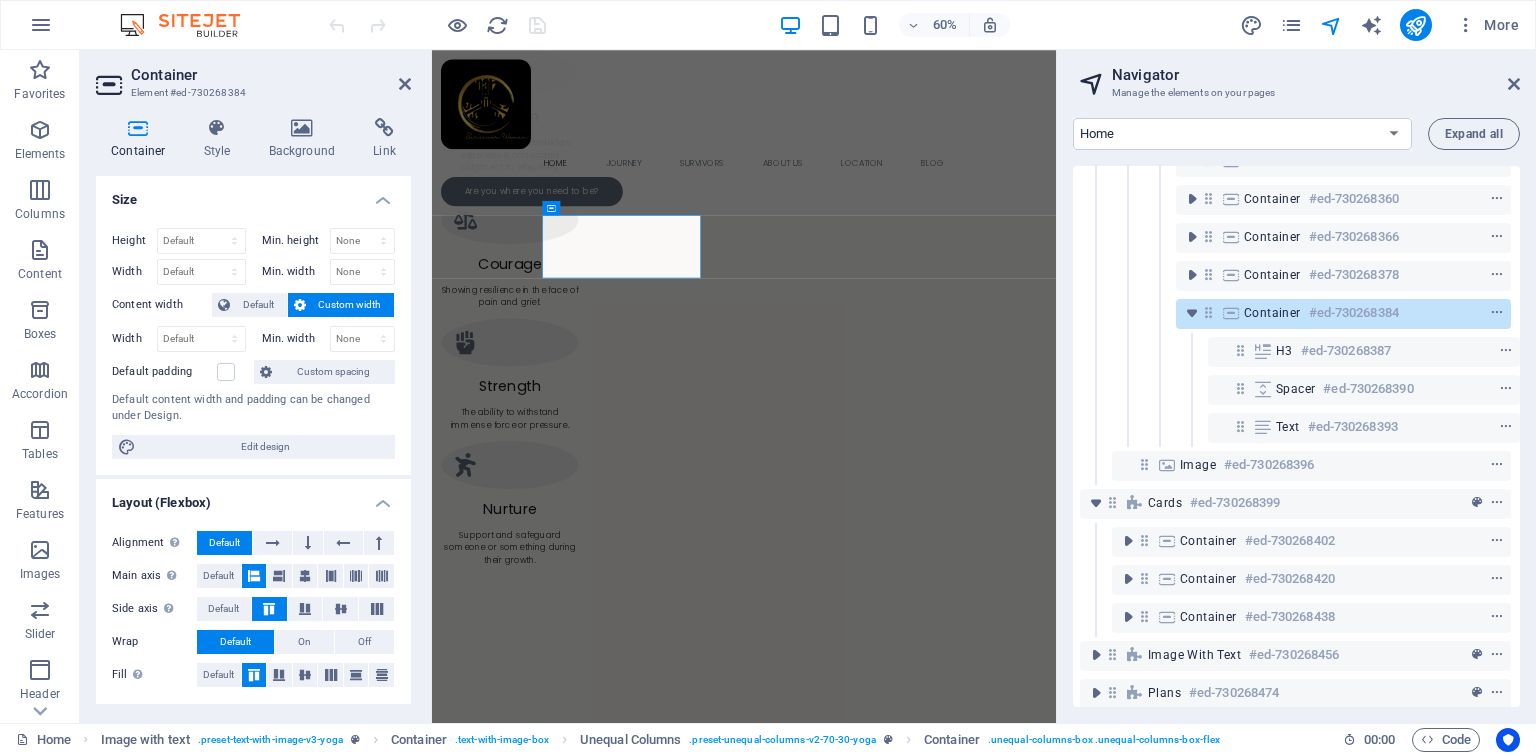 scroll, scrollTop: 2160, scrollLeft: 0, axis: vertical 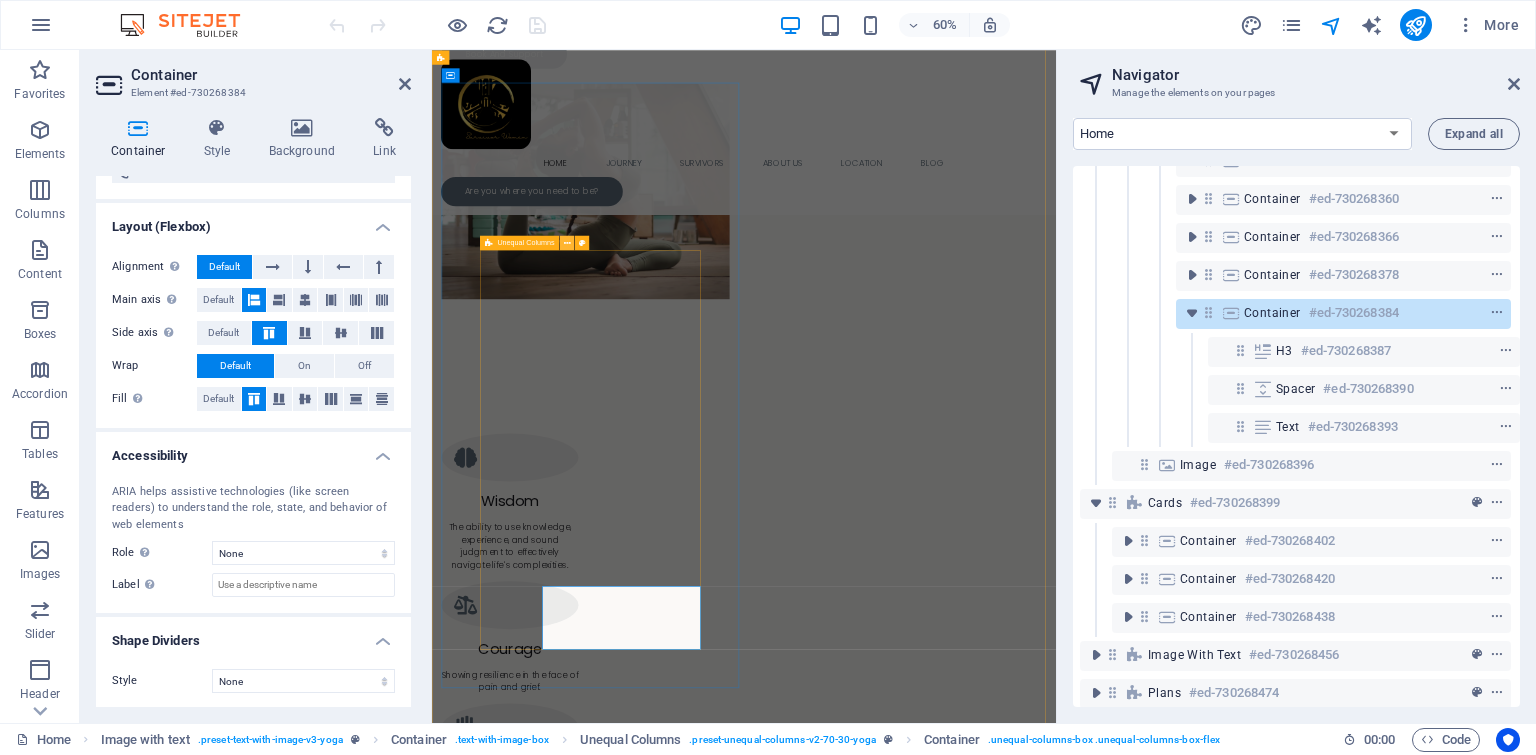 click at bounding box center [567, 242] 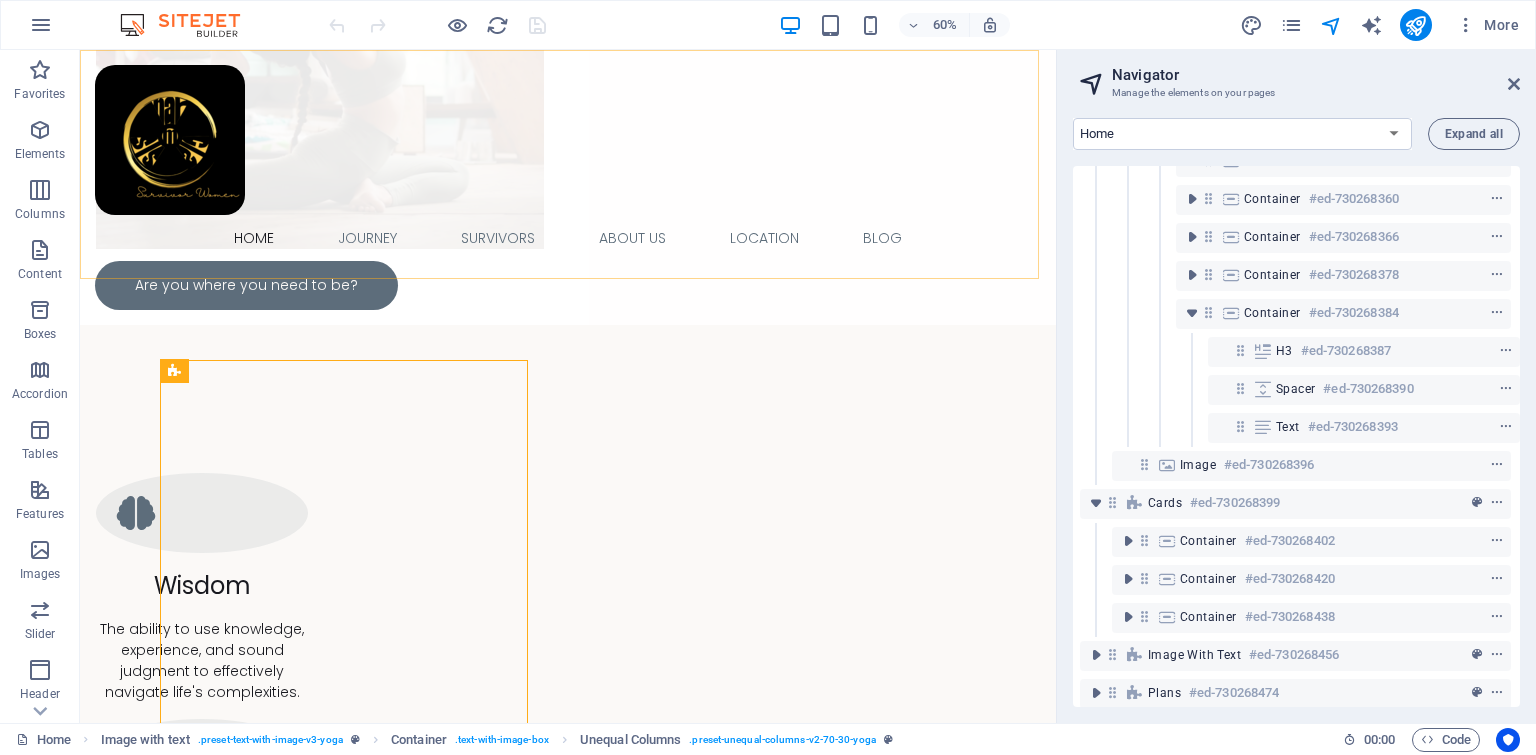scroll, scrollTop: 1565, scrollLeft: 0, axis: vertical 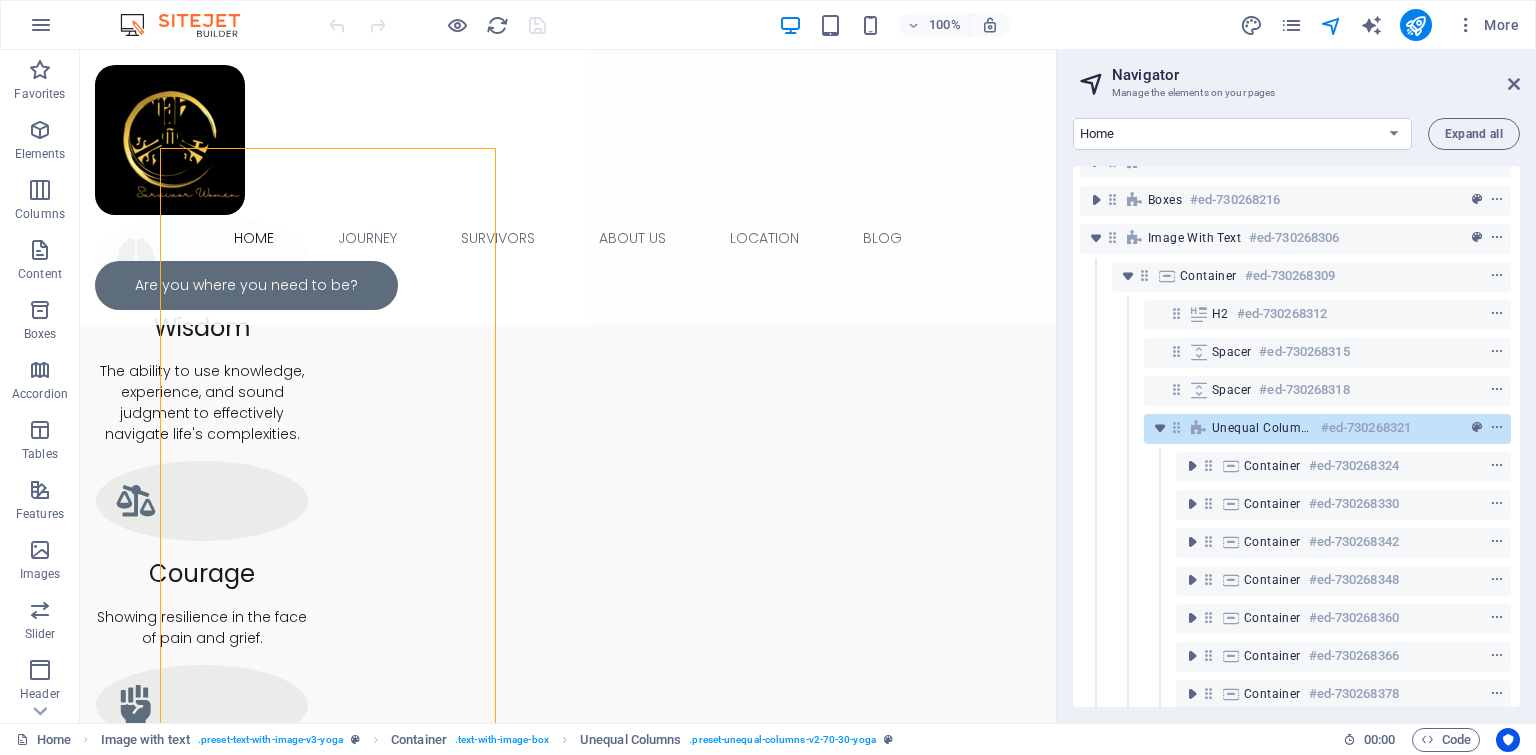 drag, startPoint x: 1049, startPoint y: 212, endPoint x: 1136, endPoint y: 280, distance: 110.42192 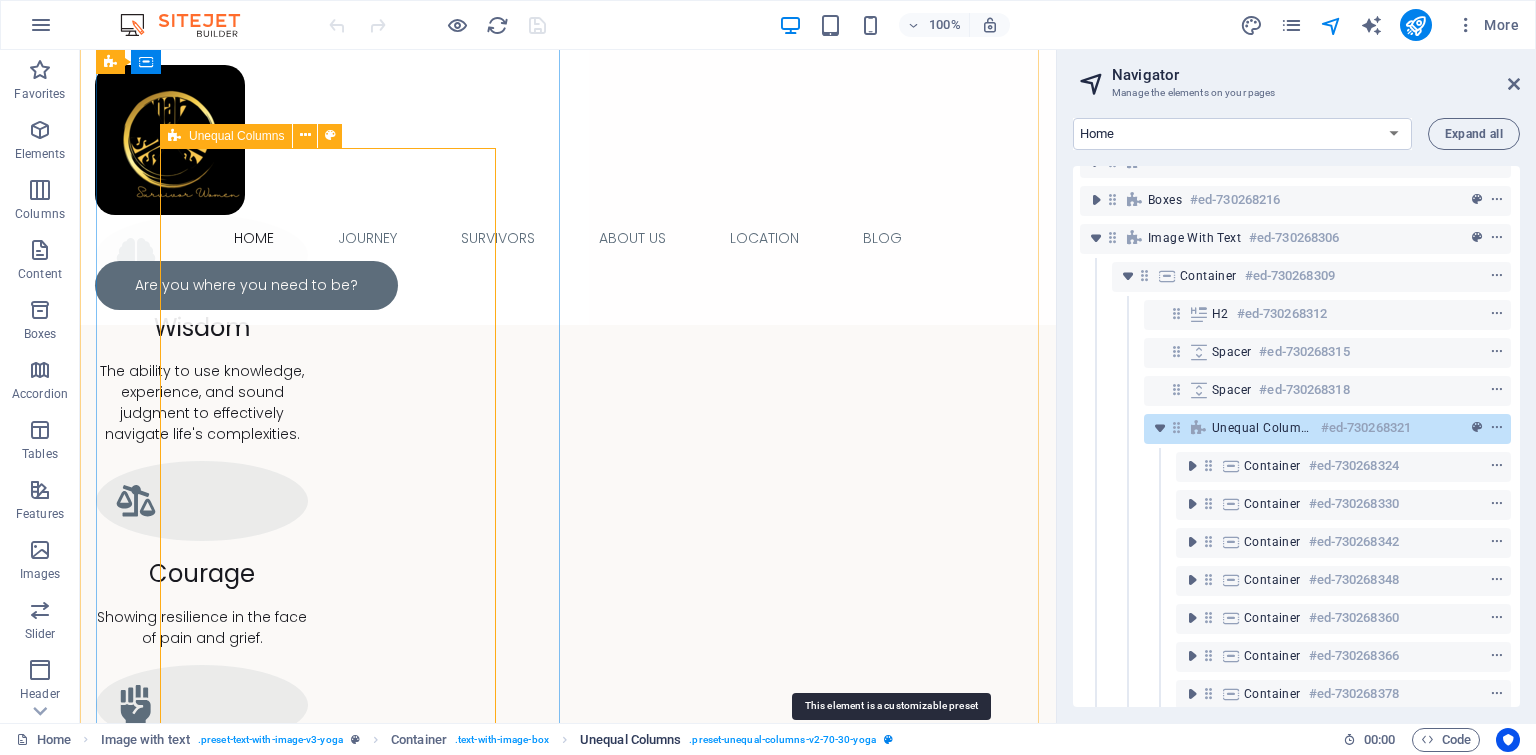 click at bounding box center [888, 739] 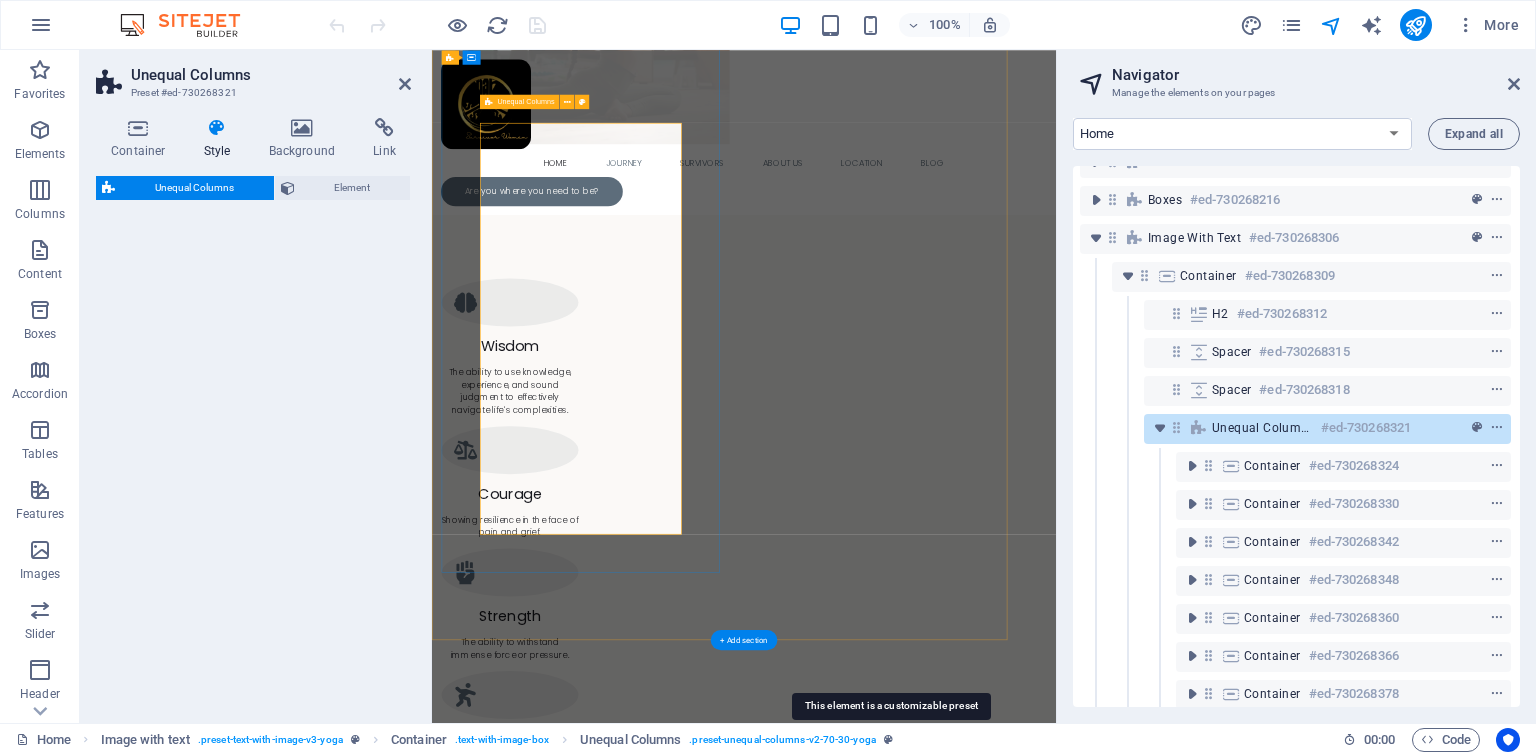 select on "%" 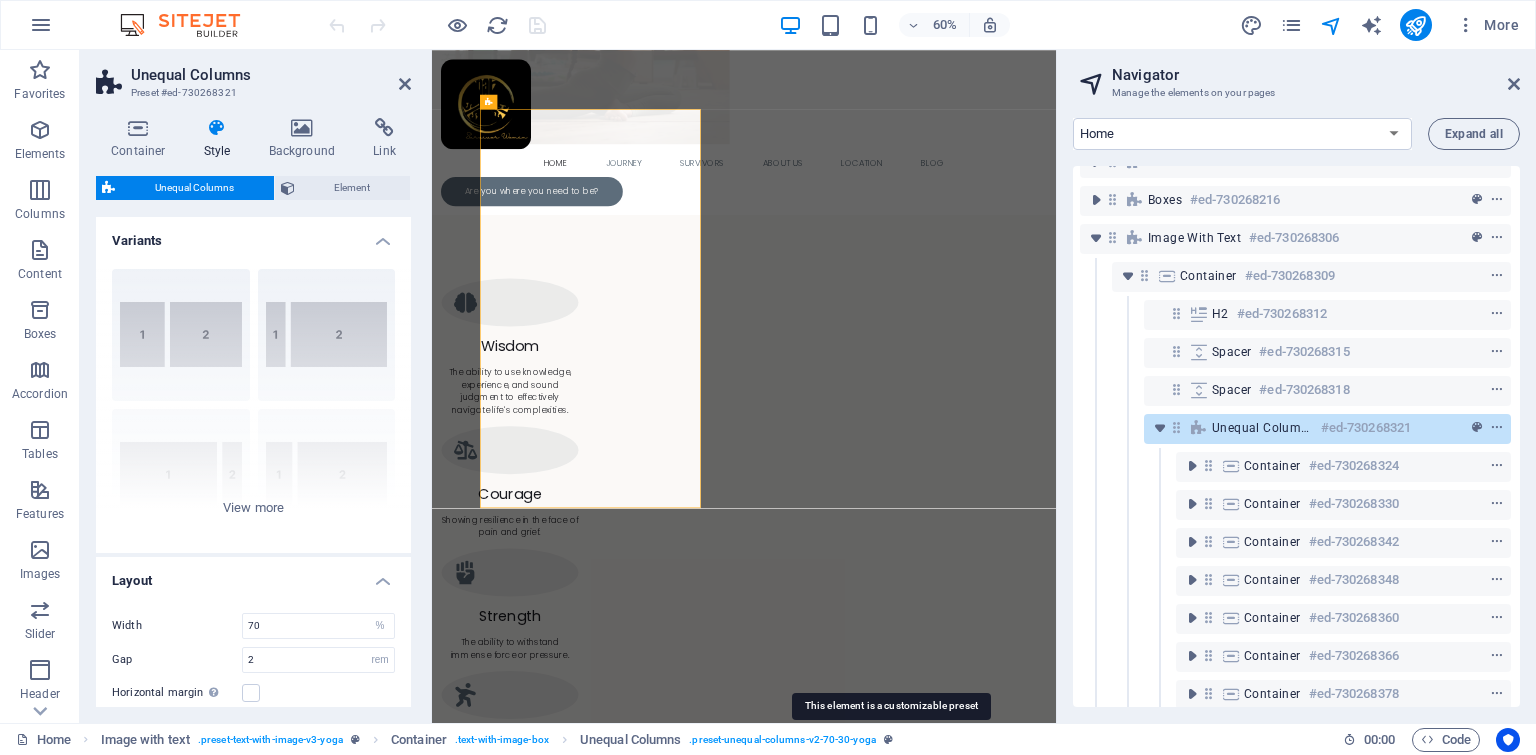 scroll, scrollTop: 1777, scrollLeft: 0, axis: vertical 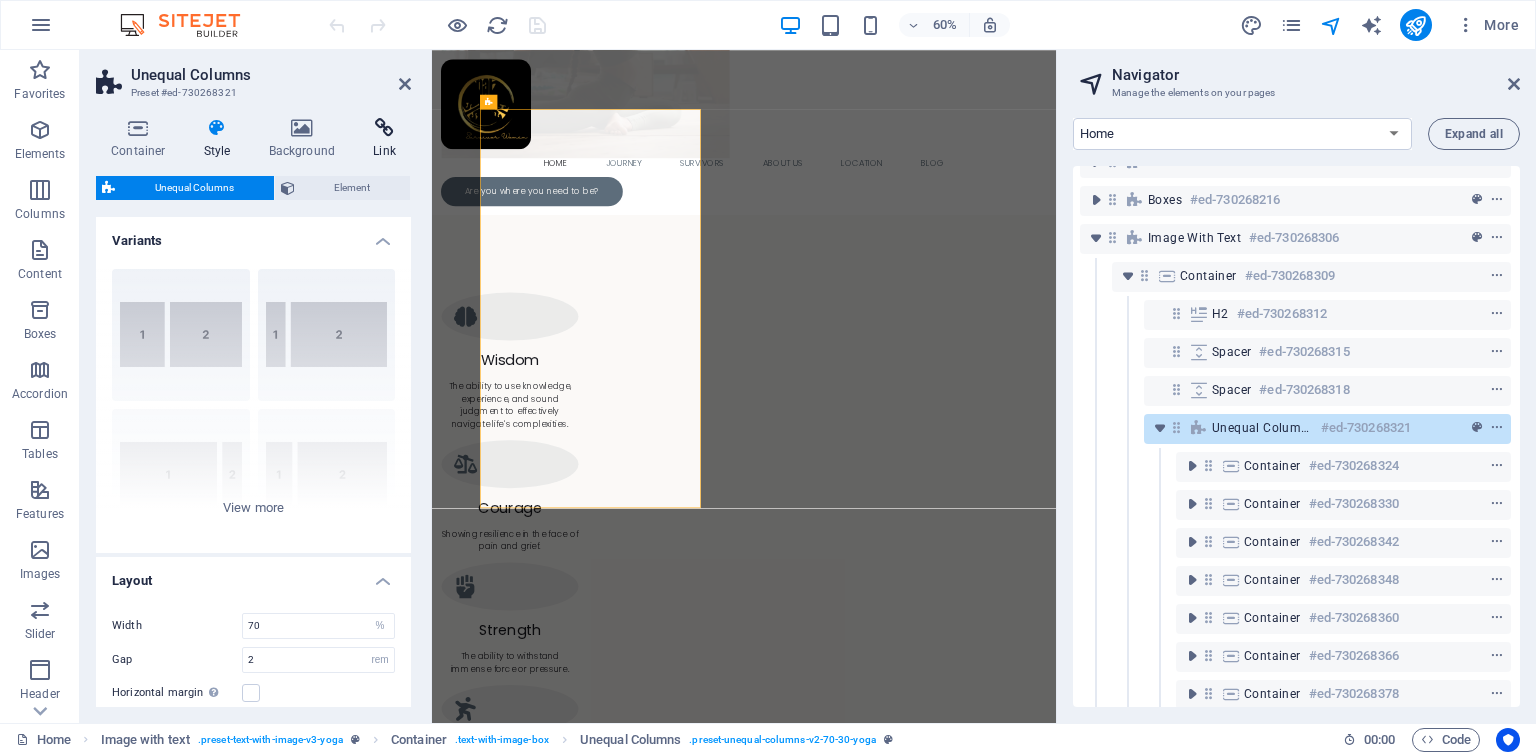 click at bounding box center (384, 128) 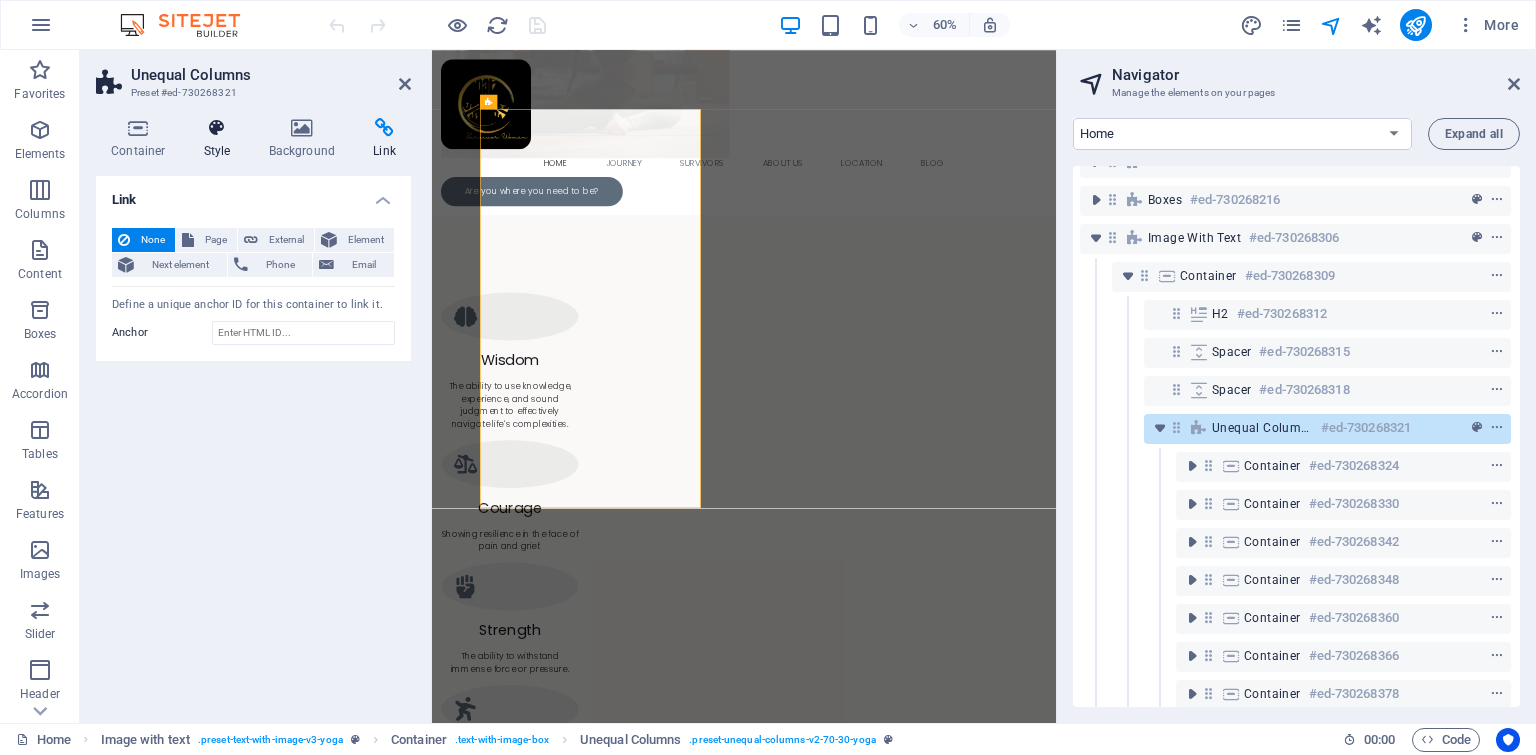 click at bounding box center [217, 128] 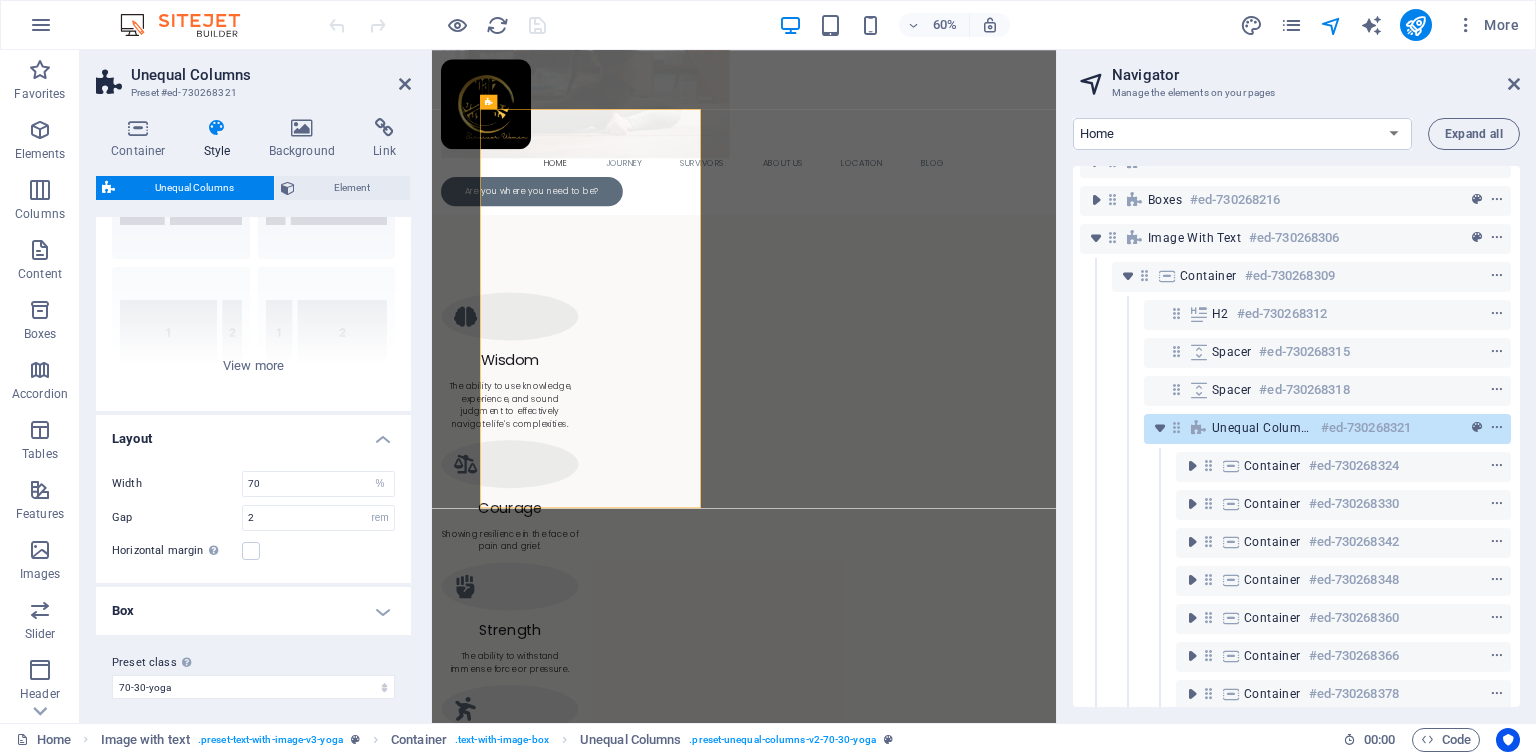 scroll, scrollTop: 148, scrollLeft: 0, axis: vertical 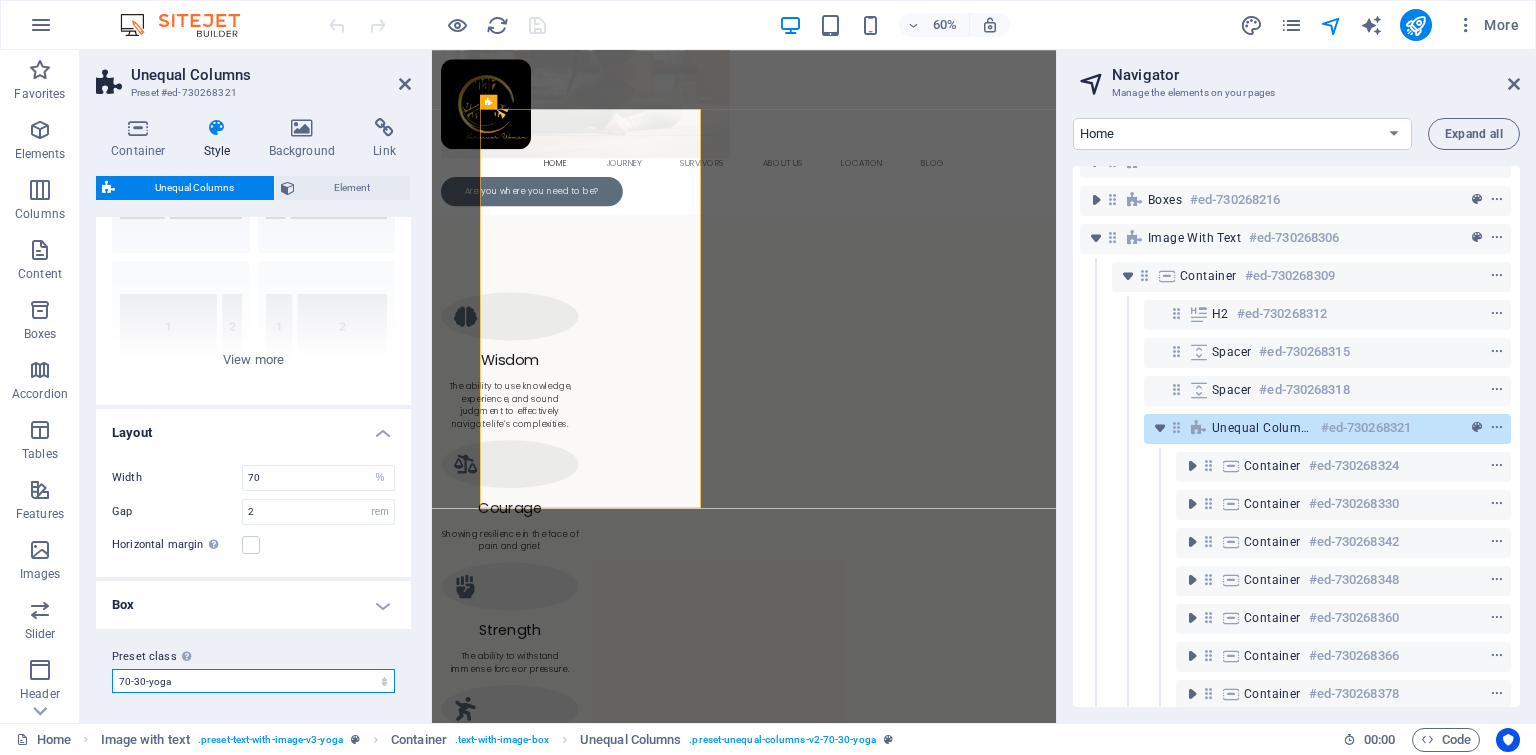 click on "70-30-yoga customer trail Add preset class" at bounding box center [253, 681] 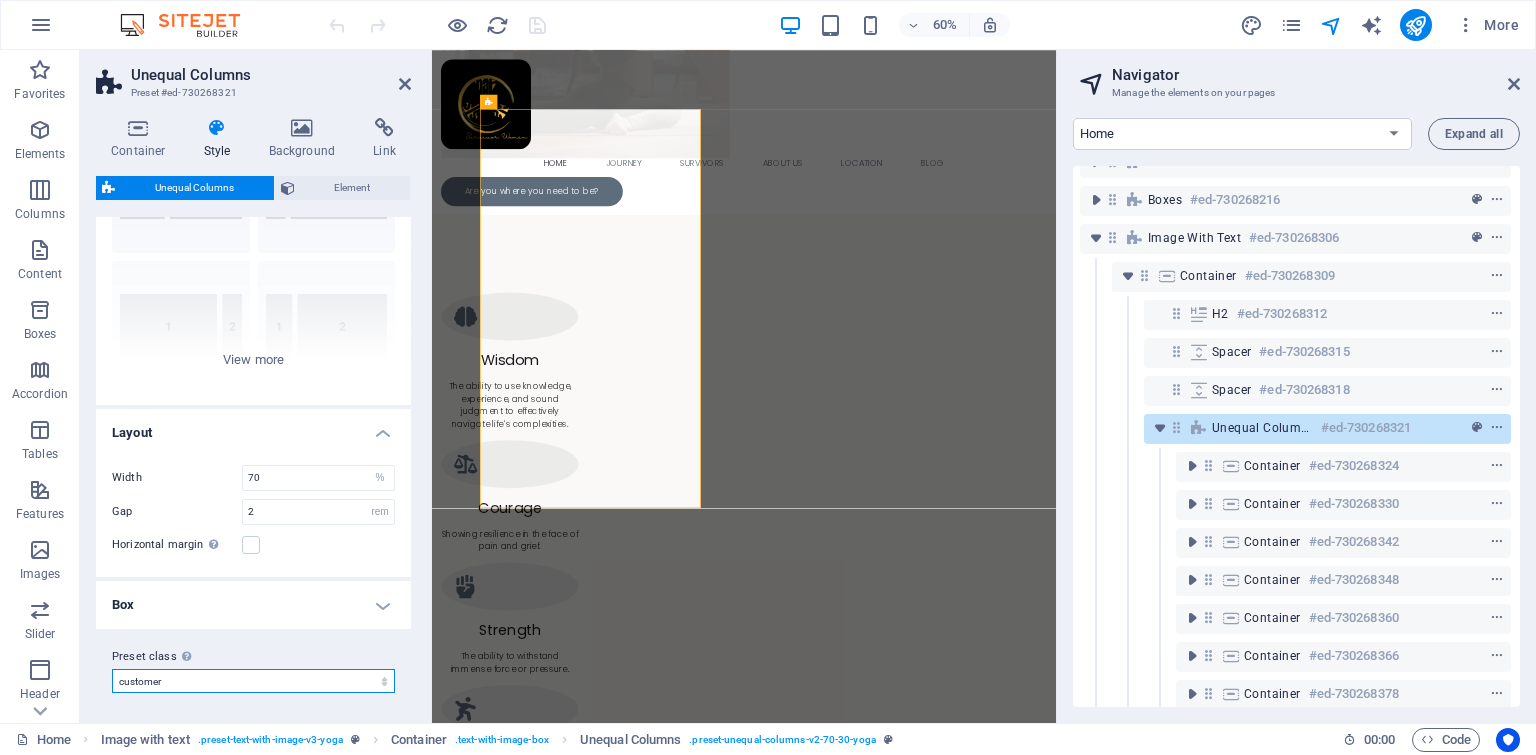 click on "70-30-yoga customer trail Add preset class" at bounding box center [253, 681] 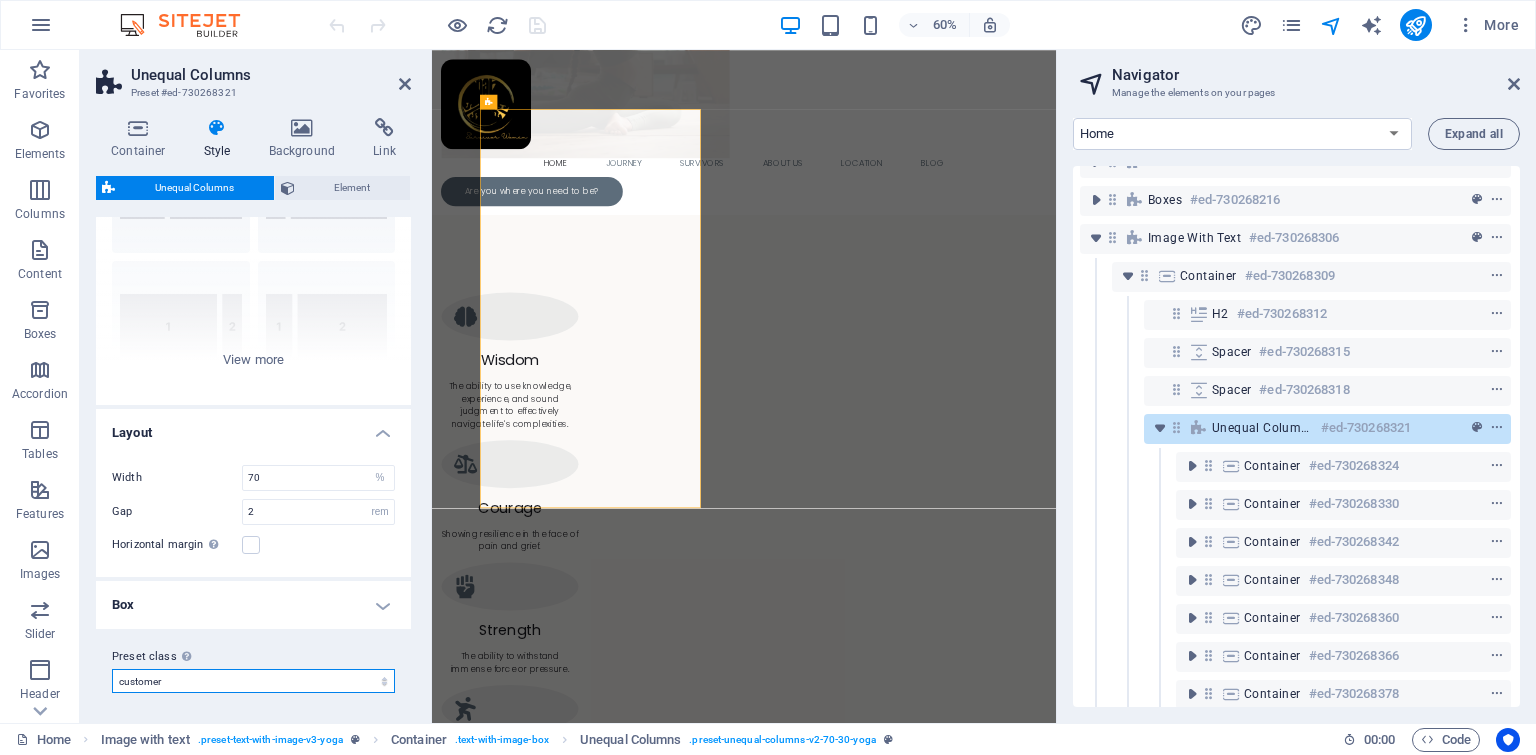 select on "preset-unequal-columns-v2-customer" 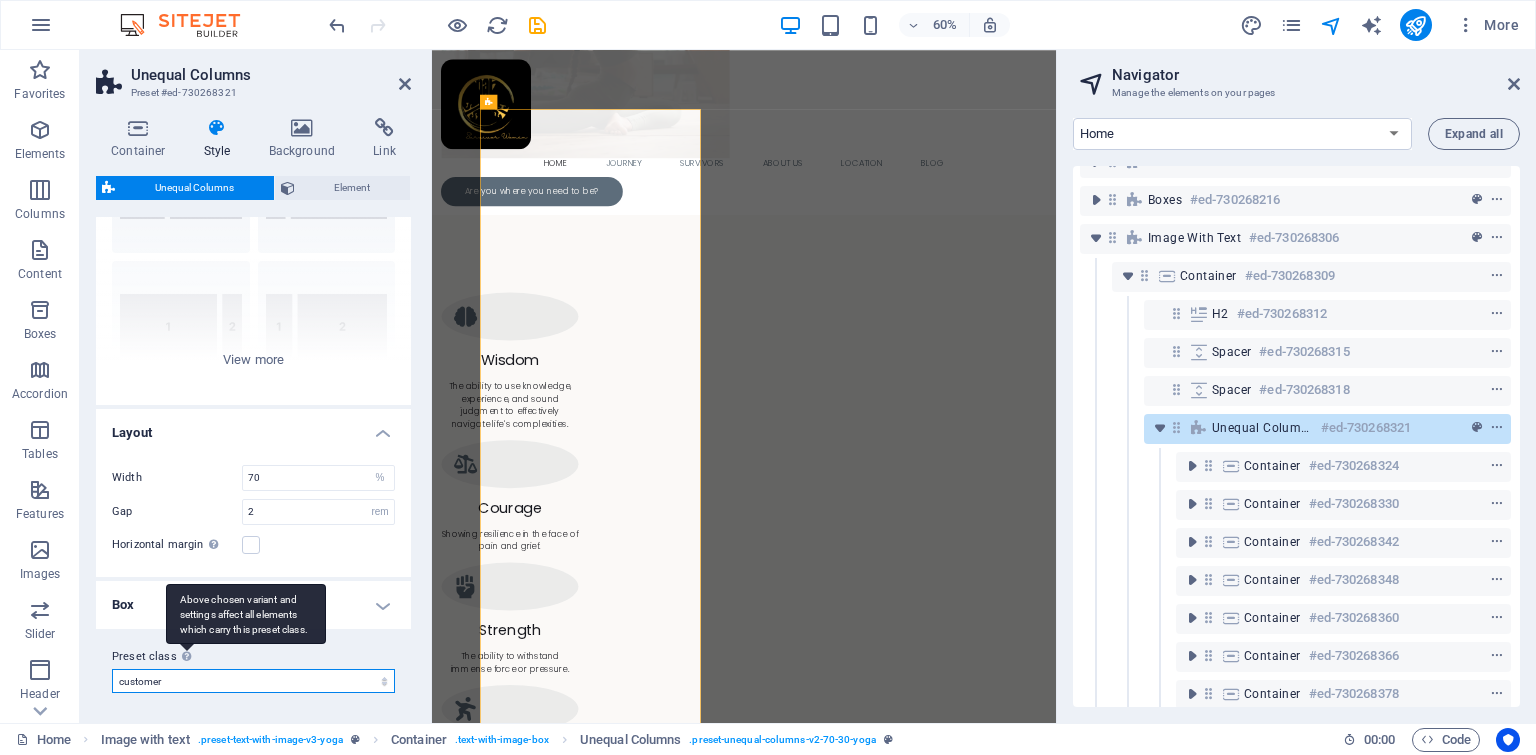 type on "0" 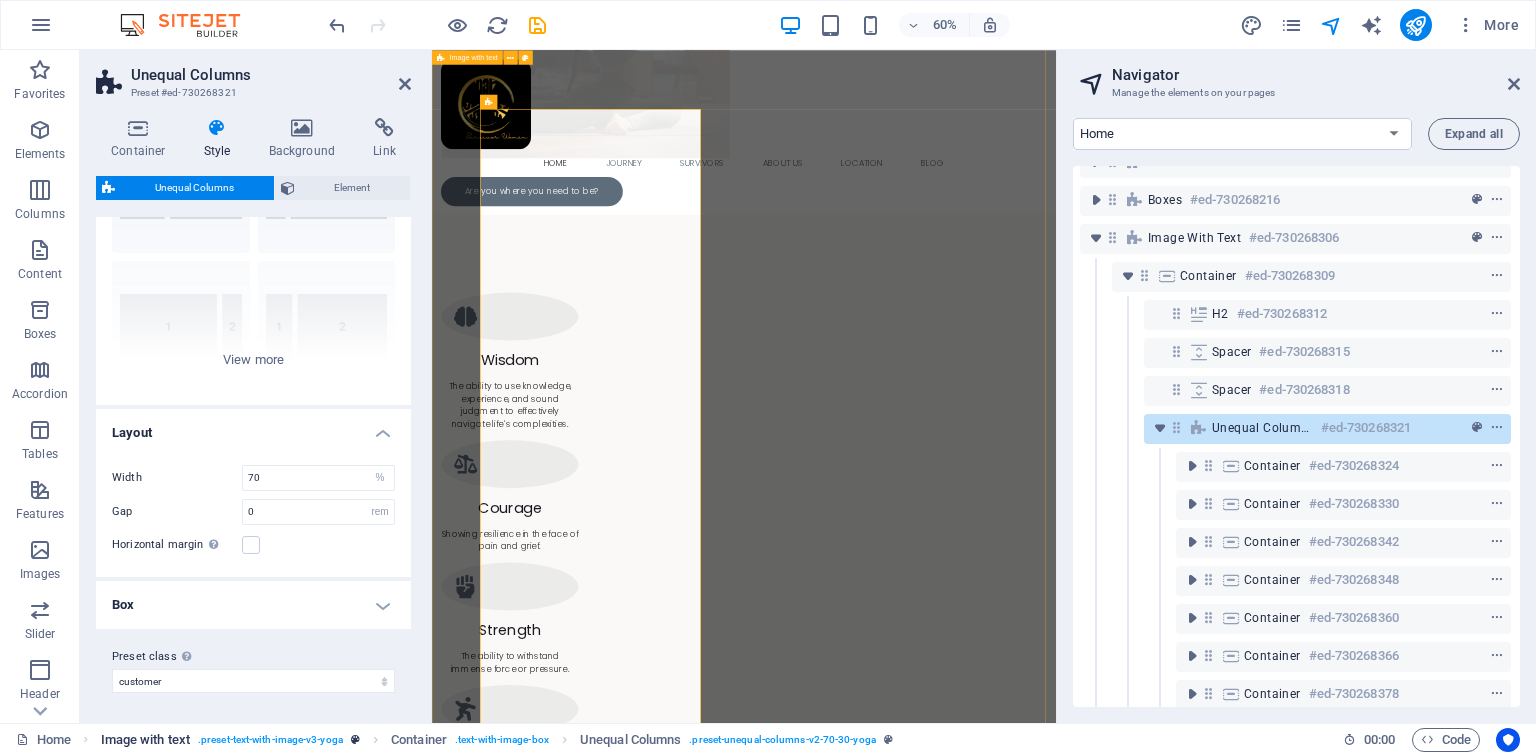 click on ". preset-text-with-image-v3-yoga" at bounding box center (270, 740) 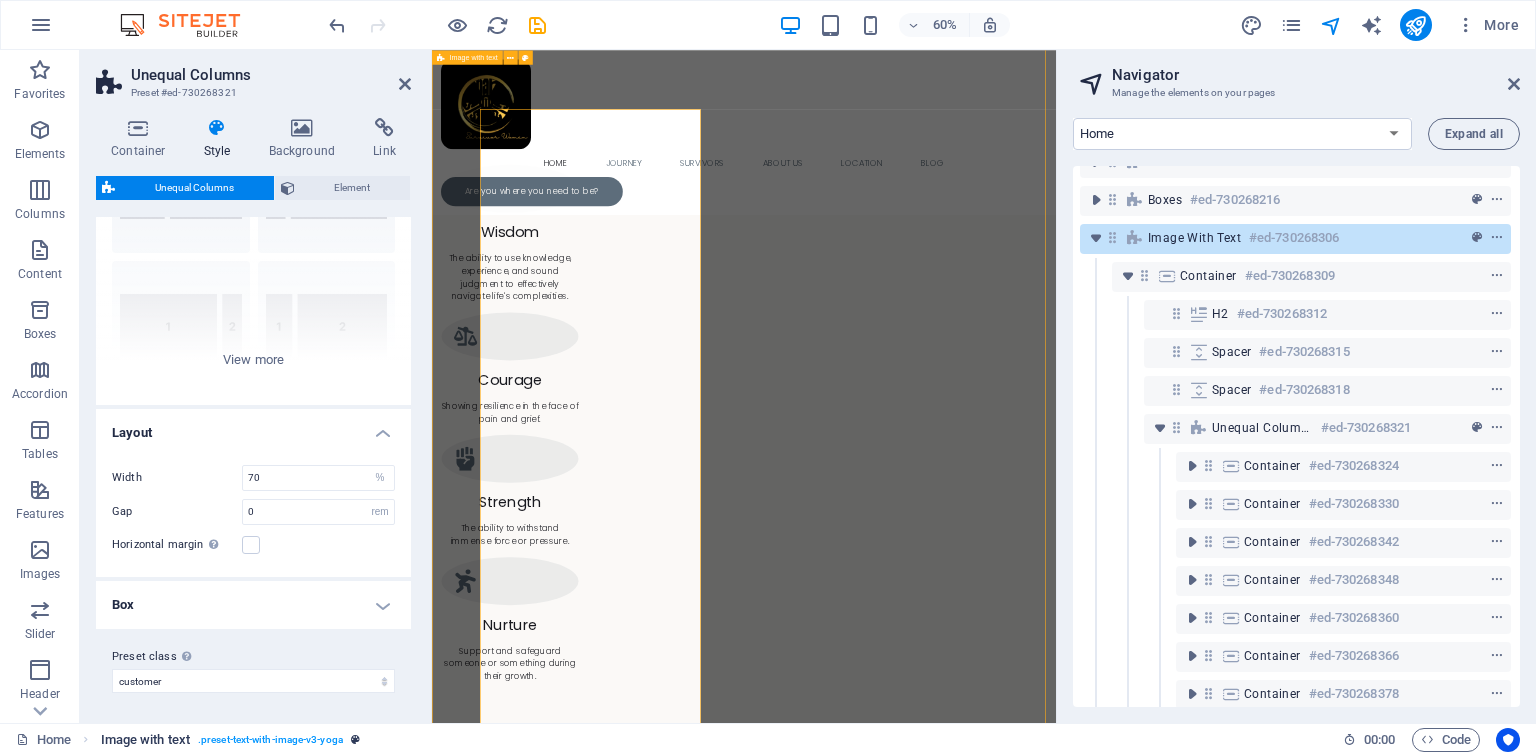 scroll, scrollTop: 1800, scrollLeft: 0, axis: vertical 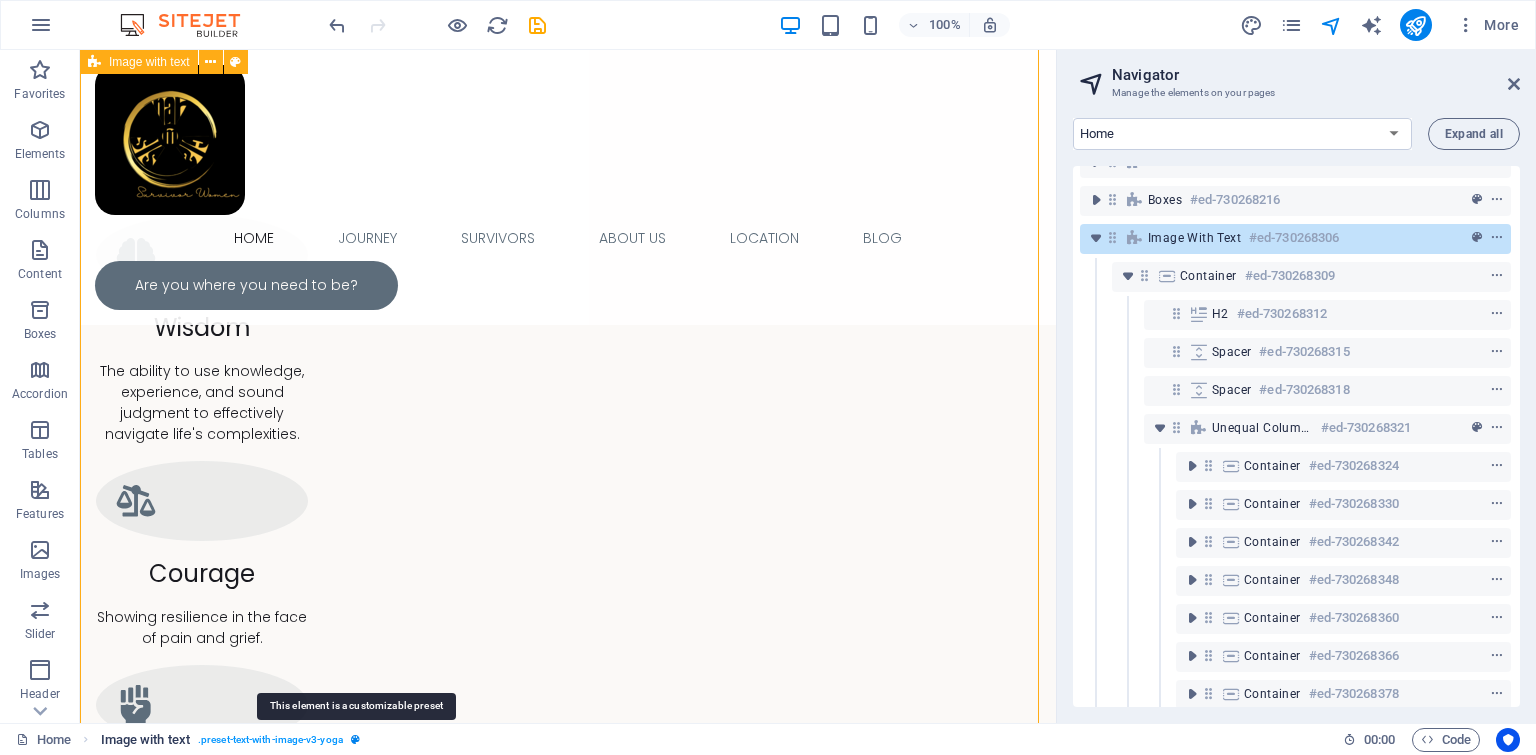 click at bounding box center [355, 739] 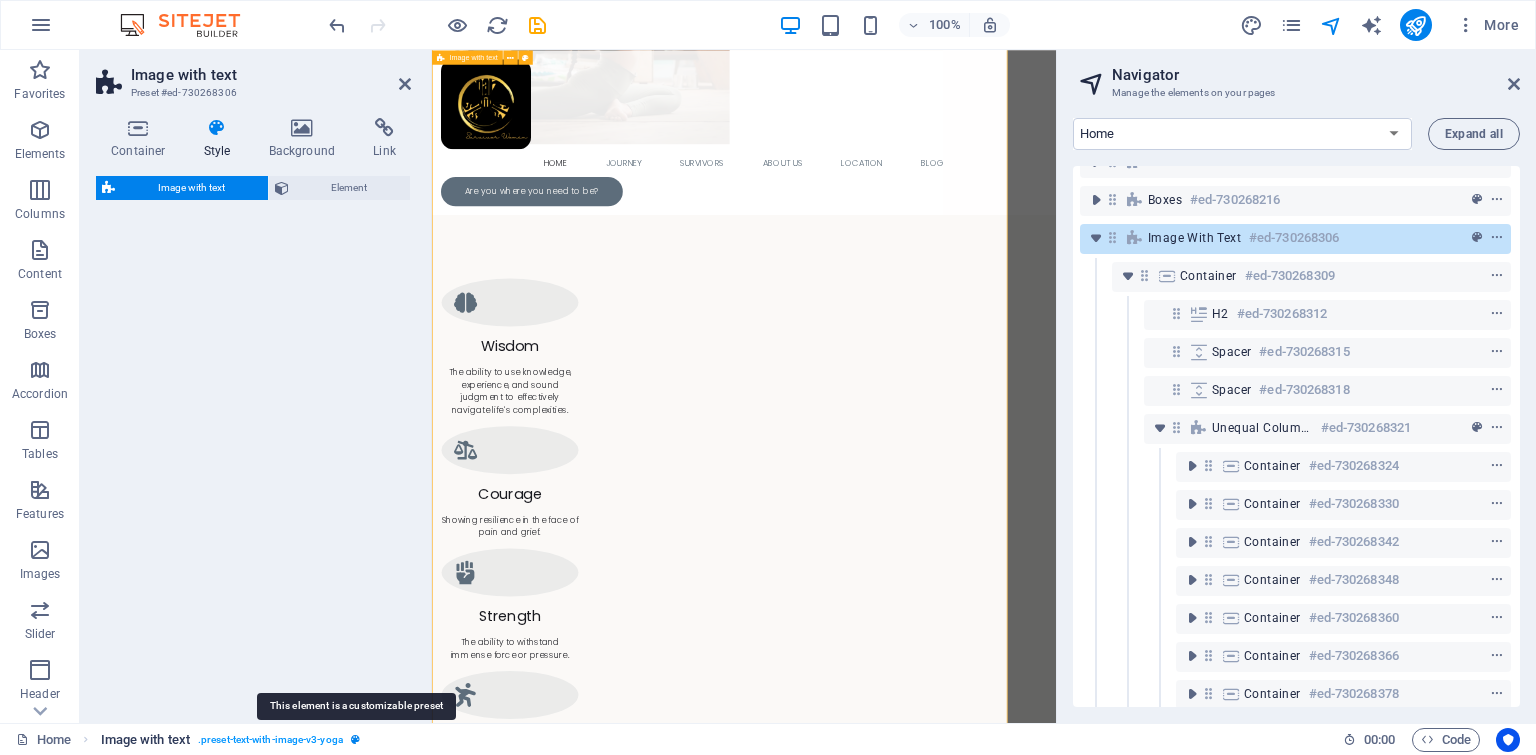 select on "rem" 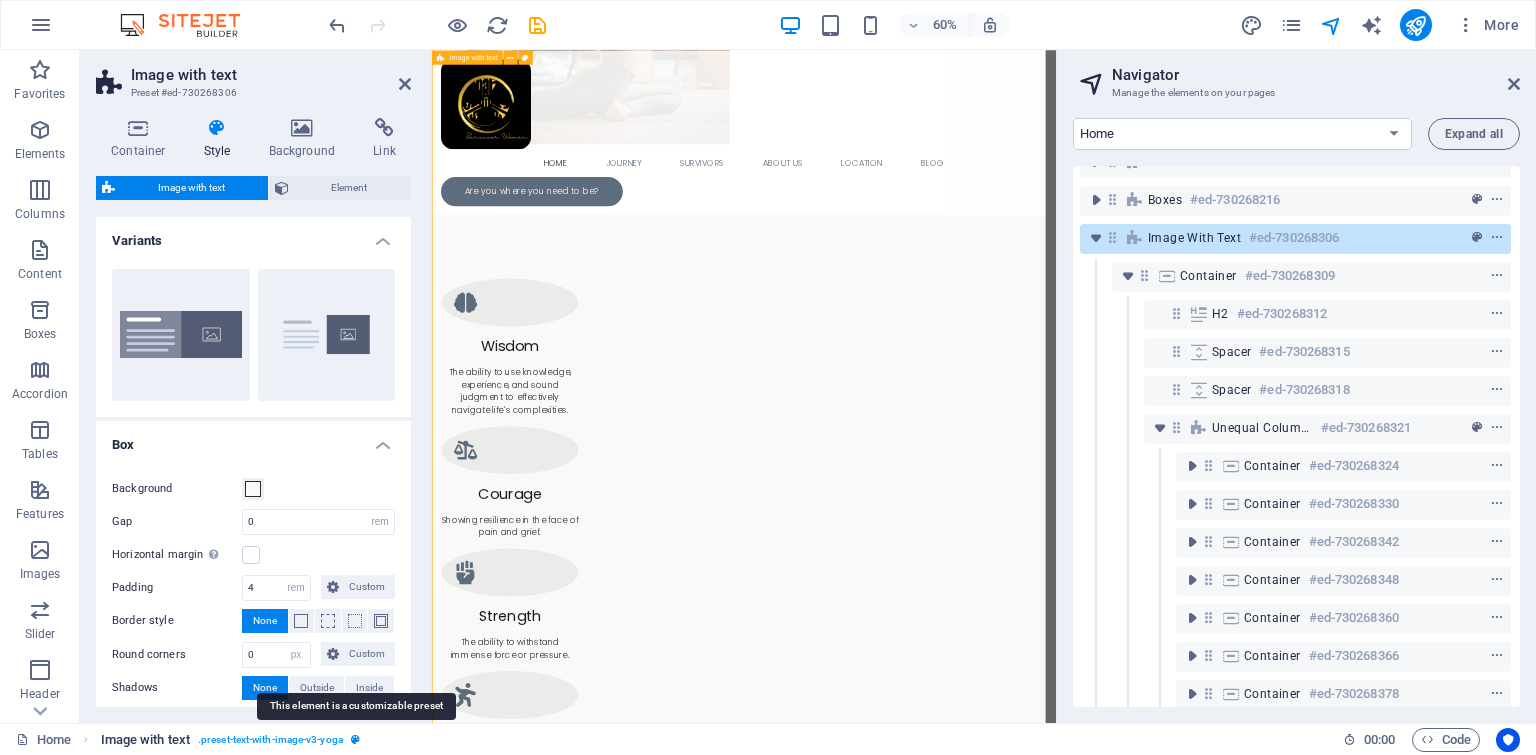 scroll, scrollTop: 1777, scrollLeft: 0, axis: vertical 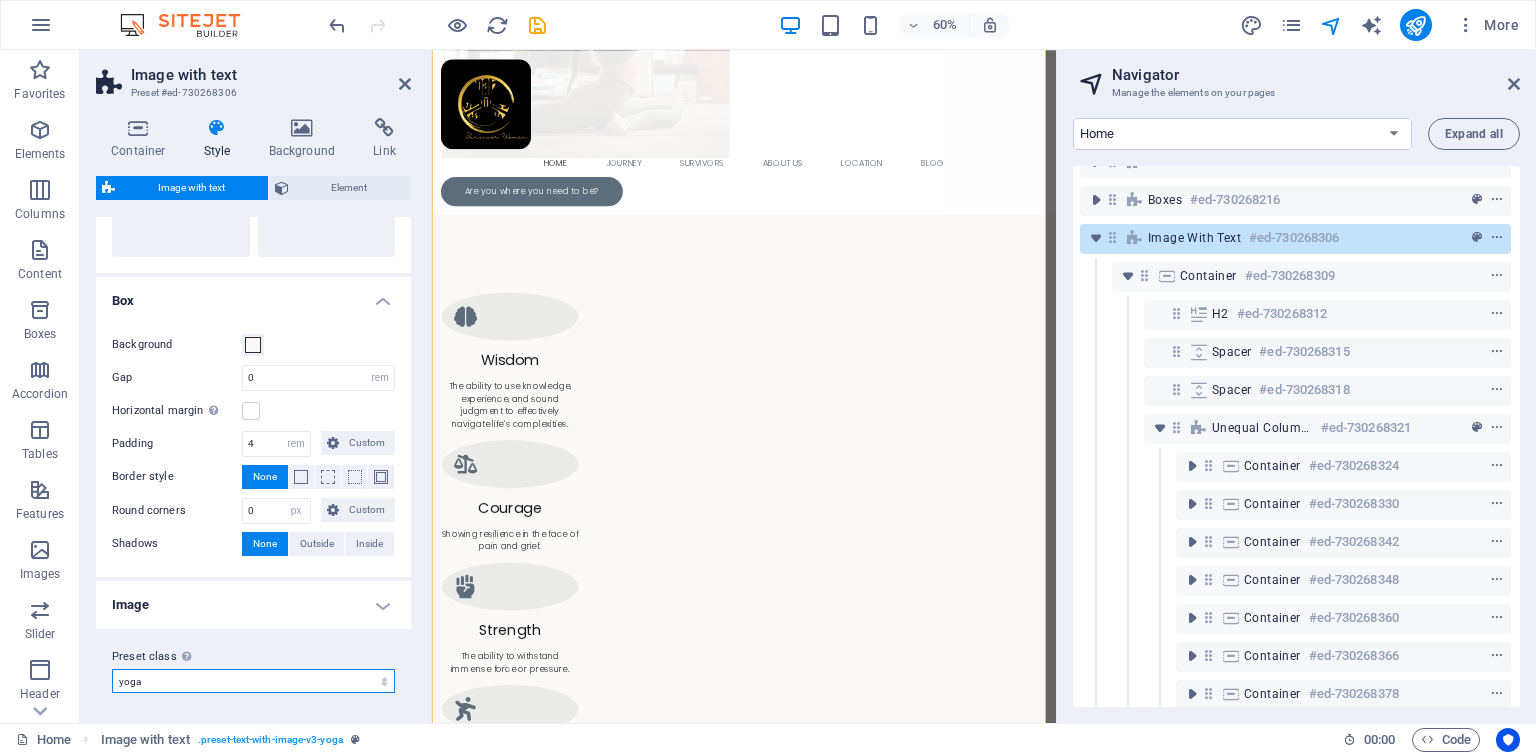 click on "yoga Add preset class" at bounding box center [253, 681] 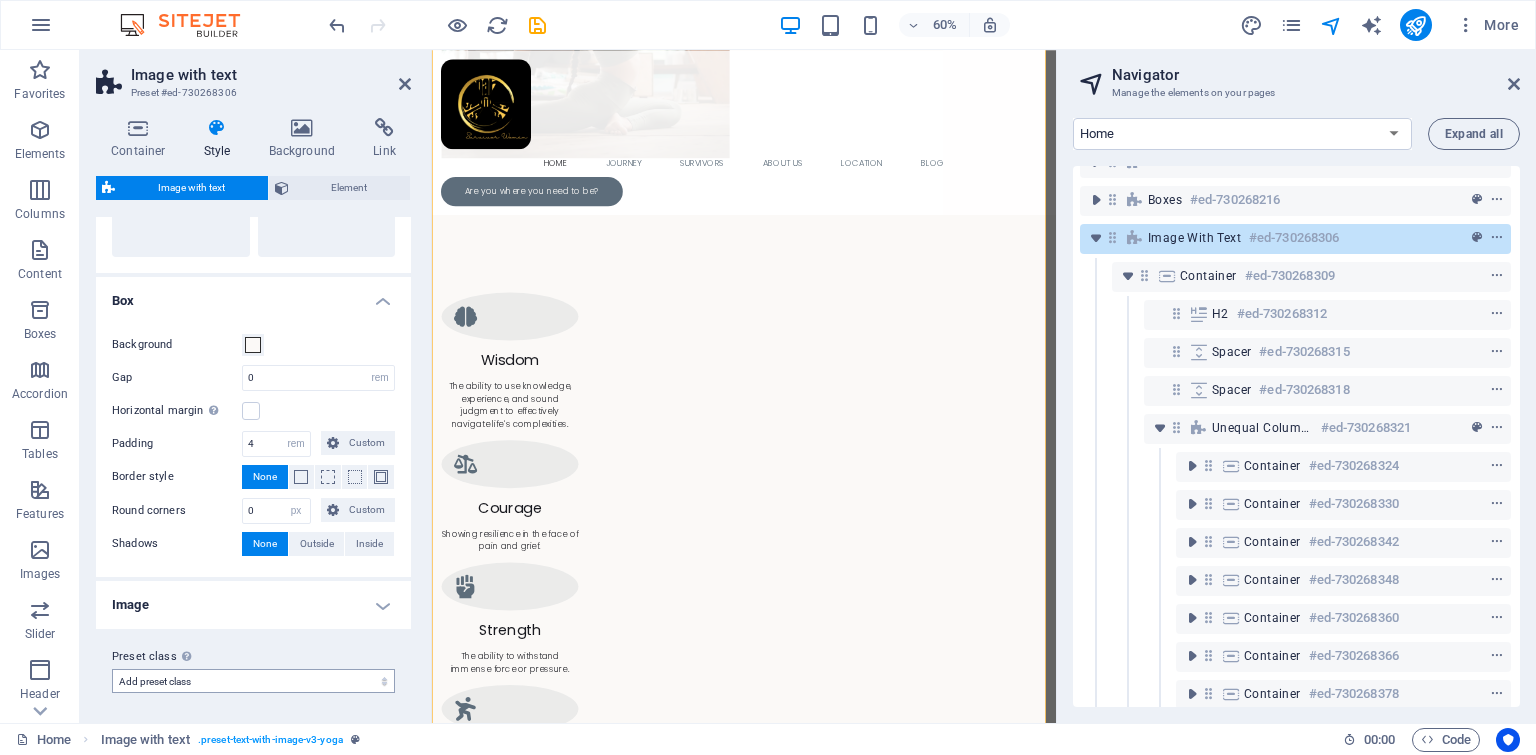 click on "yoga Add preset class" at bounding box center [253, 681] 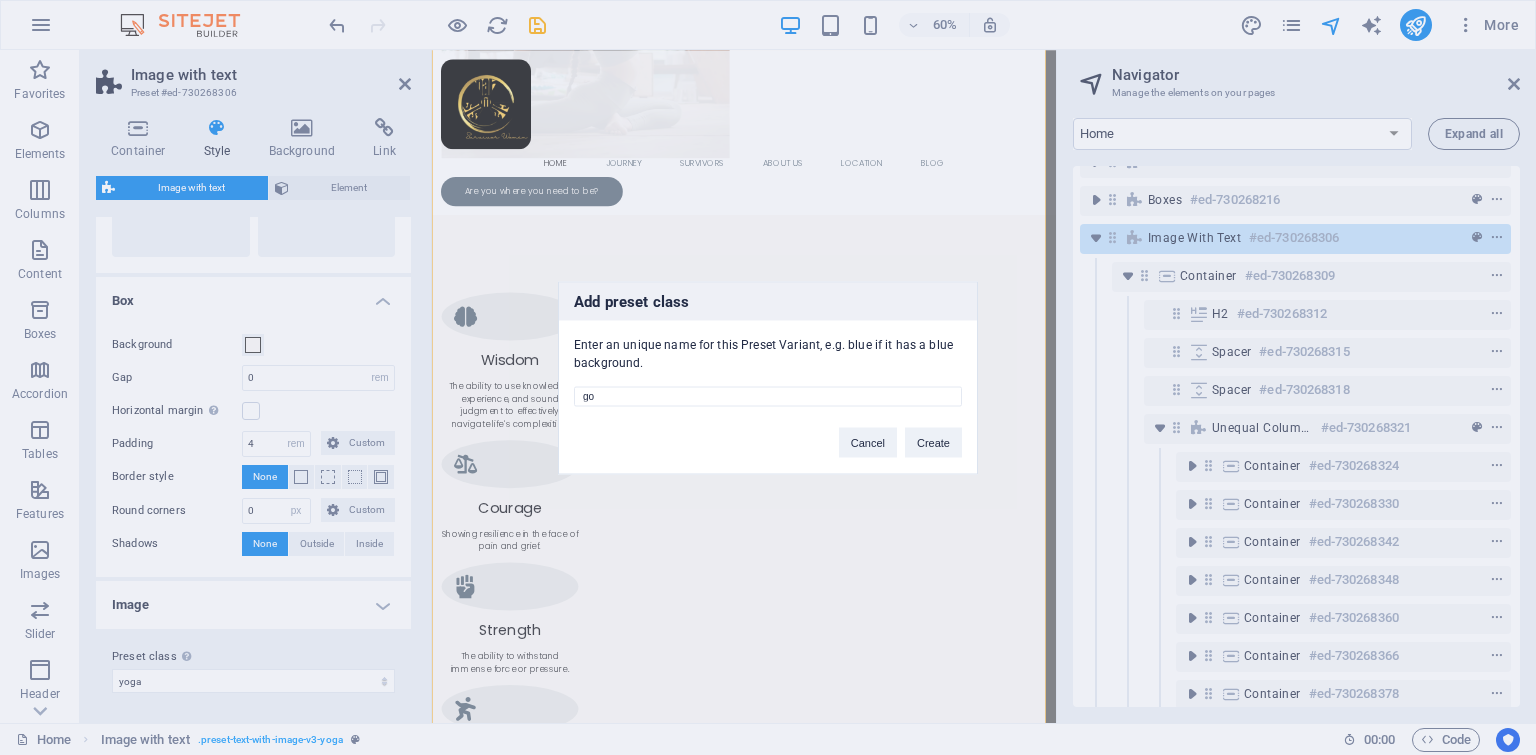 type on "g" 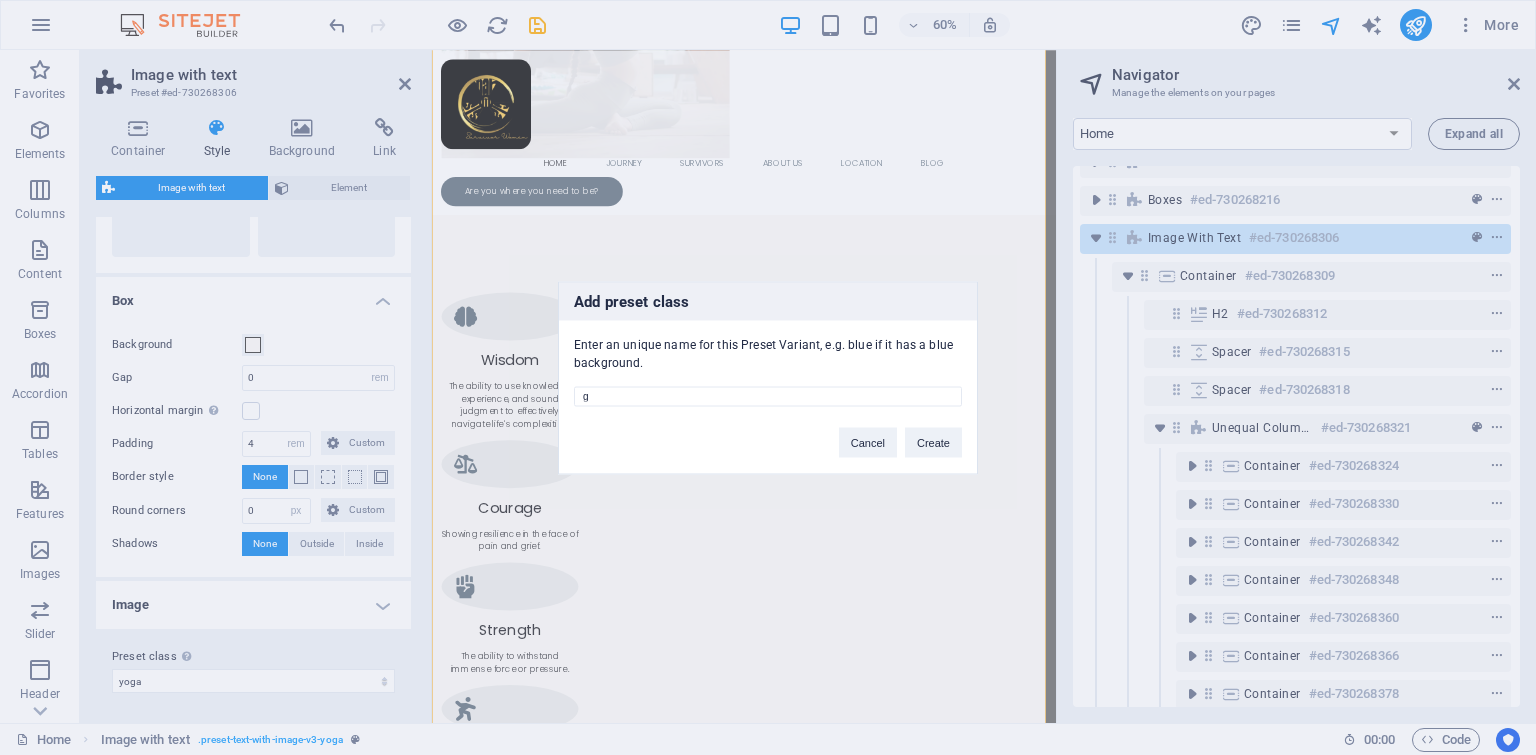 type 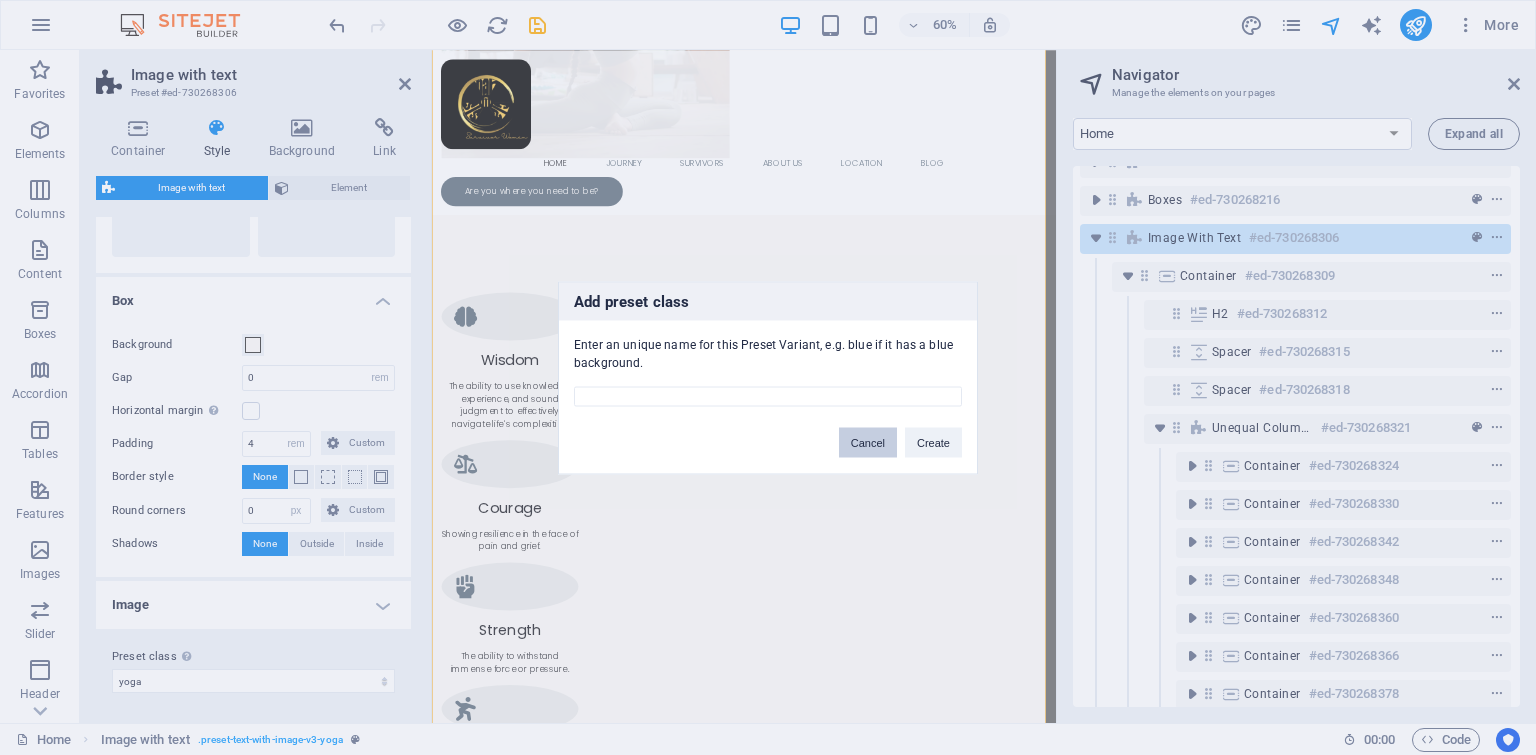 click on "Cancel" at bounding box center [868, 442] 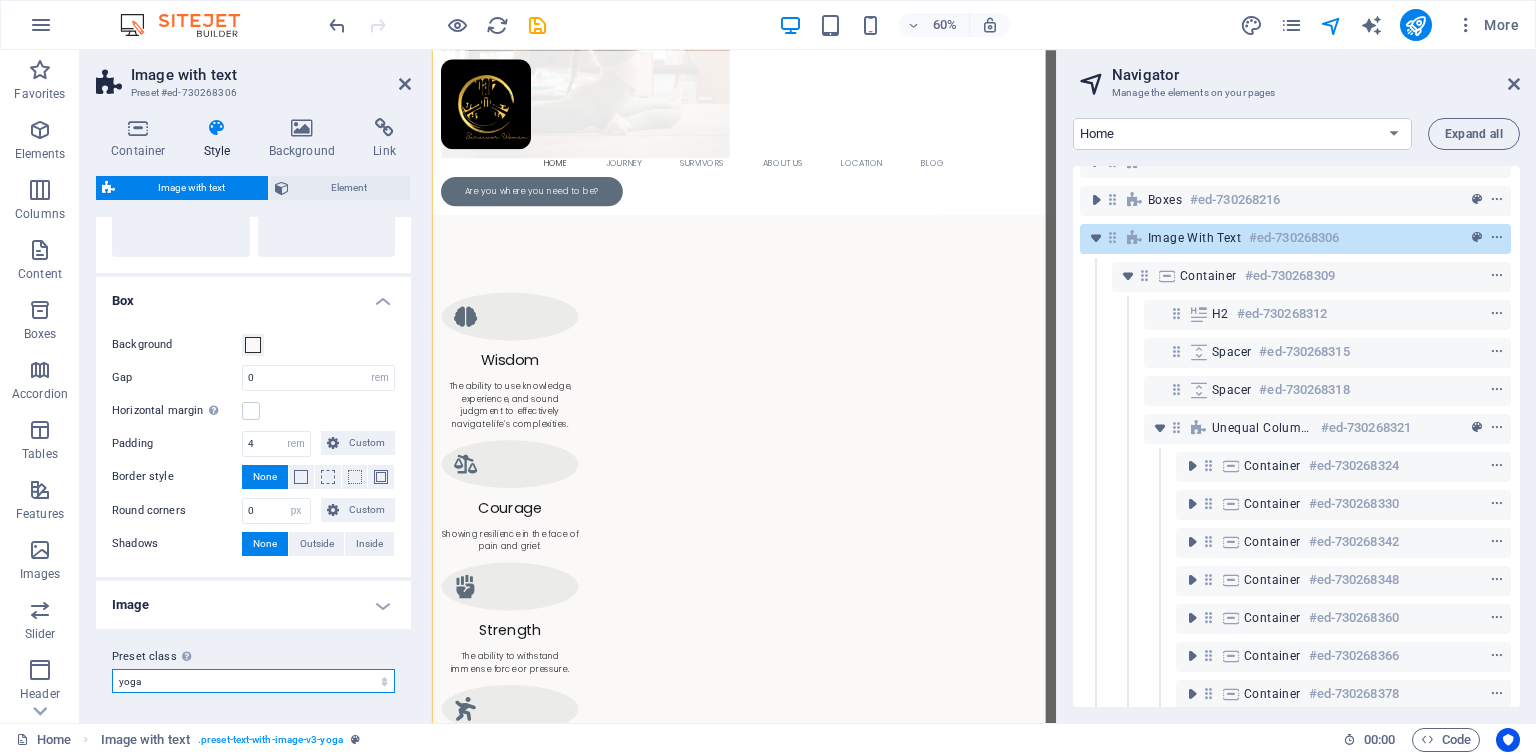 click on "yoga Add preset class" at bounding box center (253, 681) 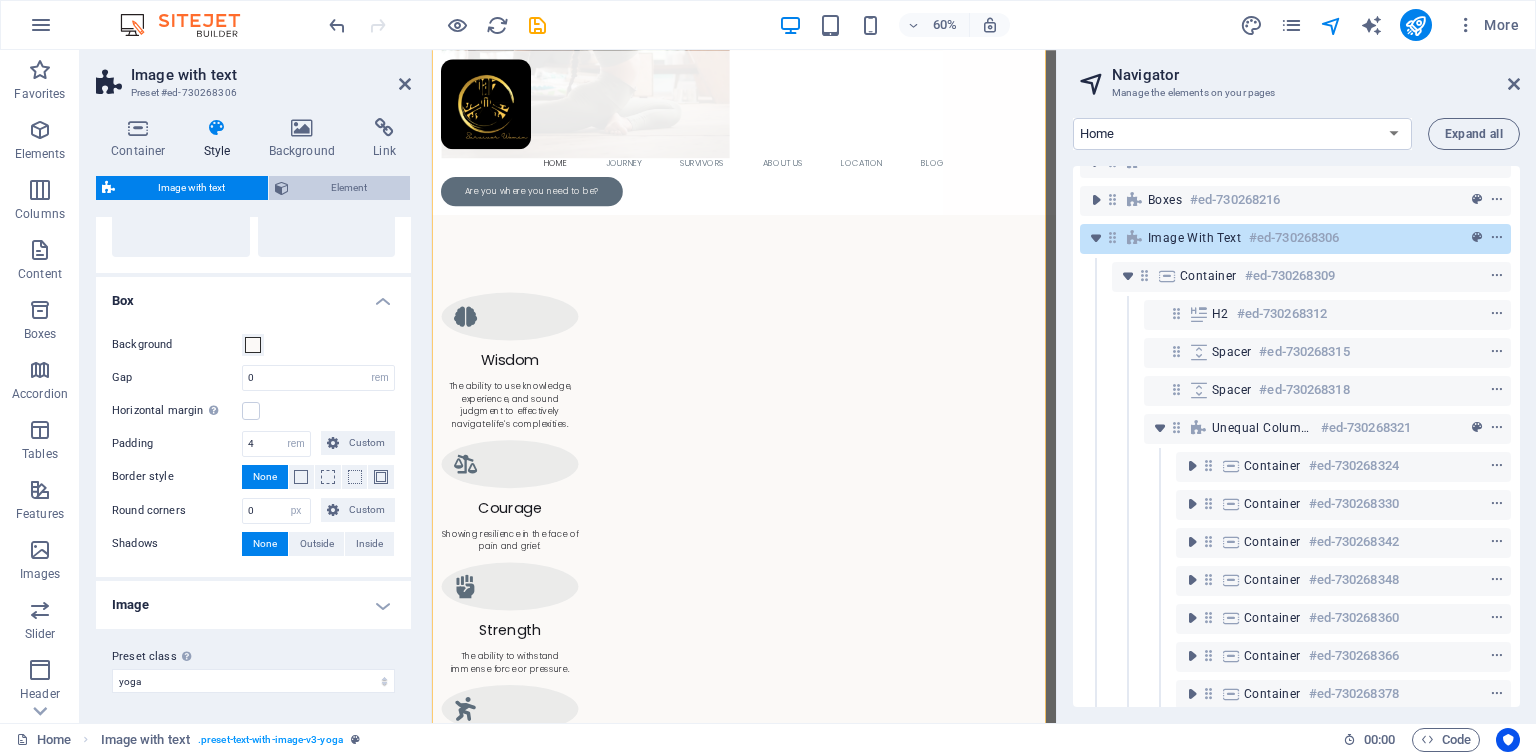 click on "Element" at bounding box center [350, 188] 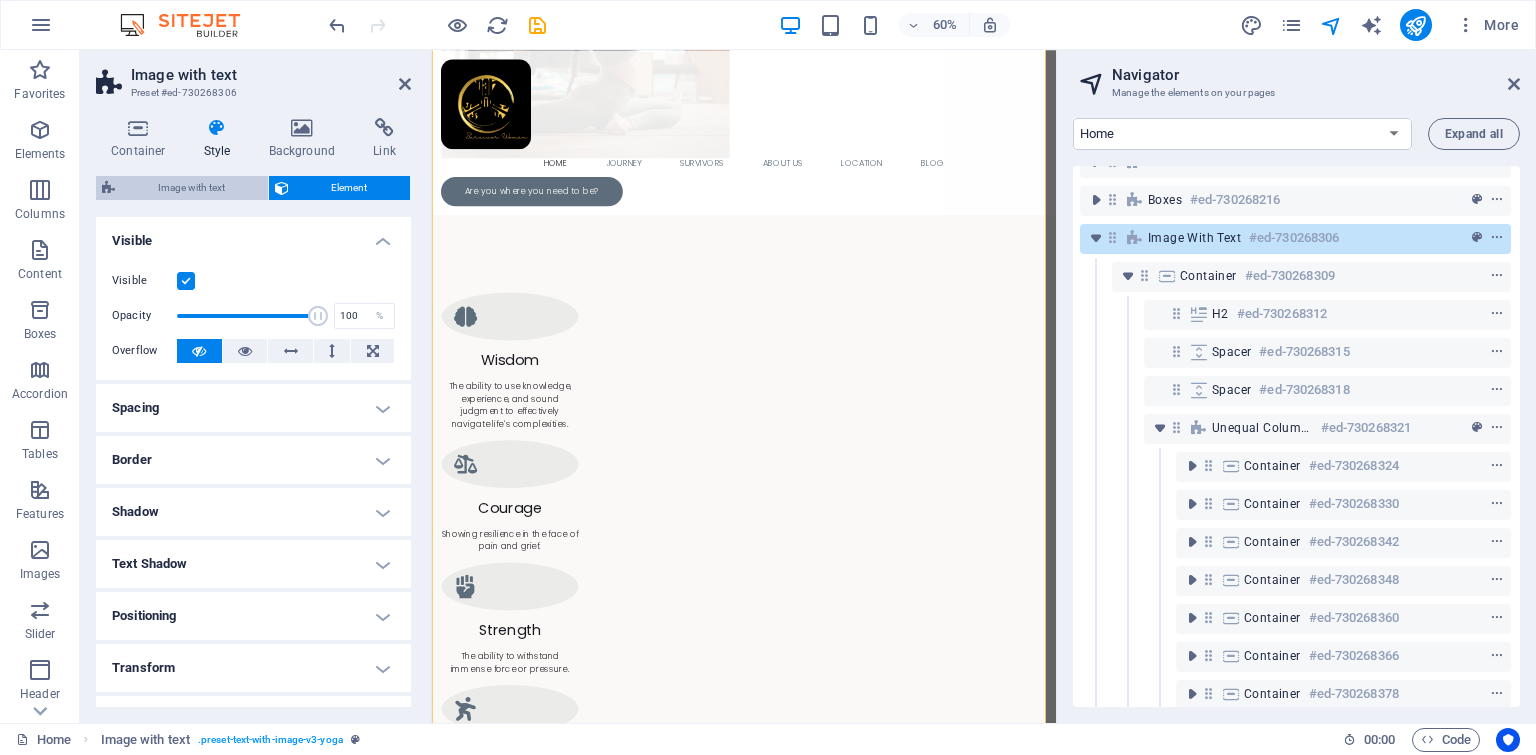 click on "Image with text" at bounding box center (191, 188) 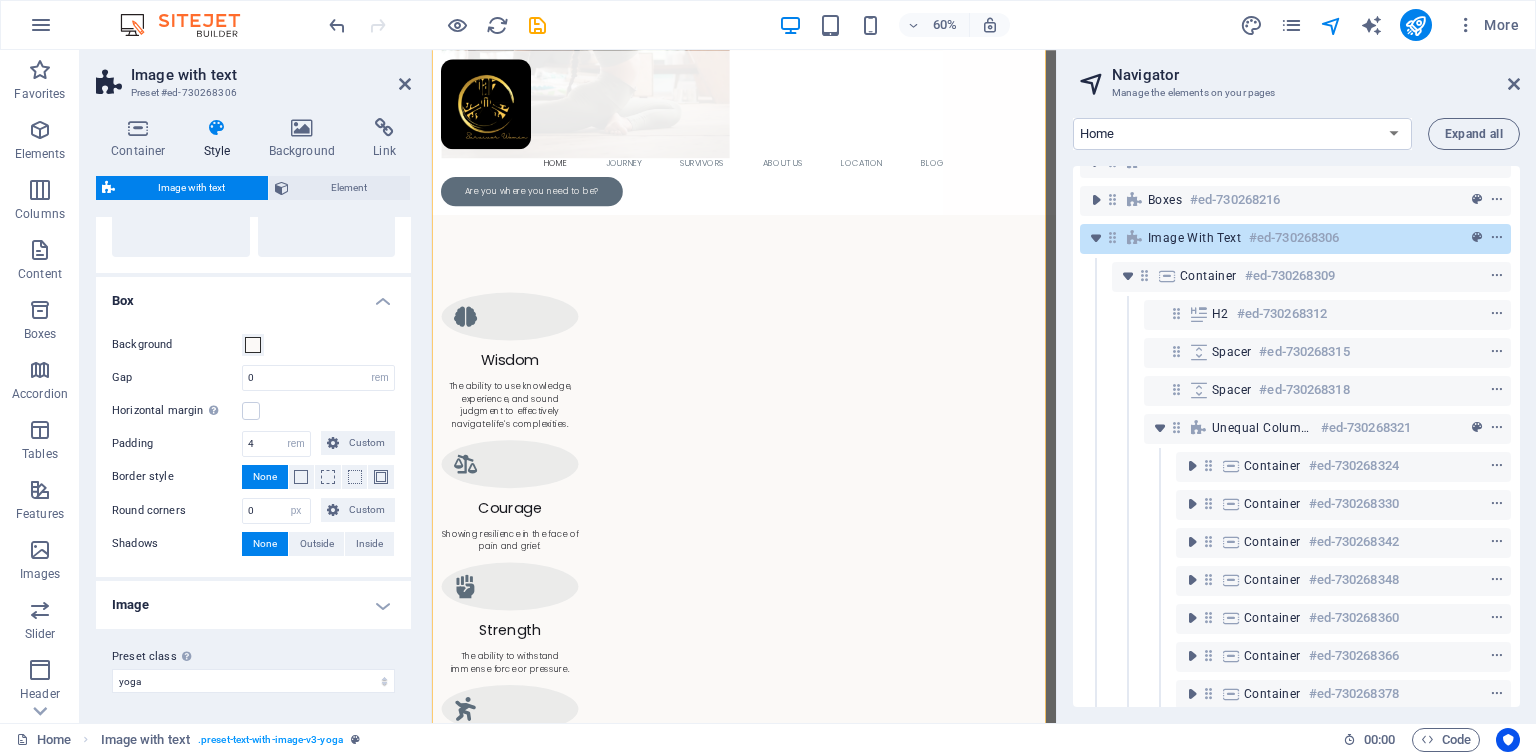 click on "Image" at bounding box center [253, 605] 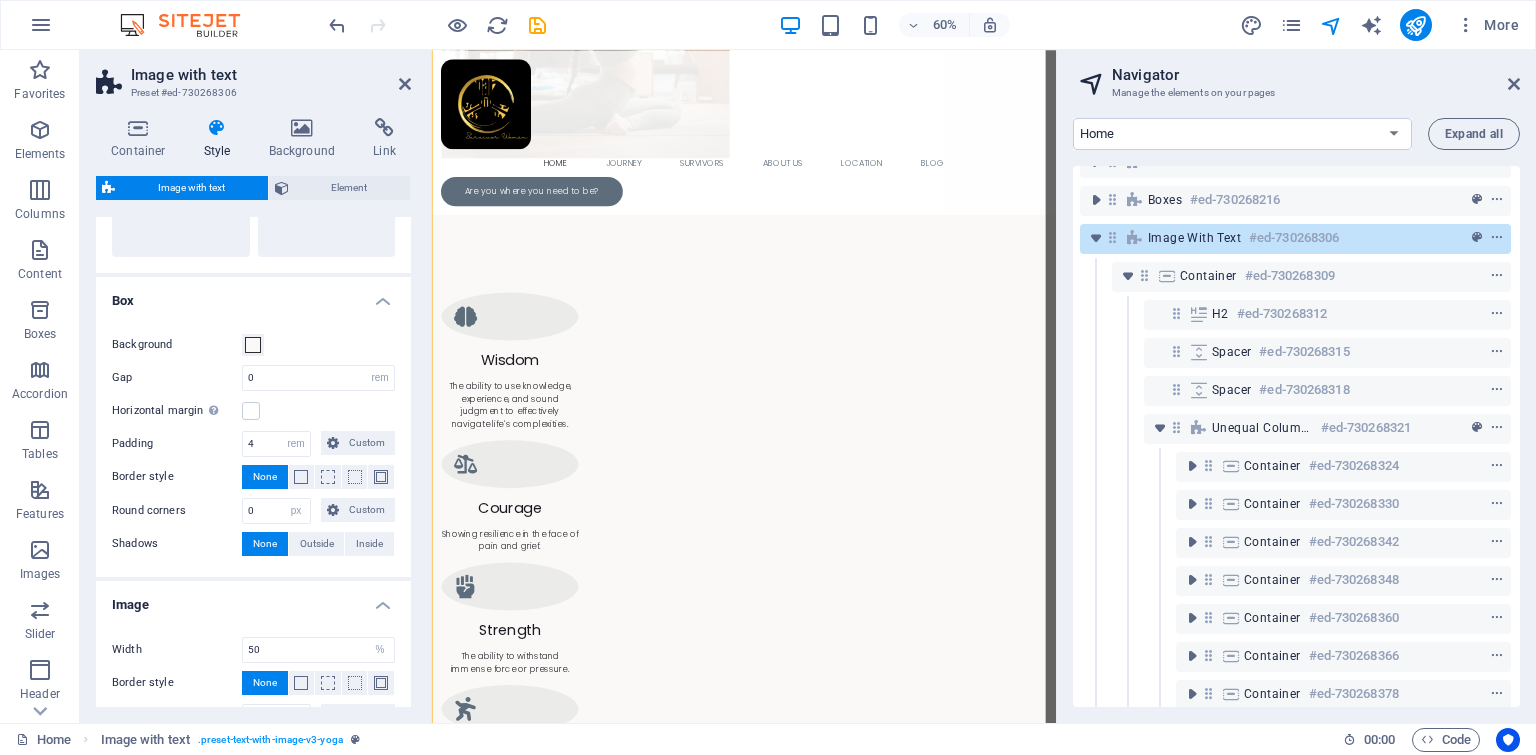 click on "Image" at bounding box center (253, 599) 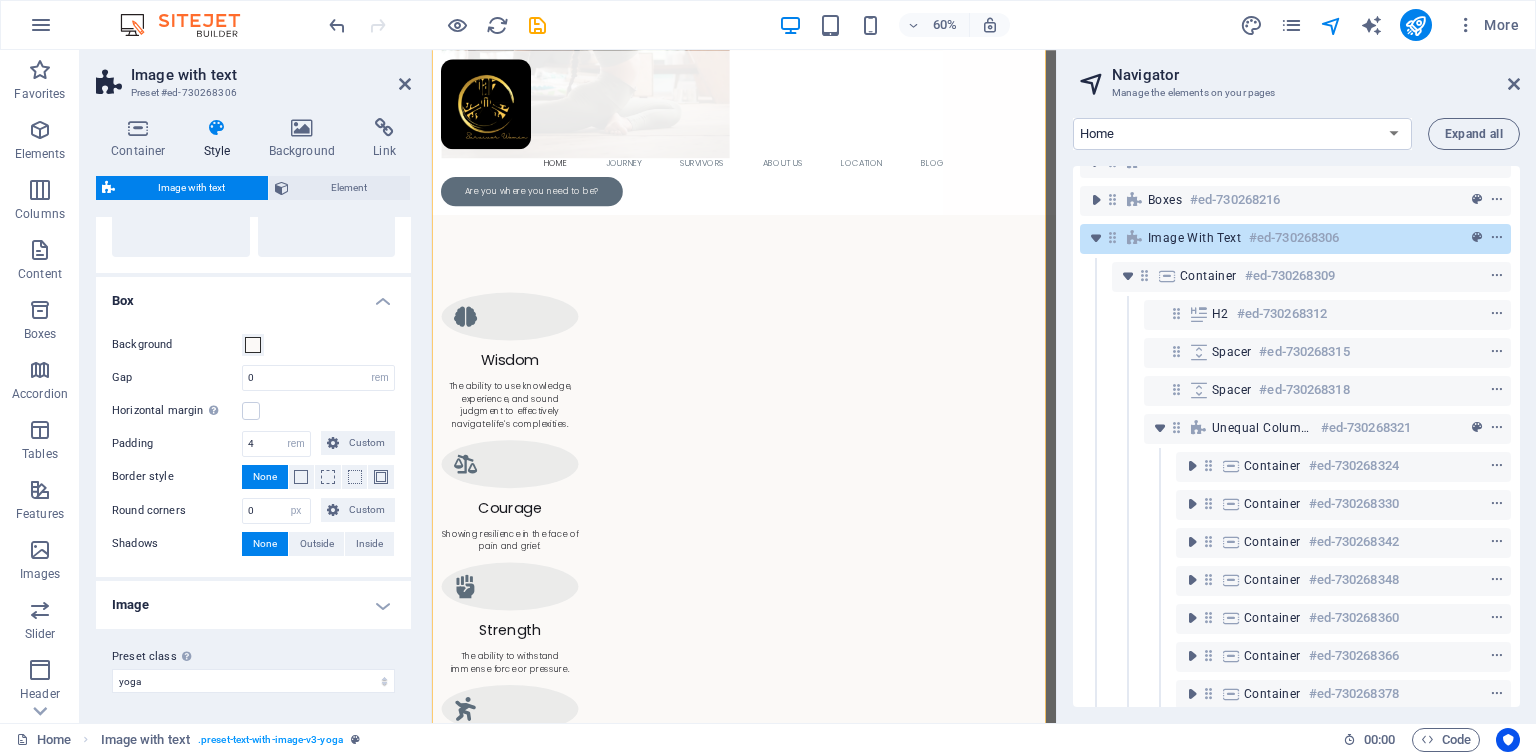 drag, startPoint x: 412, startPoint y: 541, endPoint x: 412, endPoint y: 574, distance: 33 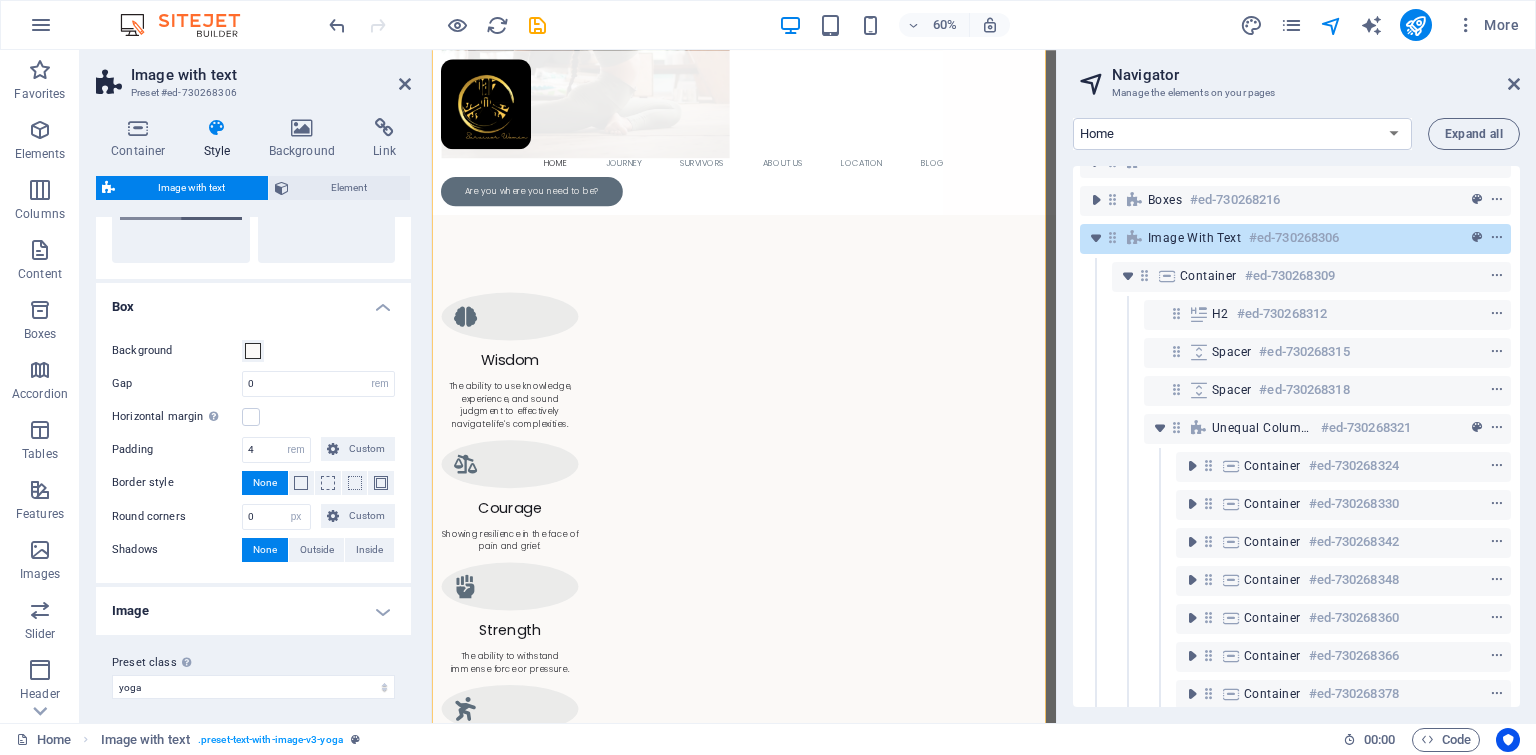 scroll, scrollTop: 144, scrollLeft: 0, axis: vertical 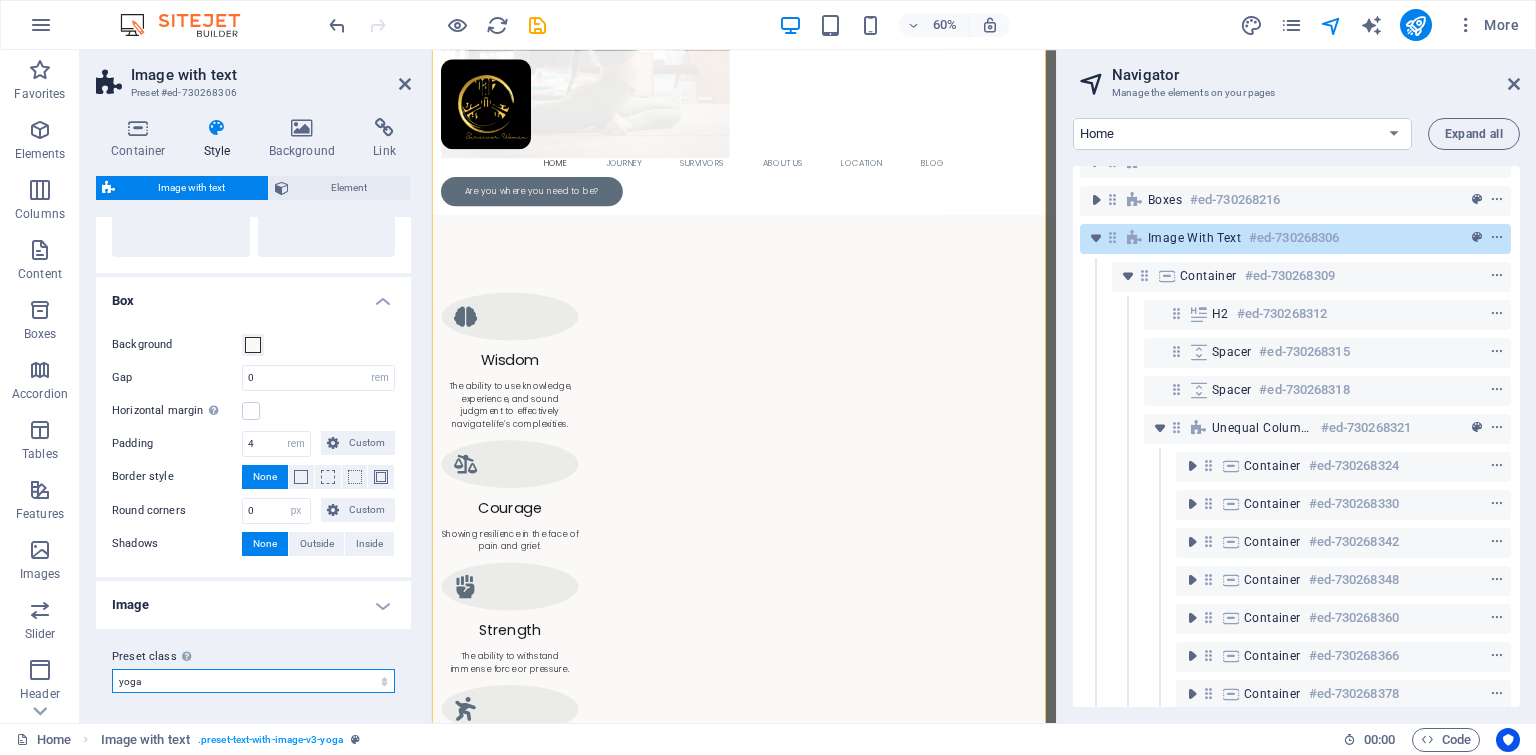 click on "yoga Add preset class" at bounding box center [253, 681] 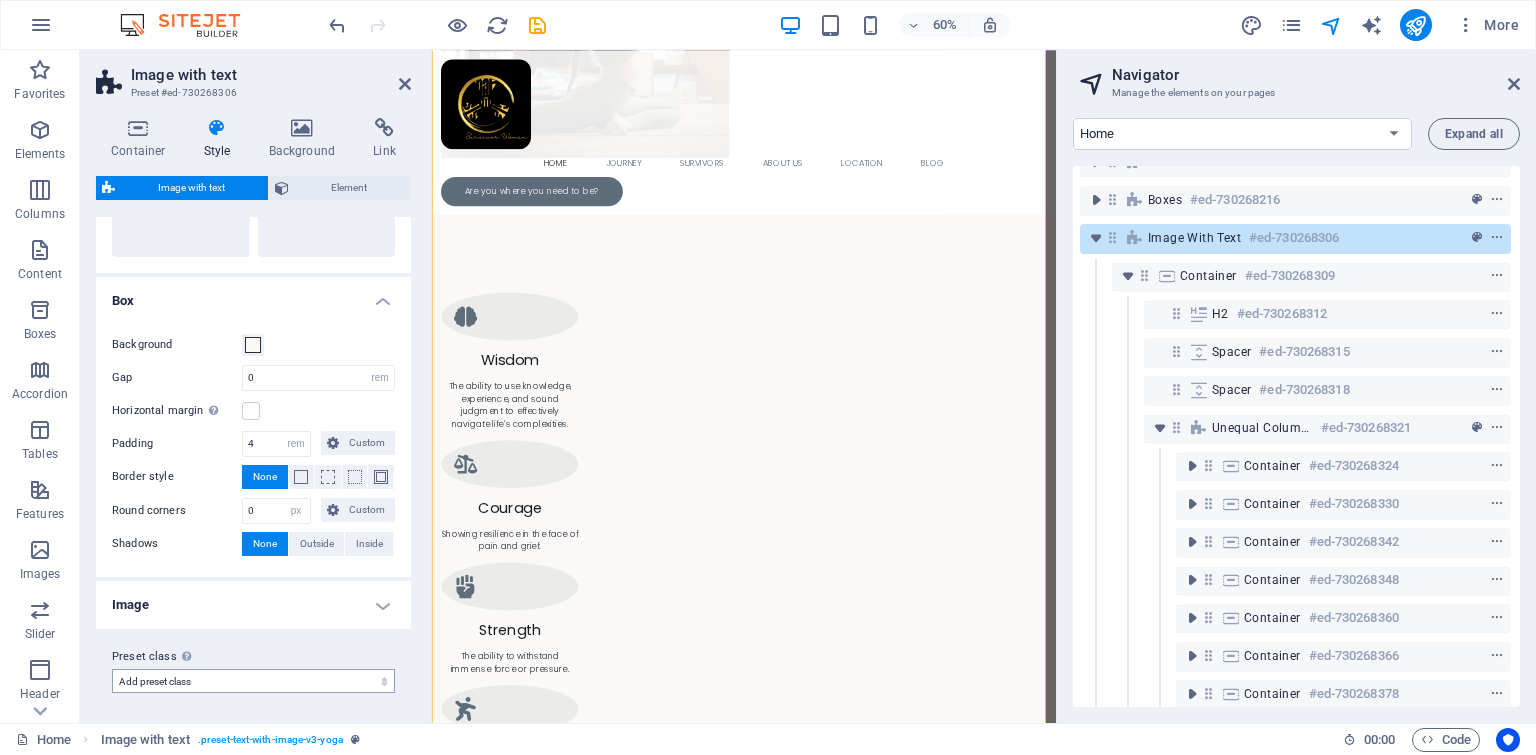 click on "yoga Add preset class" at bounding box center (253, 681) 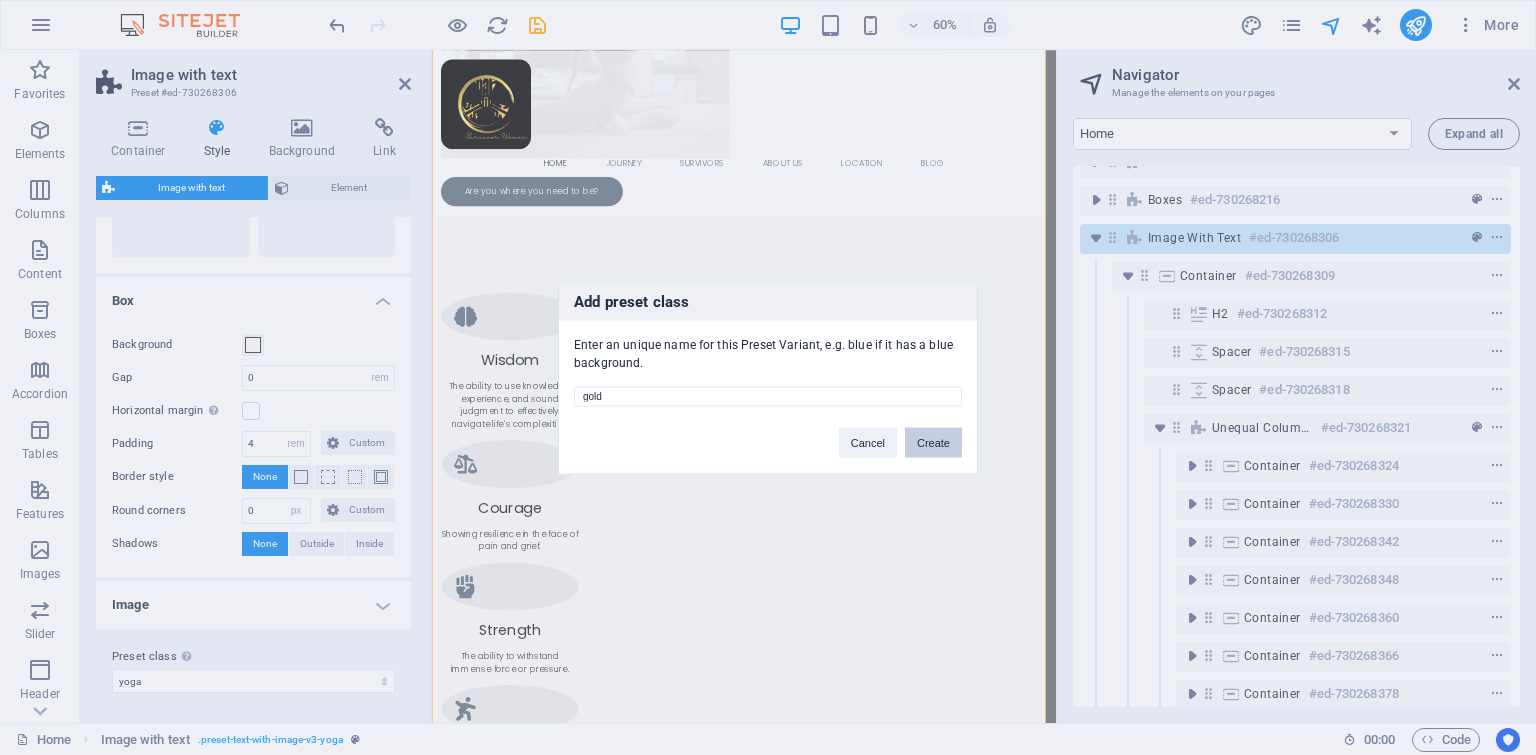 type on "gold" 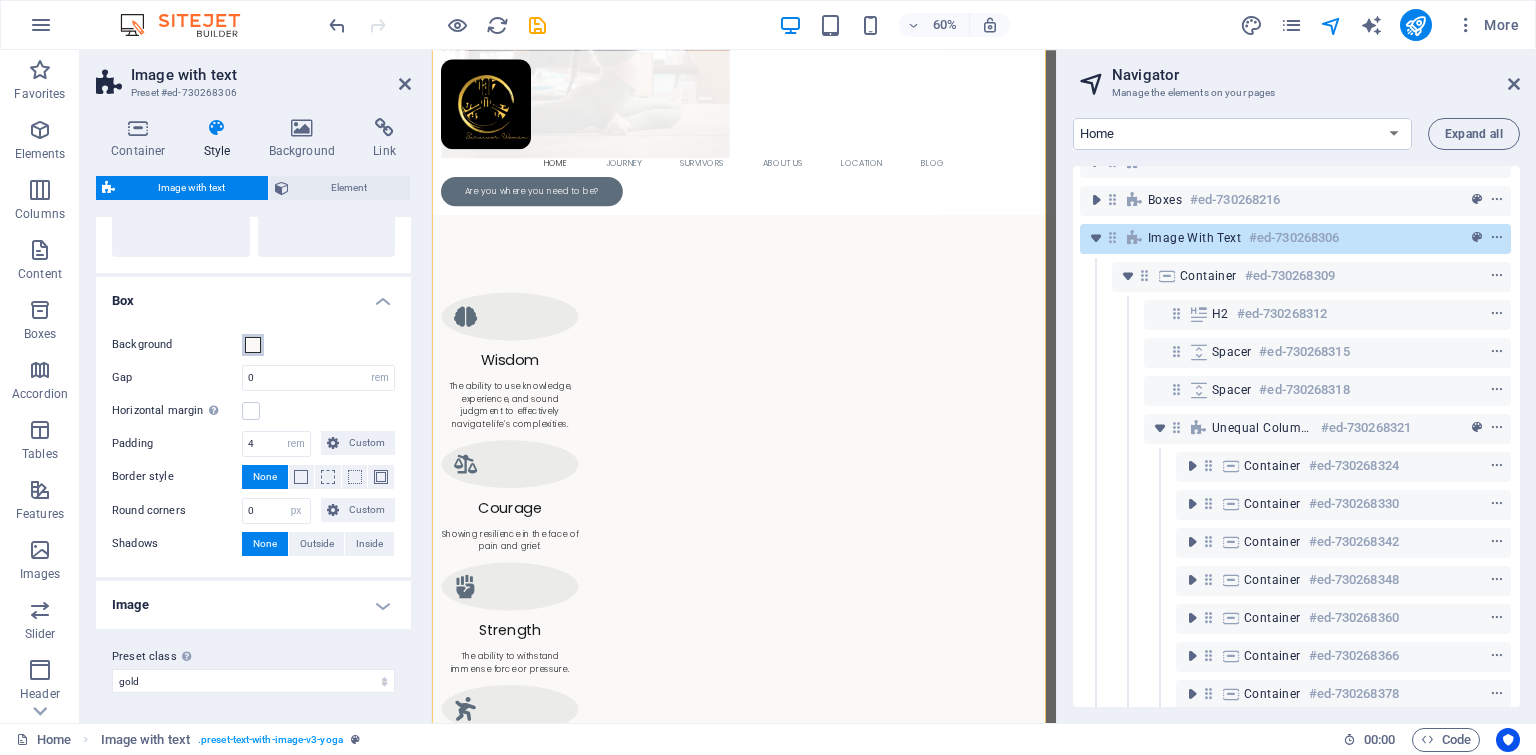 click at bounding box center [253, 345] 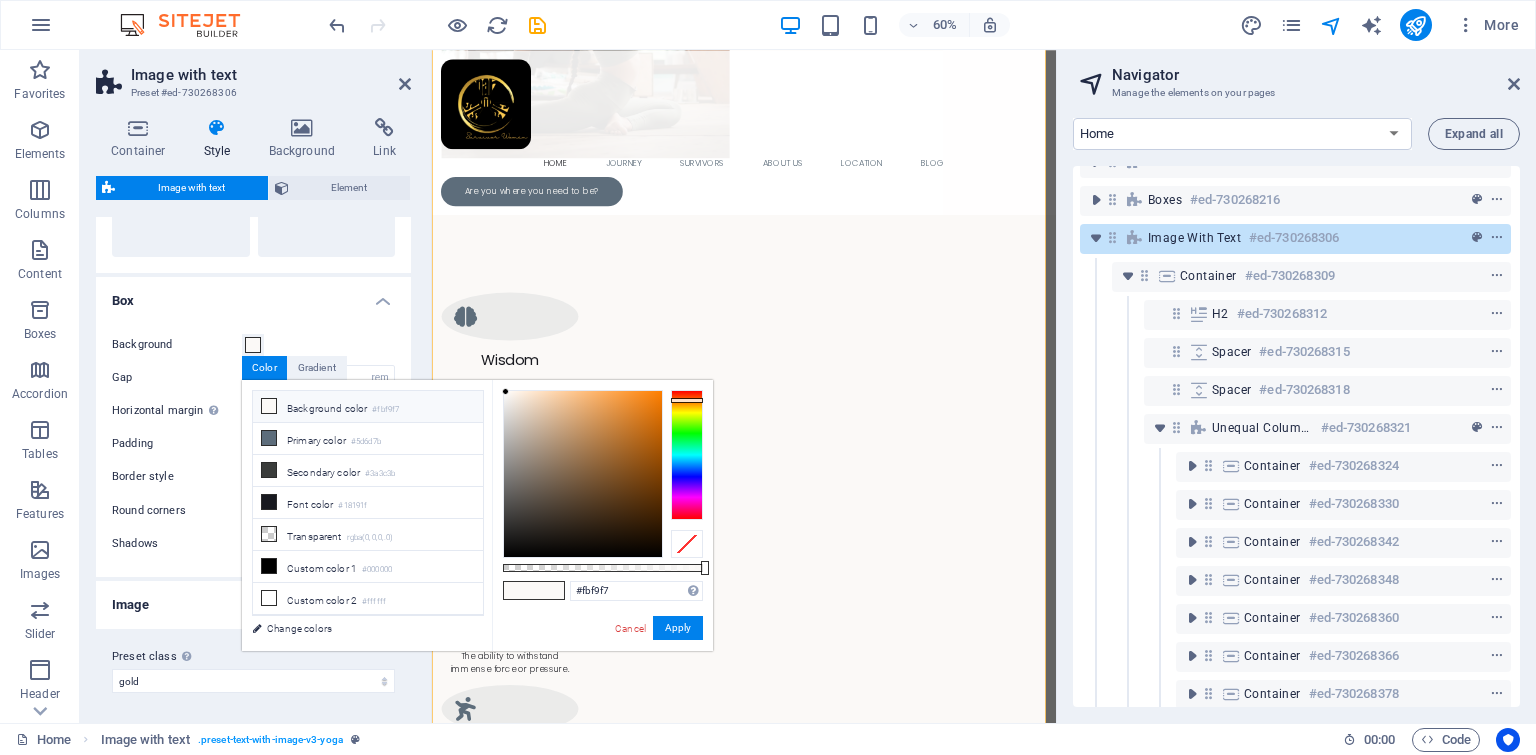 click on "Background Gap 0 rem px % vh vw Horizontal margin Only if the containers "Content width" is not set to "Default" Padding 4 rem px % vh vw Custom Custom 4 rem px % vh vw 4 rem px % vh vw 4 rem px % vh vw 4 rem px % vh vw Border style None              - Width 1 px rem vh vw Custom Custom 1 px rem vh vw 1 px rem vh vw 1 px rem vh vw 1 px rem vh vw  - Color Round corners 0 px rem % vh vw Custom Custom 0 px rem % vh vw 0 px rem % vh vw 0 px rem % vh vw 0 px rem % vh vw Shadows None Outside Inside Color X offset 0 px rem vh vw Y offset 0 px rem vh vw Blur 0 px rem % vh vw Spread 0 px rem vh vw" at bounding box center [253, 445] 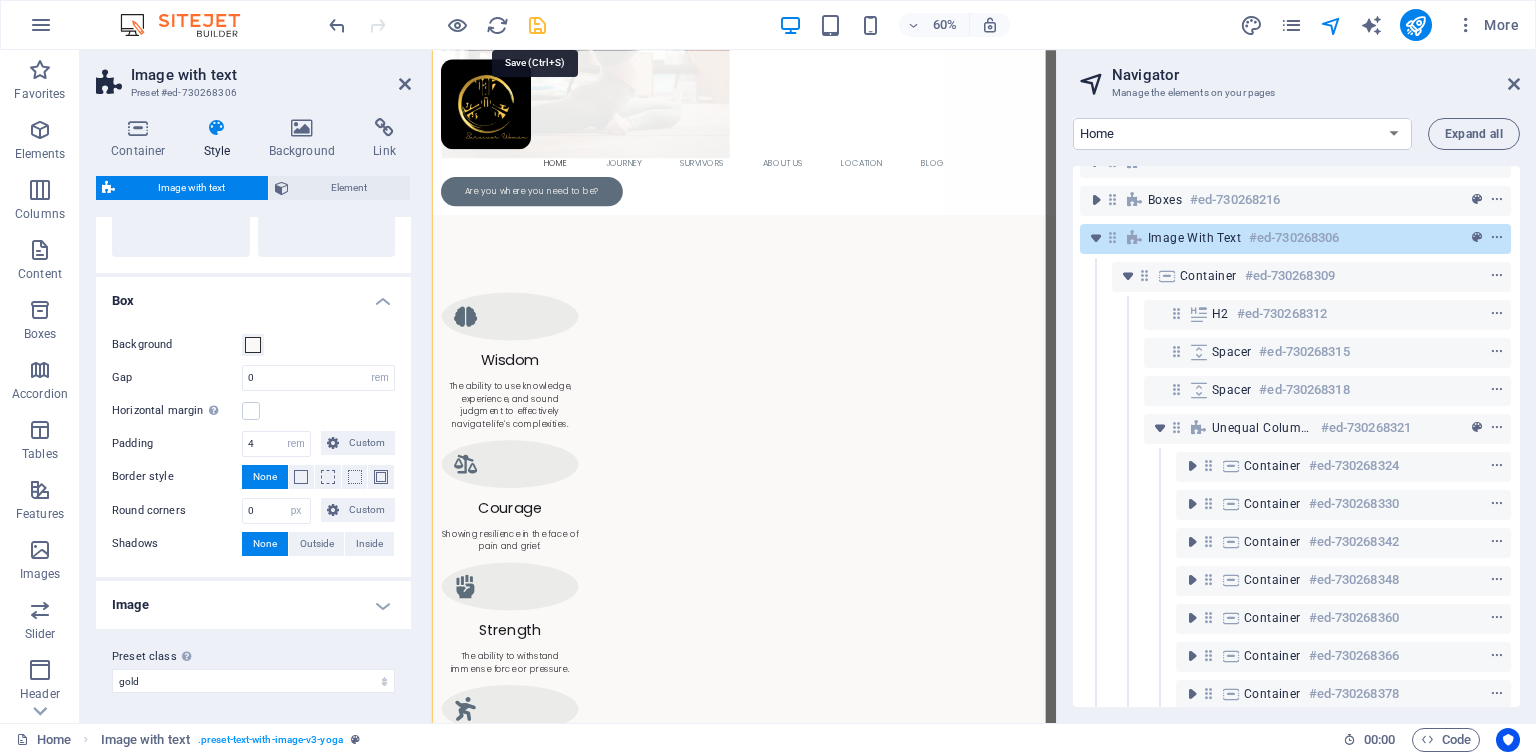 click at bounding box center (537, 25) 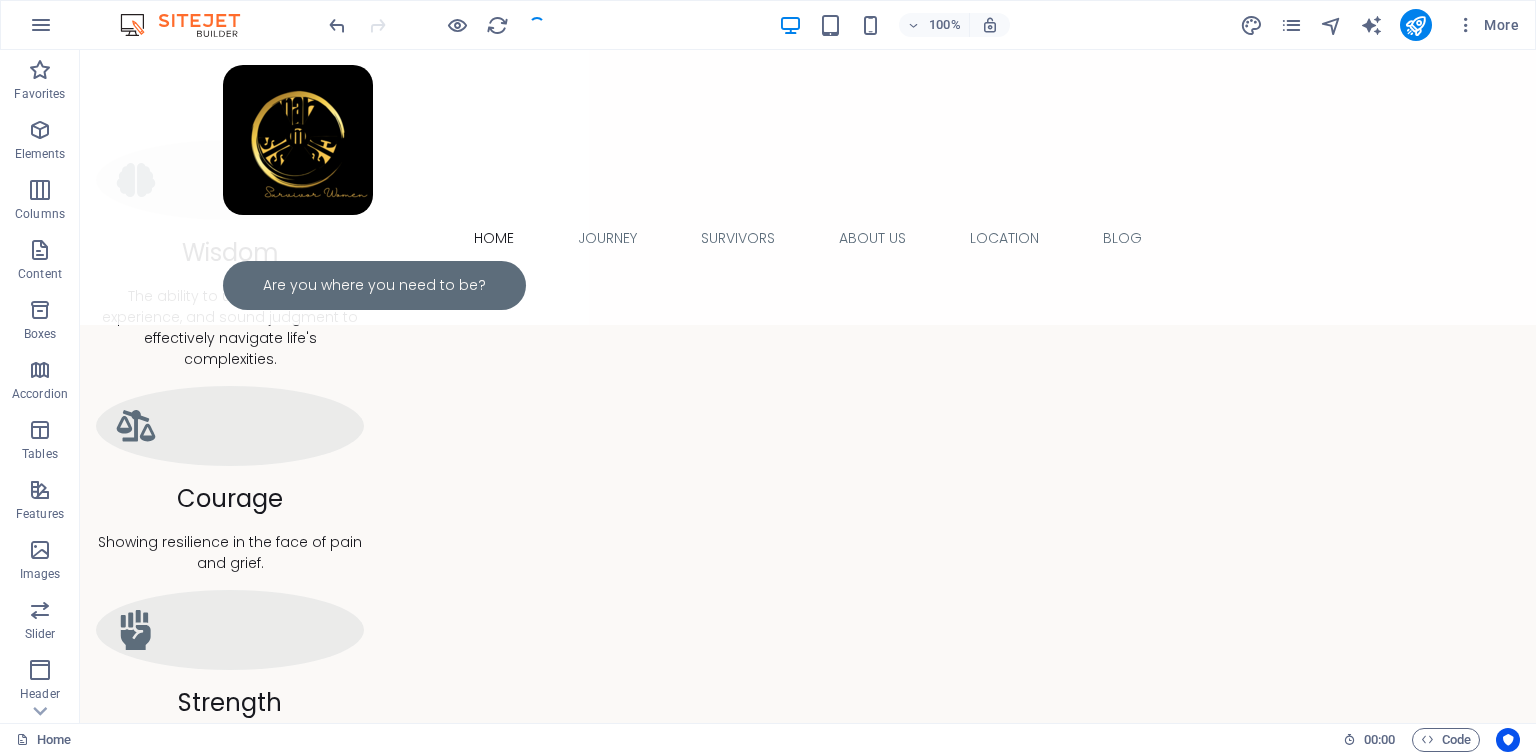 scroll, scrollTop: 1773, scrollLeft: 0, axis: vertical 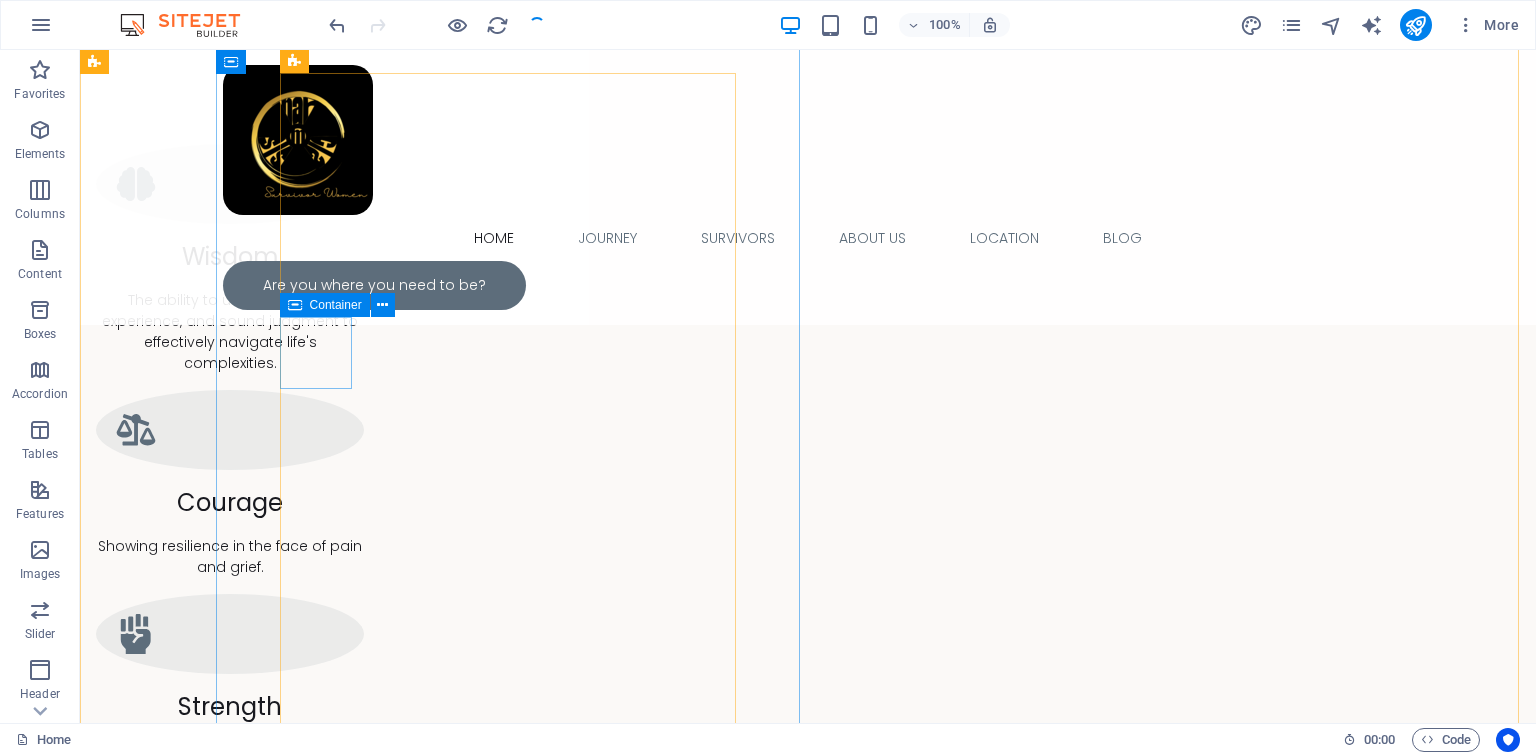 click at bounding box center [196, 1703] 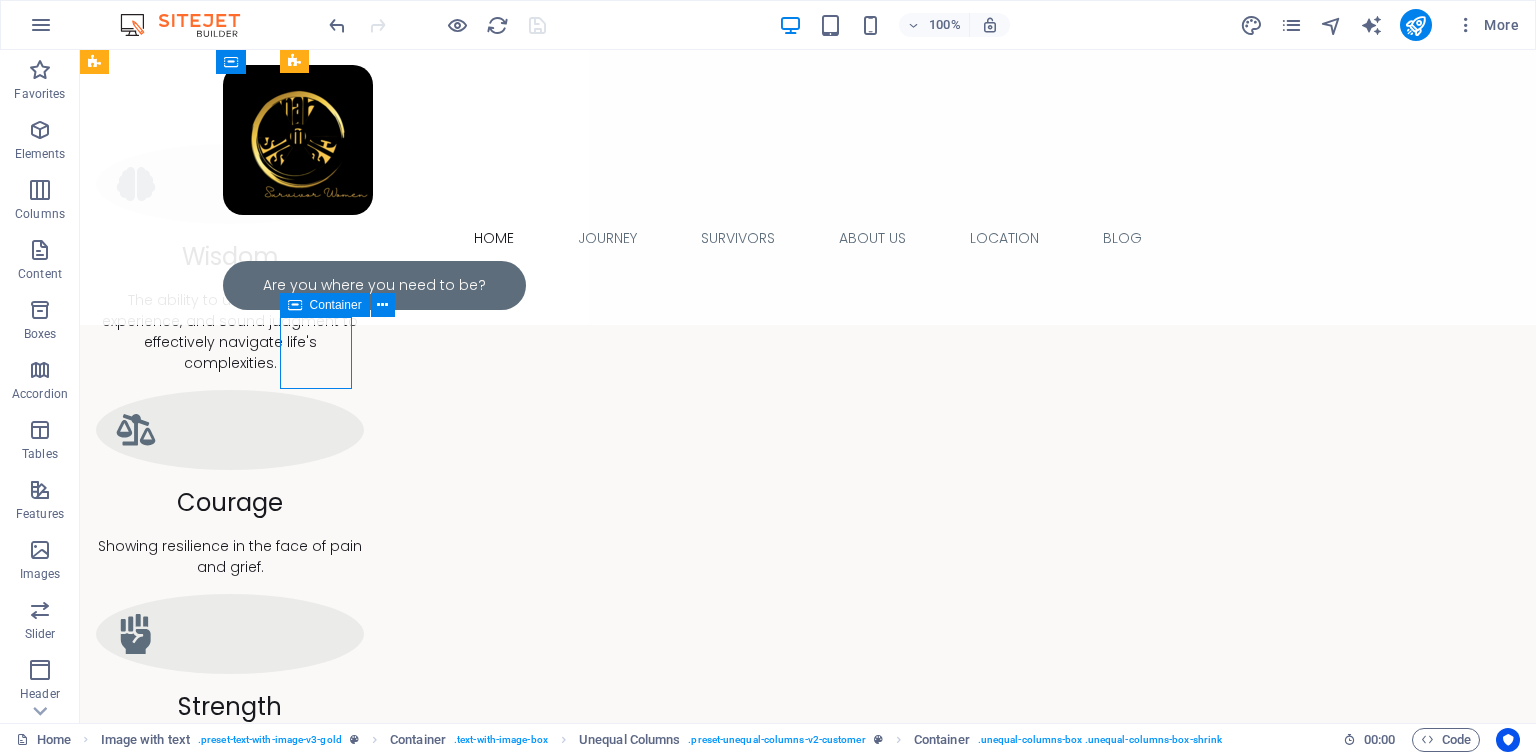 click at bounding box center (196, 1703) 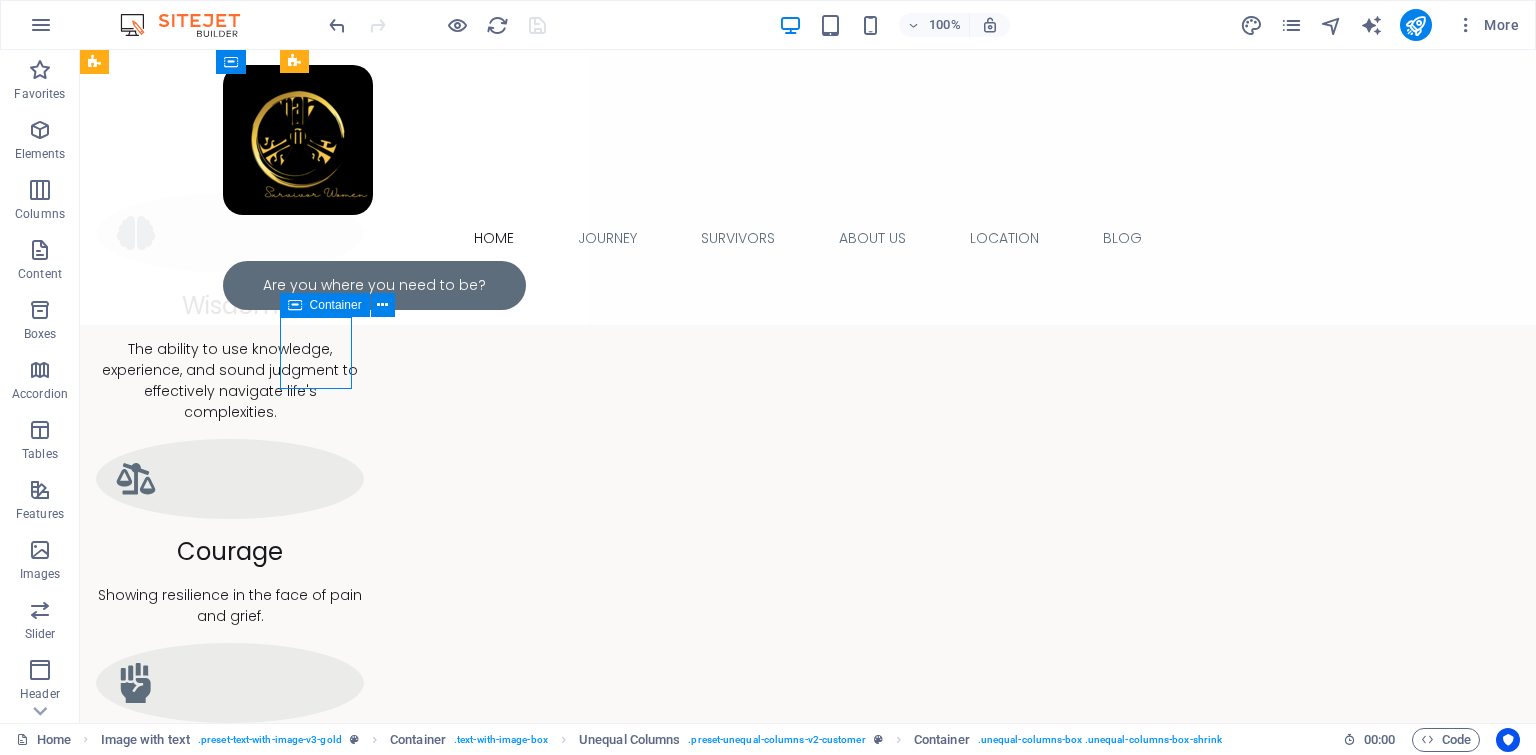 select on "px" 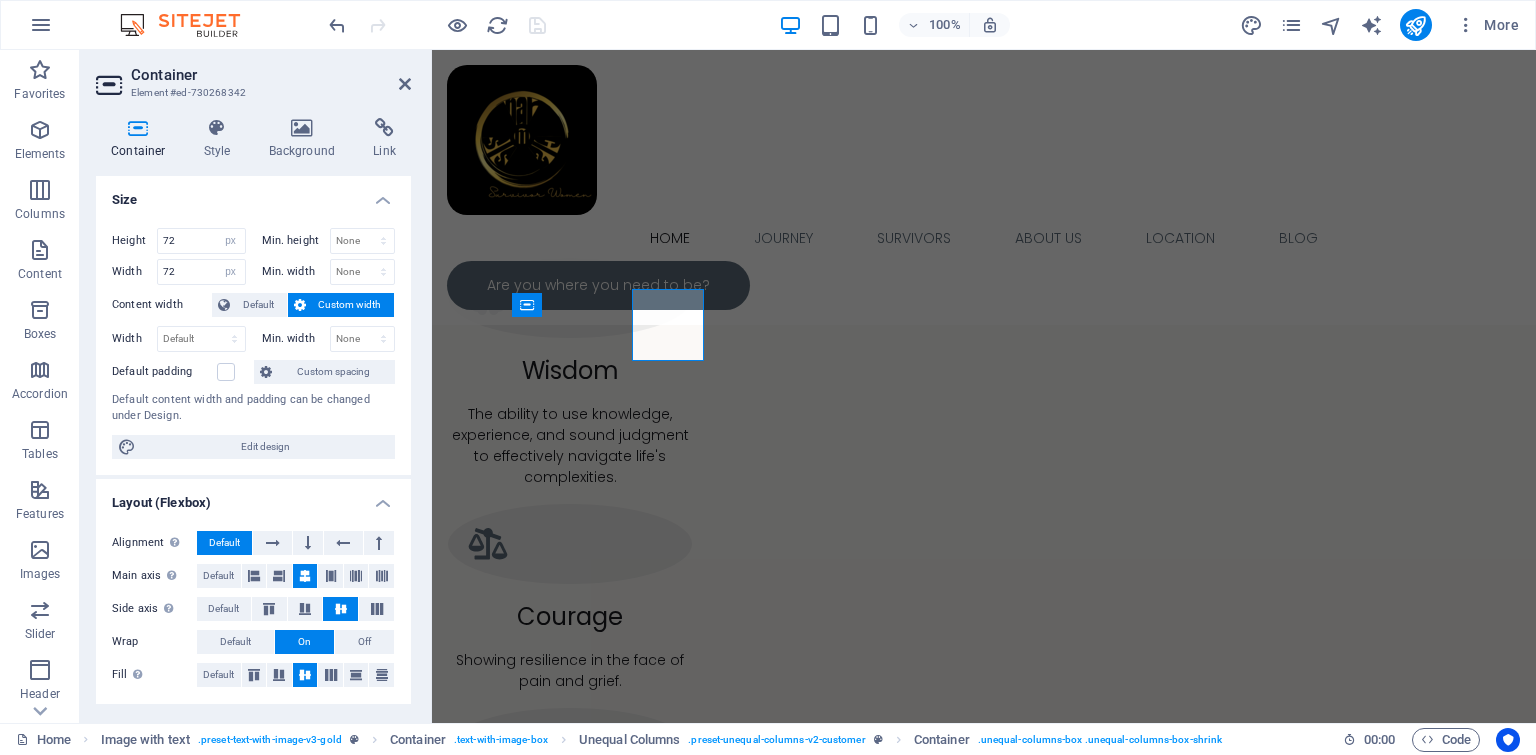 scroll, scrollTop: 1801, scrollLeft: 0, axis: vertical 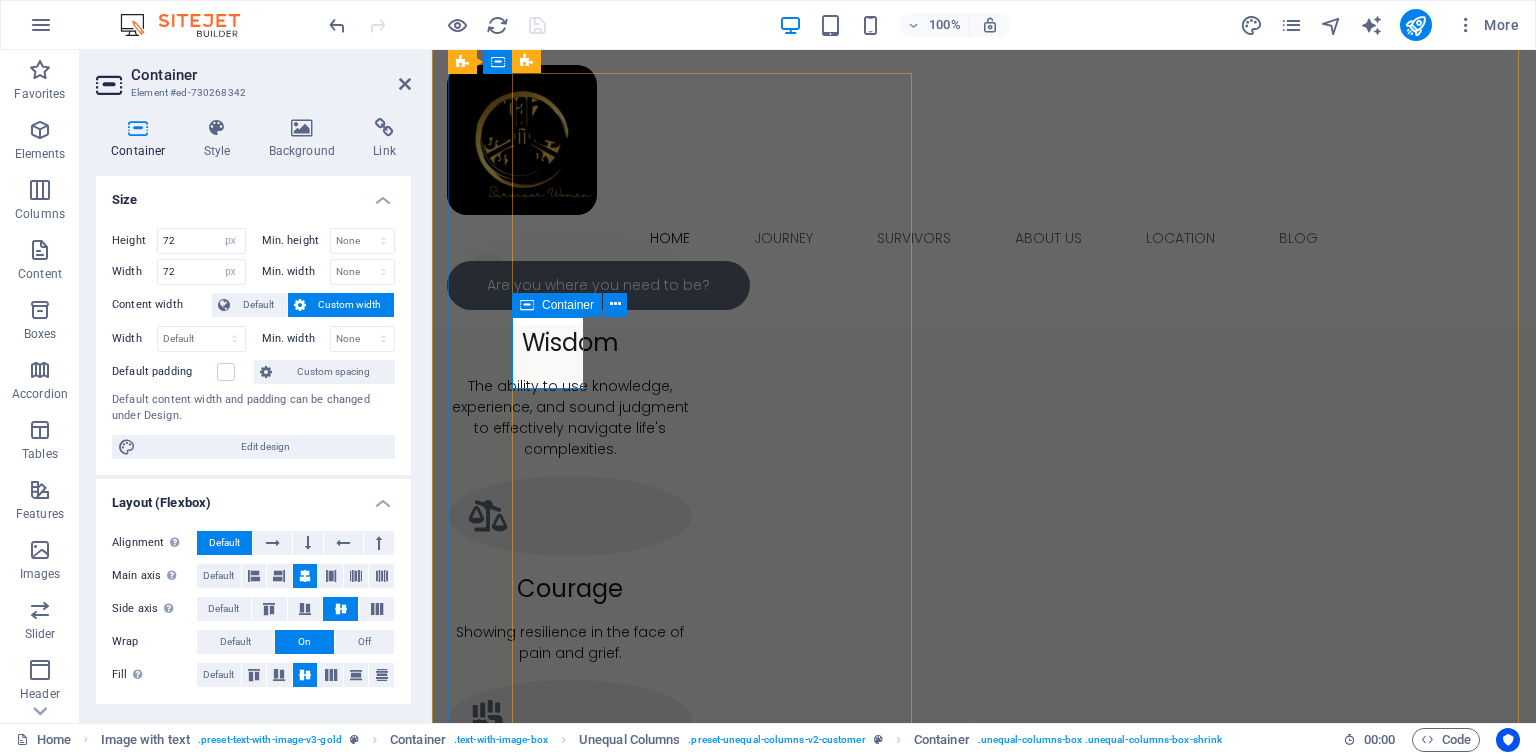 click at bounding box center (548, 1789) 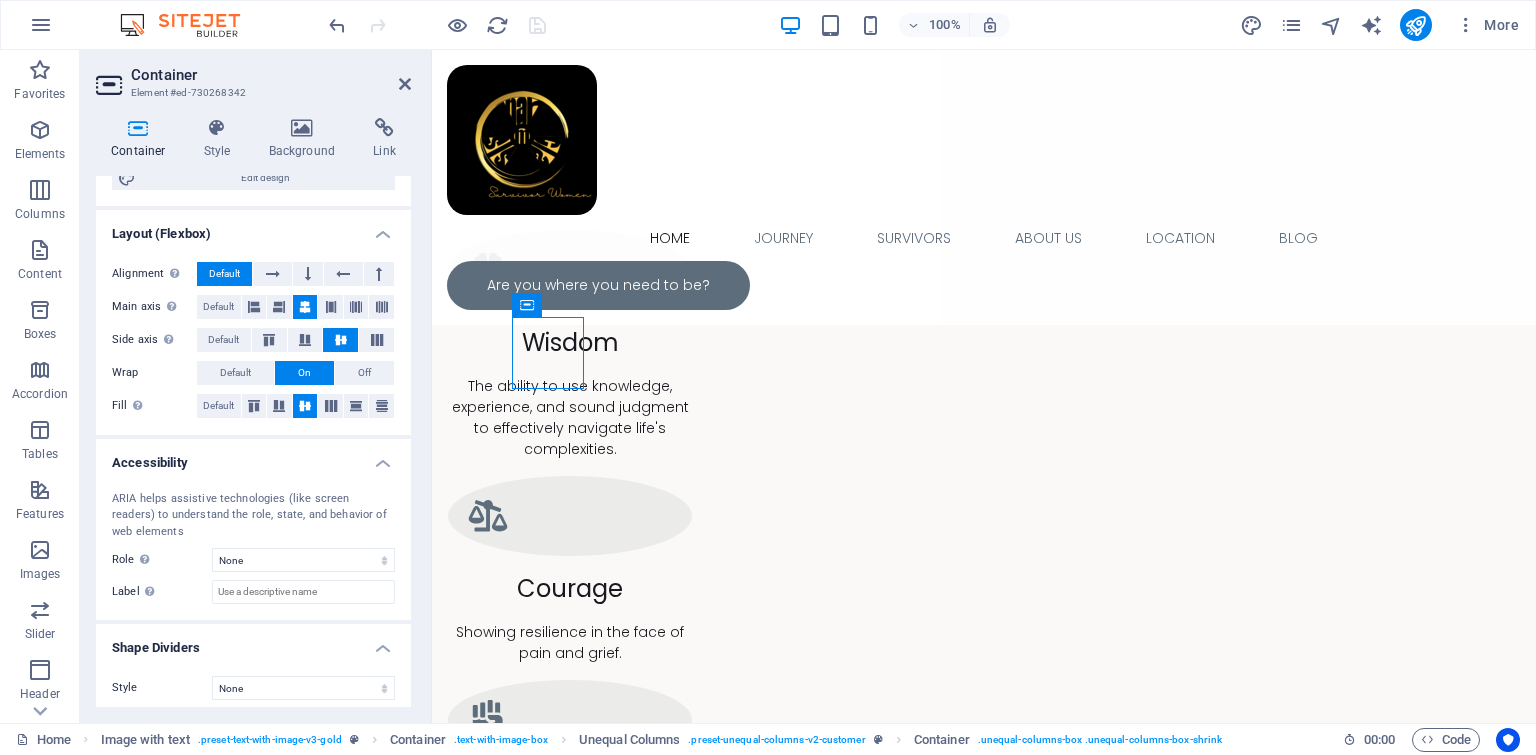 scroll, scrollTop: 276, scrollLeft: 0, axis: vertical 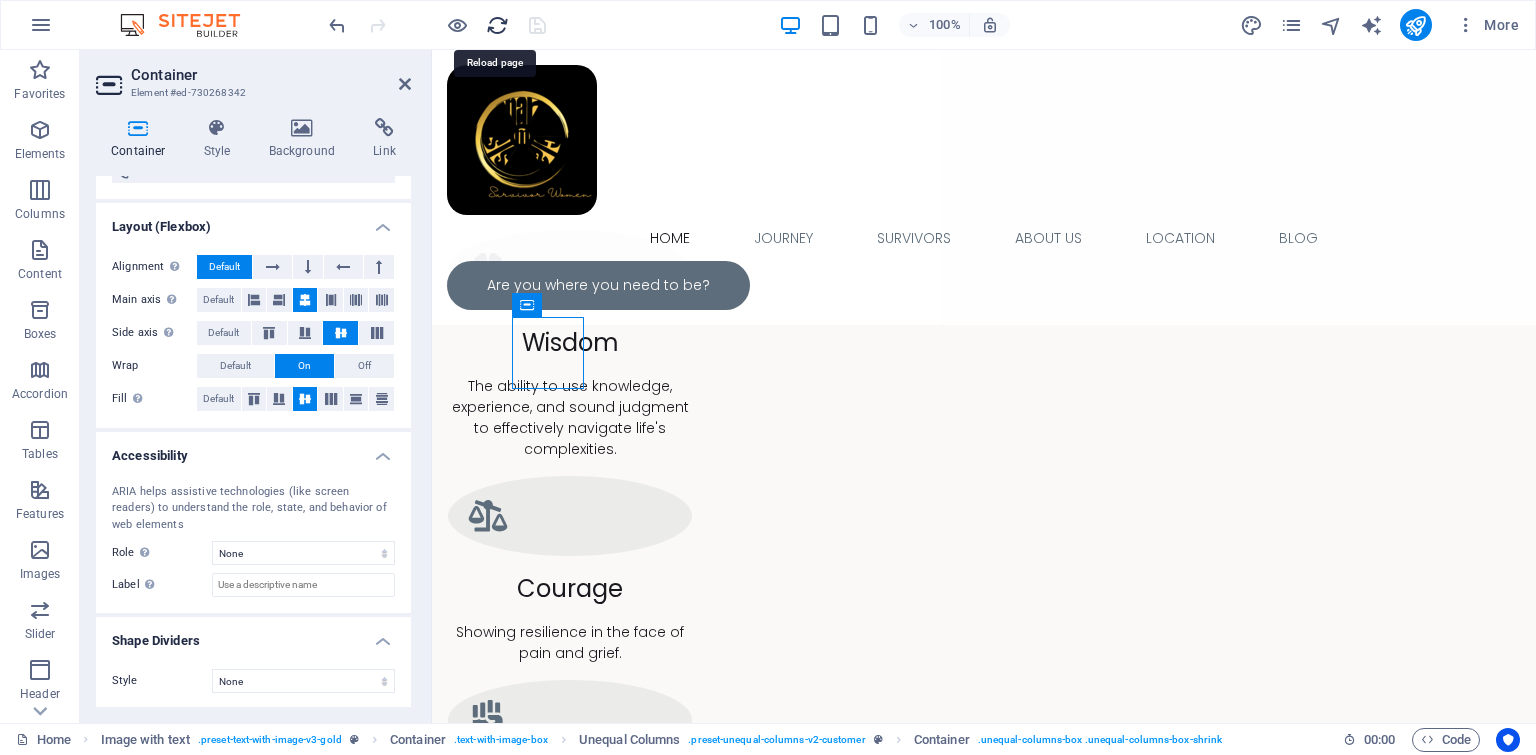 click at bounding box center [497, 25] 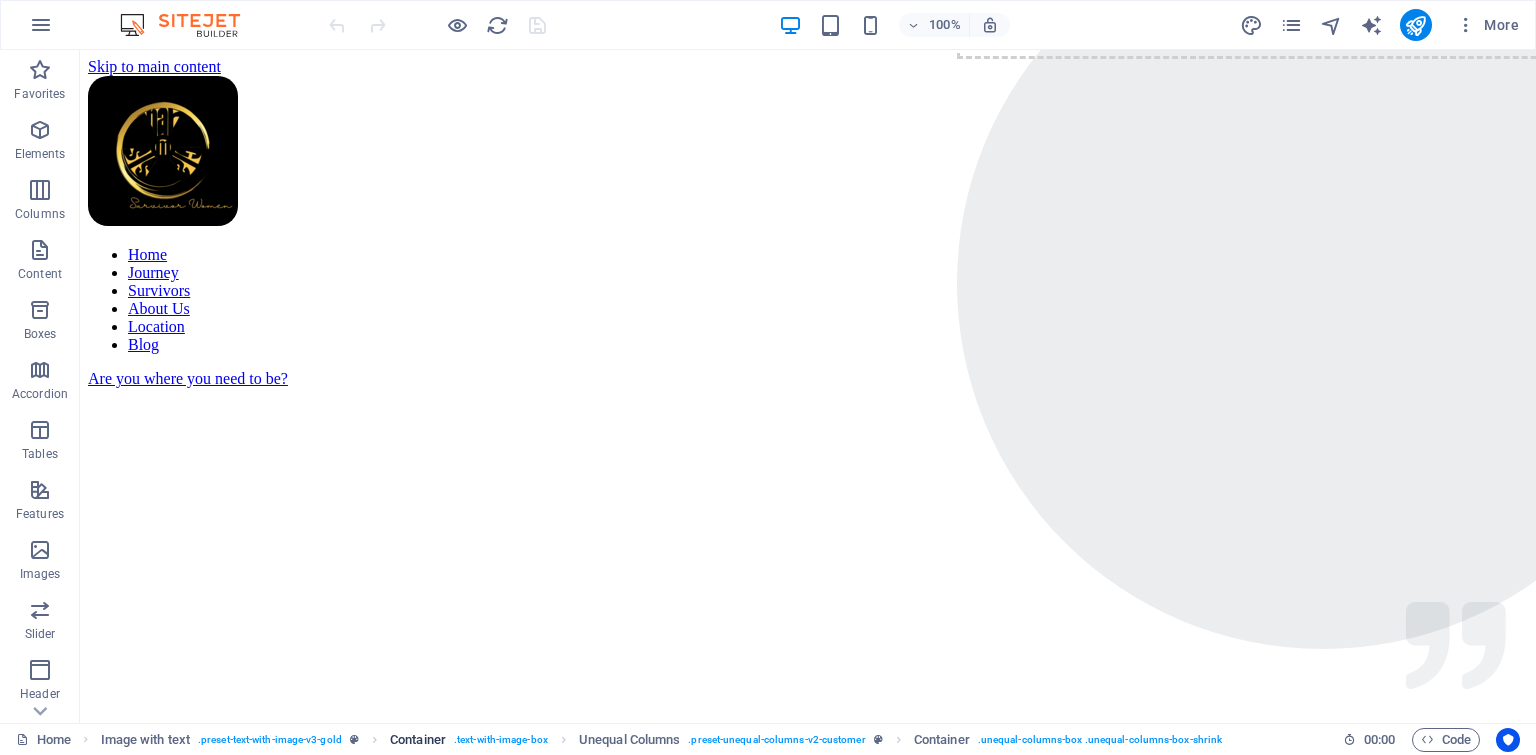 scroll, scrollTop: 0, scrollLeft: 0, axis: both 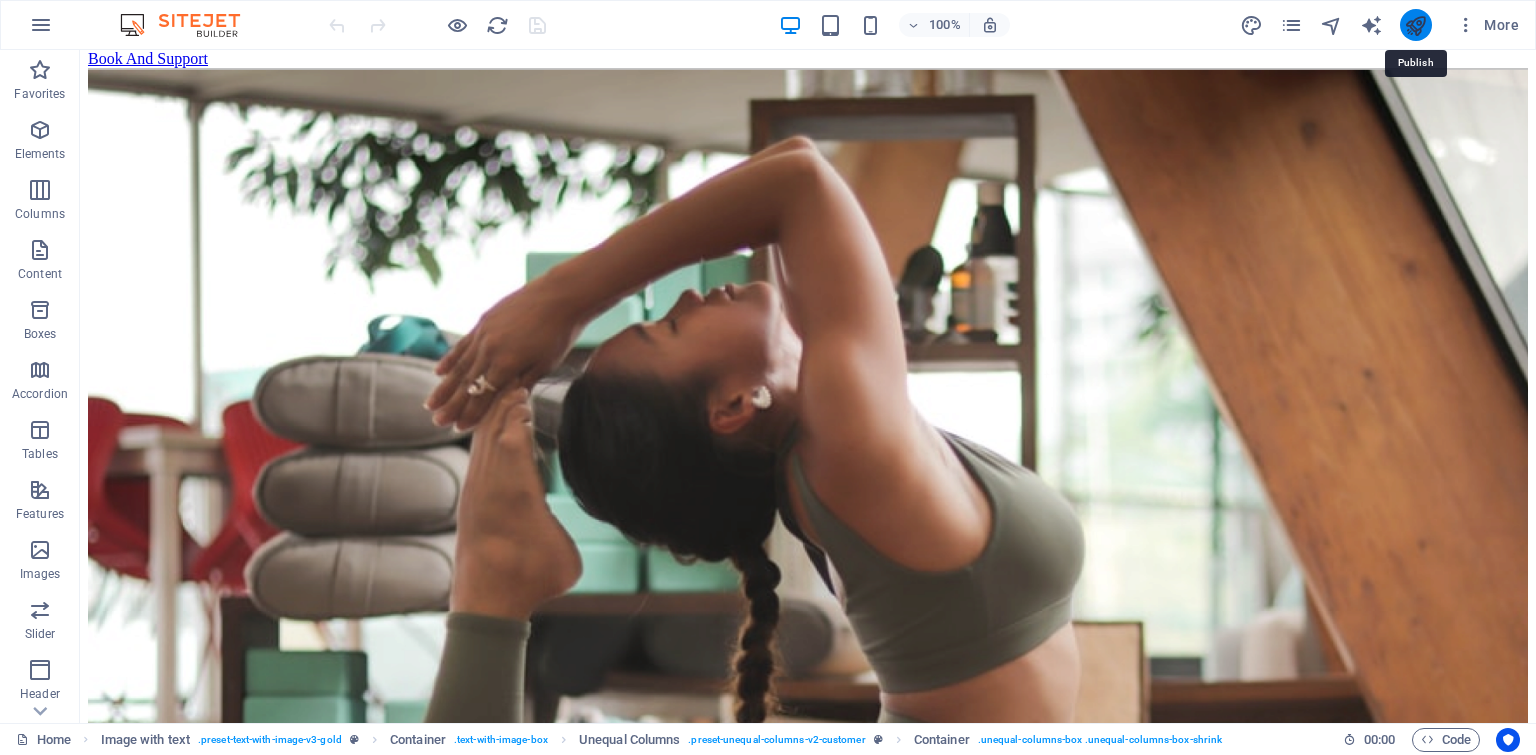 click at bounding box center [1415, 25] 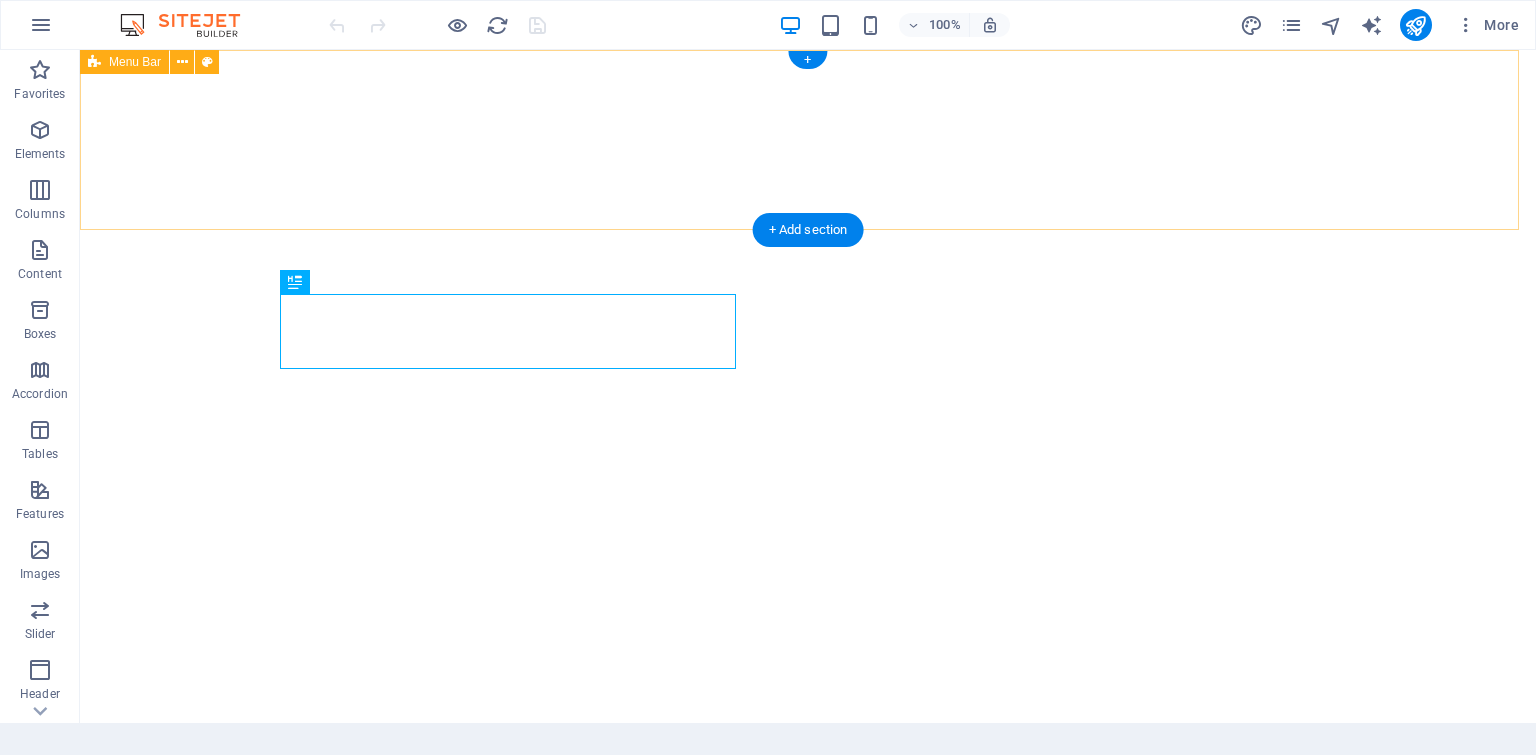 scroll, scrollTop: 0, scrollLeft: 0, axis: both 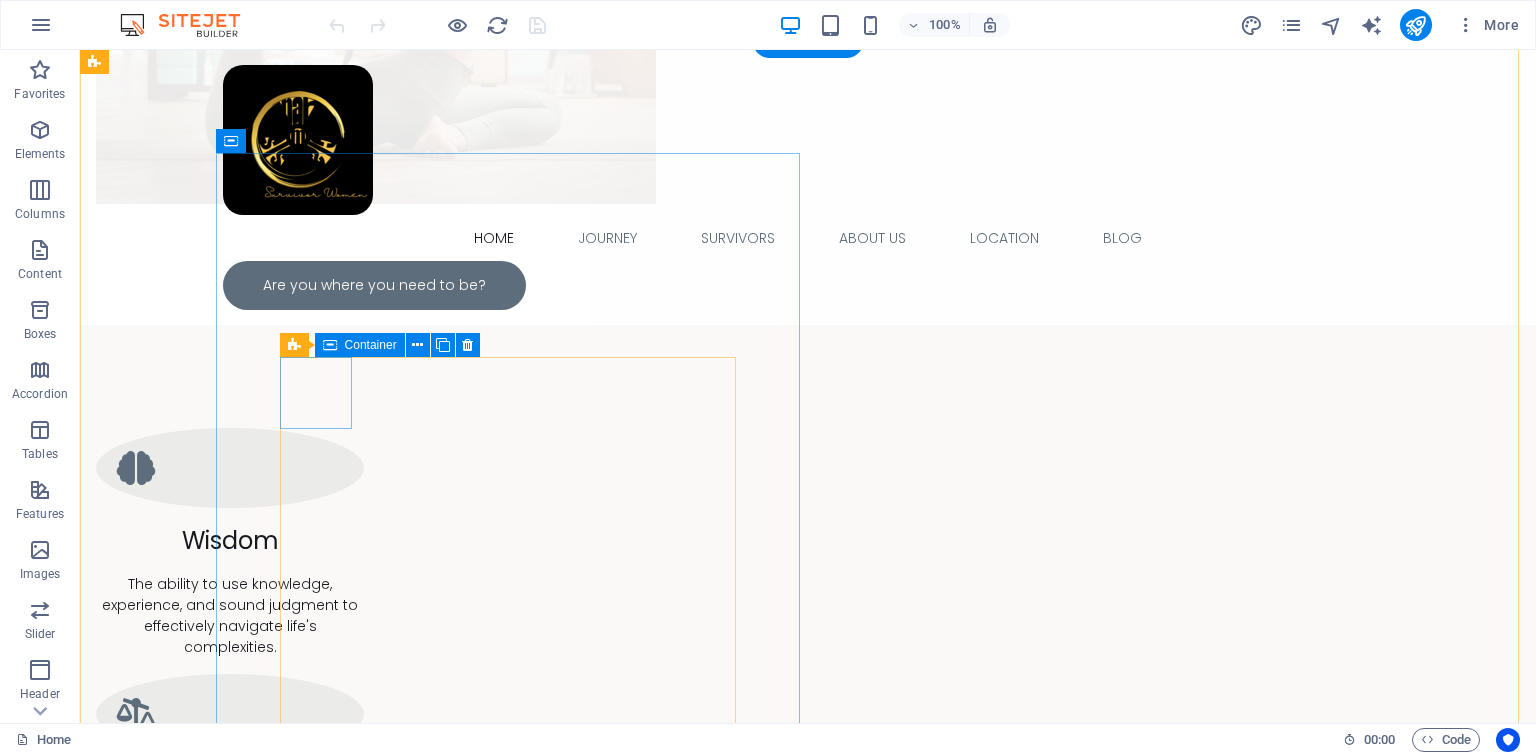 click at bounding box center (196, 1734) 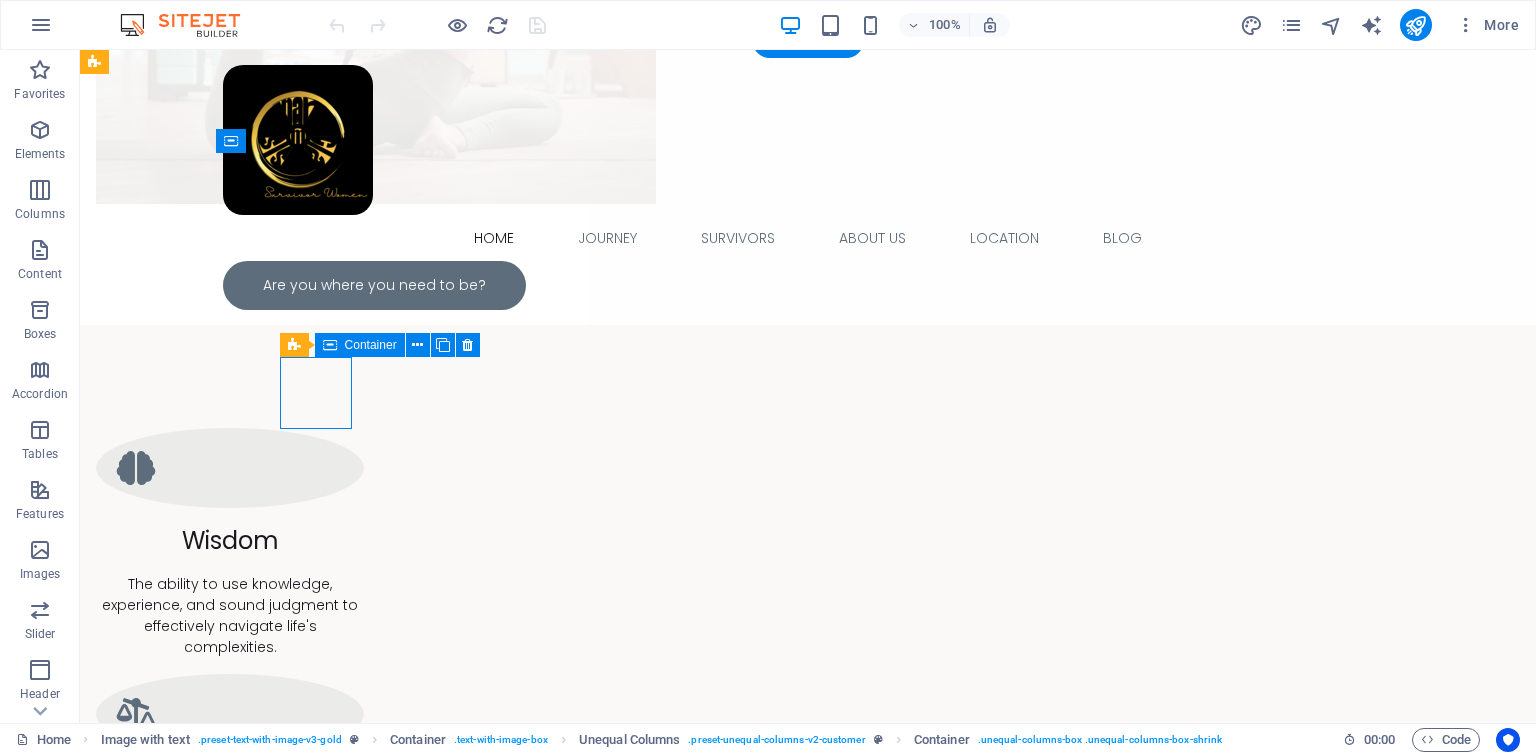 click at bounding box center [196, 1734] 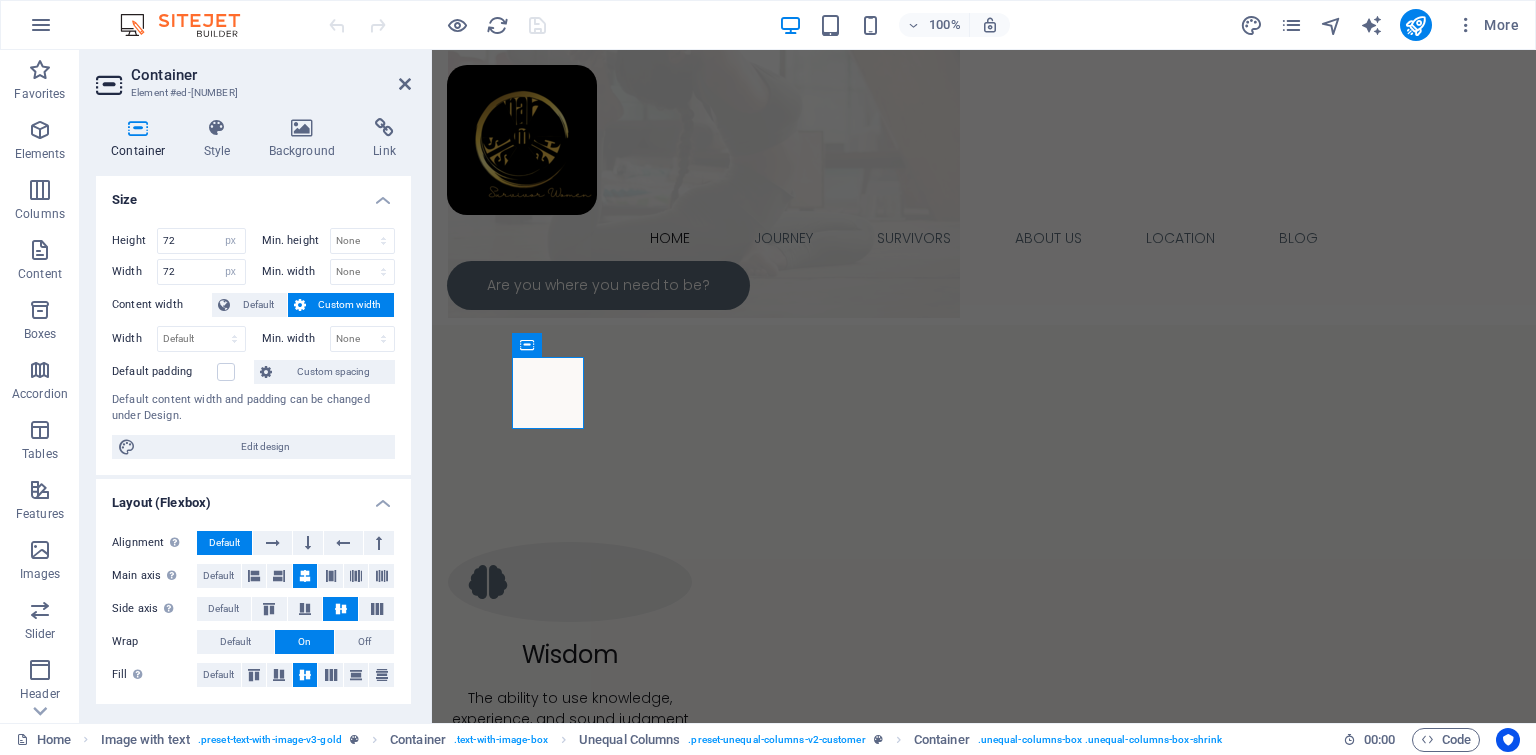 scroll, scrollTop: 1517, scrollLeft: 0, axis: vertical 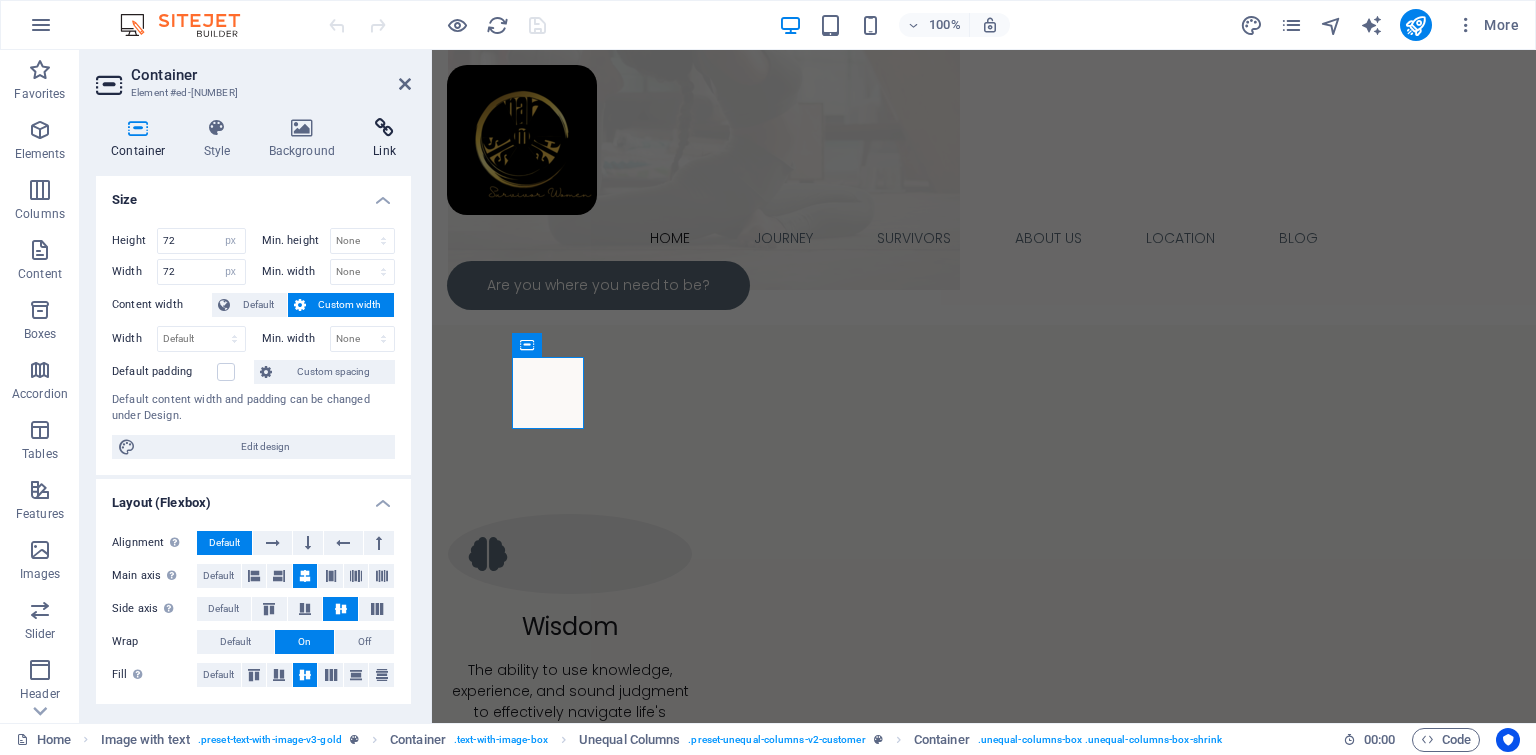 click at bounding box center (384, 128) 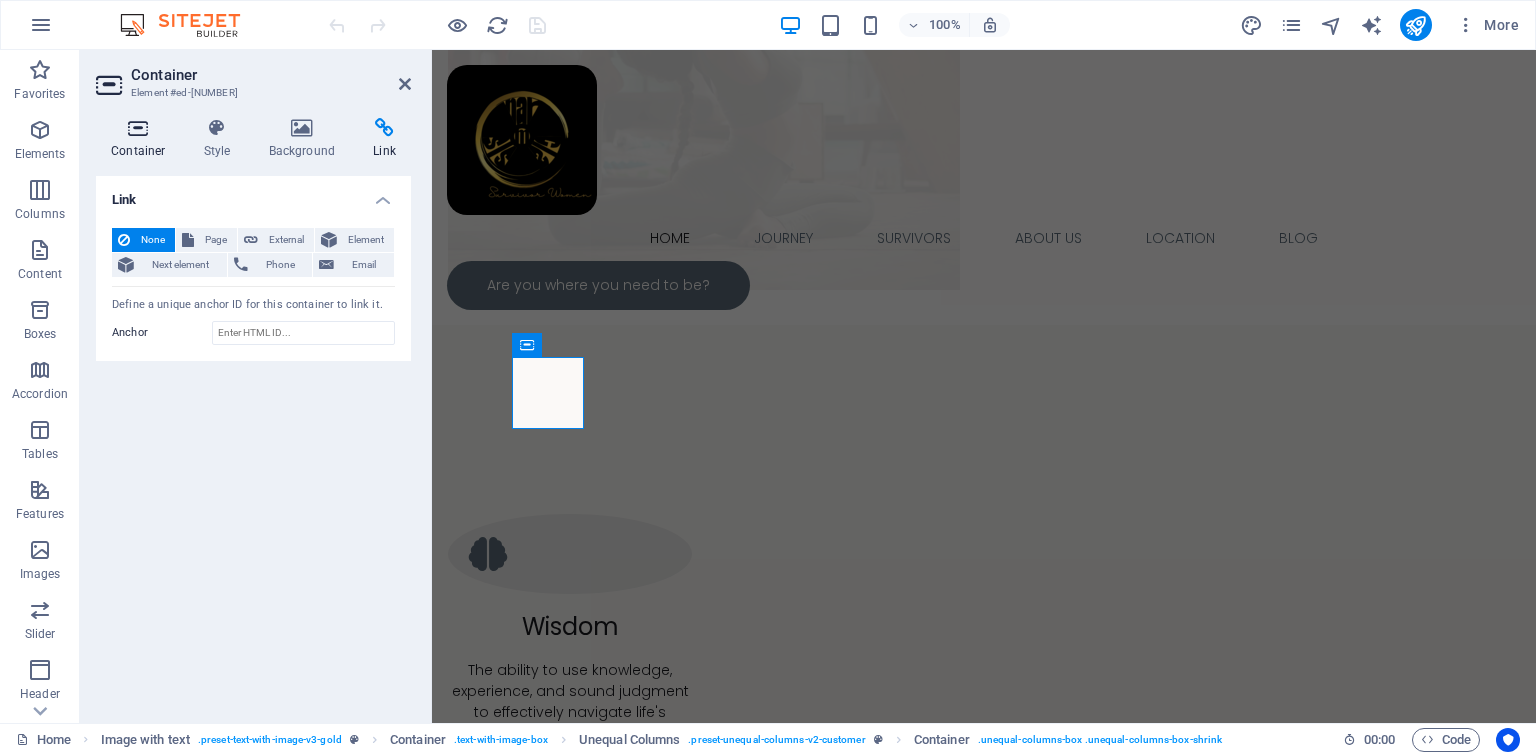 click on "Container" at bounding box center (142, 139) 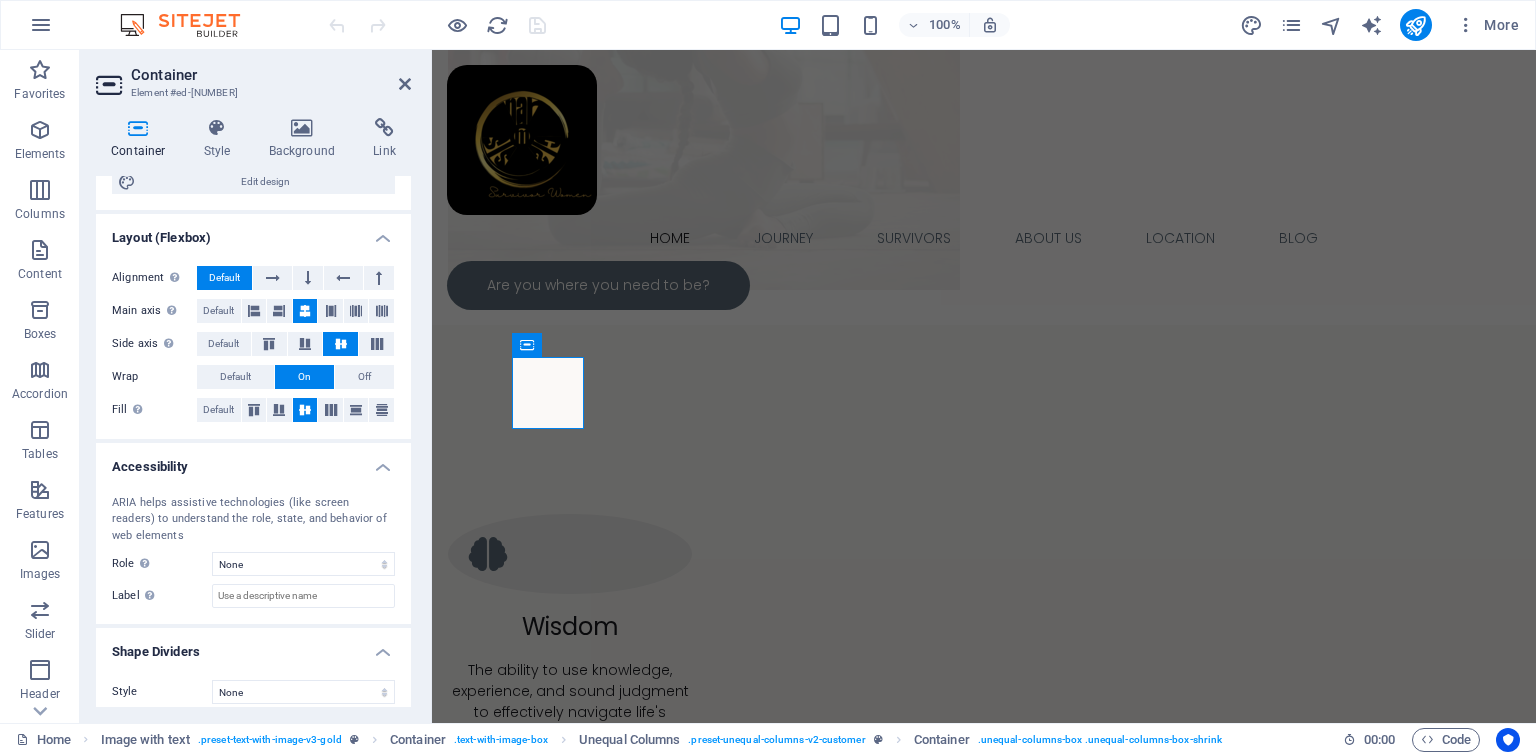 scroll, scrollTop: 276, scrollLeft: 0, axis: vertical 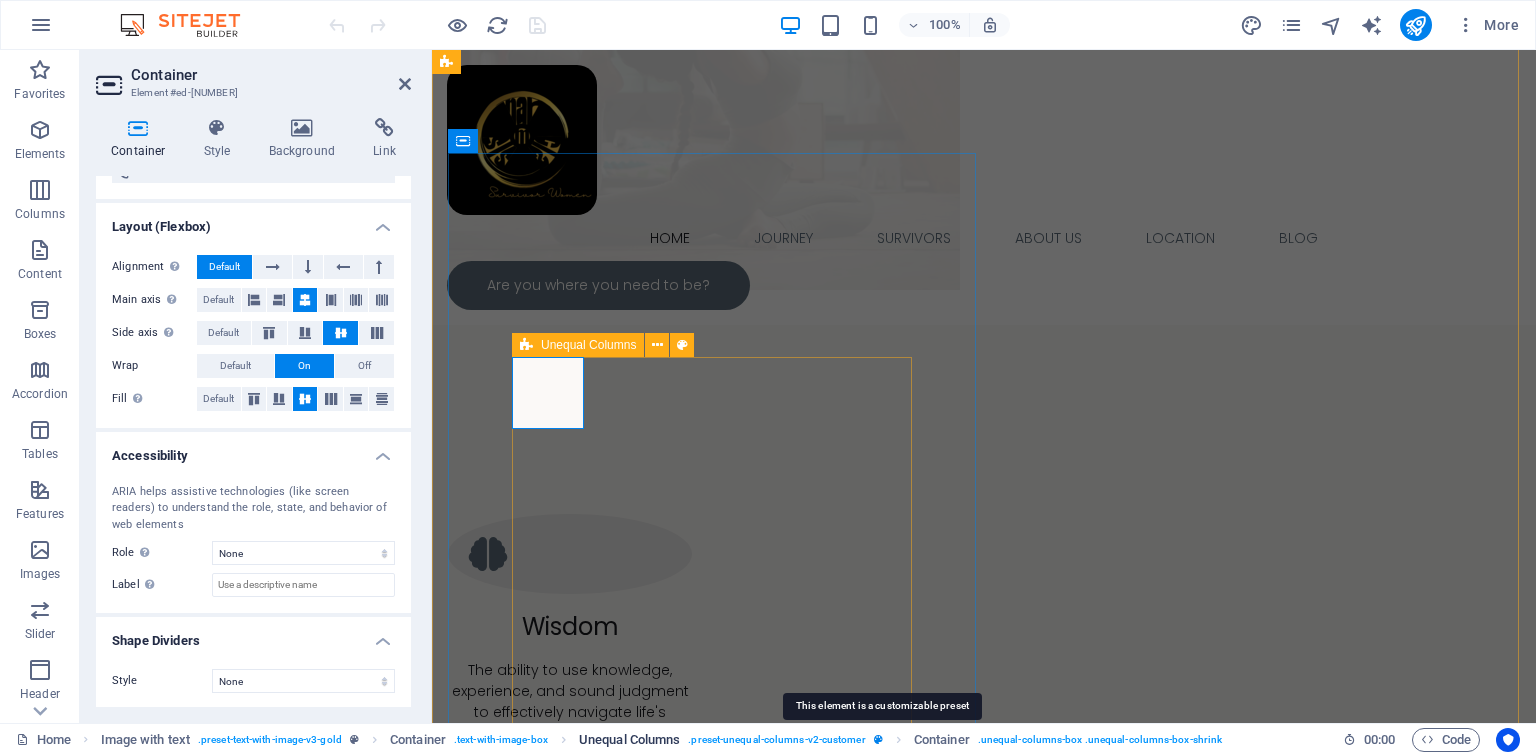 click at bounding box center (878, 739) 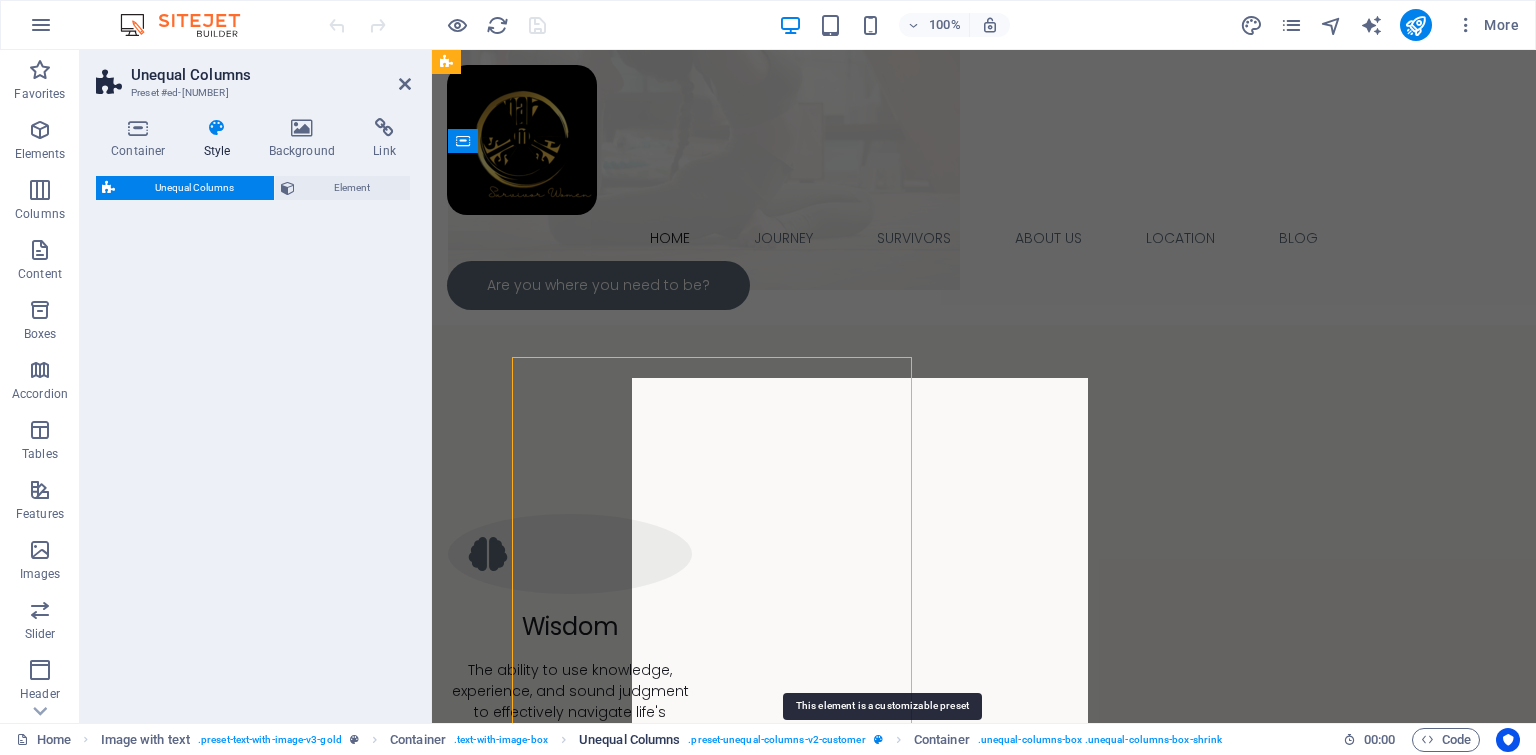 select on "%" 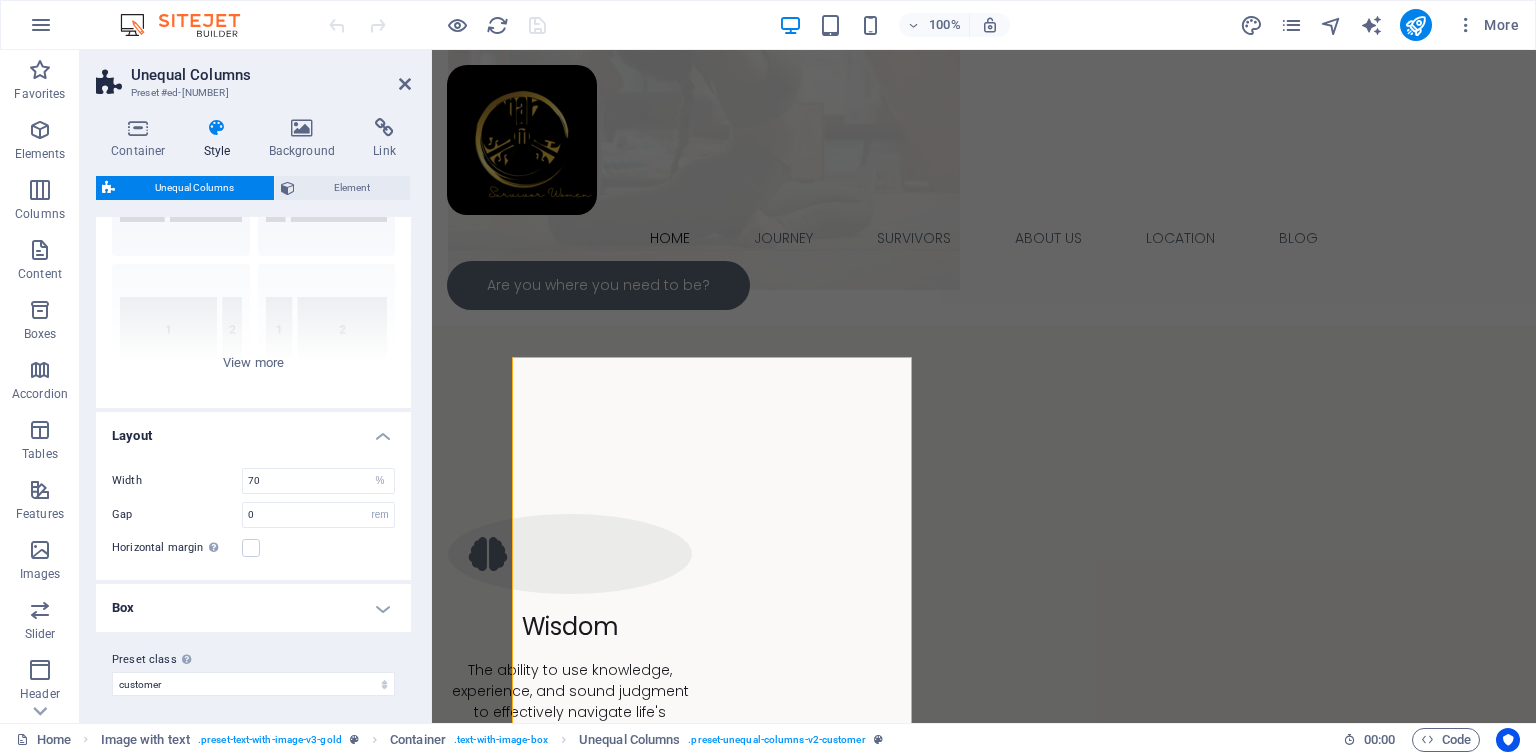 scroll, scrollTop: 148, scrollLeft: 0, axis: vertical 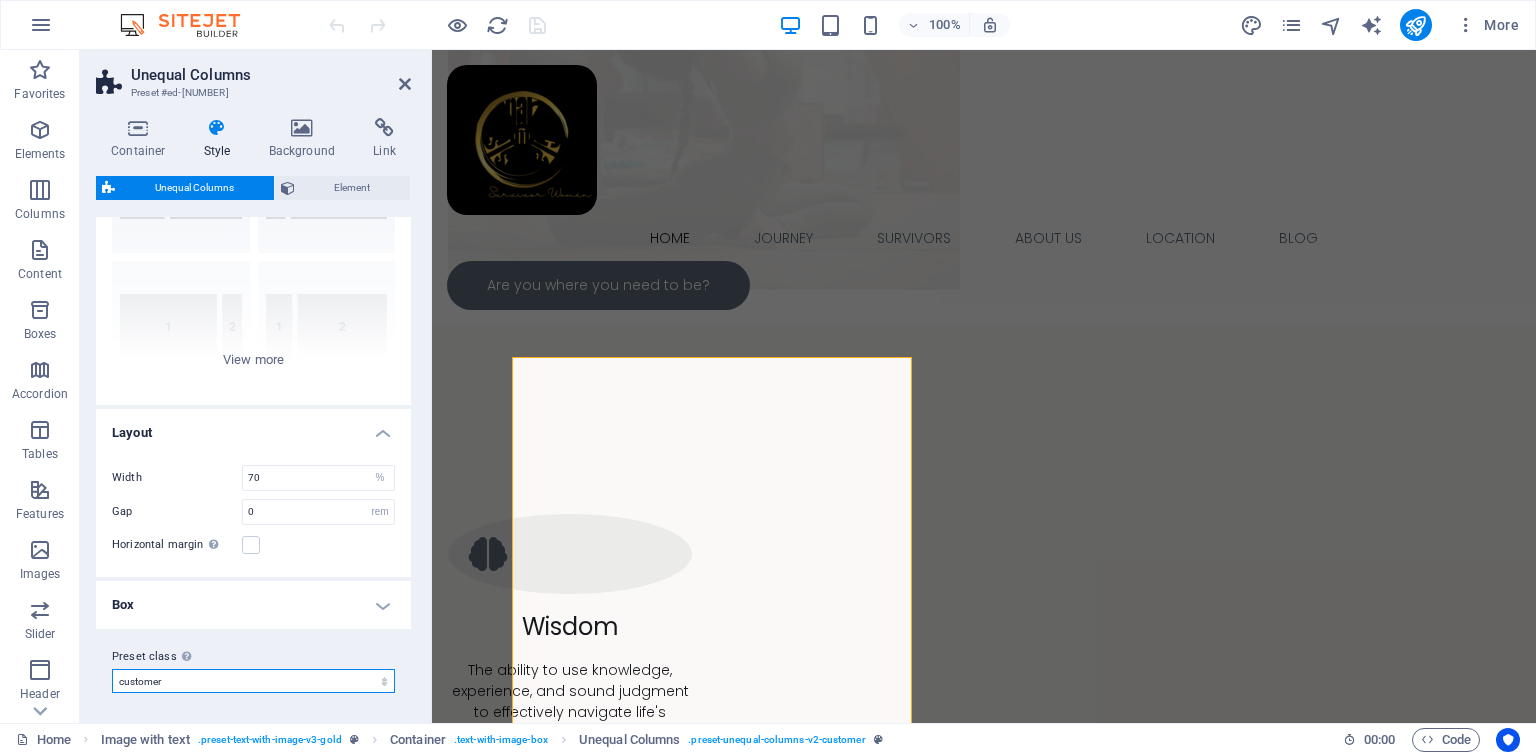 click on "70-30-yoga customer trail Add preset class" at bounding box center (253, 681) 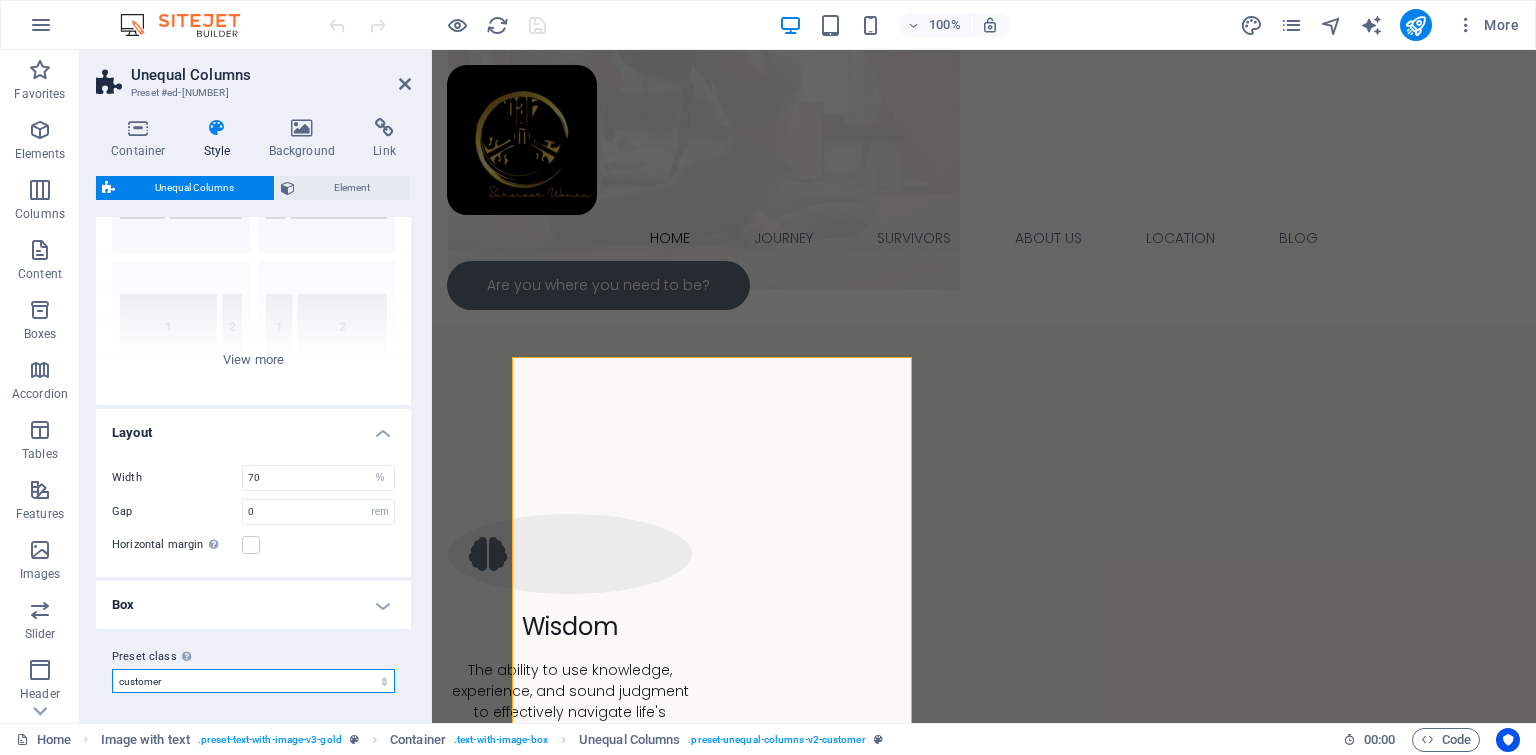 click on "70-30-yoga customer trail Add preset class" at bounding box center (253, 681) 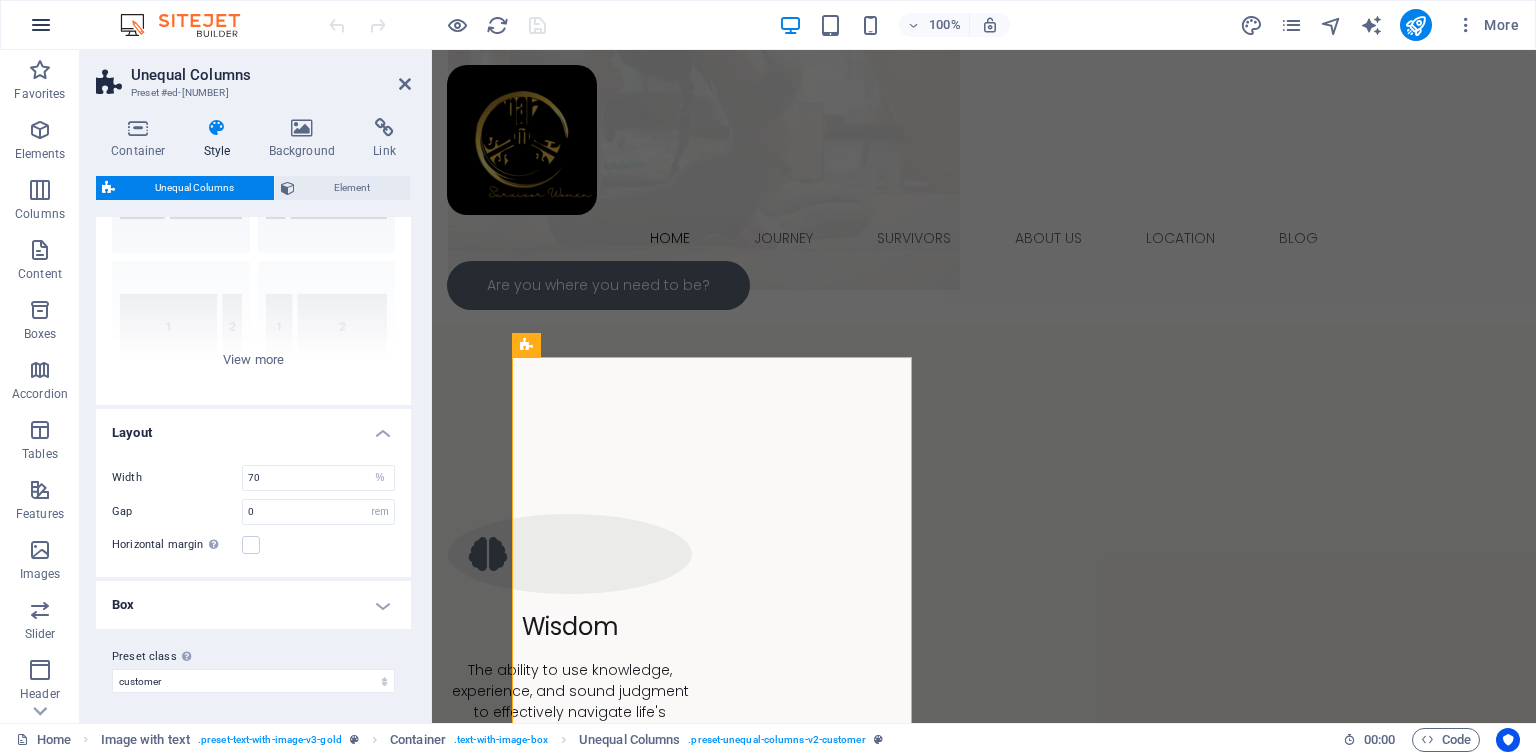 click at bounding box center (41, 25) 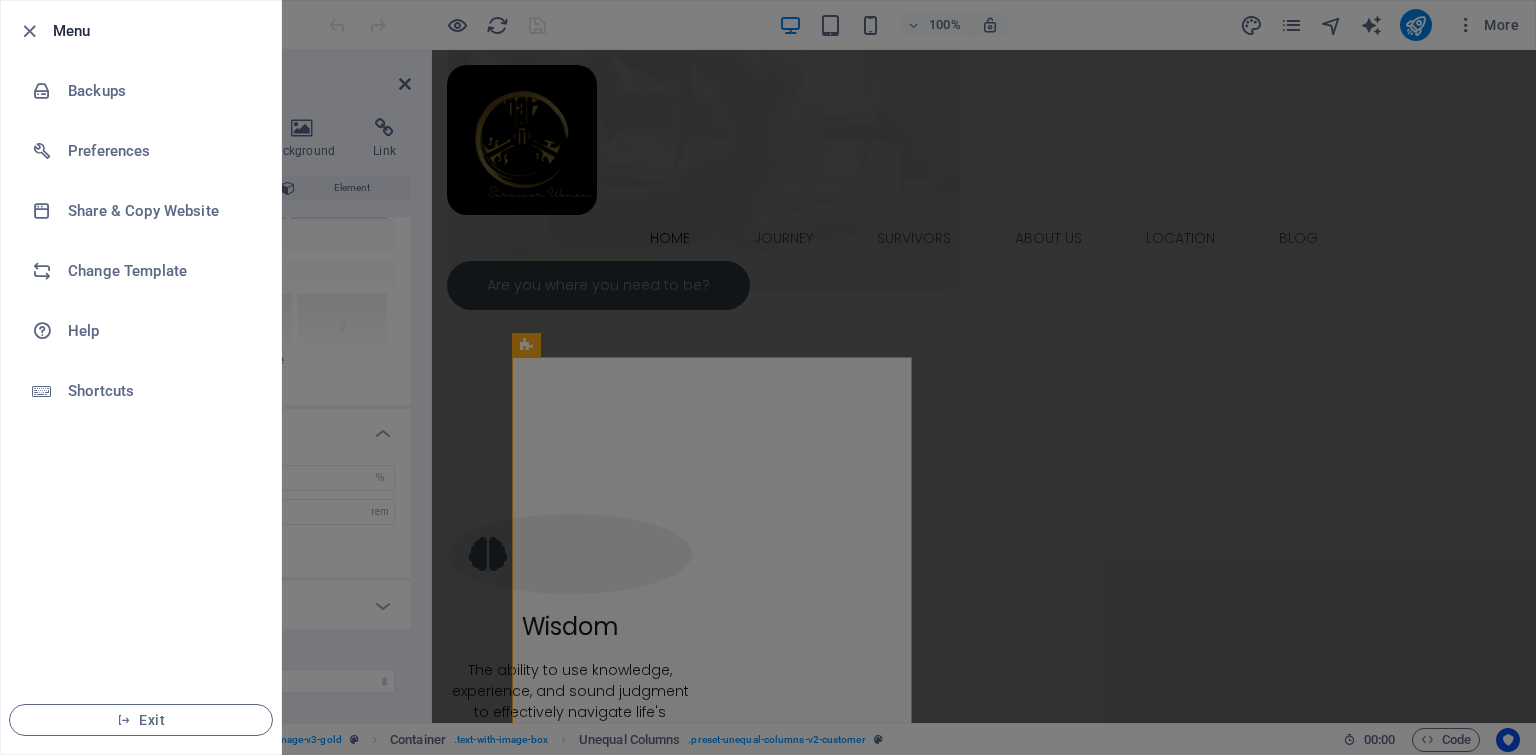 click at bounding box center [768, 377] 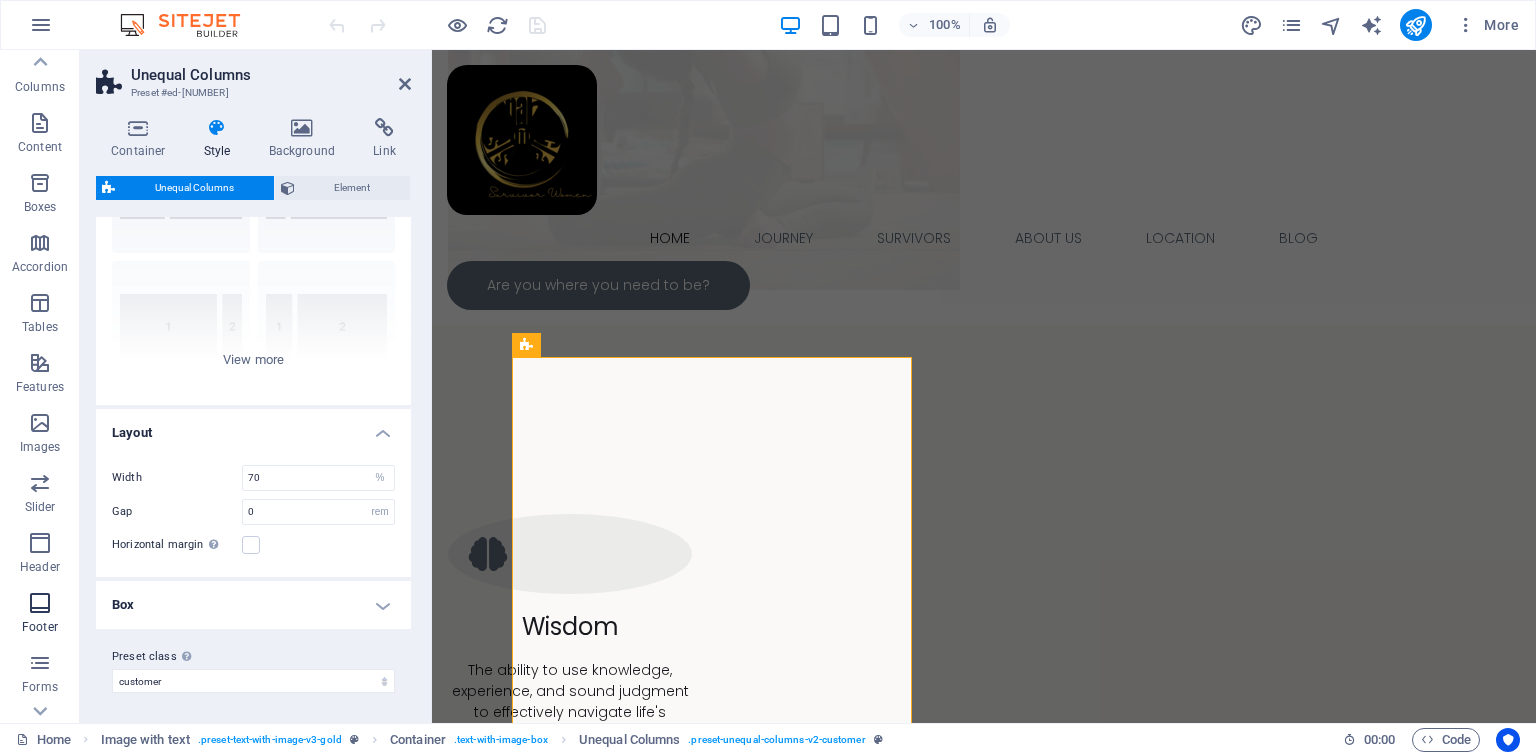 scroll, scrollTop: 226, scrollLeft: 0, axis: vertical 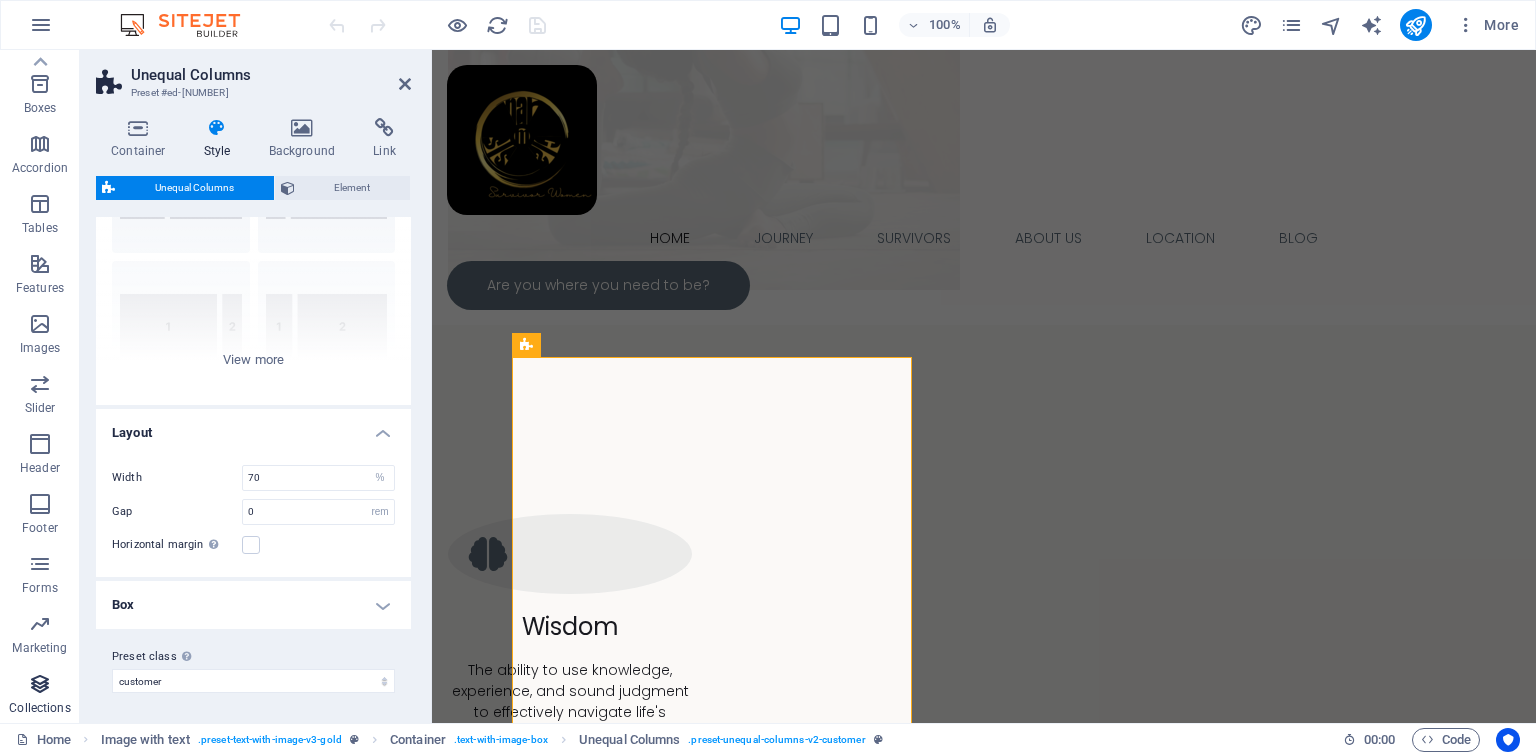 click at bounding box center (40, 684) 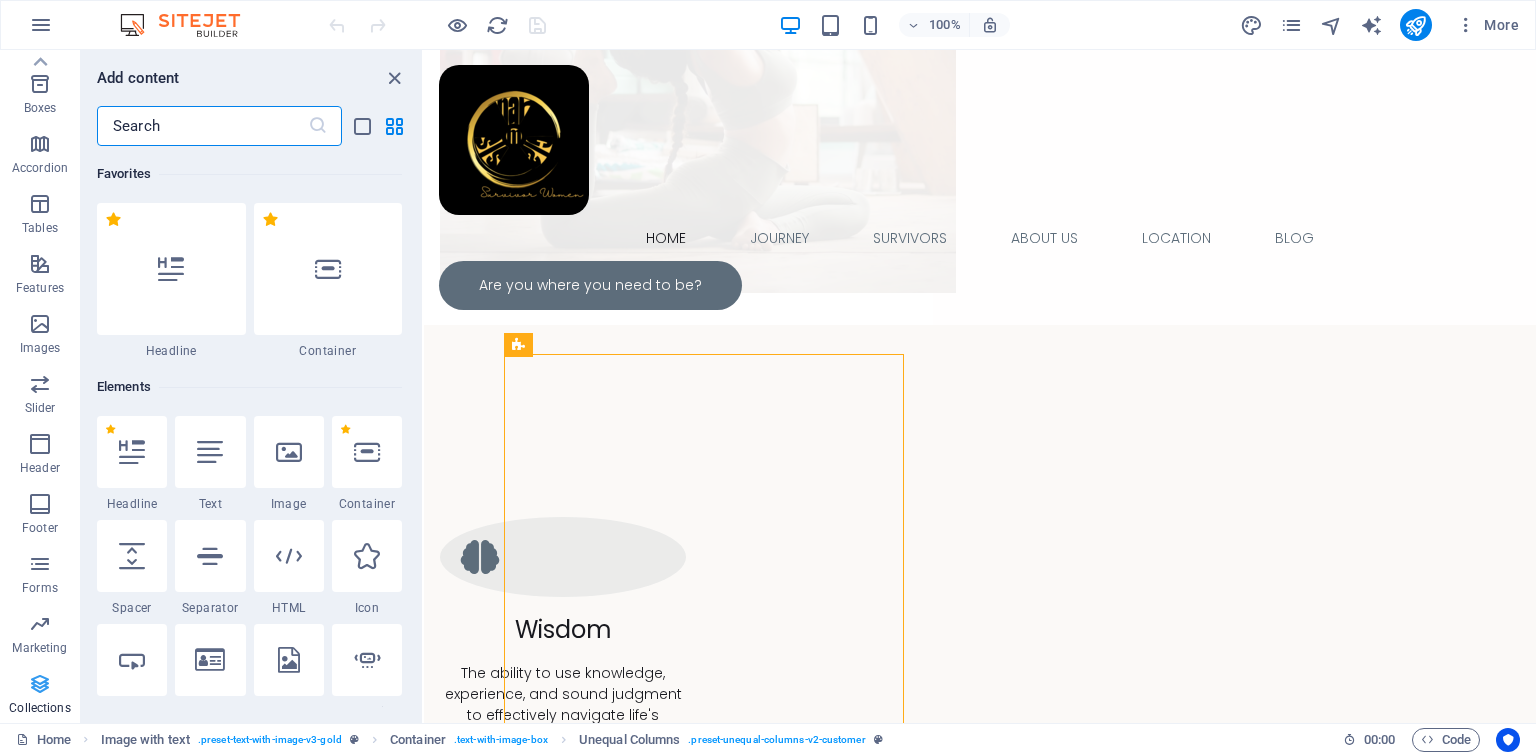 click at bounding box center [40, 684] 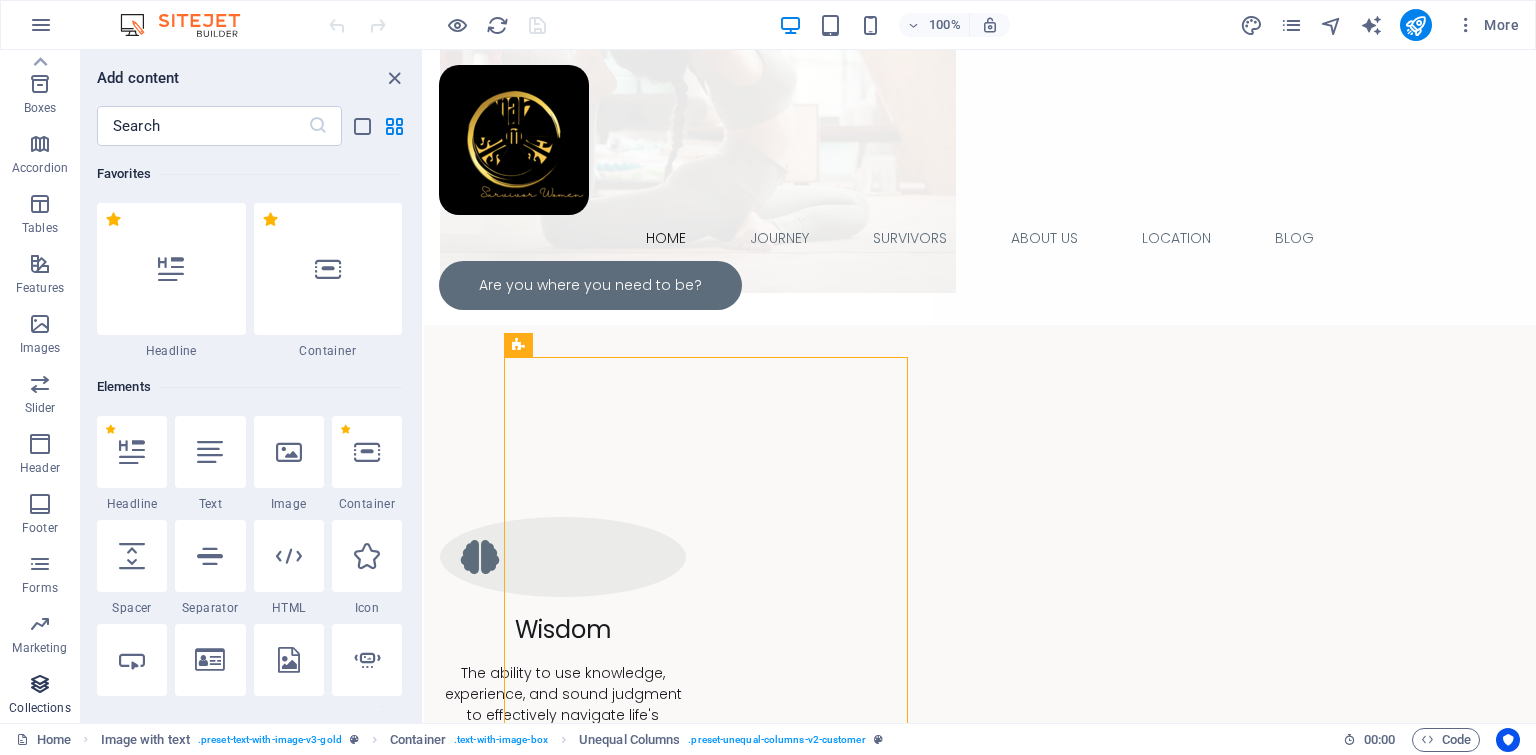 scroll, scrollTop: 1520, scrollLeft: 0, axis: vertical 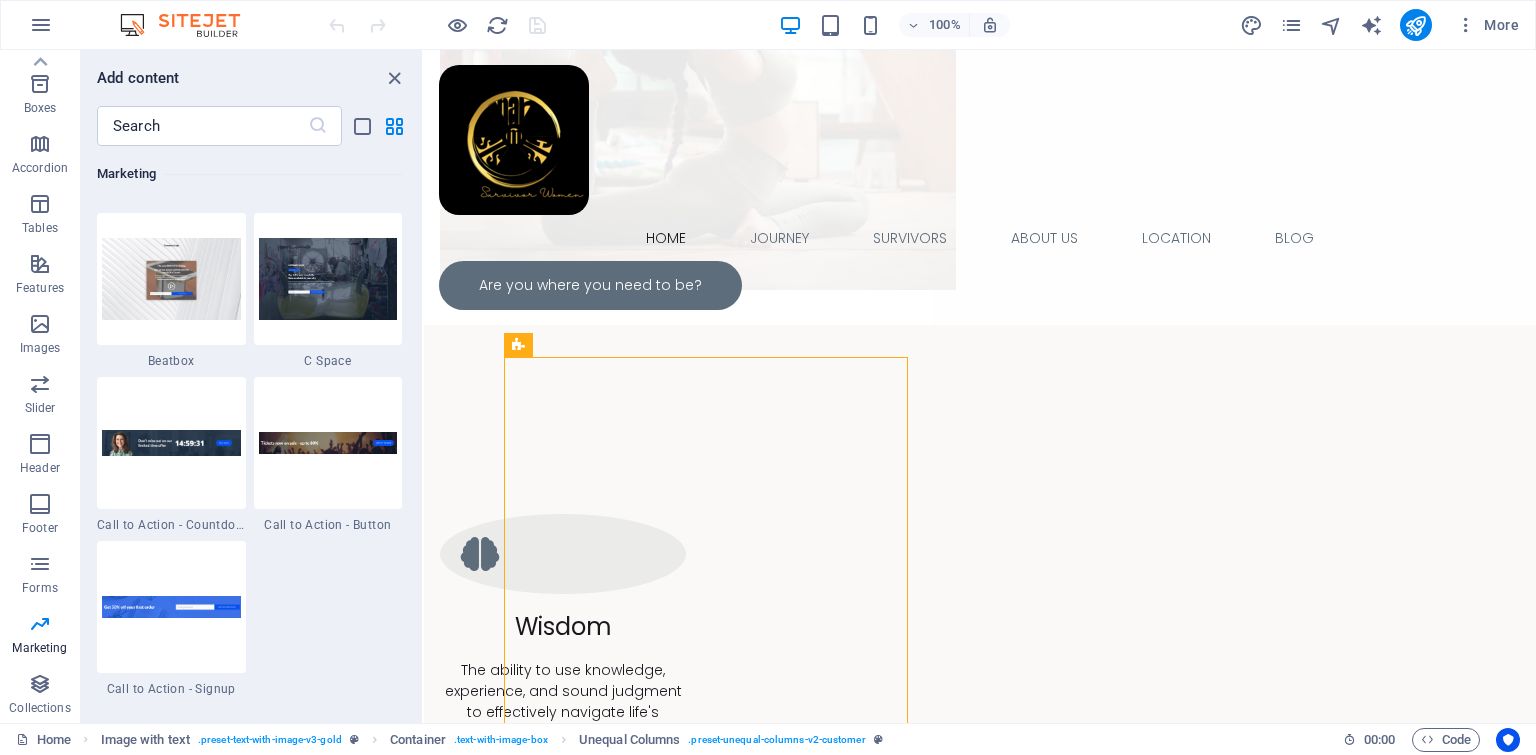 drag, startPoint x: 419, startPoint y: 673, endPoint x: 9, endPoint y: 608, distance: 415.12045 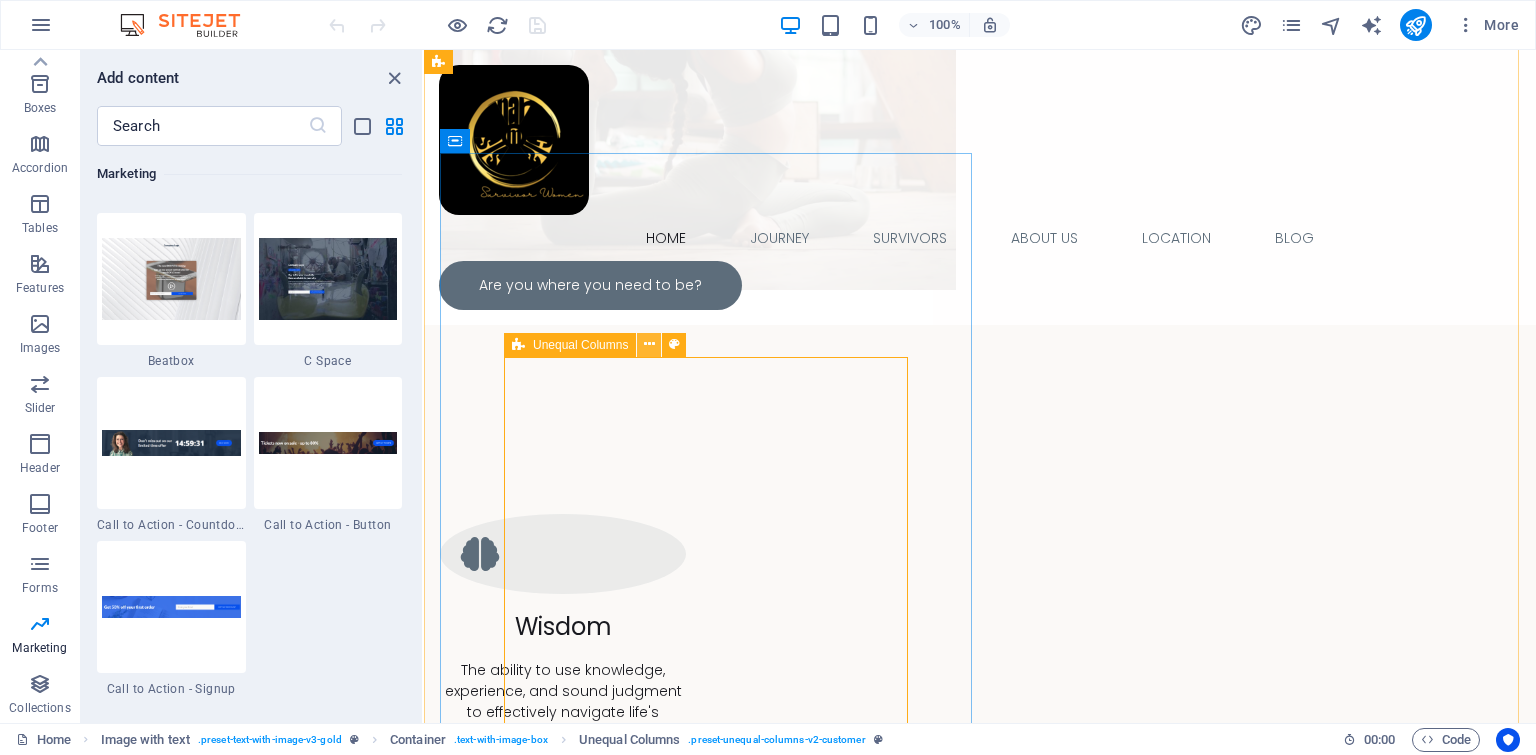 click at bounding box center [649, 344] 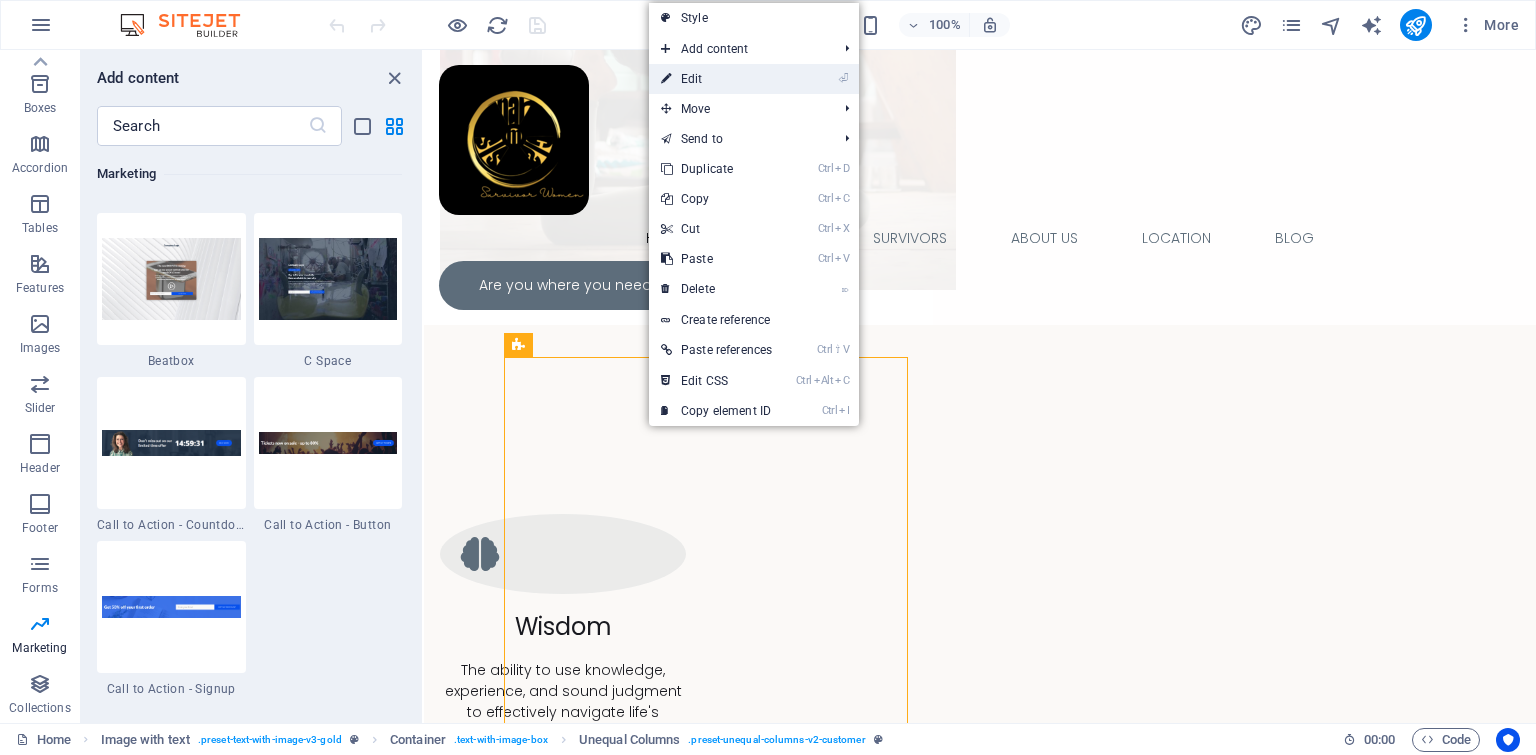 click on "⏎  Edit" at bounding box center (716, 79) 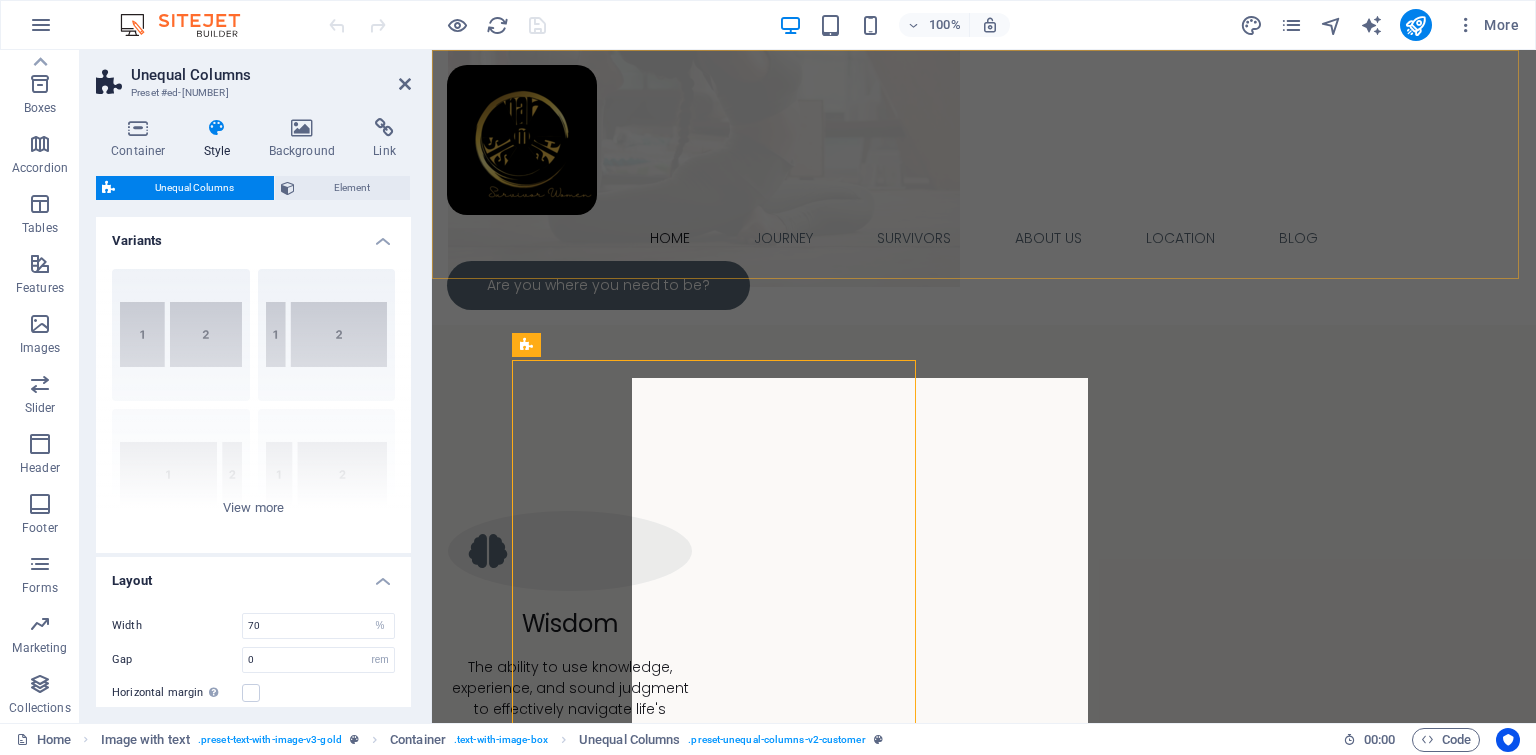 scroll, scrollTop: 1517, scrollLeft: 0, axis: vertical 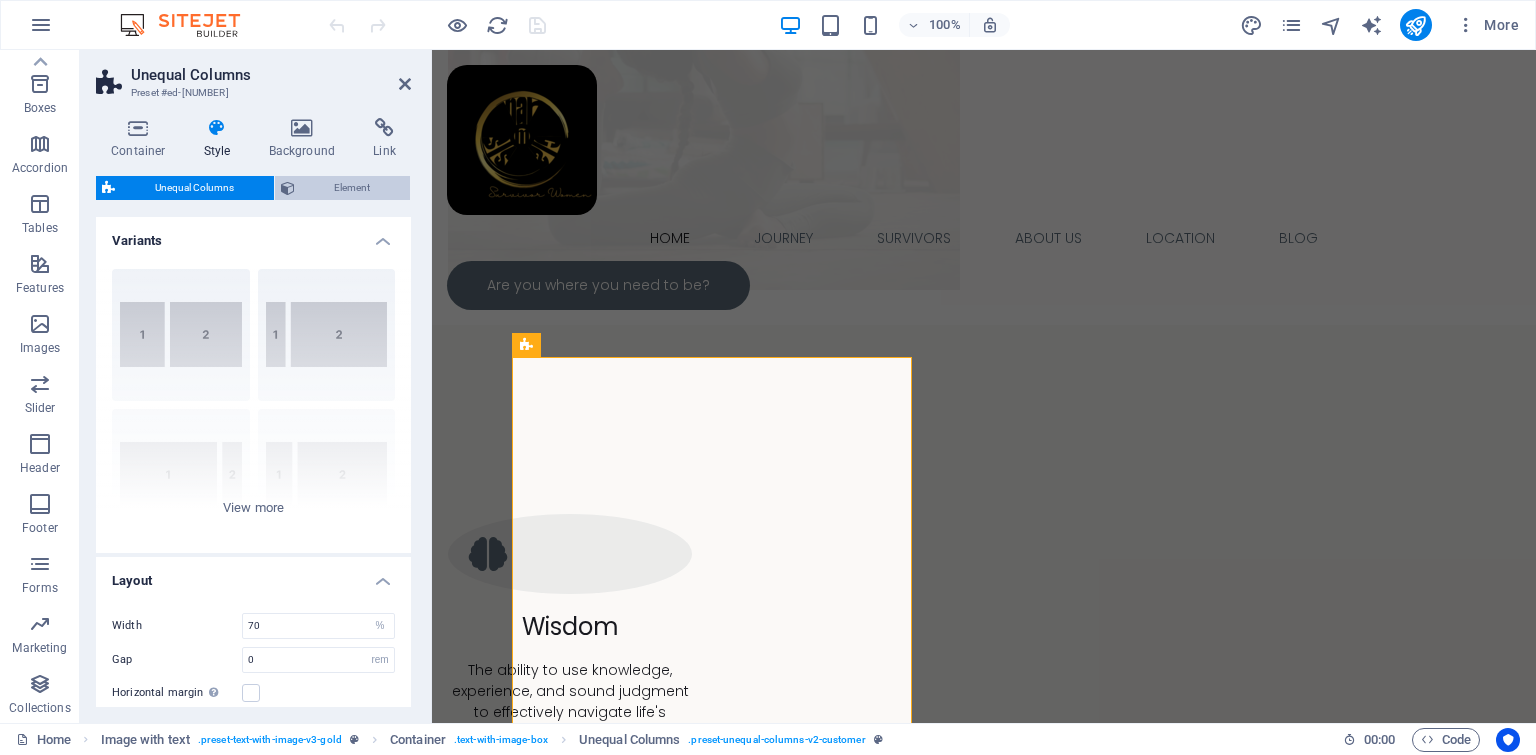 click on "Element" at bounding box center (353, 188) 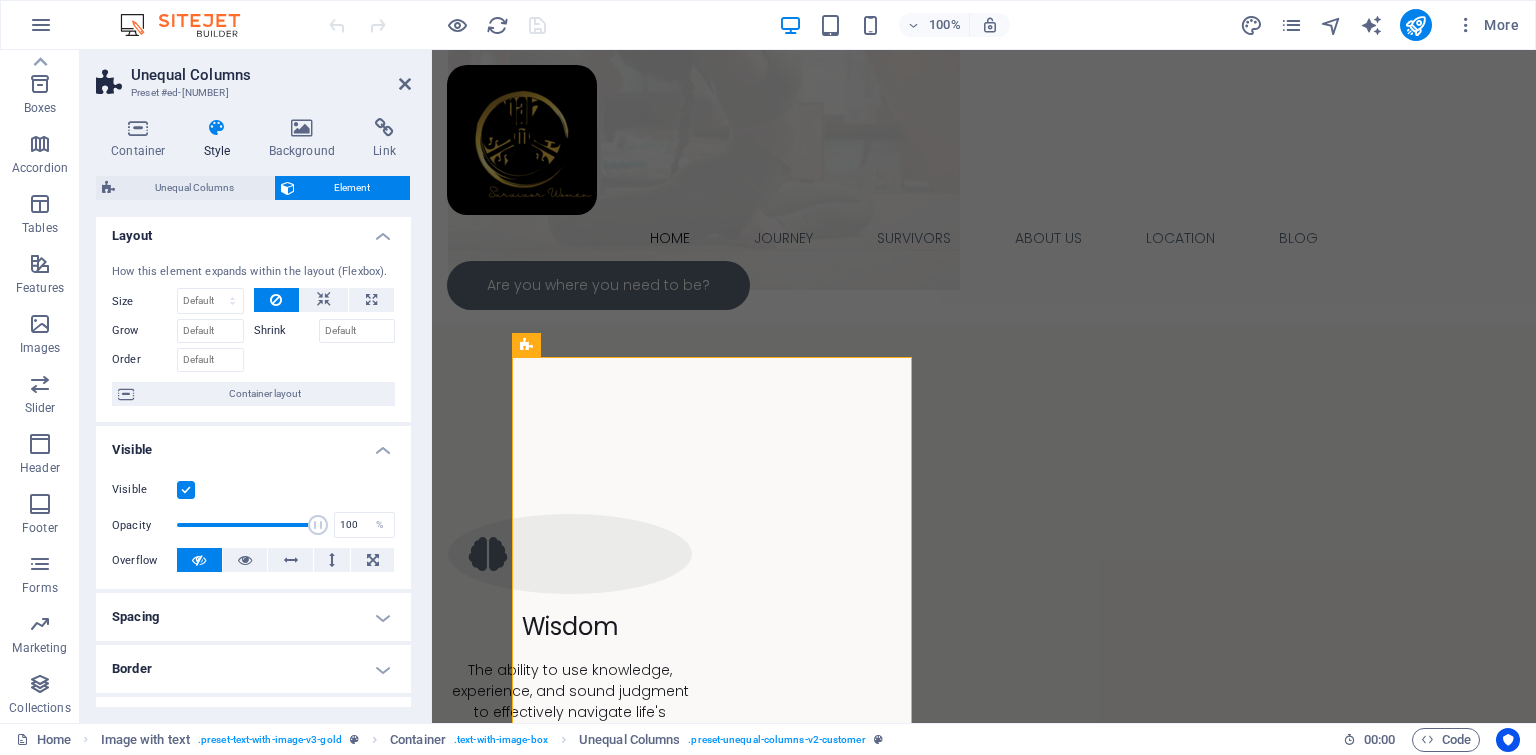 scroll, scrollTop: 0, scrollLeft: 0, axis: both 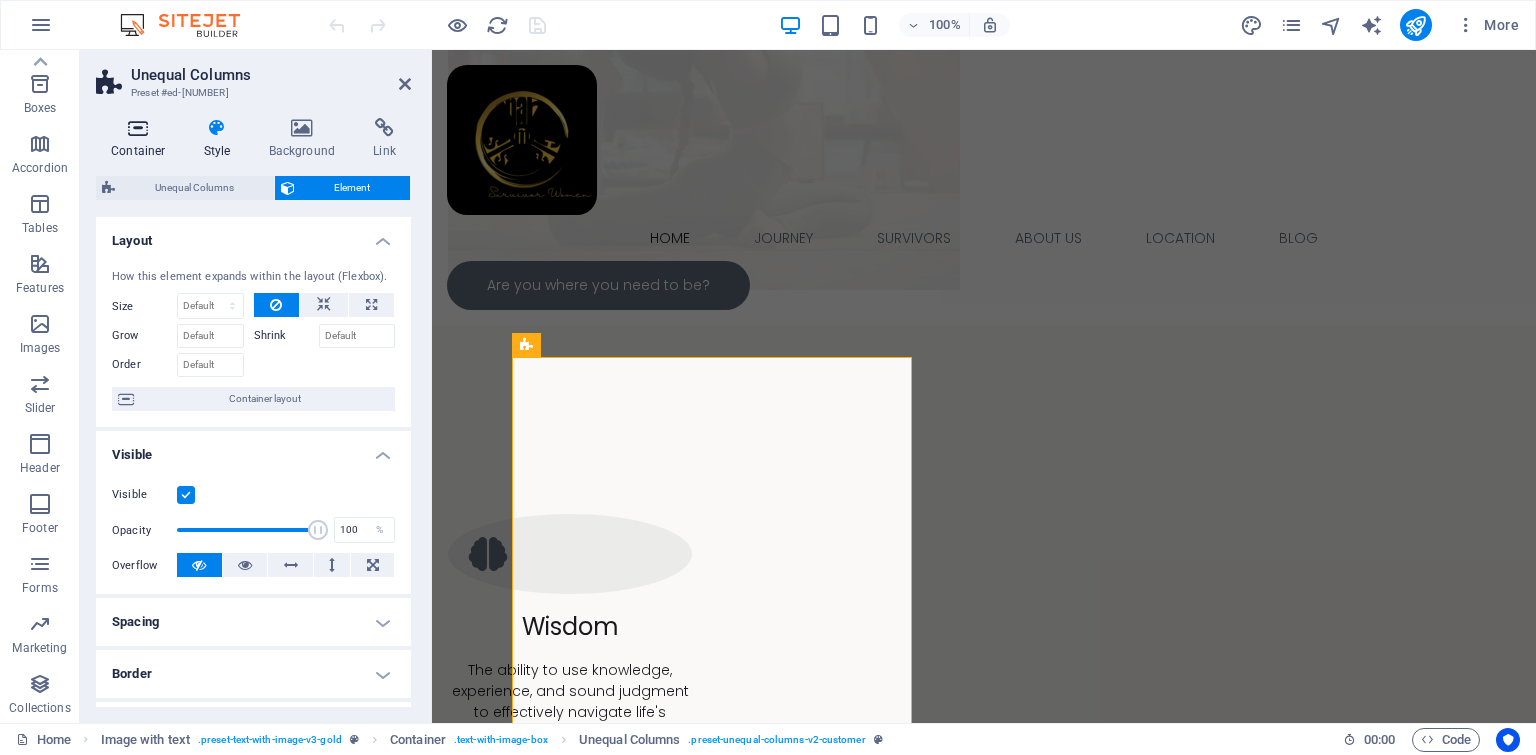 click at bounding box center [138, 128] 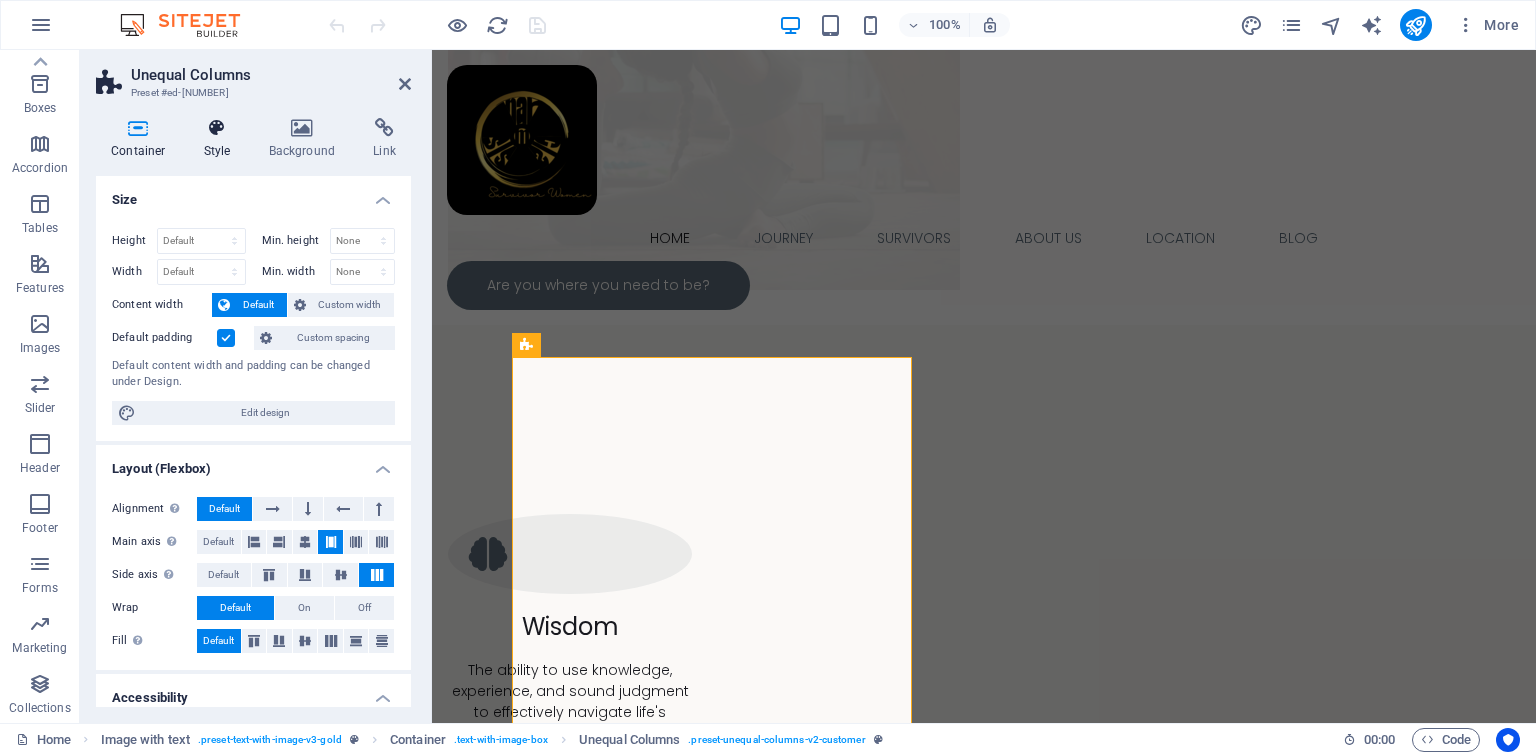 click at bounding box center [217, 128] 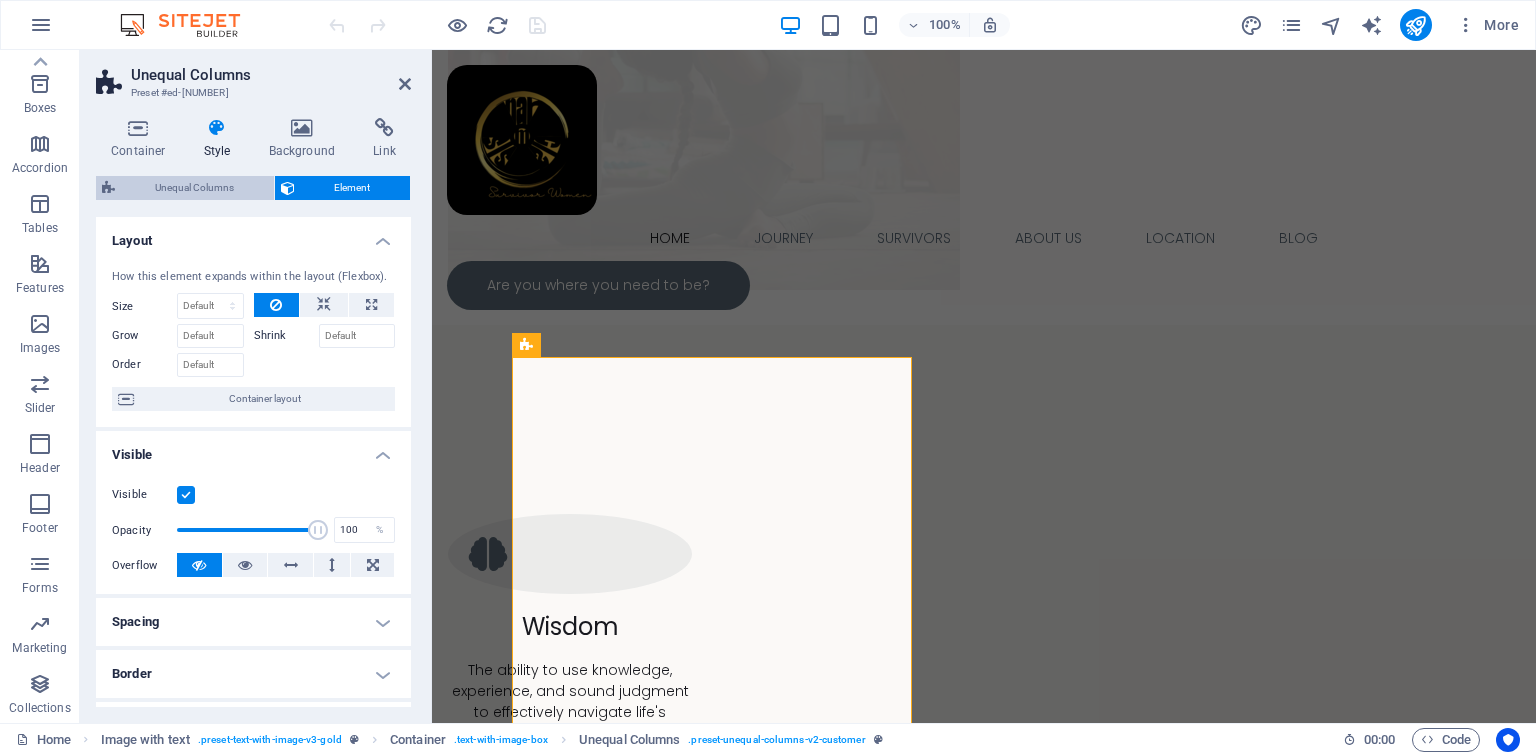 click on "Unequal Columns" at bounding box center (194, 188) 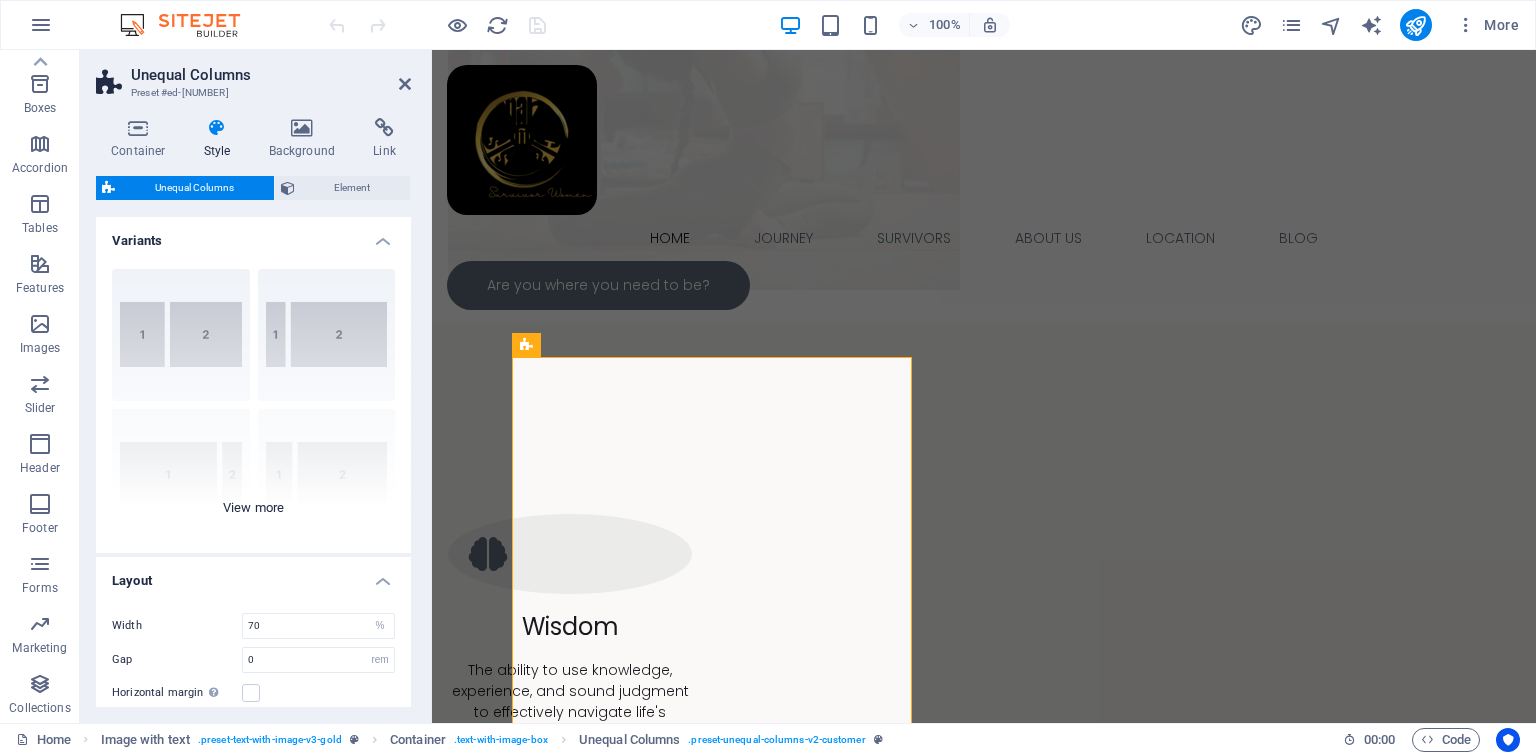 drag, startPoint x: 412, startPoint y: 314, endPoint x: 404, endPoint y: 351, distance: 37.85499 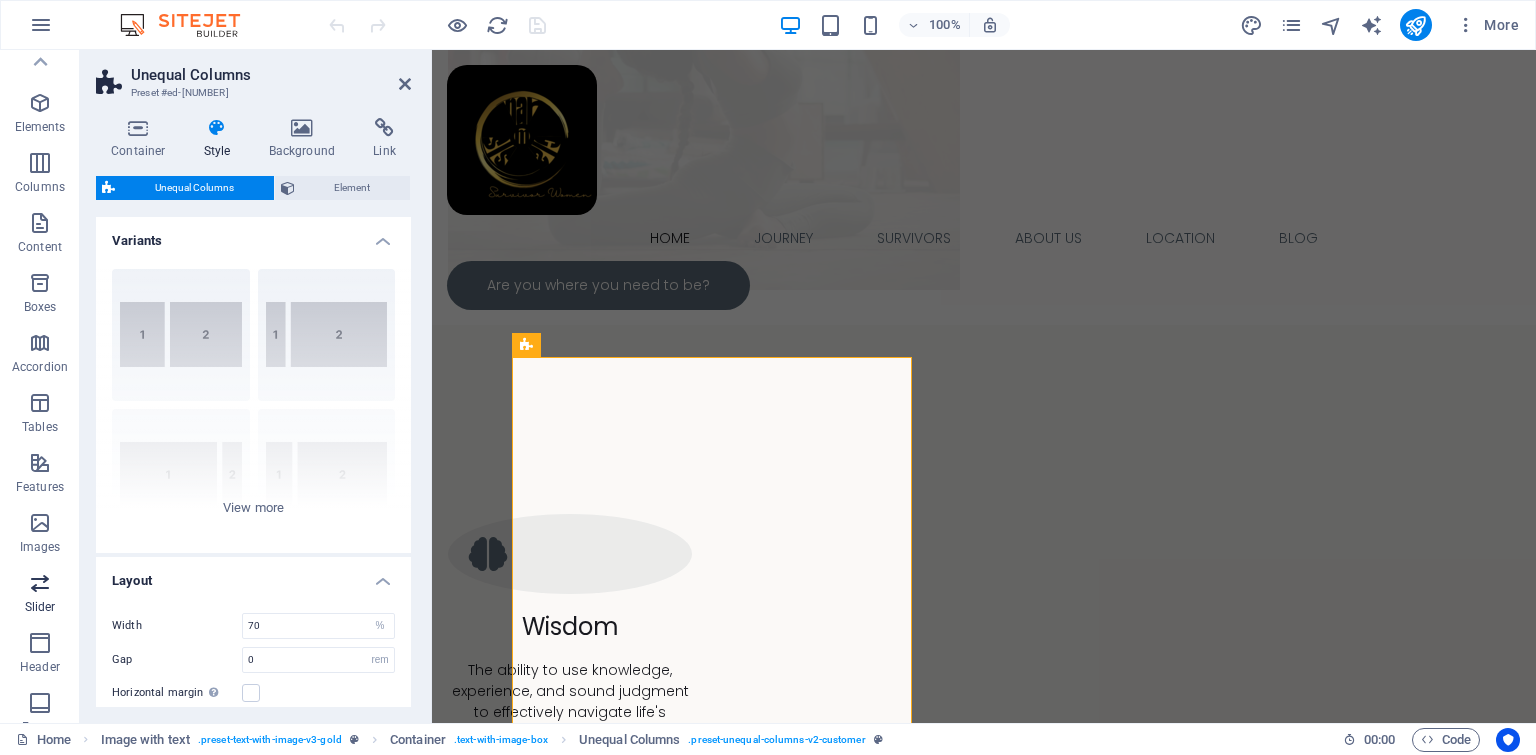scroll, scrollTop: 0, scrollLeft: 0, axis: both 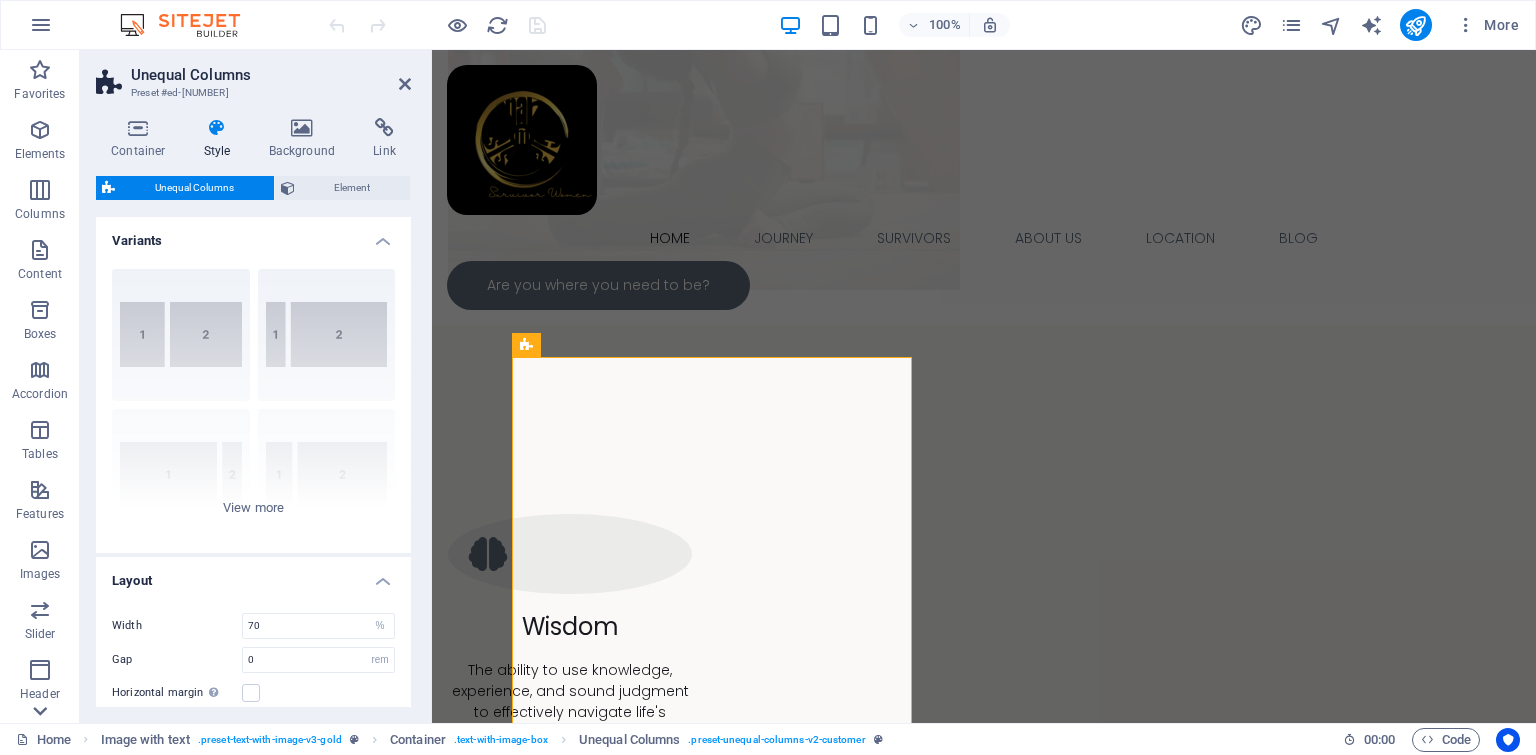 click 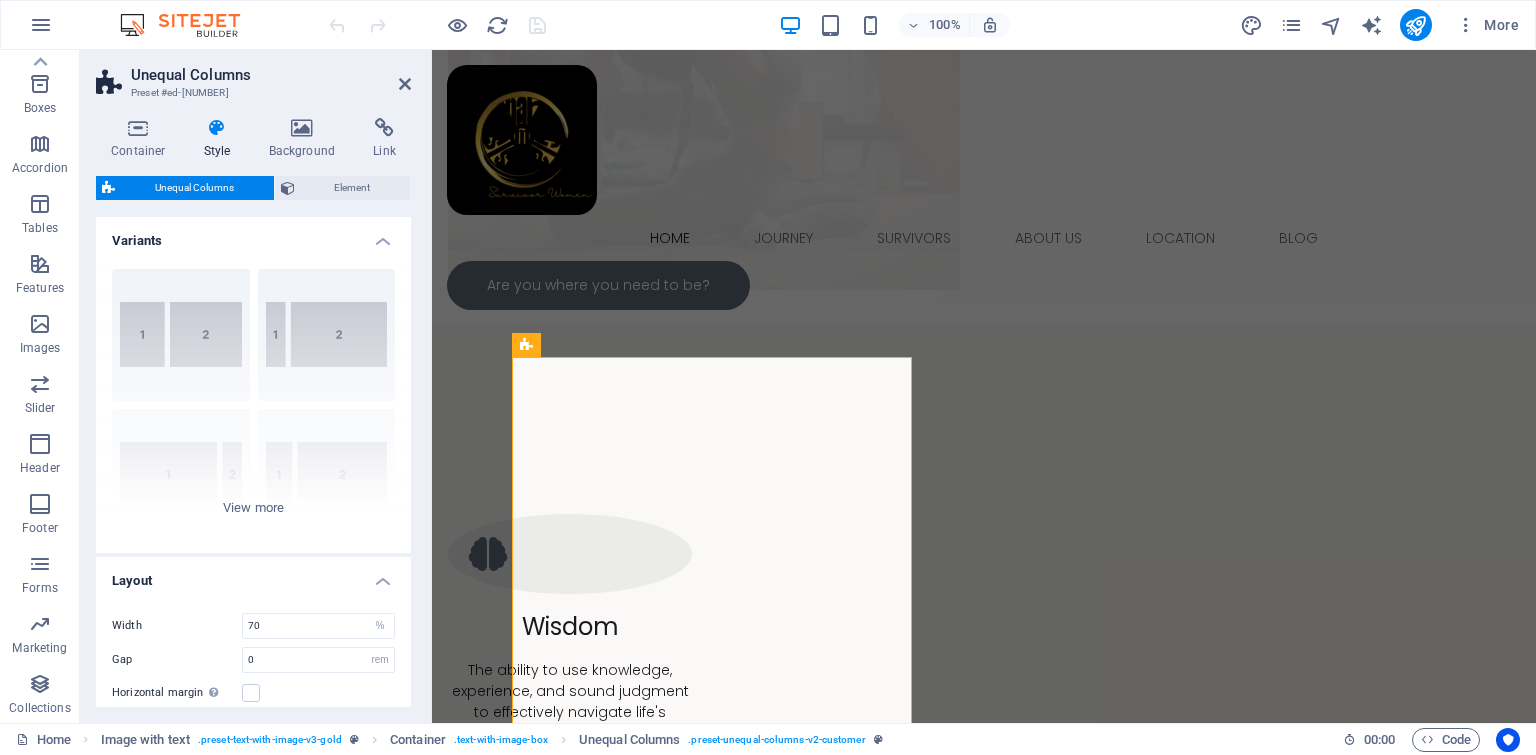 click on "Collections" at bounding box center [39, 708] 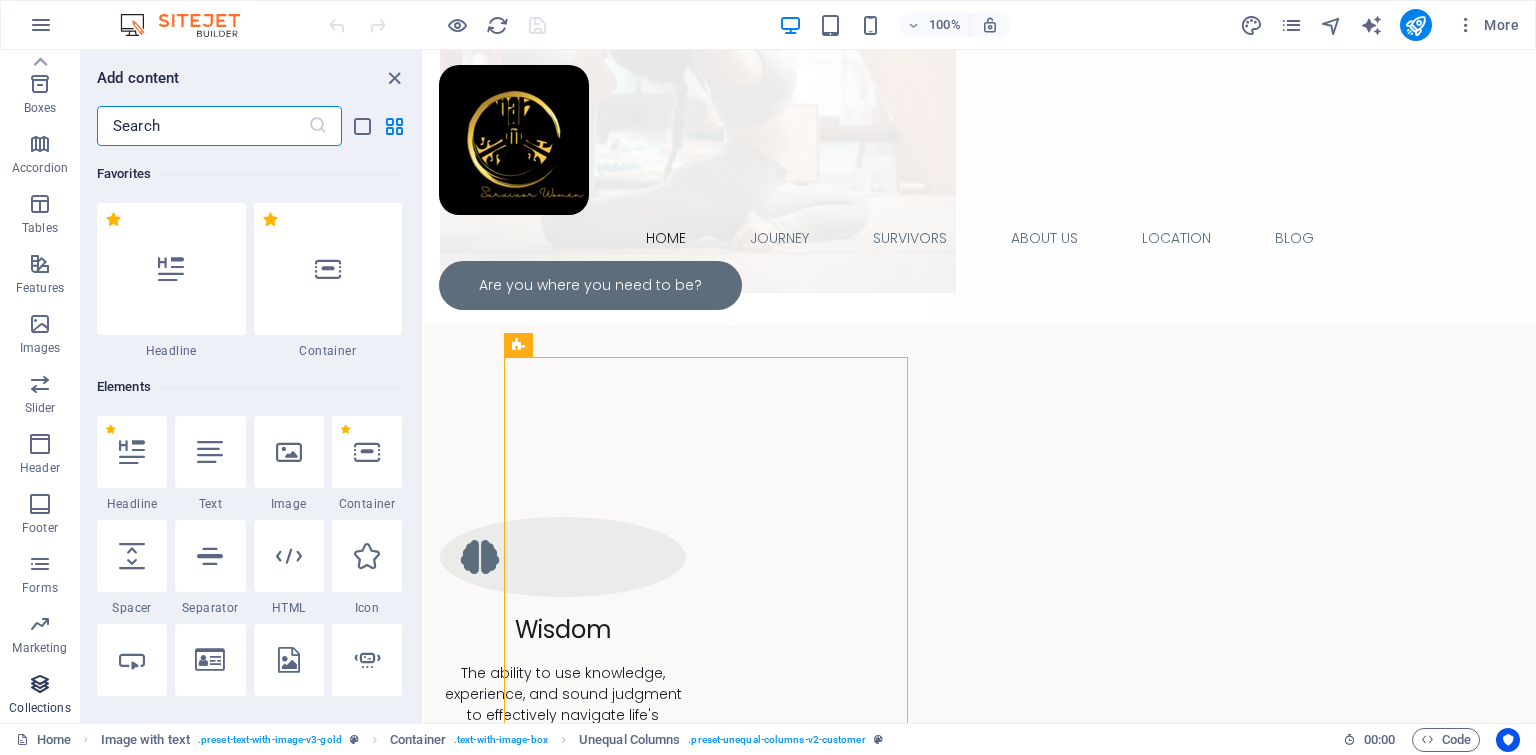 scroll, scrollTop: 1520, scrollLeft: 0, axis: vertical 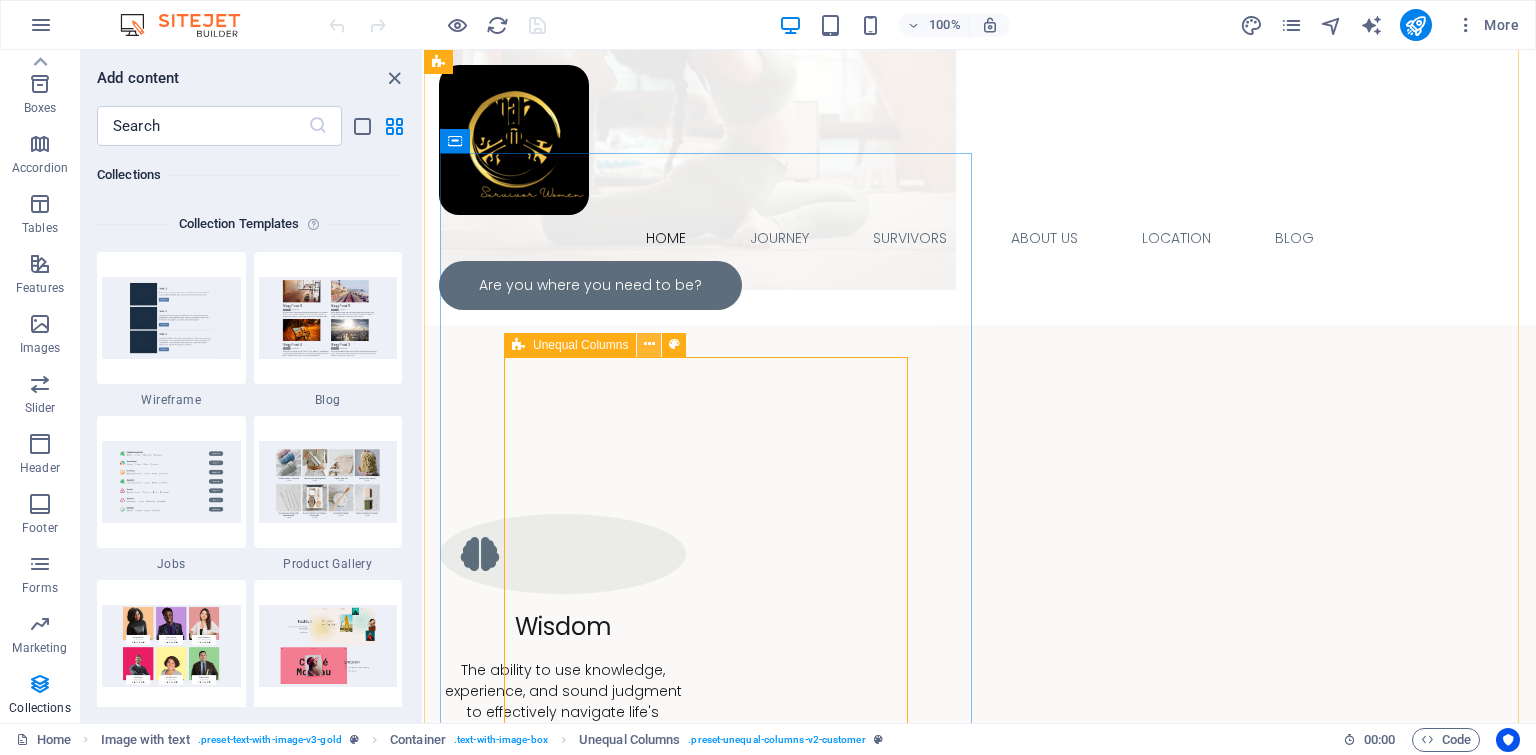 click at bounding box center [649, 344] 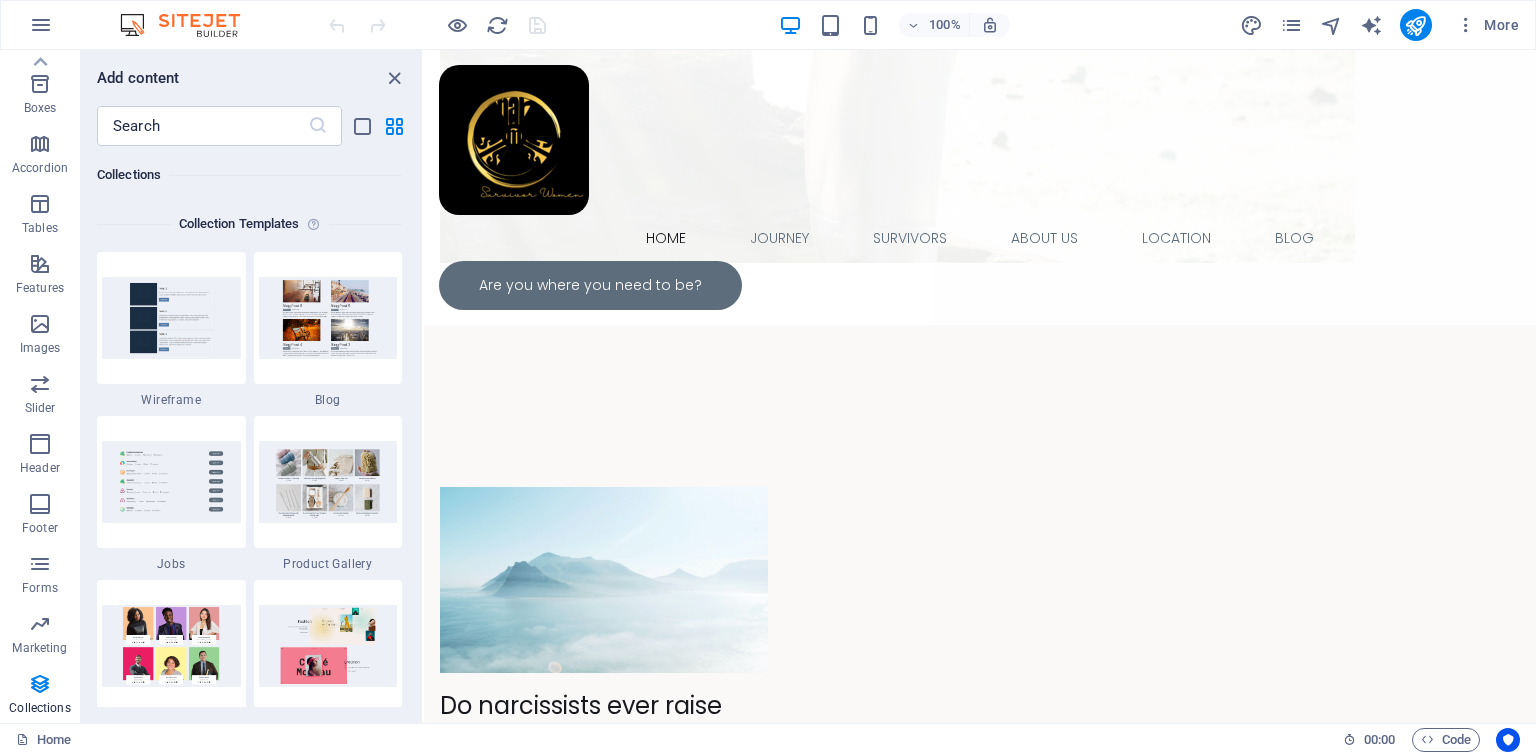 scroll, scrollTop: 5398, scrollLeft: 0, axis: vertical 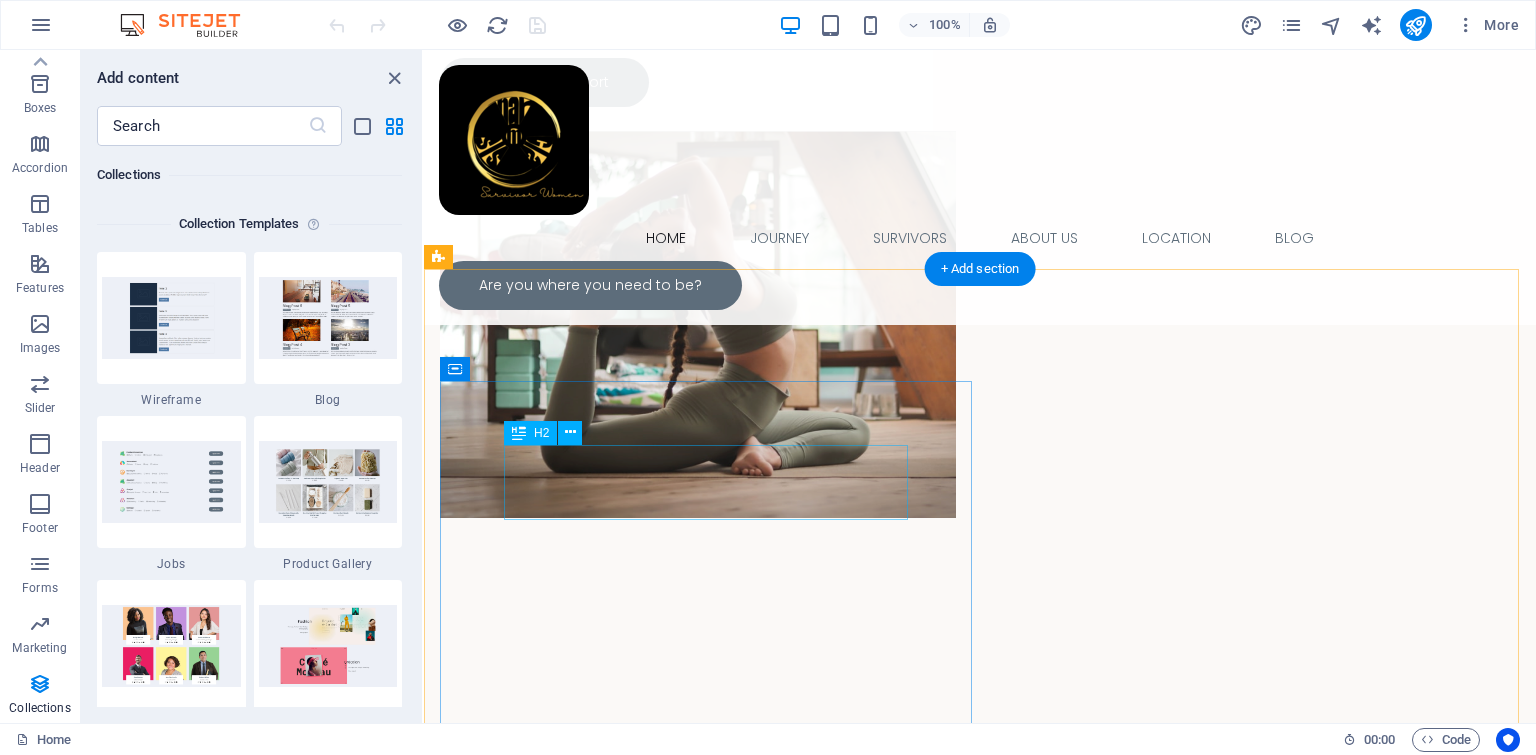 click on "Why choose us" at bounding box center [980, 1909] 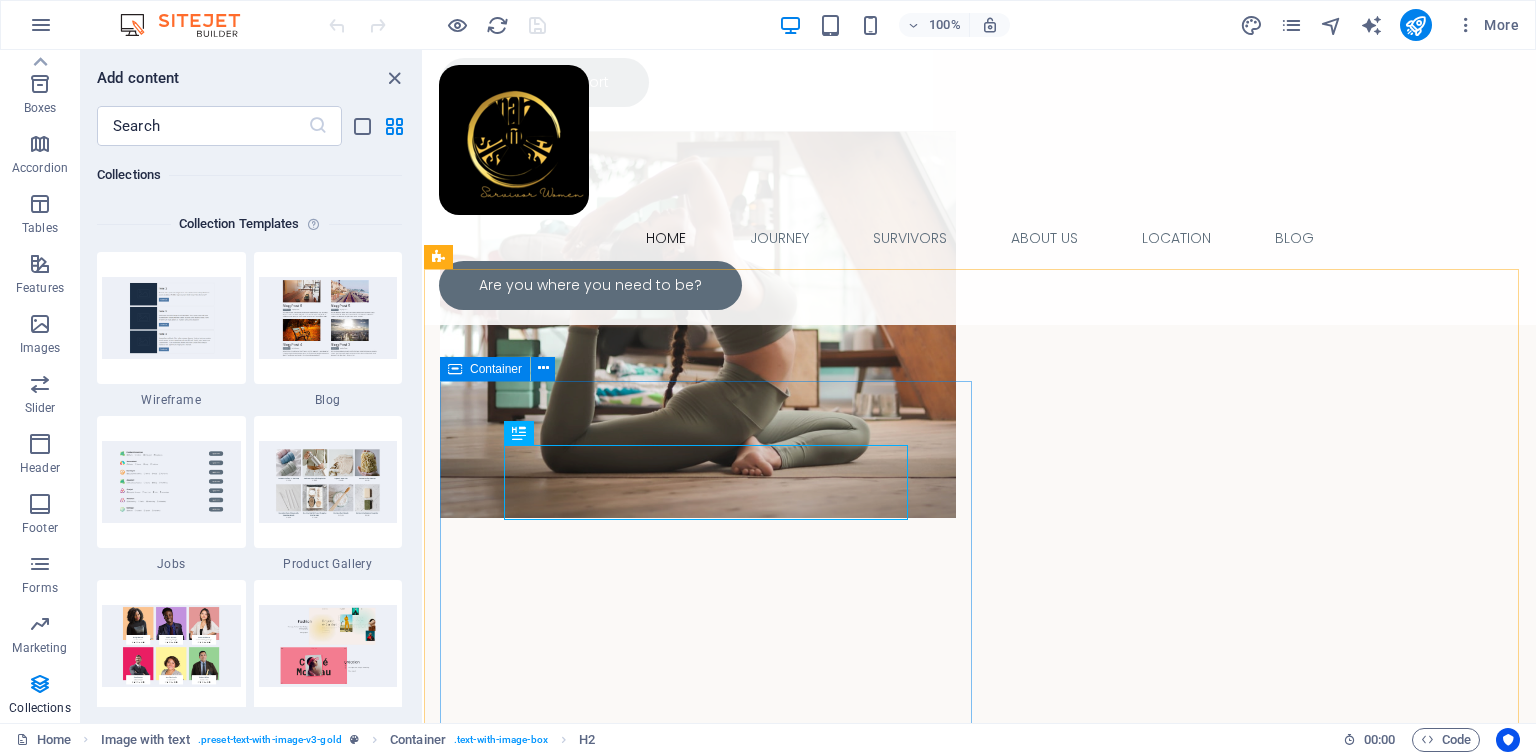 click on "Container" at bounding box center (485, 369) 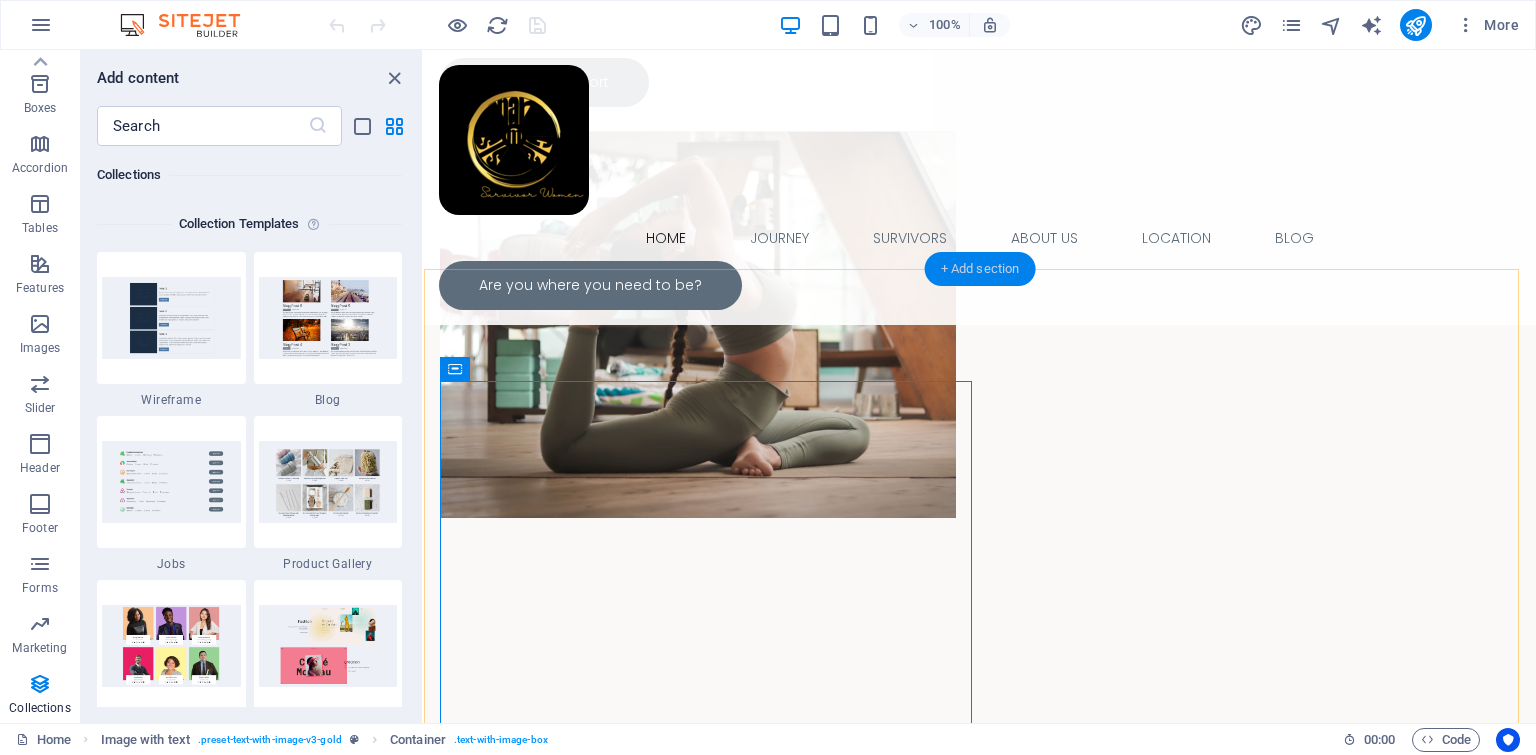 click on "+ Add section" at bounding box center (980, 269) 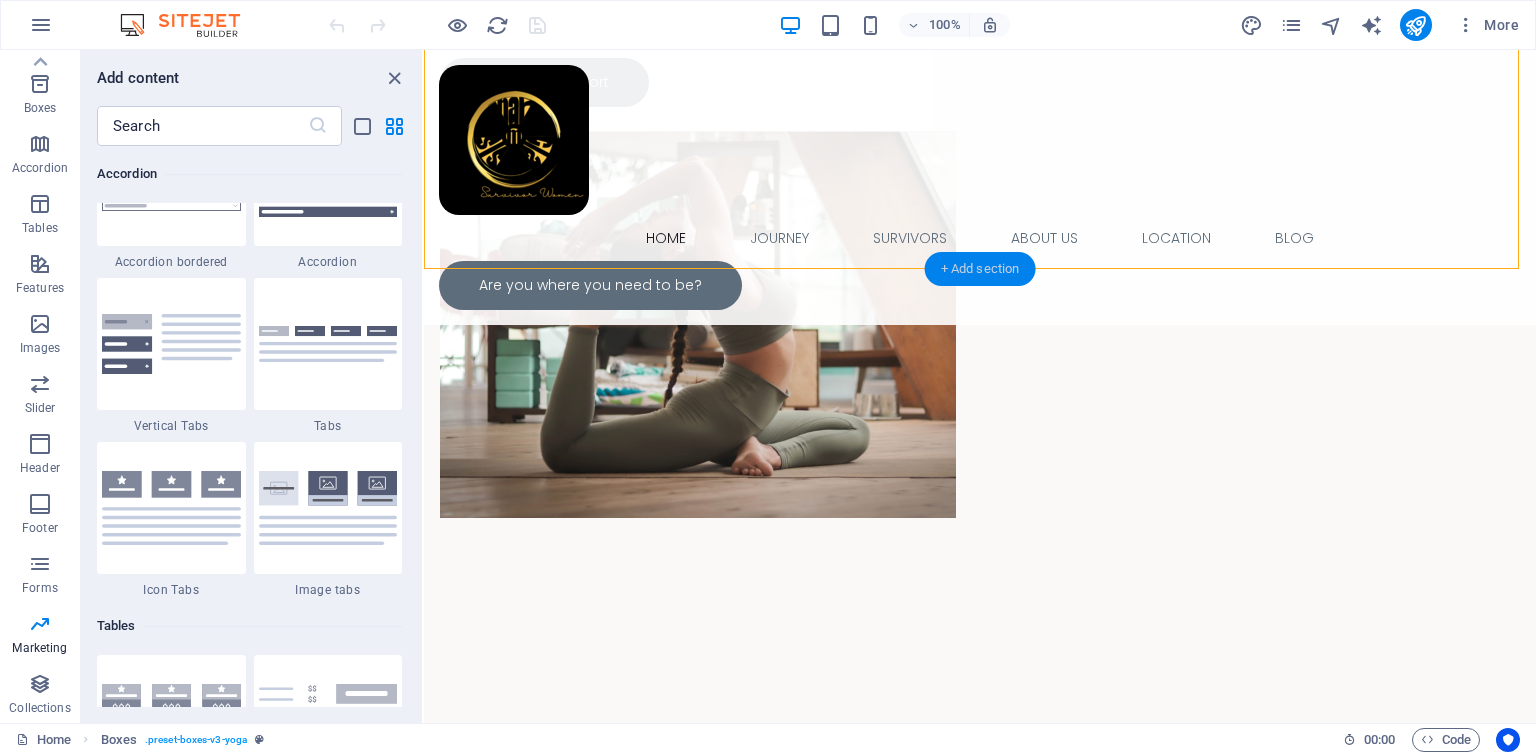 scroll, scrollTop: 3498, scrollLeft: 0, axis: vertical 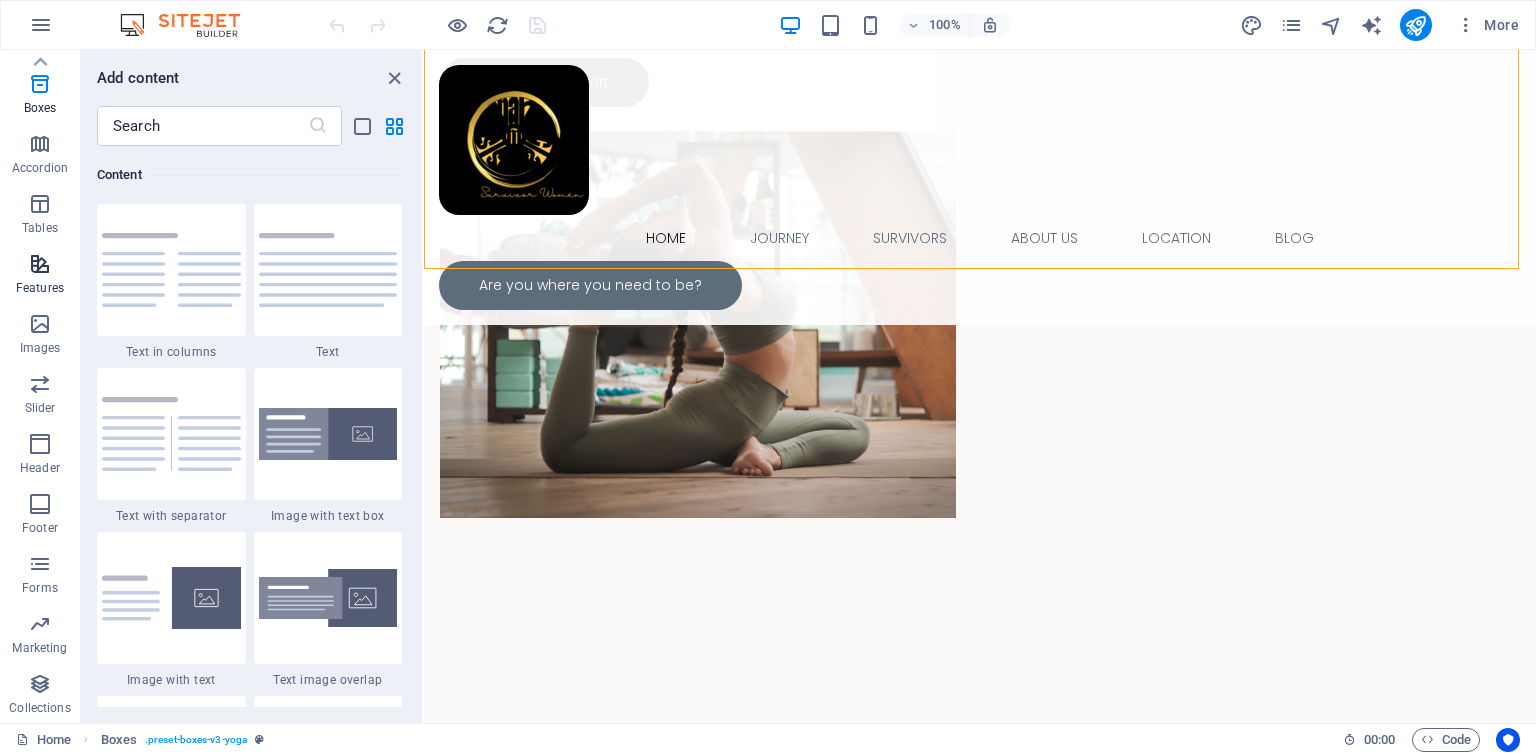 click at bounding box center (40, 264) 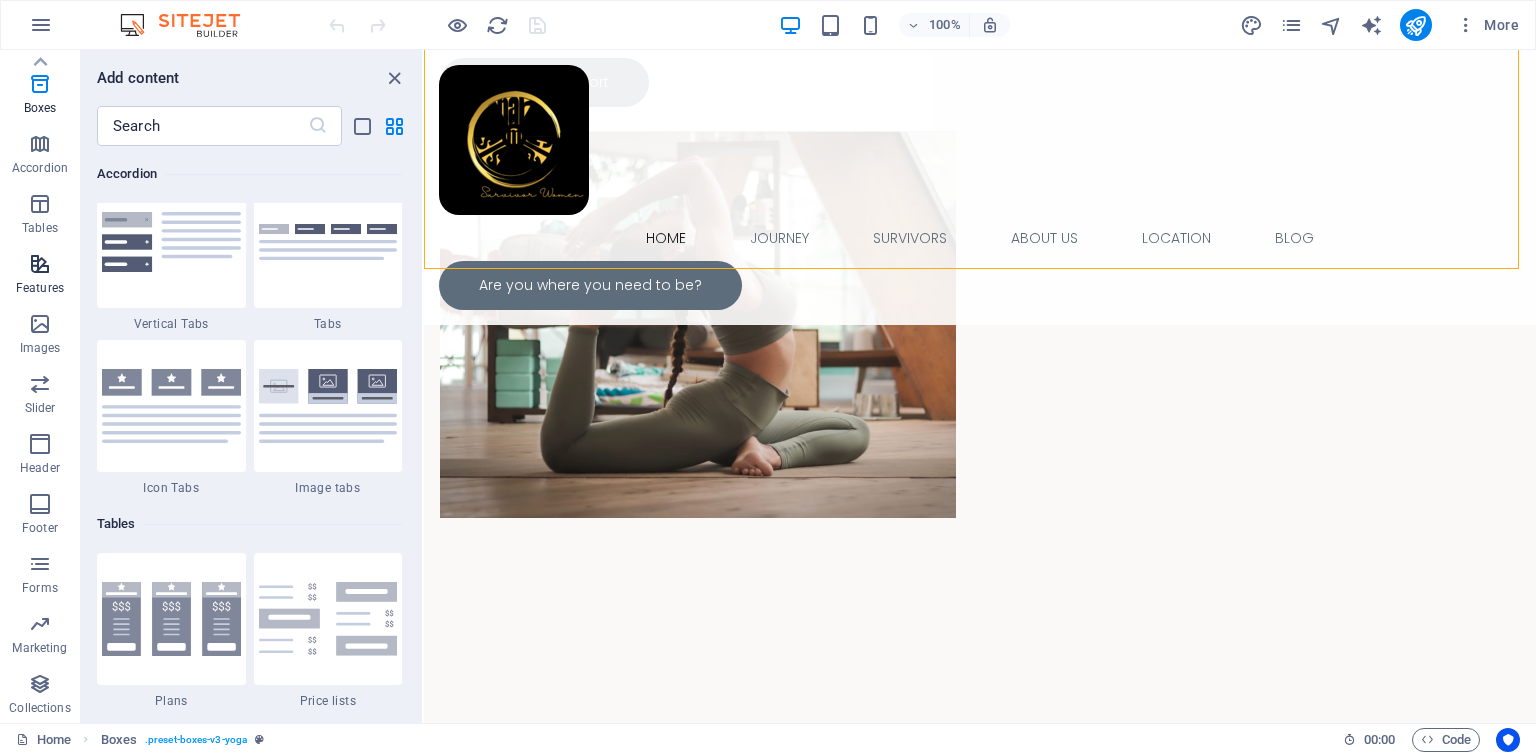 scroll, scrollTop: 7795, scrollLeft: 0, axis: vertical 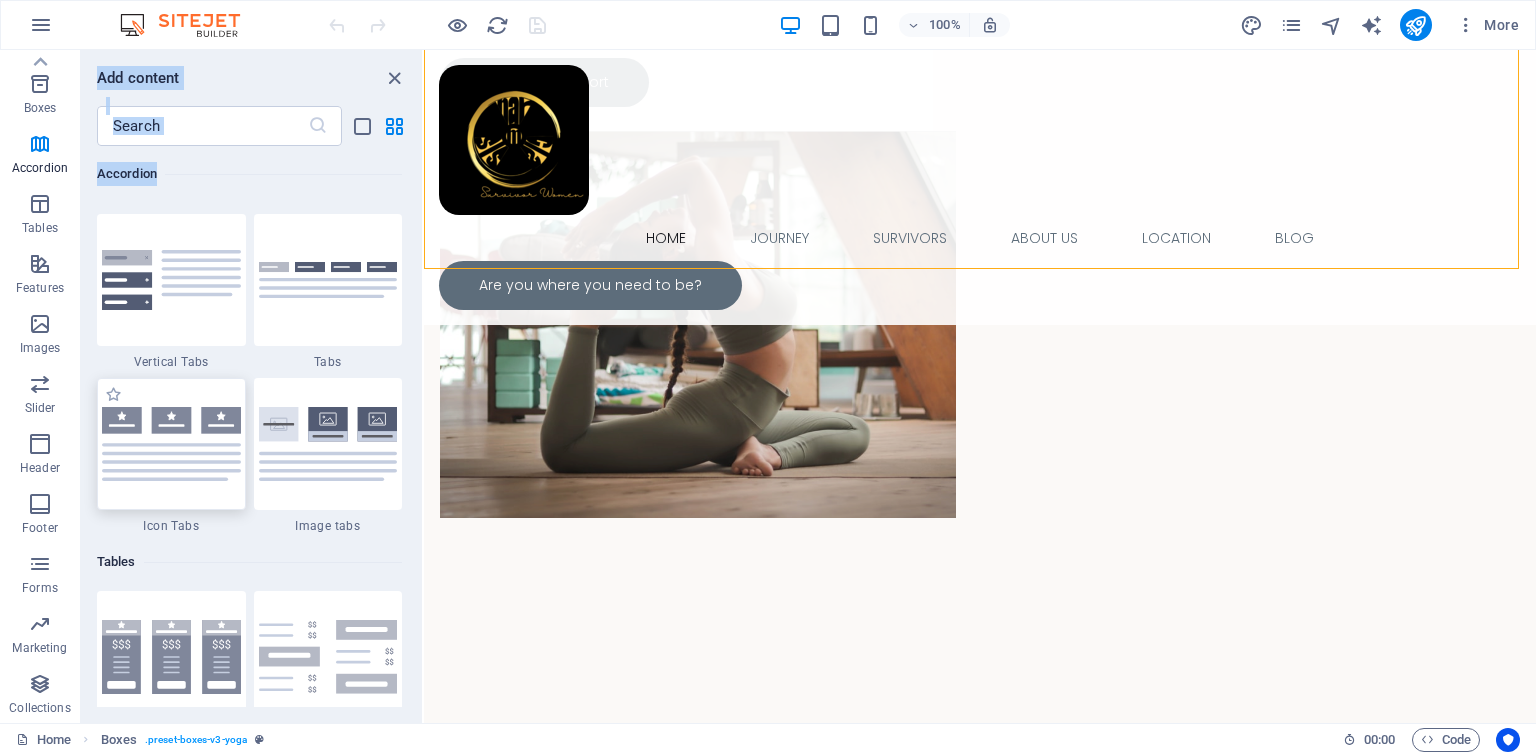 drag, startPoint x: 80, startPoint y: 441, endPoint x: 96, endPoint y: 402, distance: 42.154476 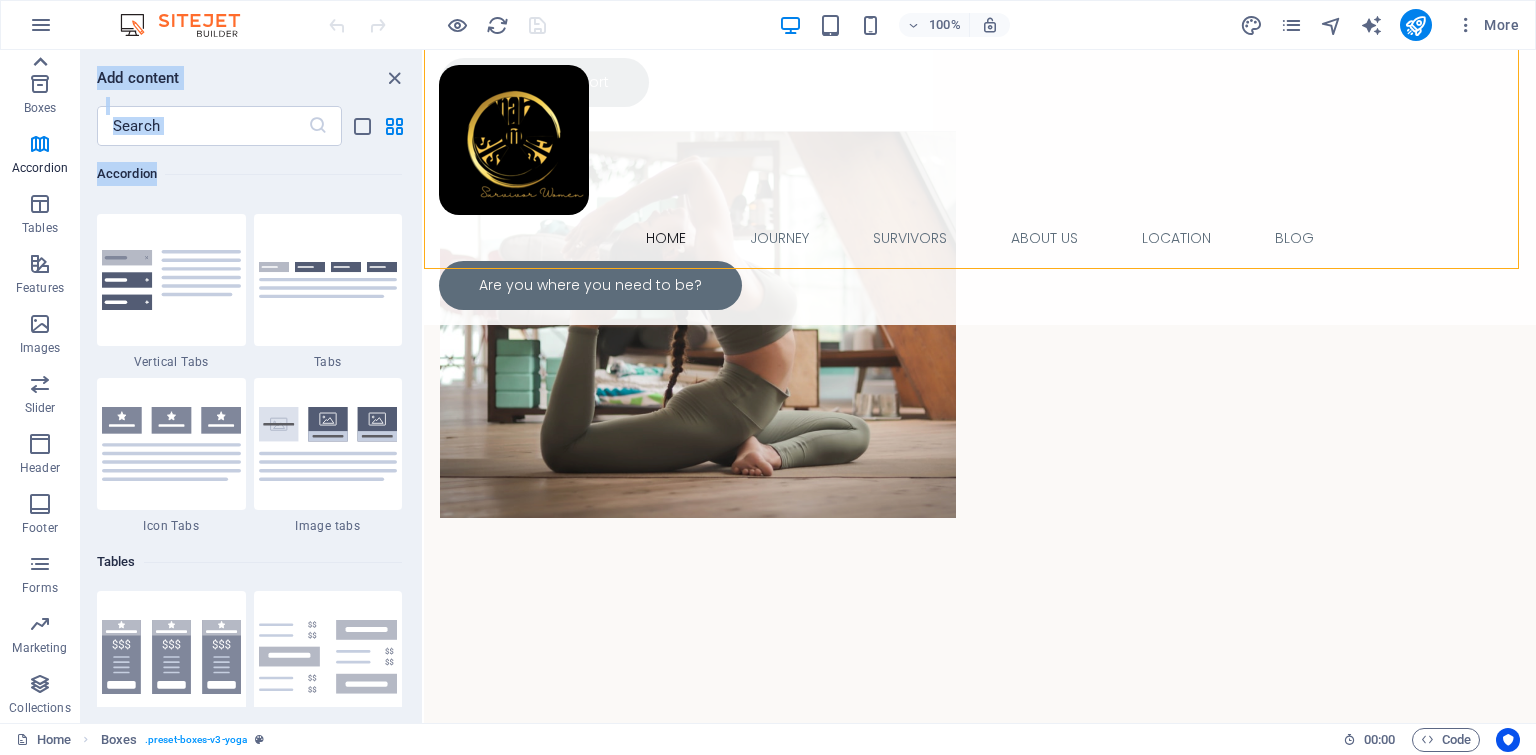 click 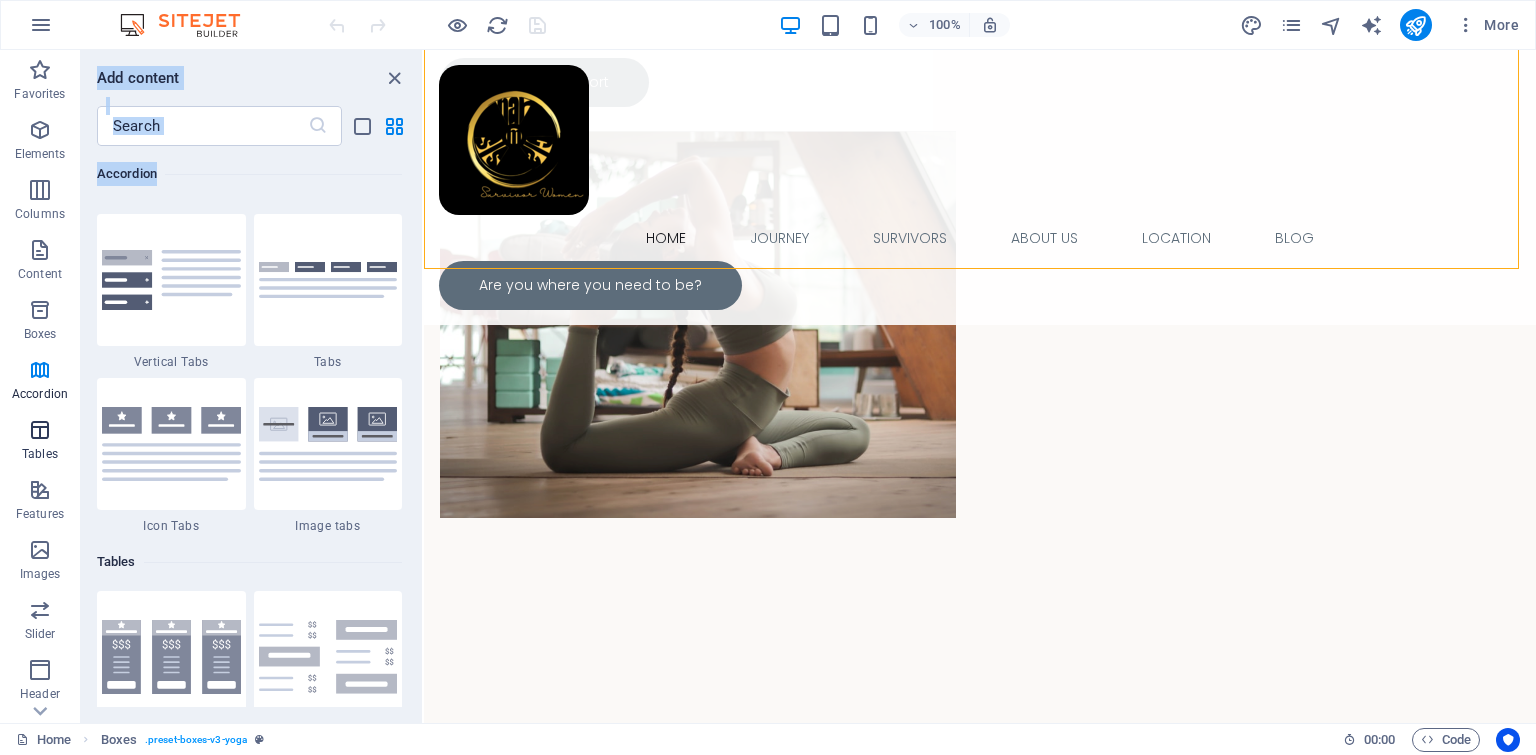click at bounding box center [40, 430] 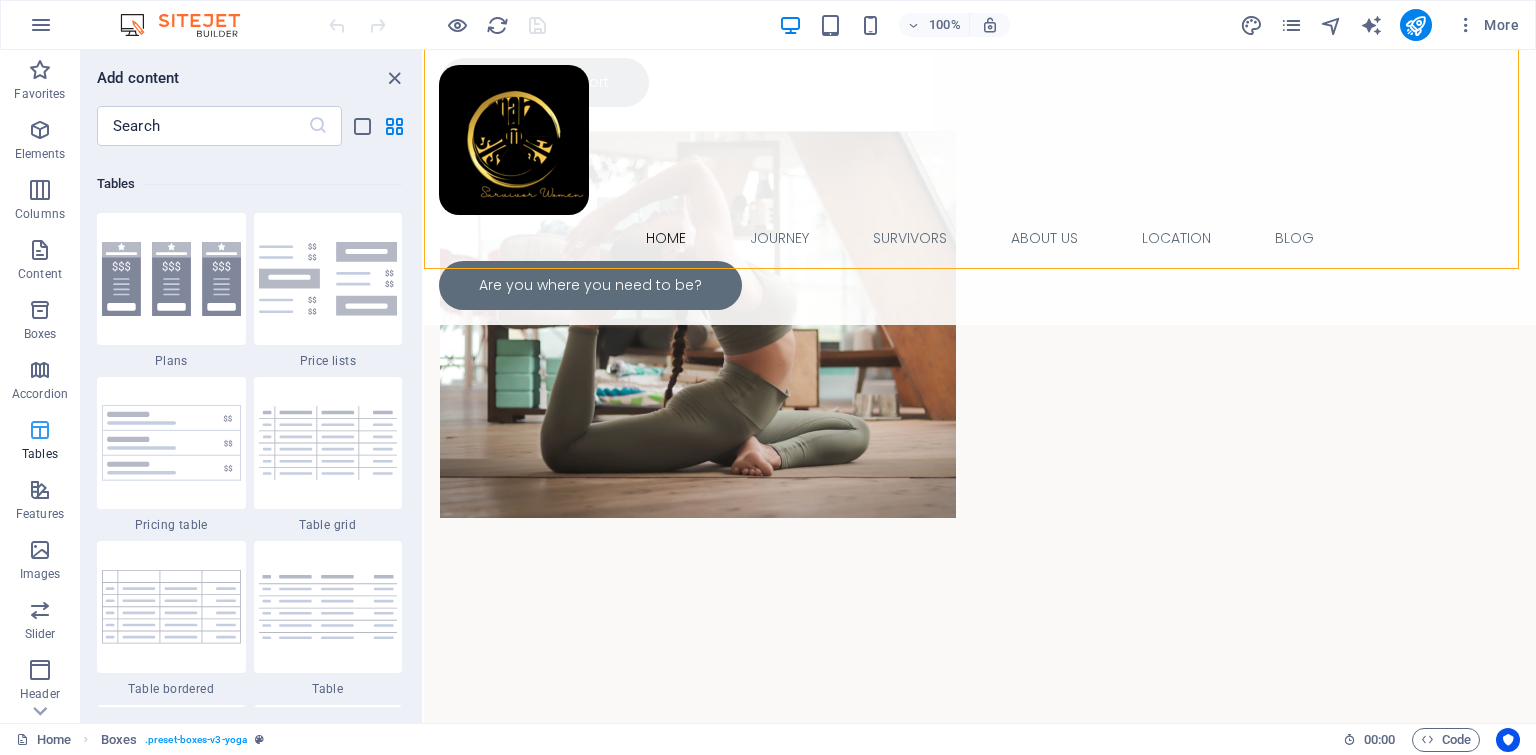scroll, scrollTop: 6926, scrollLeft: 0, axis: vertical 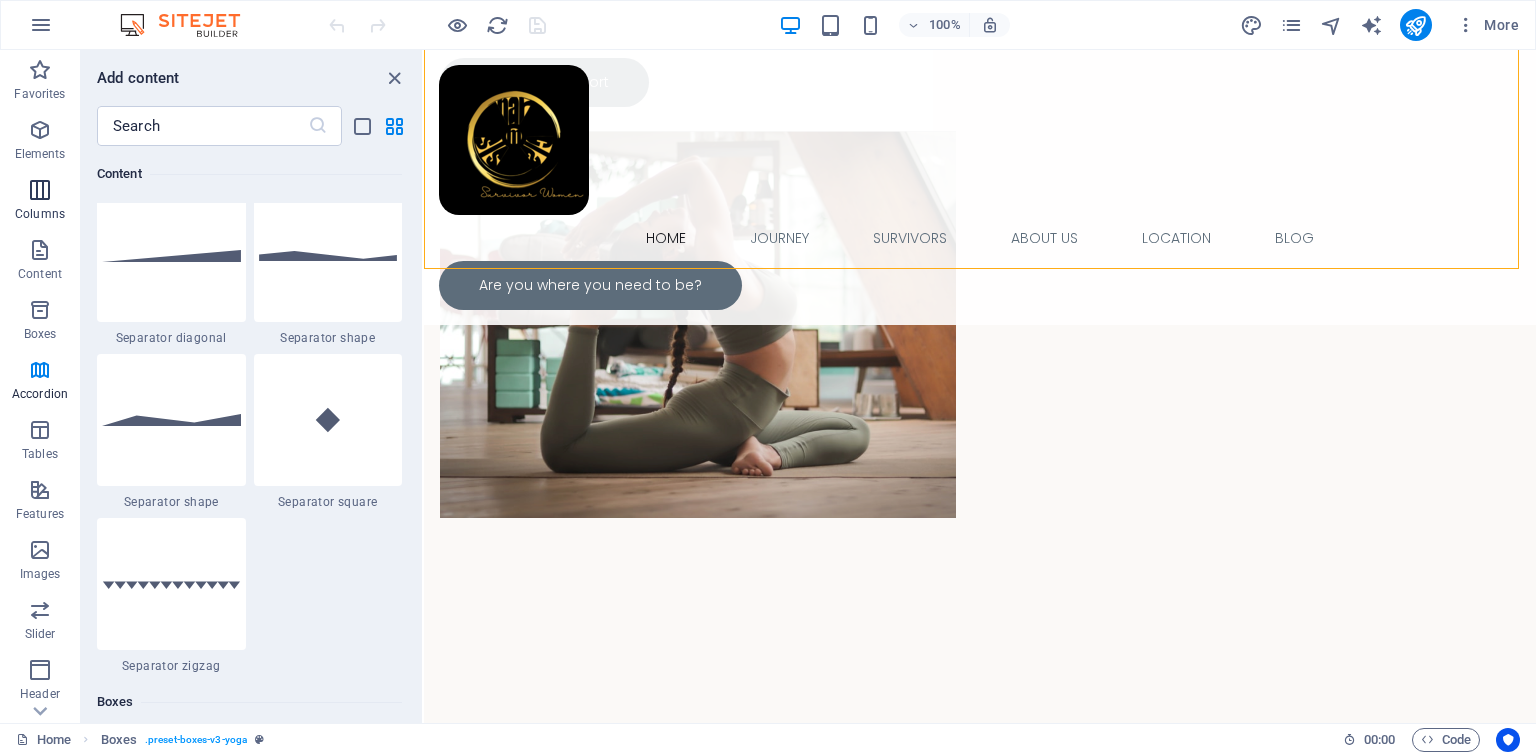 click at bounding box center (40, 190) 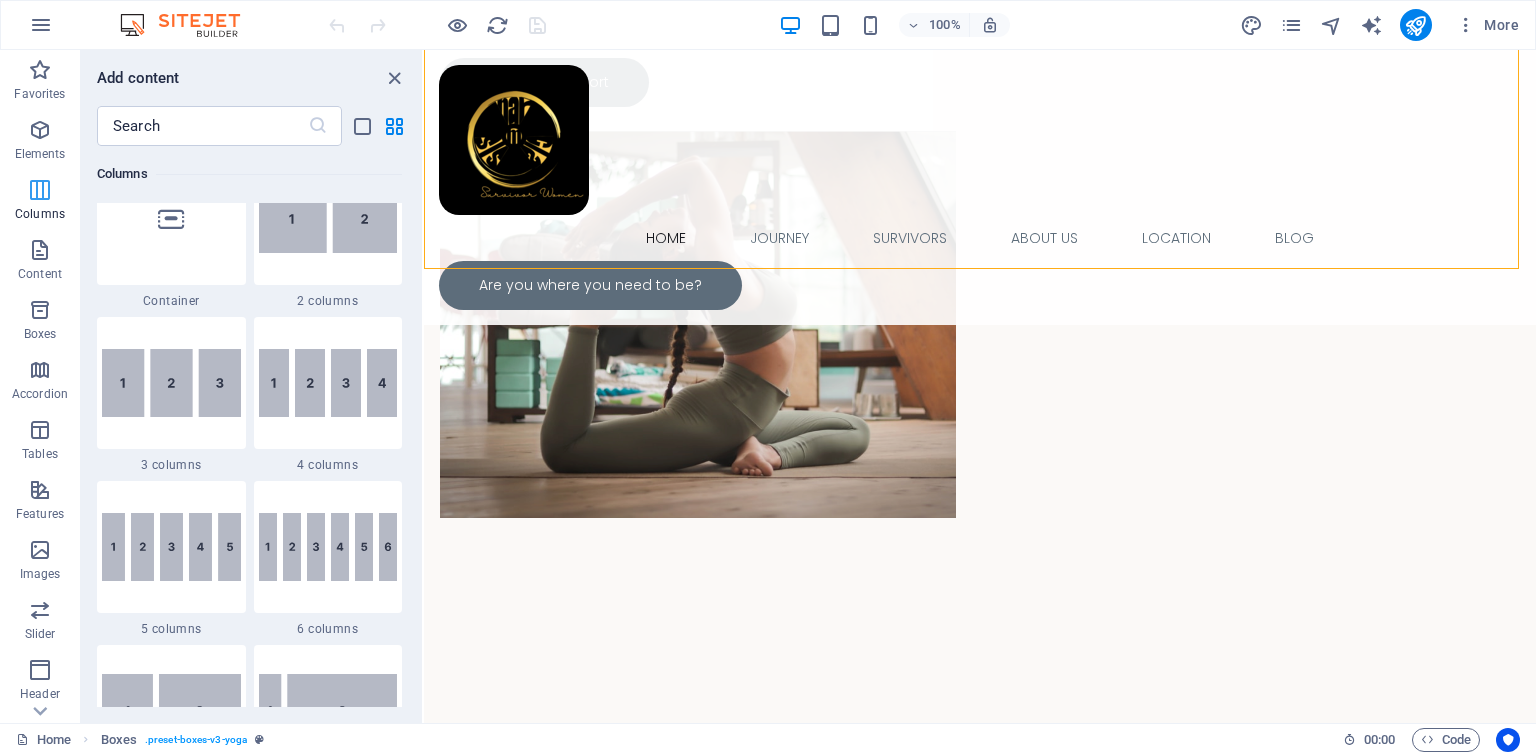scroll, scrollTop: 989, scrollLeft: 0, axis: vertical 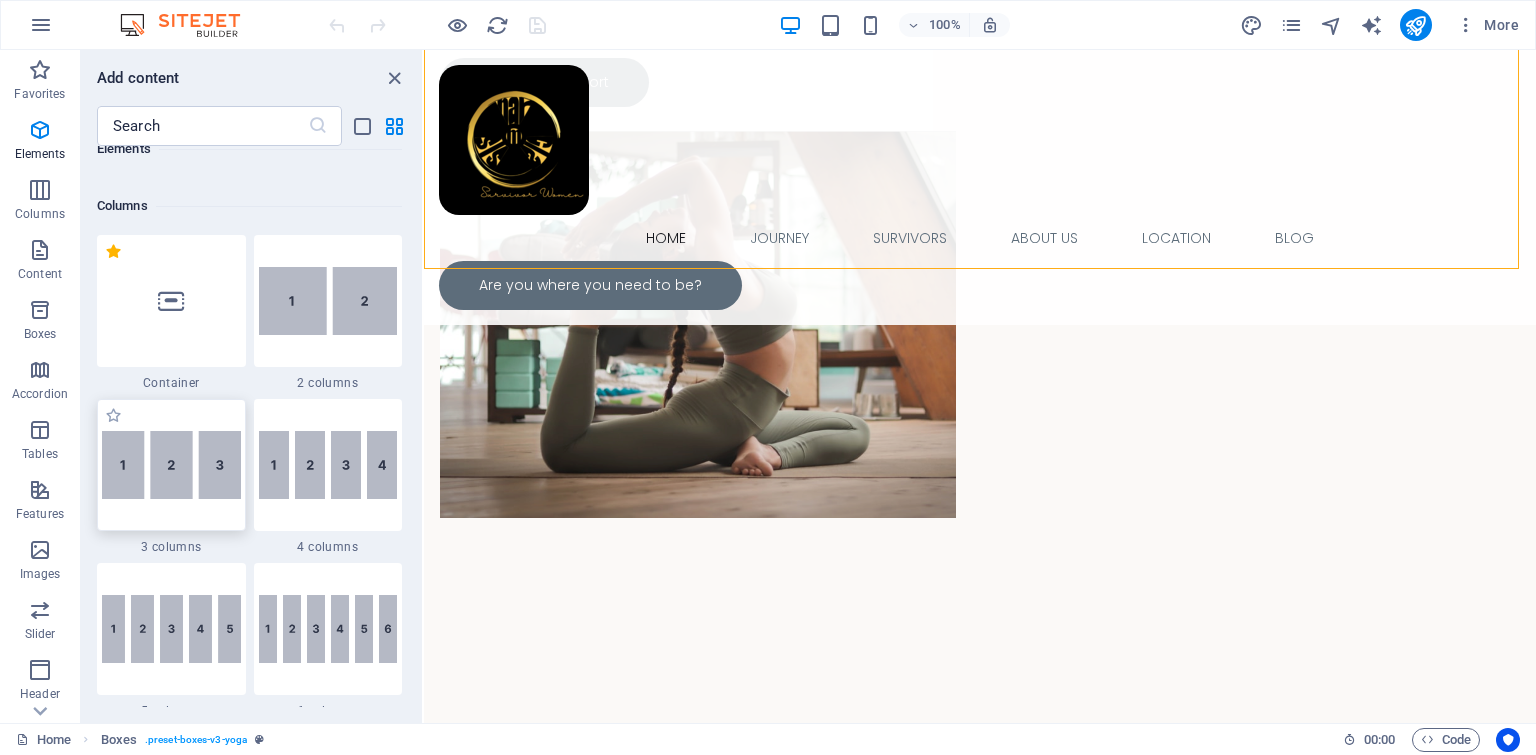 click at bounding box center [171, 465] 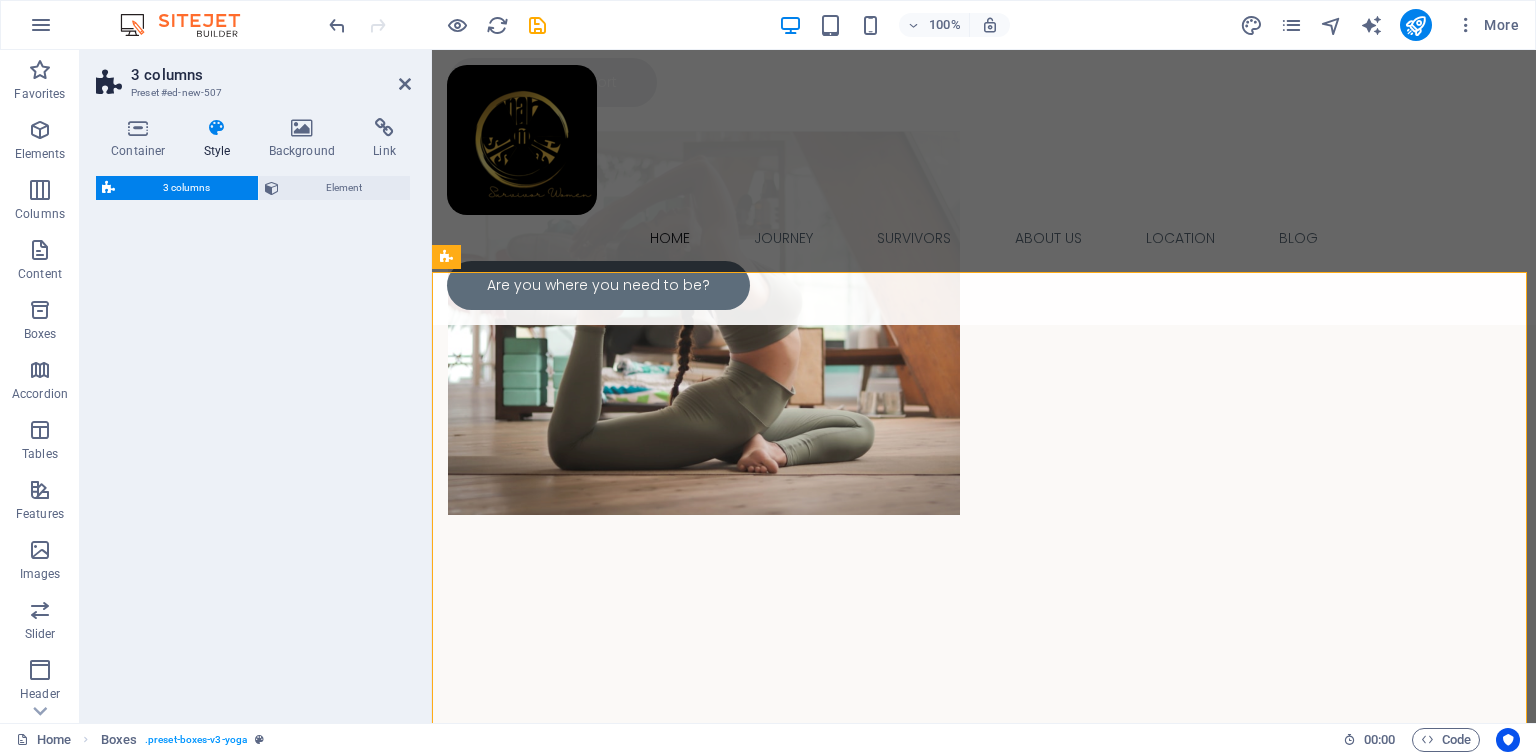 select on "rem" 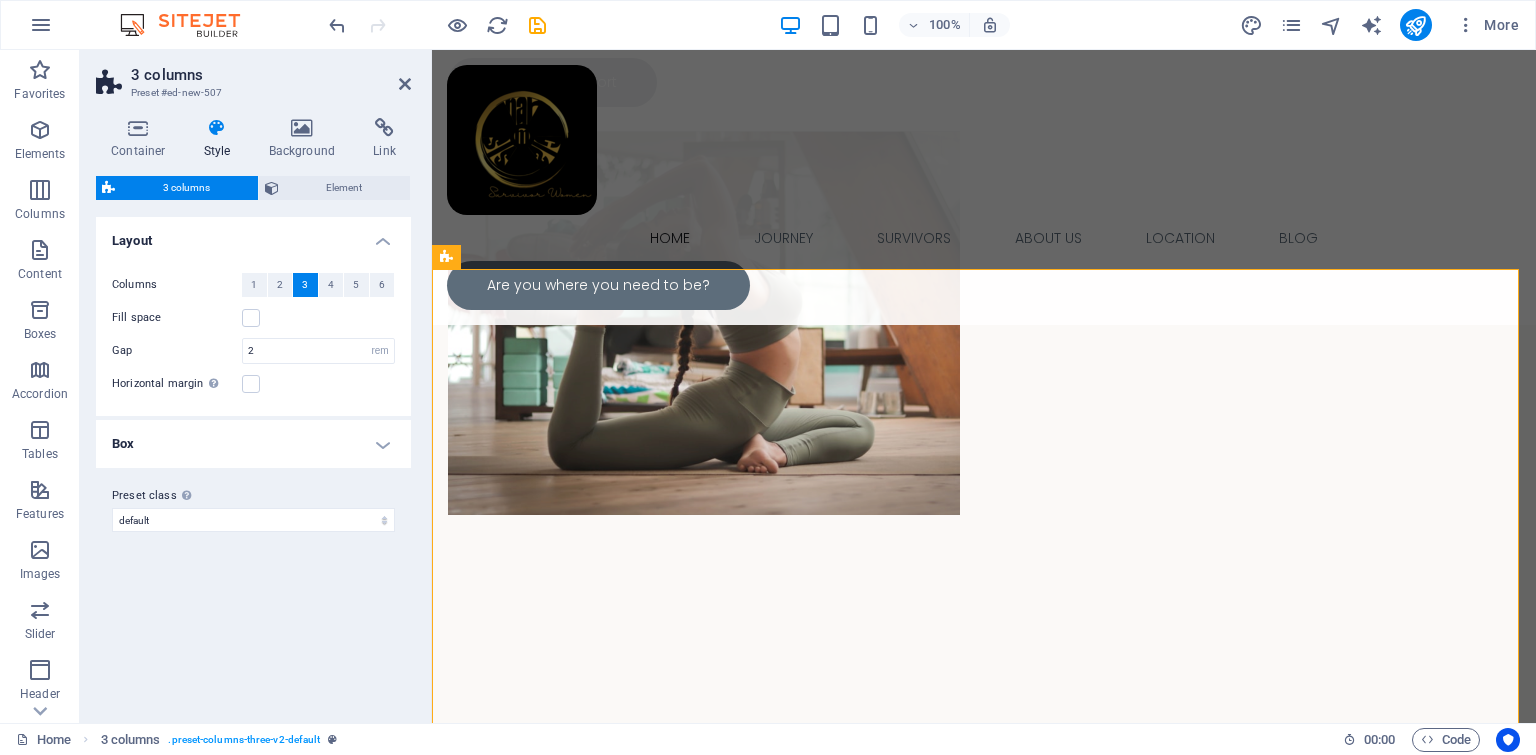 scroll, scrollTop: 1289, scrollLeft: 0, axis: vertical 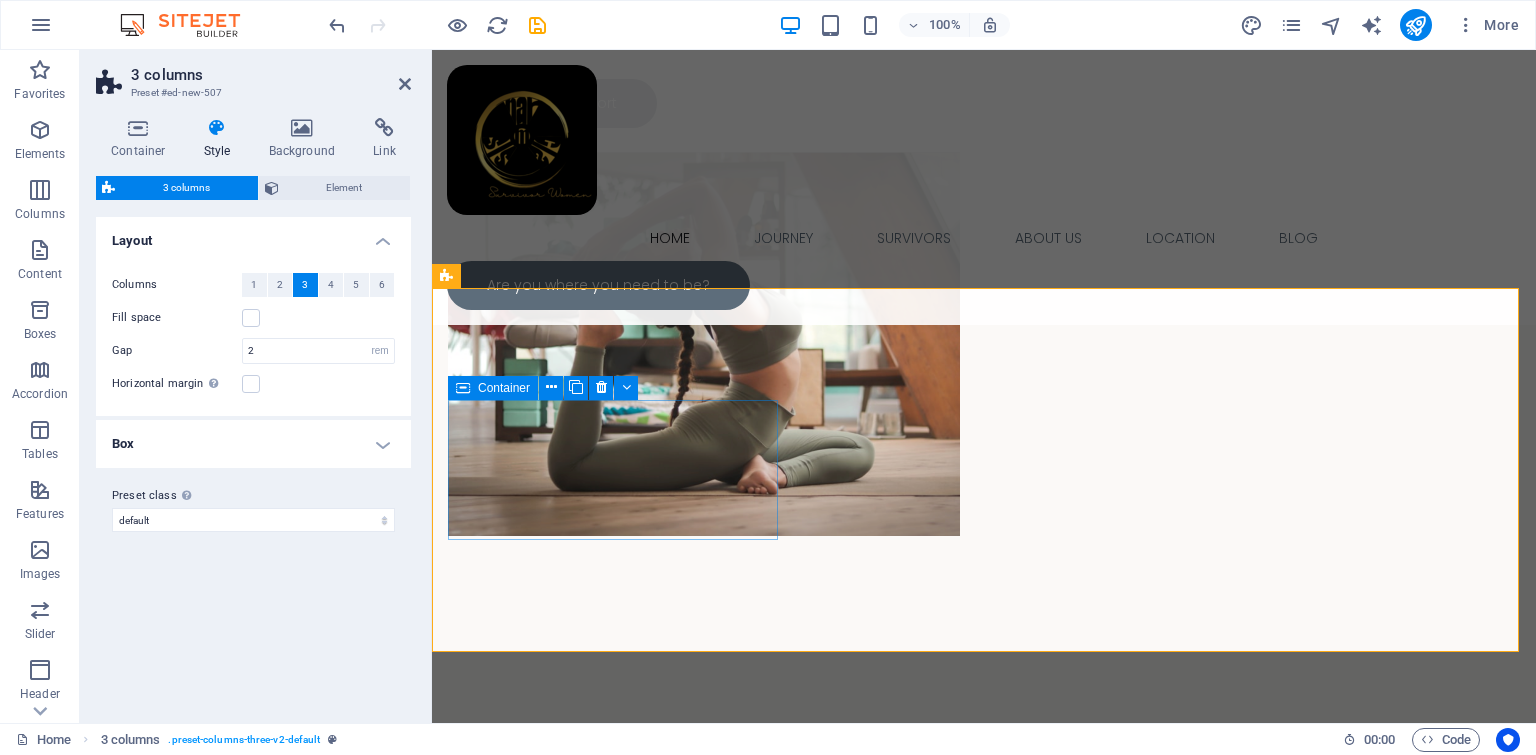 click on "Add elements" at bounding box center [557, 1927] 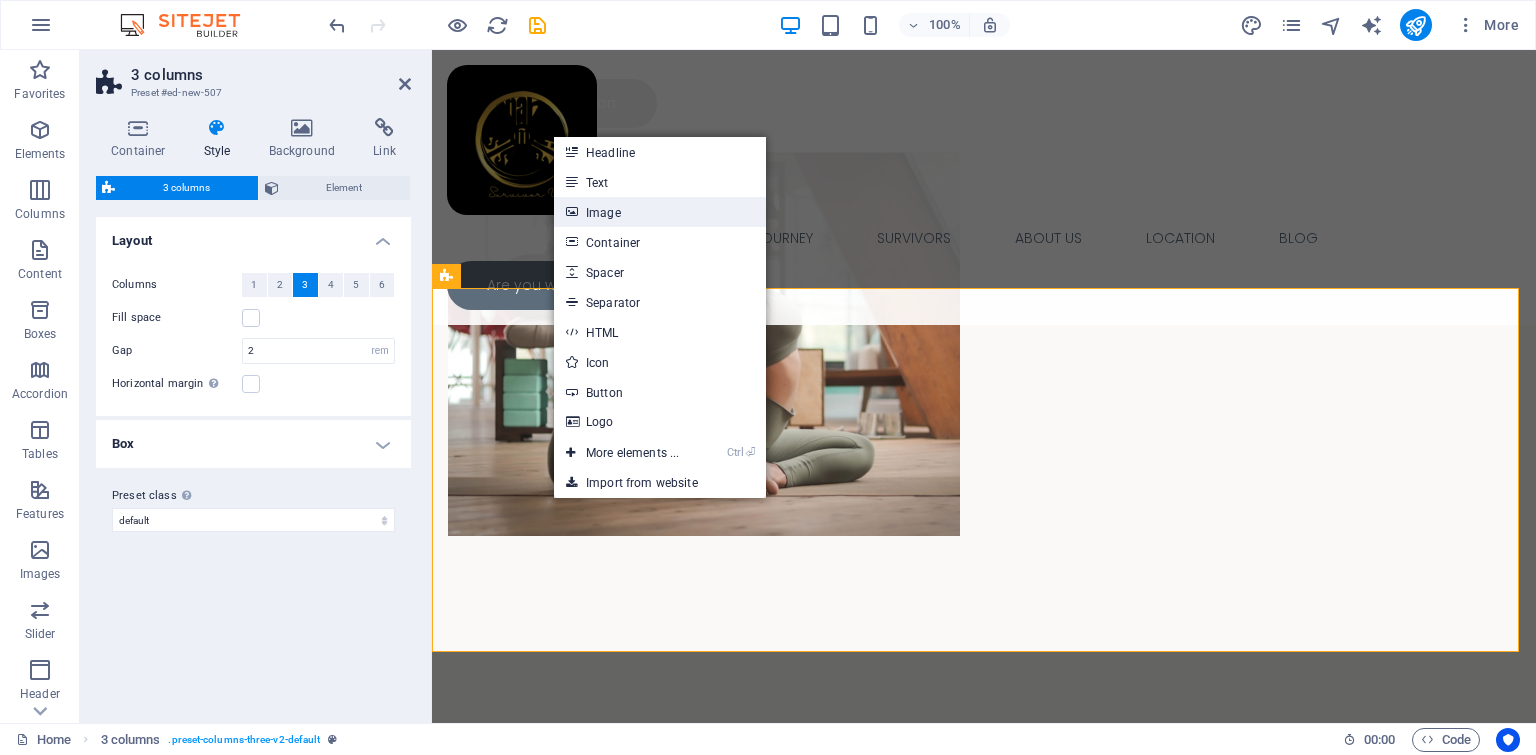click on "Image" at bounding box center [660, 212] 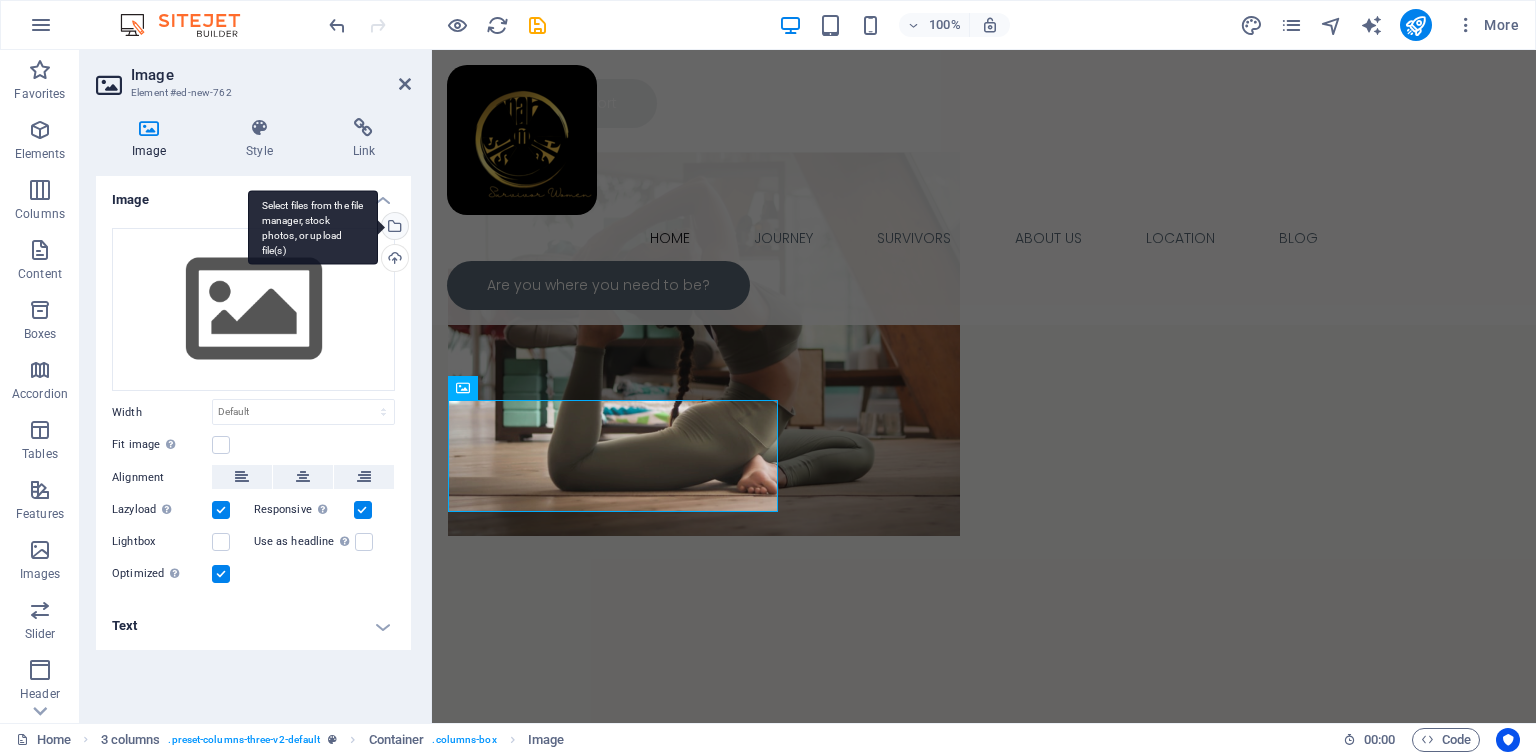 click on "Select files from the file manager, stock photos, or upload file(s)" at bounding box center (313, 227) 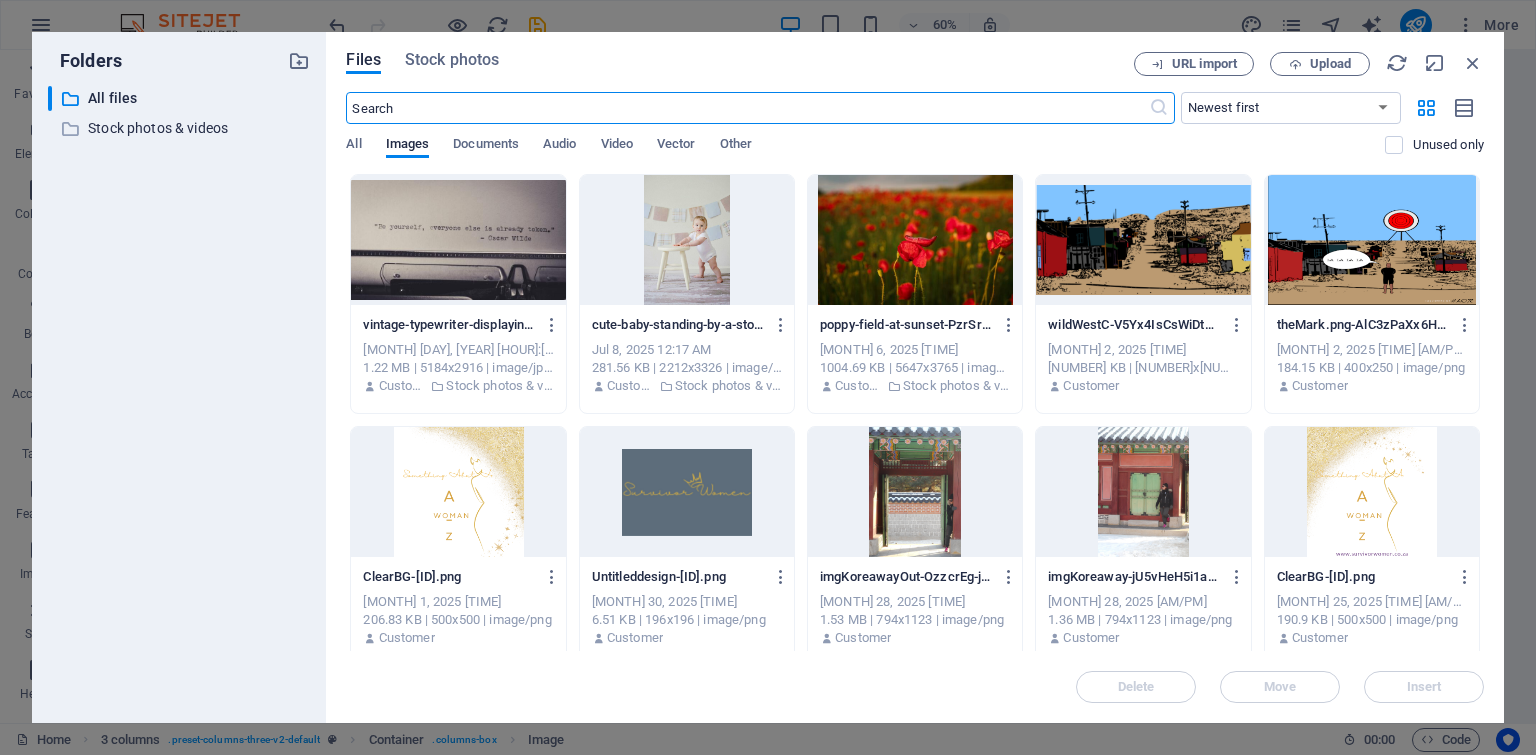 scroll, scrollTop: 1240, scrollLeft: 0, axis: vertical 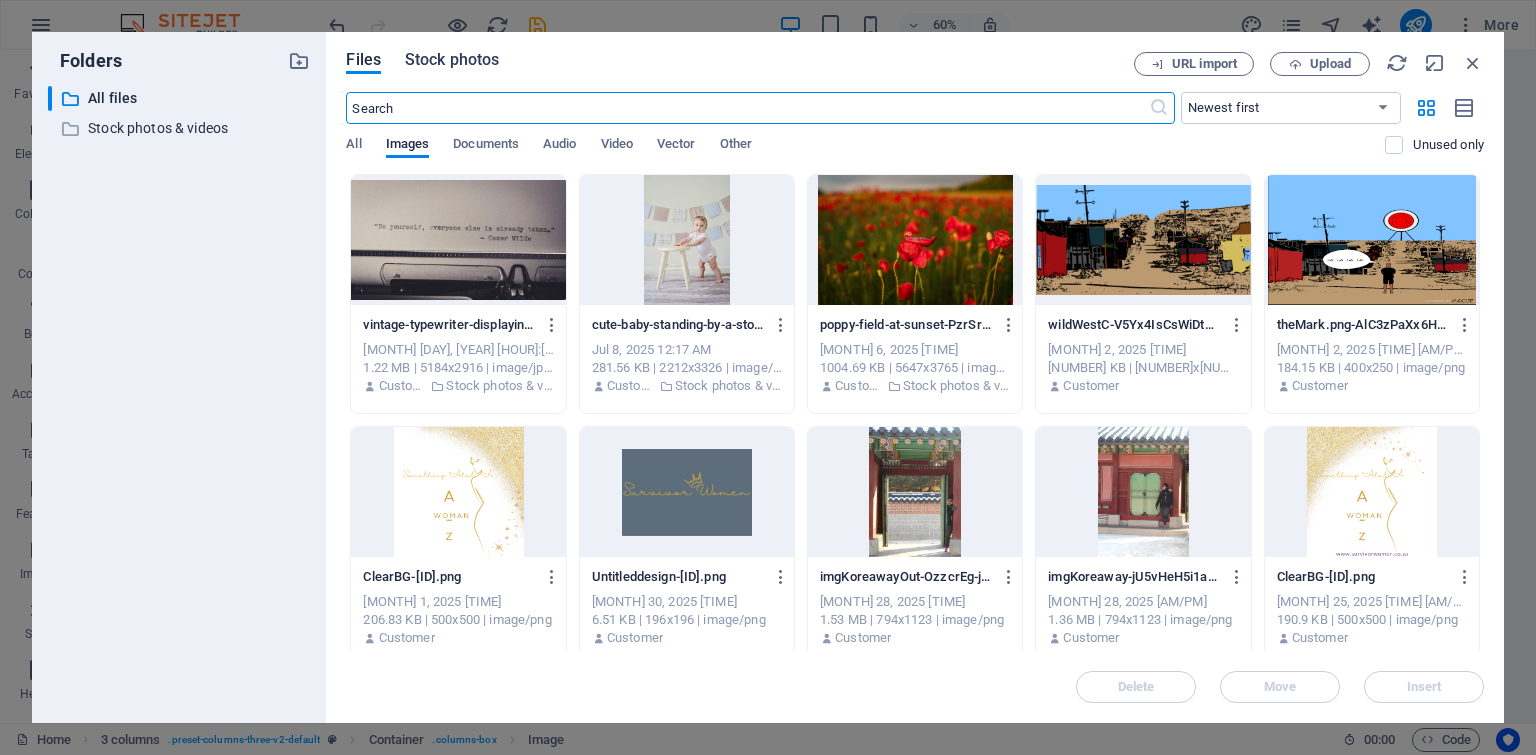 click on "Stock photos" at bounding box center [452, 60] 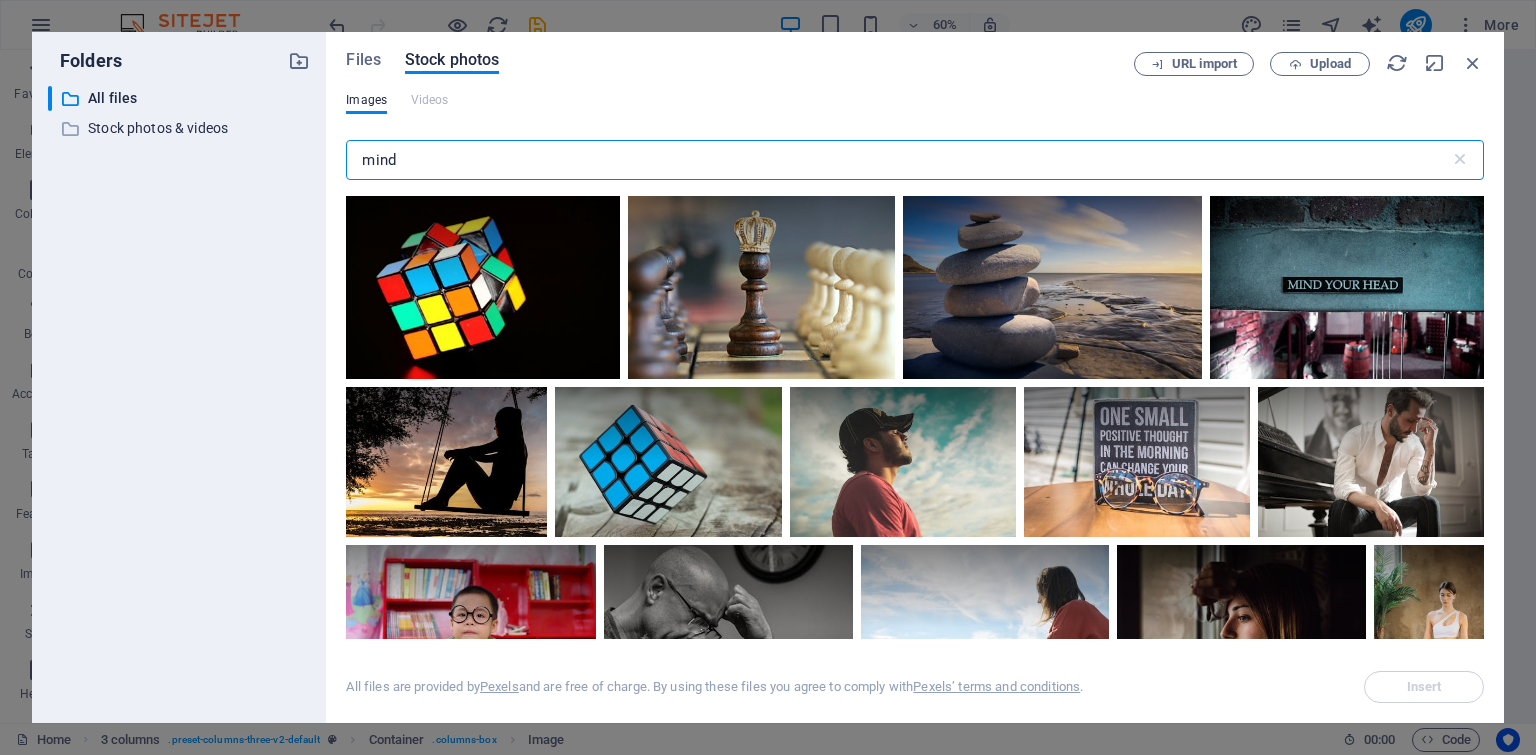 type on "mind" 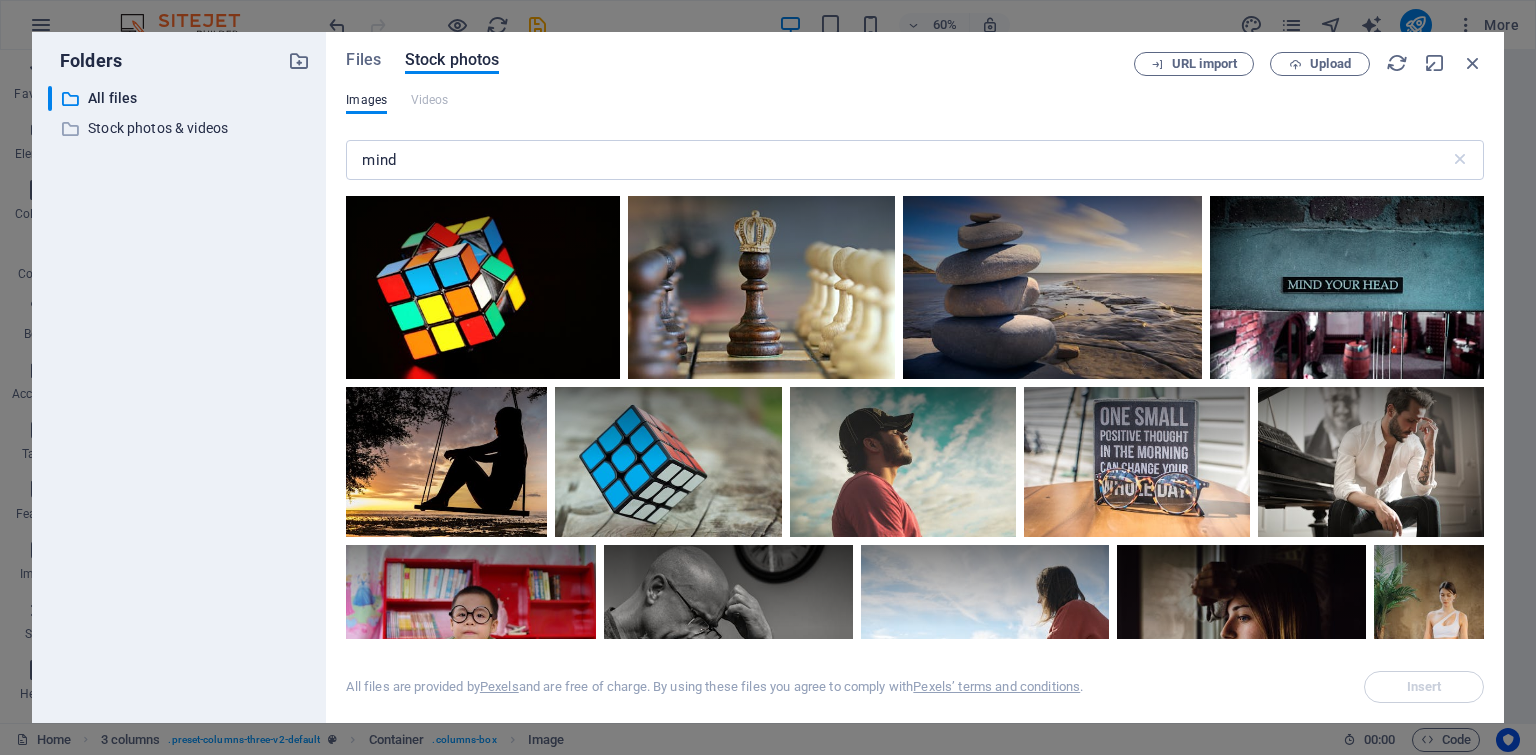 drag, startPoint x: 1485, startPoint y: 235, endPoint x: 1489, endPoint y: 267, distance: 32.24903 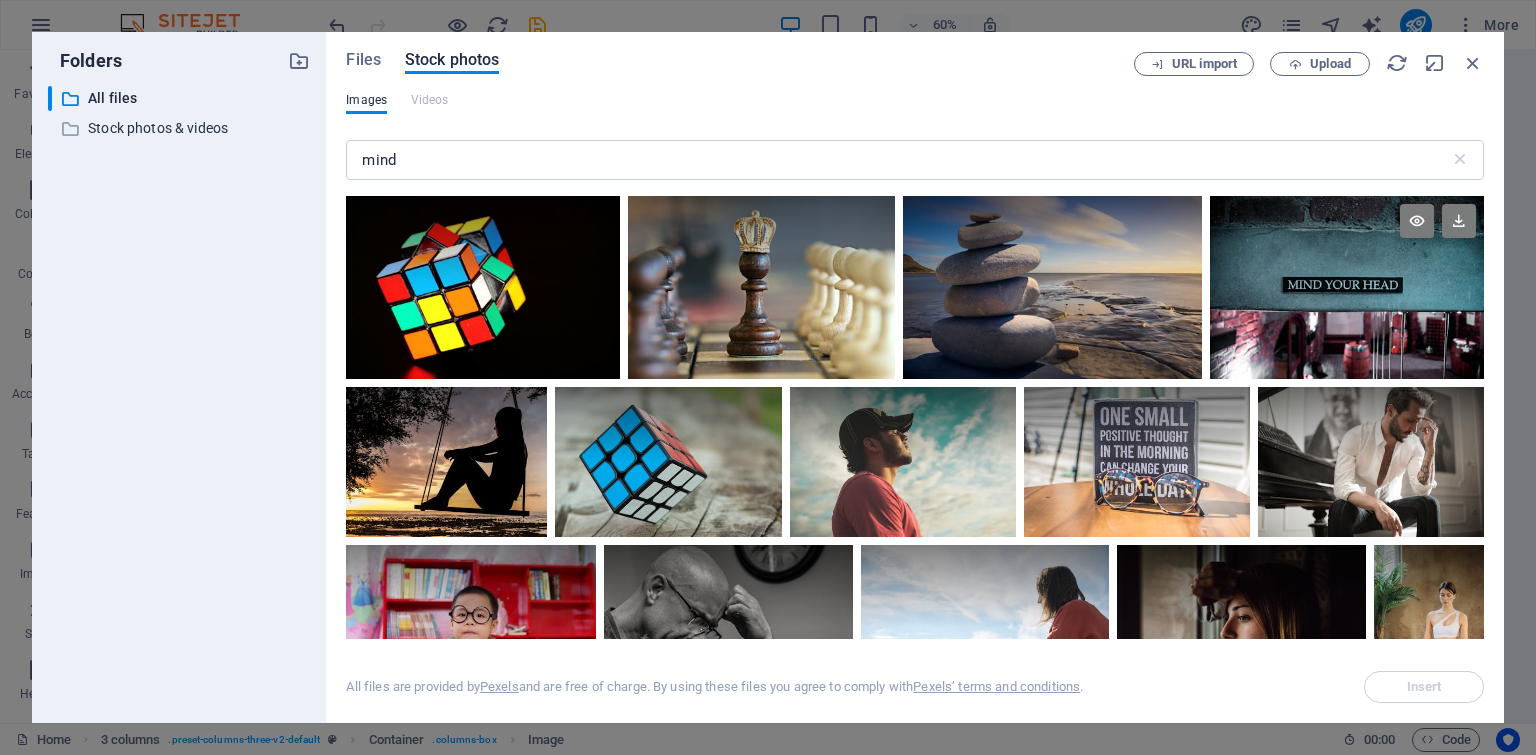 click at bounding box center (1347, 287) 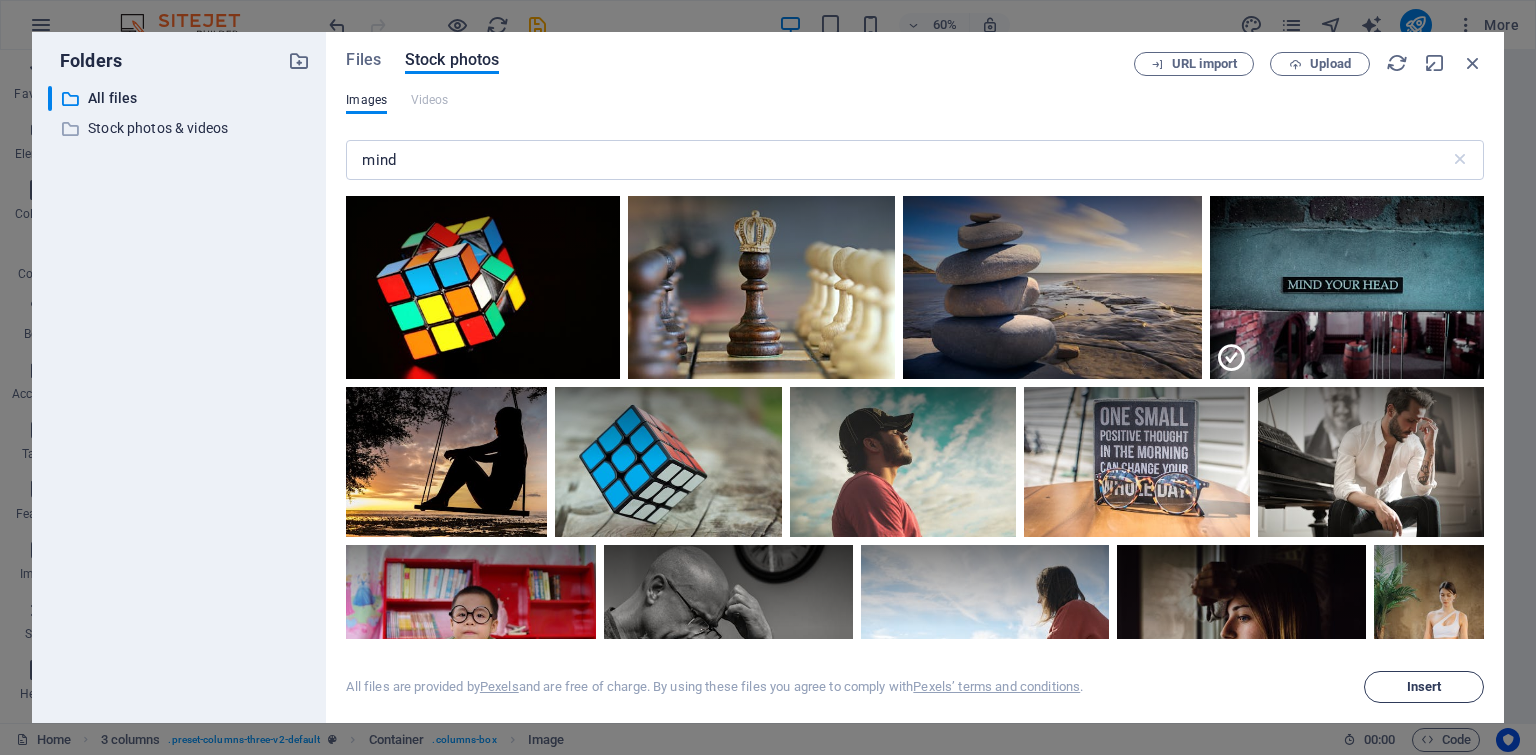 click on "Insert" at bounding box center [1424, 687] 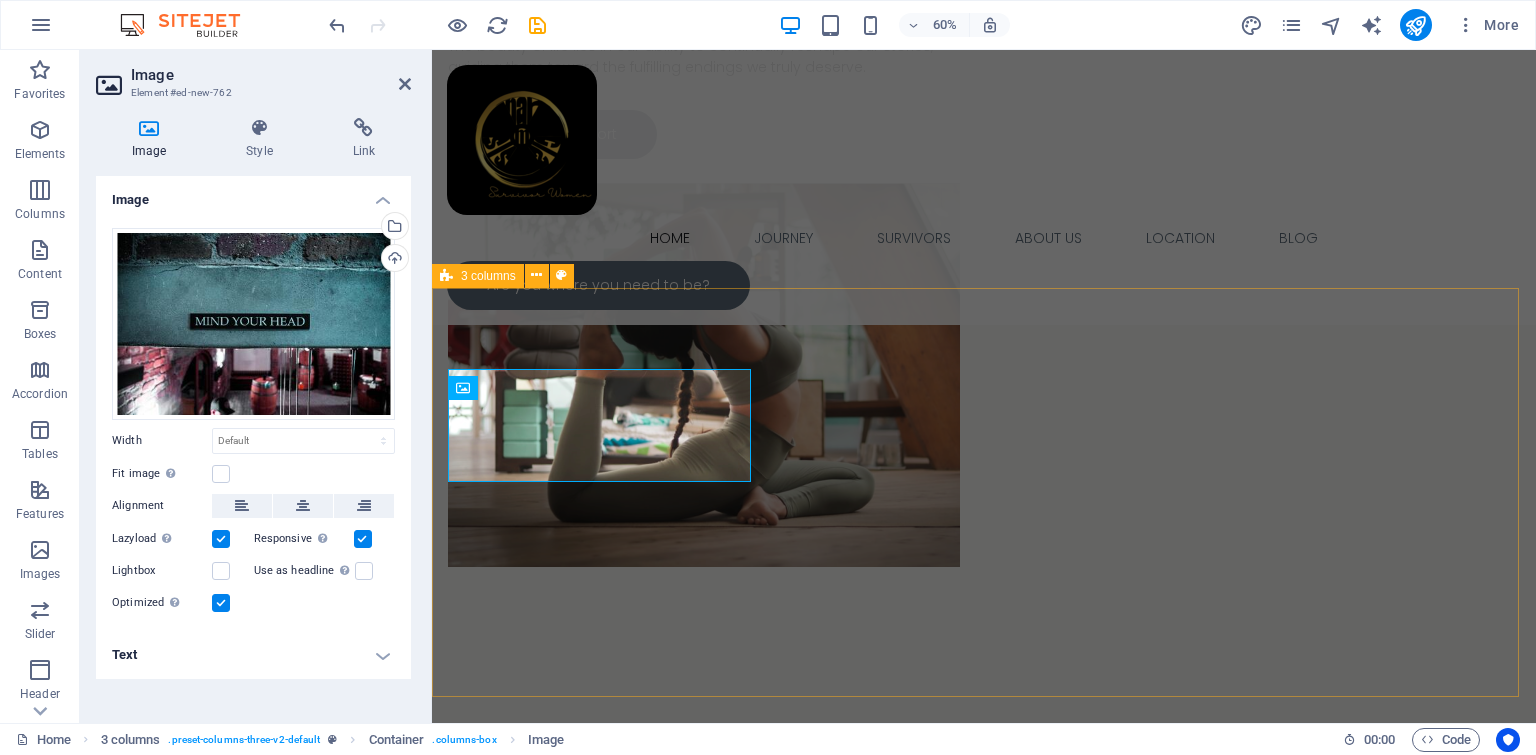 scroll, scrollTop: 1271, scrollLeft: 0, axis: vertical 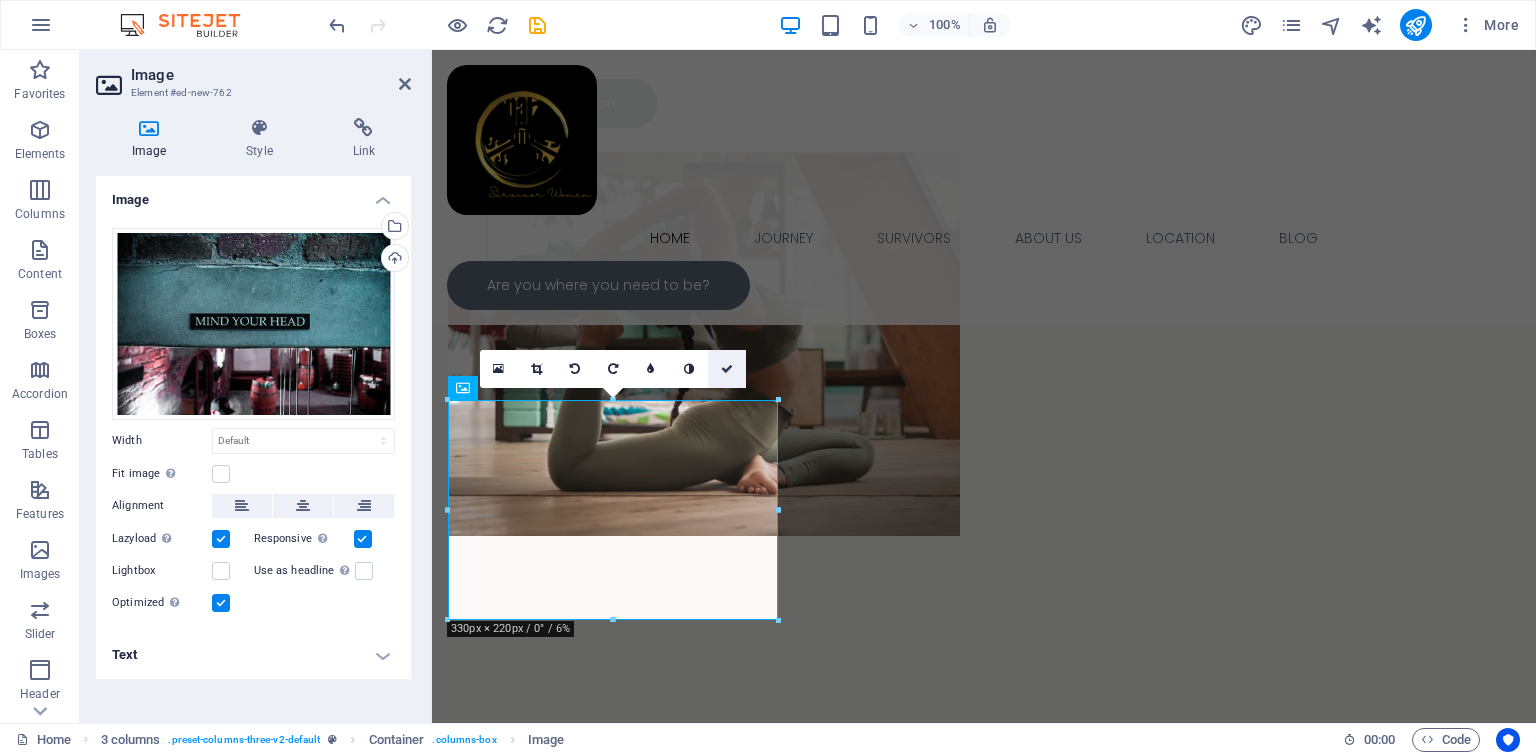 click at bounding box center (727, 369) 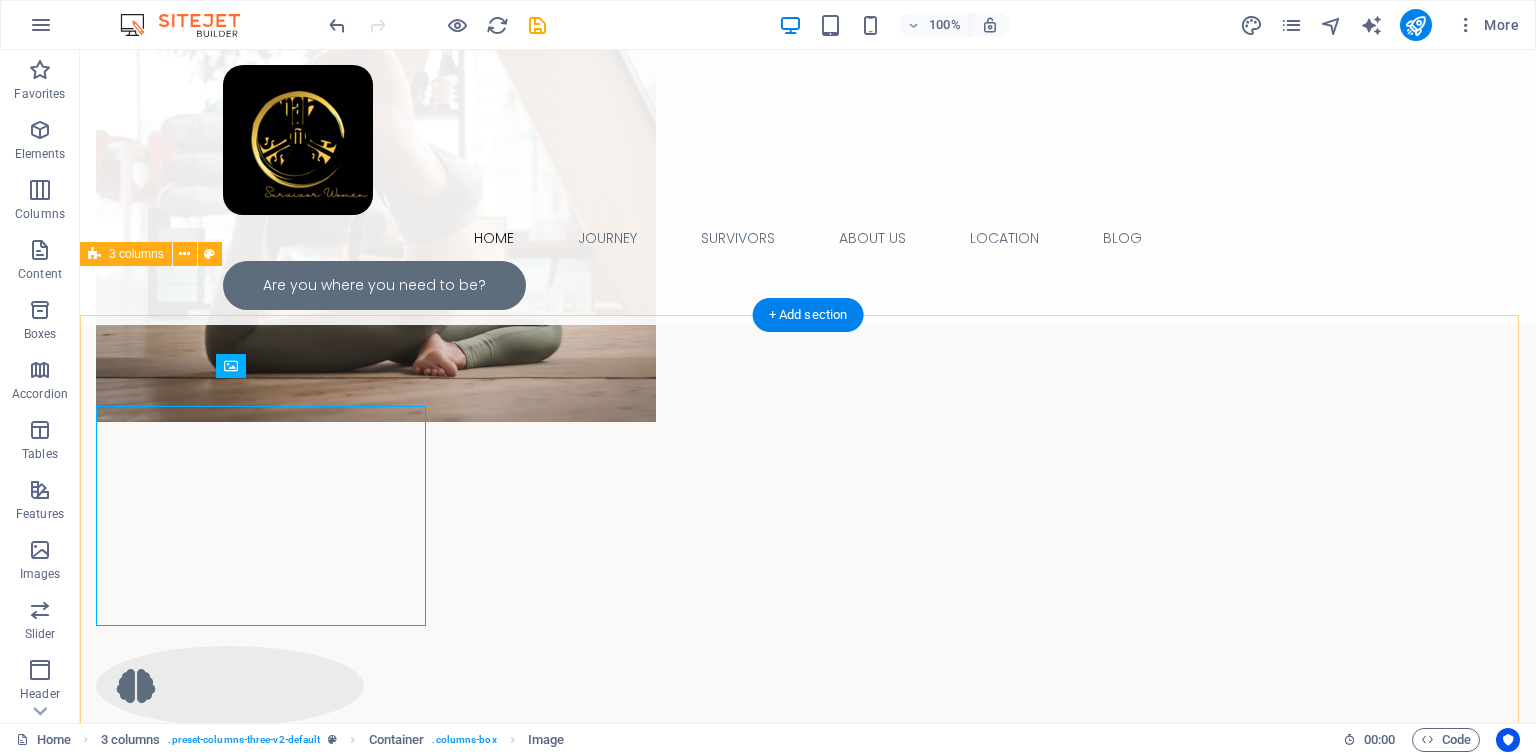 scroll, scrollTop: 1264, scrollLeft: 0, axis: vertical 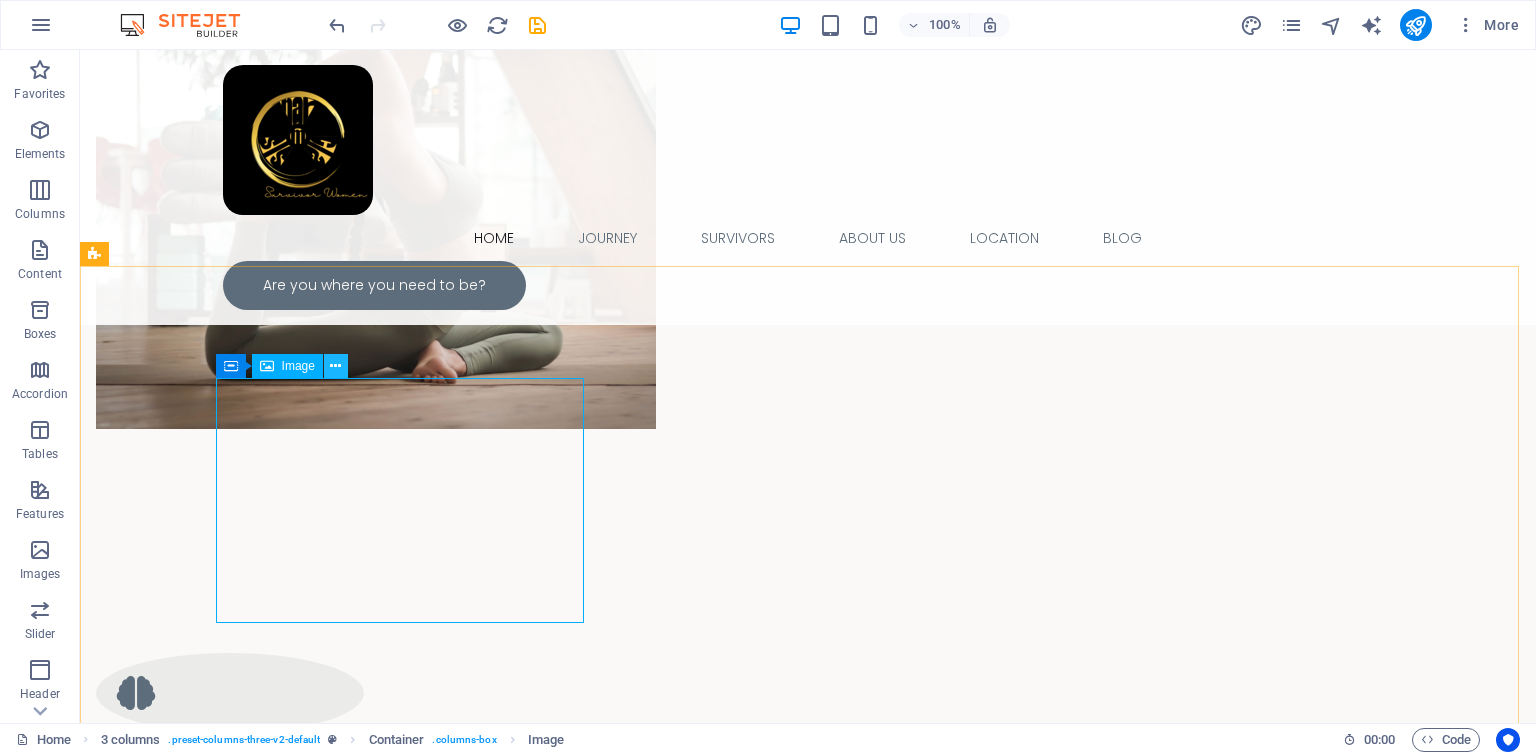 click at bounding box center [335, 366] 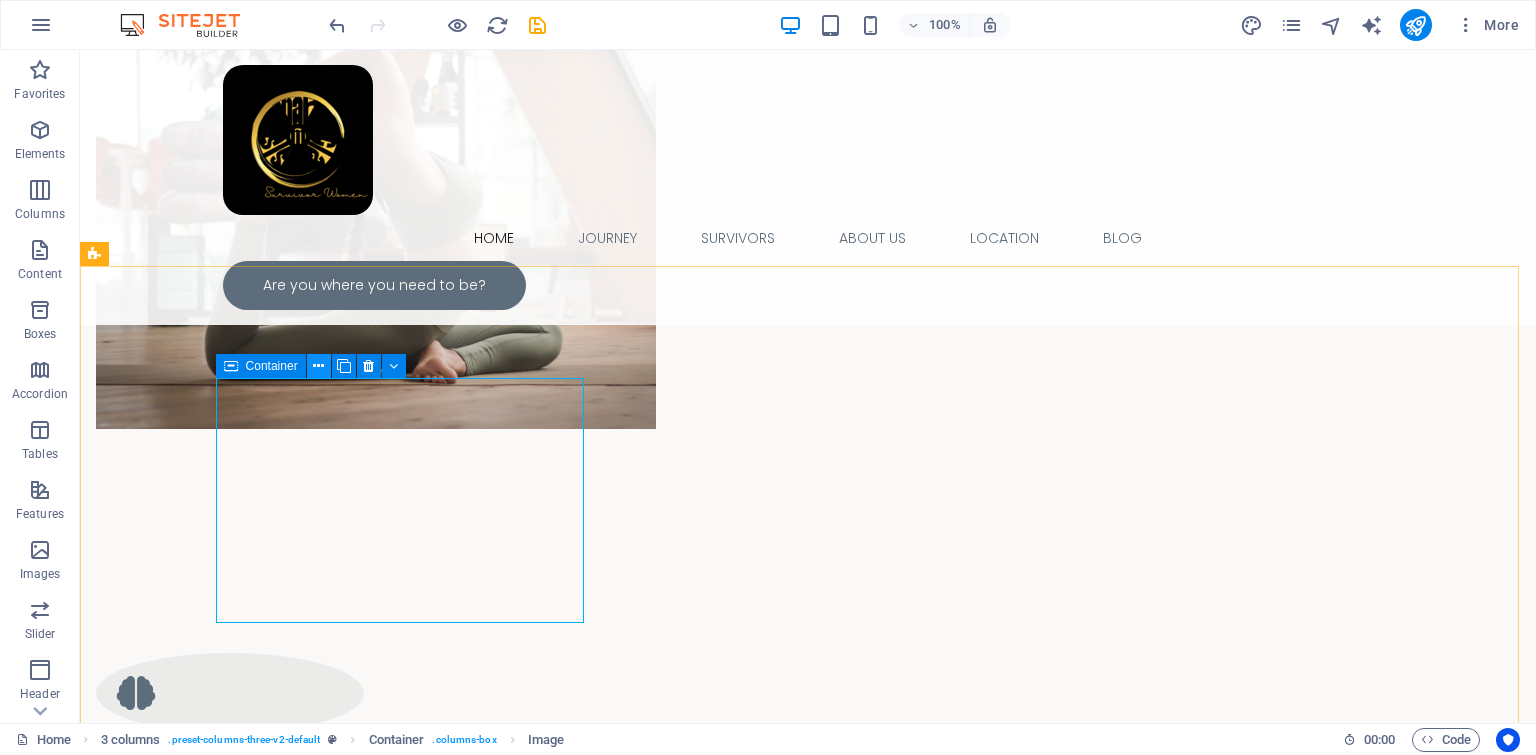 click at bounding box center (318, 366) 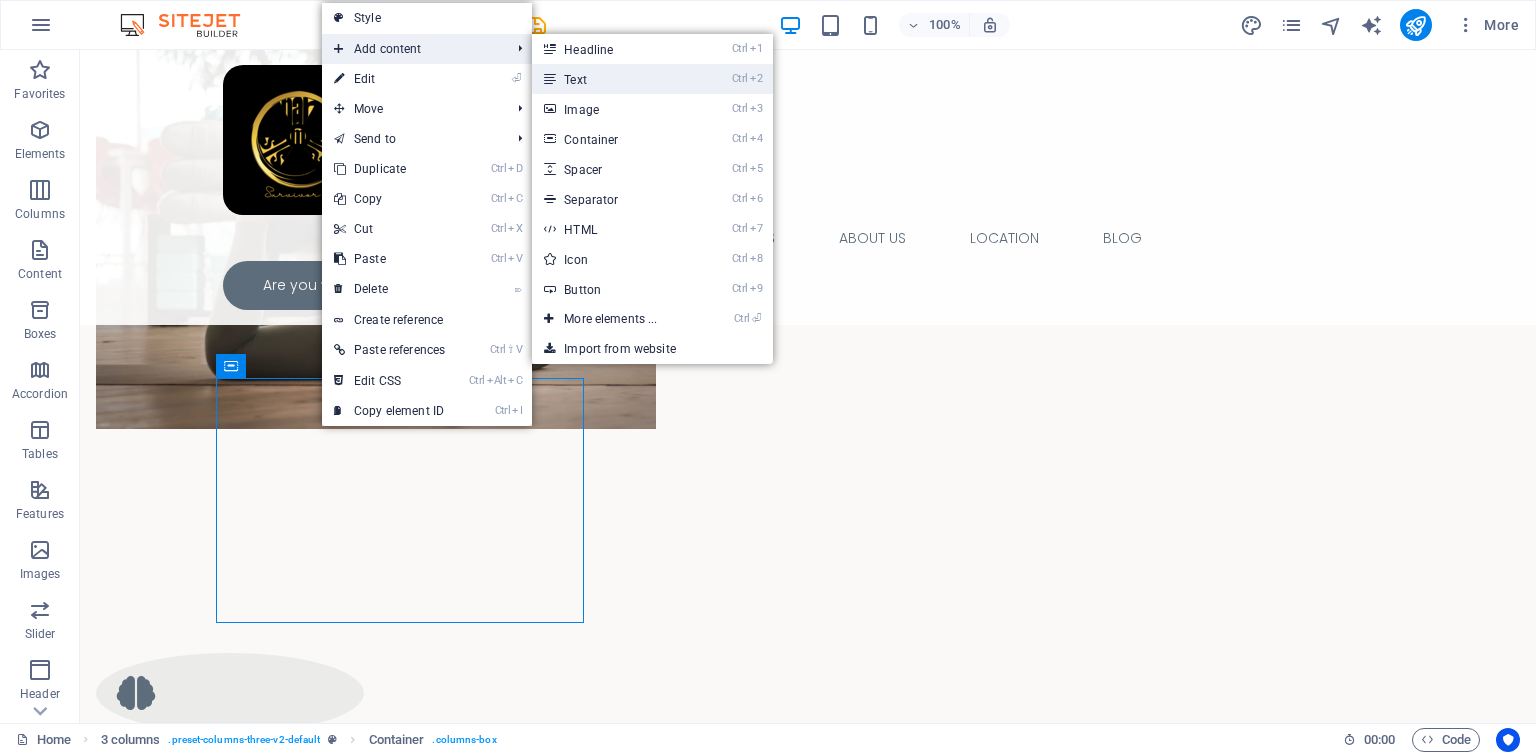 click on "Ctrl 2  Text" at bounding box center (614, 79) 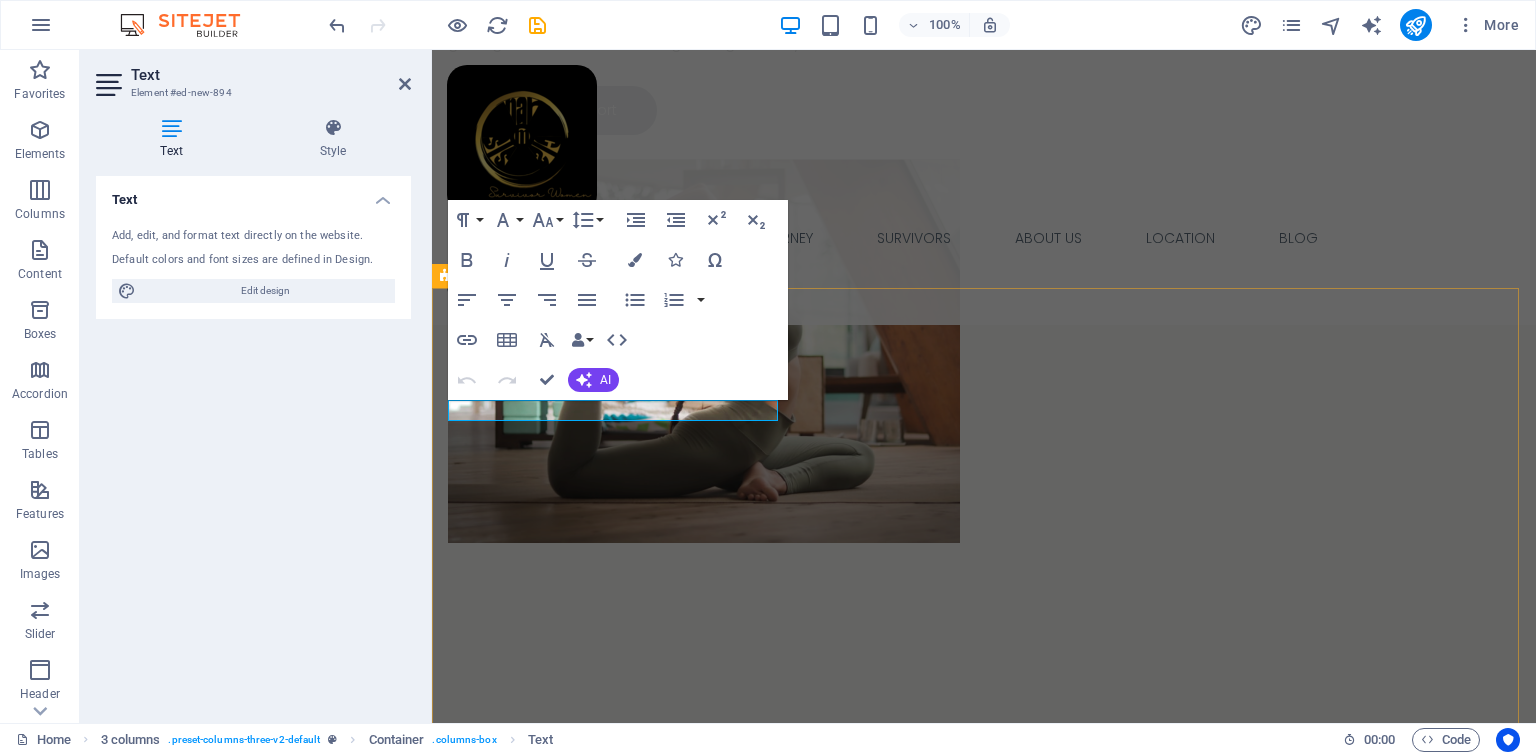 scroll, scrollTop: 1271, scrollLeft: 0, axis: vertical 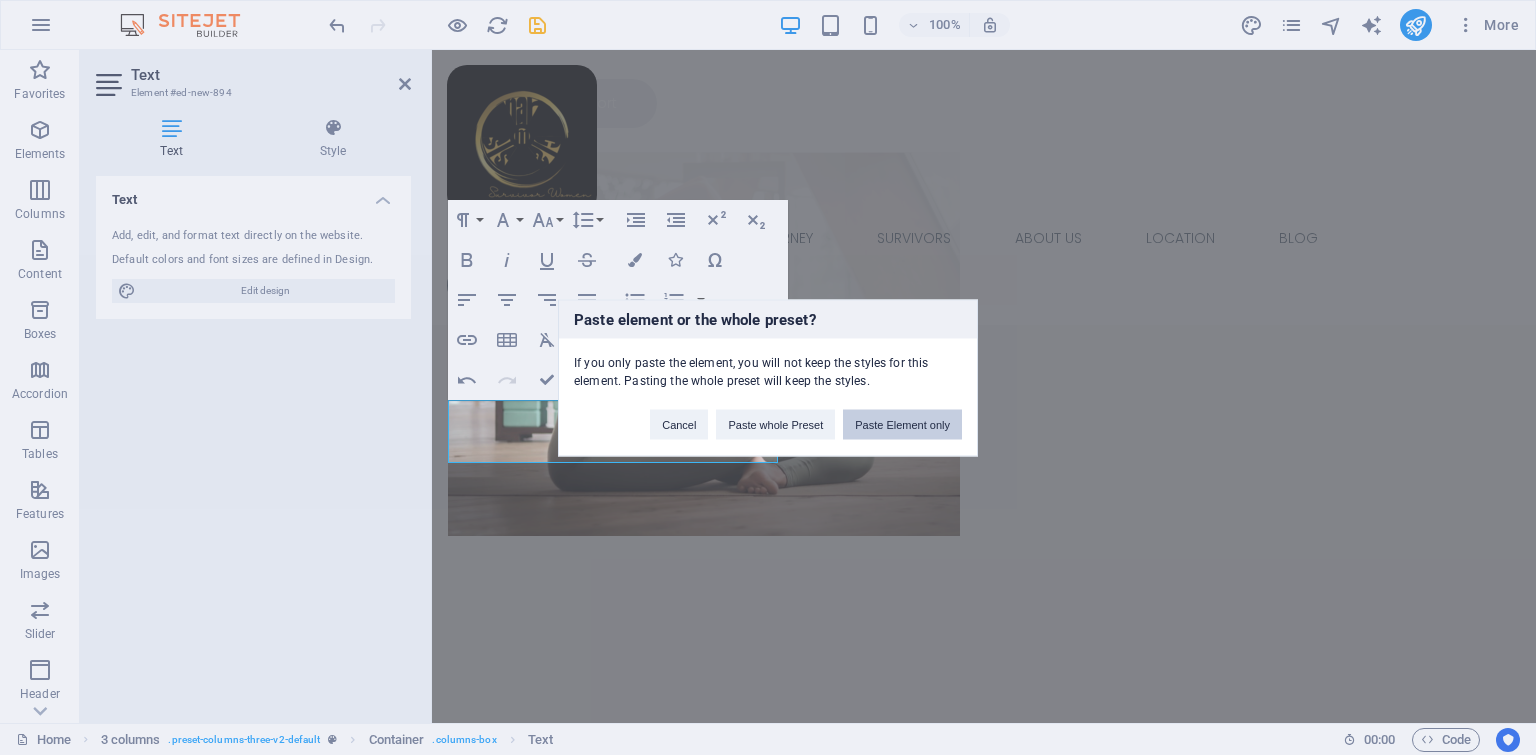 click on "Paste Element only" at bounding box center (902, 424) 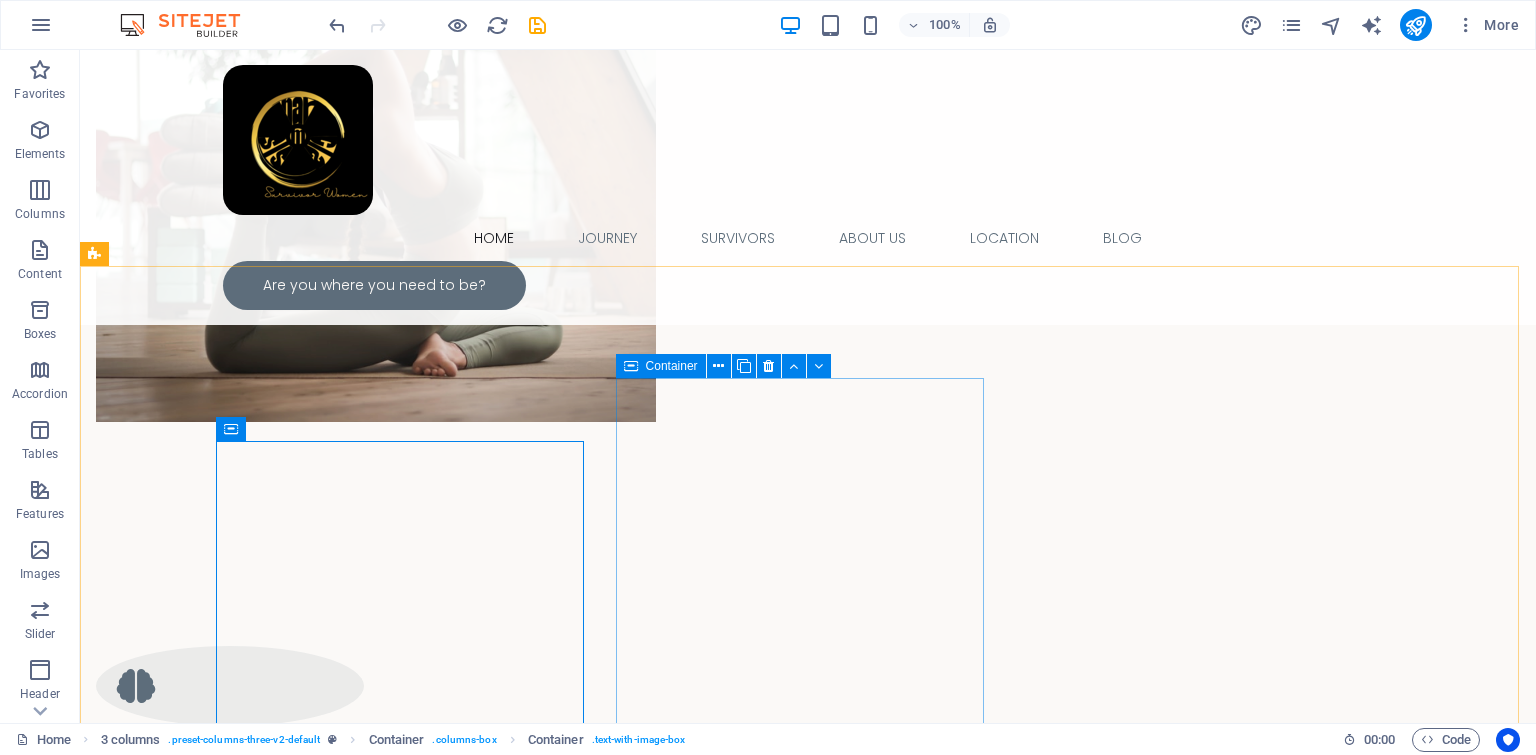 scroll, scrollTop: 1264, scrollLeft: 0, axis: vertical 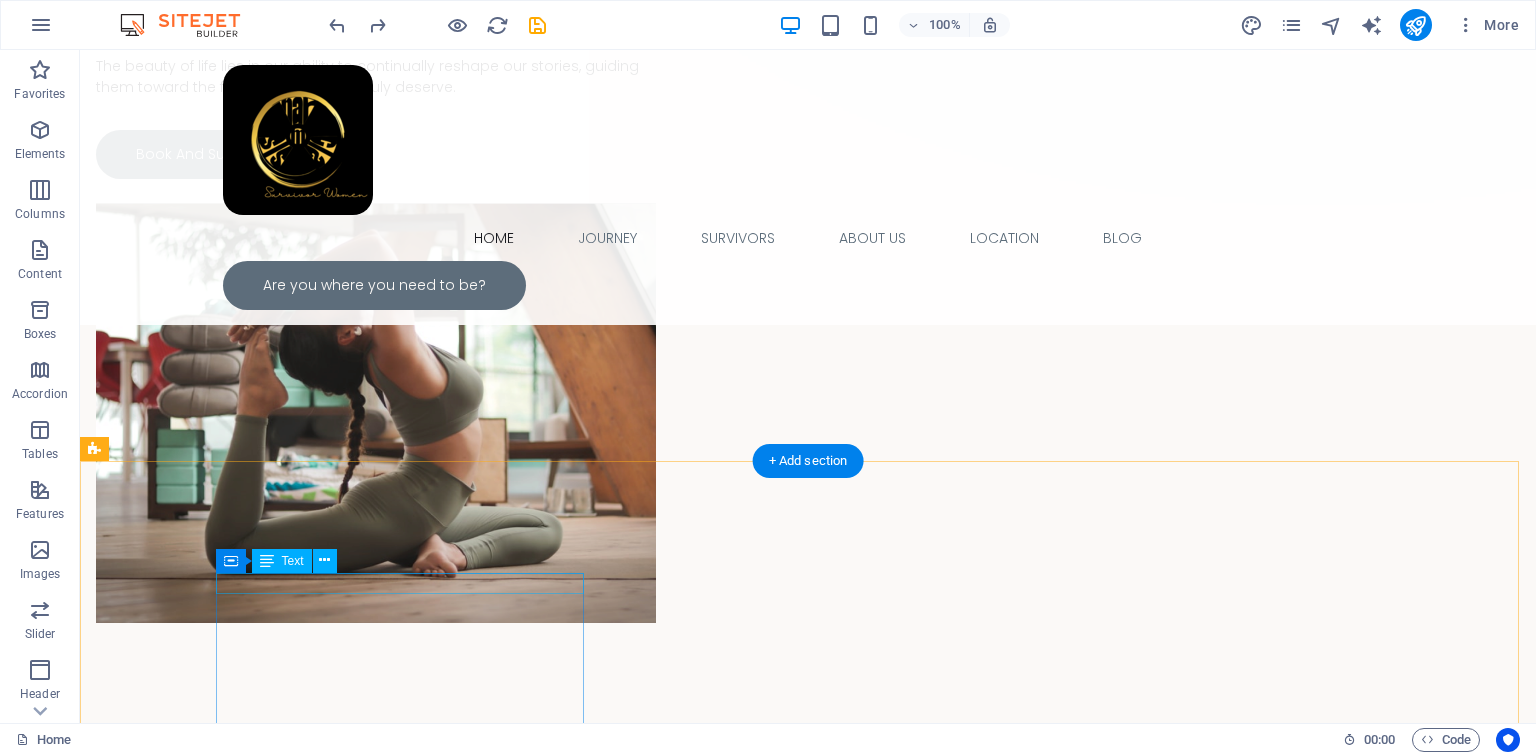 click on "New text element" at bounding box center [280, 1923] 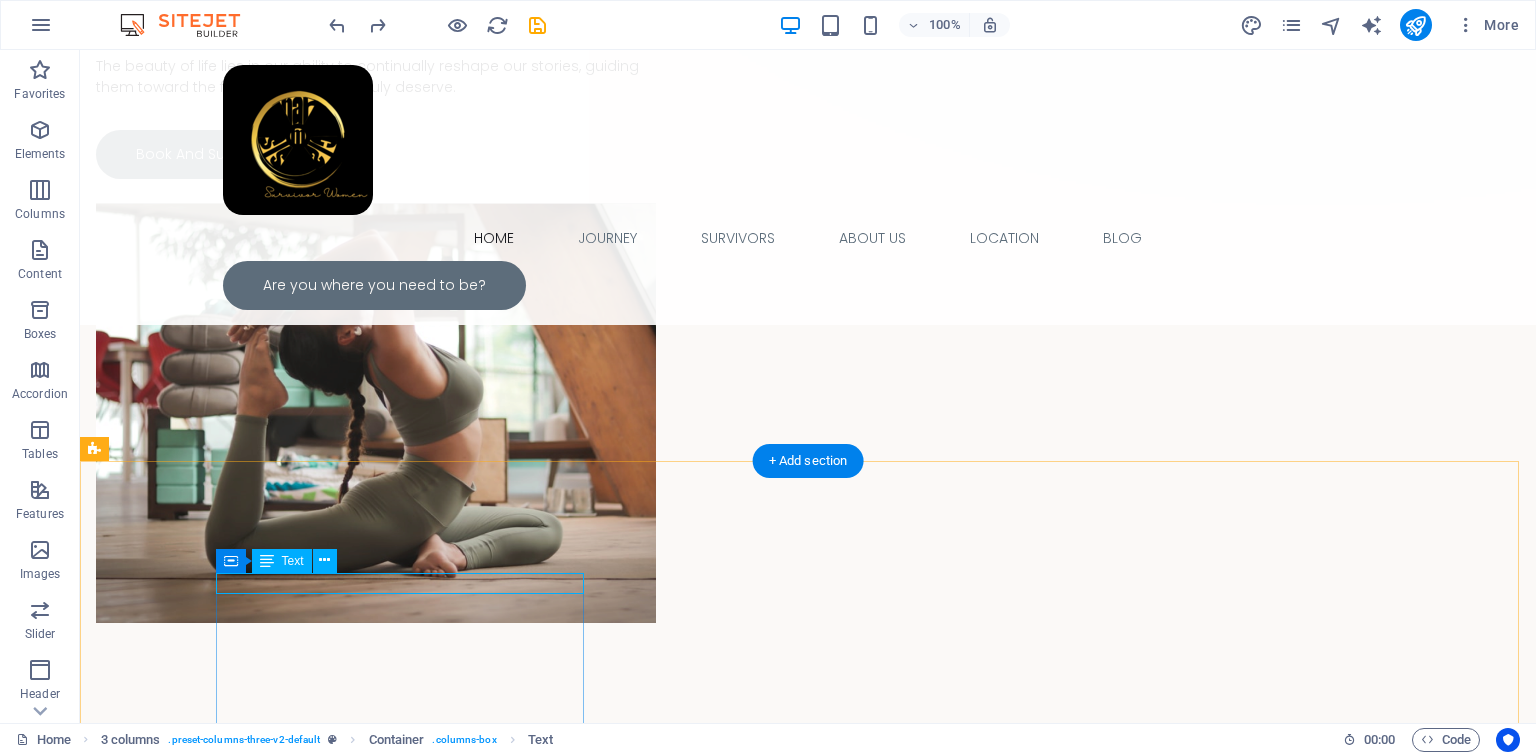 click on "New text element" at bounding box center (280, 1923) 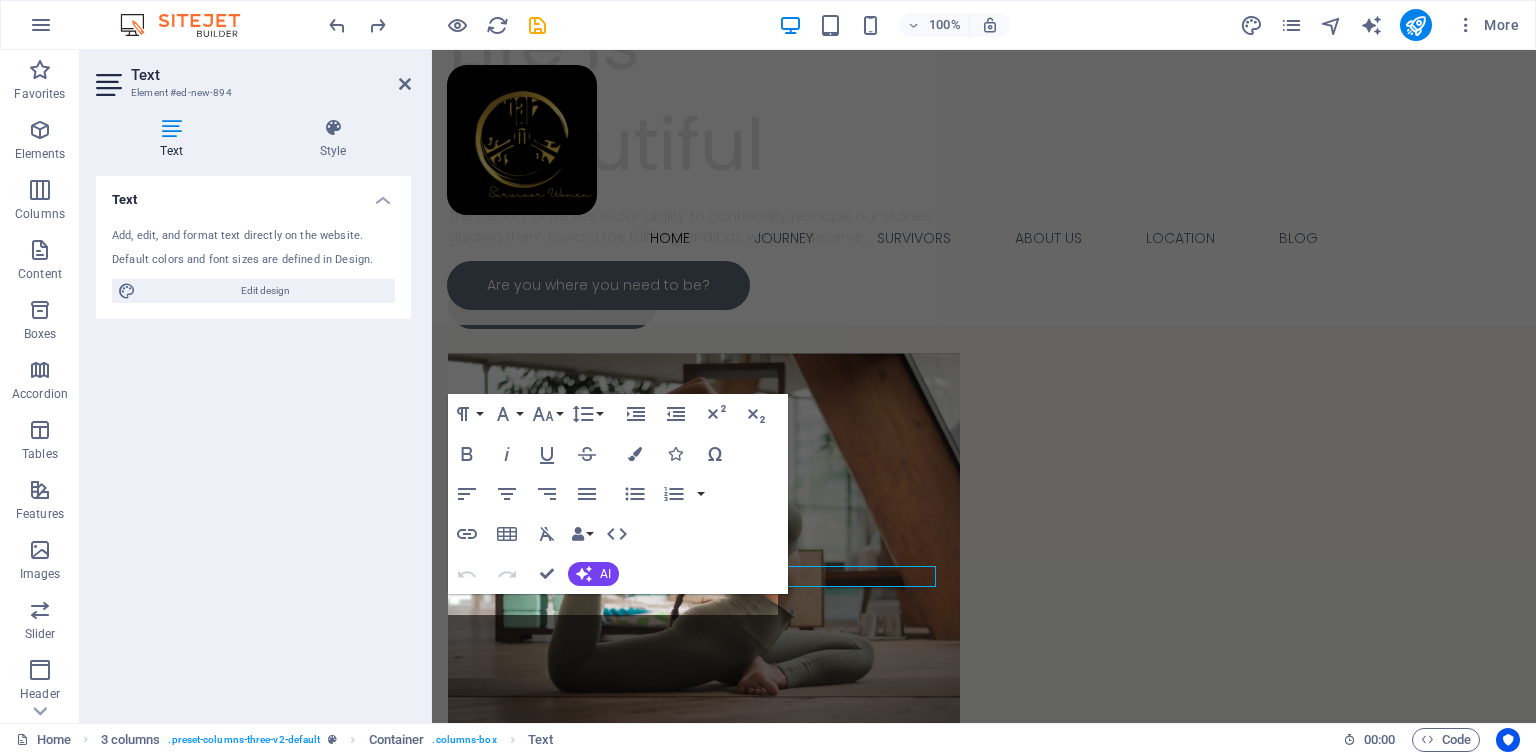 scroll, scrollTop: 1076, scrollLeft: 0, axis: vertical 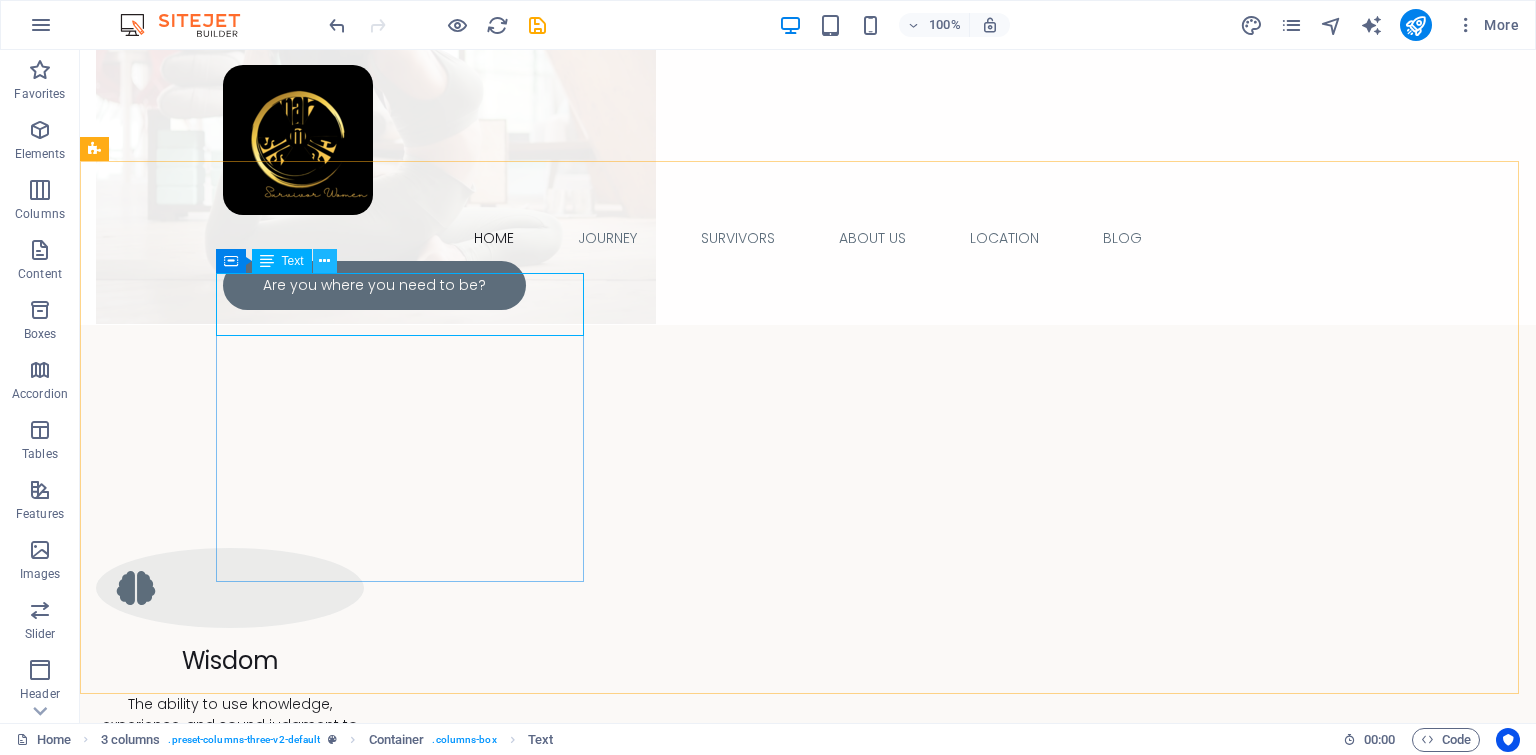 click at bounding box center [324, 261] 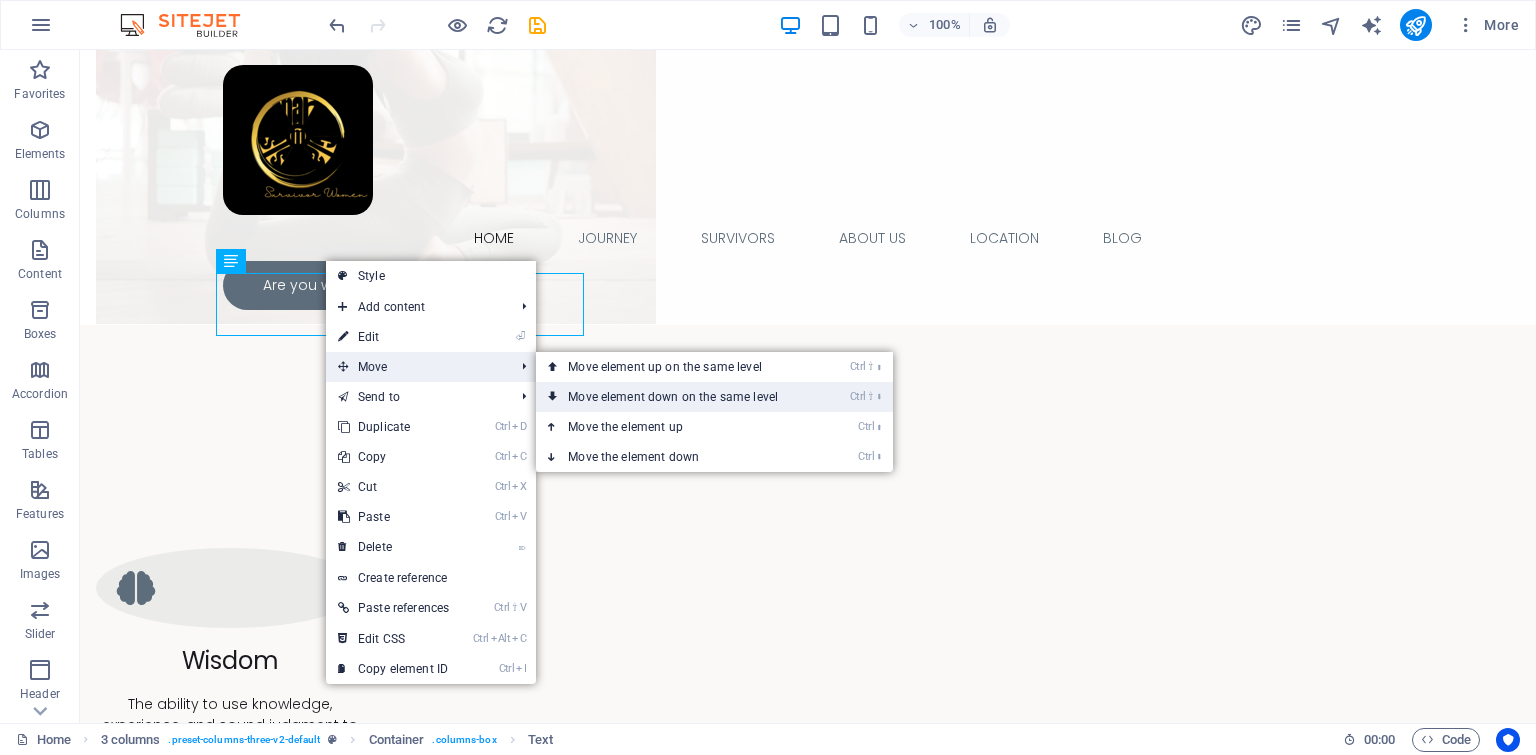 click on "Ctrl ⇧ ⬇  Move element down on the same level" at bounding box center (677, 397) 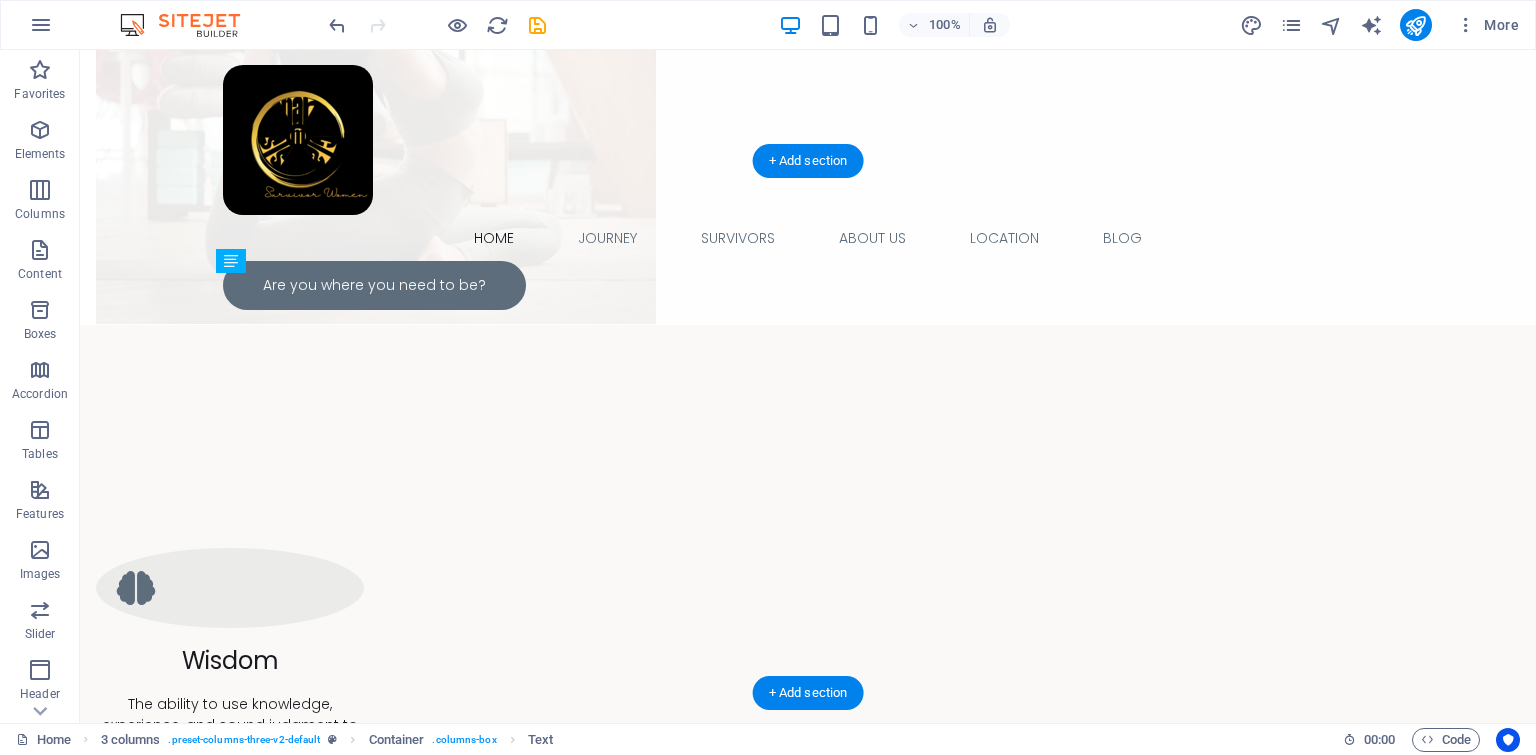 drag, startPoint x: 324, startPoint y: 547, endPoint x: 398, endPoint y: 466, distance: 109.713264 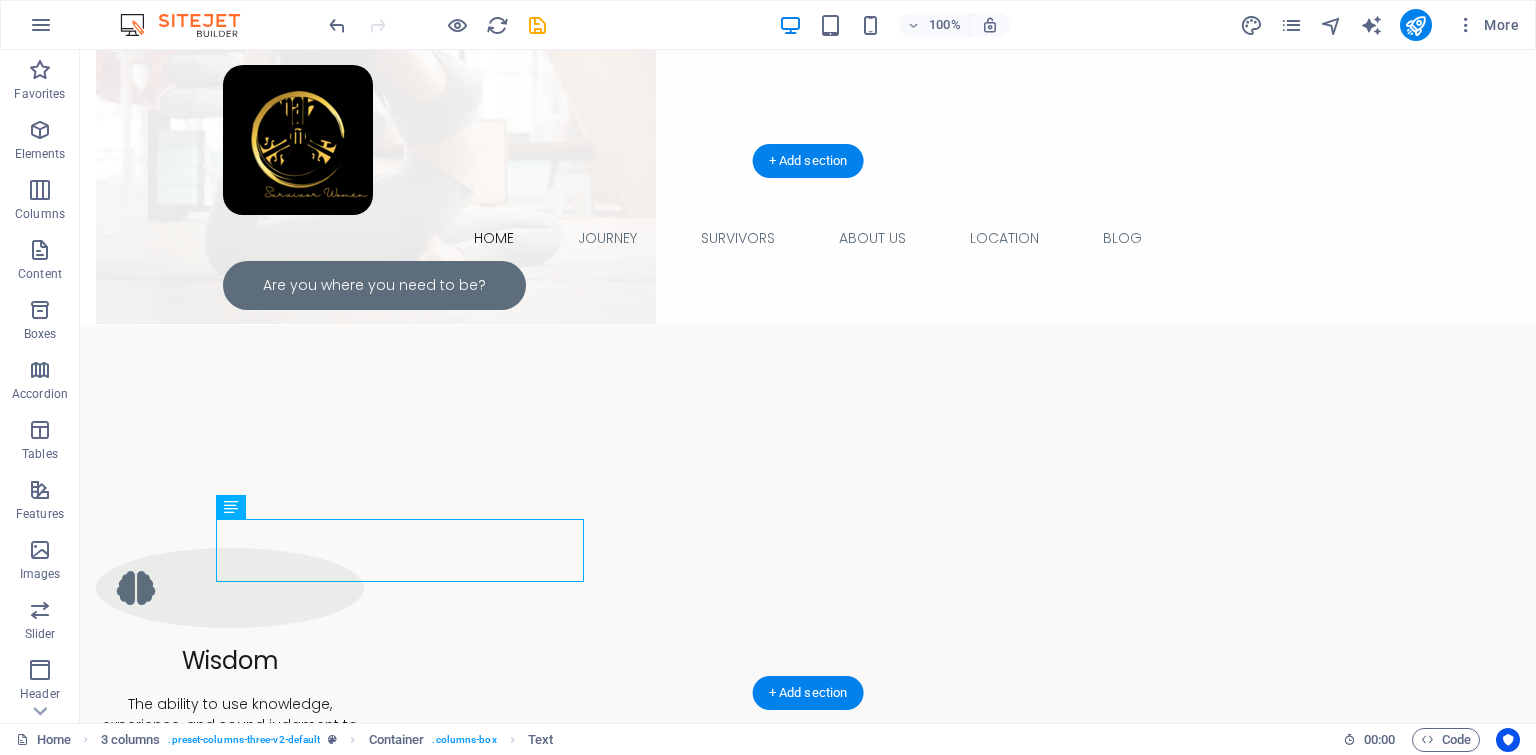 click at bounding box center (280, 1955) 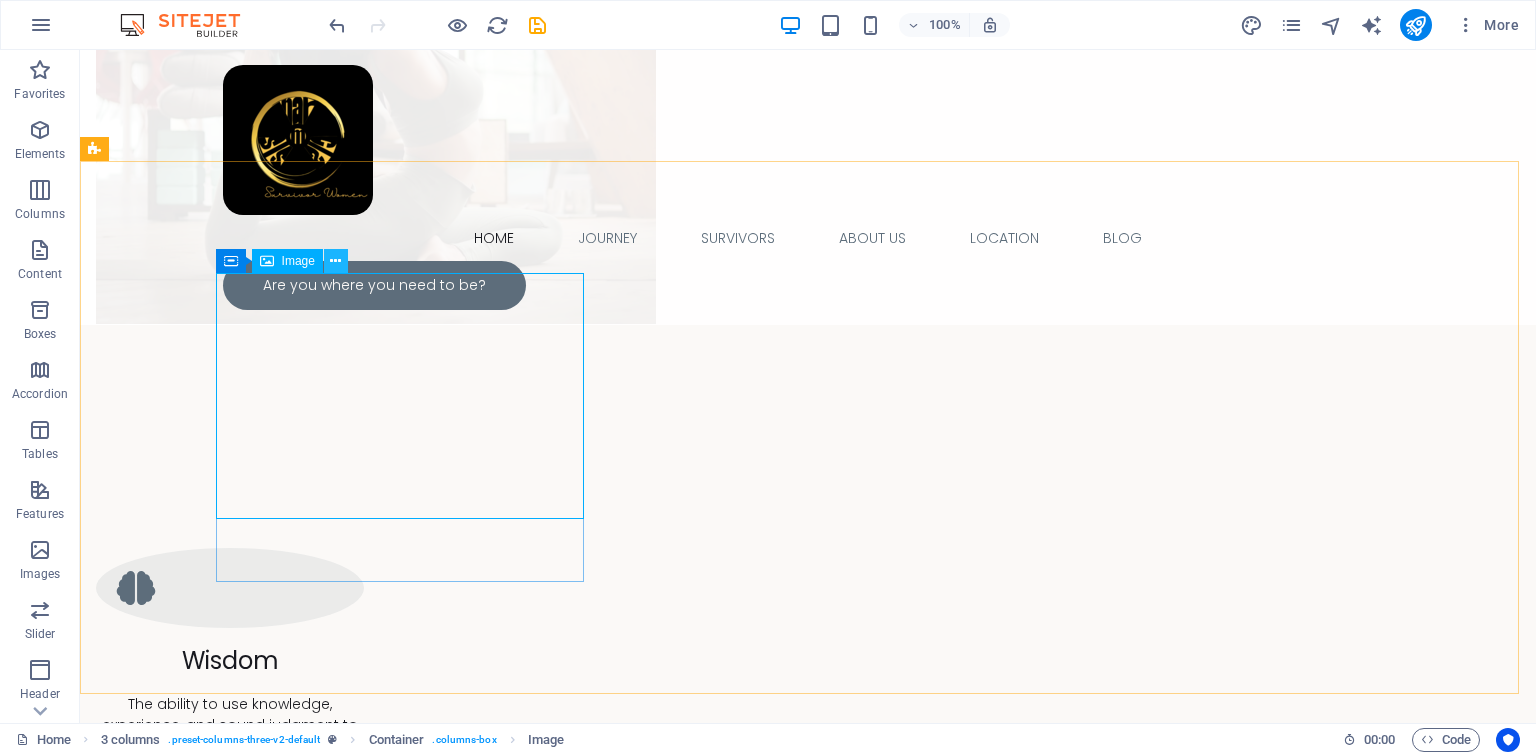 click at bounding box center [335, 261] 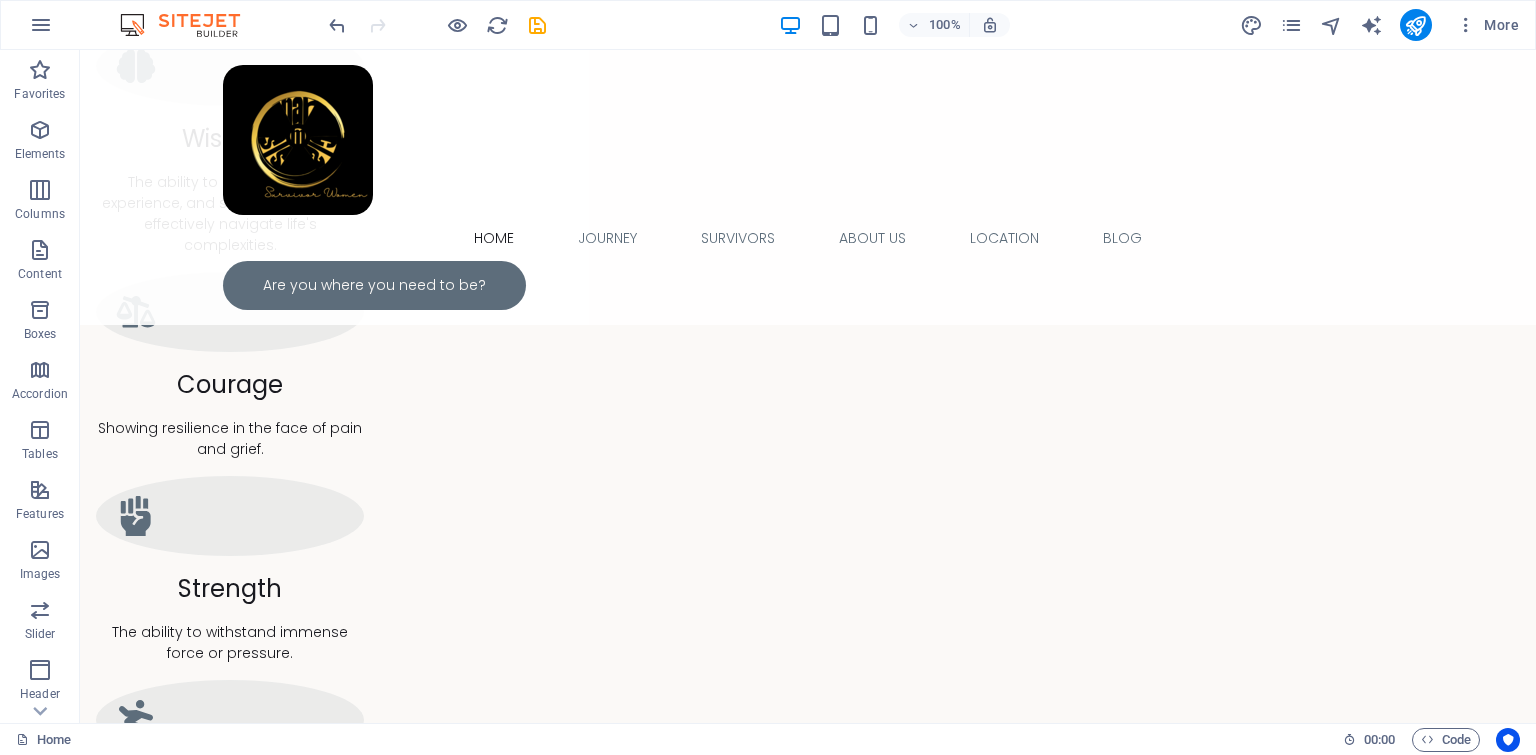 scroll, scrollTop: 1902, scrollLeft: 0, axis: vertical 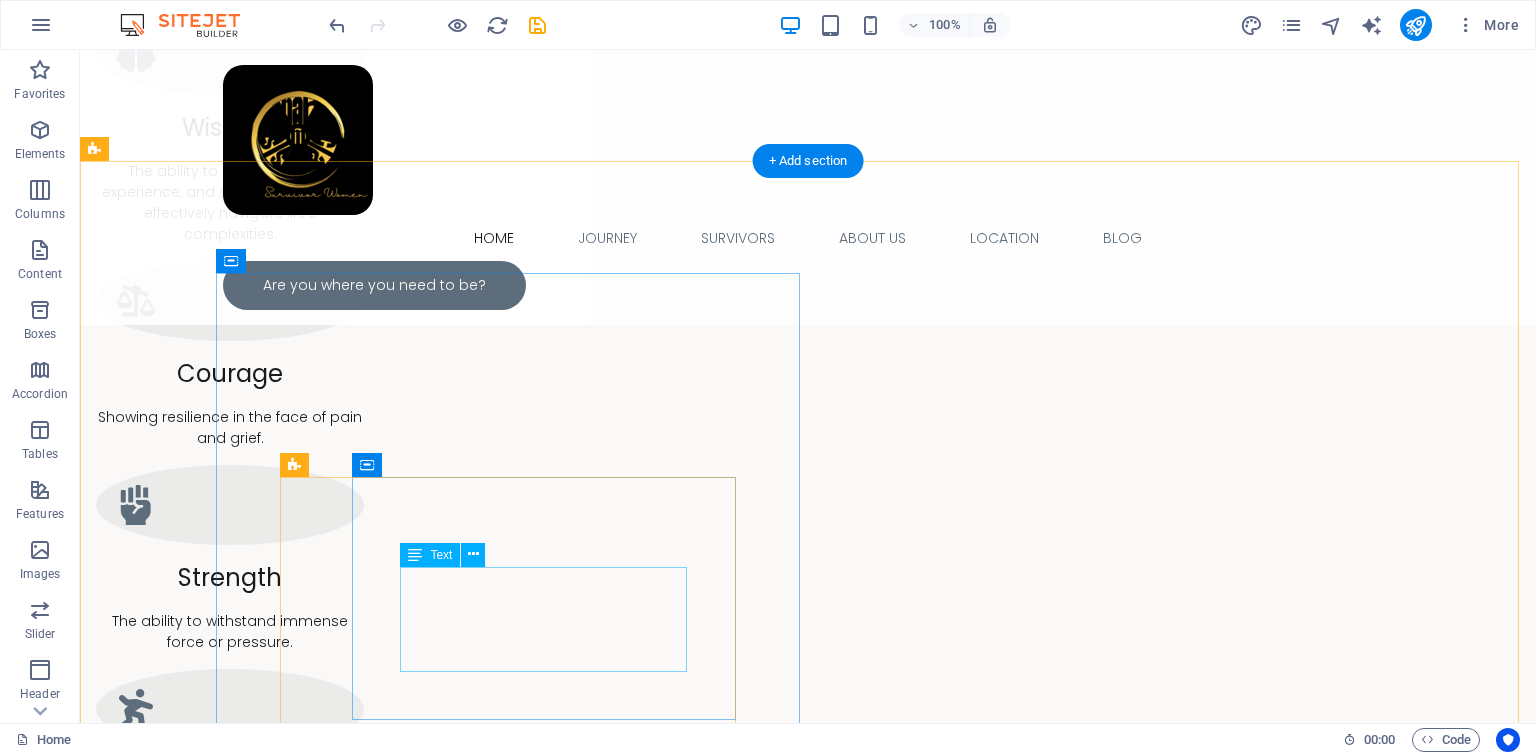 click on "Our minds create our uniqueness, which flourishes under proper care. We recognize the significance of protection and loving care." at bounding box center (680, 2742) 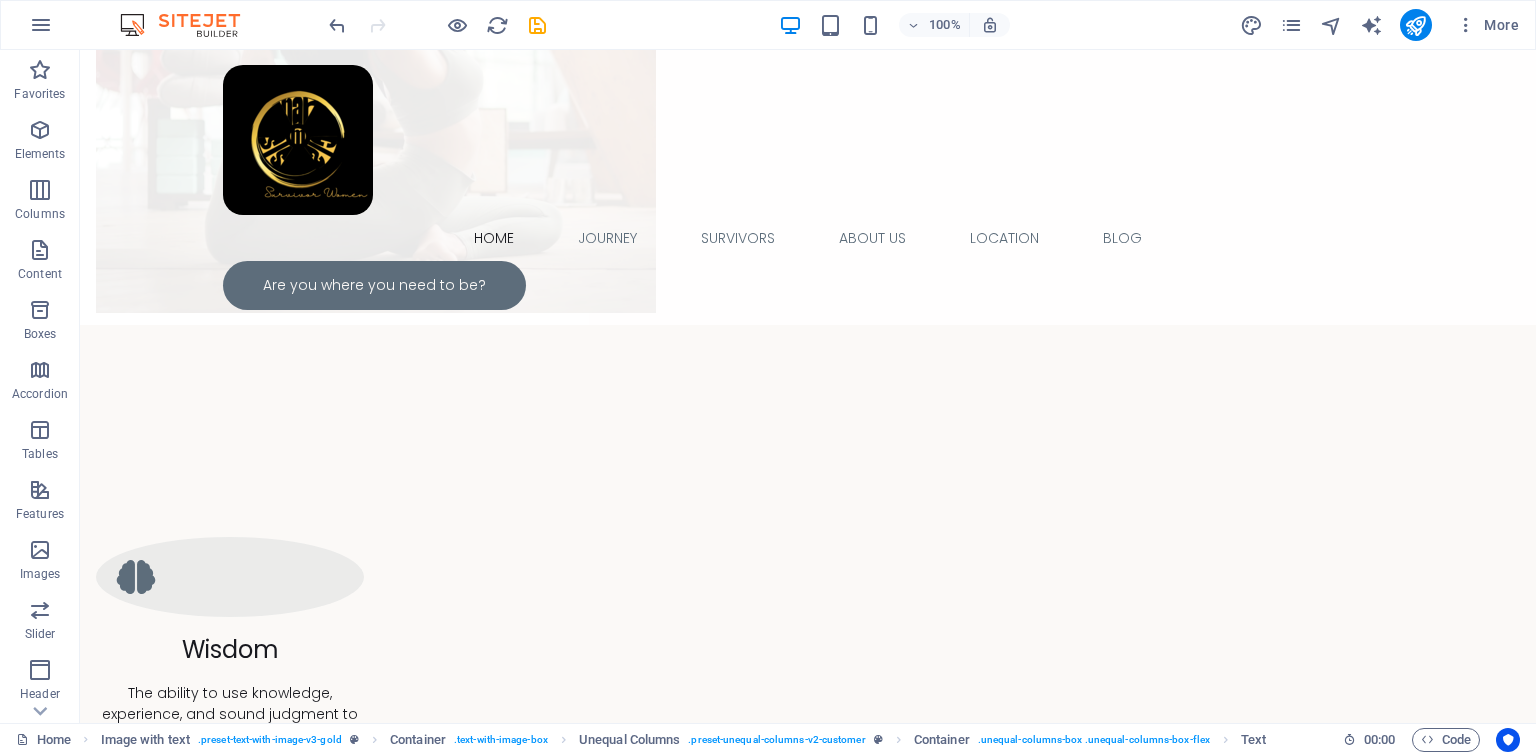 scroll, scrollTop: 1359, scrollLeft: 0, axis: vertical 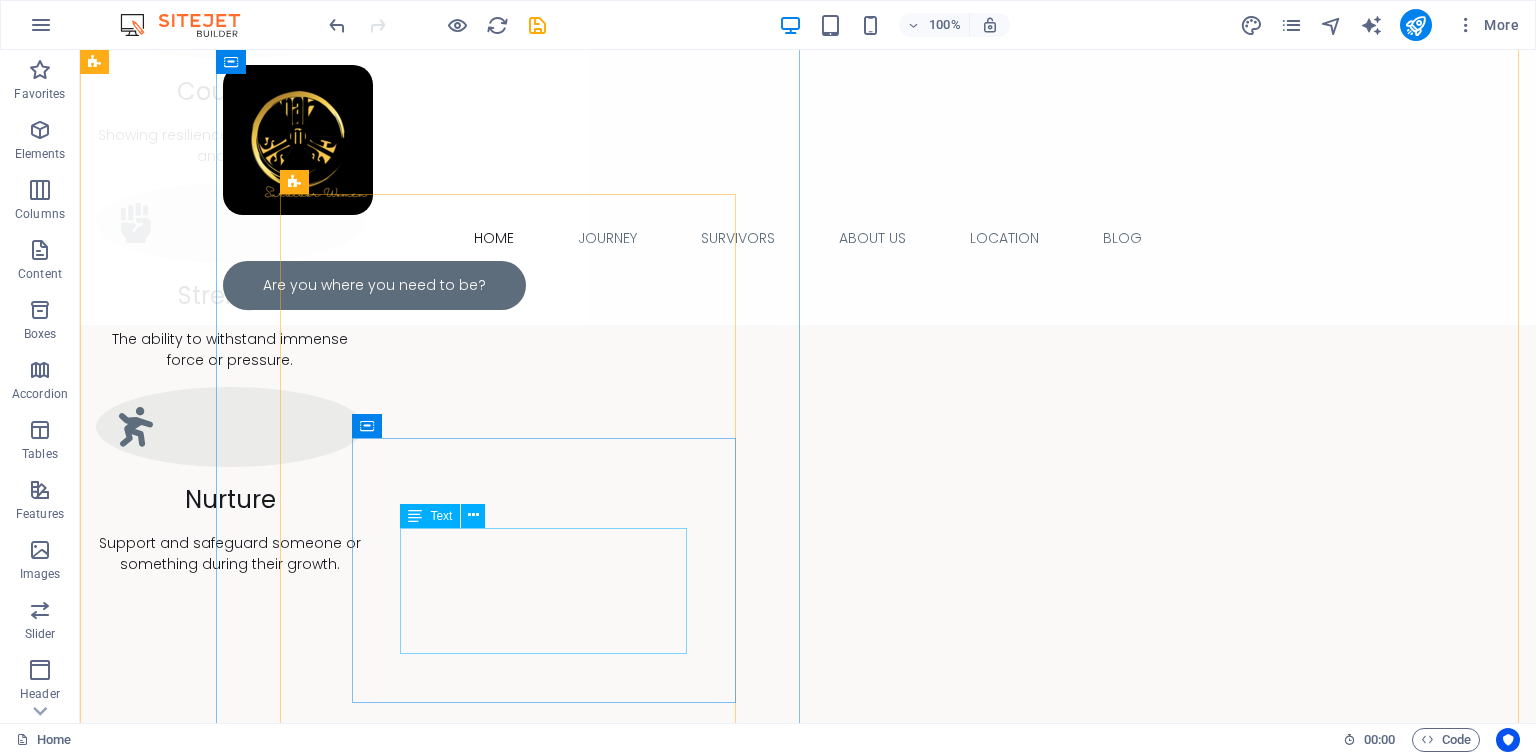 click on "Our goal is to transform negative behaviors into valuable lessons, paving the way for a loving and harmonious world. By working together, we can foster a community built on compassion and understanding." at bounding box center (680, 2703) 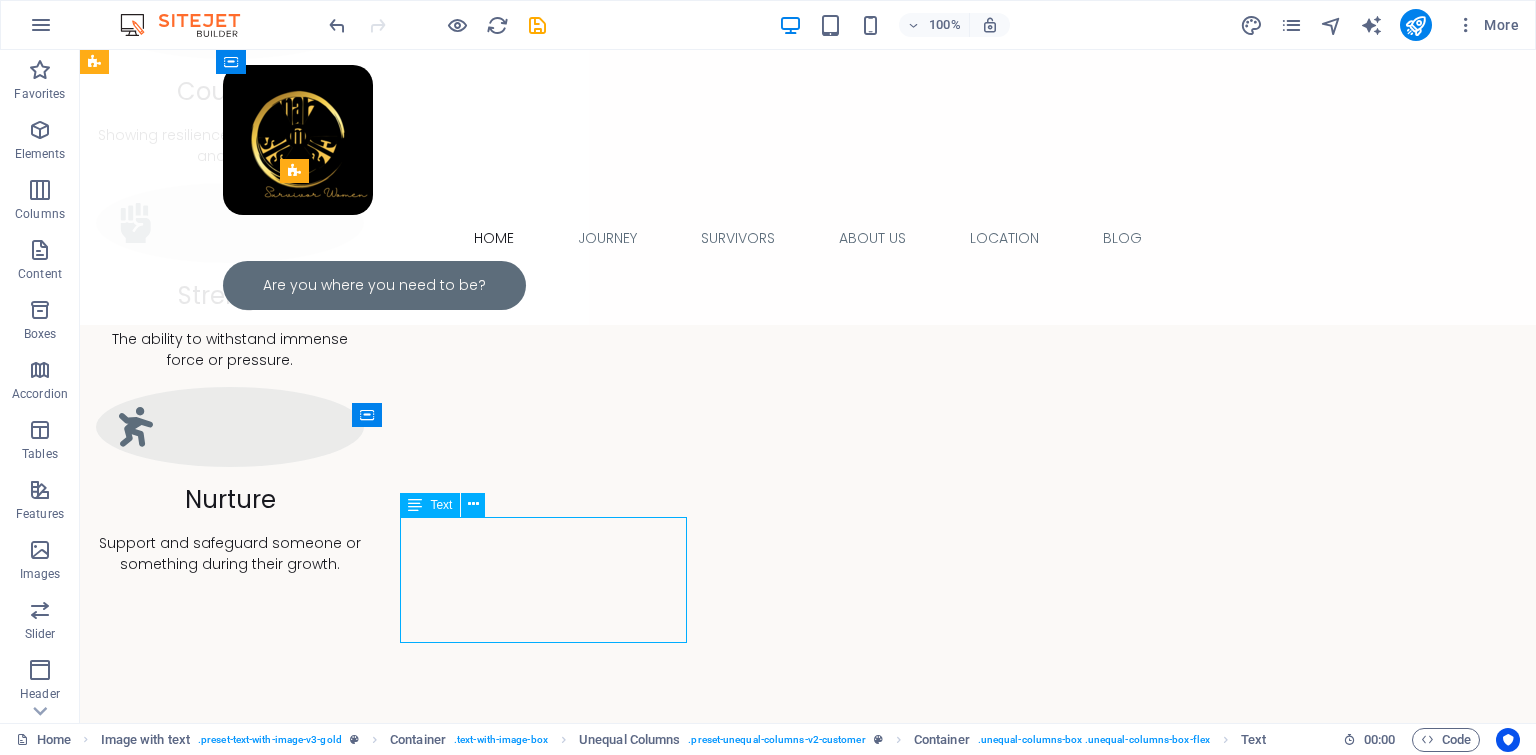 scroll, scrollTop: 2196, scrollLeft: 0, axis: vertical 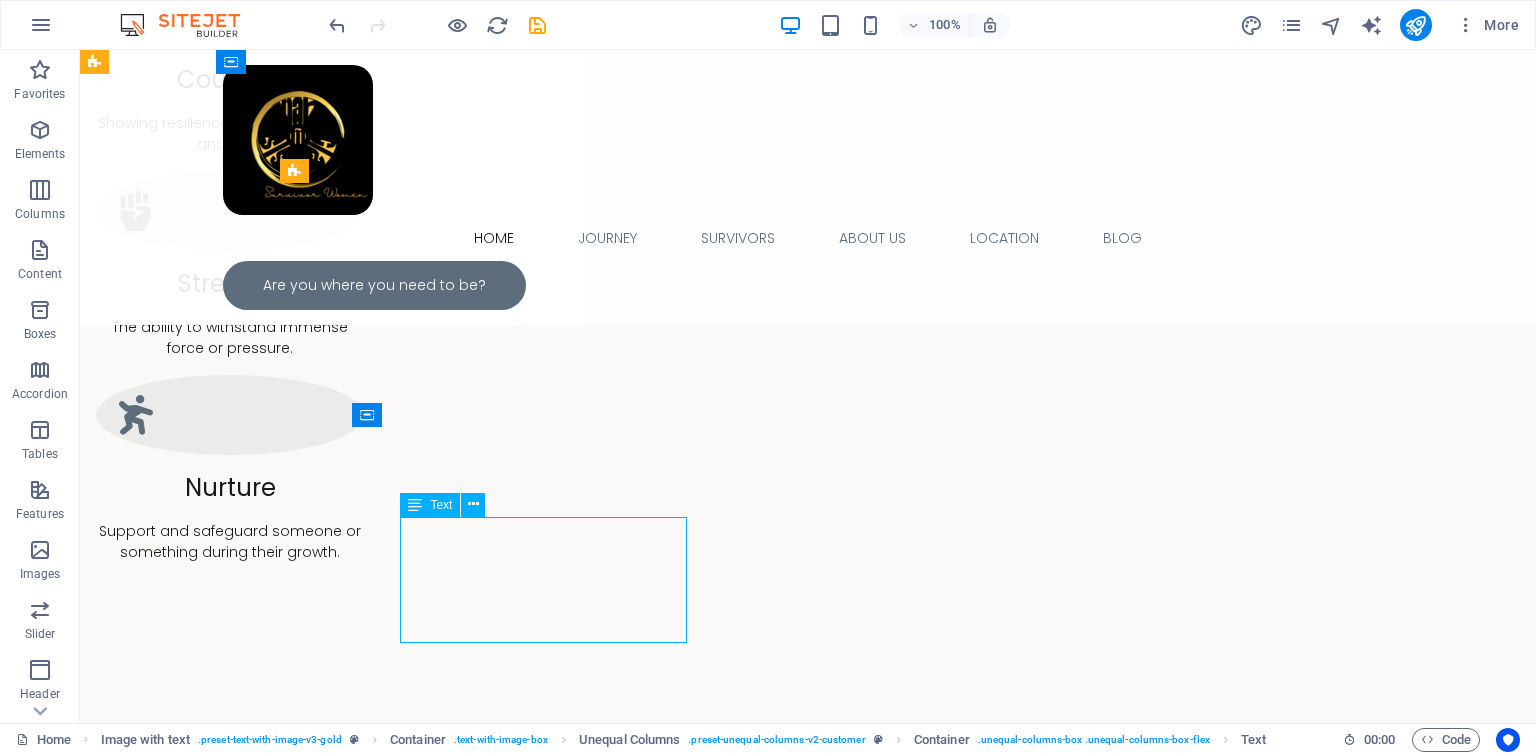drag, startPoint x: 508, startPoint y: 645, endPoint x: 443, endPoint y: 607, distance: 75.29276 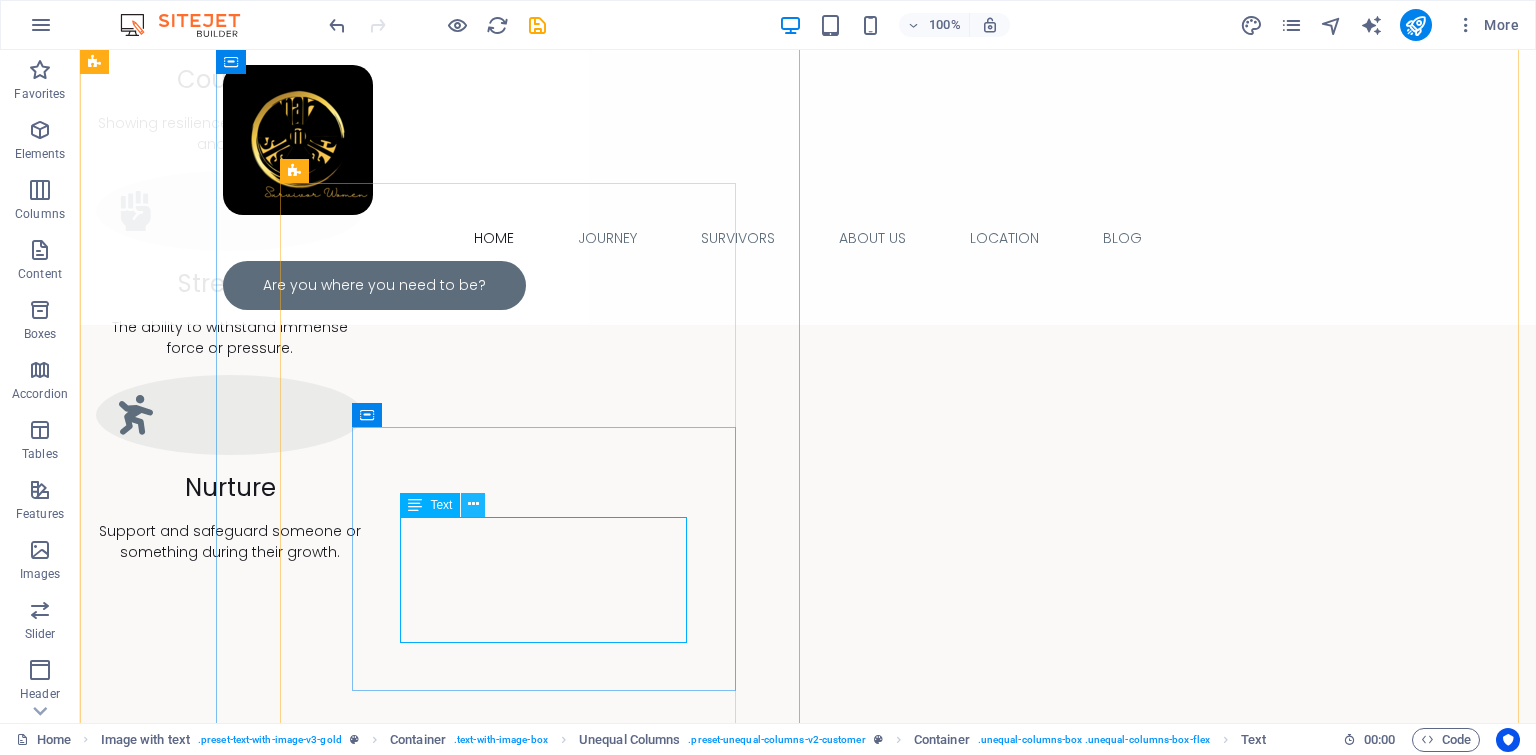 click at bounding box center [473, 504] 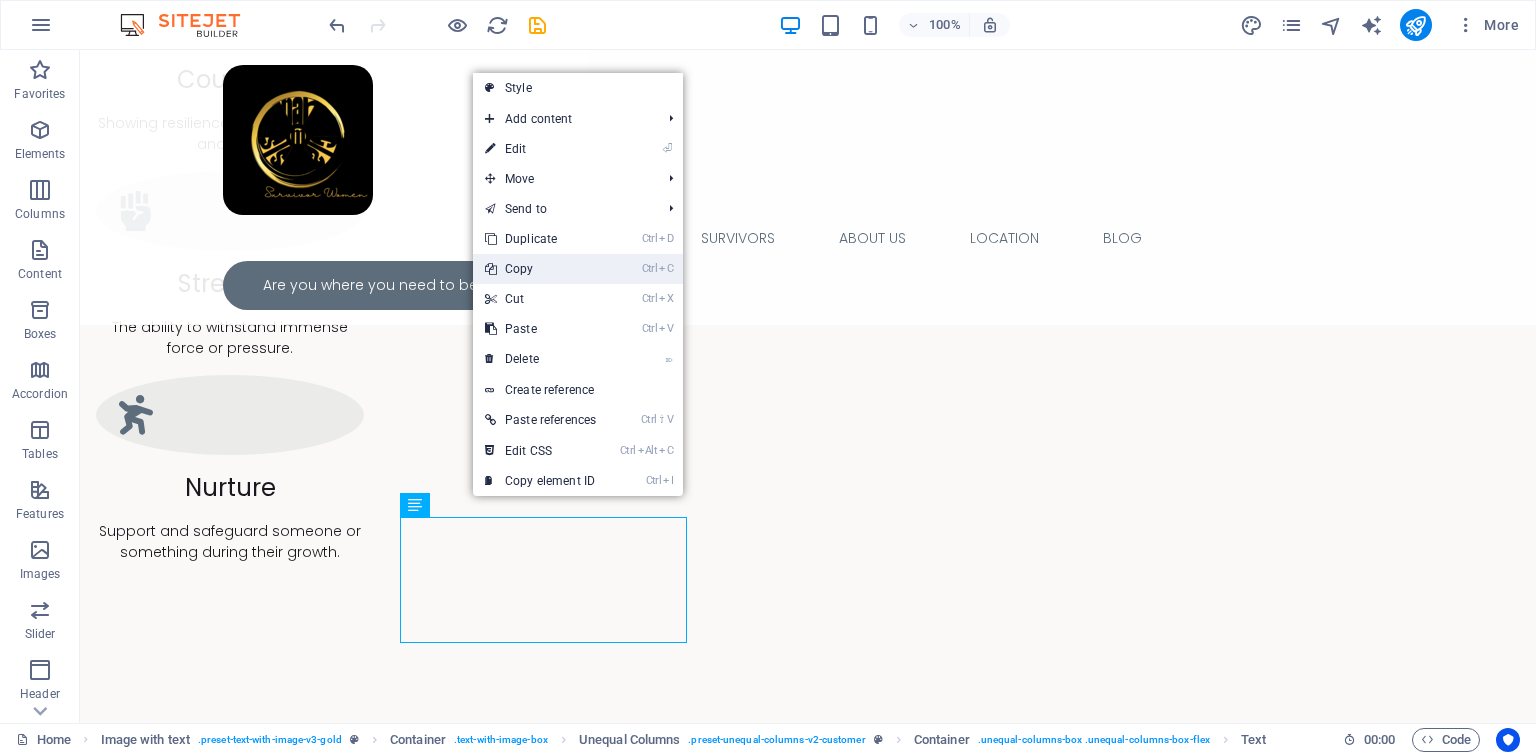 click on "Ctrl C  Copy" at bounding box center (540, 269) 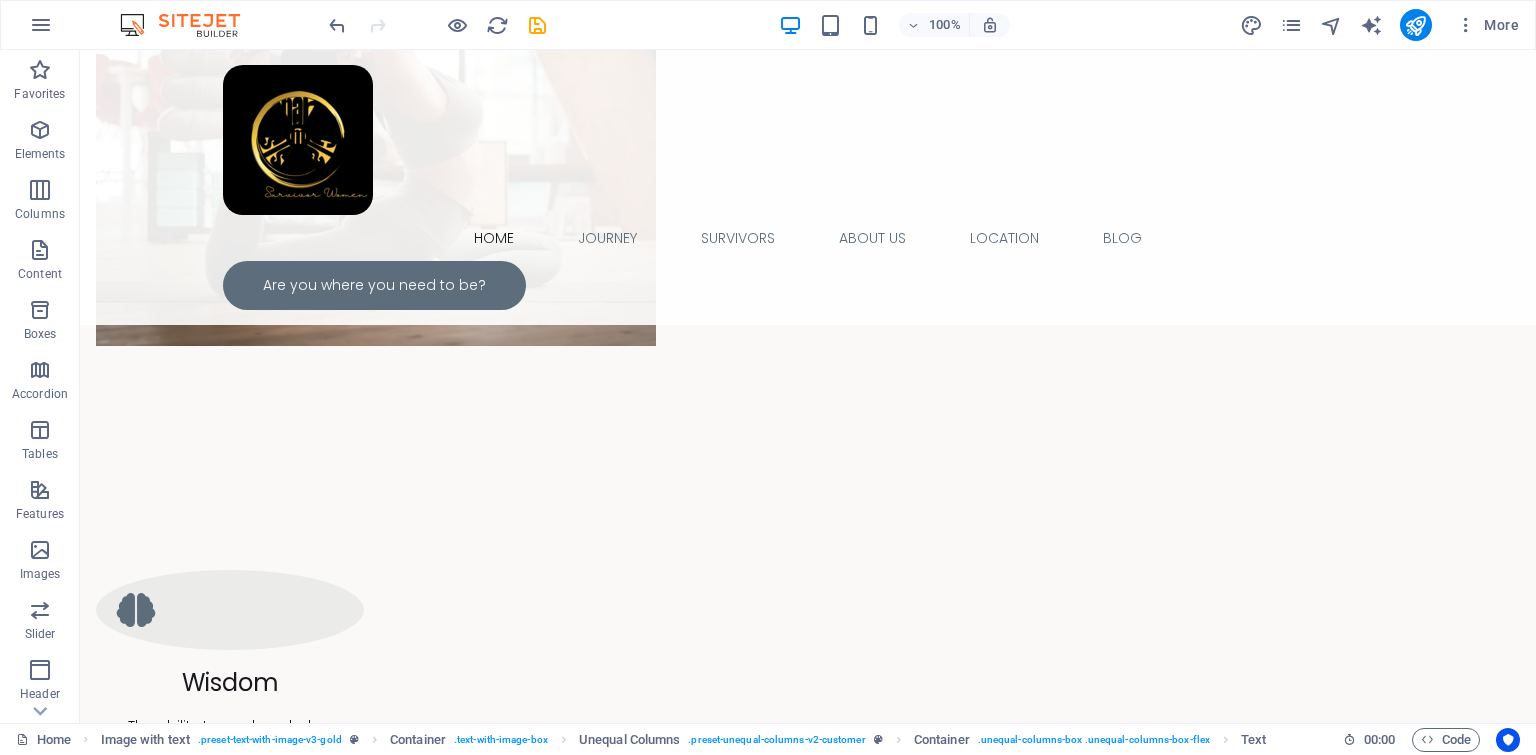 scroll, scrollTop: 1293, scrollLeft: 0, axis: vertical 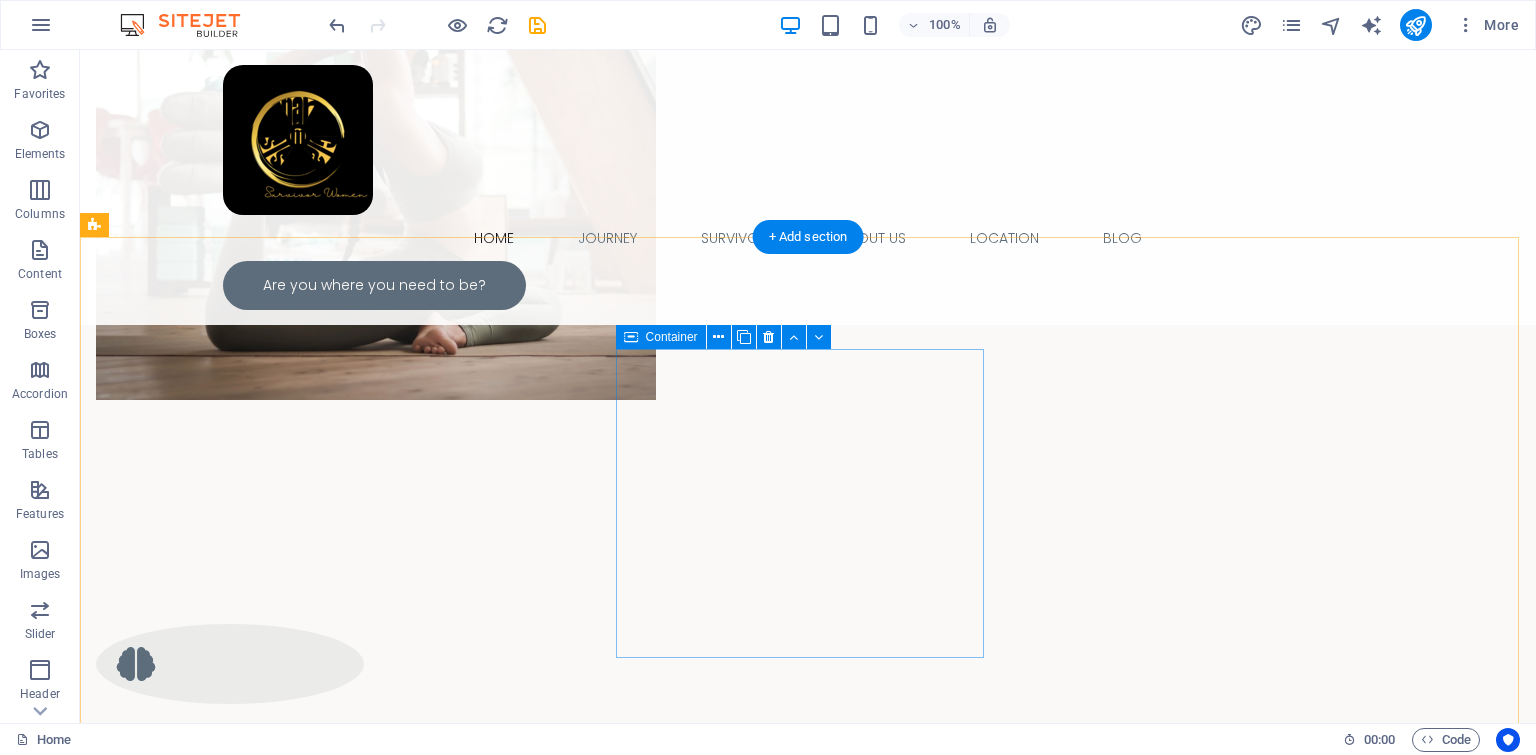 click on "Add elements" at bounding box center [221, 2552] 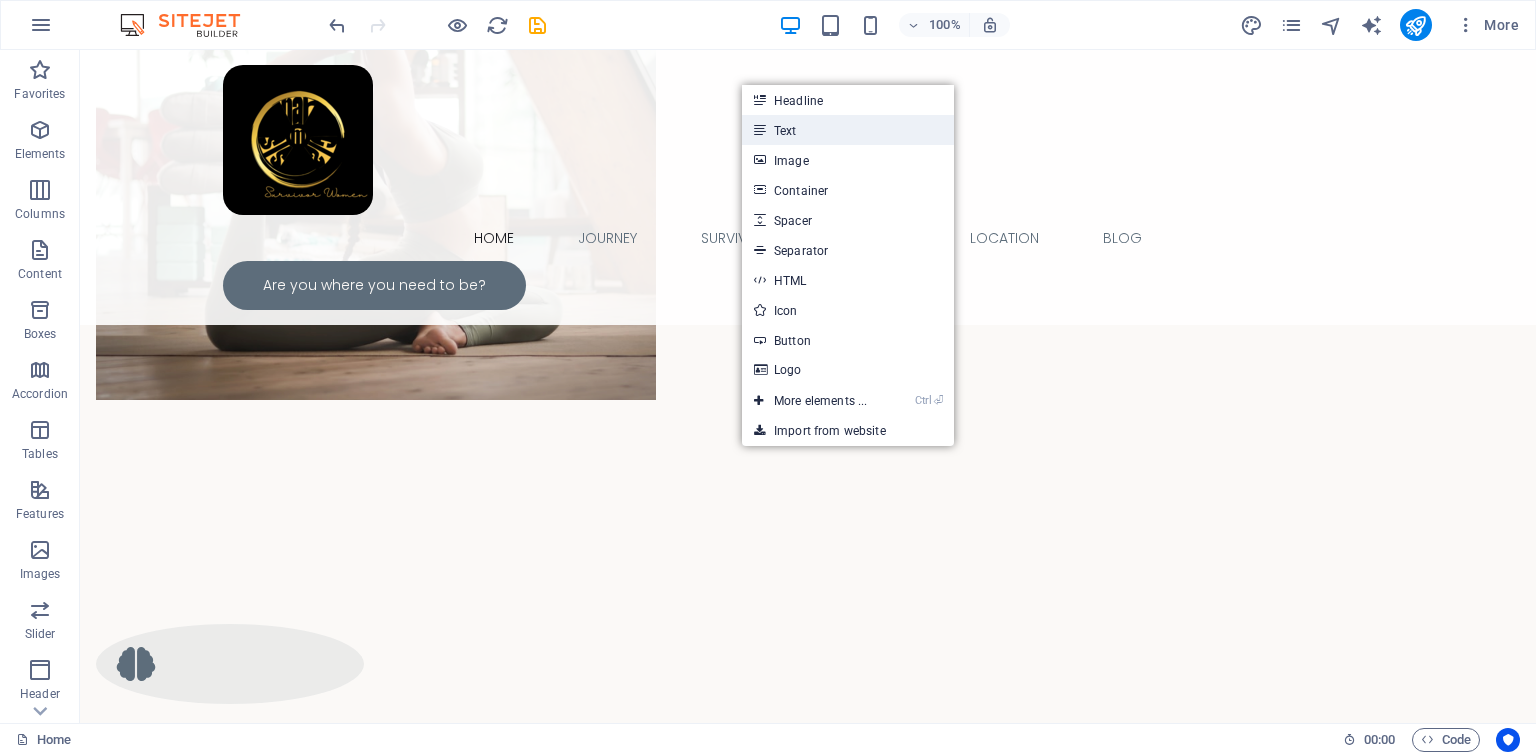click on "Text" at bounding box center [848, 130] 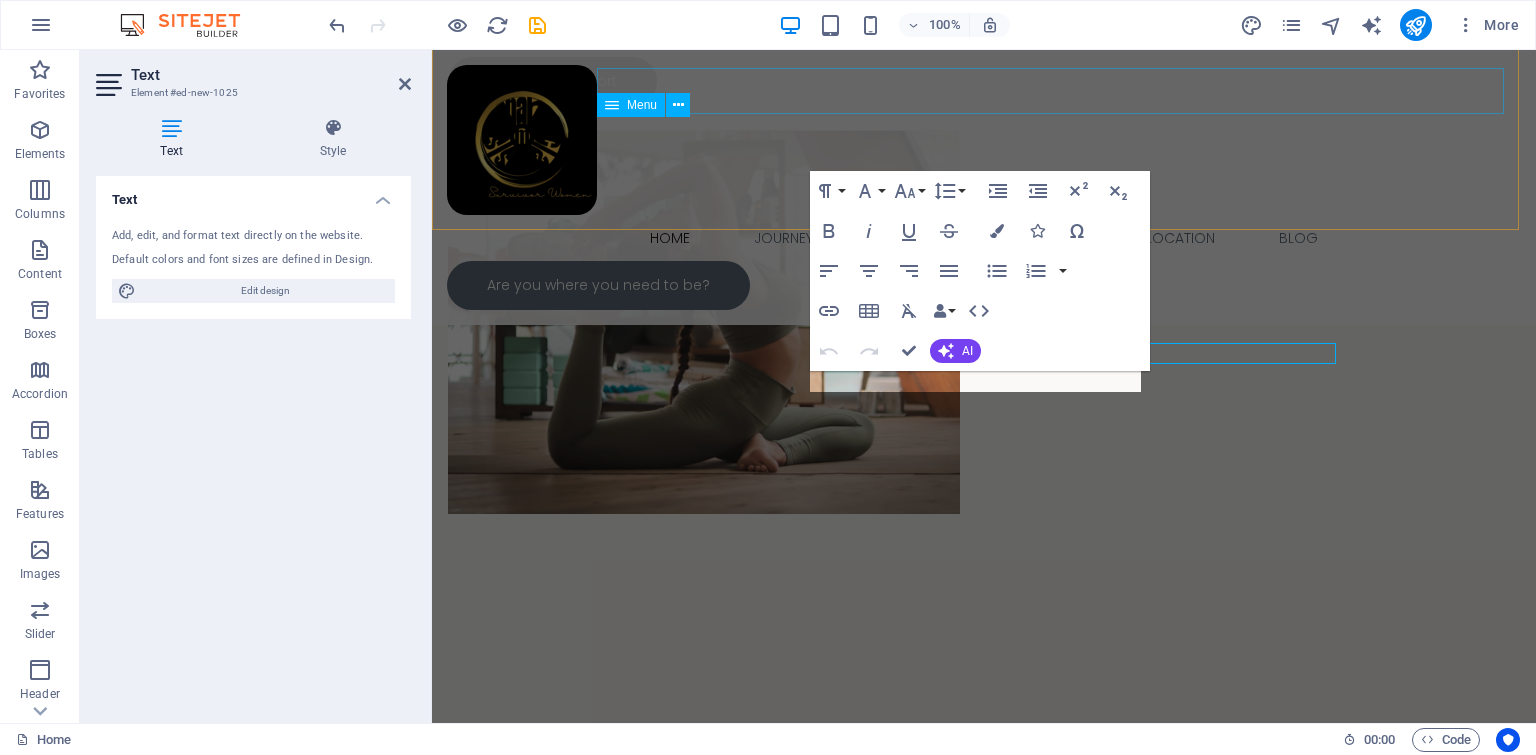 scroll, scrollTop: 1300, scrollLeft: 0, axis: vertical 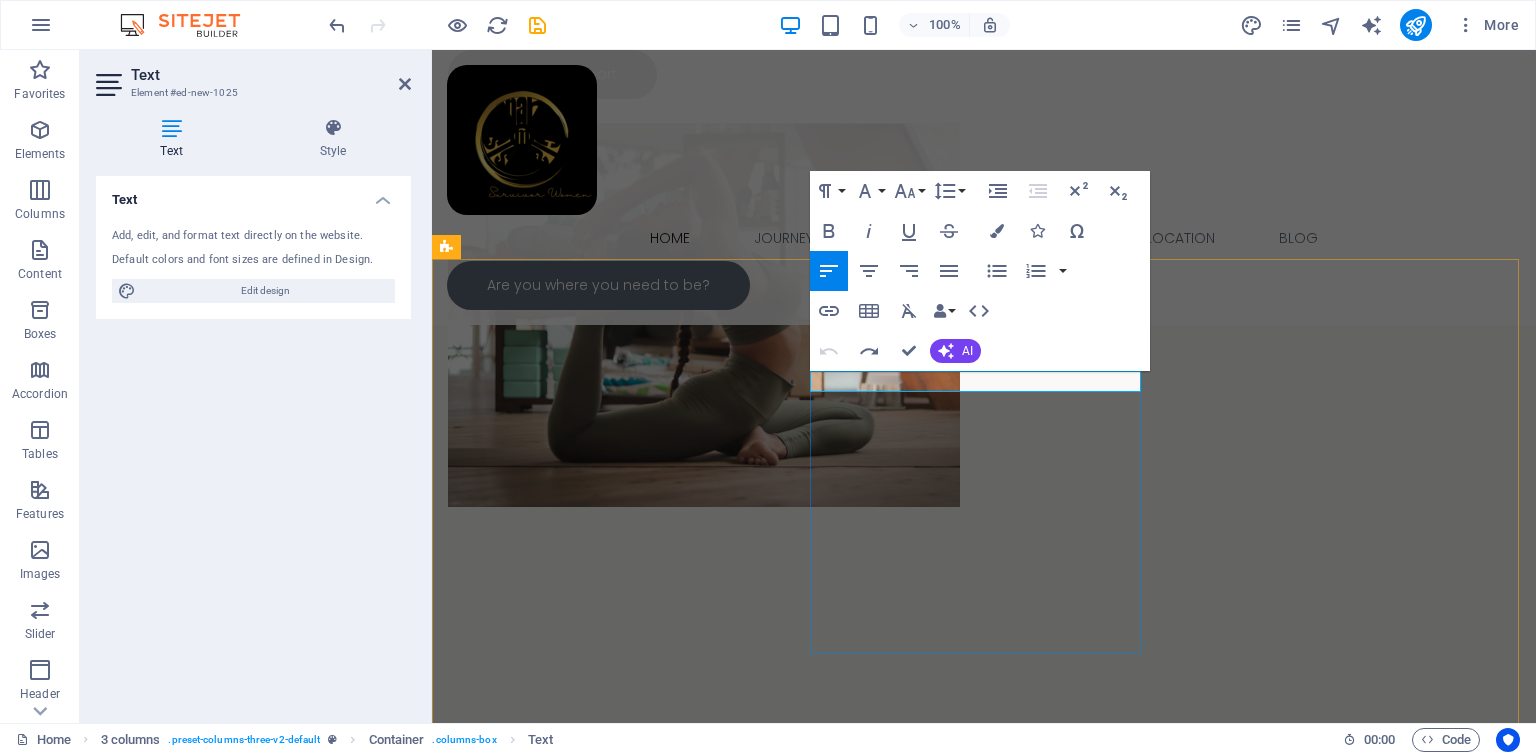 click on "New text element Mind: Our minds create our uniqueness, which flourishes under proper care. We recognize the significance of protection and nurturing love." at bounding box center (616, 2568) 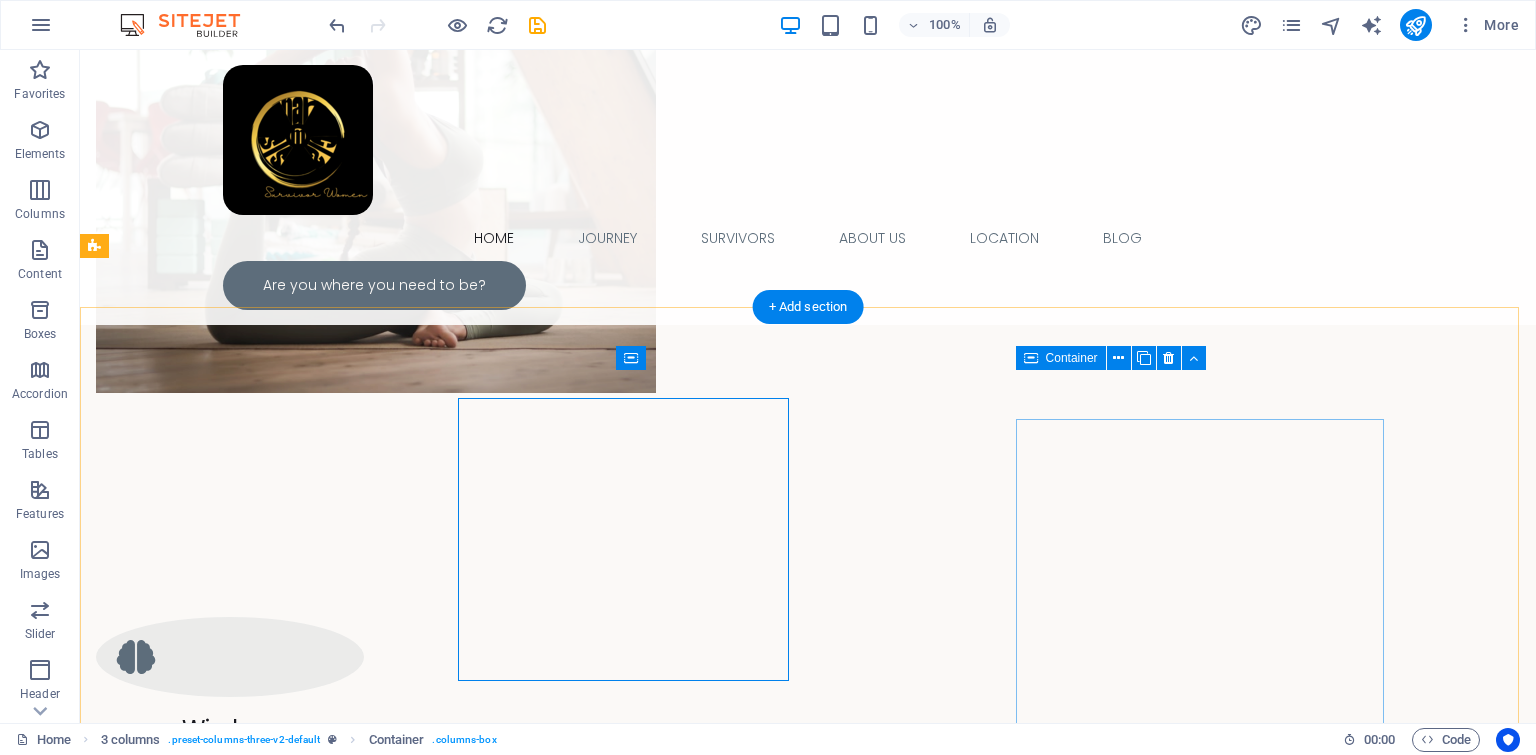 scroll, scrollTop: 1272, scrollLeft: 0, axis: vertical 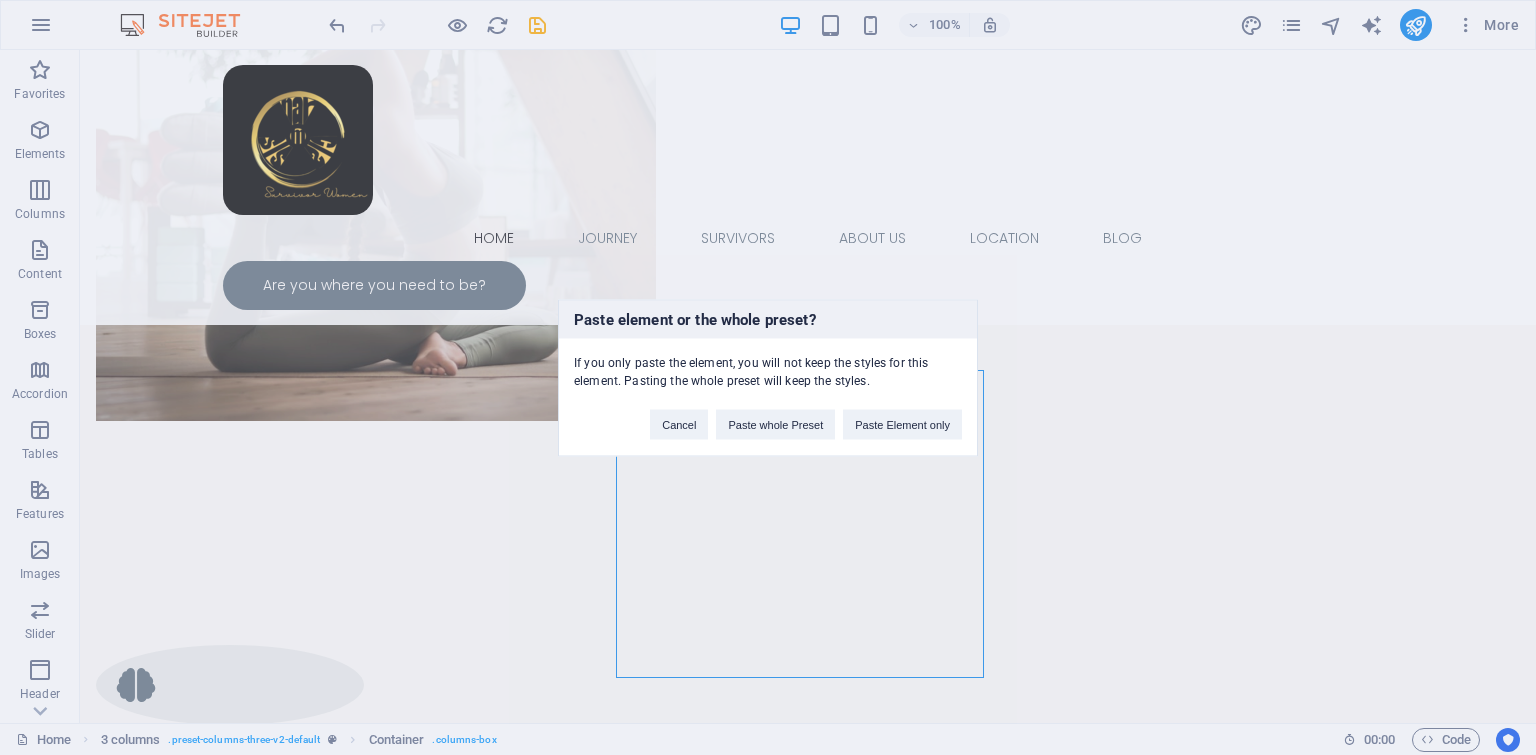 type 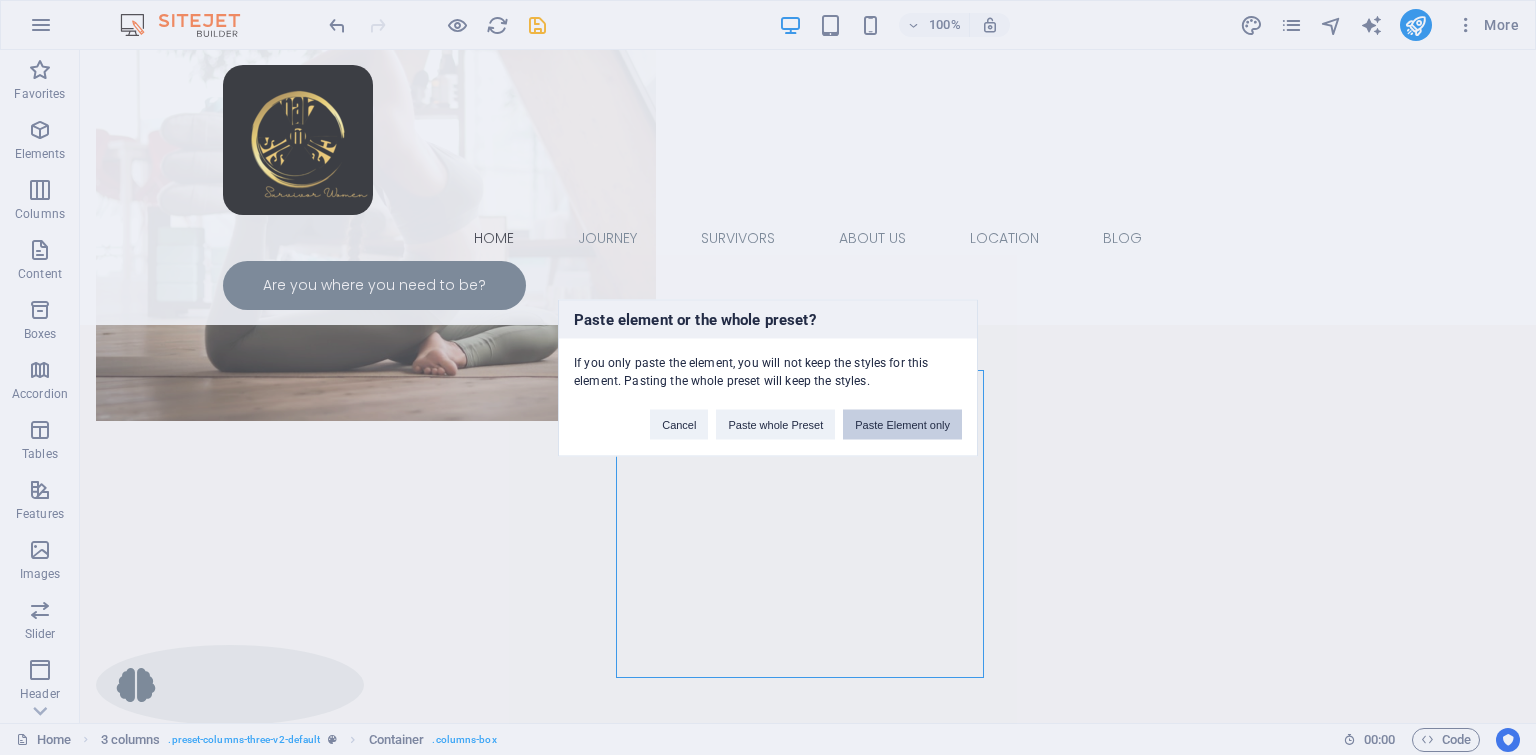 click on "Paste Element only" at bounding box center [902, 424] 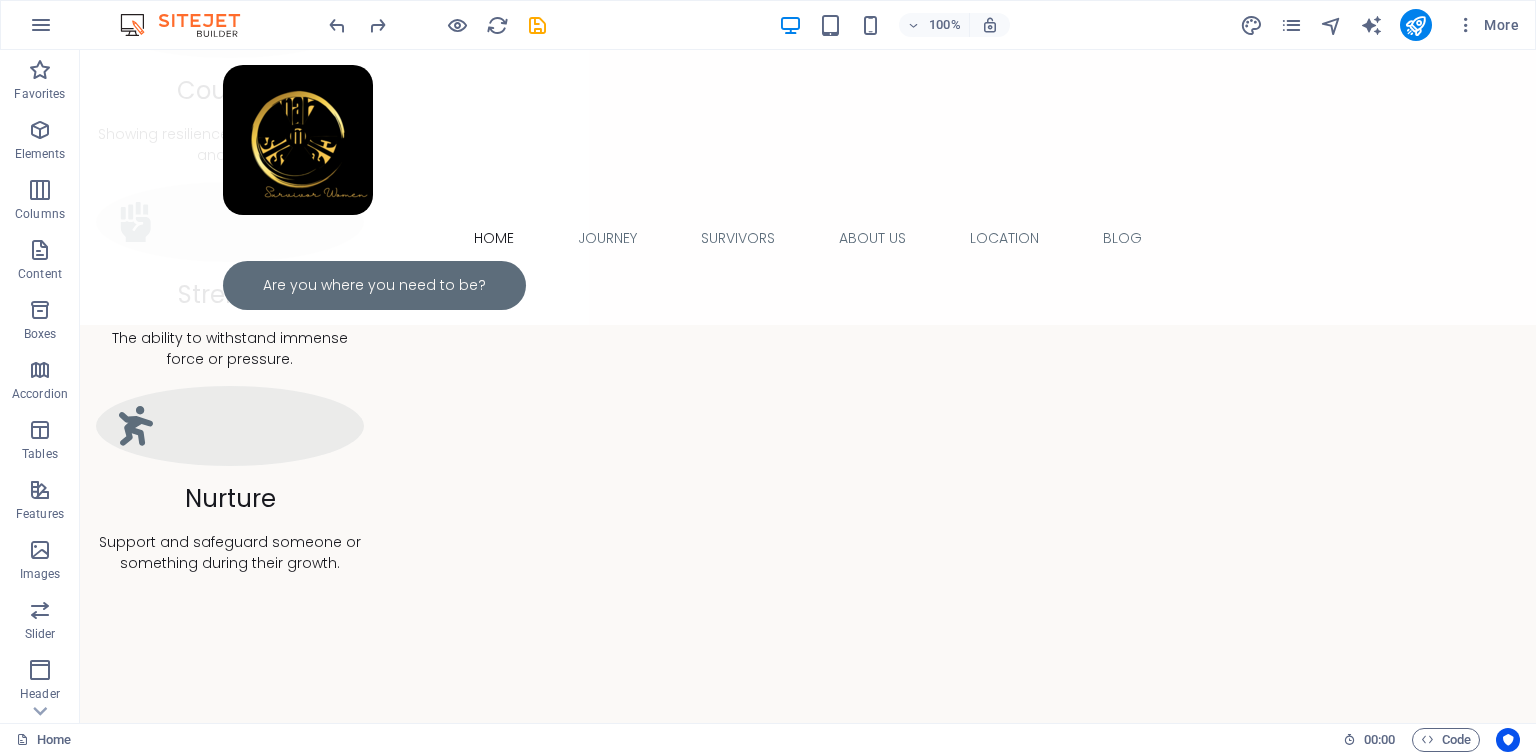 scroll, scrollTop: 2207, scrollLeft: 0, axis: vertical 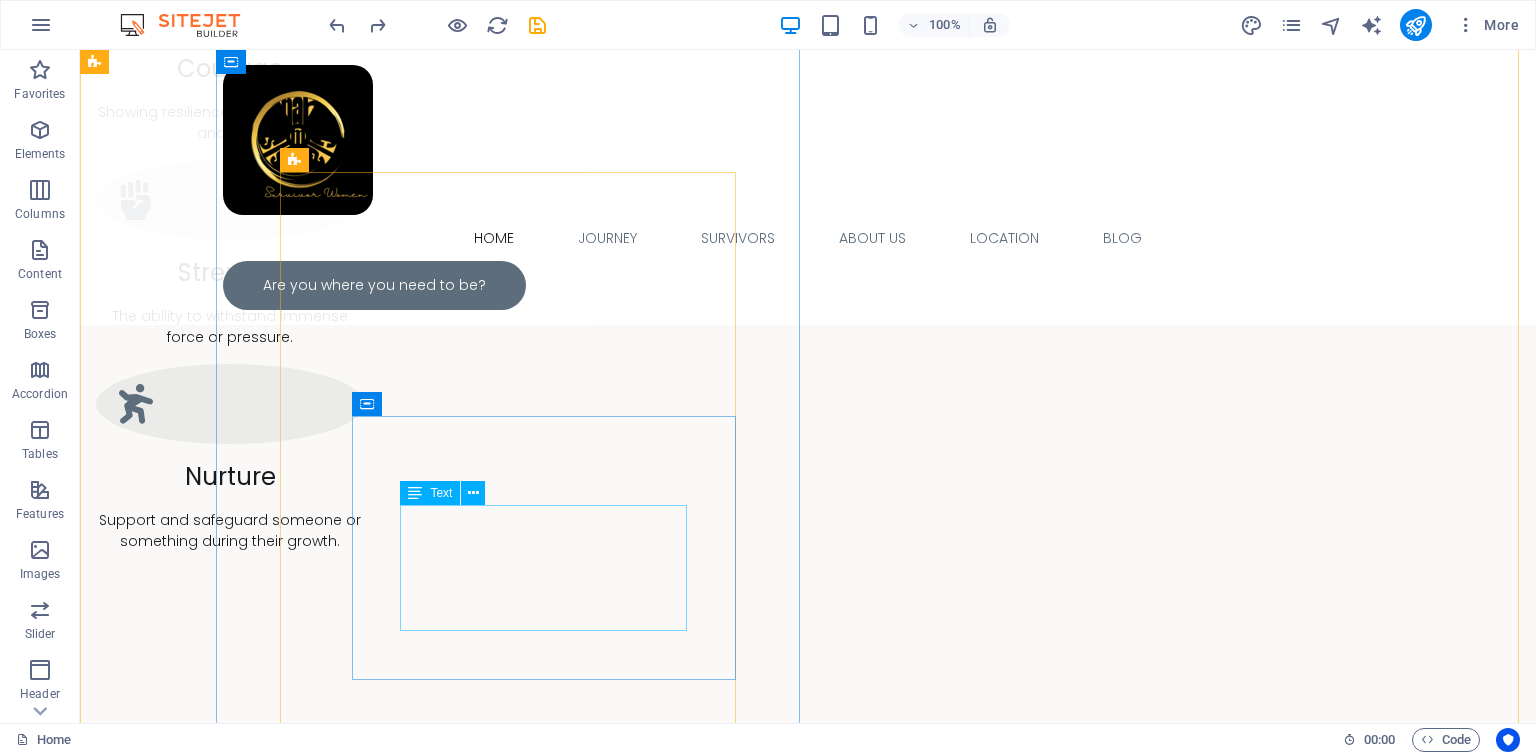 click on "Our goal is to transform negative behaviors into valuable lessons, paving the way for a loving and harmonious world. By working together, we can foster a community built on compassion and understanding." at bounding box center (680, 2559) 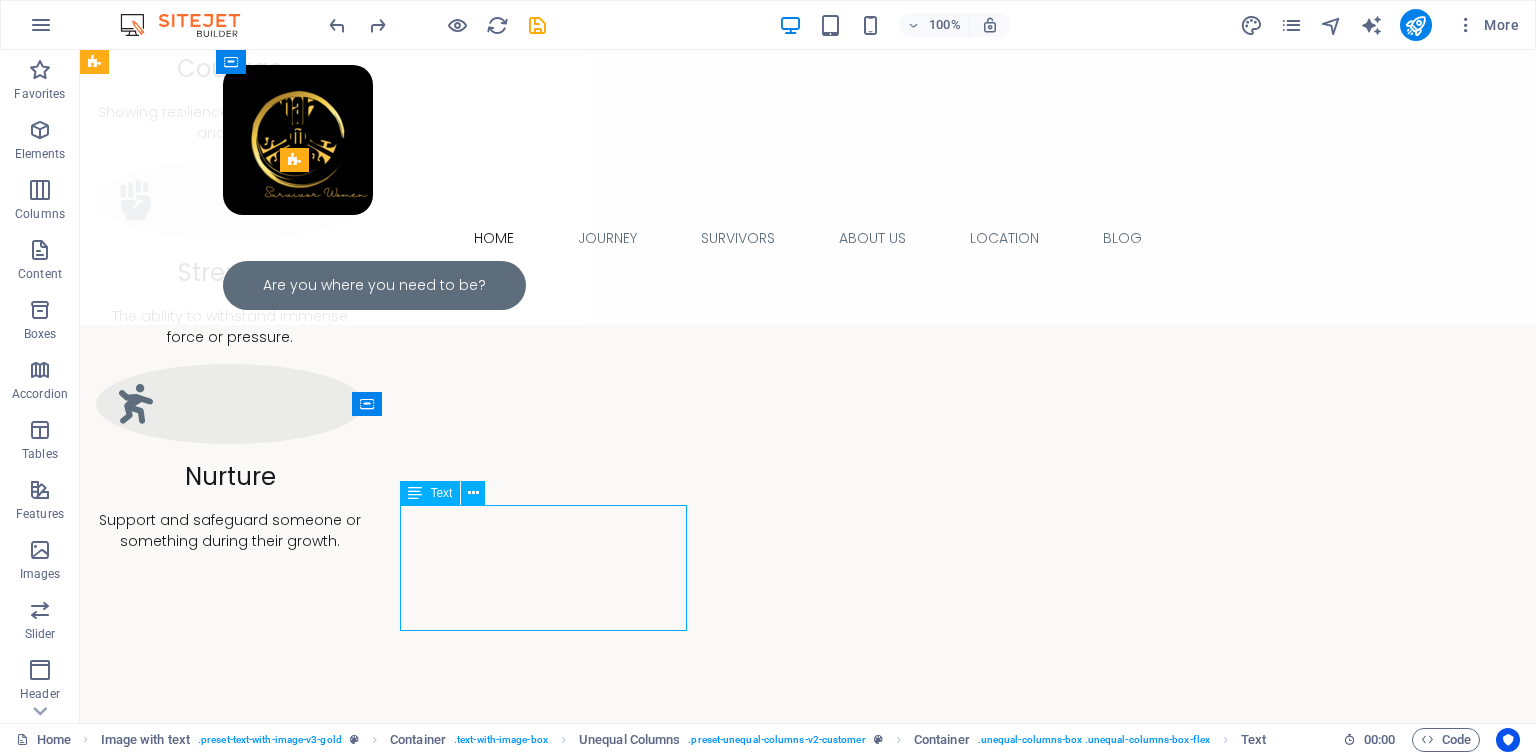 click on "Our goal is to transform negative behaviors into valuable lessons, paving the way for a loving and harmonious world. By working together, we can foster a community built on compassion and understanding." at bounding box center [680, 2559] 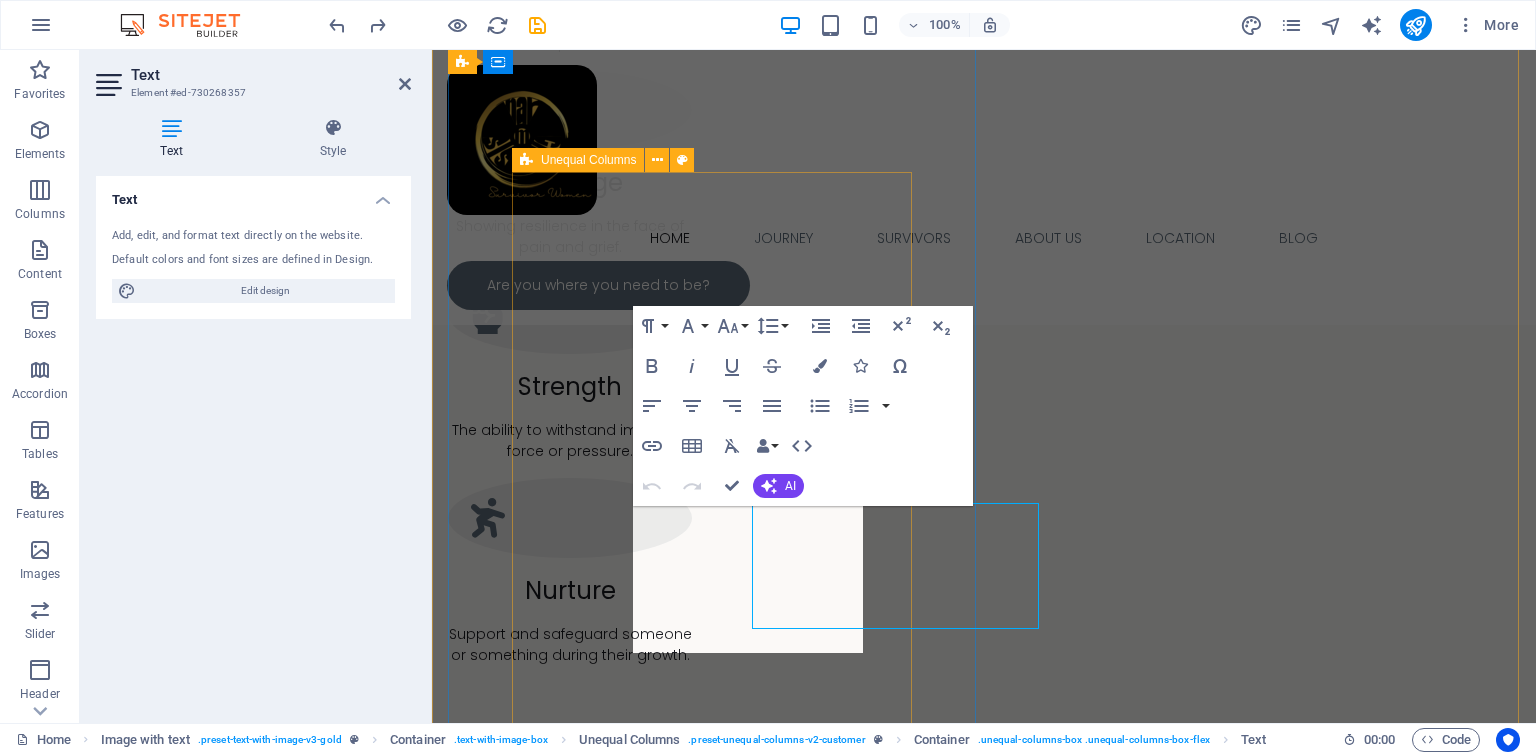 scroll, scrollTop: 2209, scrollLeft: 0, axis: vertical 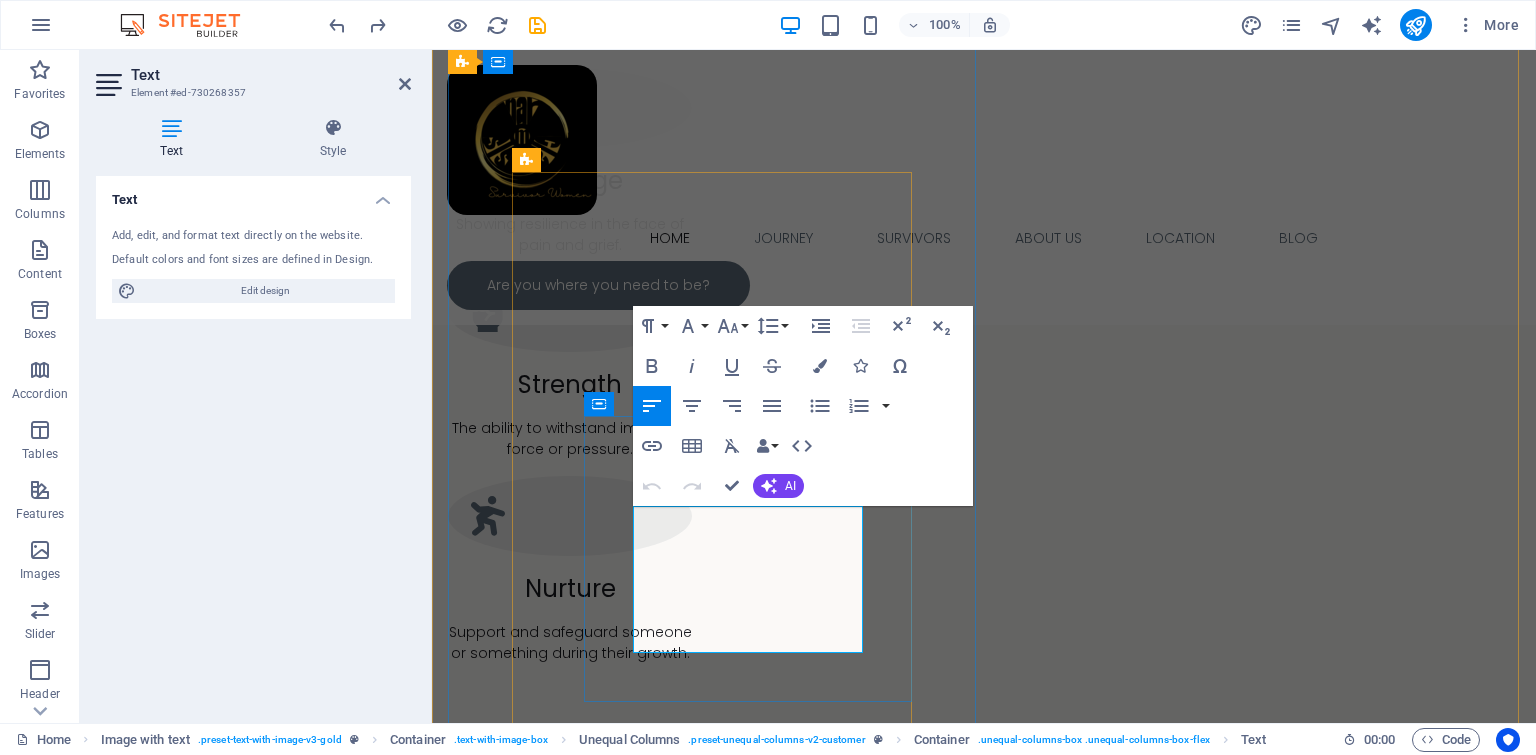 click on "Our goal is to transform negative behaviors into valuable lessons, paving the way for a loving and harmonious world. By working together, we can foster a community built on compassion and understanding." at bounding box center [984, 2692] 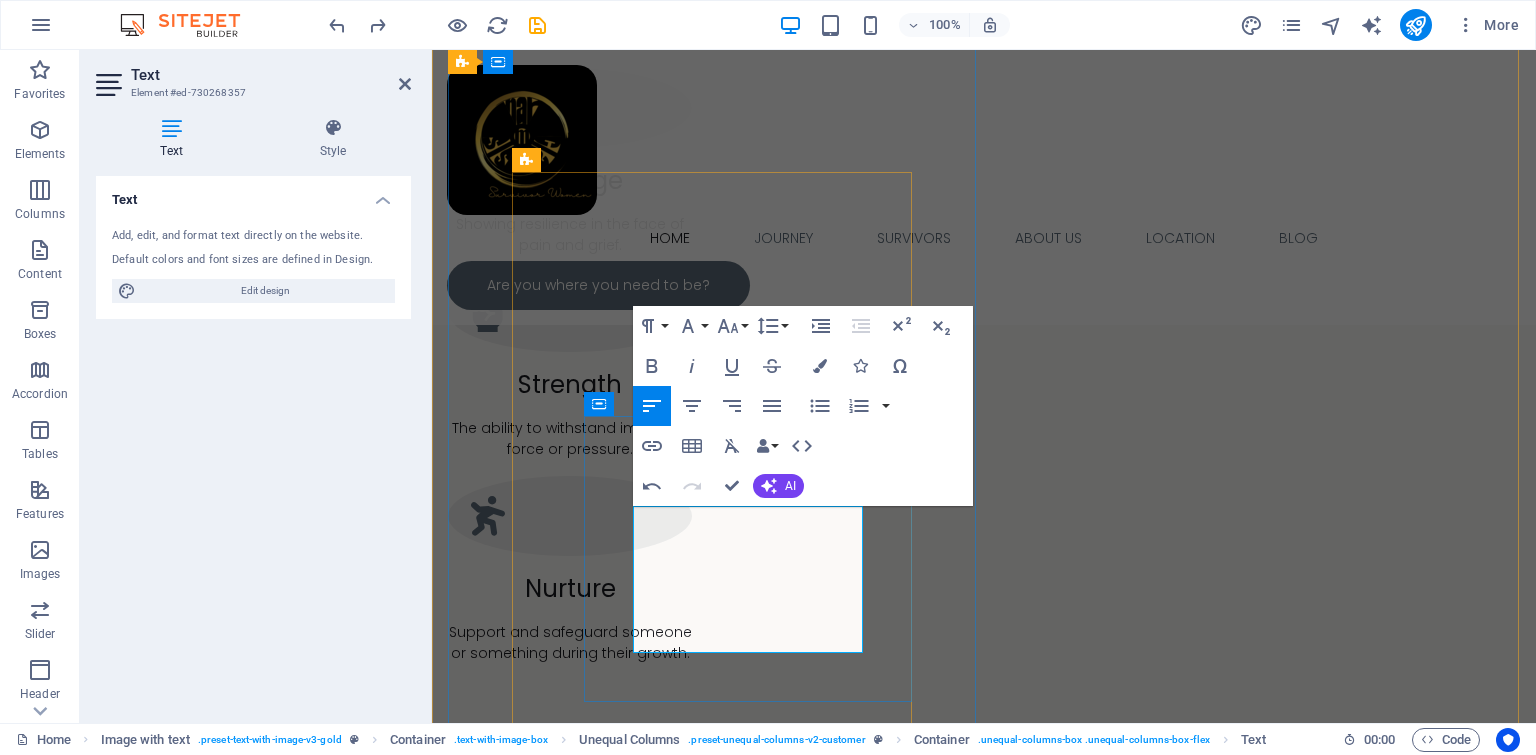 type 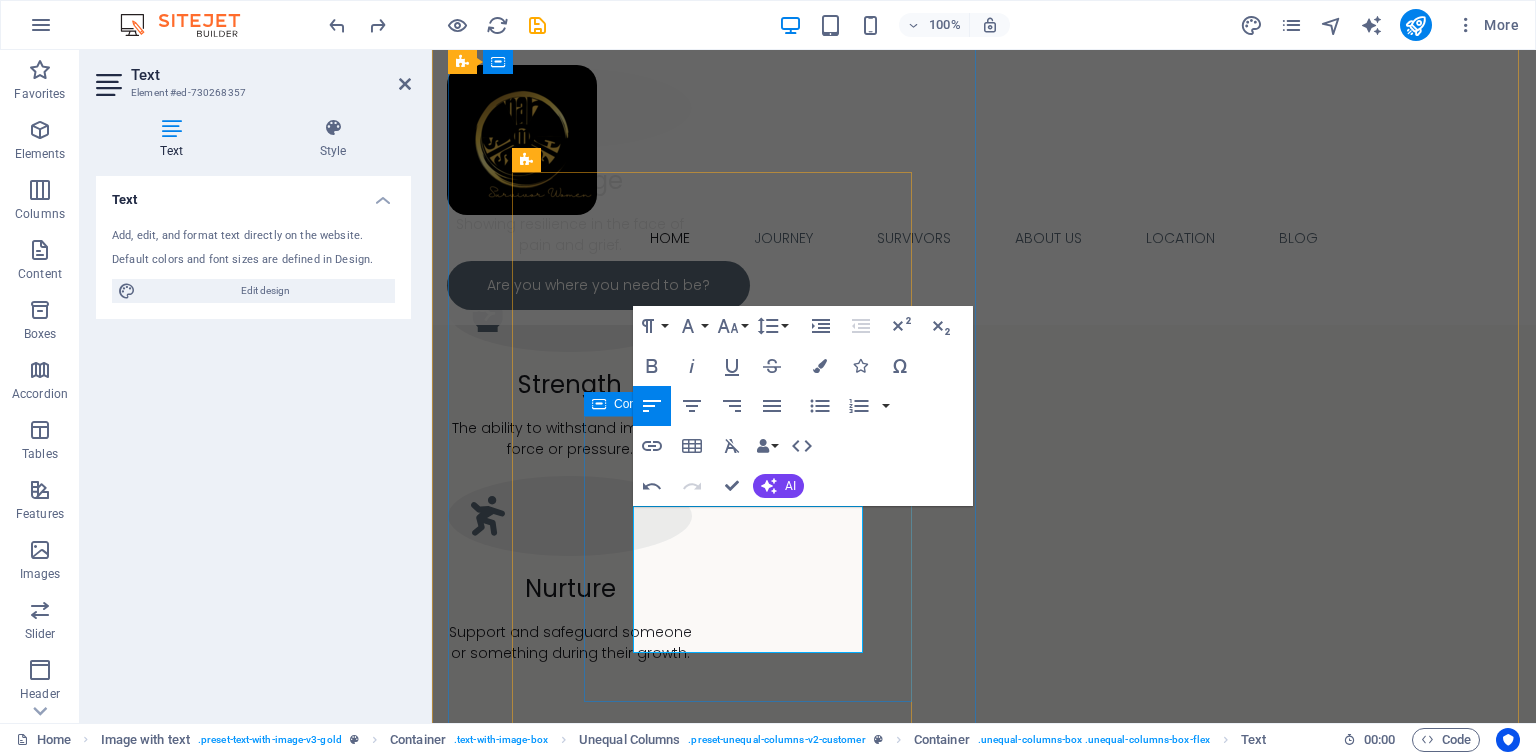drag, startPoint x: 771, startPoint y: 641, endPoint x: 662, endPoint y: 540, distance: 148.60013 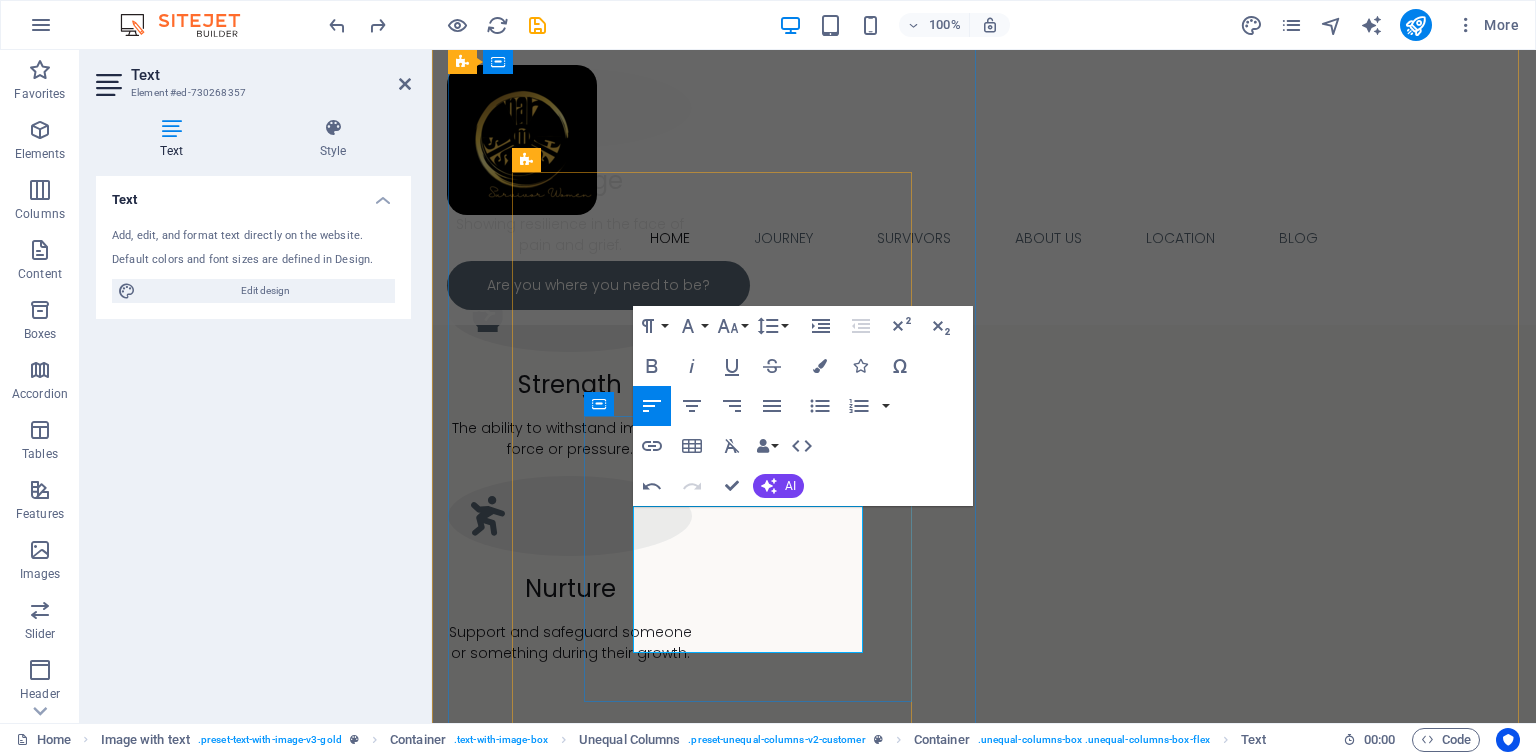 copy on "The  goal is to transform negative behaviors into valuable lessons, paving the way for a loving and harmonious world. By working together, we can foster a community built on compassion and understanding." 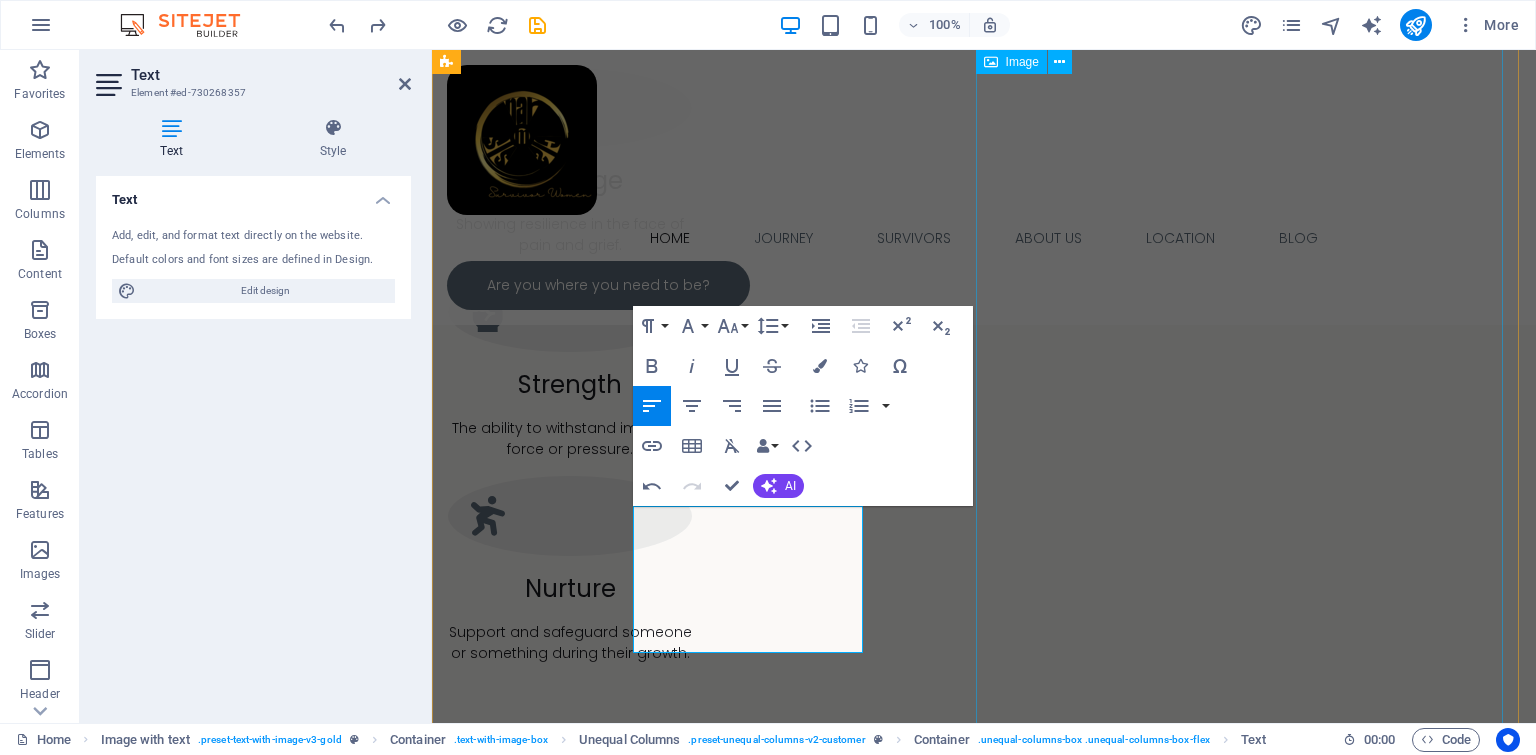 click at bounding box center [984, 3900] 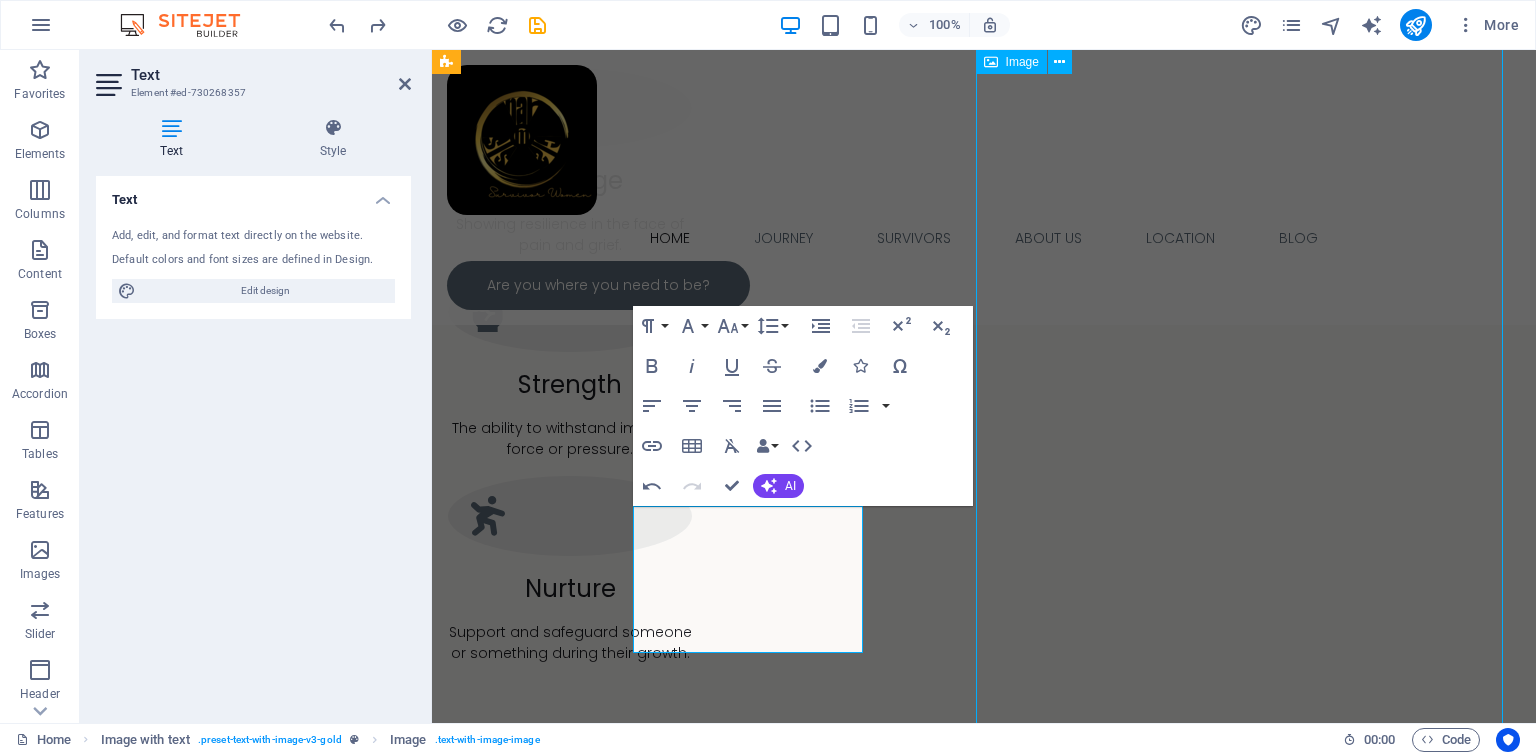 scroll, scrollTop: 2207, scrollLeft: 0, axis: vertical 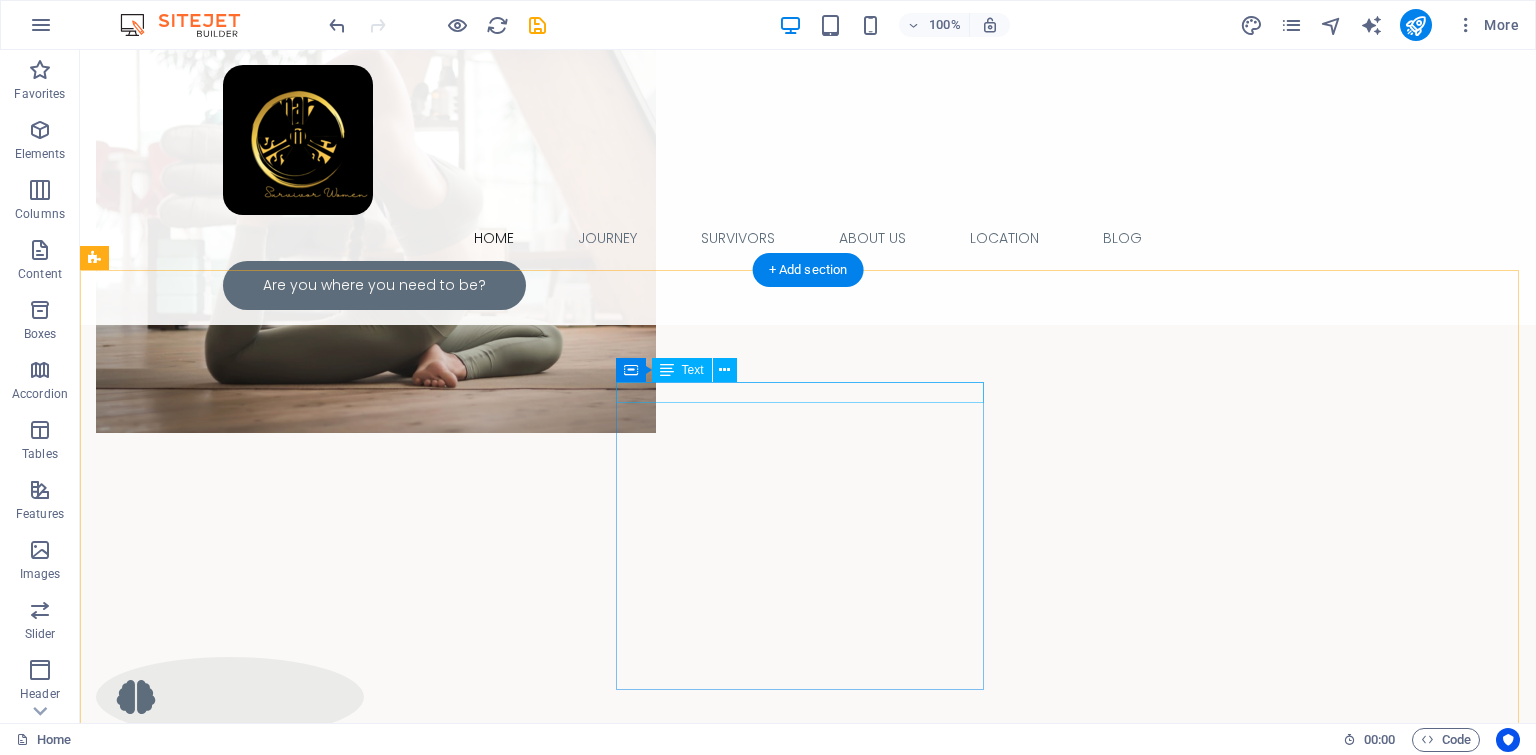 click on "New text element" at bounding box center [280, 2494] 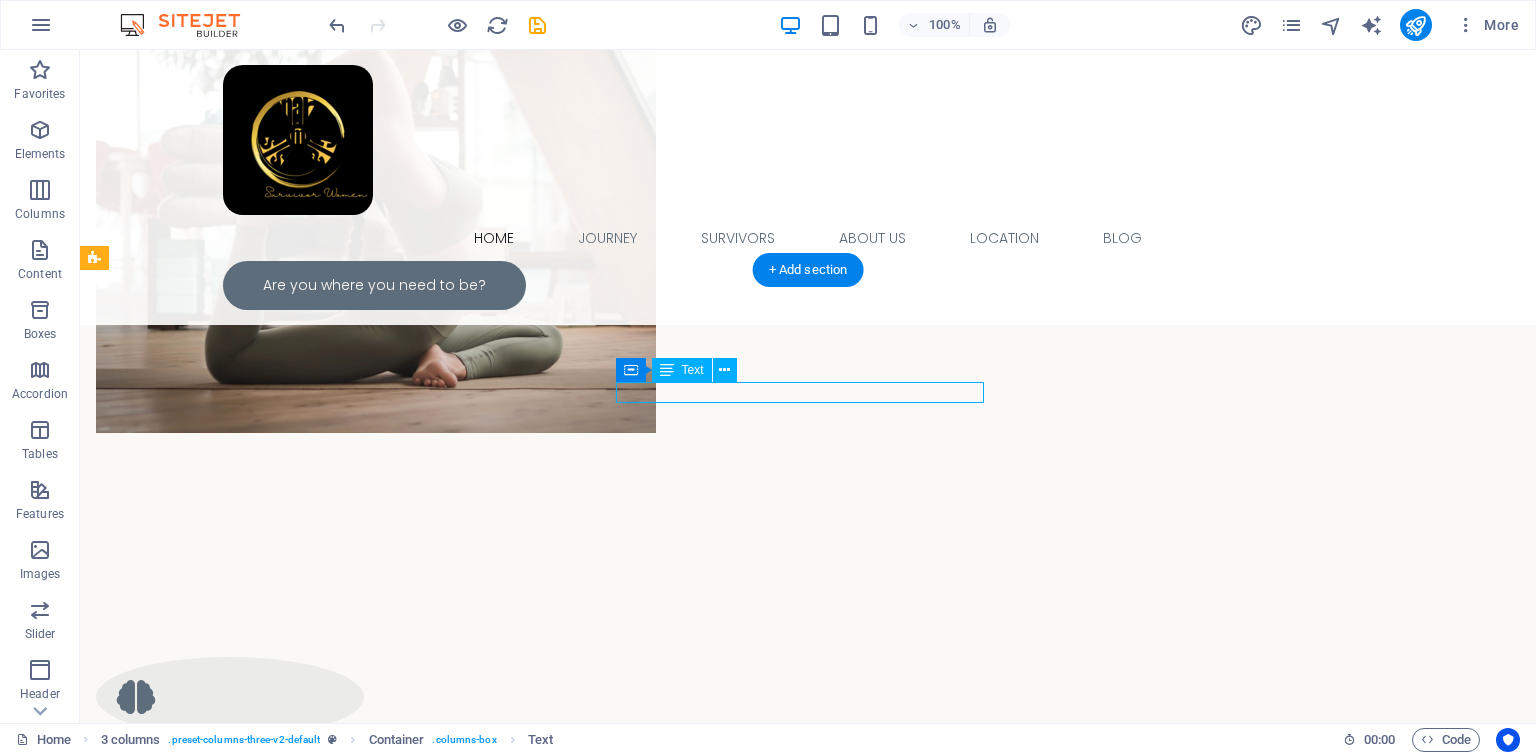 click on "New text element" at bounding box center (280, 2494) 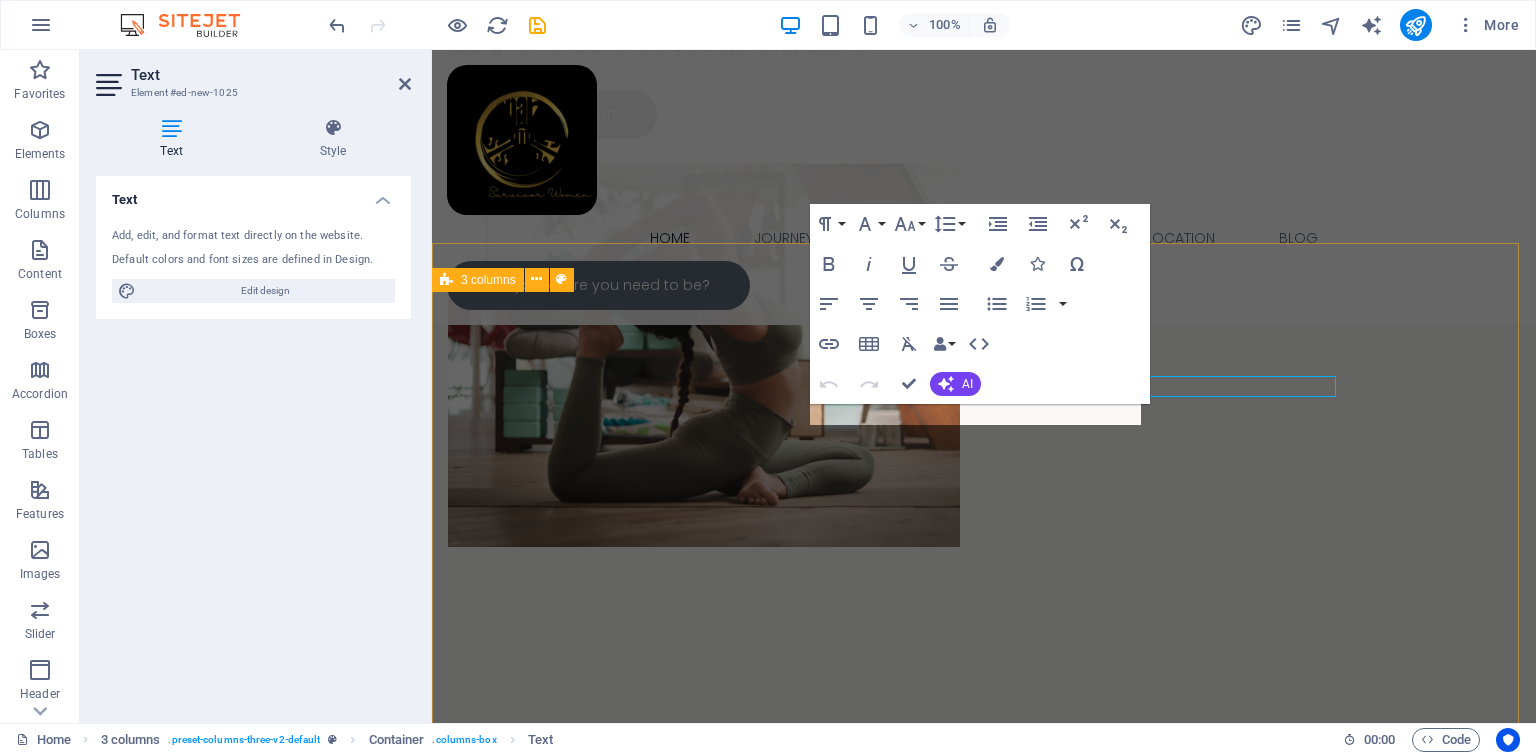 scroll, scrollTop: 1267, scrollLeft: 0, axis: vertical 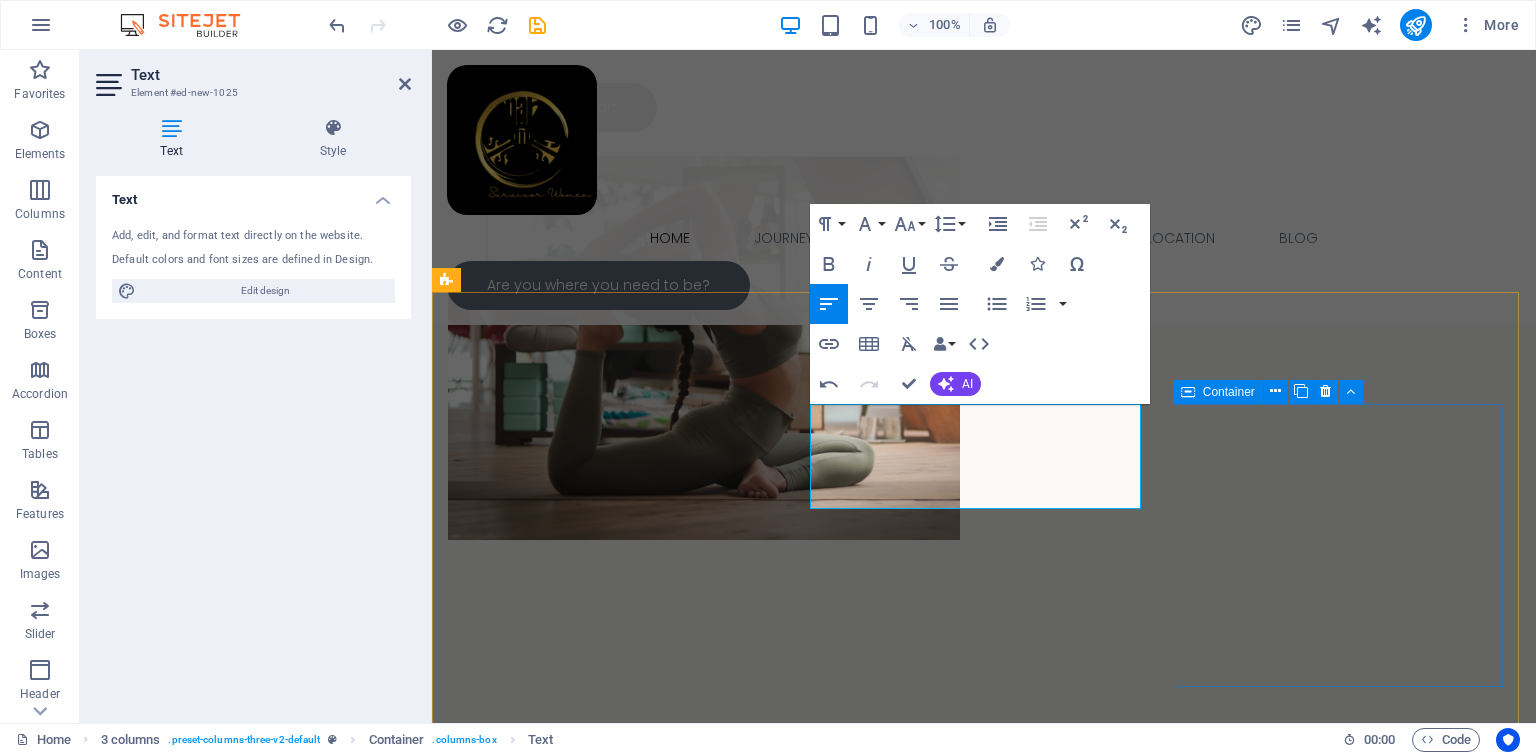 click on "Drop content here or  Add elements  Paste clipboard" at bounding box center [616, 2783] 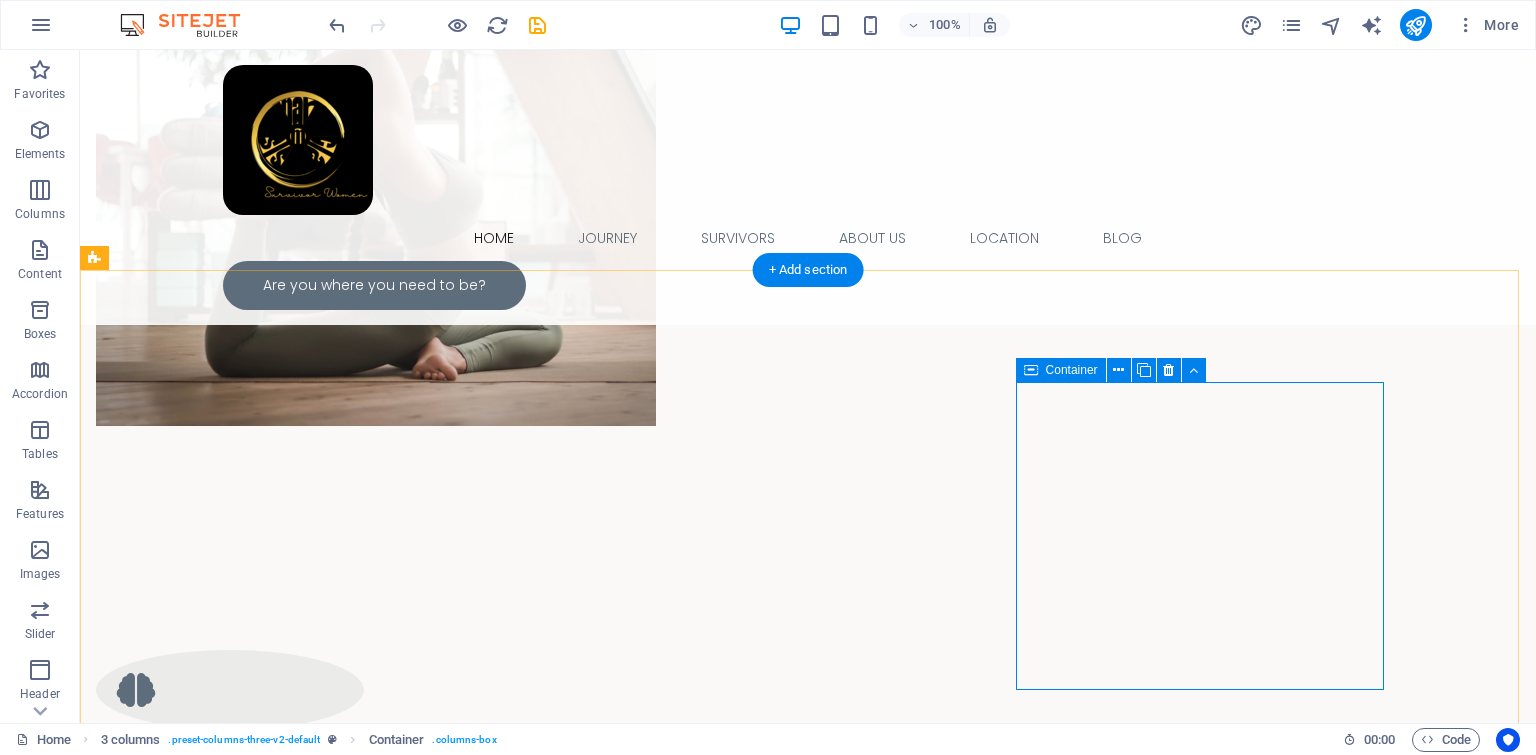 scroll, scrollTop: 1260, scrollLeft: 0, axis: vertical 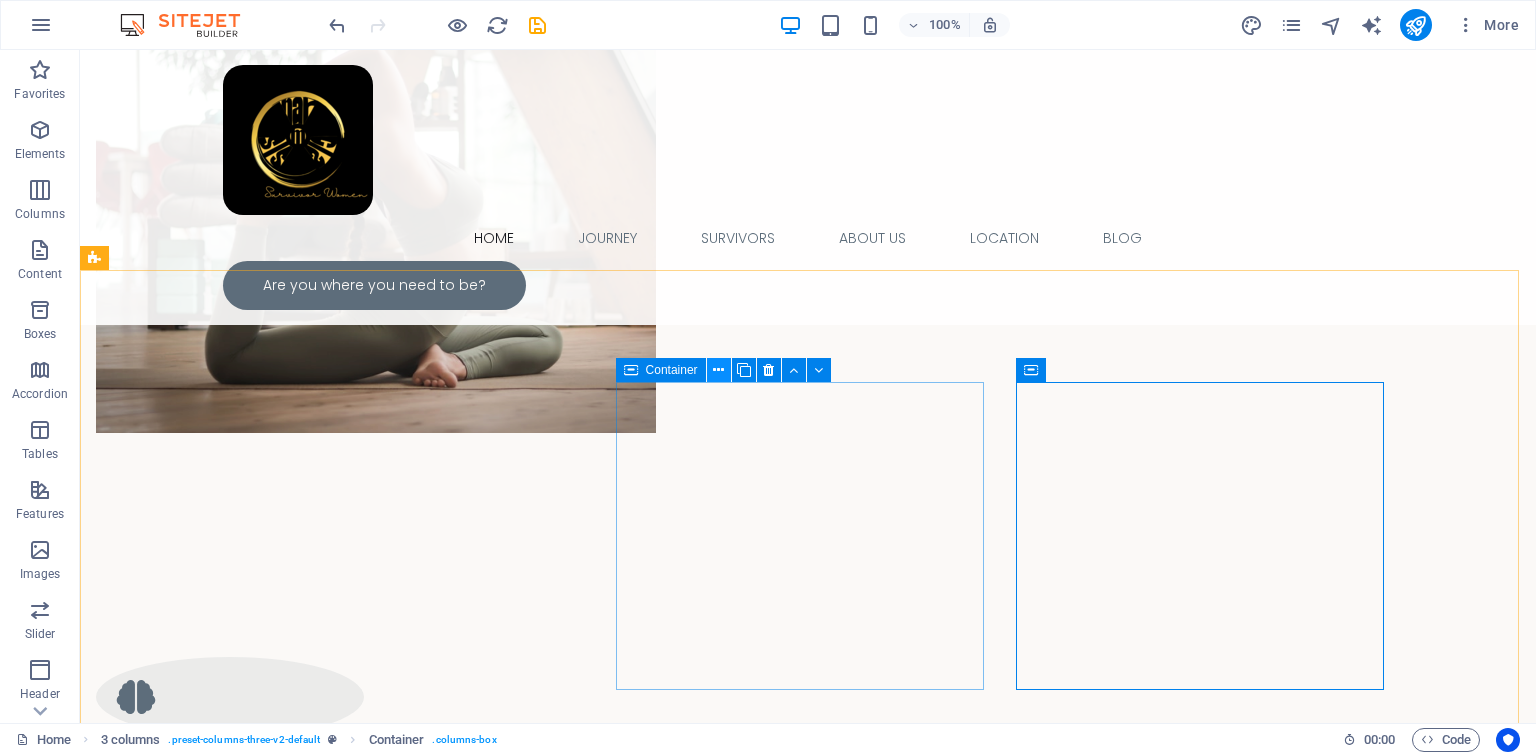 click at bounding box center (718, 370) 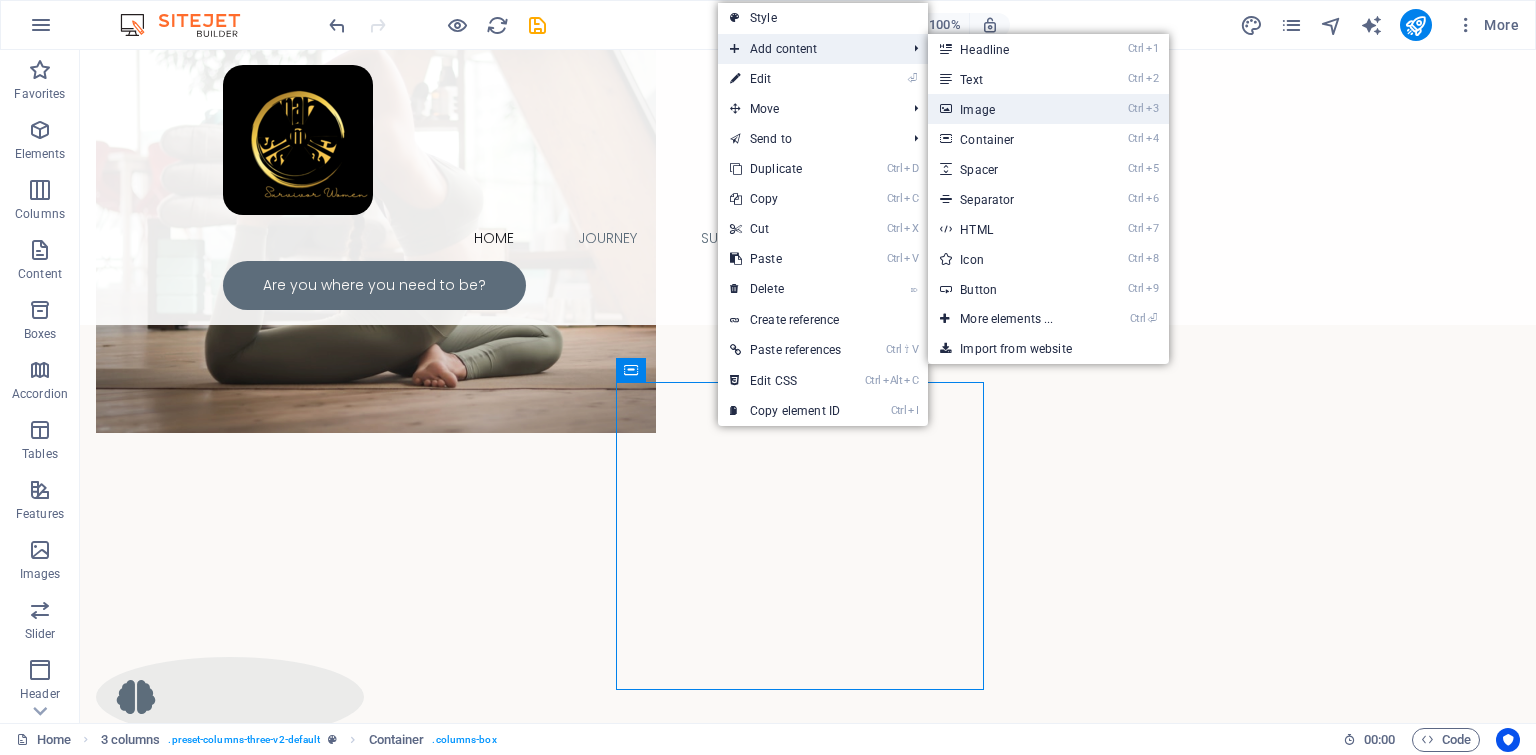 click on "Ctrl 3  Image" at bounding box center [1010, 109] 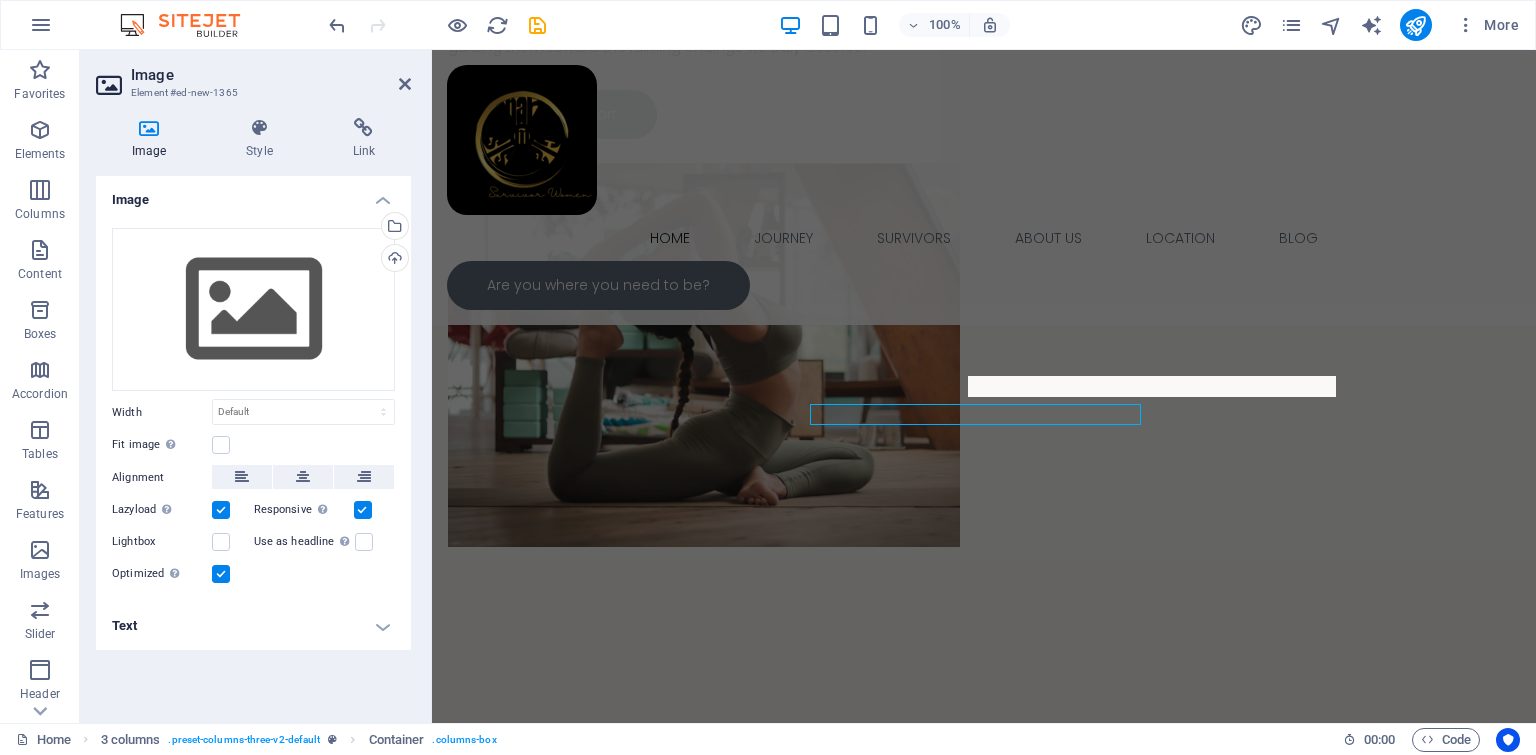 scroll, scrollTop: 1267, scrollLeft: 0, axis: vertical 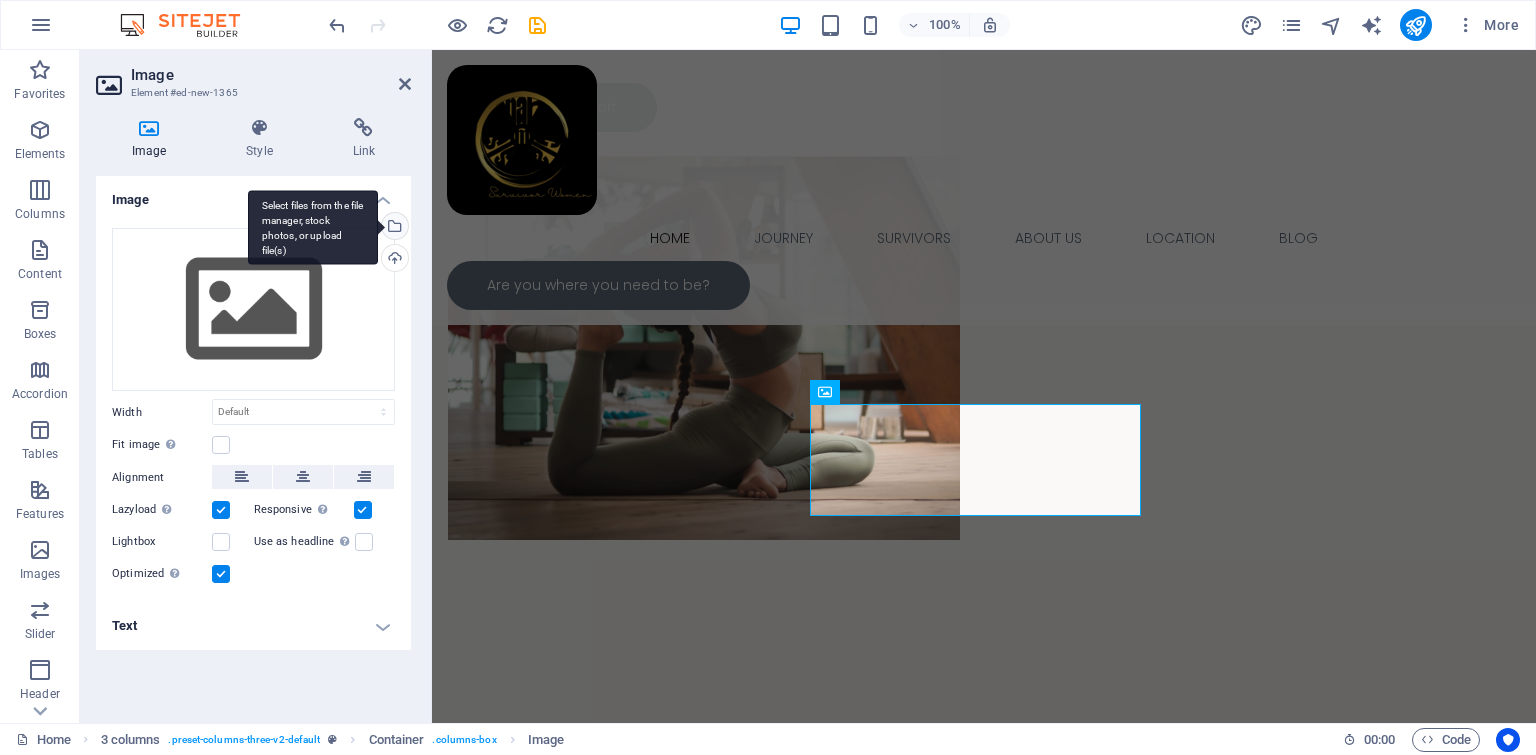click on "Select files from the file manager, stock photos, or upload file(s)" at bounding box center (393, 228) 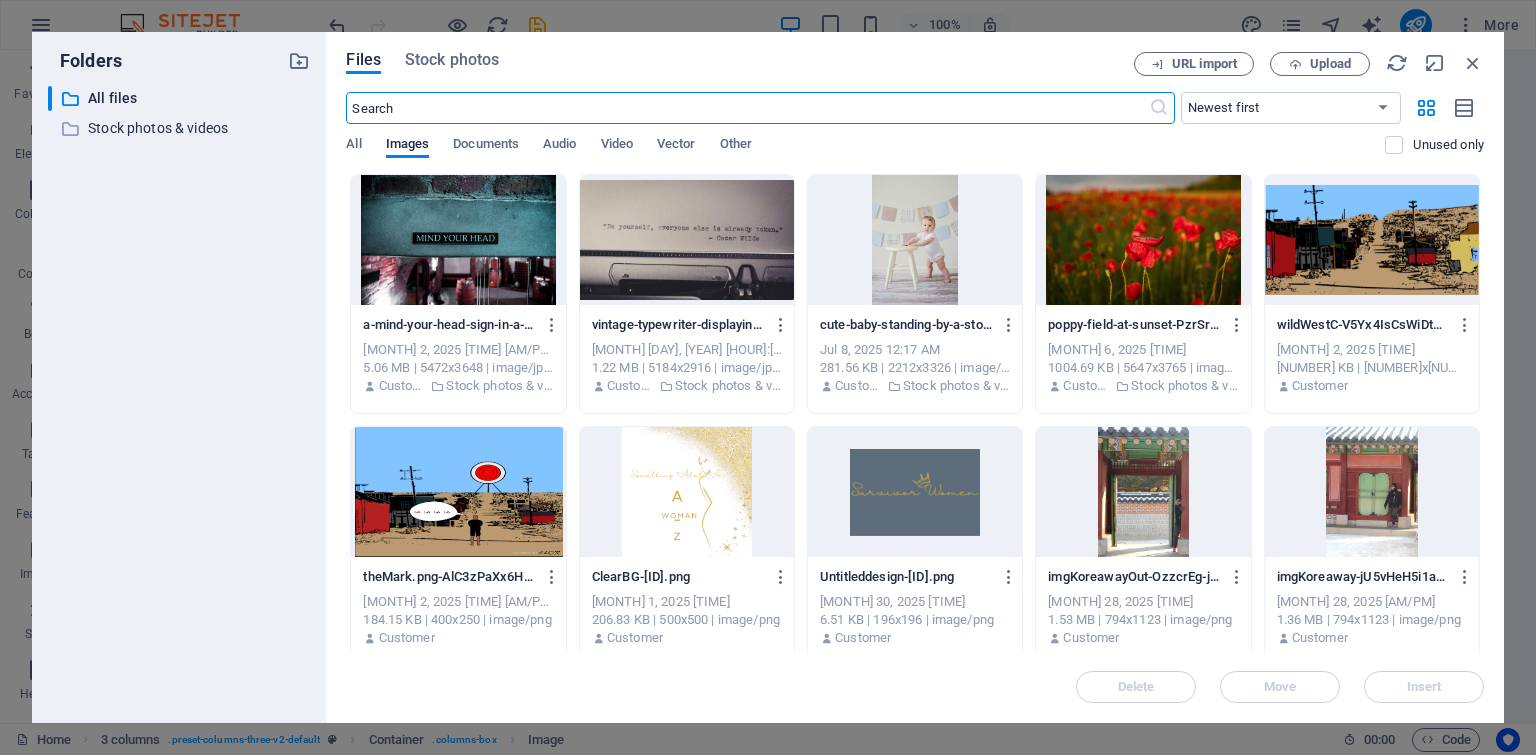 scroll, scrollTop: 1236, scrollLeft: 0, axis: vertical 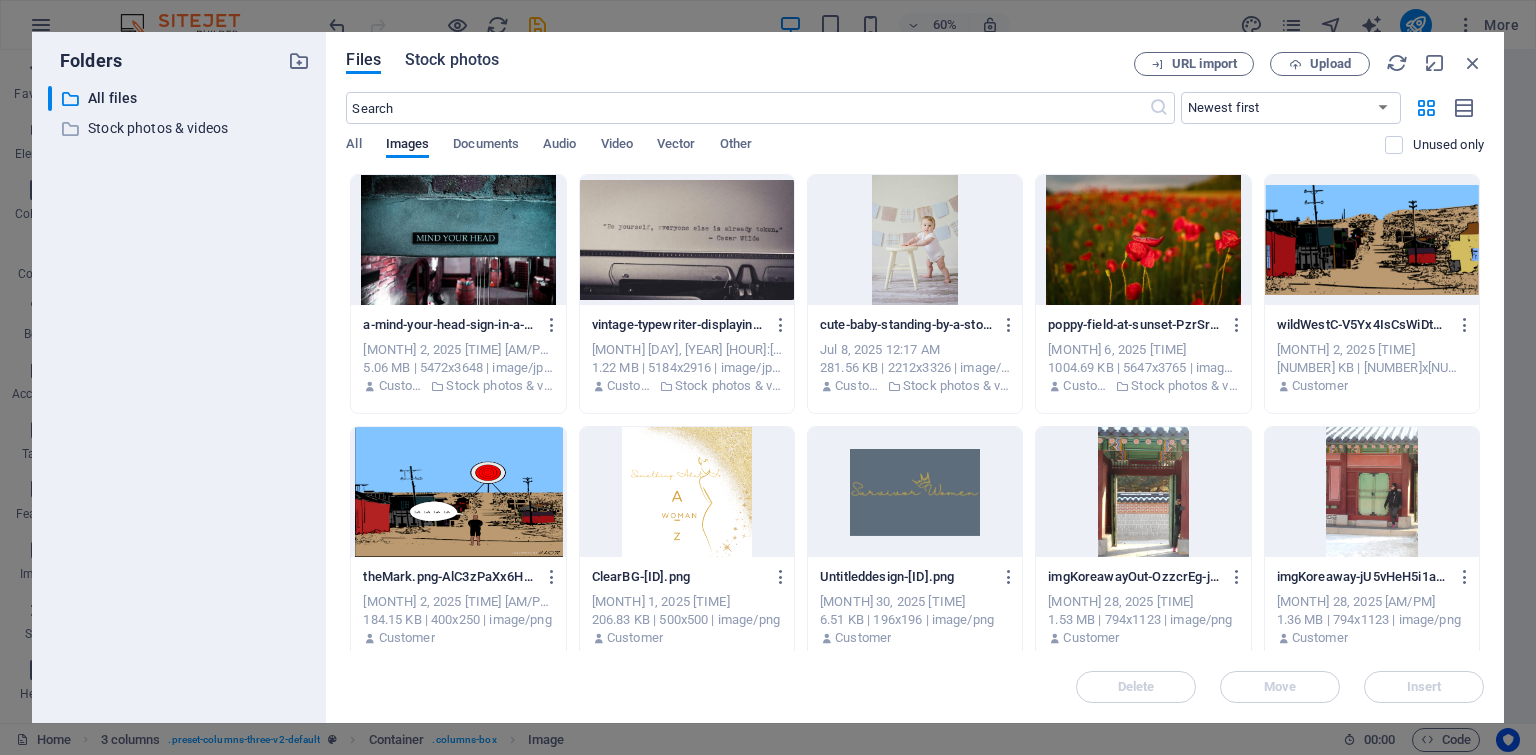 click on "Stock photos" at bounding box center [452, 60] 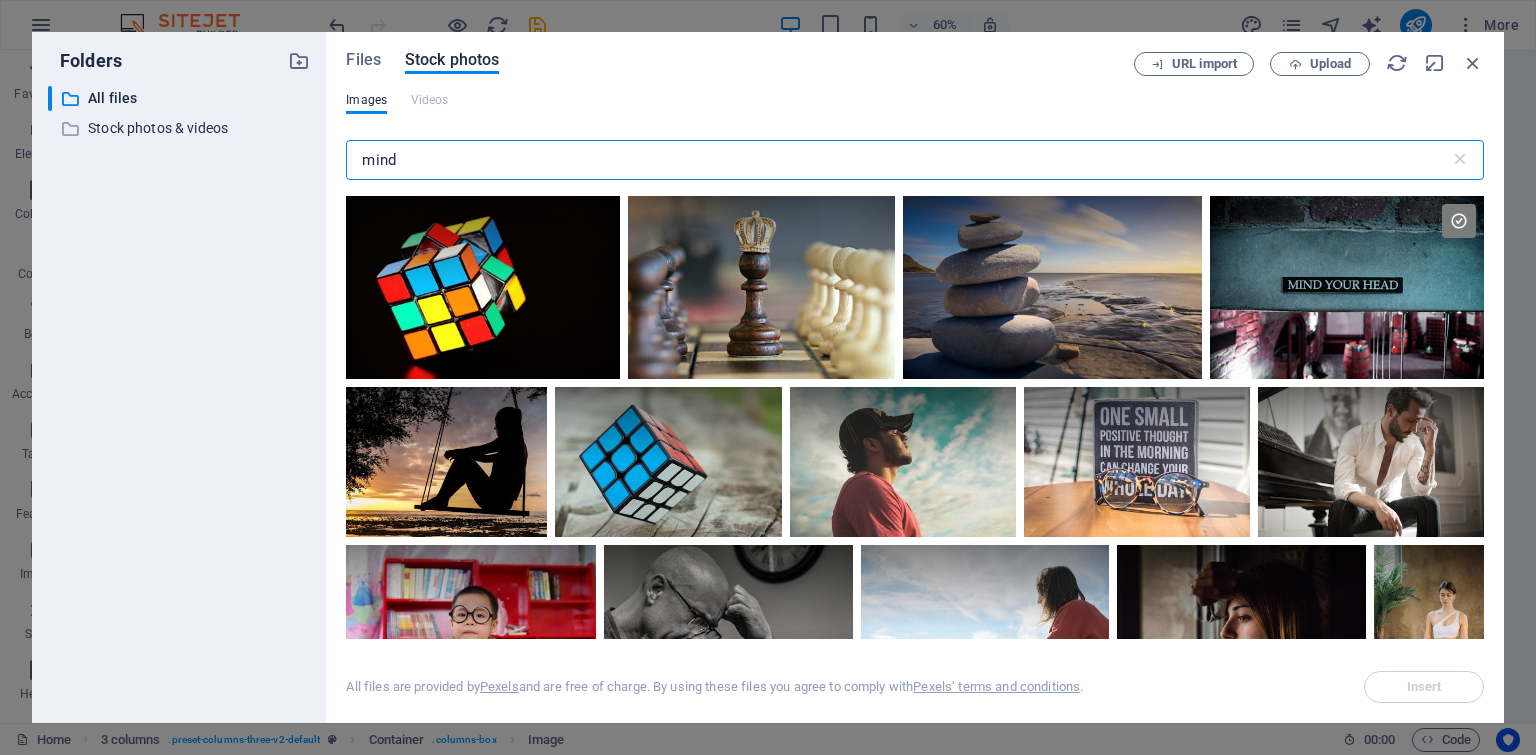 drag, startPoint x: 404, startPoint y: 157, endPoint x: 352, endPoint y: 155, distance: 52.03845 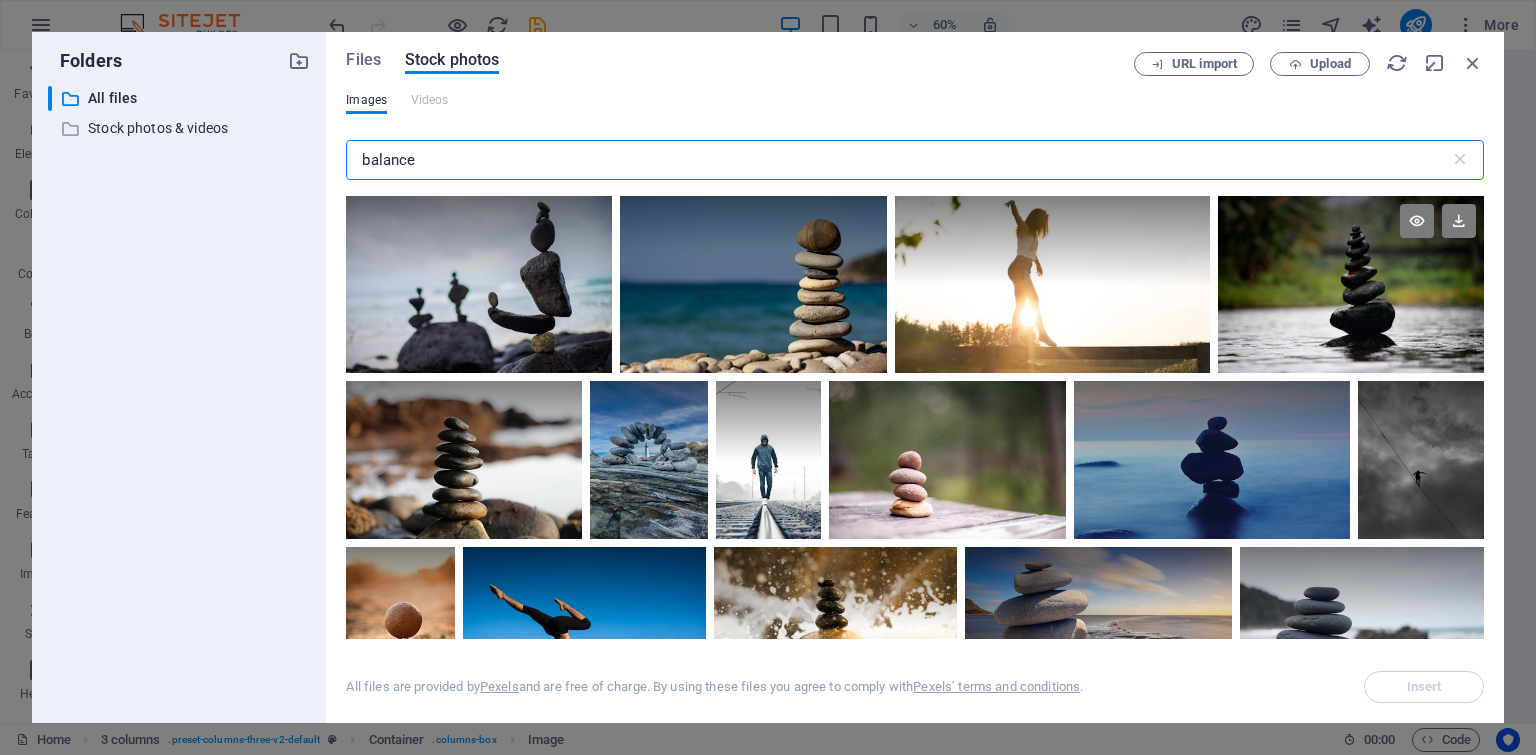 type on "balance" 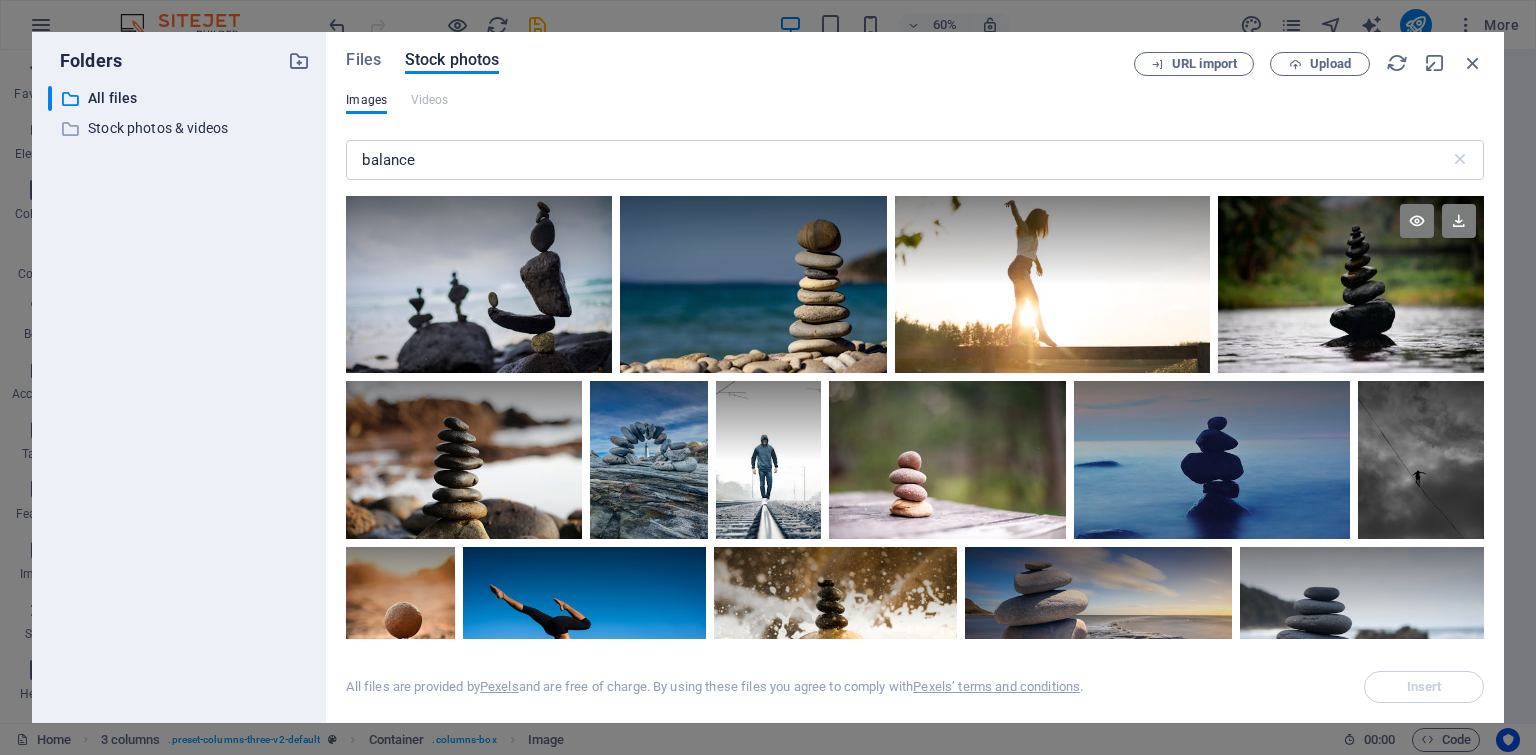 click at bounding box center [1351, 284] 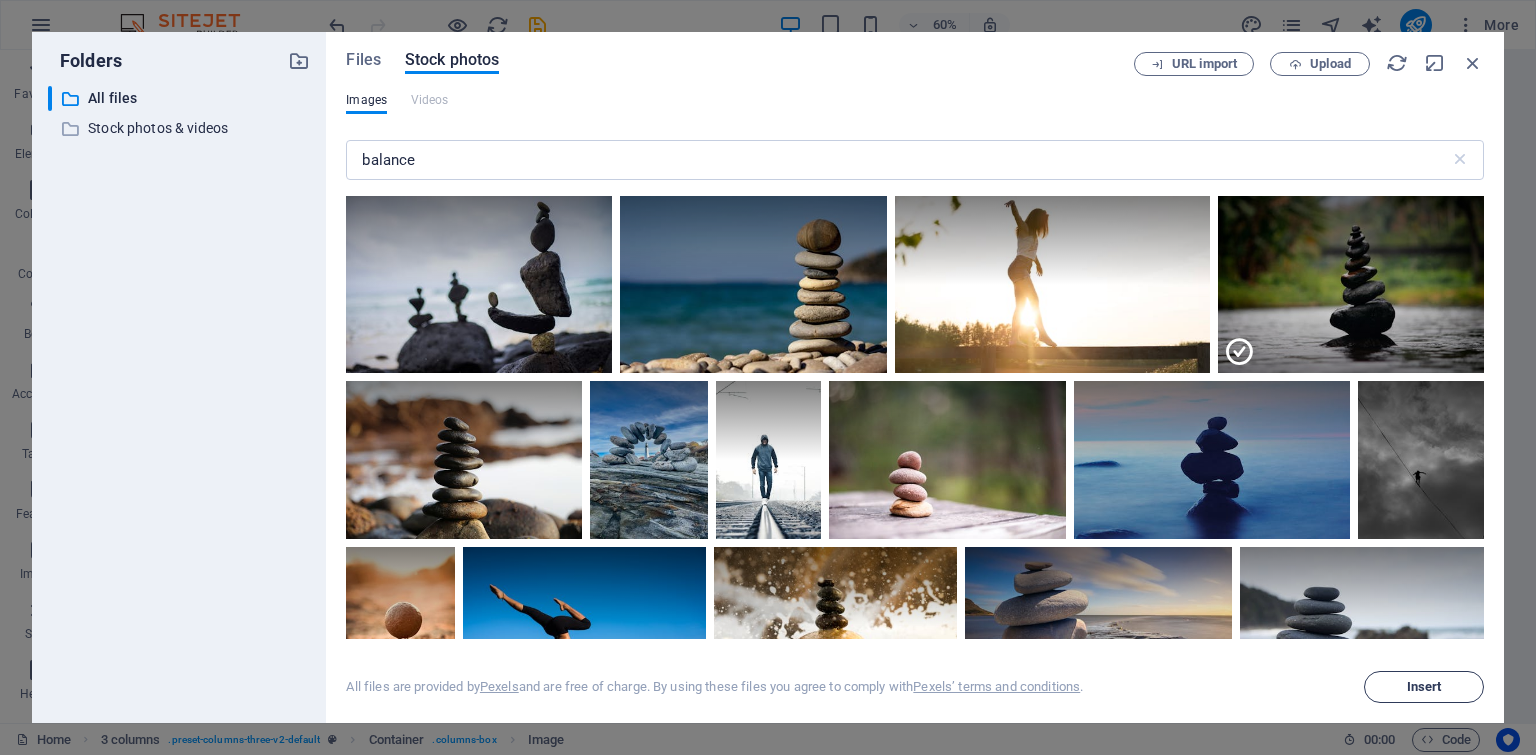 click on "Insert" at bounding box center [1424, 687] 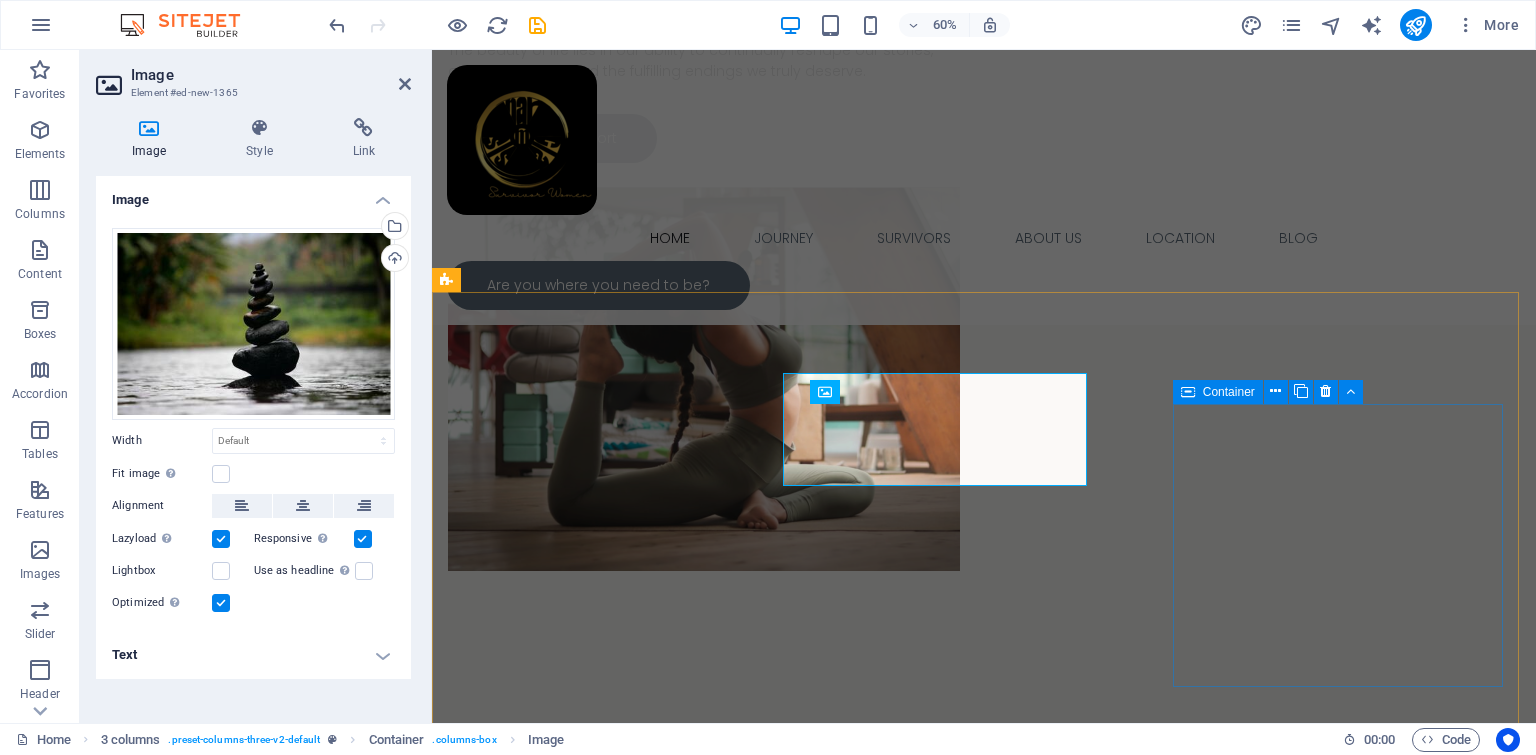 scroll, scrollTop: 1267, scrollLeft: 0, axis: vertical 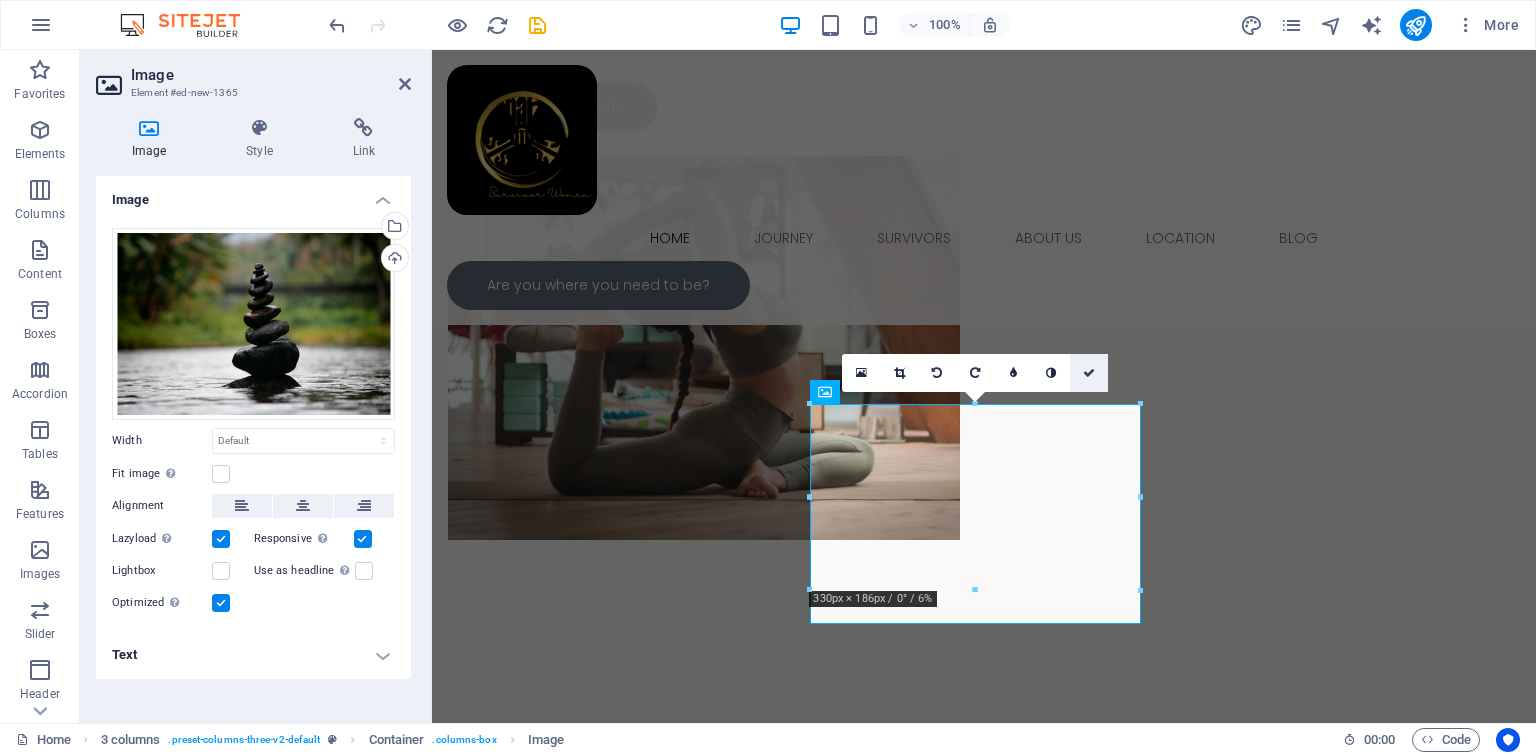 click at bounding box center [1089, 373] 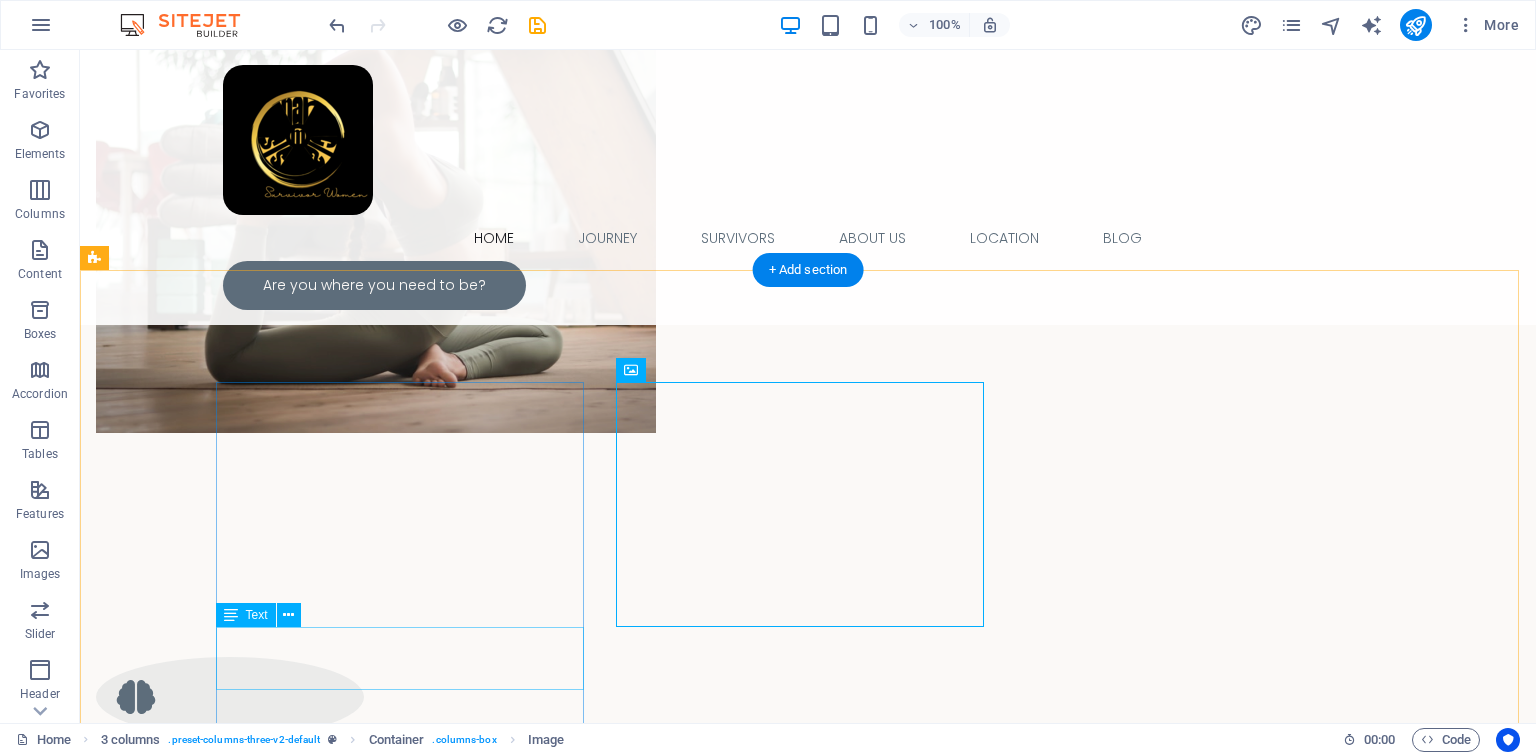click on "Mind: Our minds create our uniqueness, which flourishes under proper care. We recognize the significance of protection and nurturing love." at bounding box center (280, 2436) 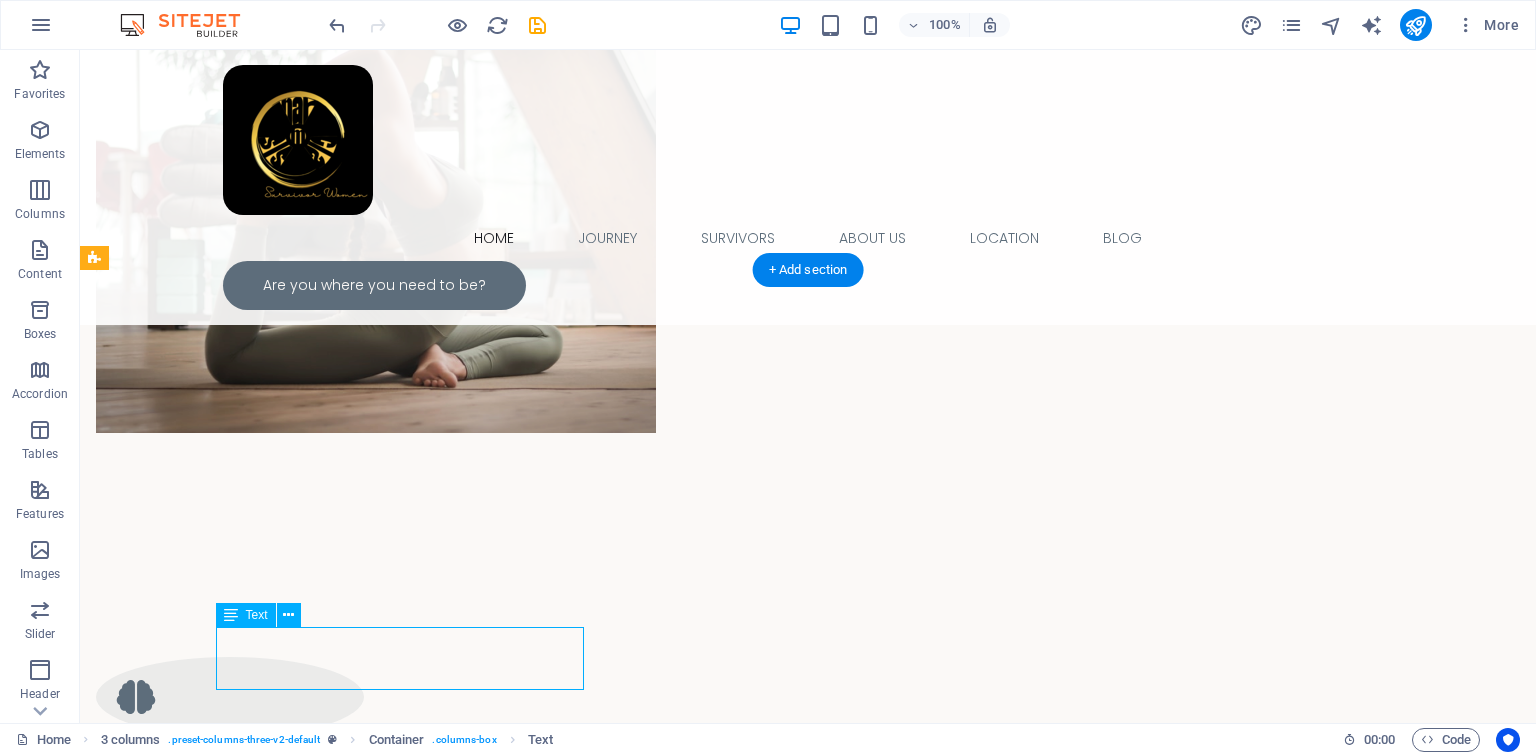 click on "Mind: Our minds create our uniqueness, which flourishes under proper care. We recognize the significance of protection and nurturing love." at bounding box center (280, 2436) 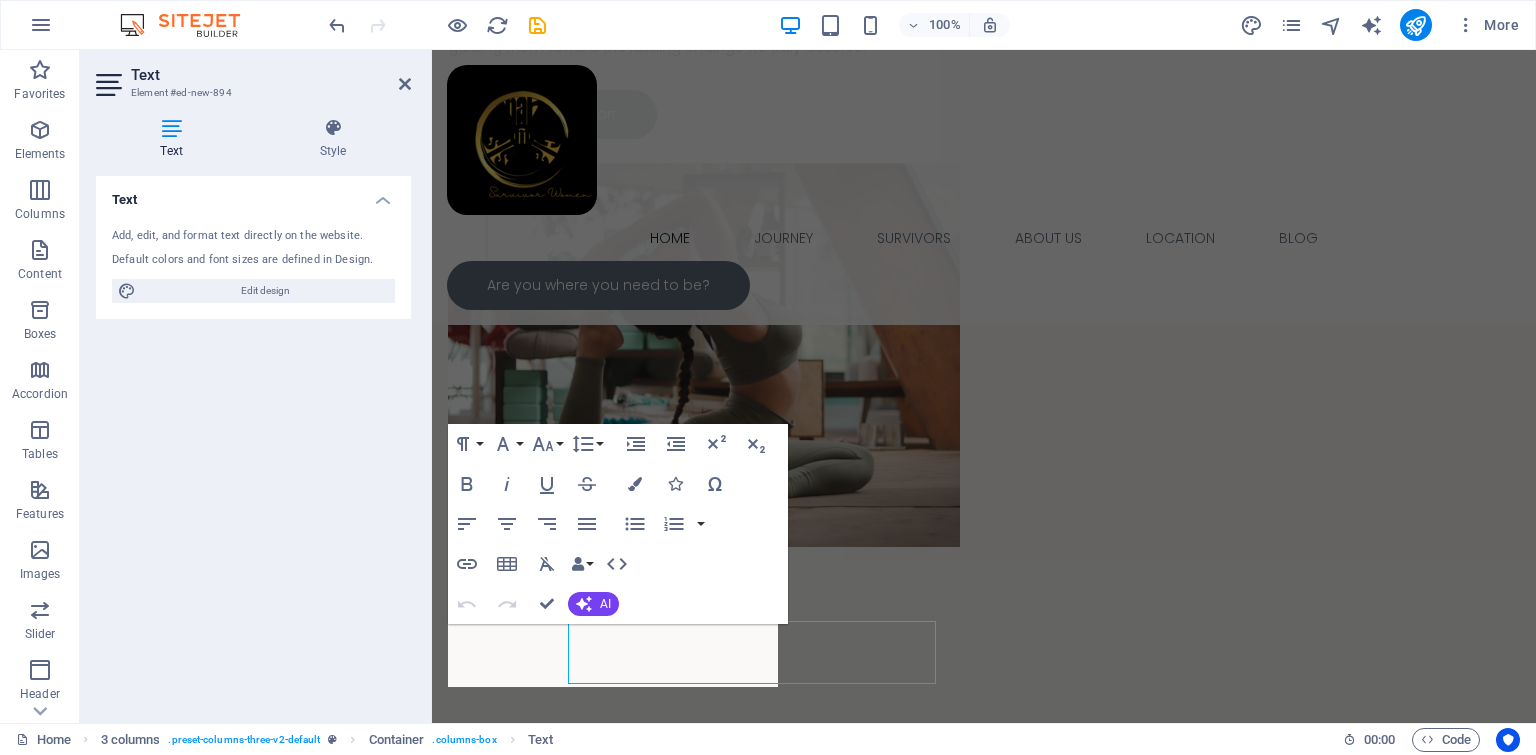 scroll, scrollTop: 1267, scrollLeft: 0, axis: vertical 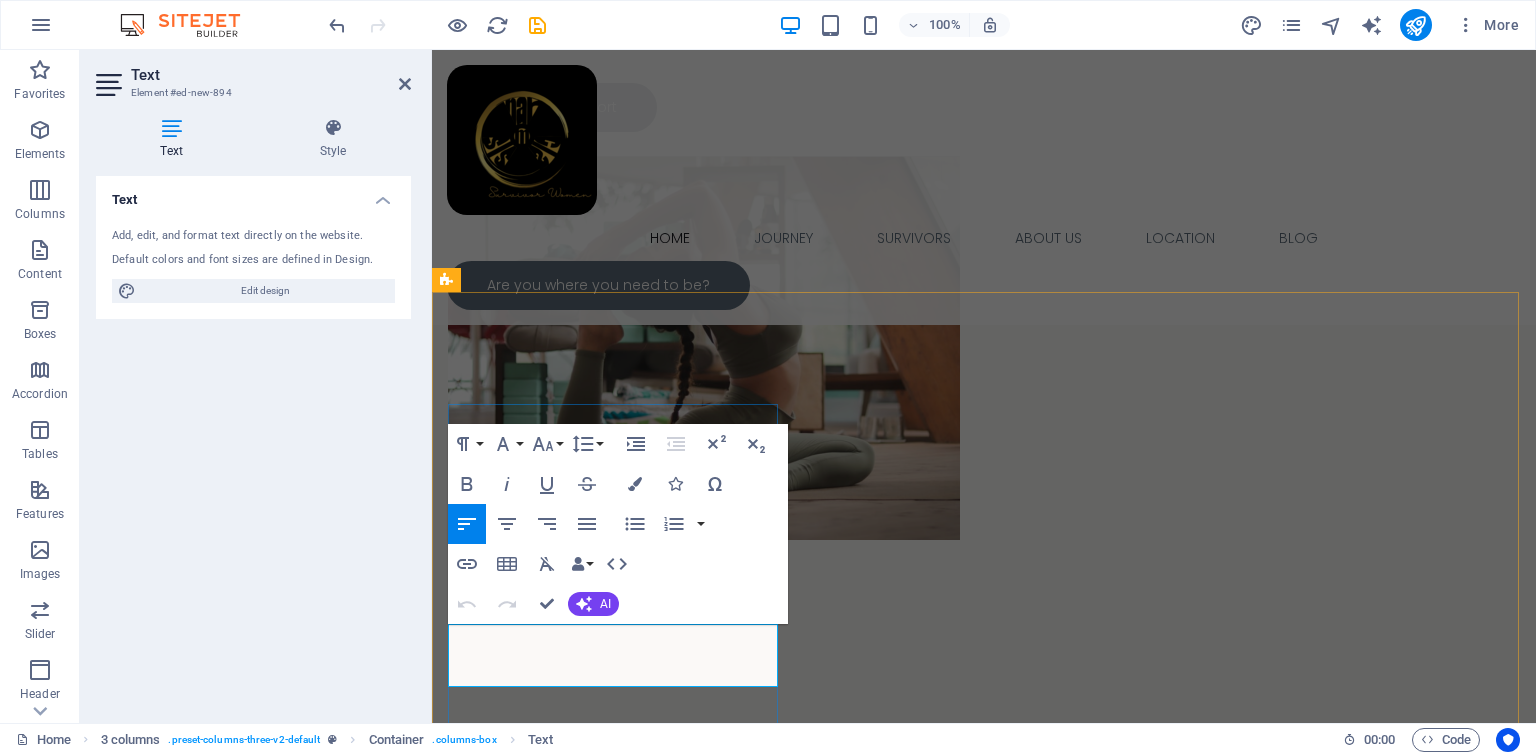 click on "Mind: Our minds create our uniqueness, which flourishes under proper care. We recognize the significance of protection and nurturing love." at bounding box center (616, 2543) 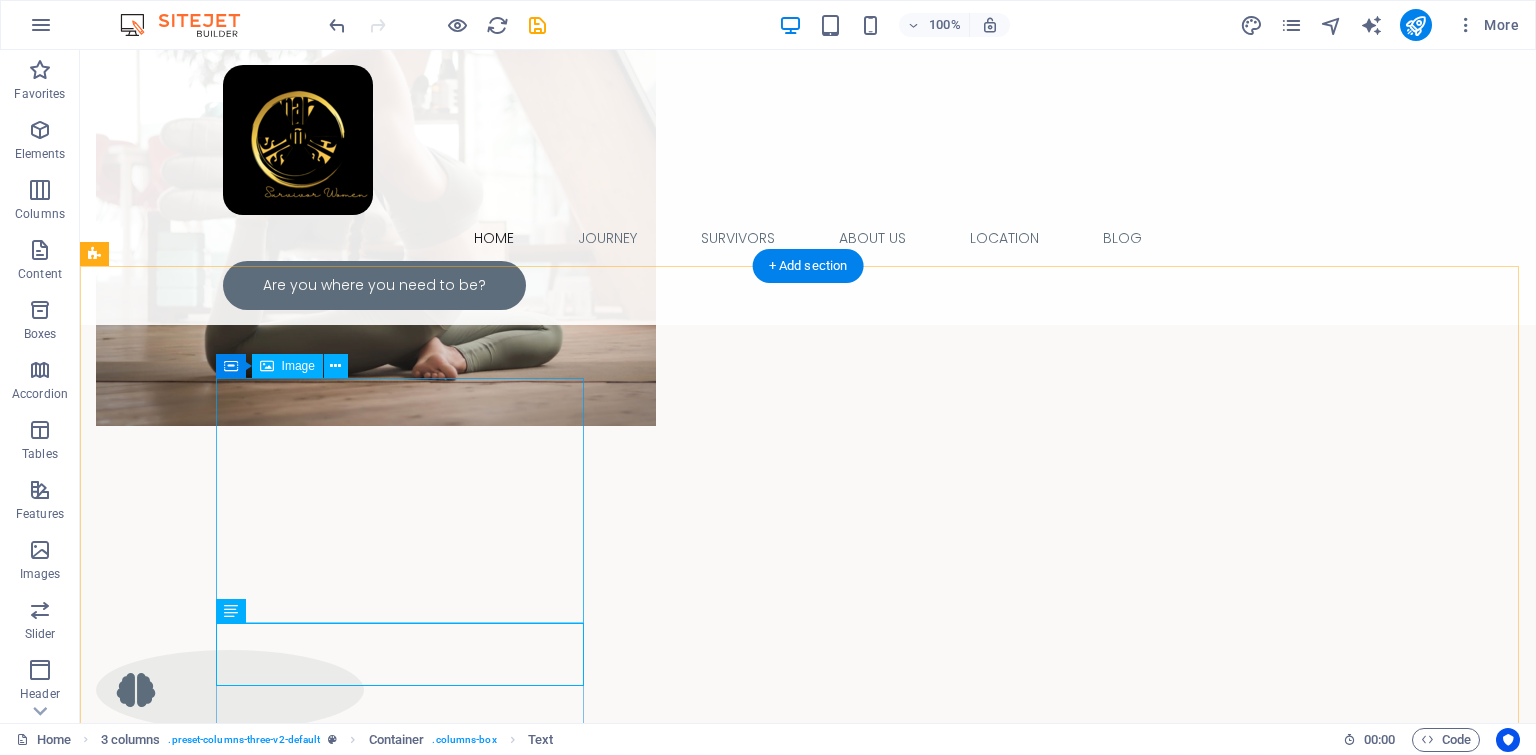 scroll, scrollTop: 1264, scrollLeft: 0, axis: vertical 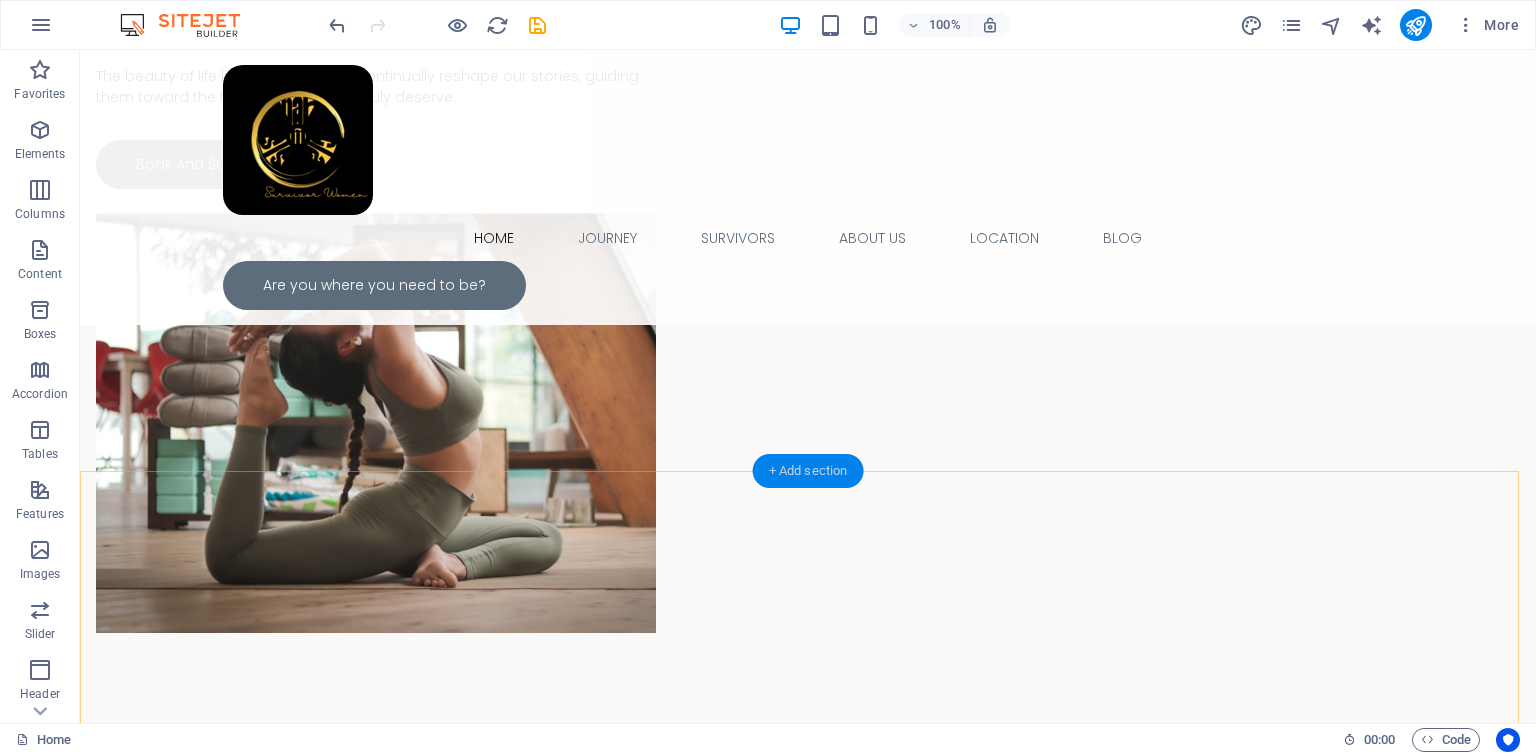 click on "+ Add section" at bounding box center (808, 471) 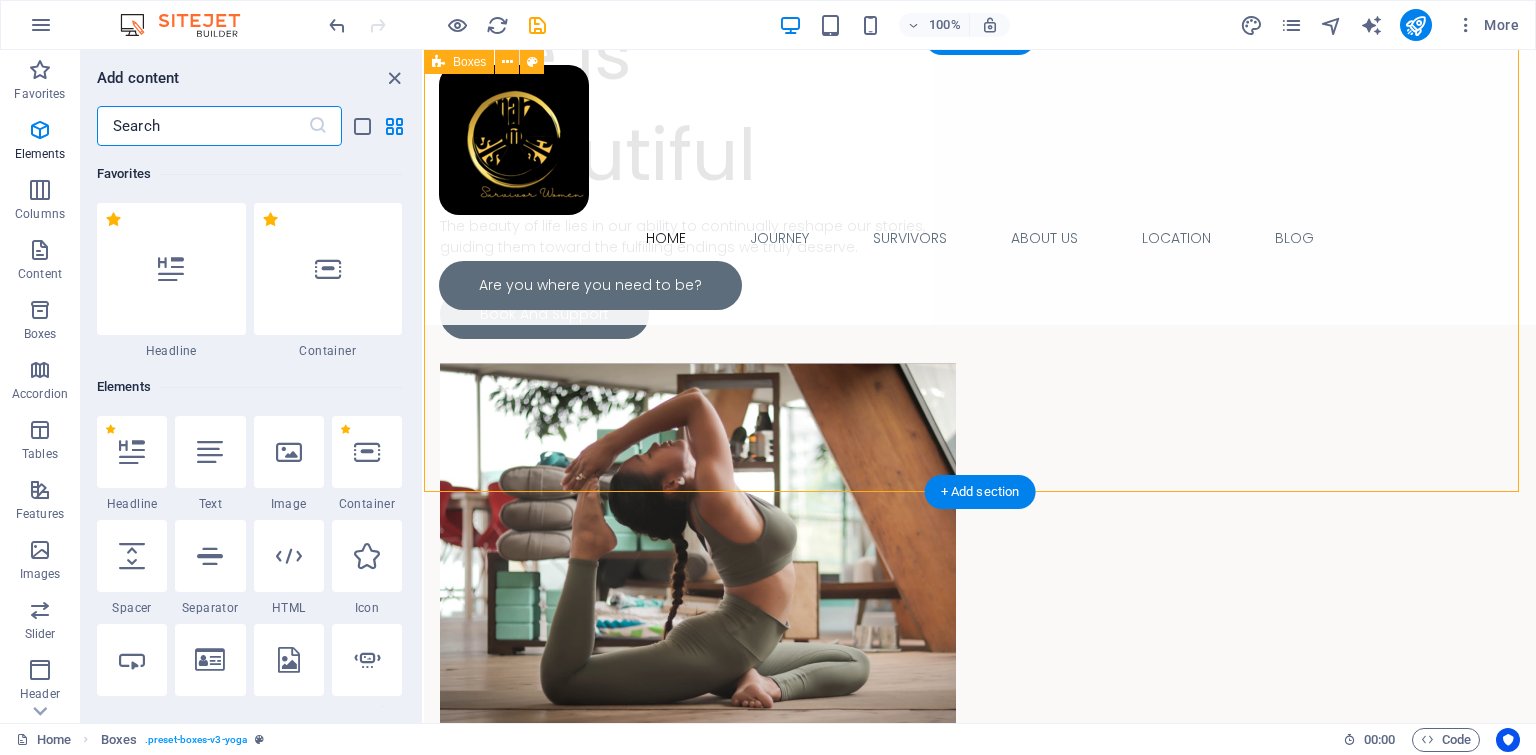 scroll, scrollTop: 1069, scrollLeft: 0, axis: vertical 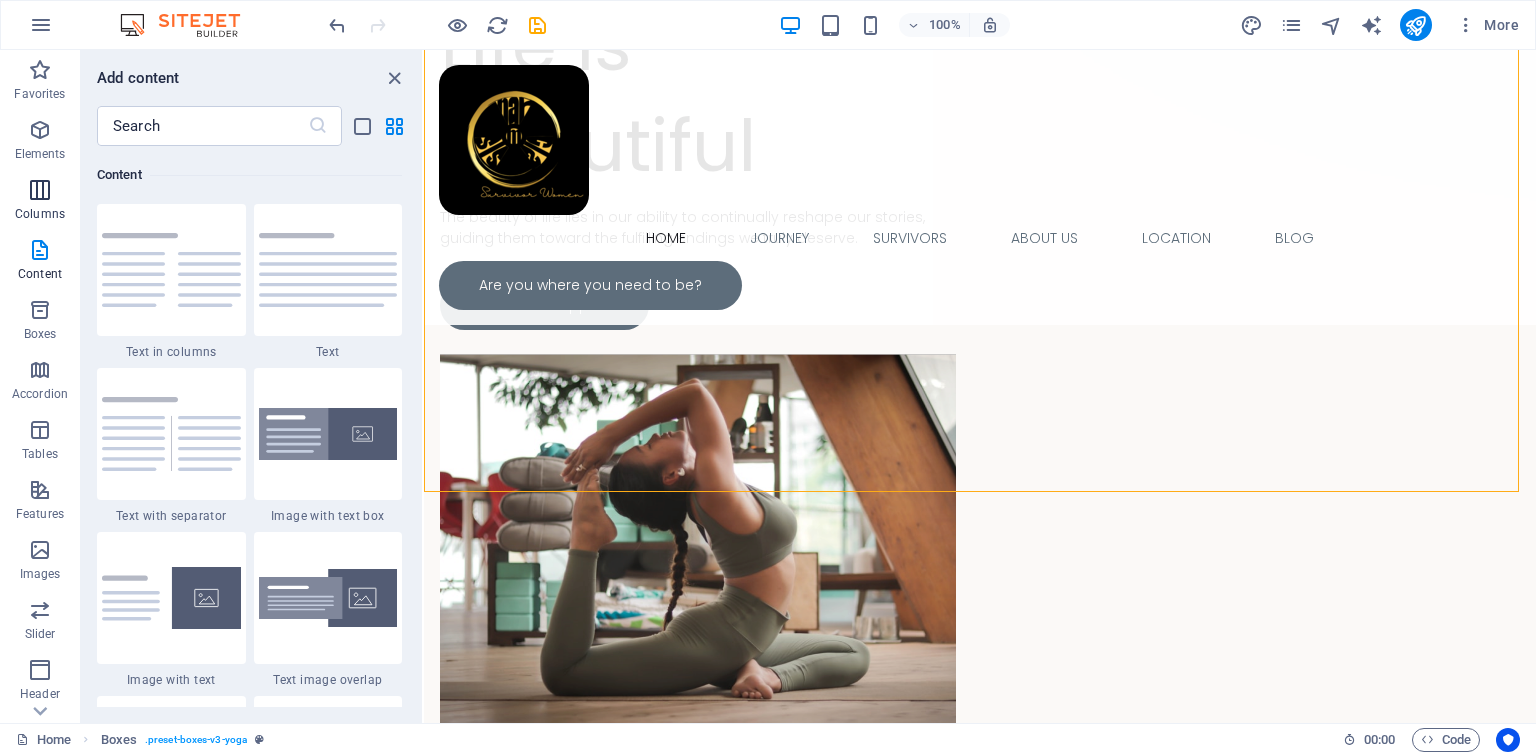 click at bounding box center [40, 190] 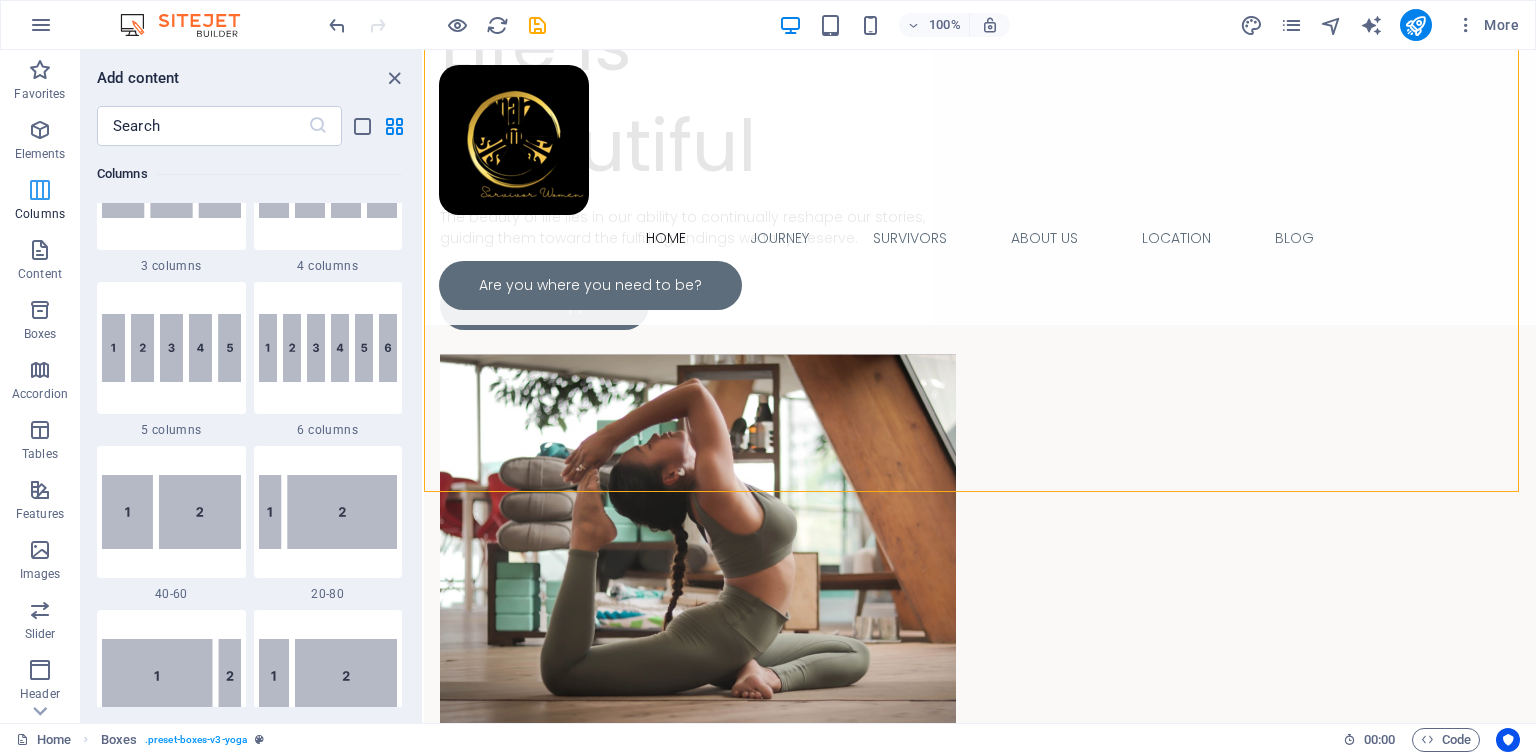 scroll, scrollTop: 989, scrollLeft: 0, axis: vertical 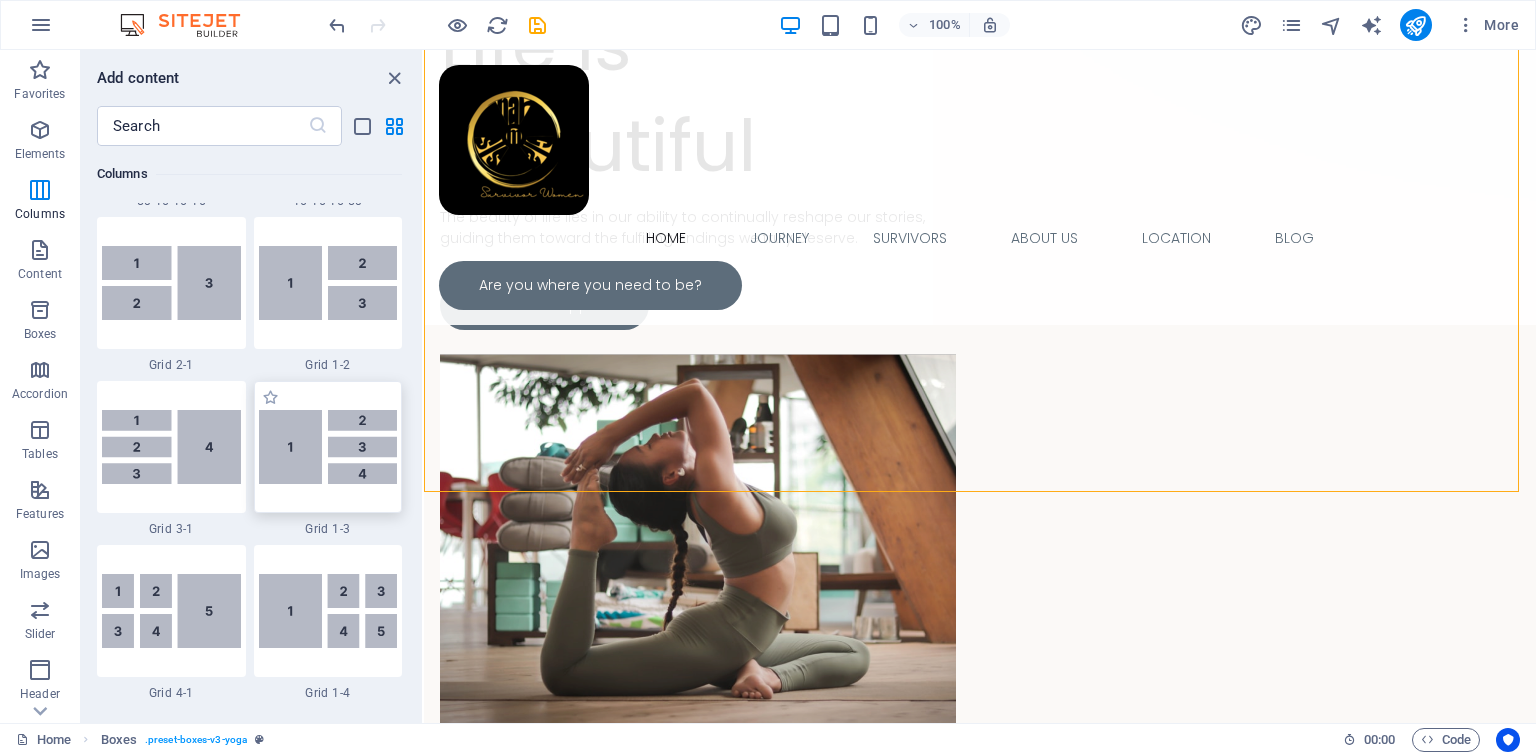 click at bounding box center [328, 447] 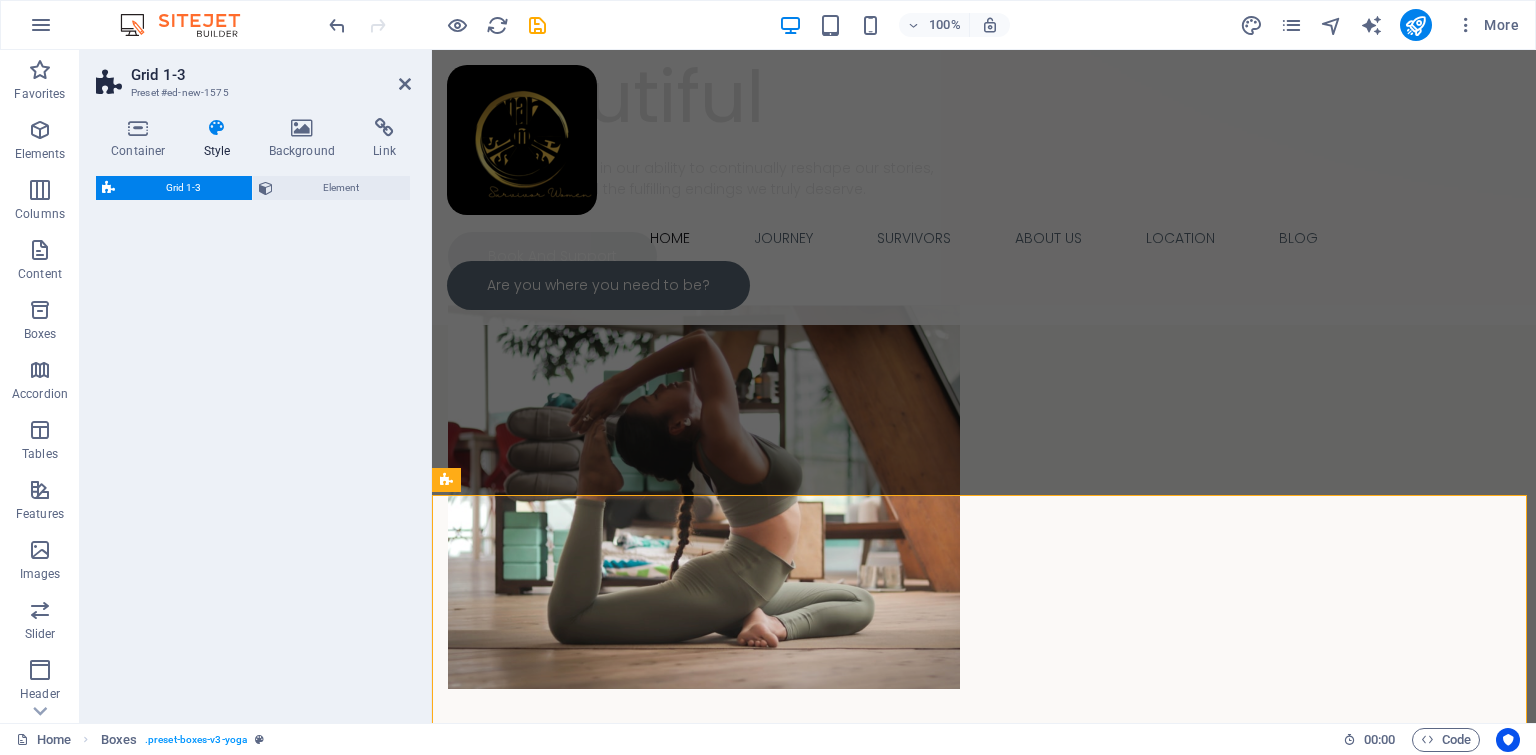 scroll, scrollTop: 1066, scrollLeft: 0, axis: vertical 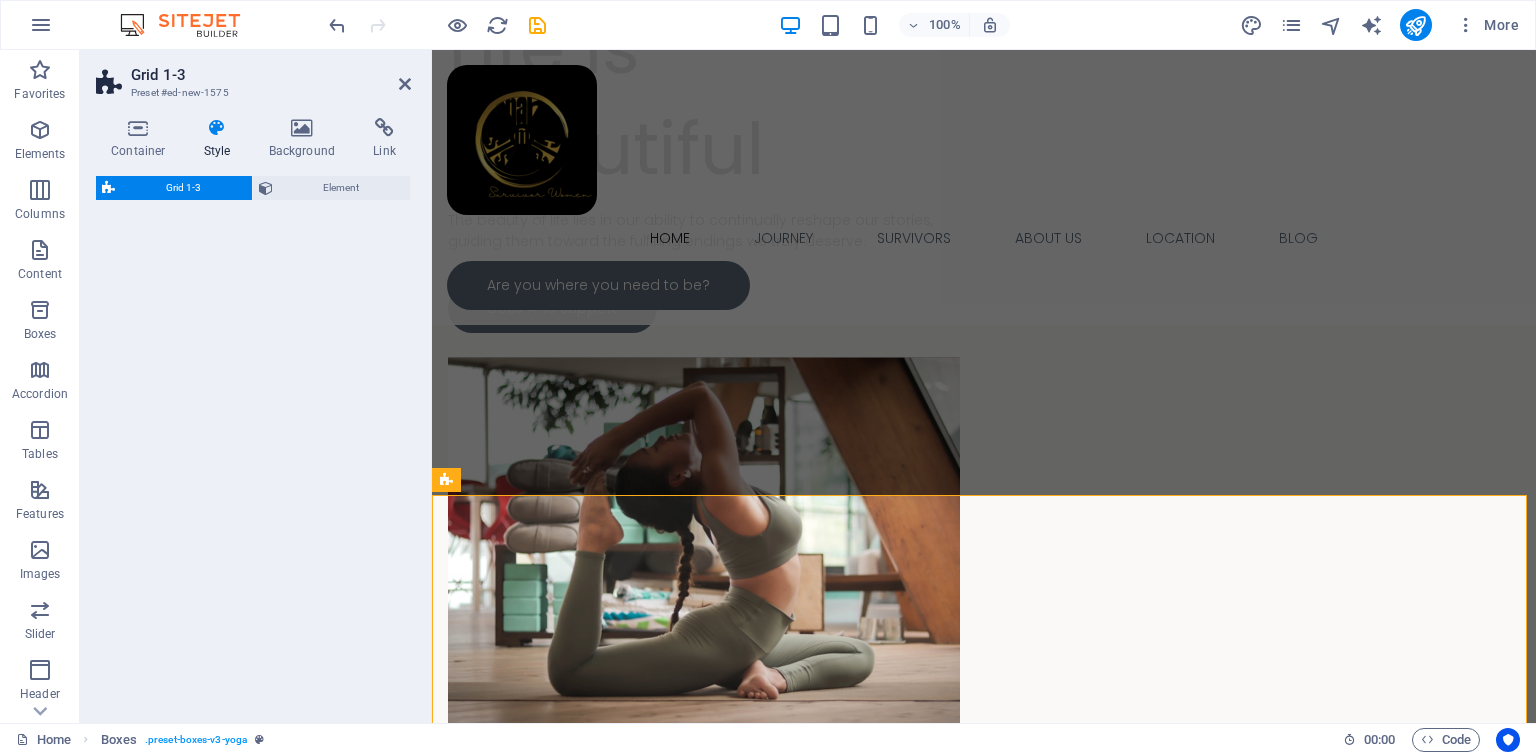 select on "rem" 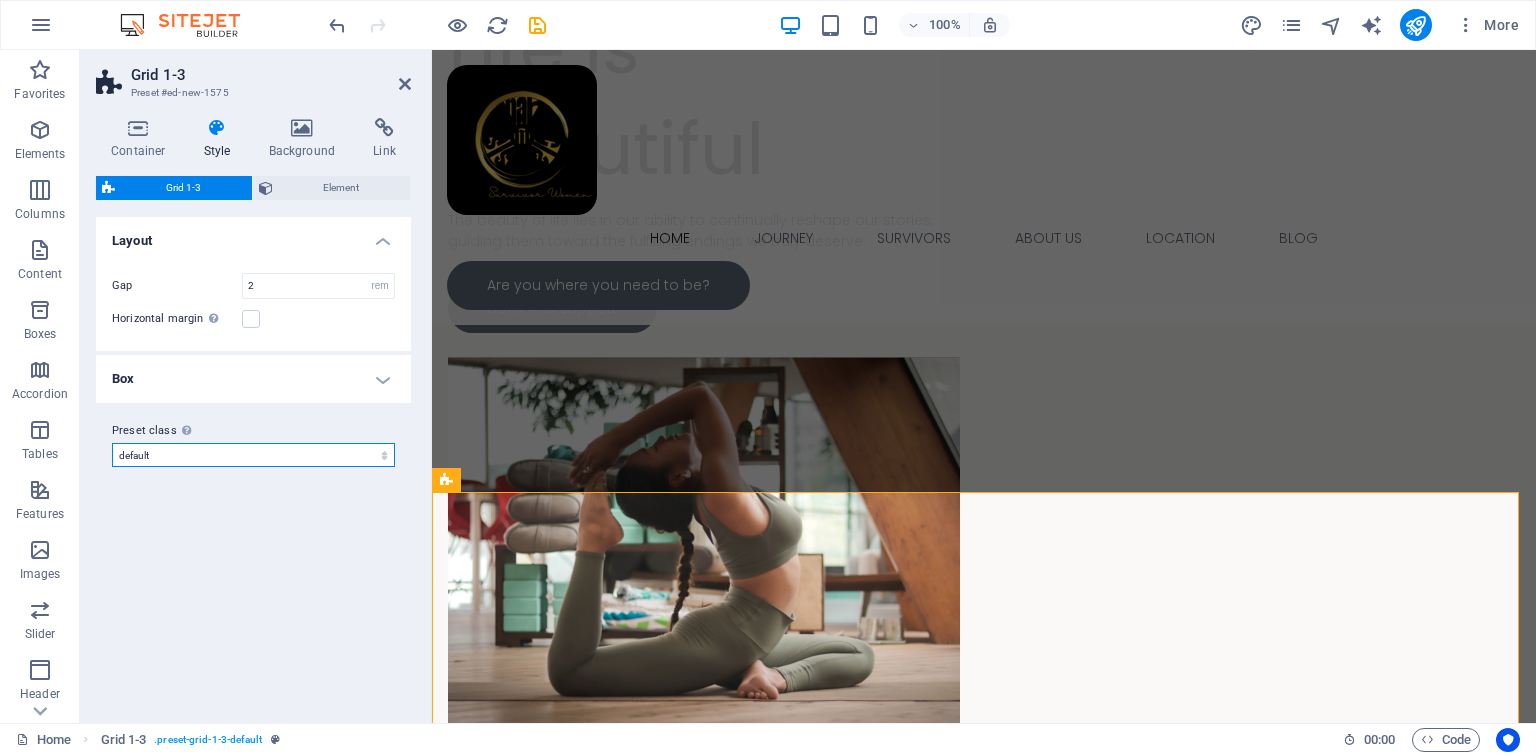 click on "default Add preset class" at bounding box center [253, 455] 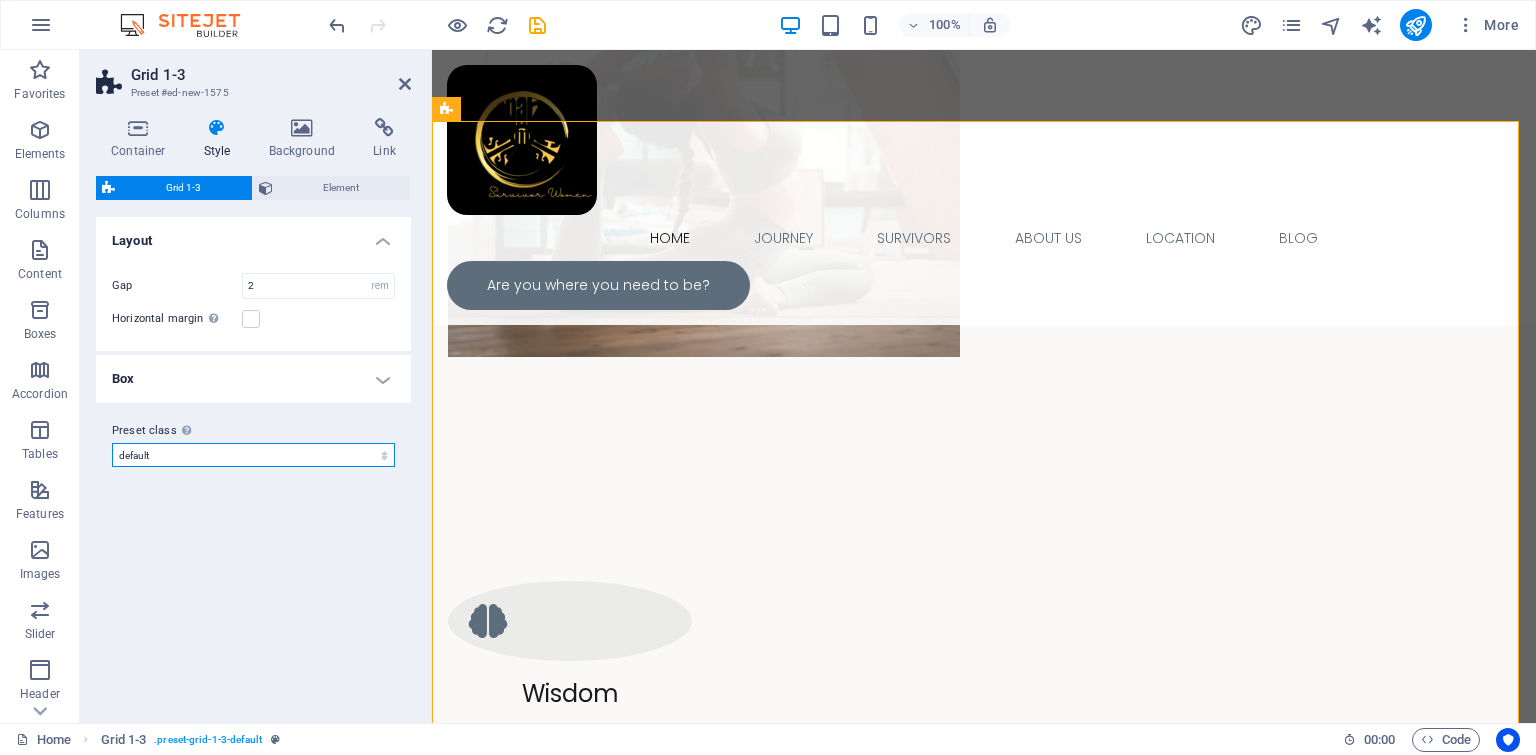 scroll, scrollTop: 1414, scrollLeft: 0, axis: vertical 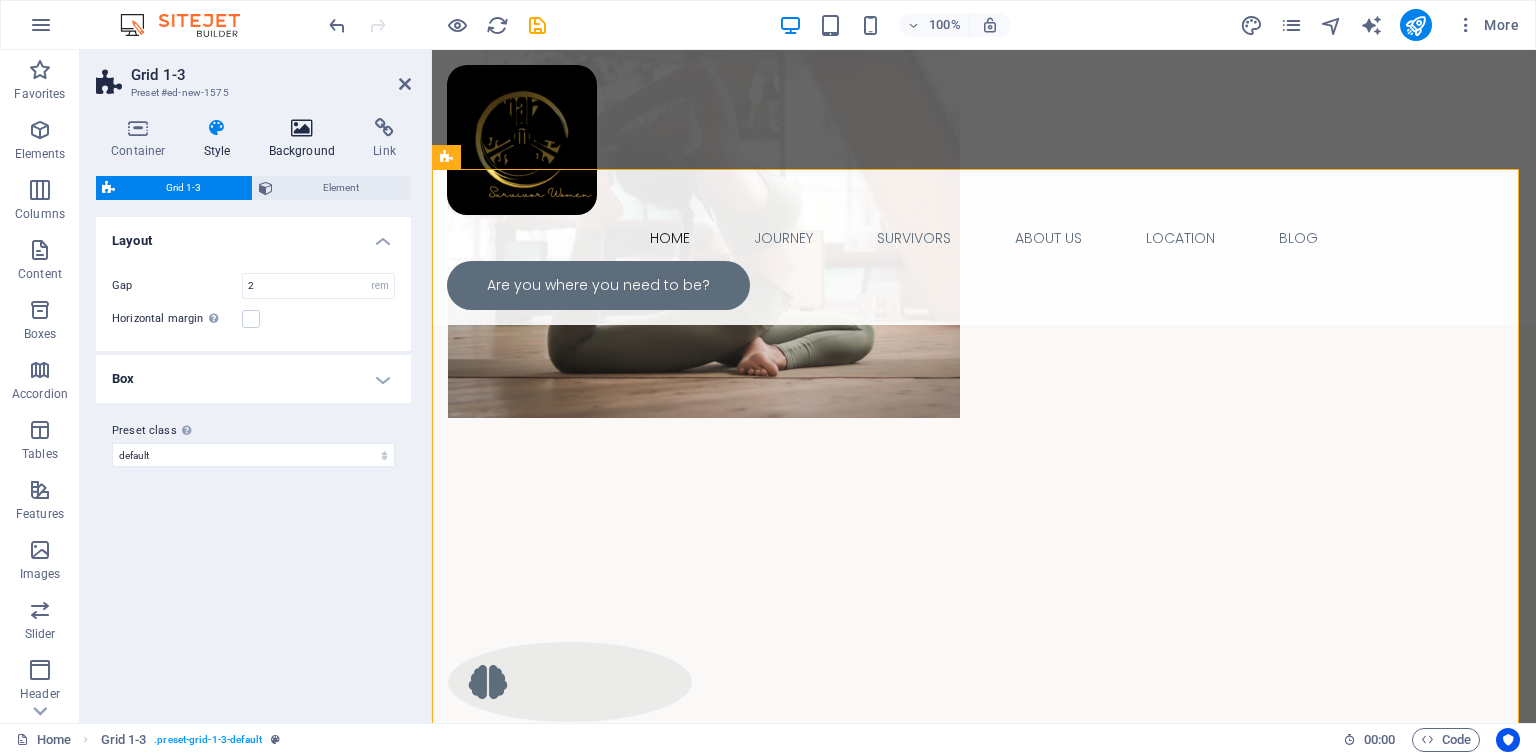 click at bounding box center (302, 128) 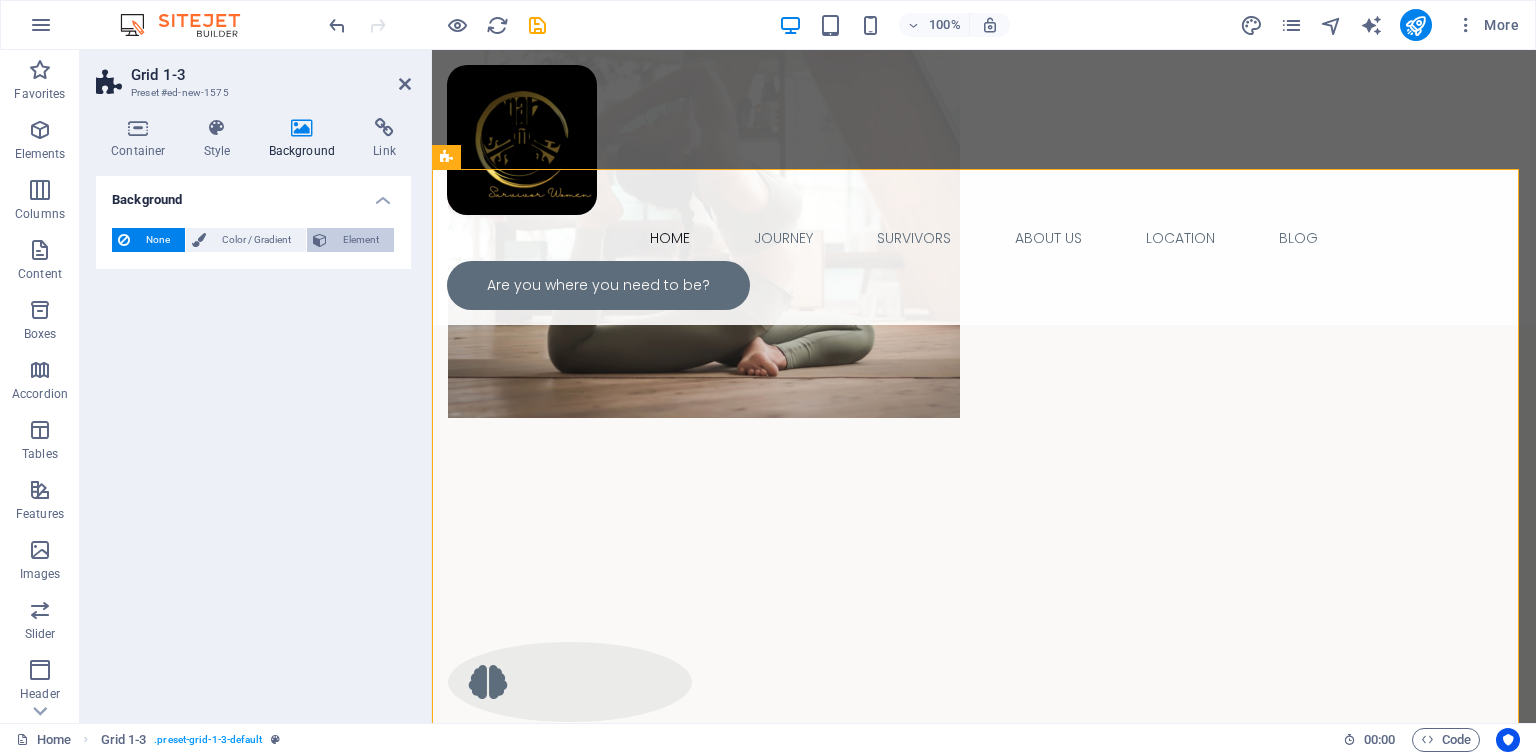 click on "Element" at bounding box center [360, 240] 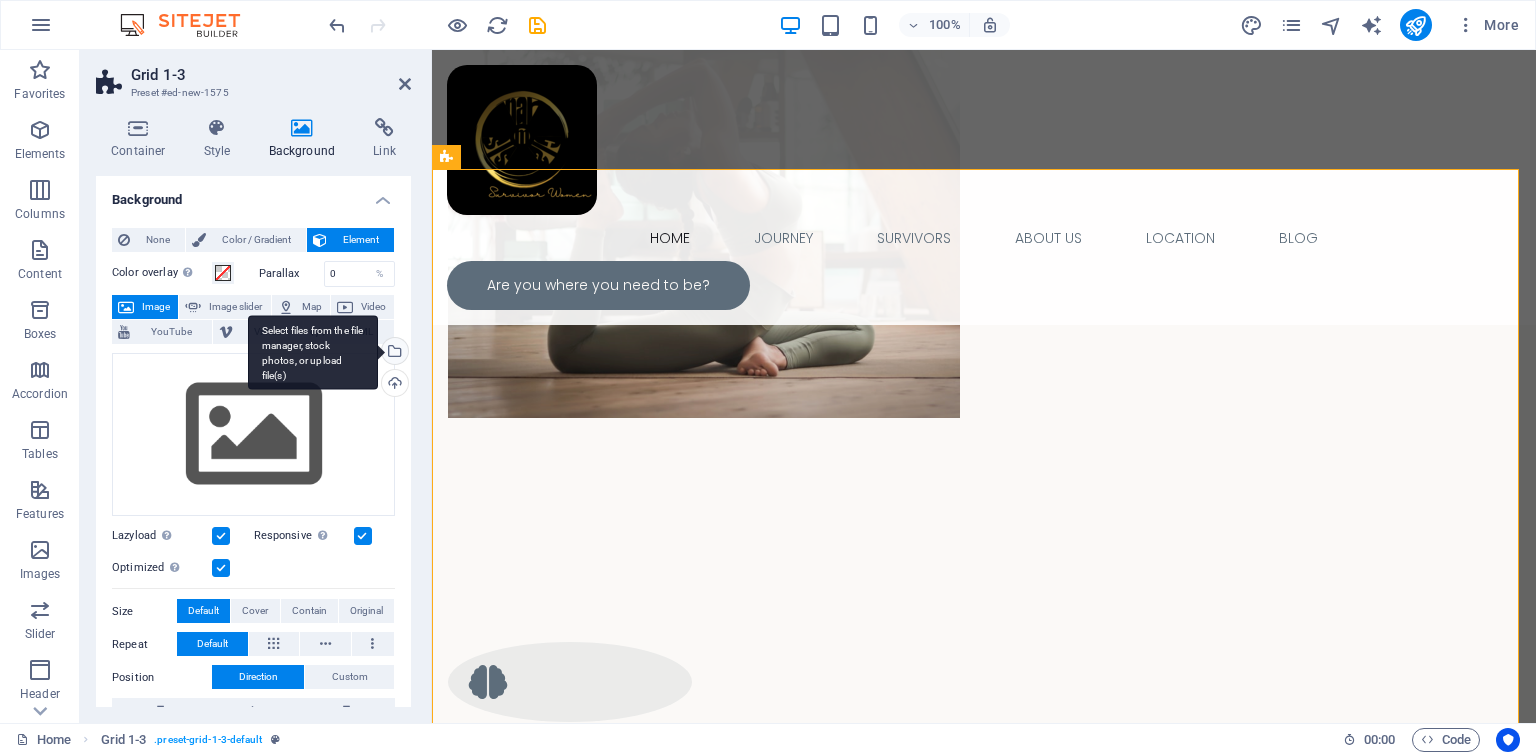 click on "Select files from the file manager, stock photos, or upload file(s)" at bounding box center [393, 353] 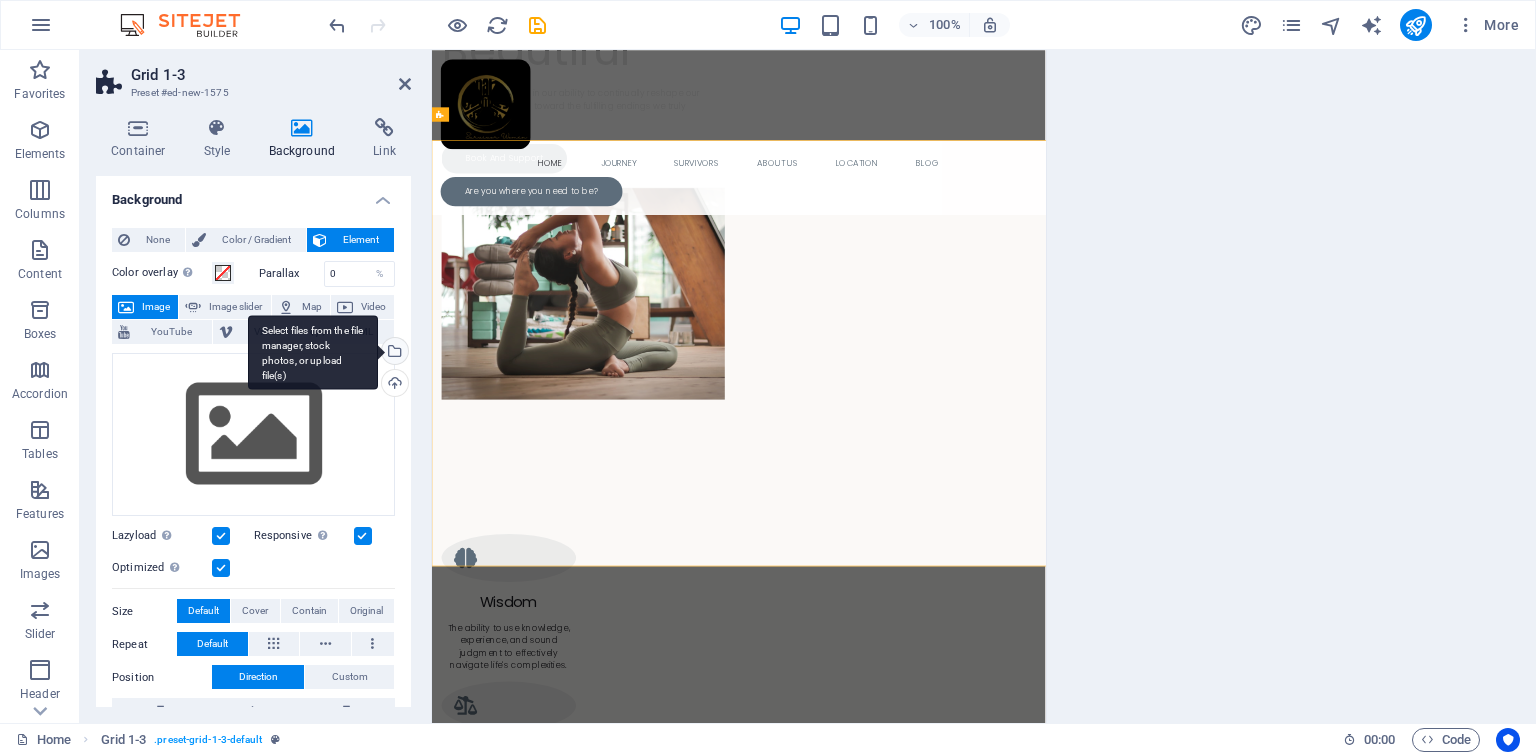 scroll, scrollTop: 1359, scrollLeft: 0, axis: vertical 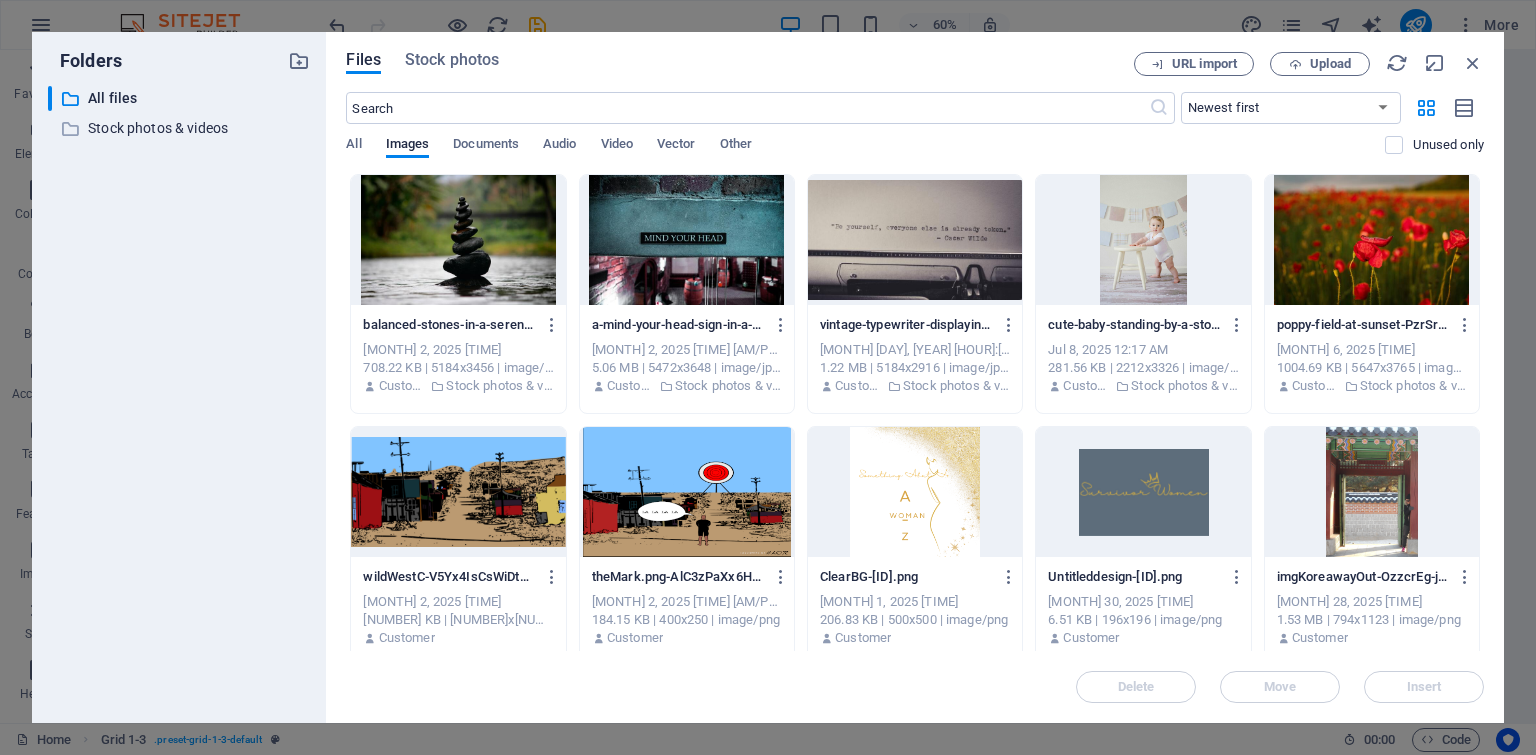click at bounding box center [458, 240] 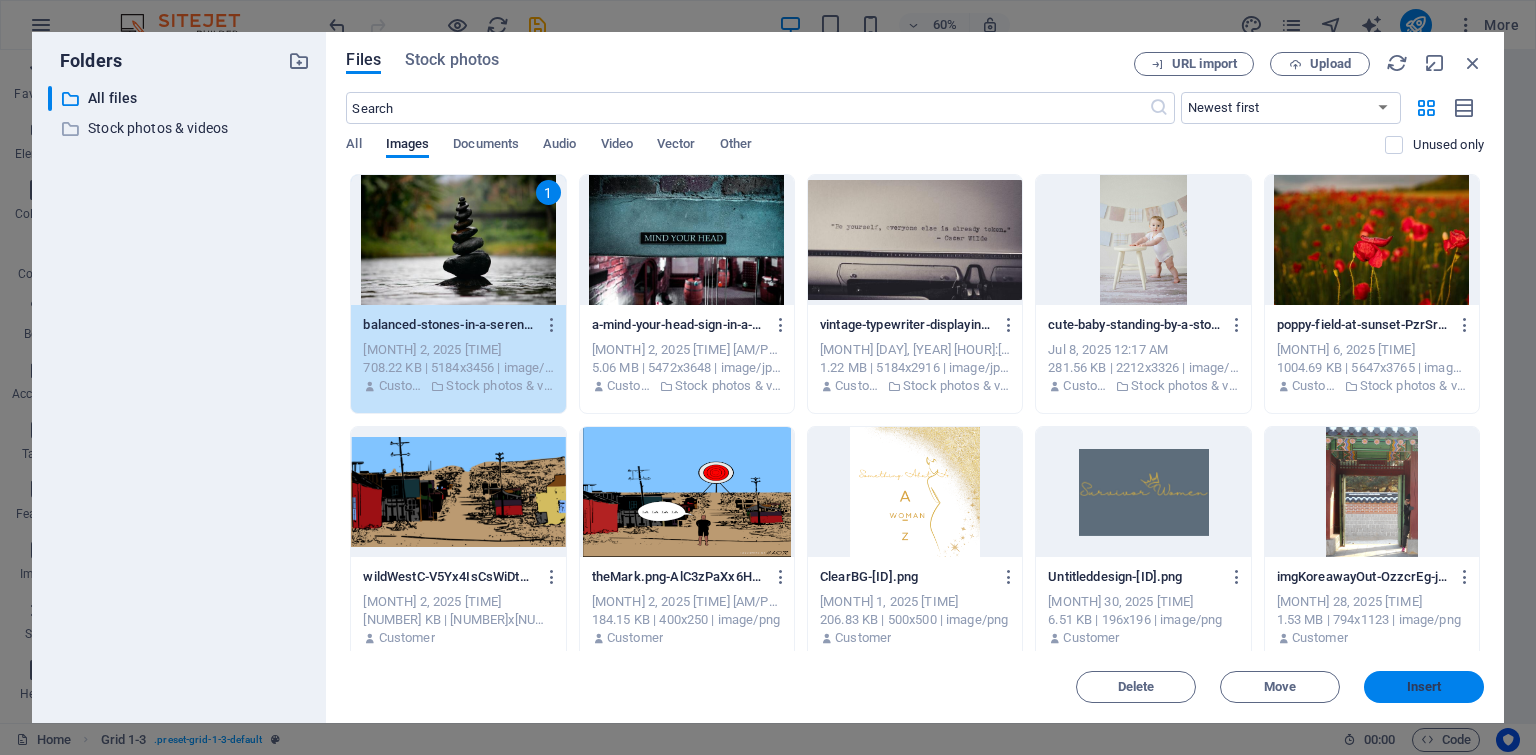 click on "Insert" at bounding box center (1424, 687) 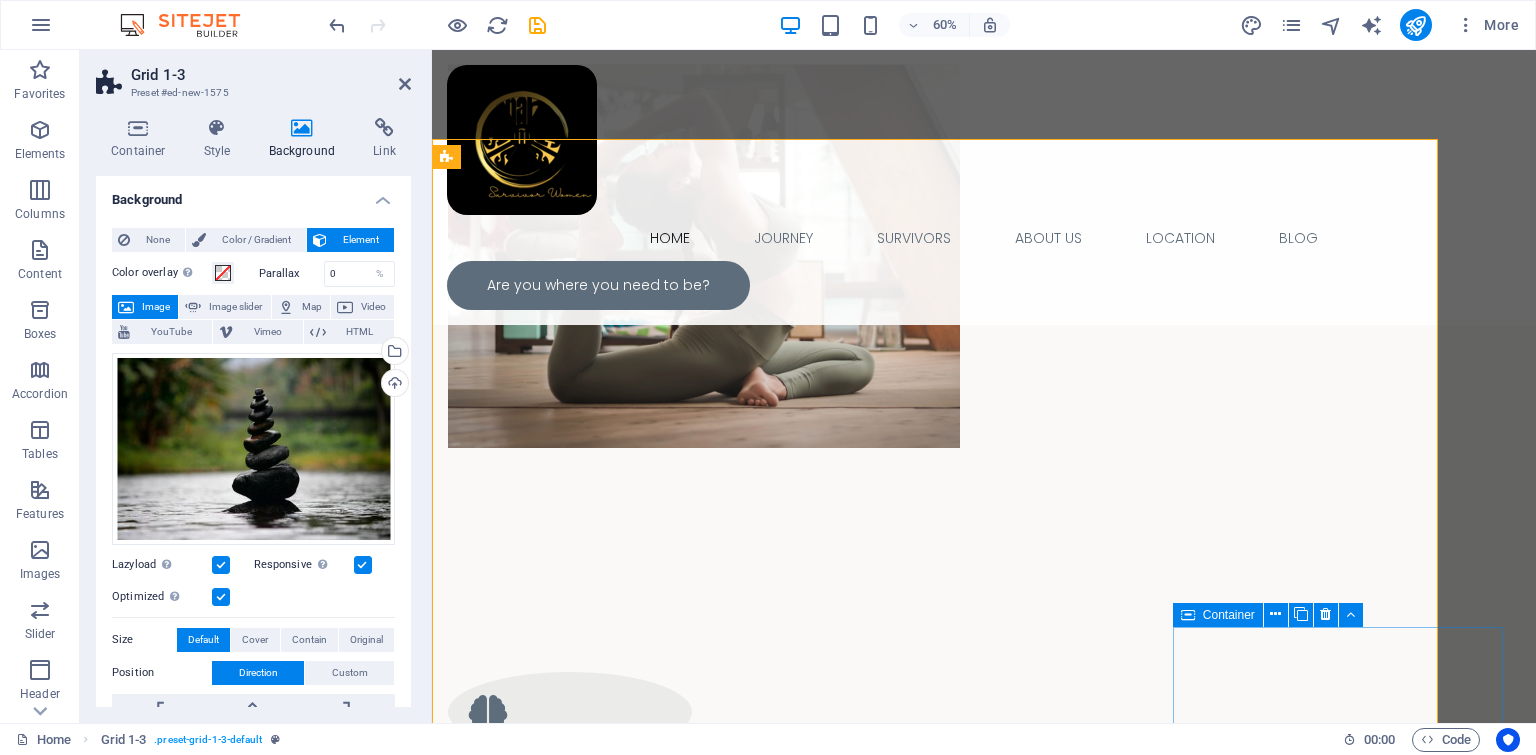 scroll, scrollTop: 1389, scrollLeft: 0, axis: vertical 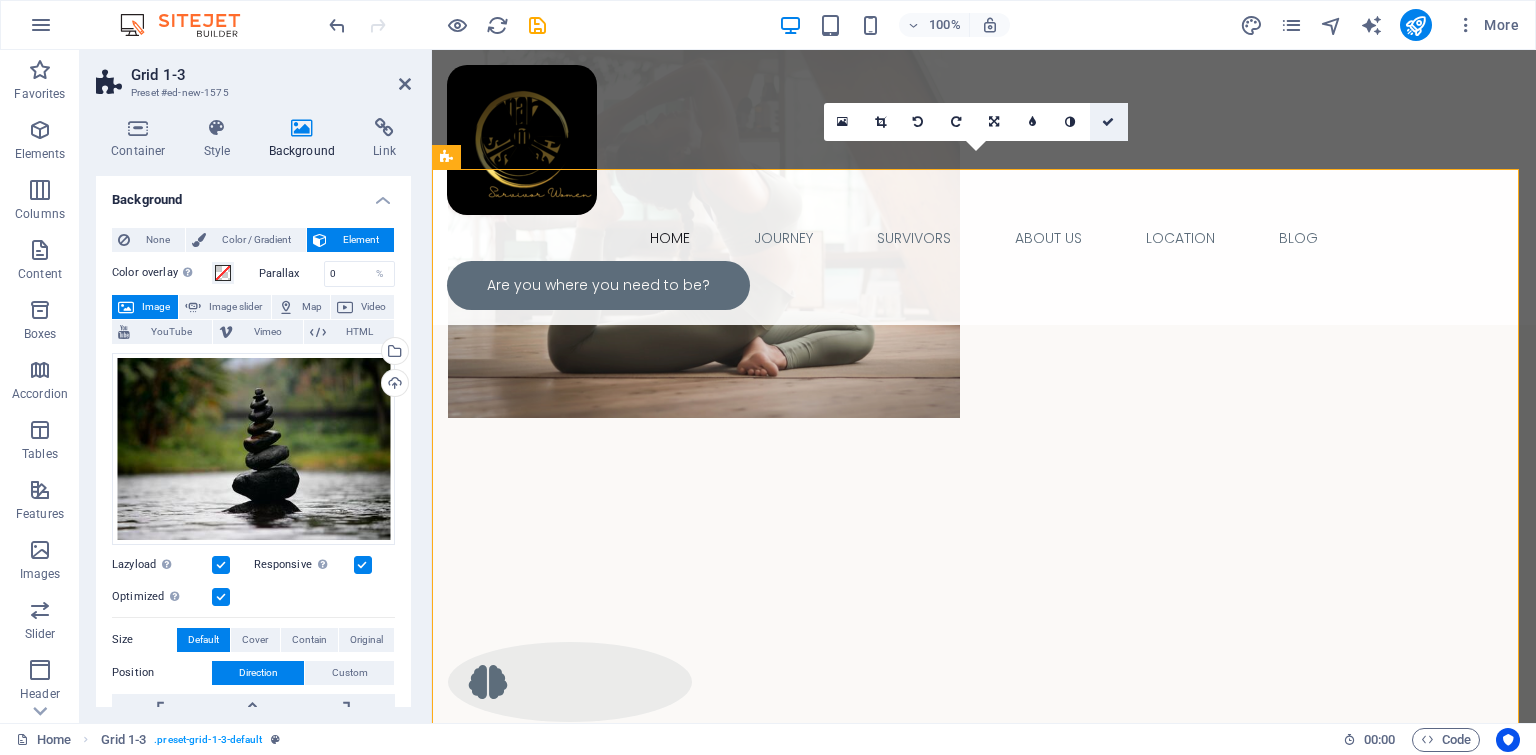 click at bounding box center [1108, 122] 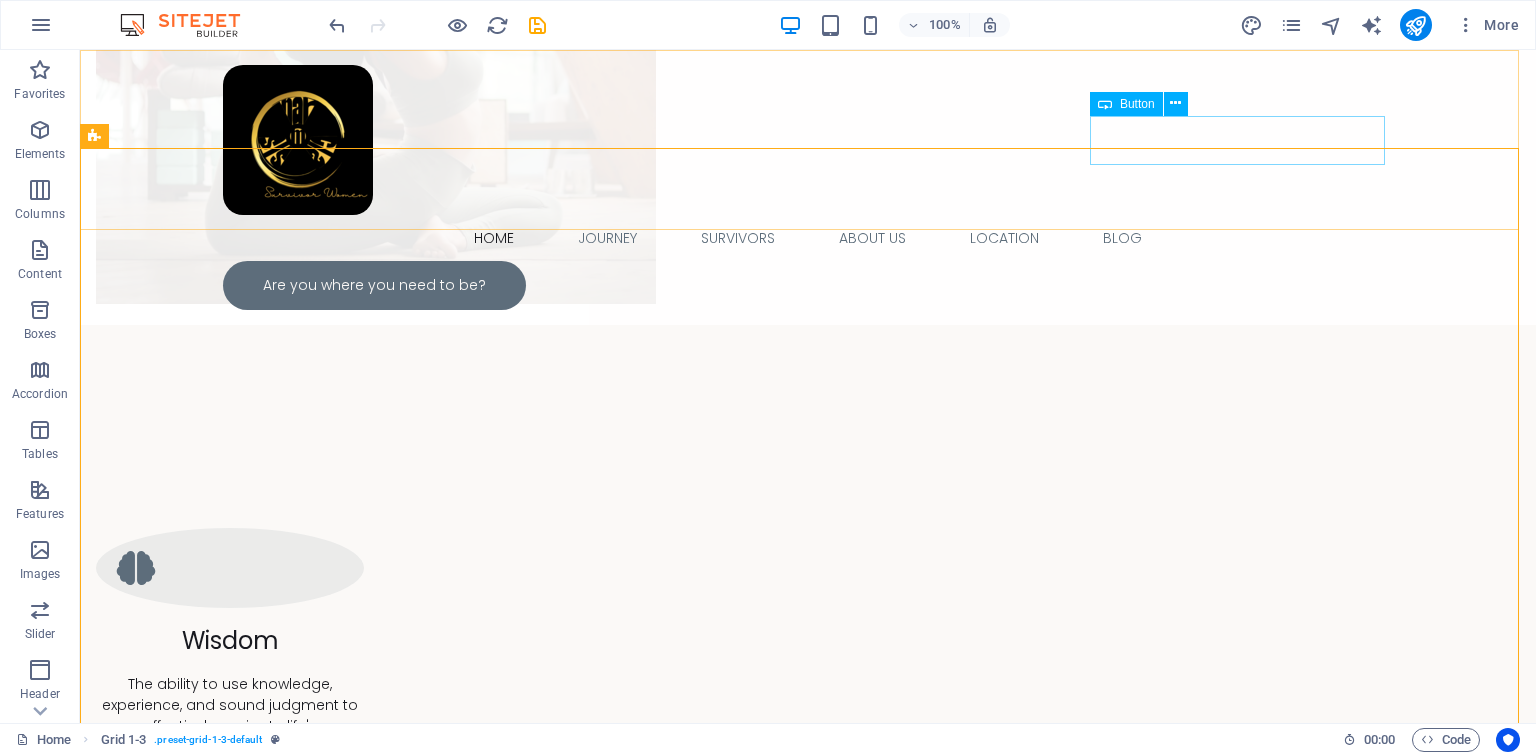 scroll, scrollTop: 1383, scrollLeft: 0, axis: vertical 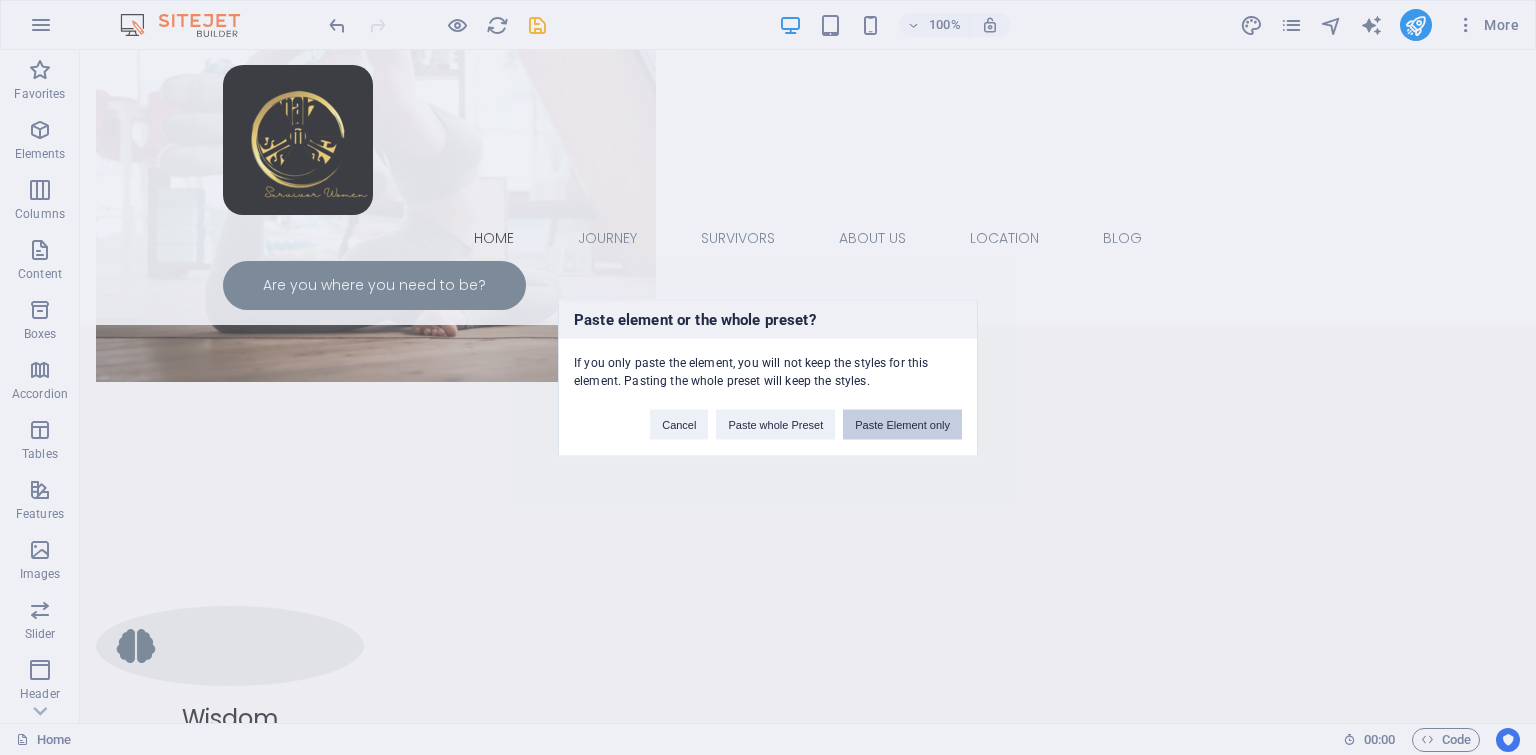 click on "Paste Element only" at bounding box center (902, 424) 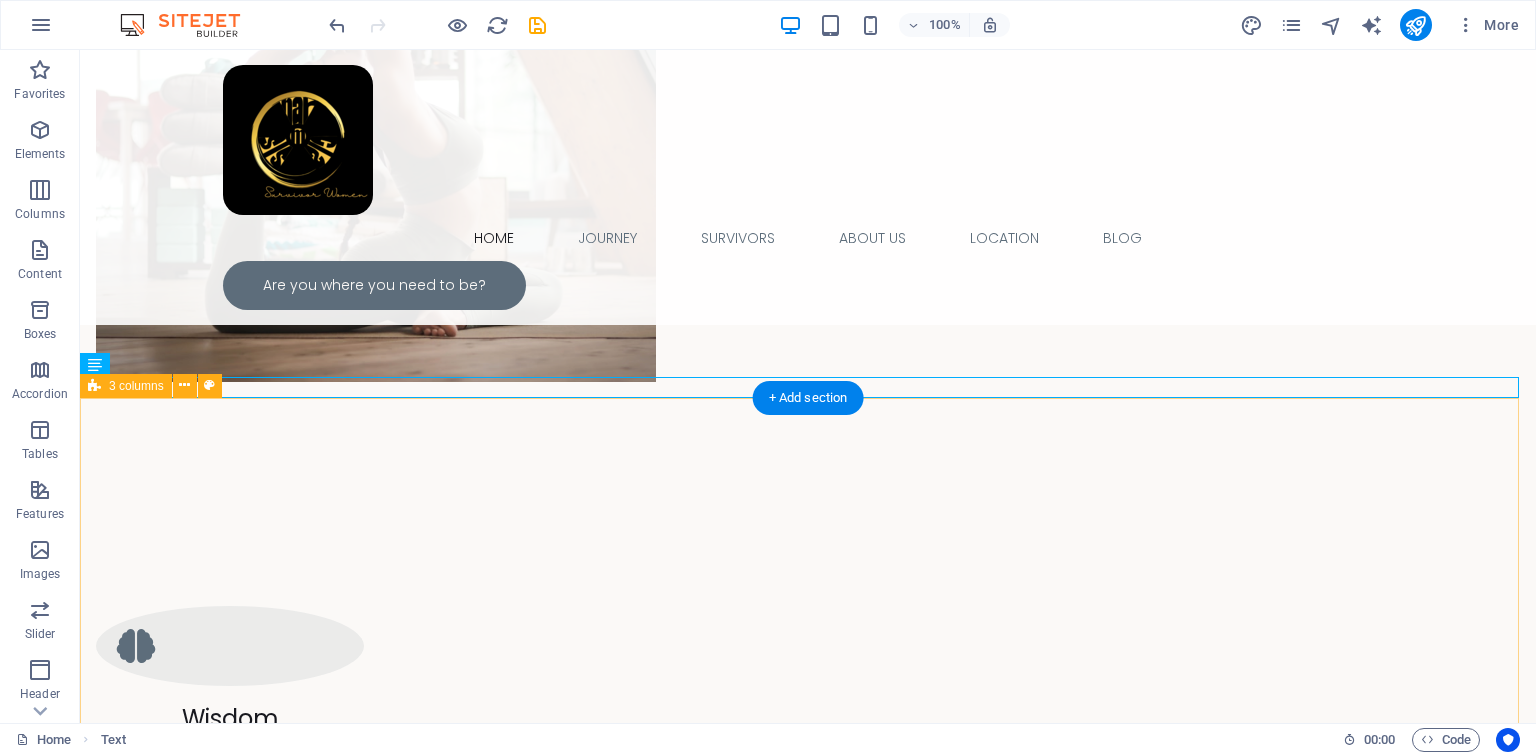scroll, scrollTop: 1864, scrollLeft: 0, axis: vertical 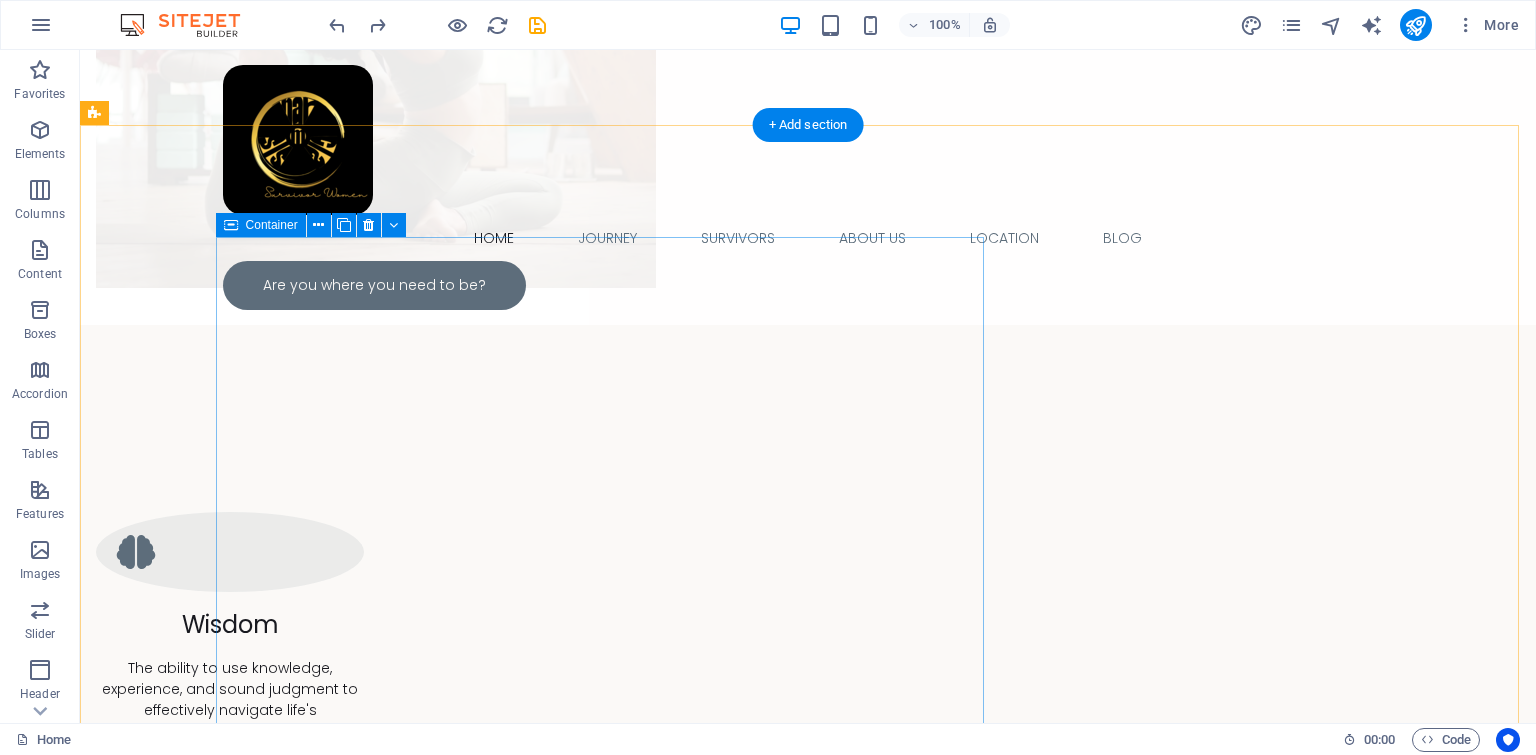 click on "Add elements" at bounding box center (421, 2389) 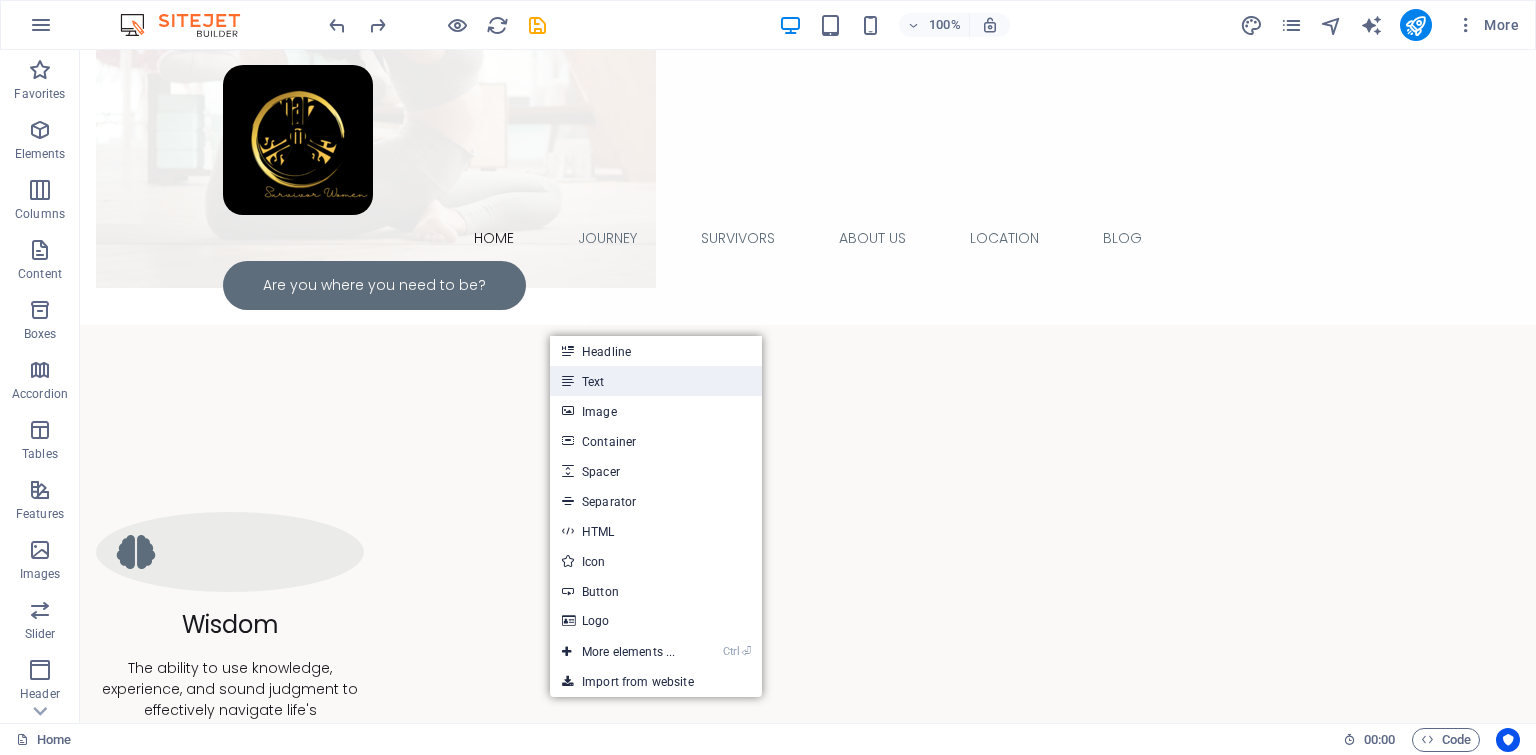 click on "Text" at bounding box center (656, 381) 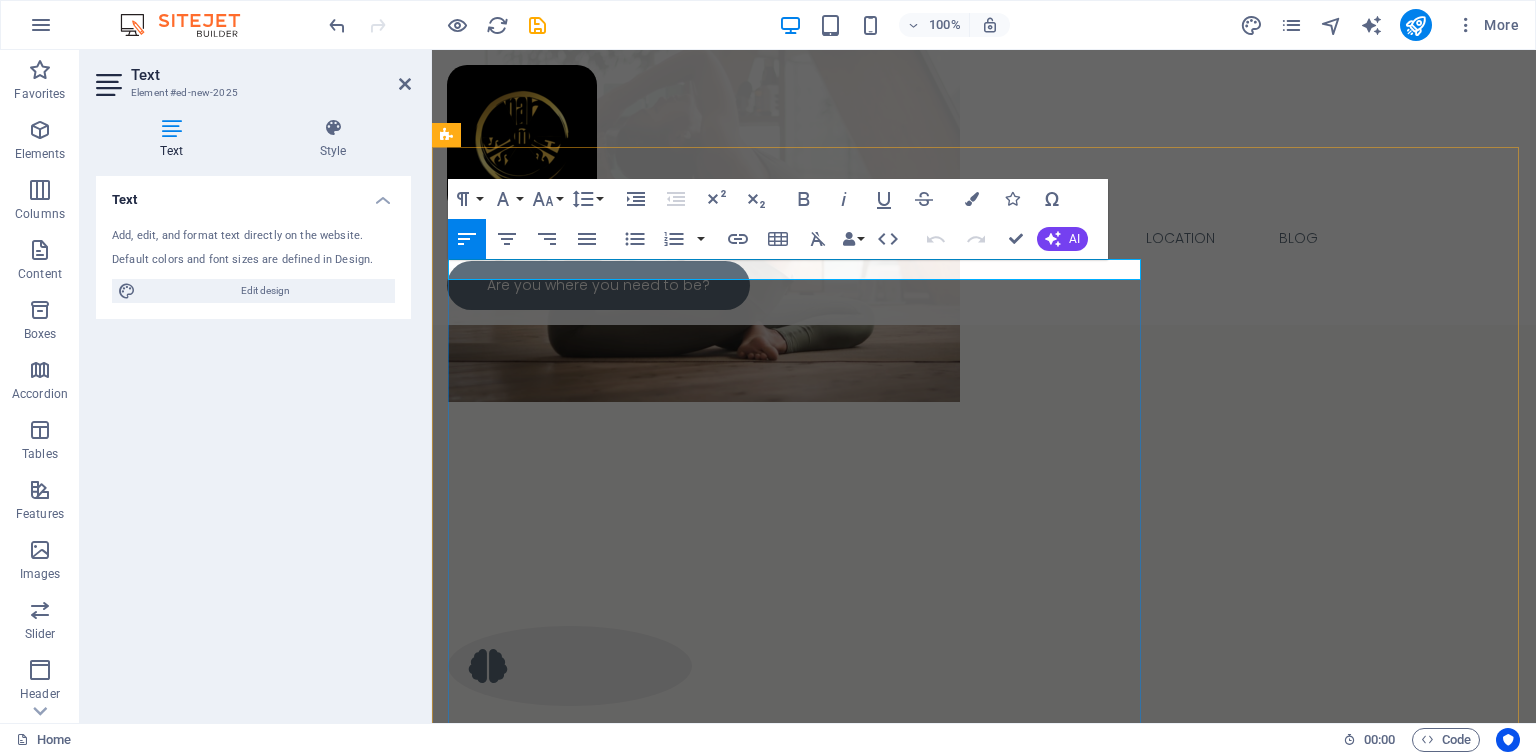 scroll, scrollTop: 1412, scrollLeft: 0, axis: vertical 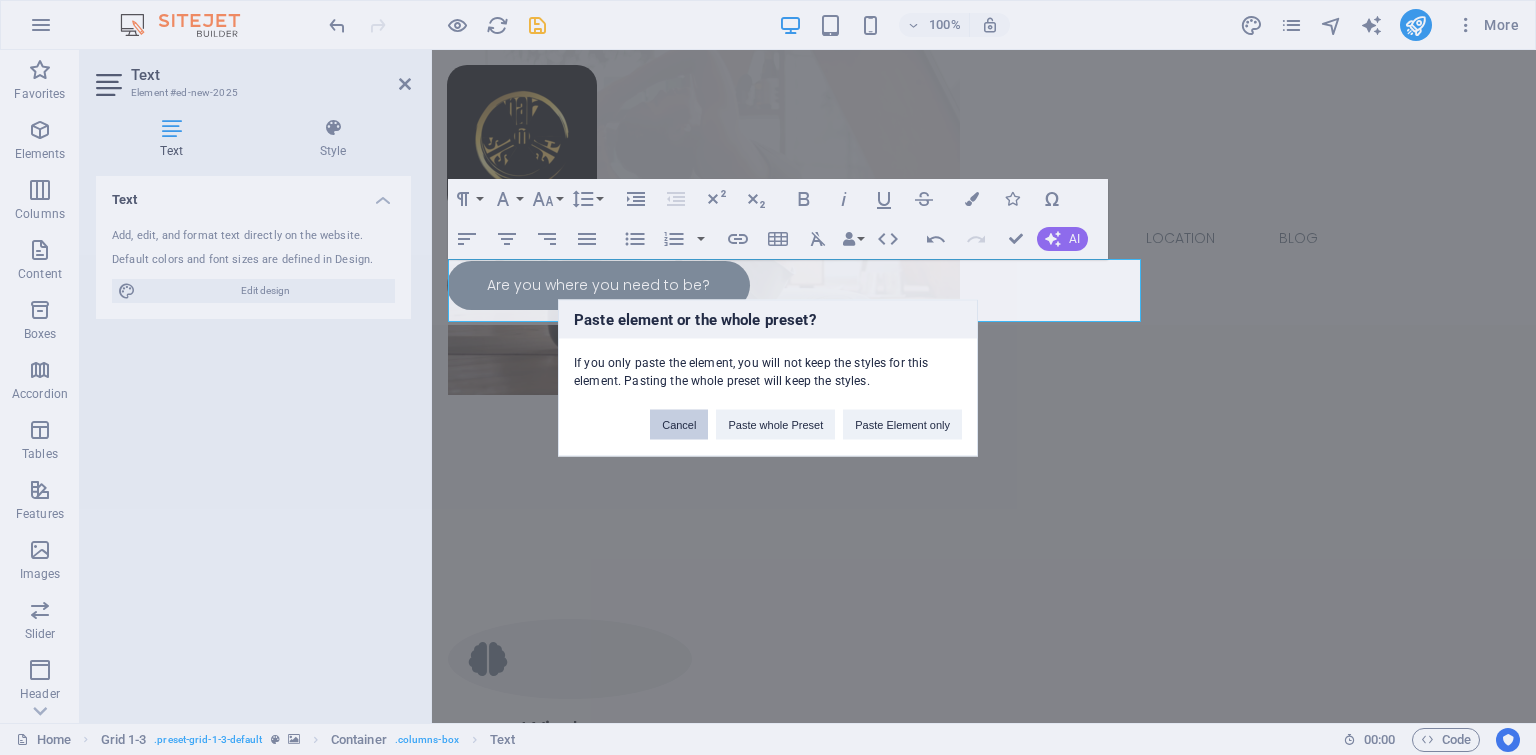 click on "Cancel" at bounding box center [679, 424] 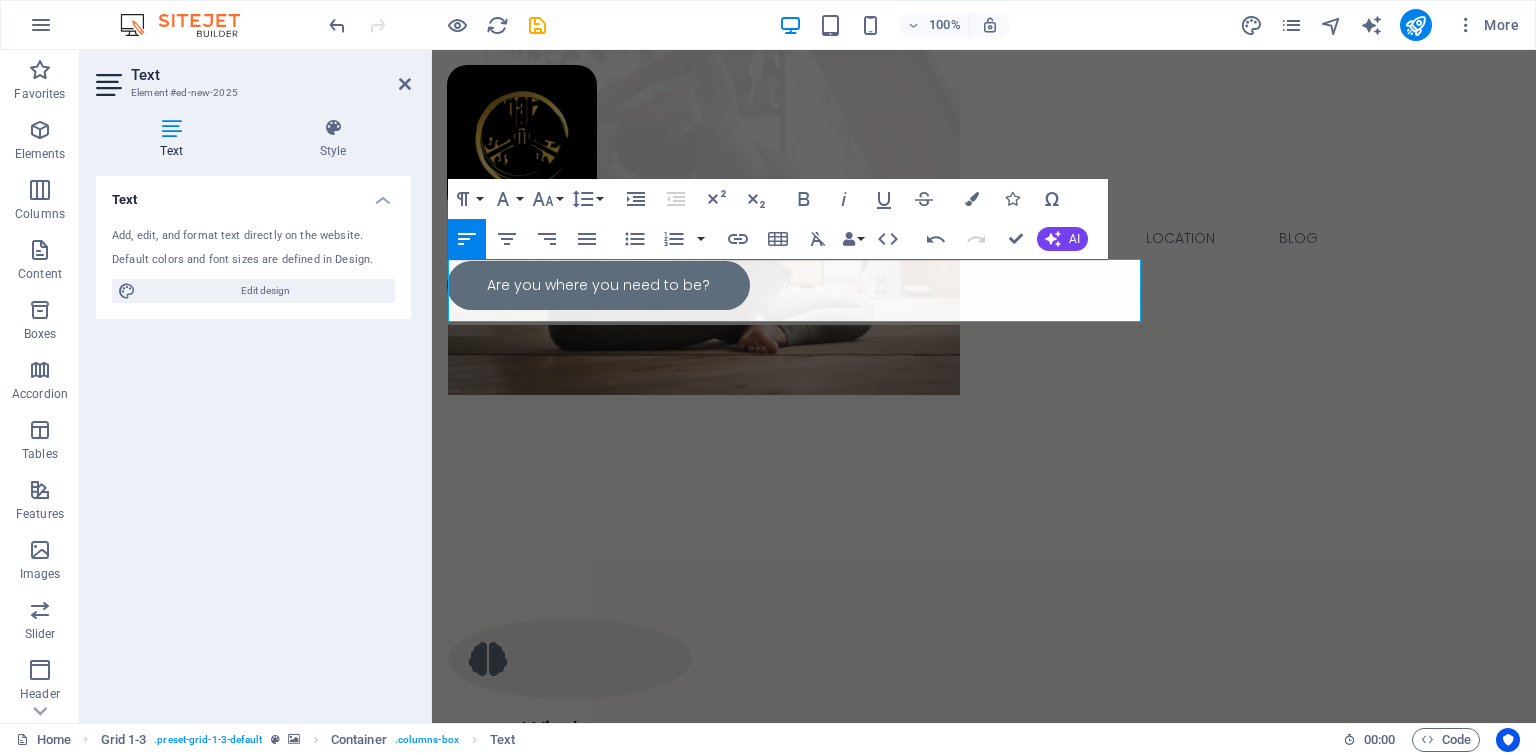 drag, startPoint x: 888, startPoint y: 316, endPoint x: 860, endPoint y: 330, distance: 31.304953 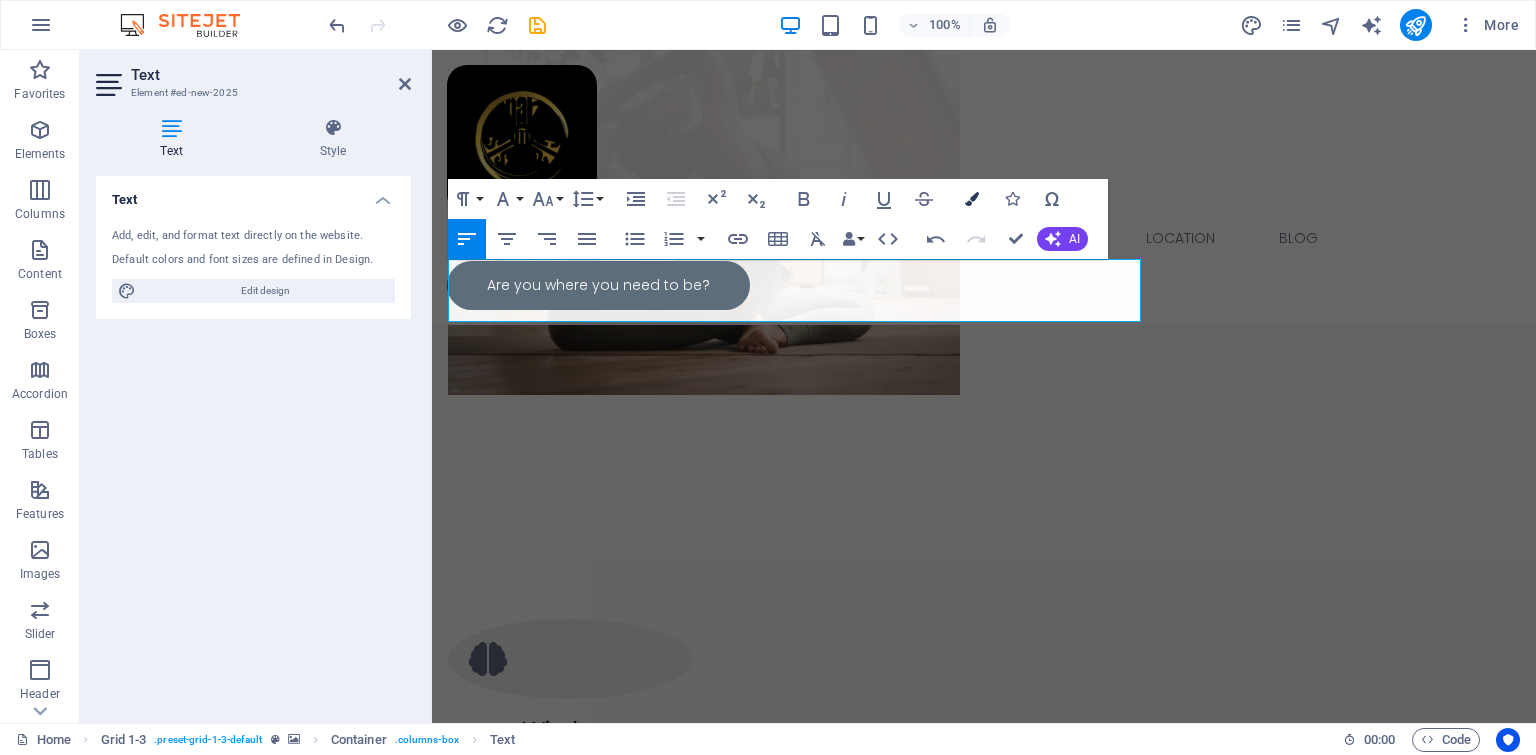 click at bounding box center (972, 199) 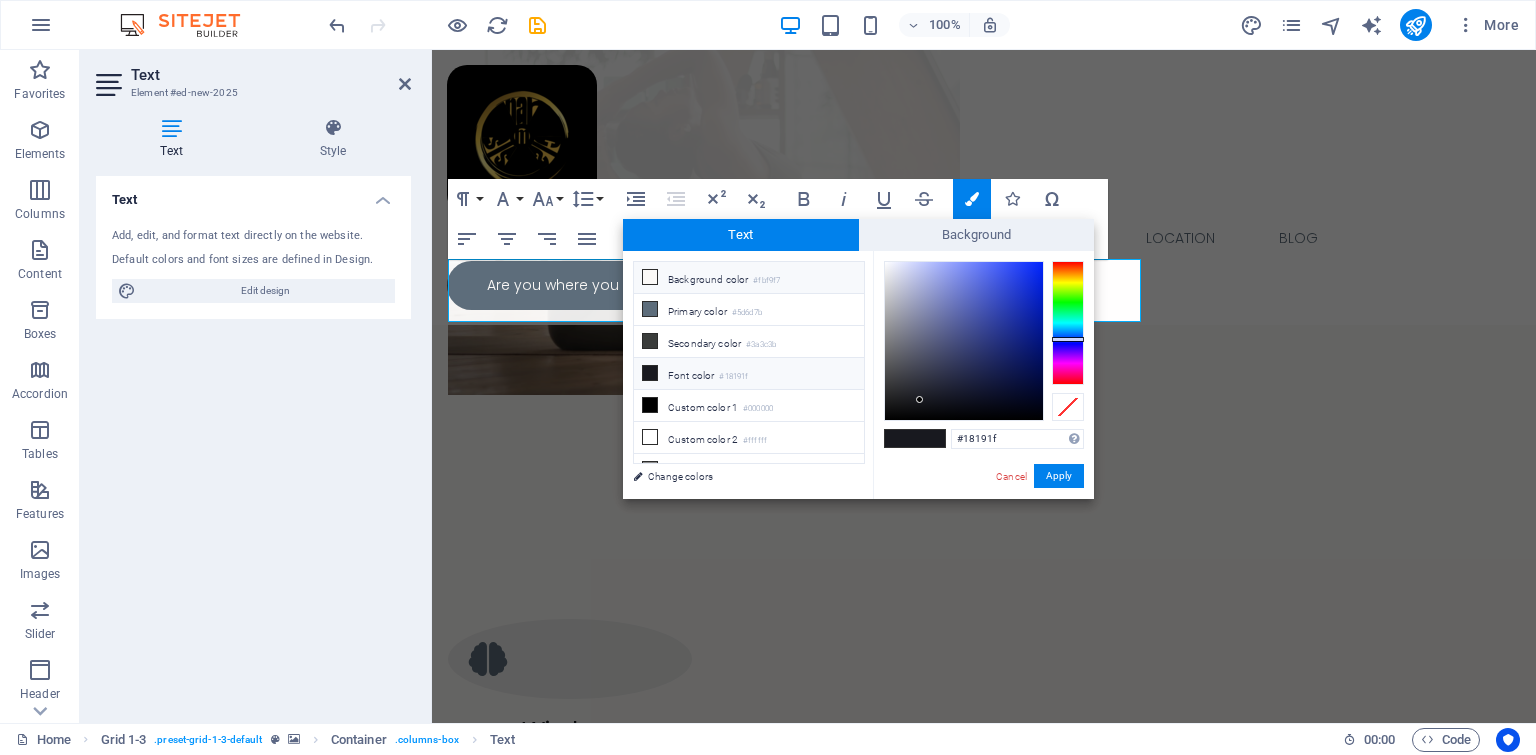 click at bounding box center [650, 277] 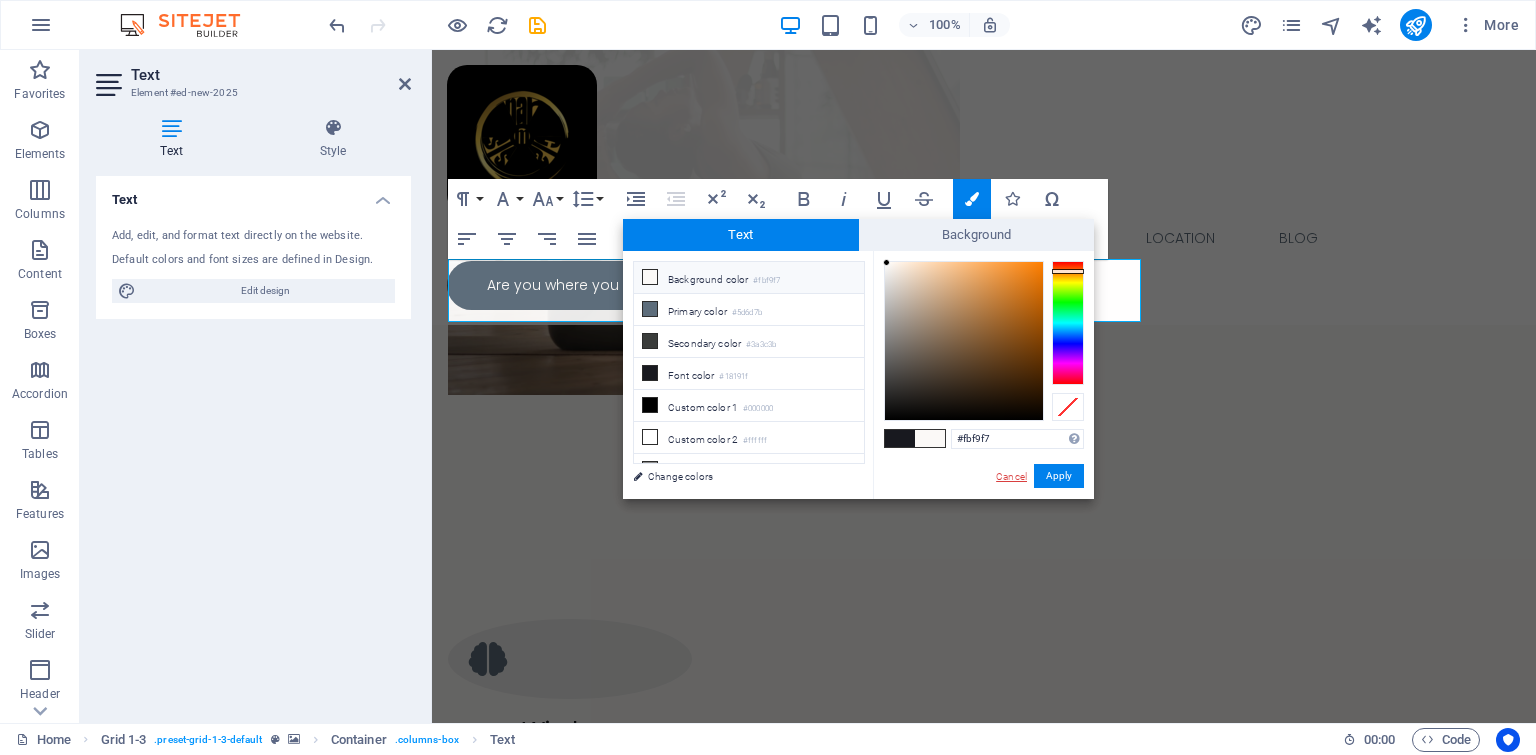 click on "Cancel" at bounding box center [1011, 476] 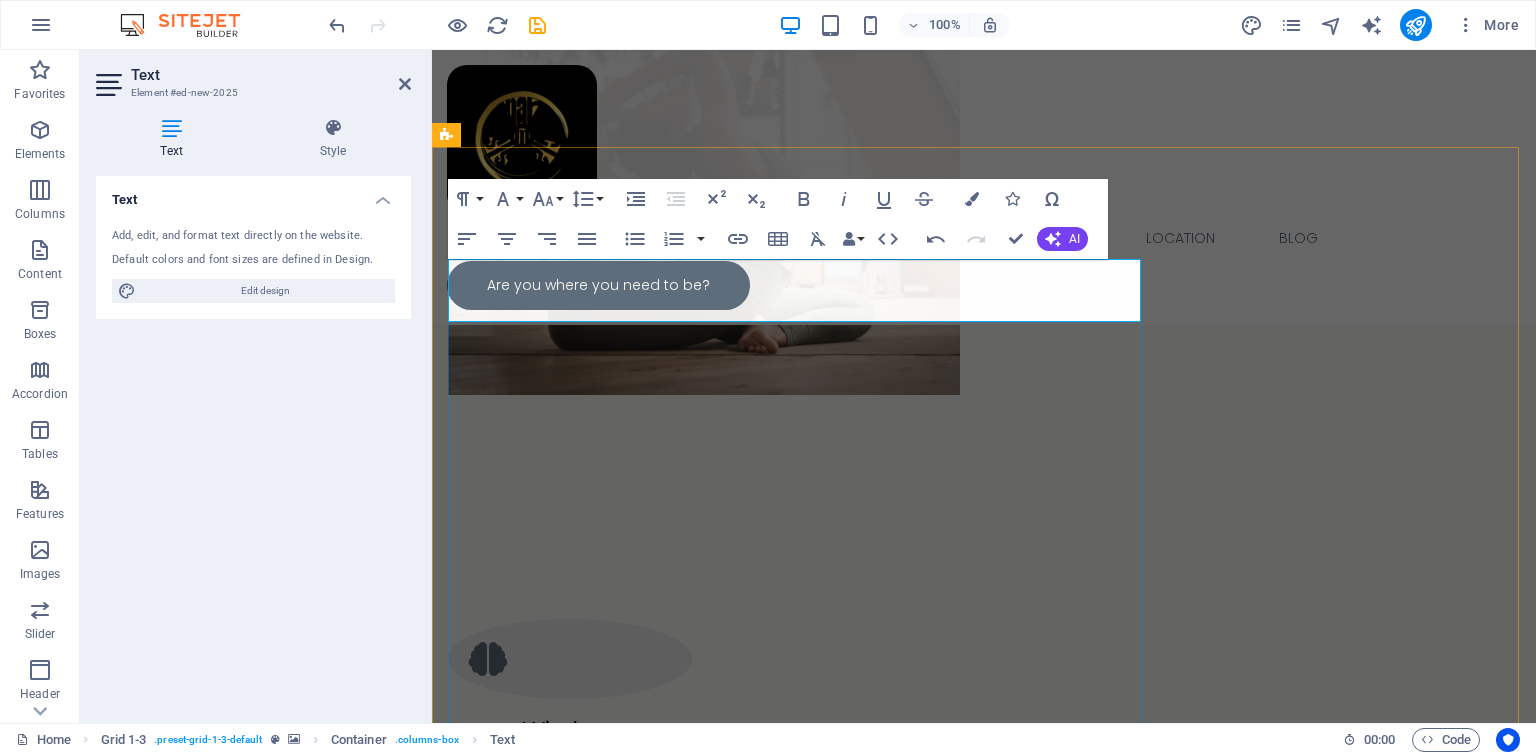 click on "Balance: The goal is to transform negative behaviors into valuable lessons, paving the way for a loving and harmonious society. By working together, we can foster a community built on compassion and understanding; however, it will take courage." at bounding box center [800, 2426] 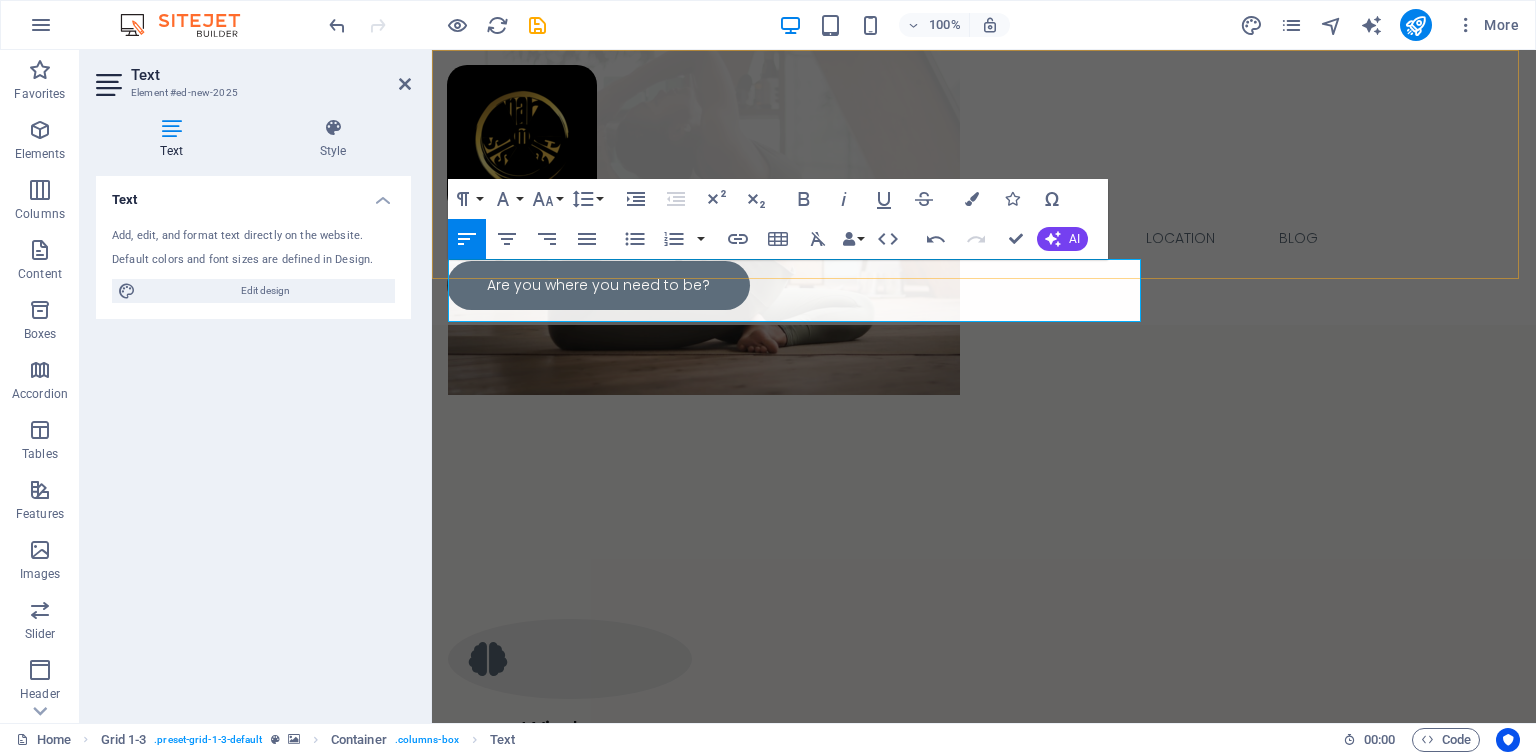 drag, startPoint x: 880, startPoint y: 308, endPoint x: 444, endPoint y: 275, distance: 437.24707 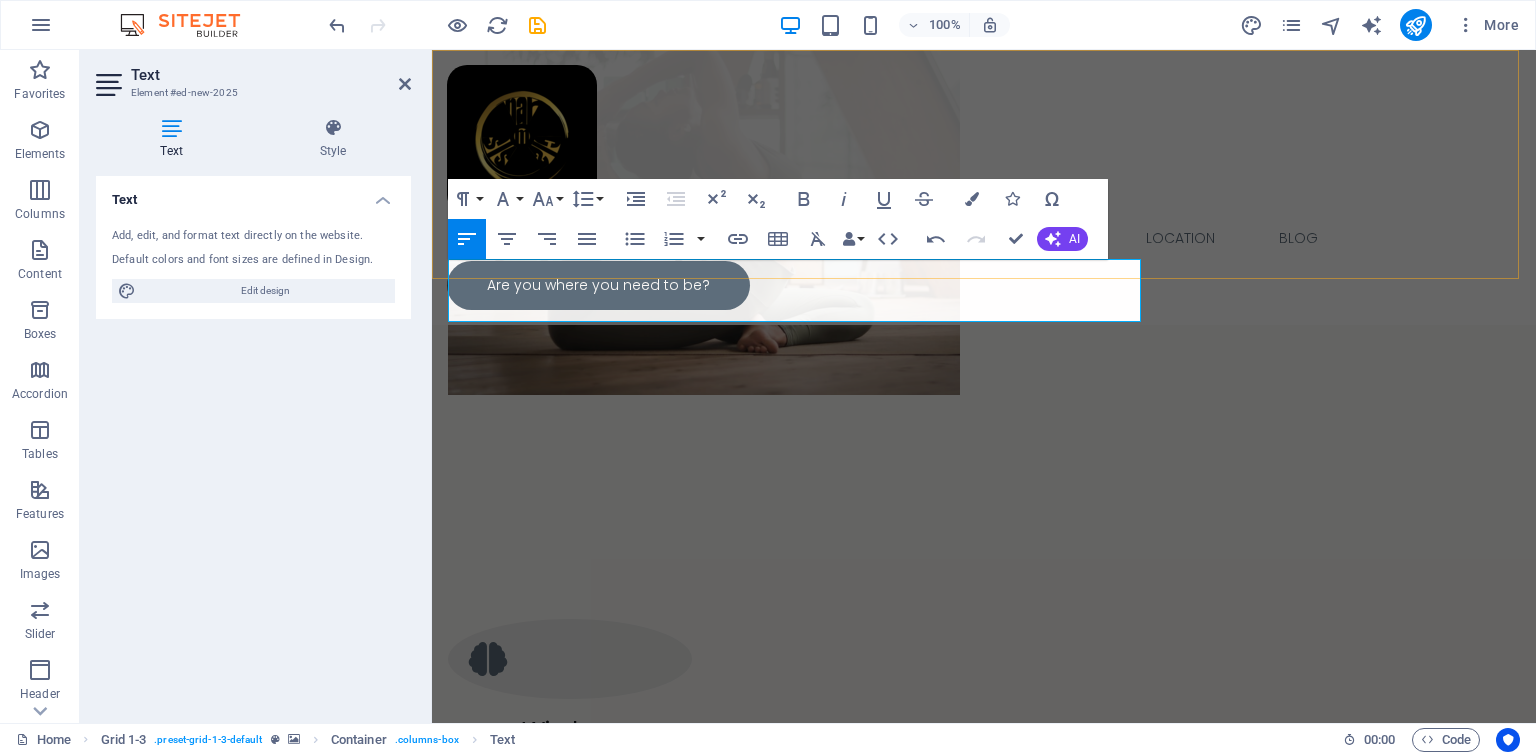 click on "Home Journey Survivors About Us Location     Blog Are you where you need to be? Navigate Life Through Others Experiences To End The Abuse.  Drop content here or  Add elements  Paste clipboard Life Is Beautiful The beauty of life lies in our ability to continually reshape our stories, guiding them toward the fulfilling endings we truly deserve. Book And Support
Wisdom The ability to use knowledge, experience, and sound judgment to effectively navigate life's complexities.
Courage Showing resilience in the face of pain and grief.
Strength The ability to withstand immense force or pressure.
Nurture Support and safeguard someone or something during their growth. Balance: The goal is to transform negative behaviors into valuable lessons, paving the way for a loving and harmonious society. By working together, we can foster a community built on compassion and understanding; however, it will take courage. Drop content here or  Add elements  Paste clipboard Drop content here or  Add elements" at bounding box center (984, 8438) 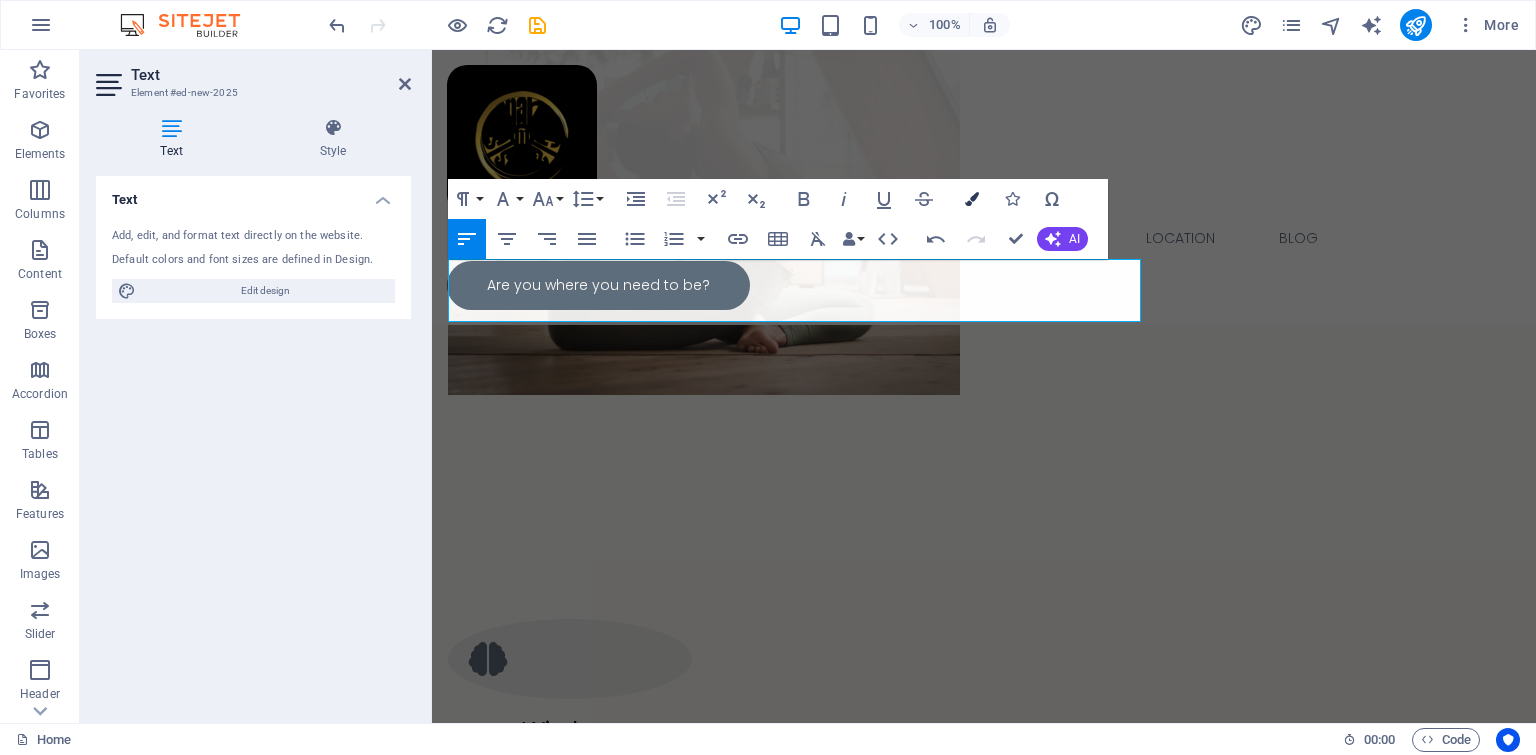 click at bounding box center (972, 199) 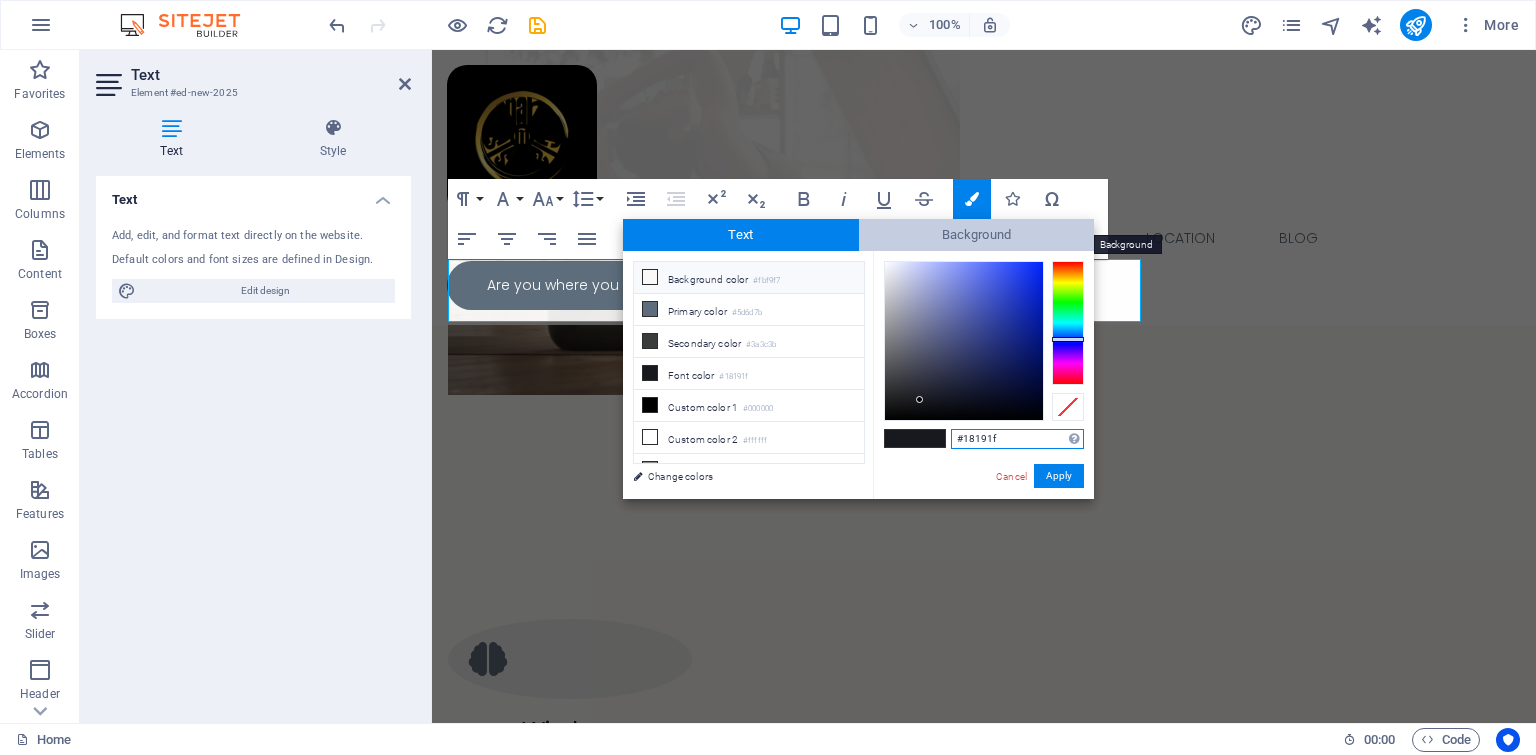 click on "Background" at bounding box center [977, 235] 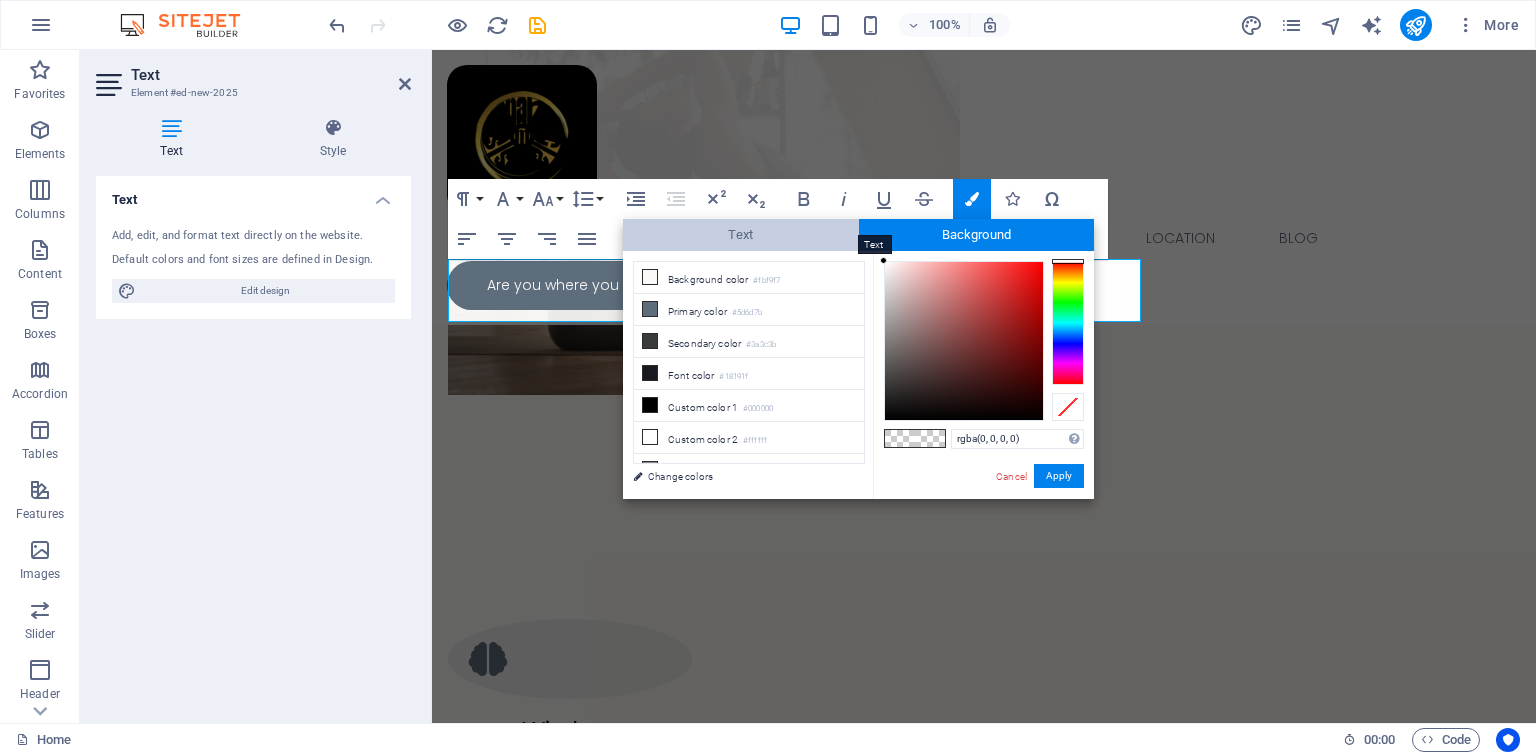 click on "Text" at bounding box center [741, 235] 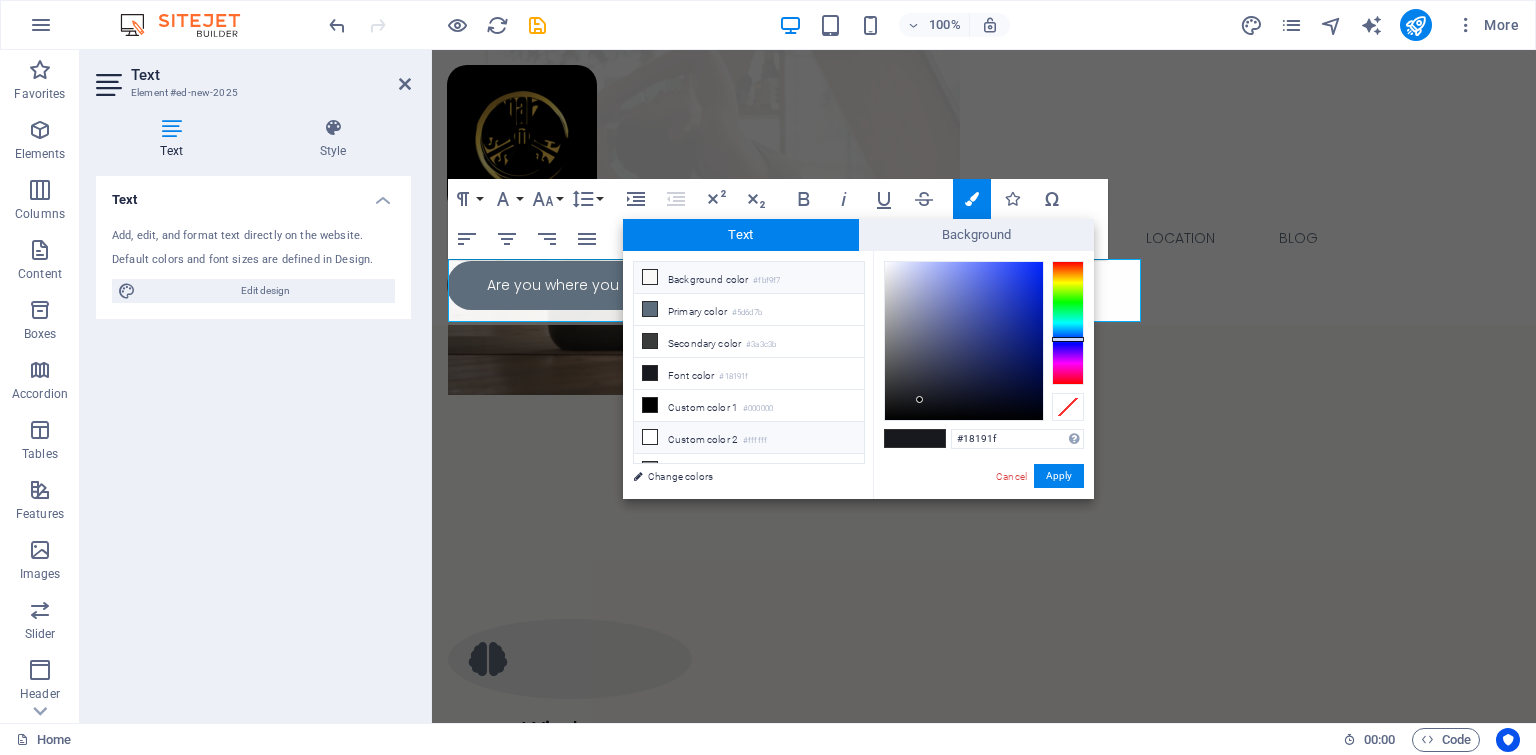 click at bounding box center (650, 437) 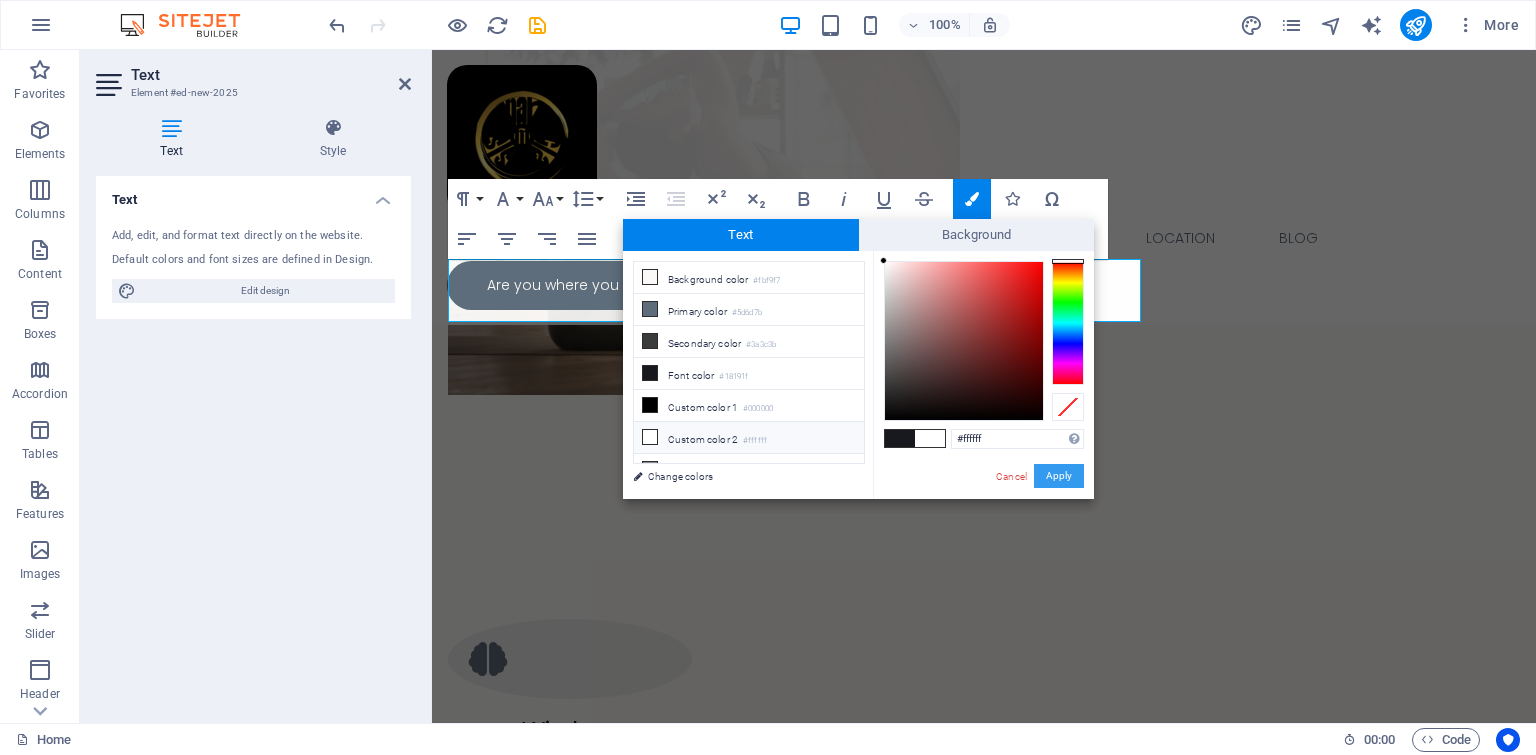 click on "Apply" at bounding box center [1059, 476] 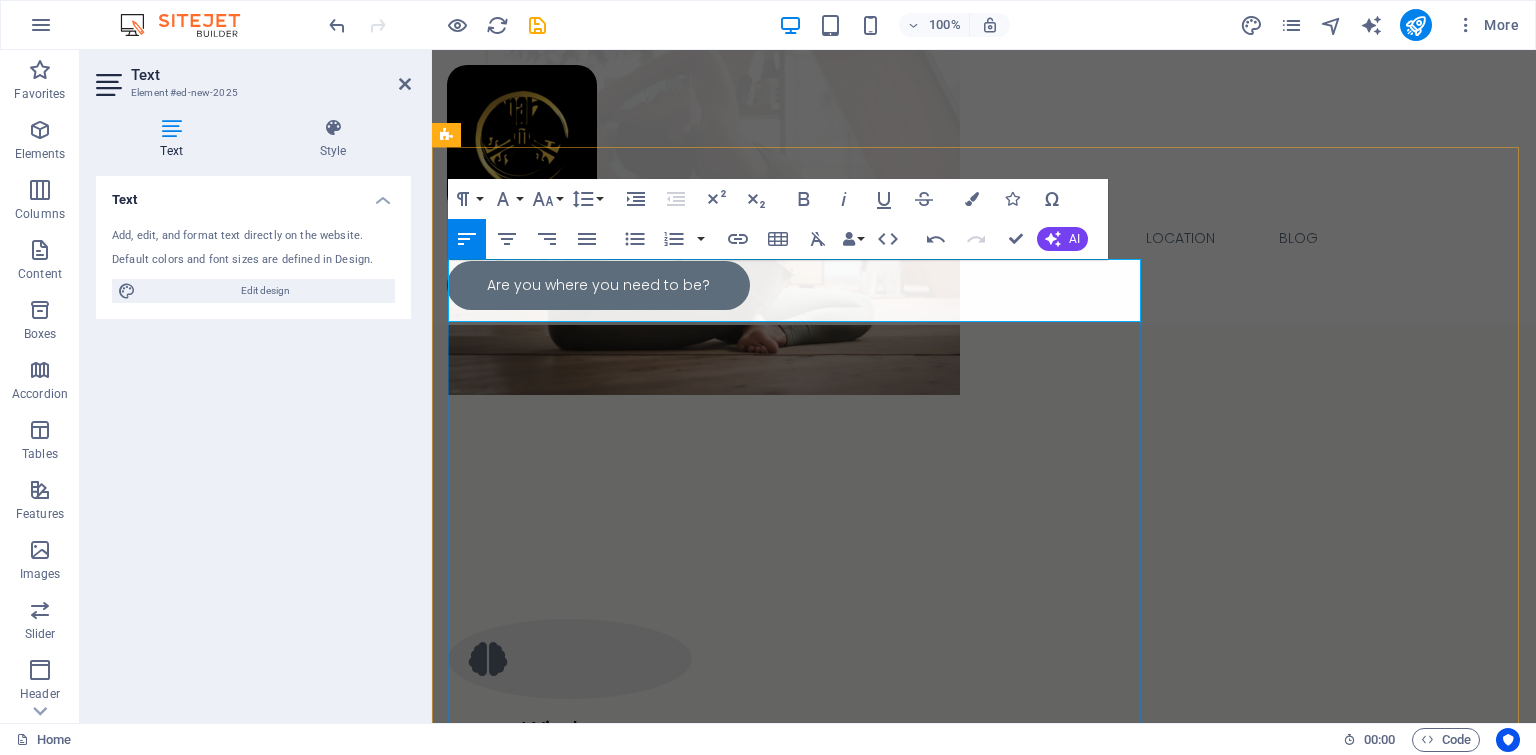 click on "Balance: The goal is to transform negative behaviors into valuable lessons, paving the way for a loving and harmonious society. By working together, we can foster a community built on compassion and understanding; however, it will take courage. Balance: The goal is to transform negative behaviors into valuable lessons, paving the way for a loving and harmonious society. By working together, we can foster a community built on compassion and understanding; however, it will take courage." at bounding box center [800, 2640] 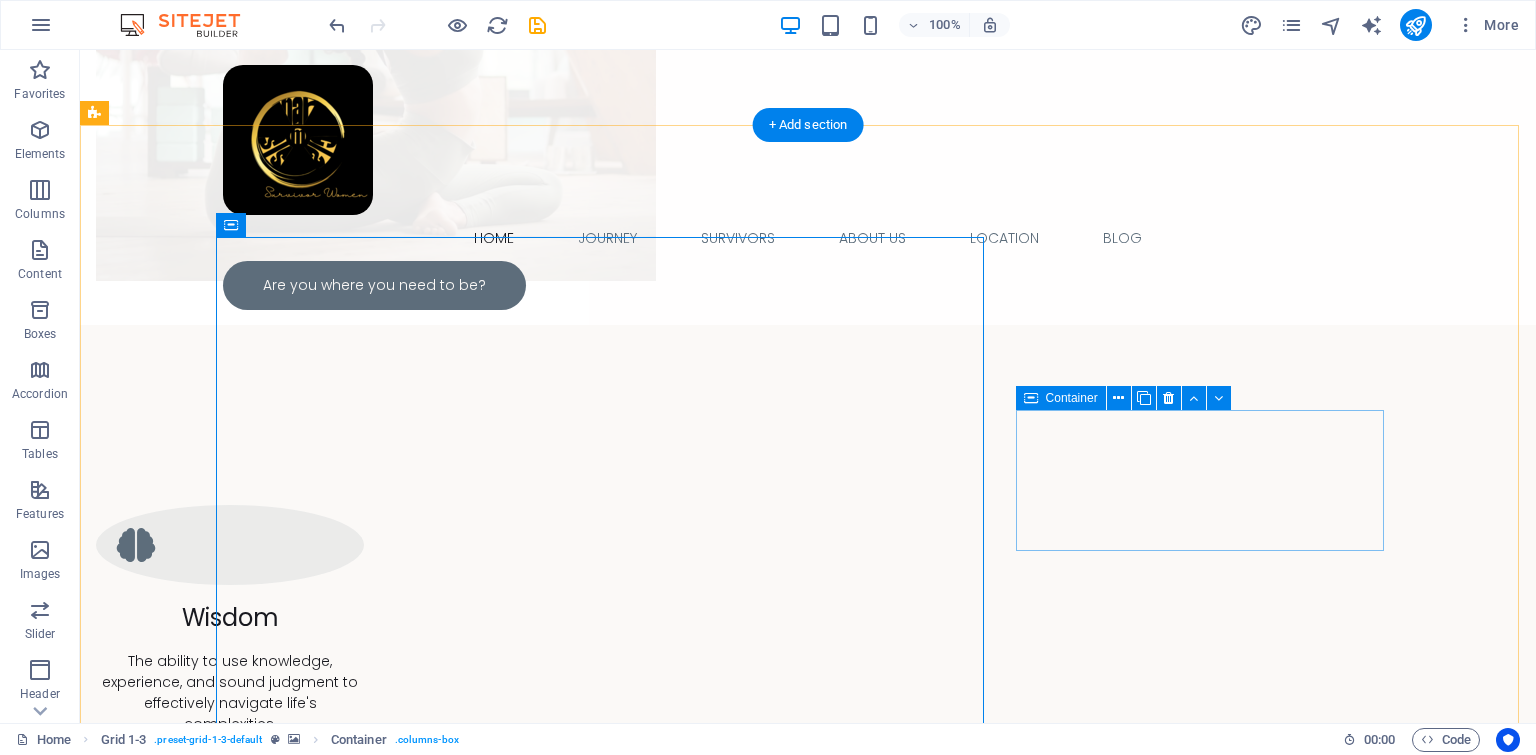 scroll, scrollTop: 1405, scrollLeft: 0, axis: vertical 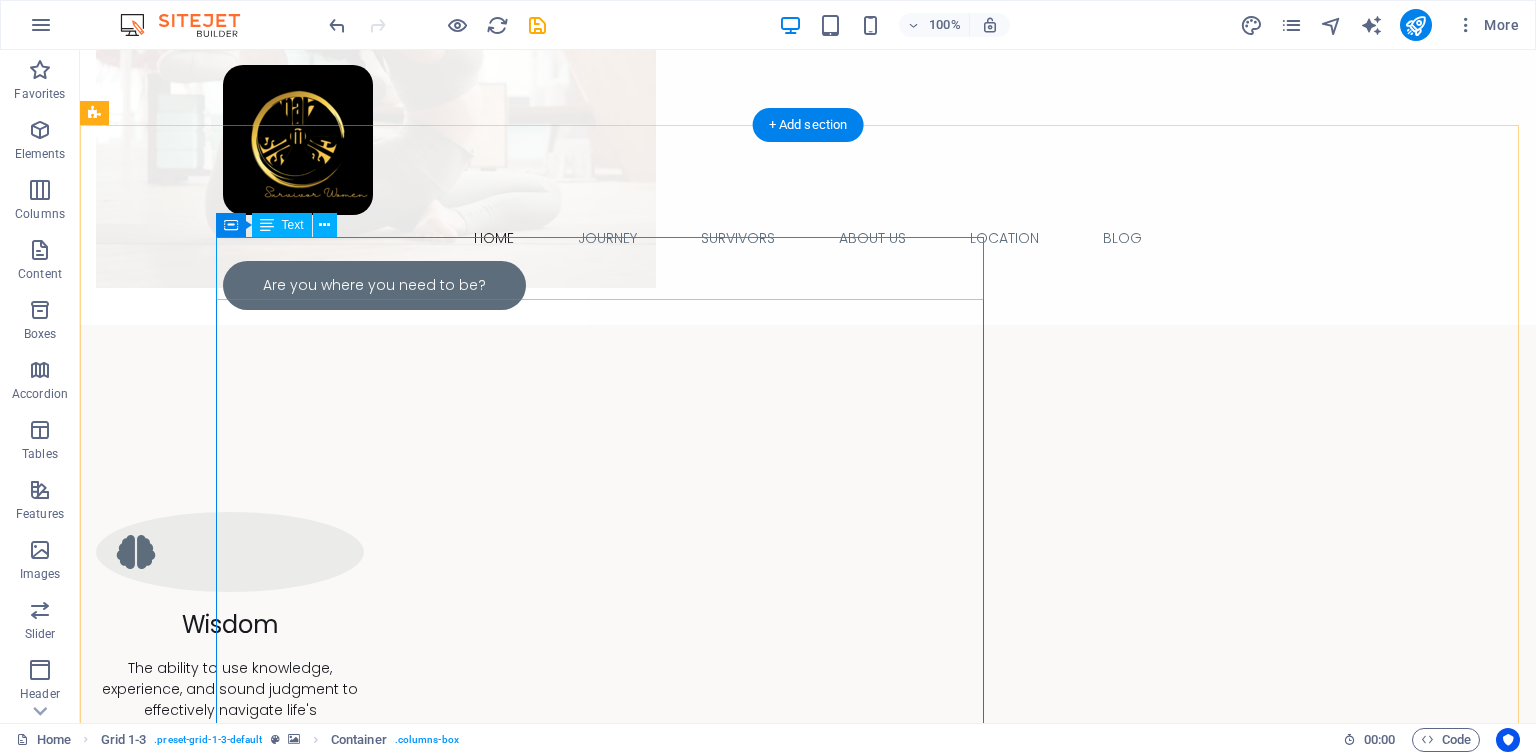click on "Balance: The goal is to transform negative behaviors into valuable lessons, paving the way for a loving and harmonious society. By working together, we can foster a community built on compassion and understanding; however, it will take courage." at bounding box center [480, 2319] 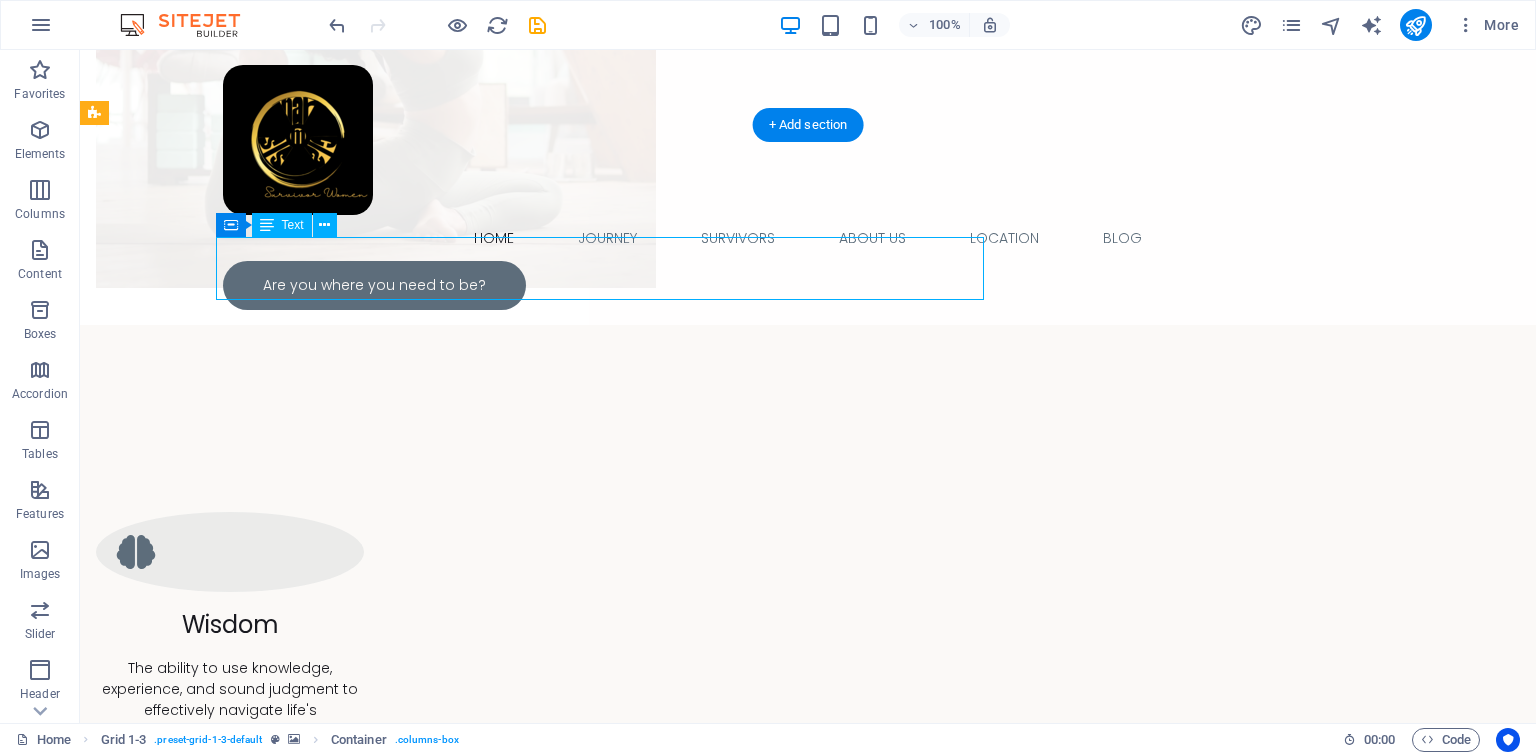 click on "Balance: The goal is to transform negative behaviors into valuable lessons, paving the way for a loving and harmonious society. By working together, we can foster a community built on compassion and understanding; however, it will take courage." at bounding box center (480, 2319) 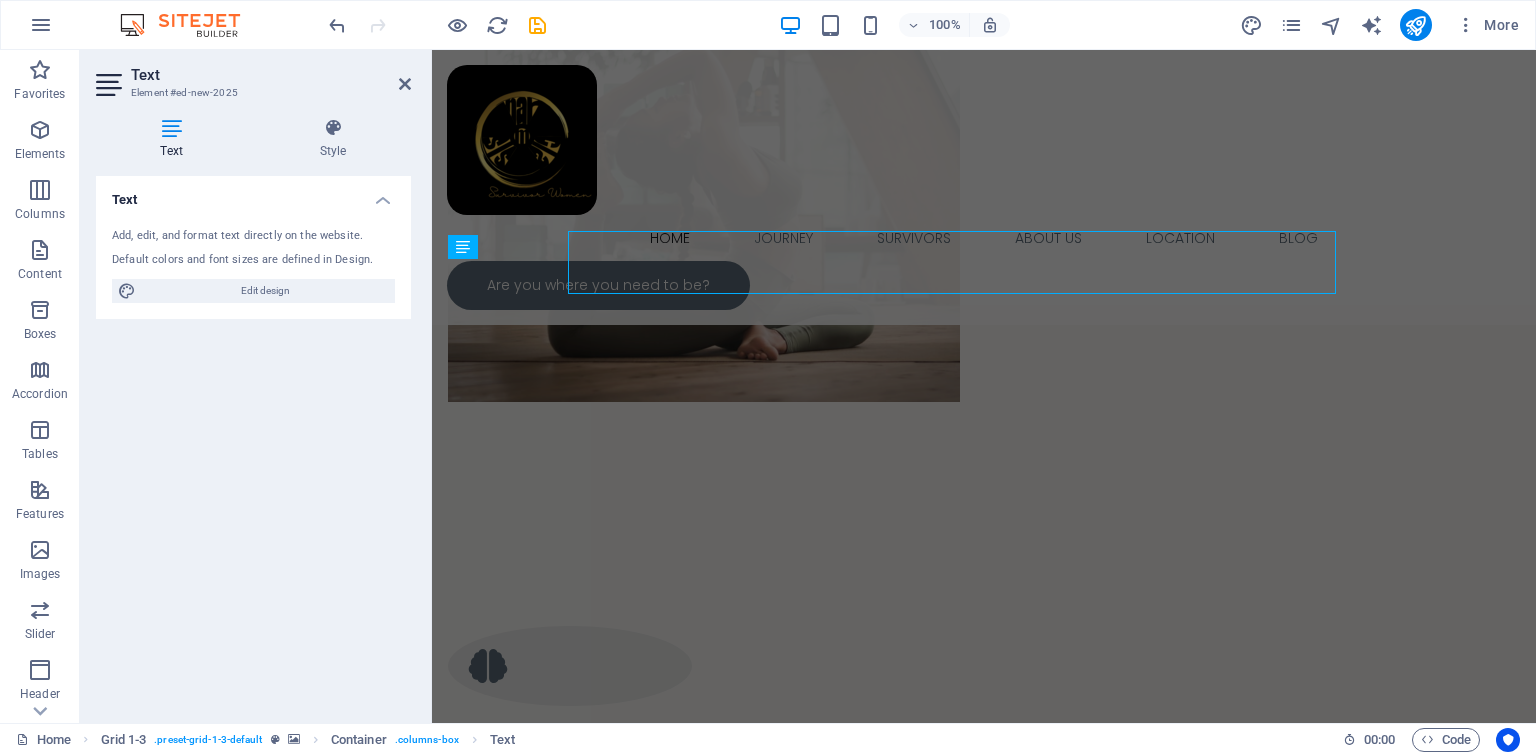 scroll, scrollTop: 1412, scrollLeft: 0, axis: vertical 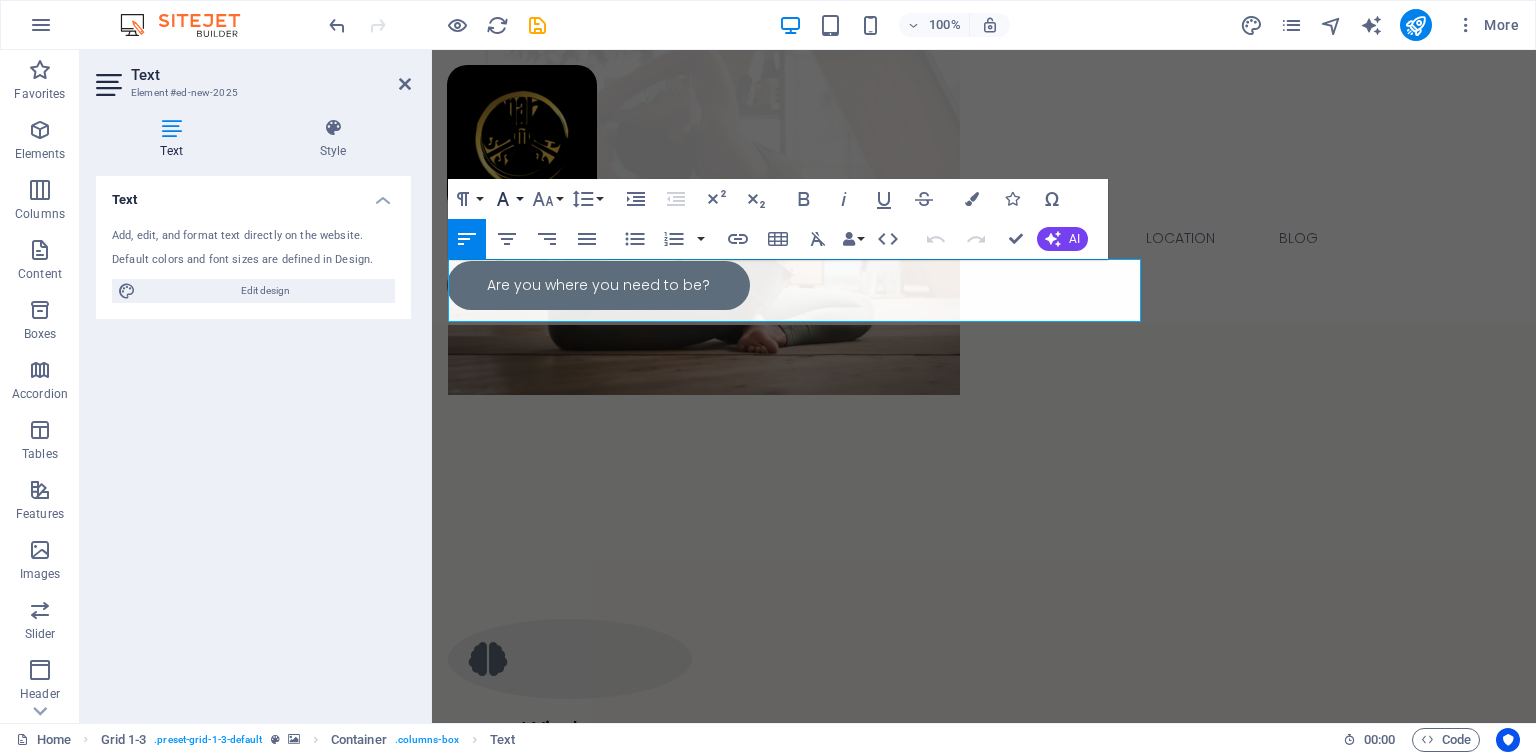 click 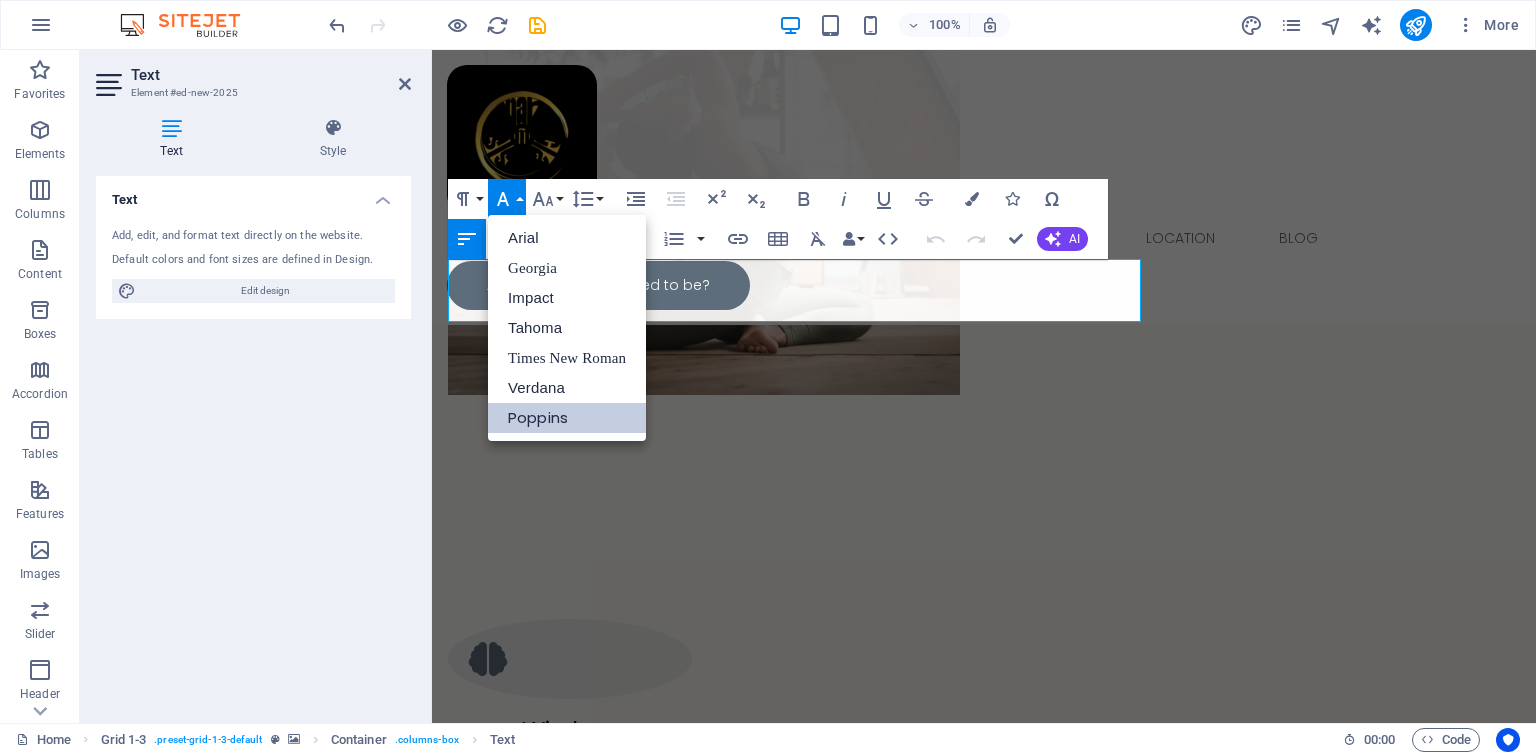scroll, scrollTop: 0, scrollLeft: 0, axis: both 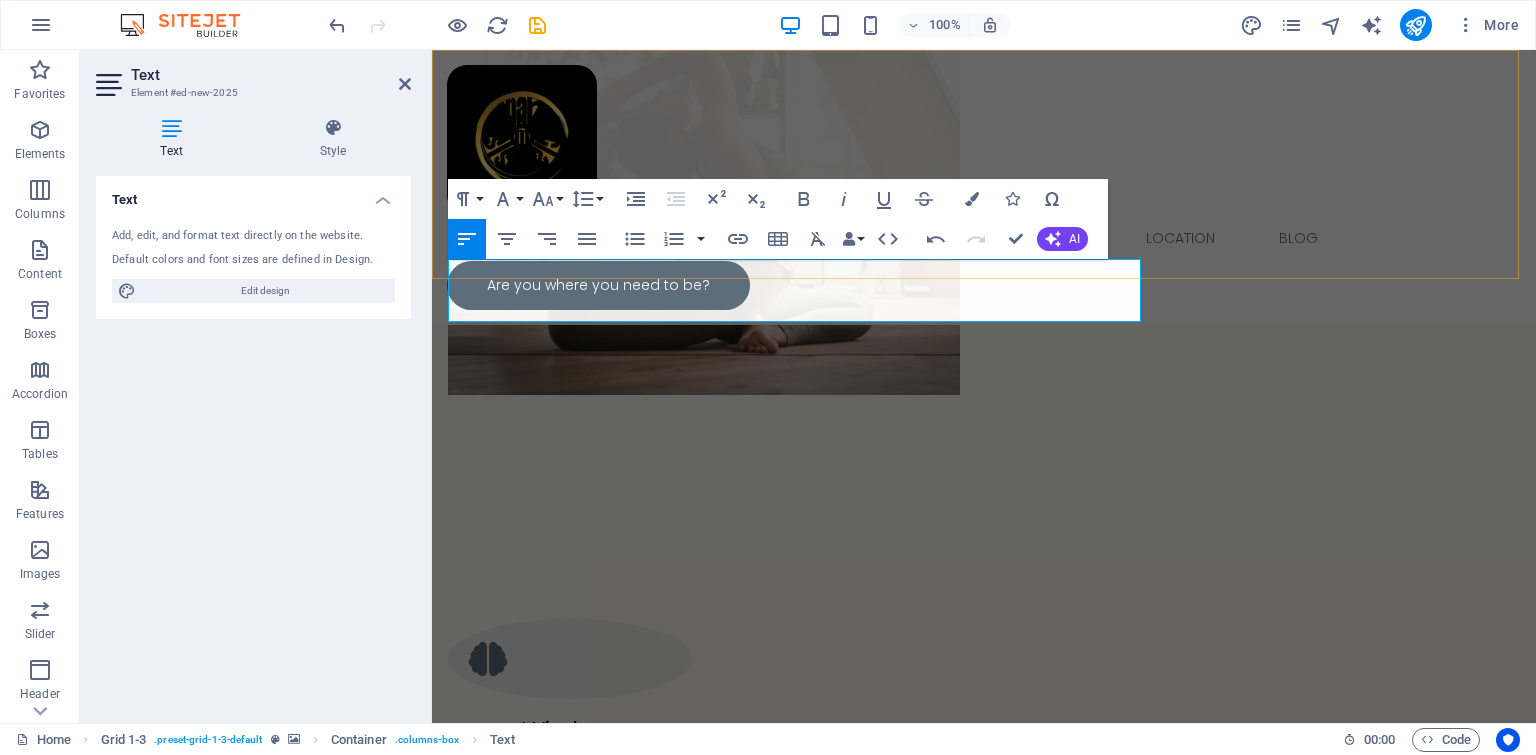 drag, startPoint x: 892, startPoint y: 309, endPoint x: 440, endPoint y: 248, distance: 456.09756 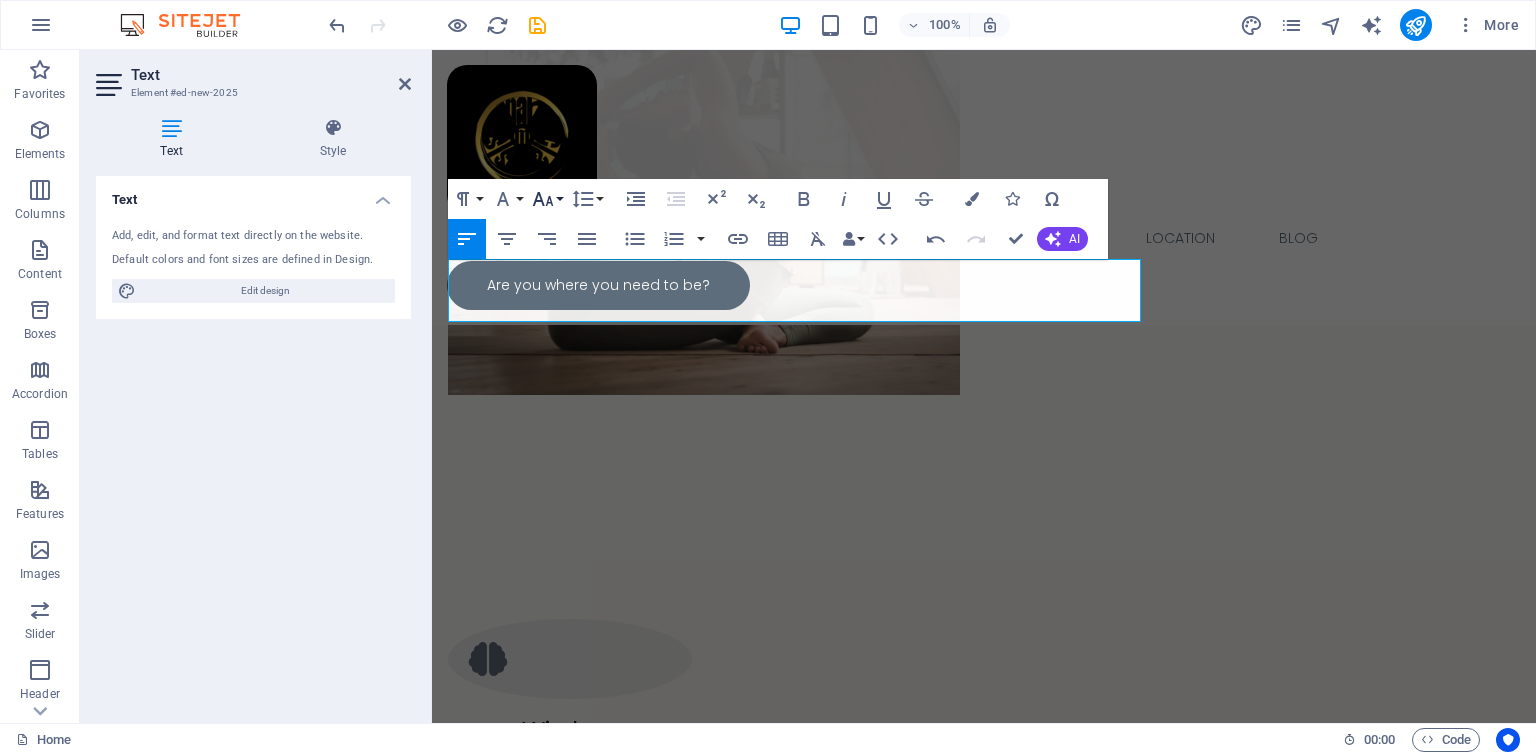 click 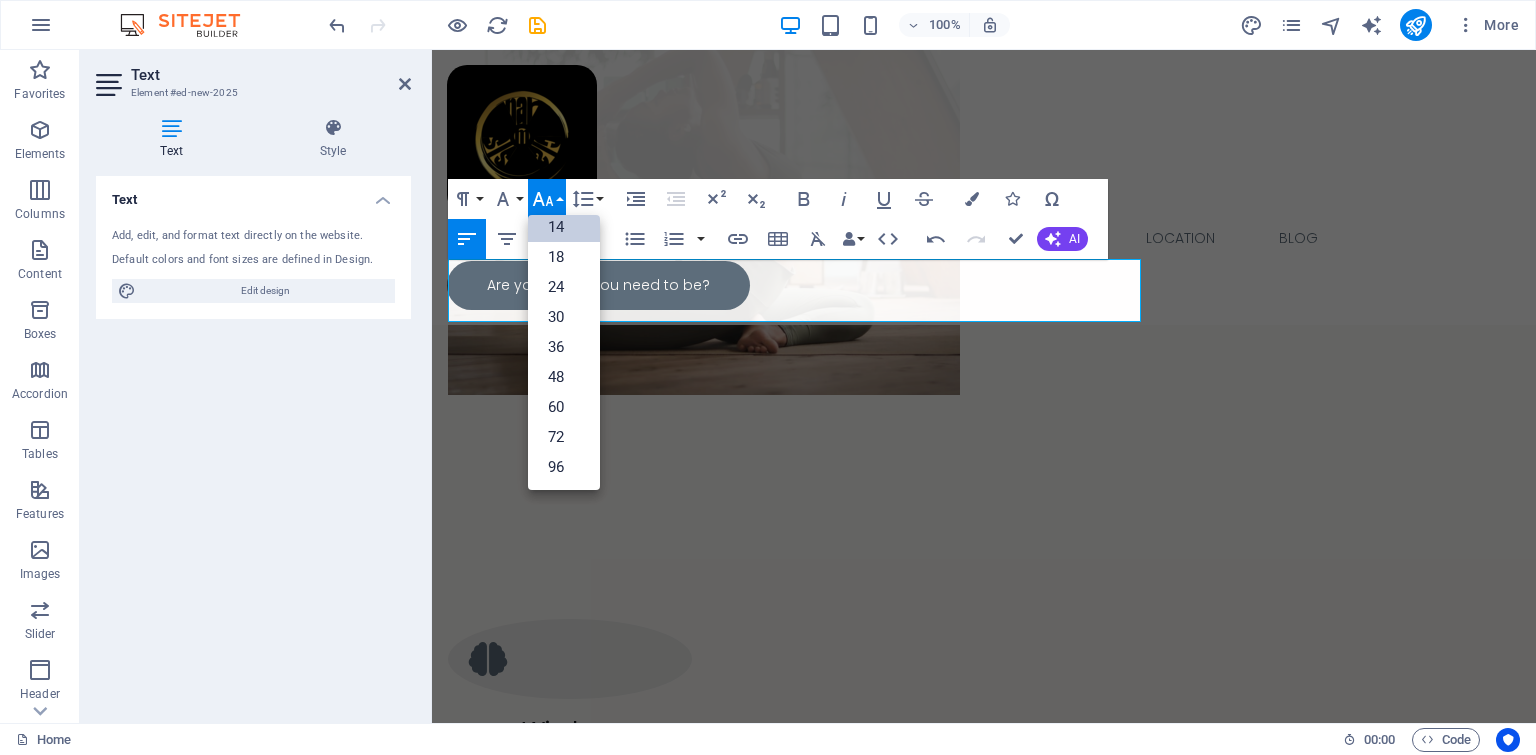 scroll, scrollTop: 160, scrollLeft: 0, axis: vertical 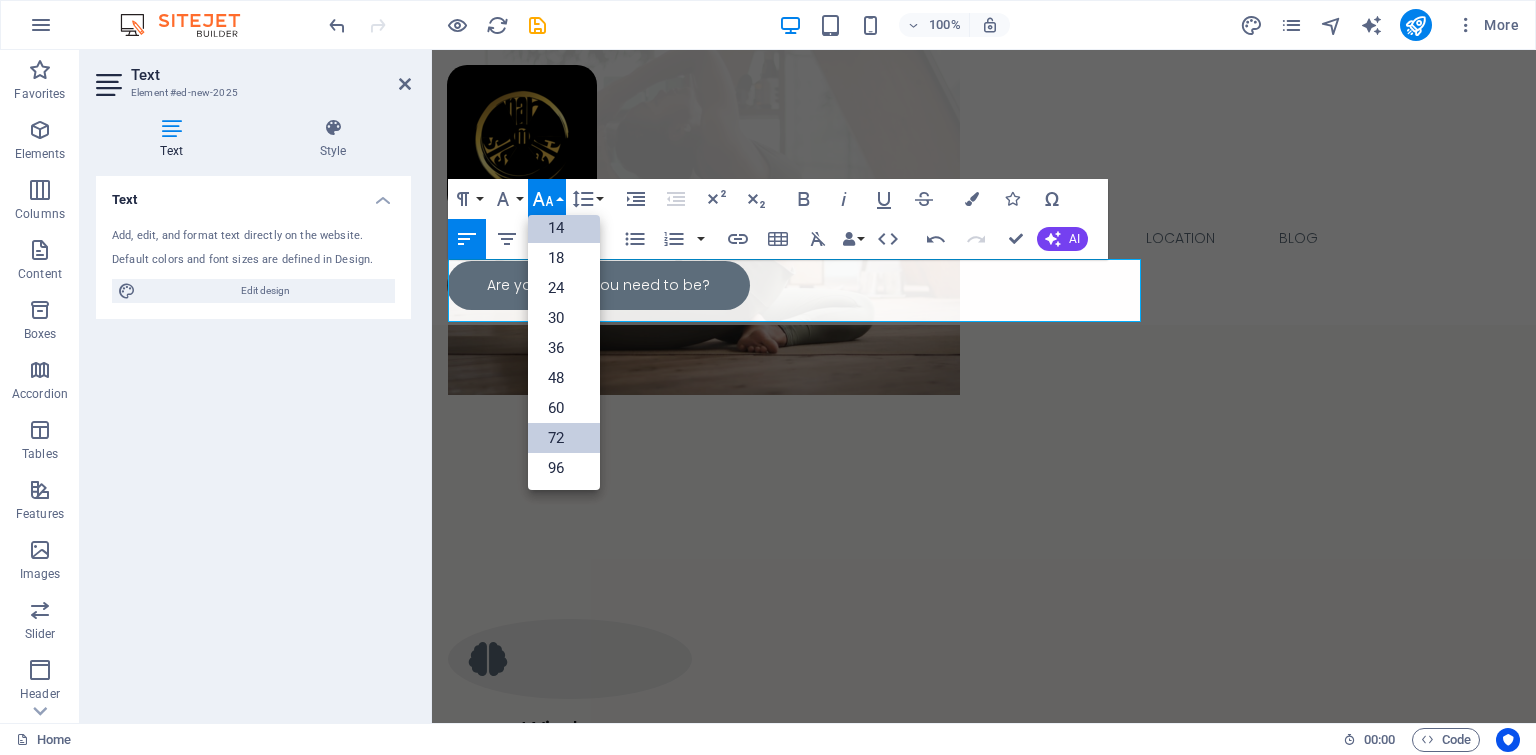 click on "72" at bounding box center (564, 438) 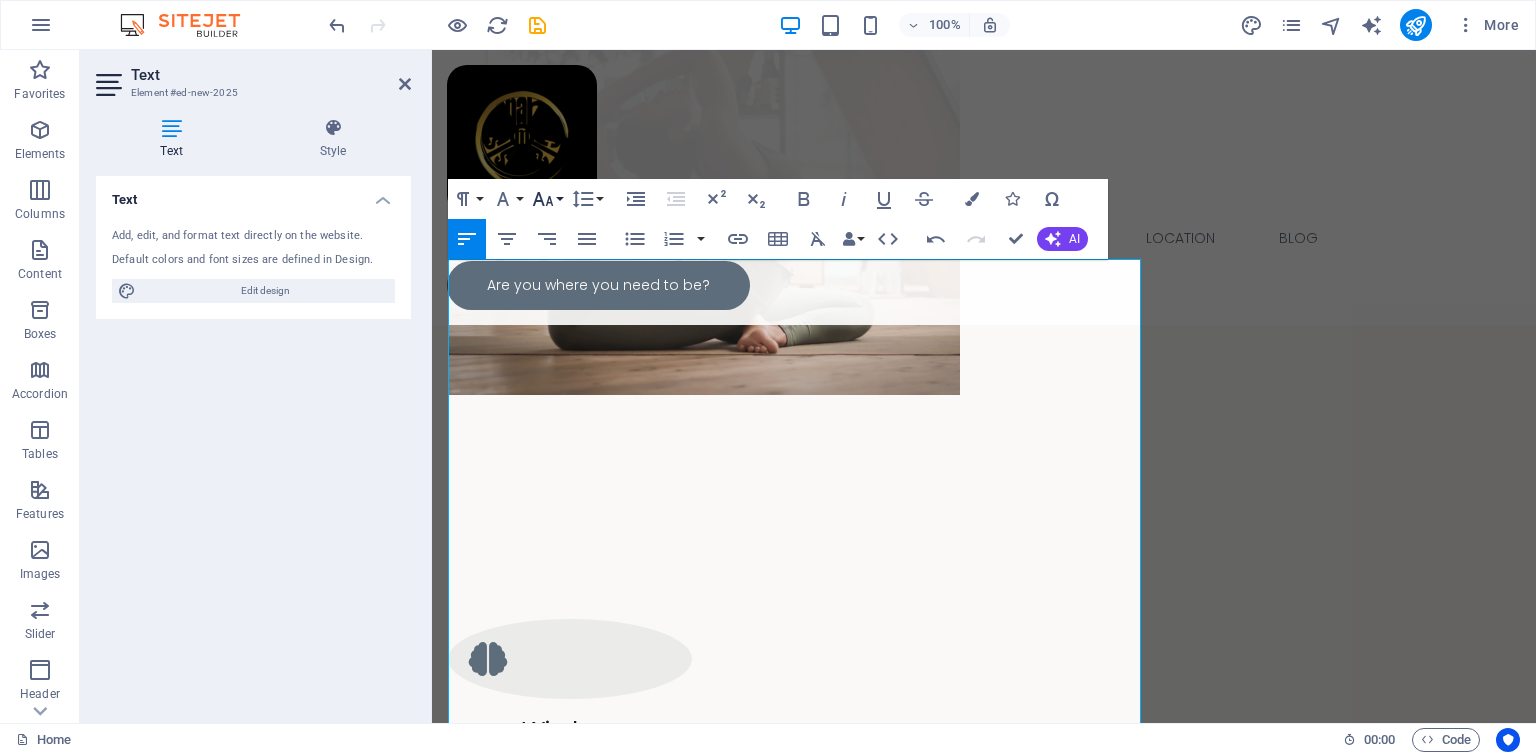 click on "Font Size" at bounding box center [547, 199] 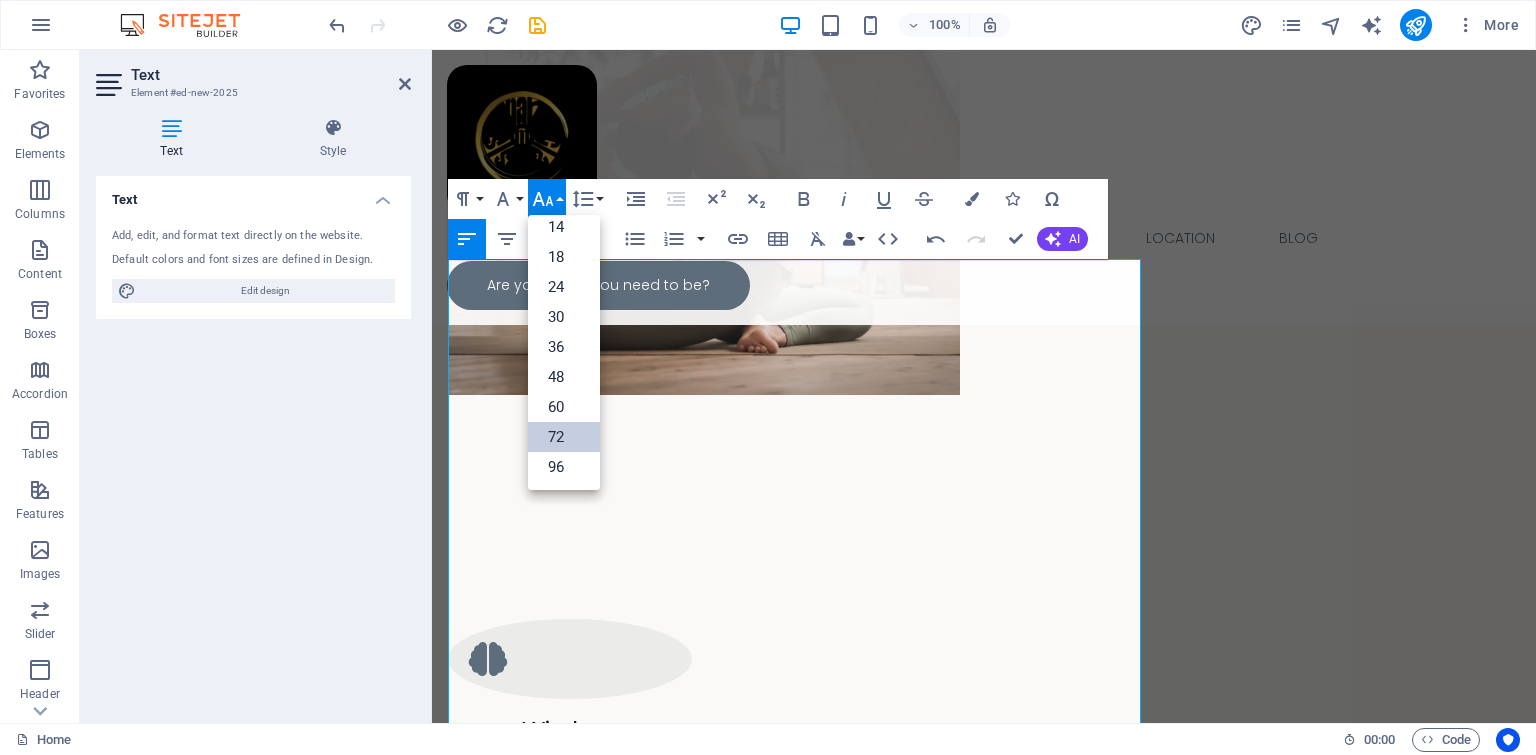 scroll, scrollTop: 160, scrollLeft: 0, axis: vertical 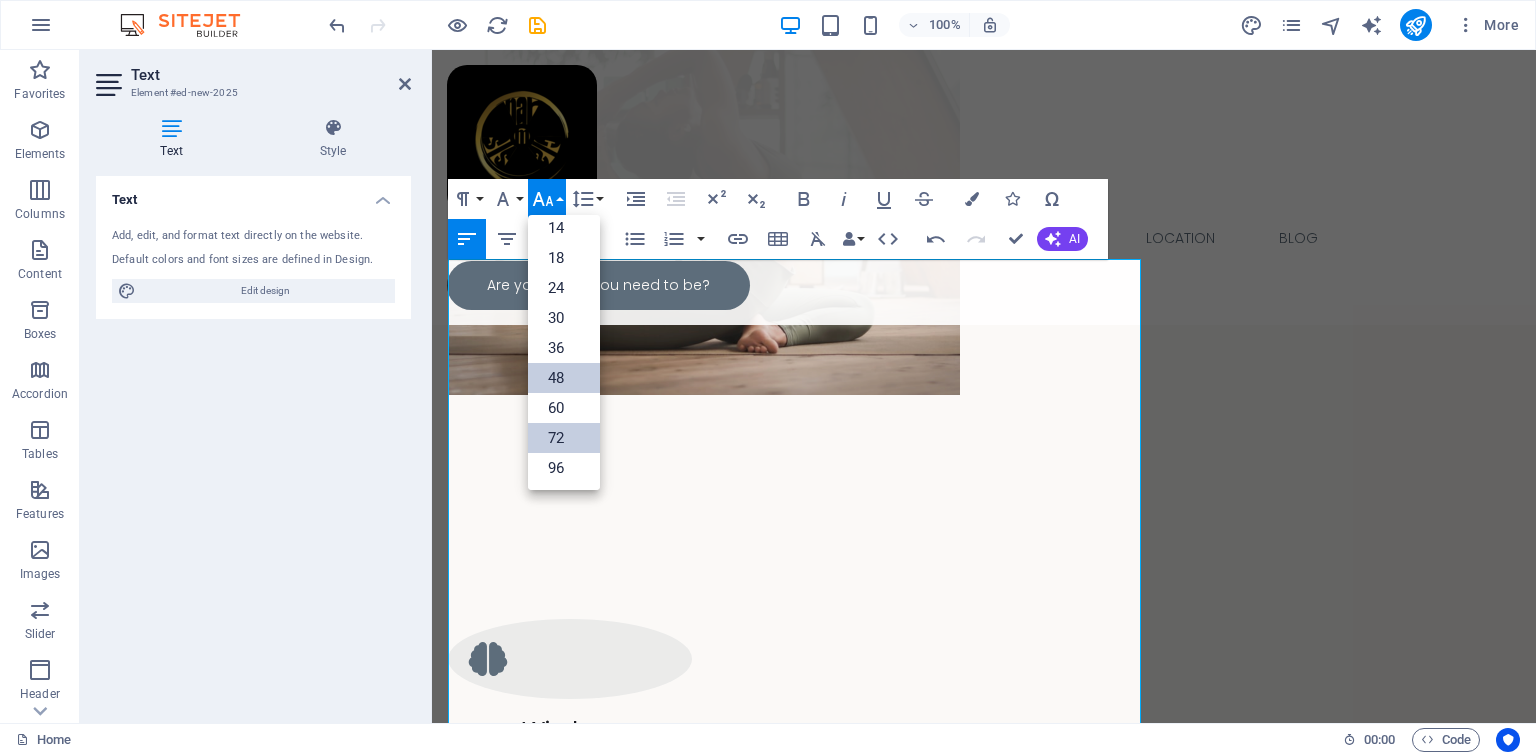 click on "48" at bounding box center [564, 378] 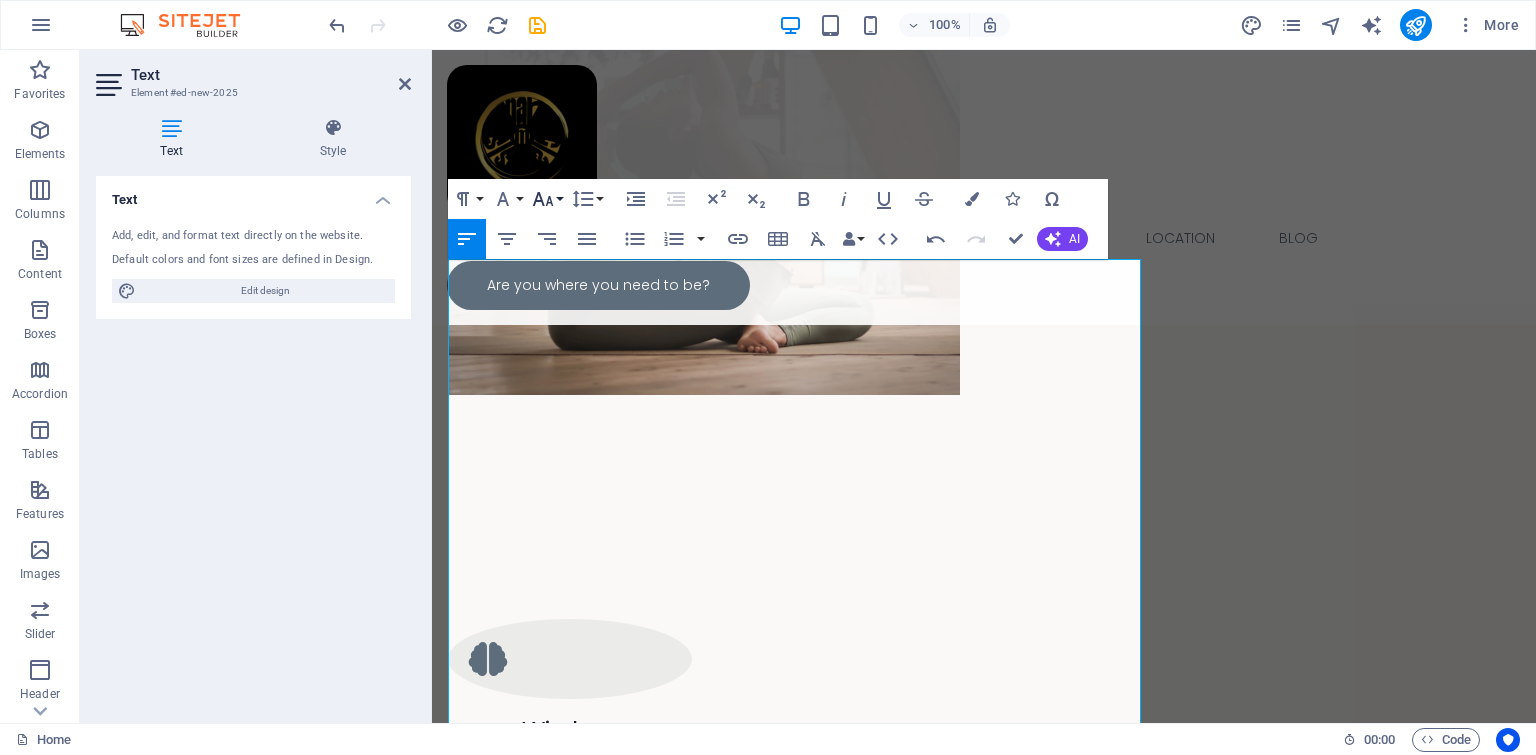 click on "Font Size" at bounding box center (547, 199) 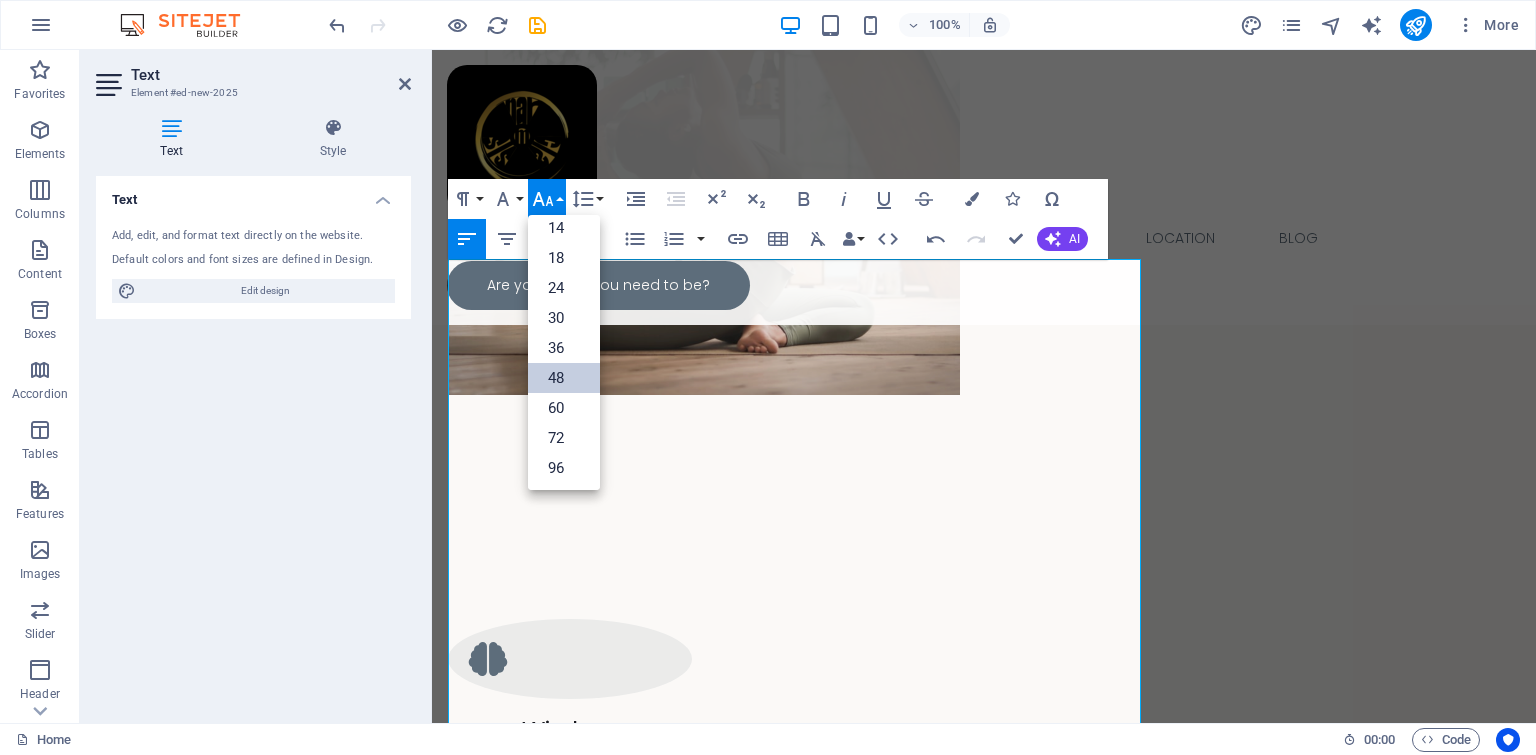 scroll, scrollTop: 160, scrollLeft: 0, axis: vertical 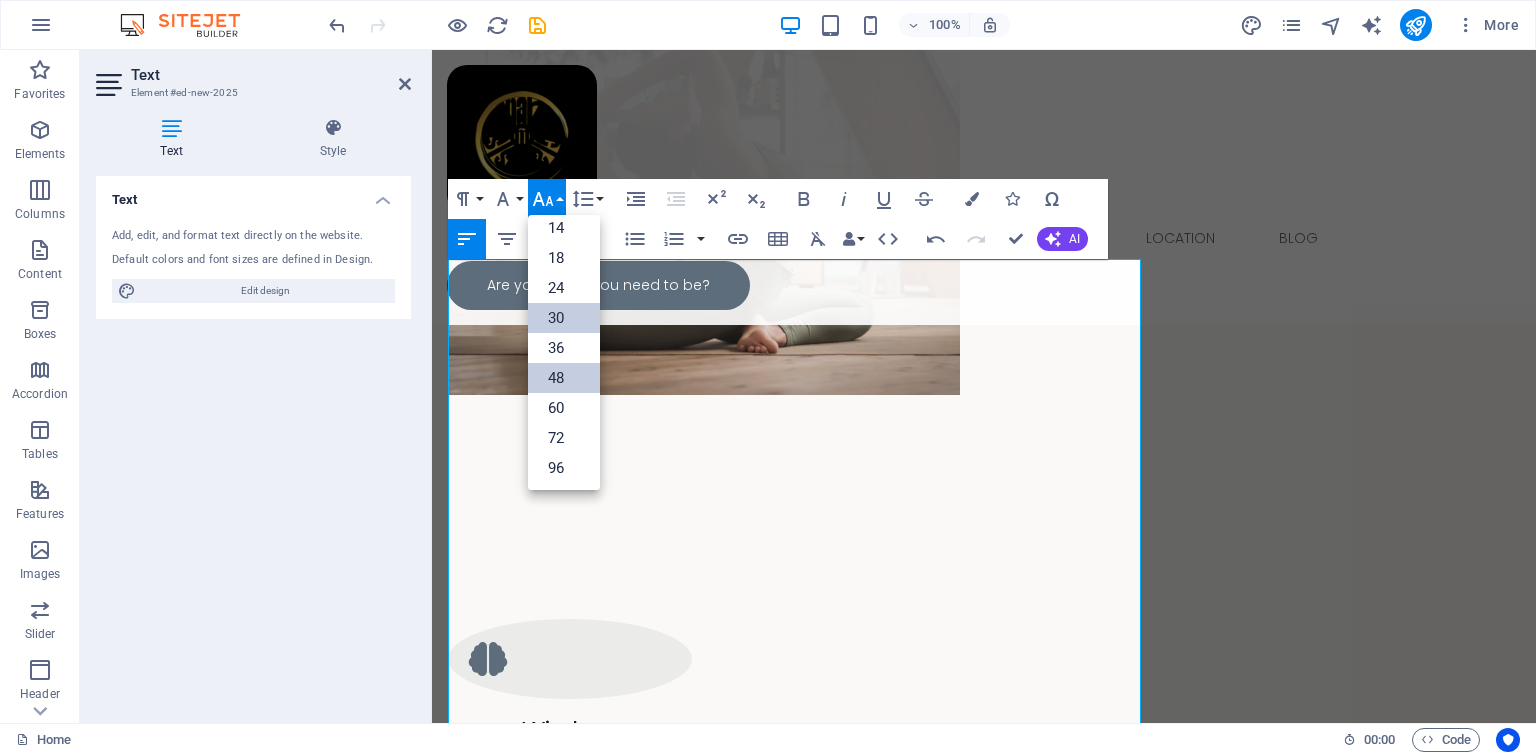 click on "30" at bounding box center [564, 318] 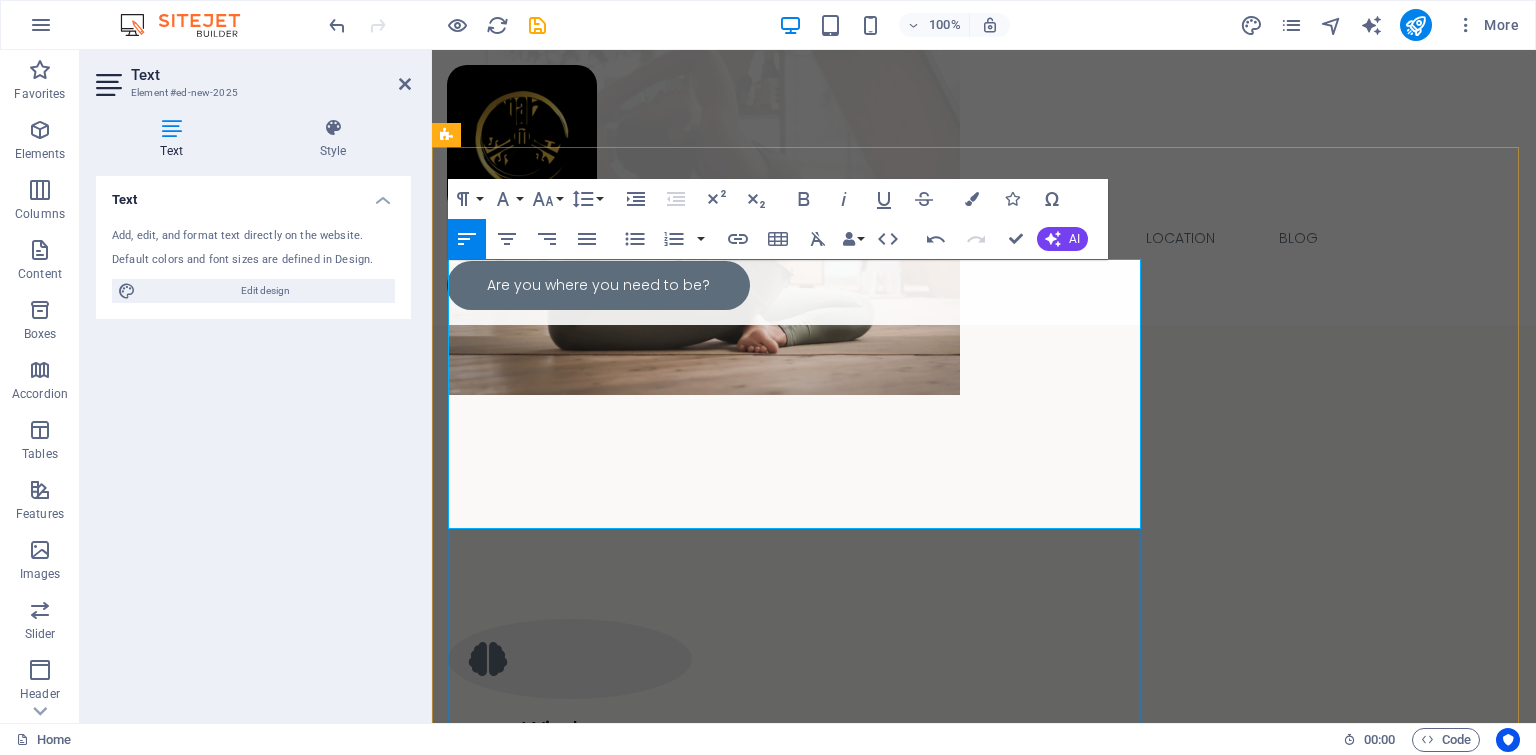 click on "​ Balance: The goal is to transform negative behaviors into valuable lessons, paving the way for a loving and harmonious society. By working together, we can foster a community built on compassion and understanding; however, it will take courage." at bounding box center (800, 2640) 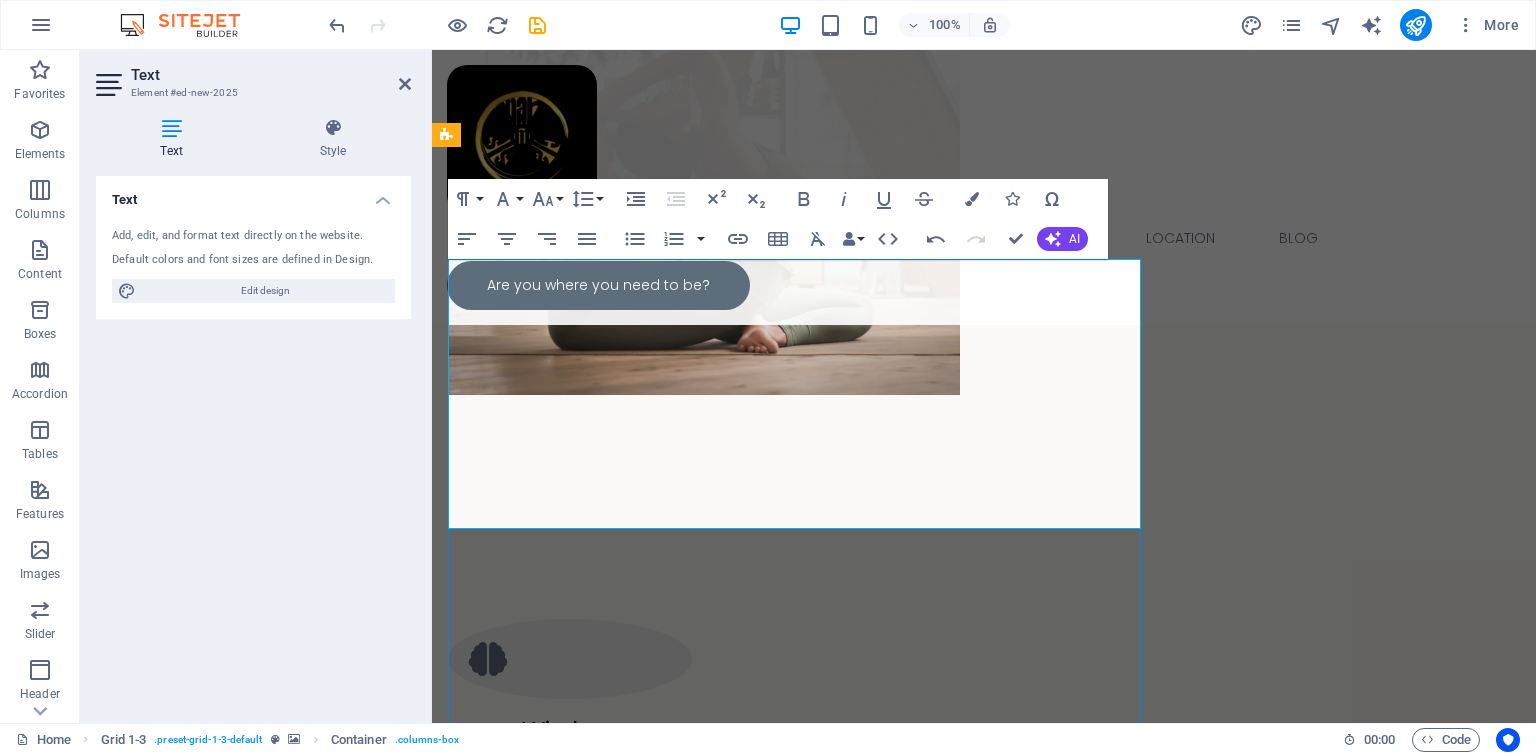 scroll, scrollTop: 1405, scrollLeft: 0, axis: vertical 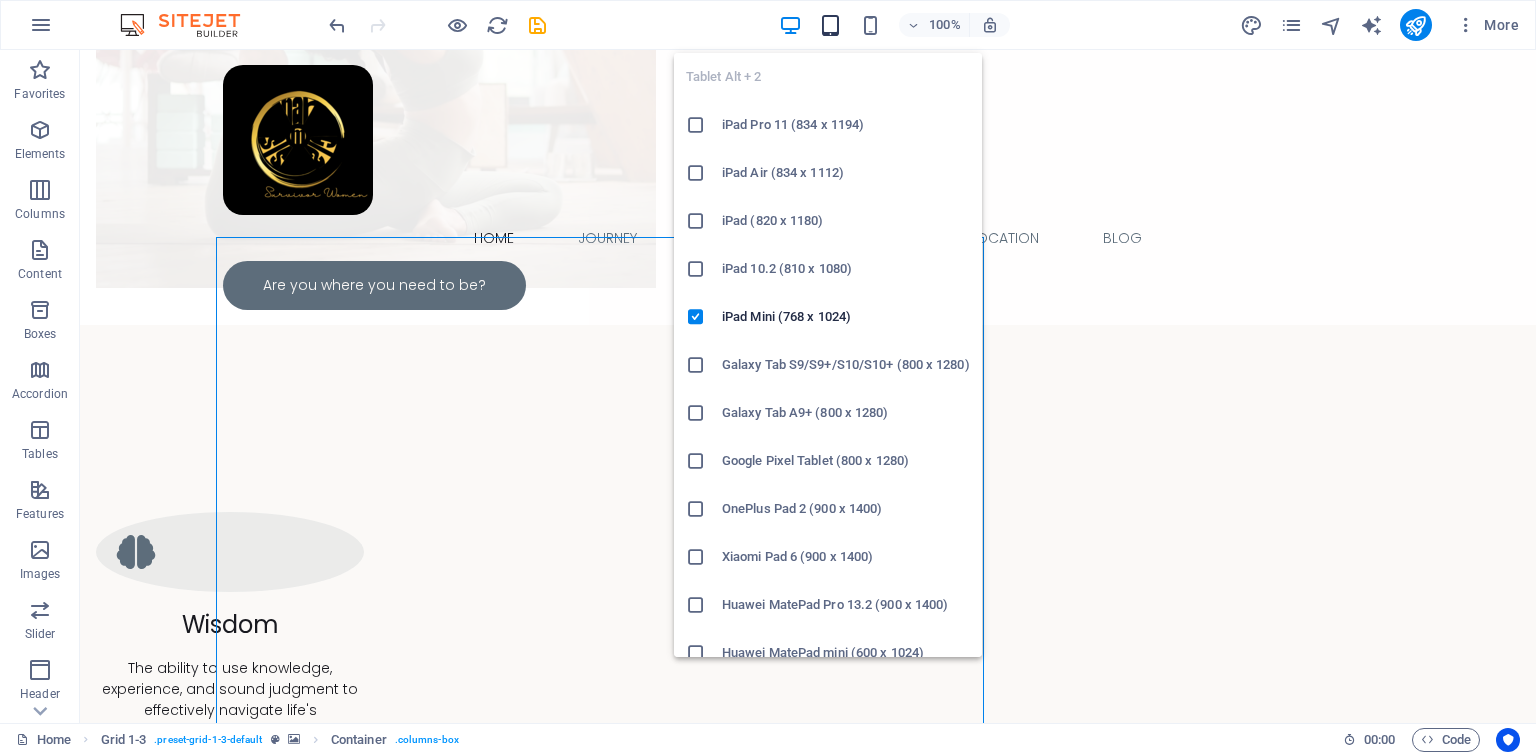 click at bounding box center (830, 25) 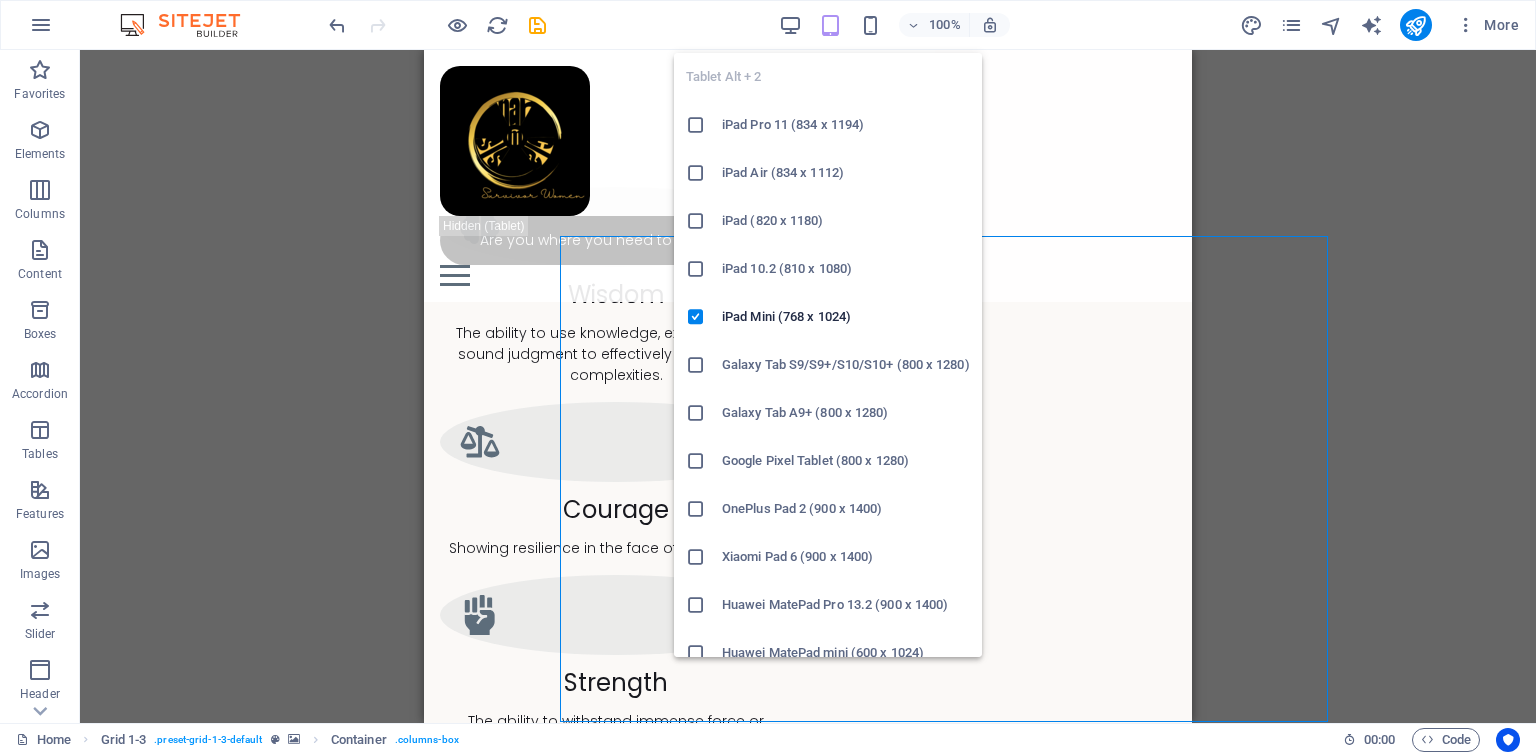 scroll, scrollTop: 1407, scrollLeft: 0, axis: vertical 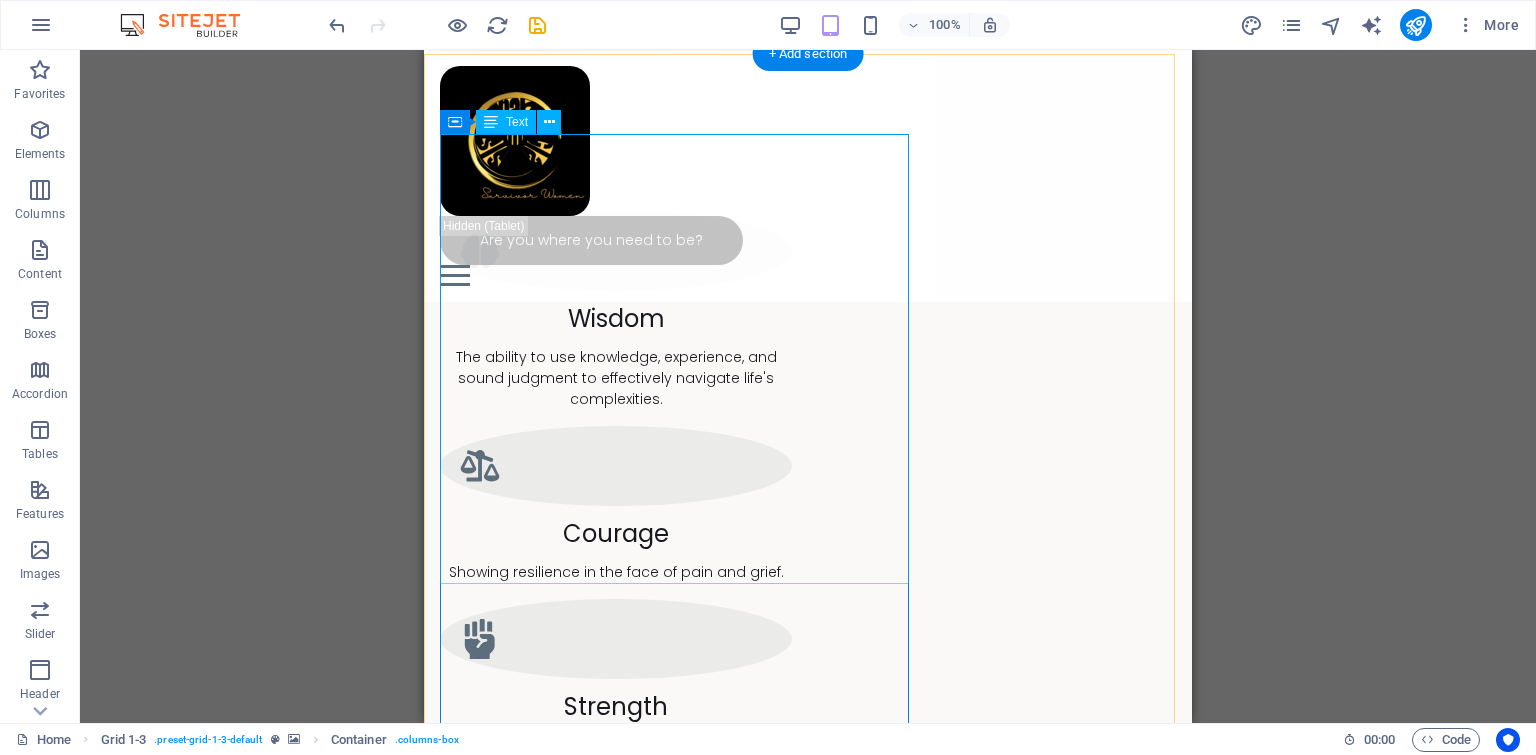 click on "Balance: The goal is to transform negative behaviors into valuable lessons, paving the way for a loving and harmonious society. By working together, we can foster a community built on compassion and understanding; however, it will take courage." at bounding box center (680, 2065) 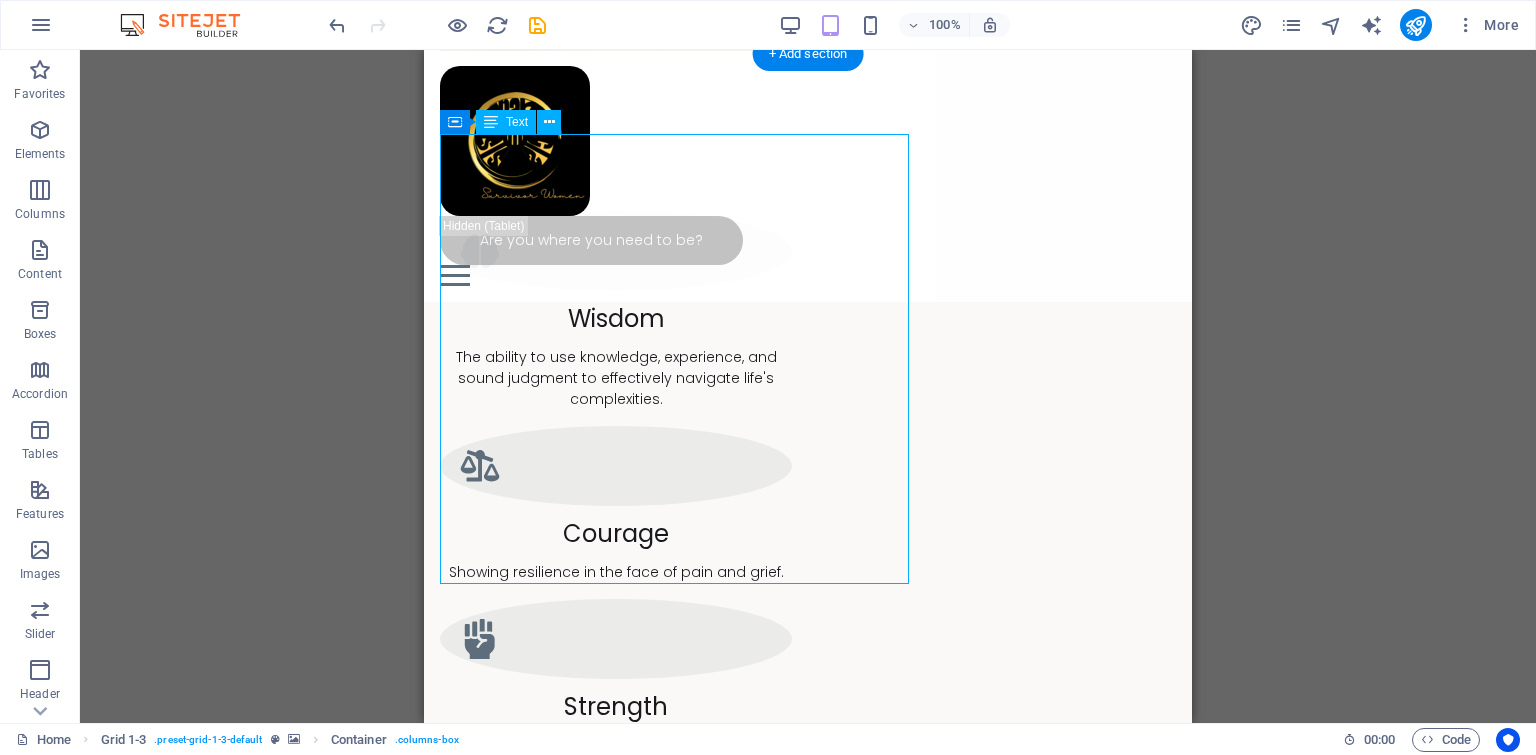 click on "Balance: The goal is to transform negative behaviors into valuable lessons, paving the way for a loving and harmonious society. By working together, we can foster a community built on compassion and understanding; however, it will take courage." at bounding box center [680, 2065] 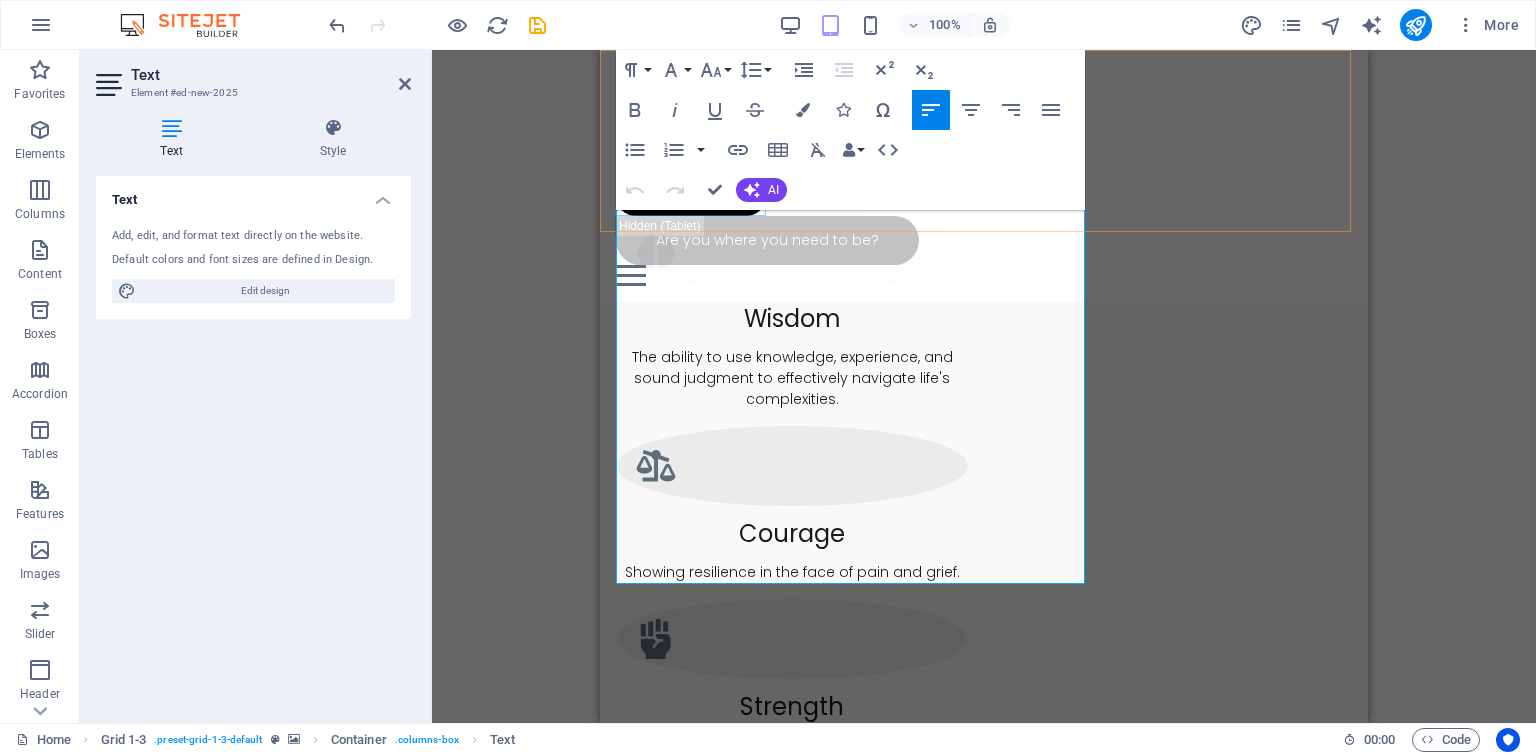 drag, startPoint x: 831, startPoint y: 570, endPoint x: 632, endPoint y: 158, distance: 457.54236 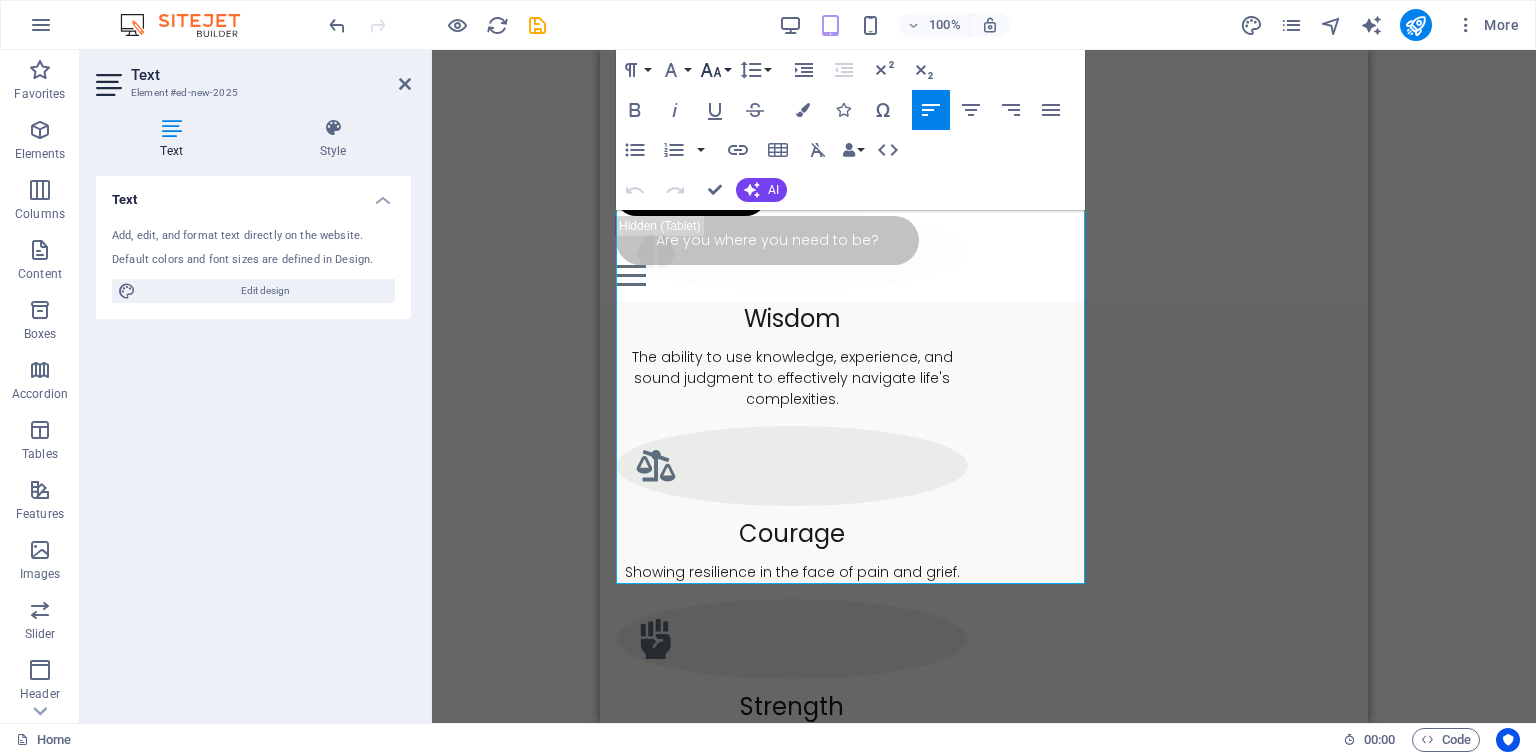 click on "Font Size" at bounding box center (715, 70) 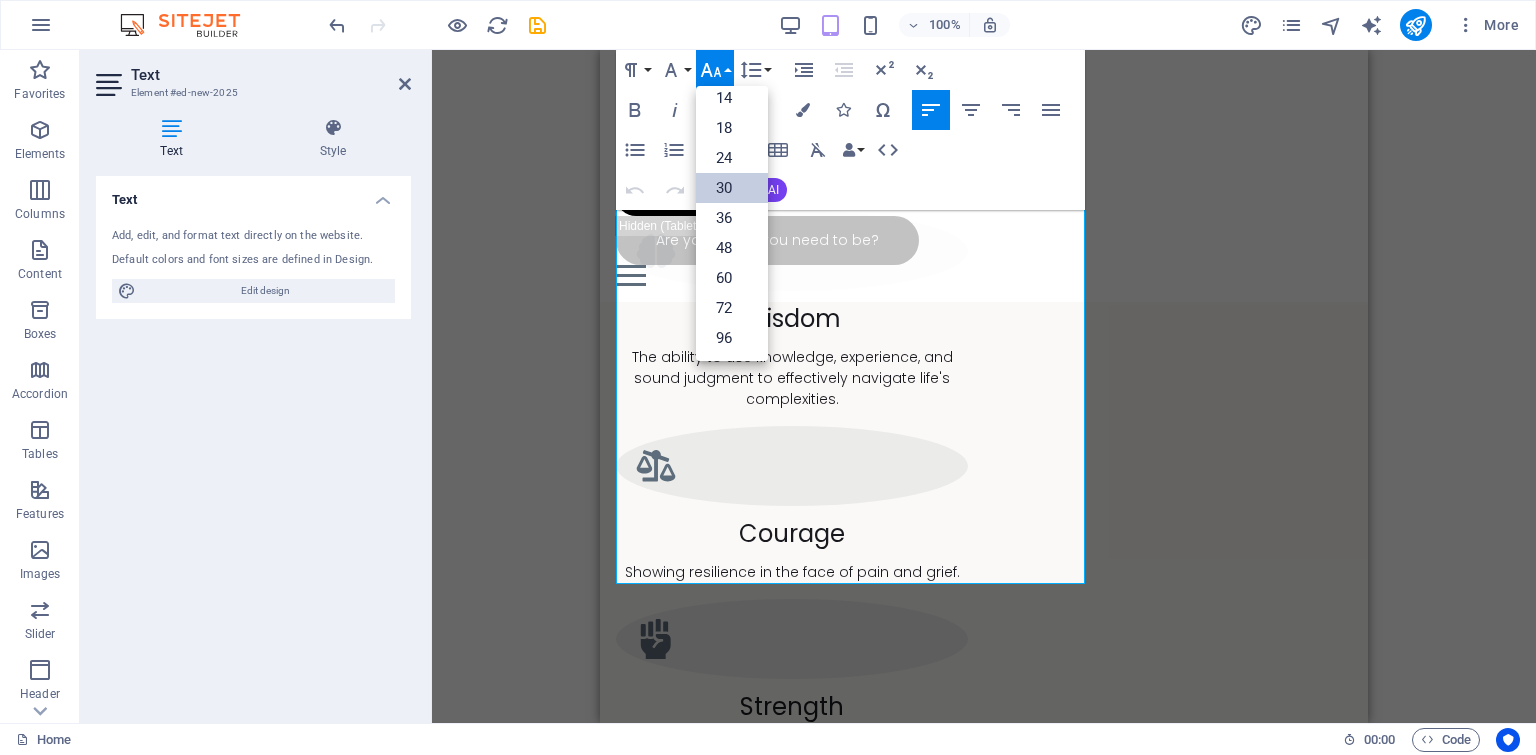 scroll, scrollTop: 160, scrollLeft: 0, axis: vertical 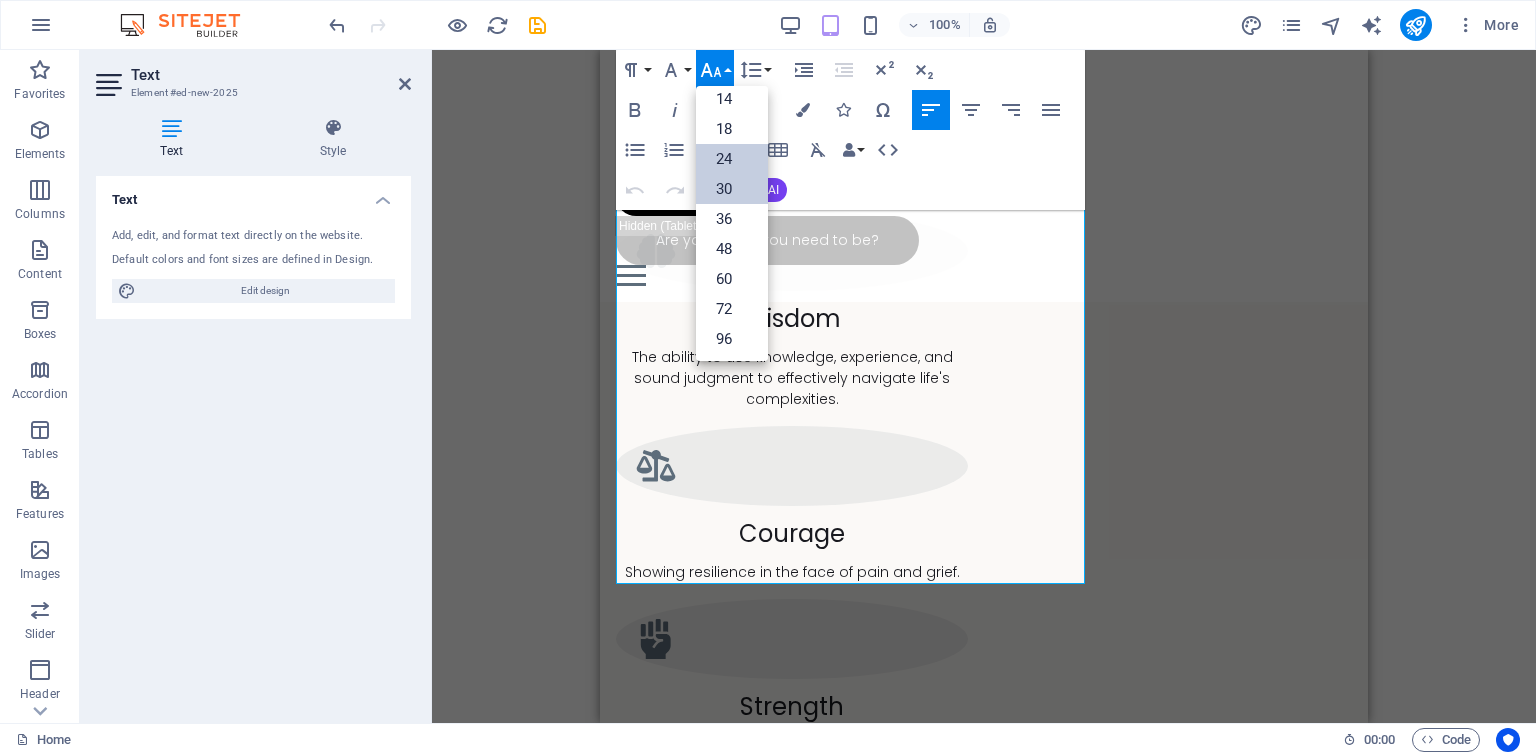 click on "24" at bounding box center [732, 159] 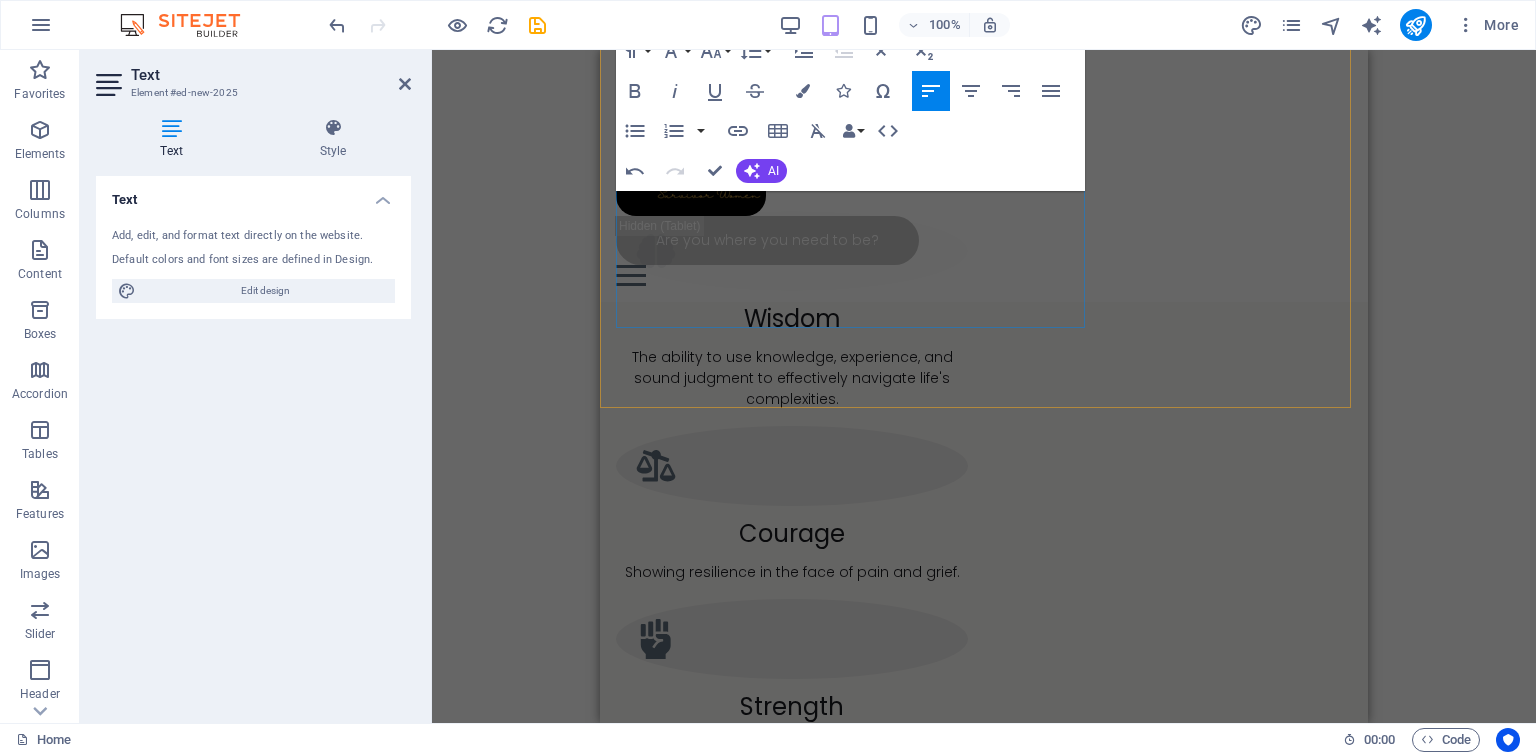 scroll, scrollTop: 1775, scrollLeft: 0, axis: vertical 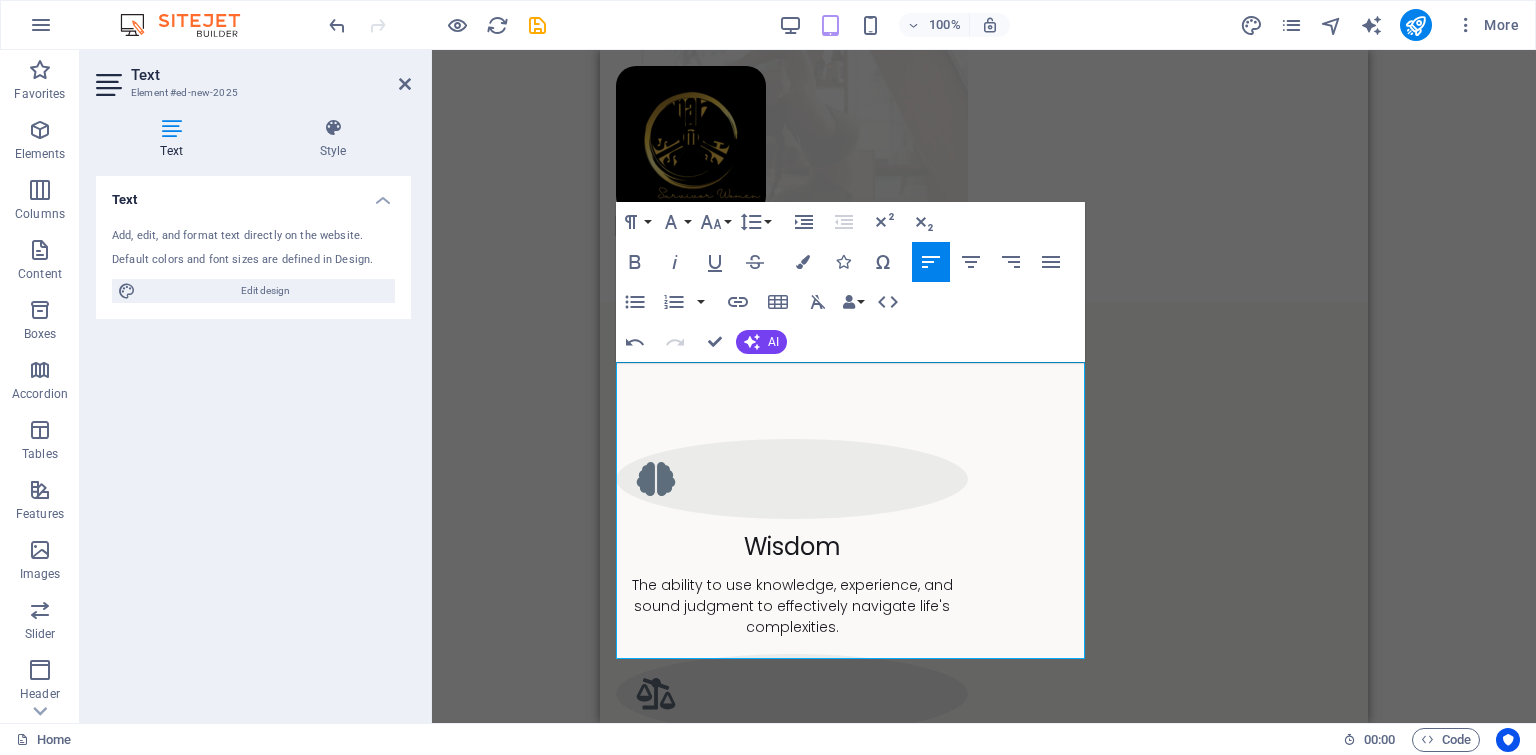 drag, startPoint x: 1364, startPoint y: 222, endPoint x: 1972, endPoint y: 228, distance: 608.0296 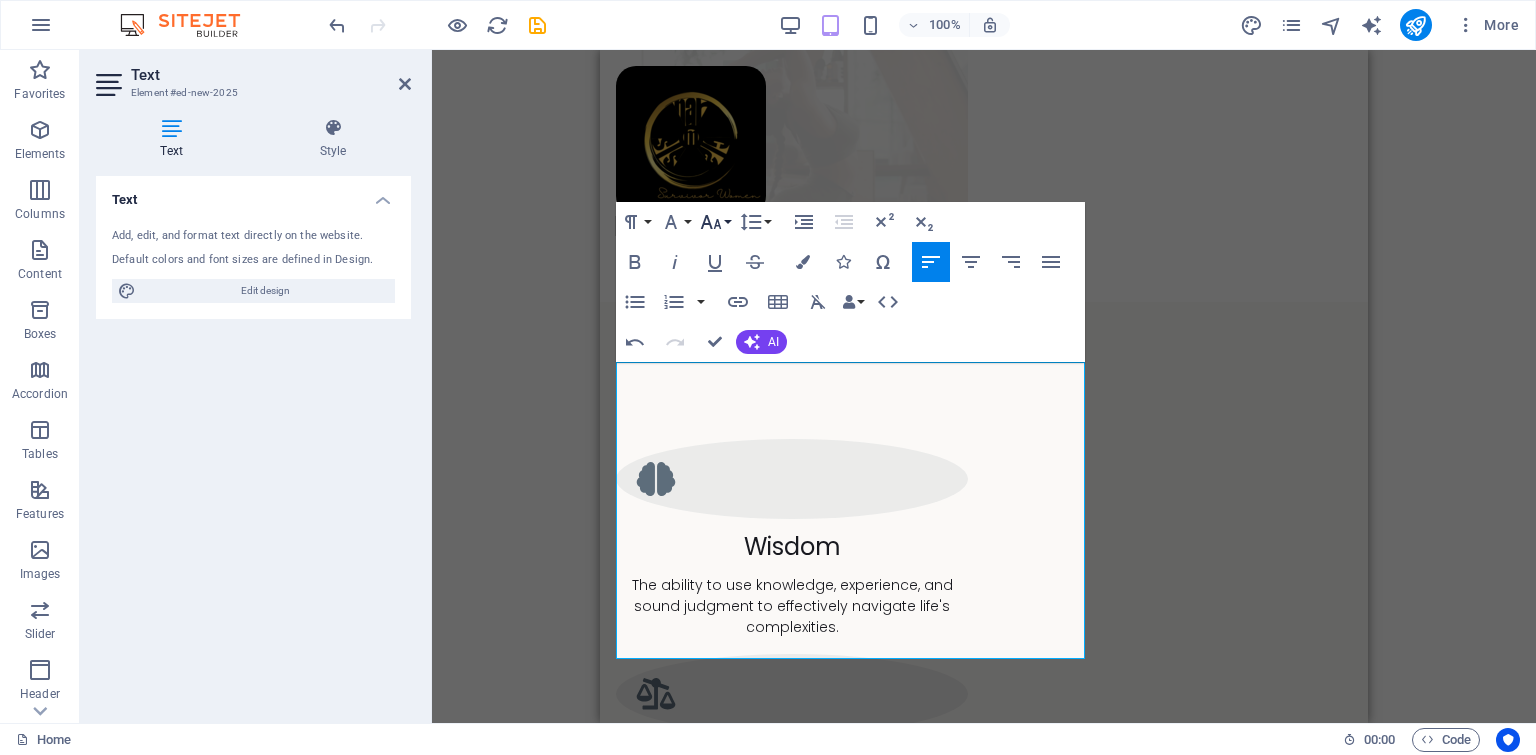 click on "Font Size" at bounding box center [715, 222] 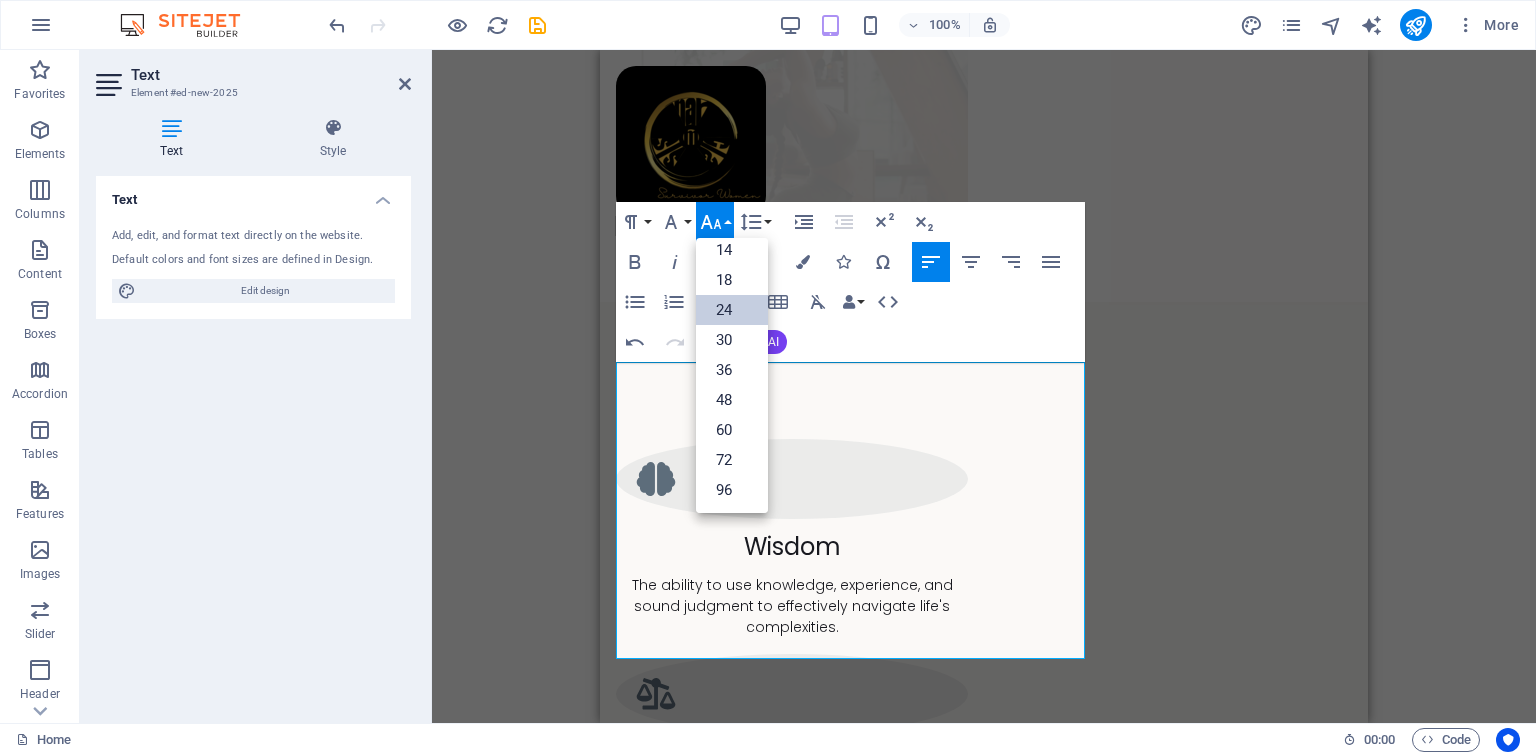 scroll, scrollTop: 160, scrollLeft: 0, axis: vertical 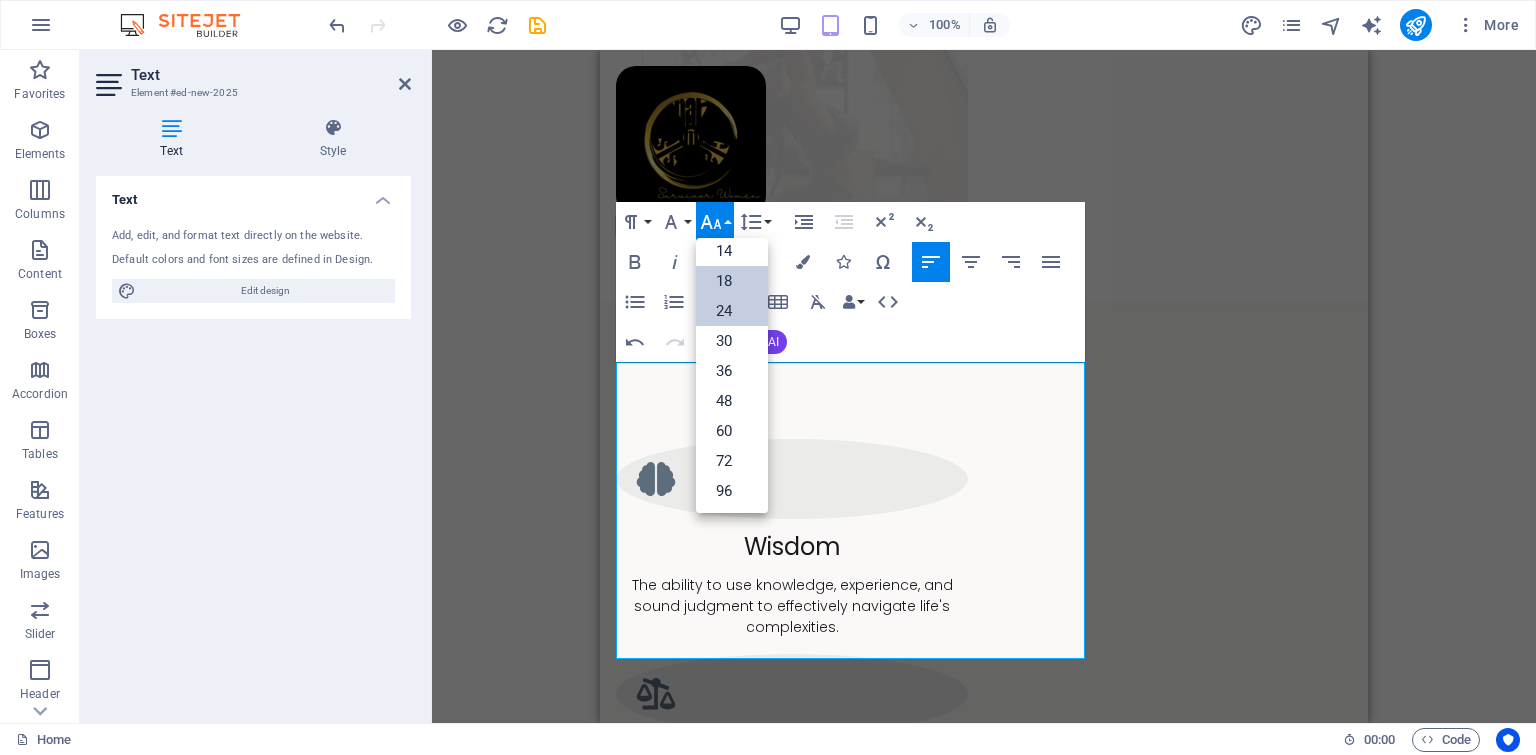 click on "18" at bounding box center (732, 281) 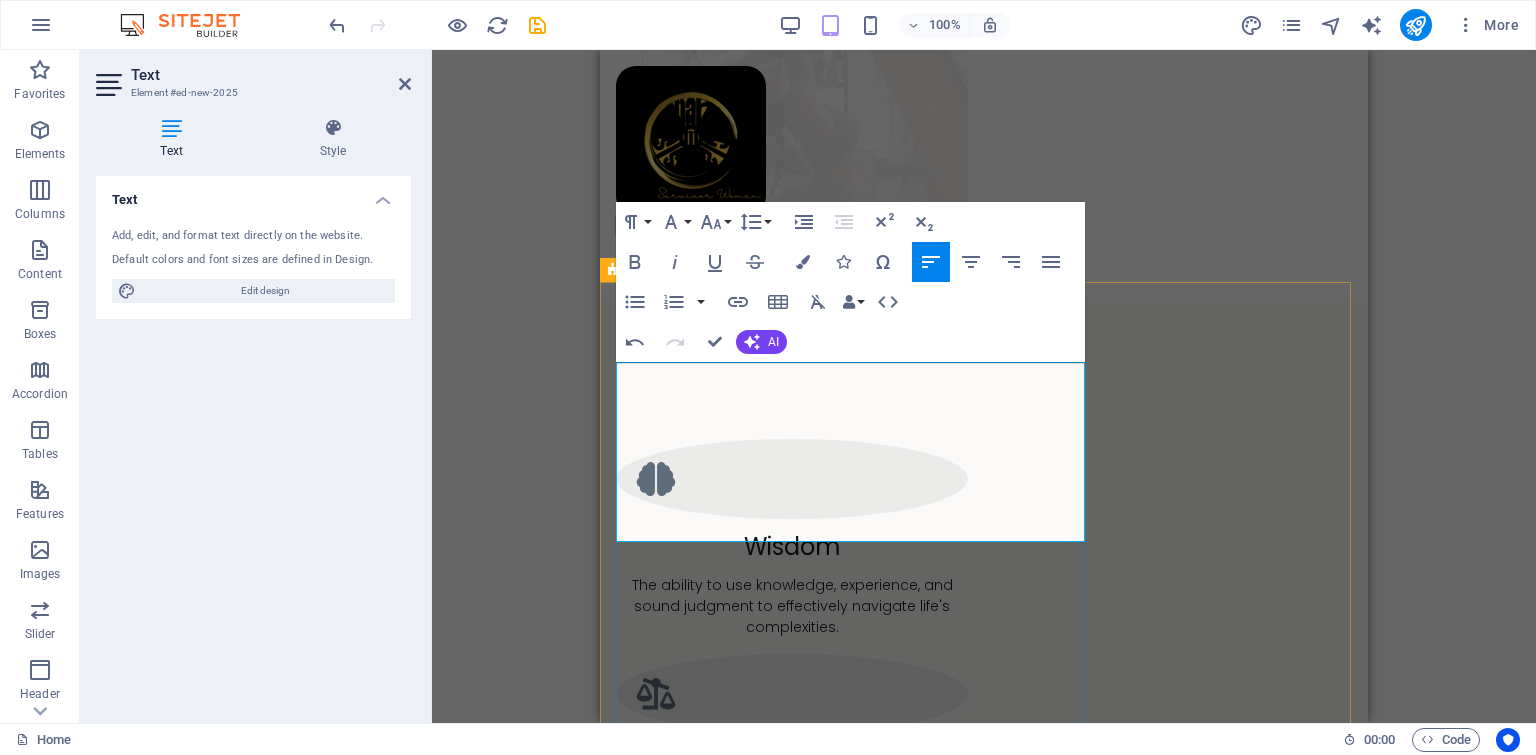 click on "alance: The goal is to transform negative behaviors into valuable lessons, paving the way for a loving and harmonious society. By working together, we can foster a community built on compassion and understanding; however, it will take courage." at bounding box center (855, 2196) 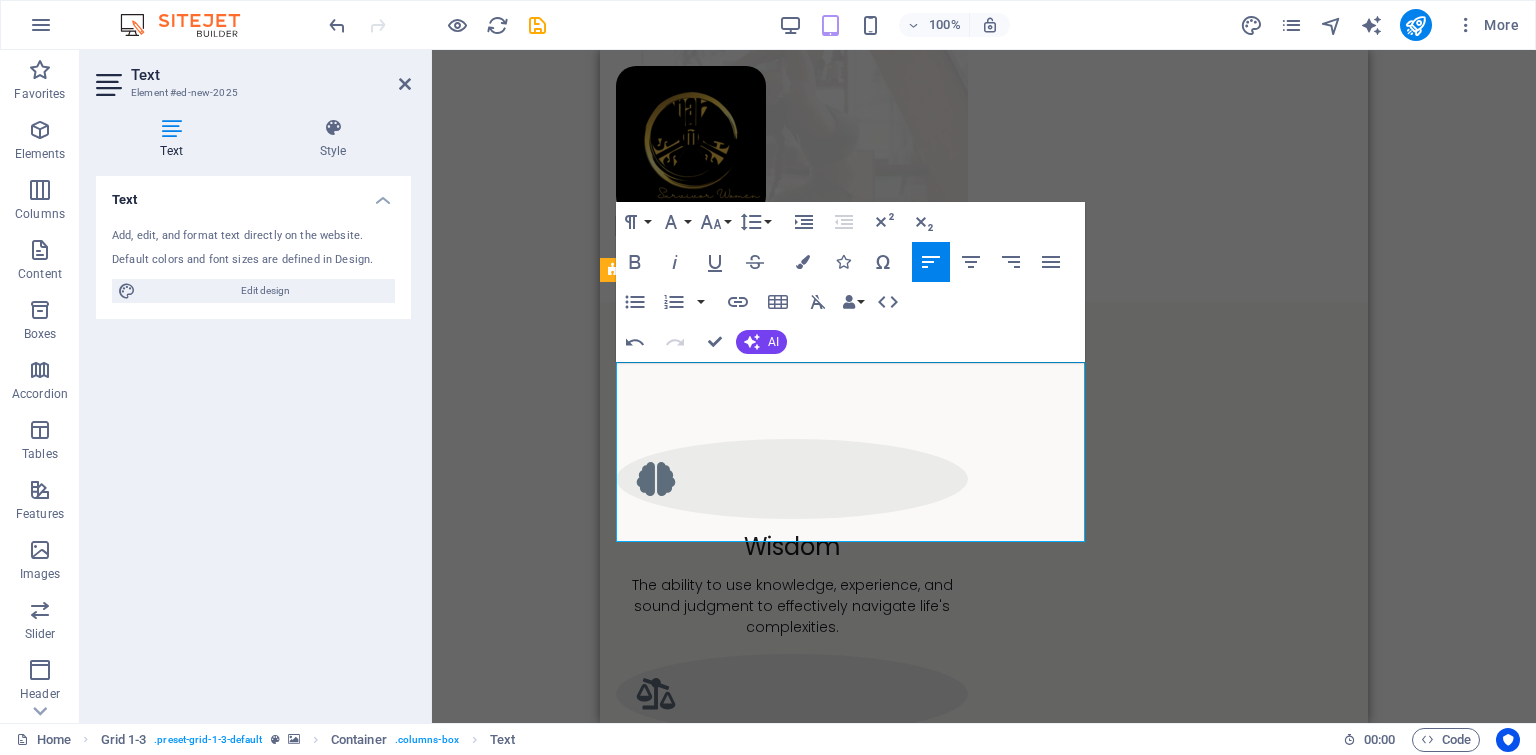 drag, startPoint x: 634, startPoint y: 388, endPoint x: 620, endPoint y: 387, distance: 14.035668 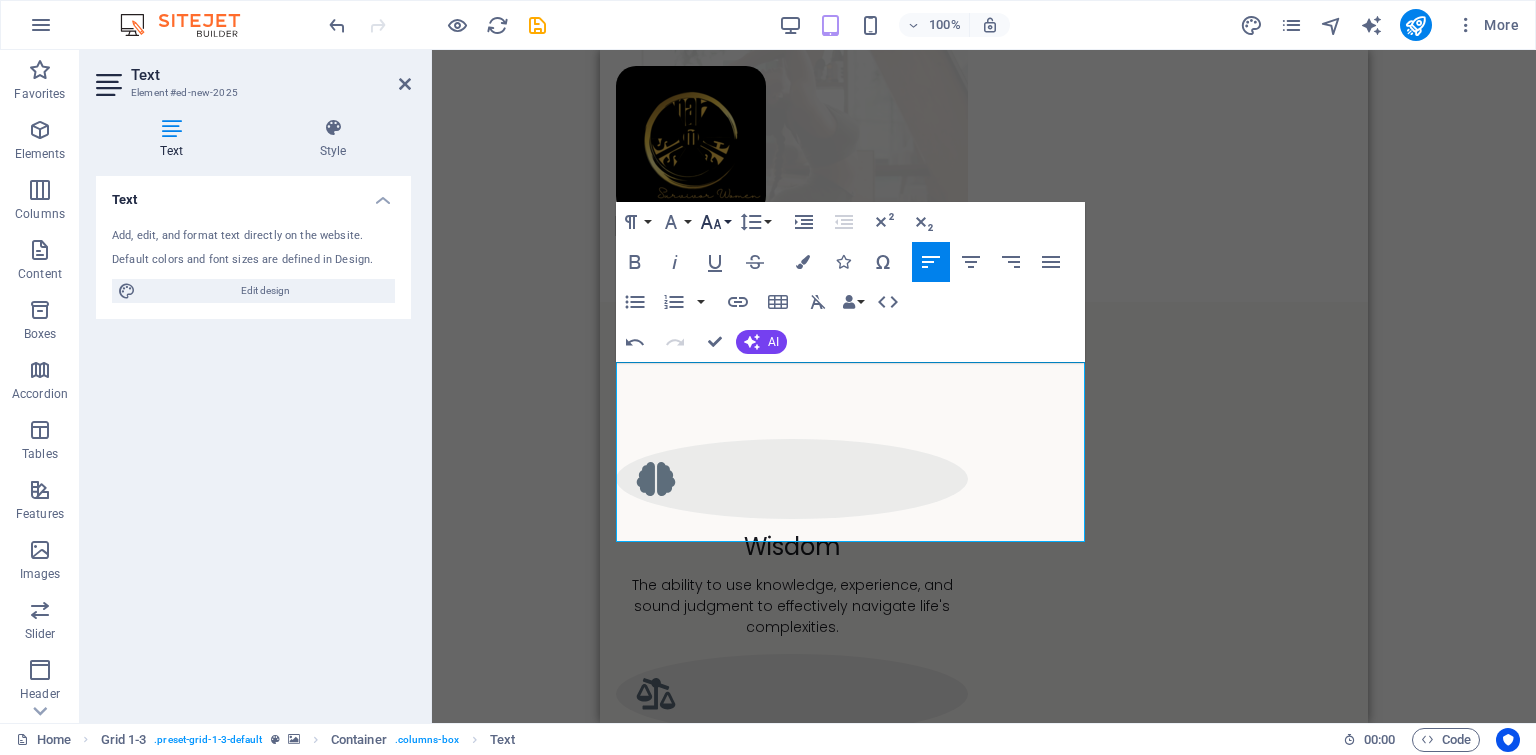 click on "Font Size" at bounding box center [715, 222] 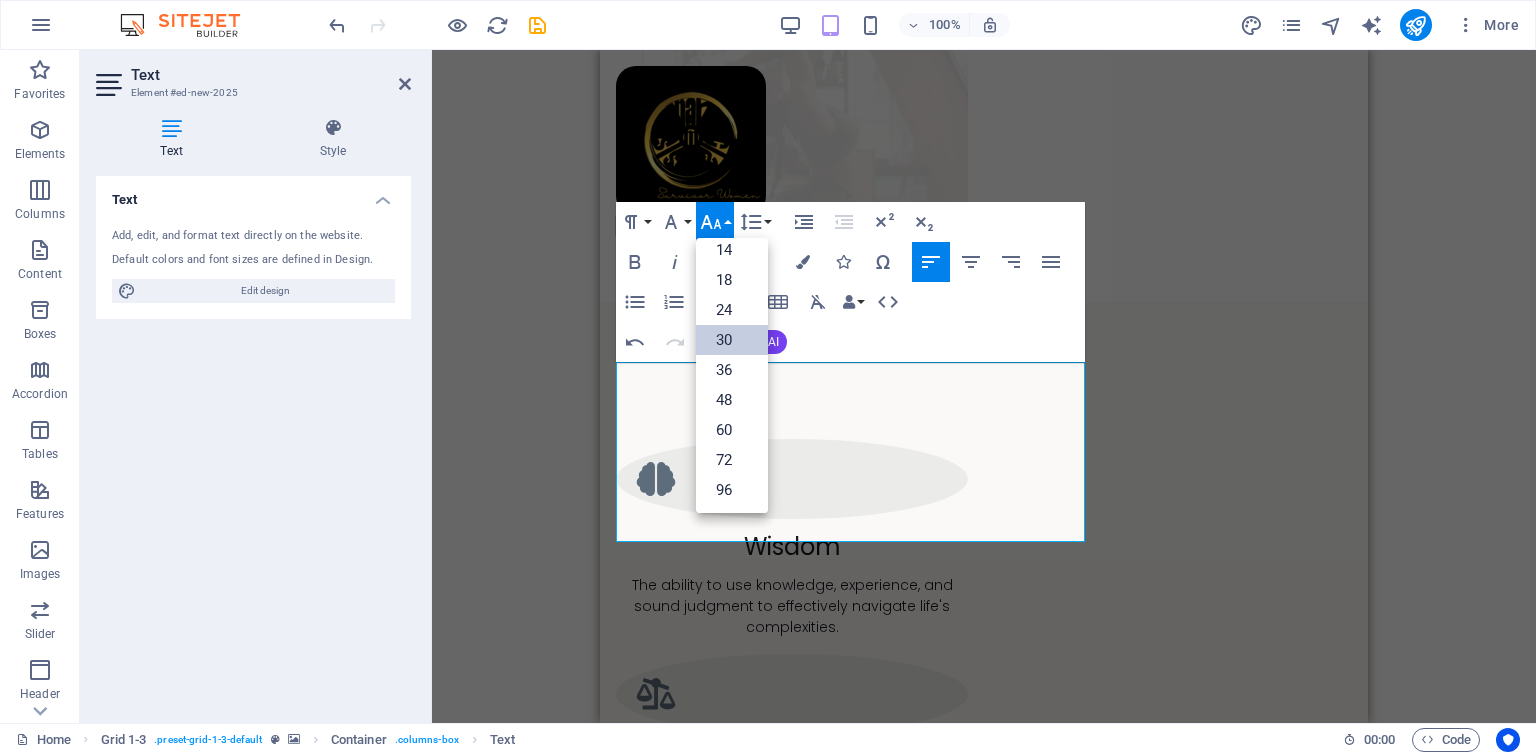 scroll, scrollTop: 160, scrollLeft: 0, axis: vertical 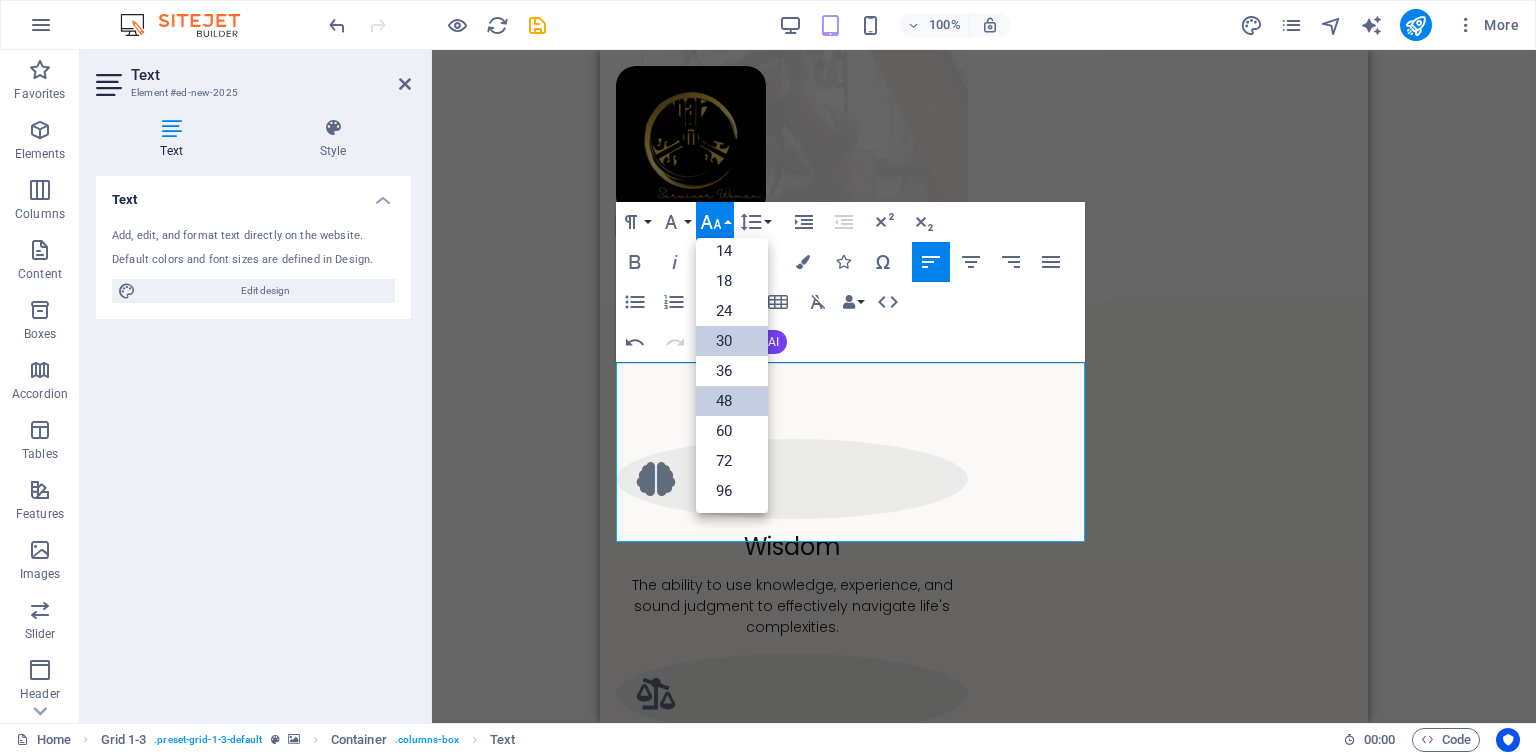 click on "48" at bounding box center [732, 401] 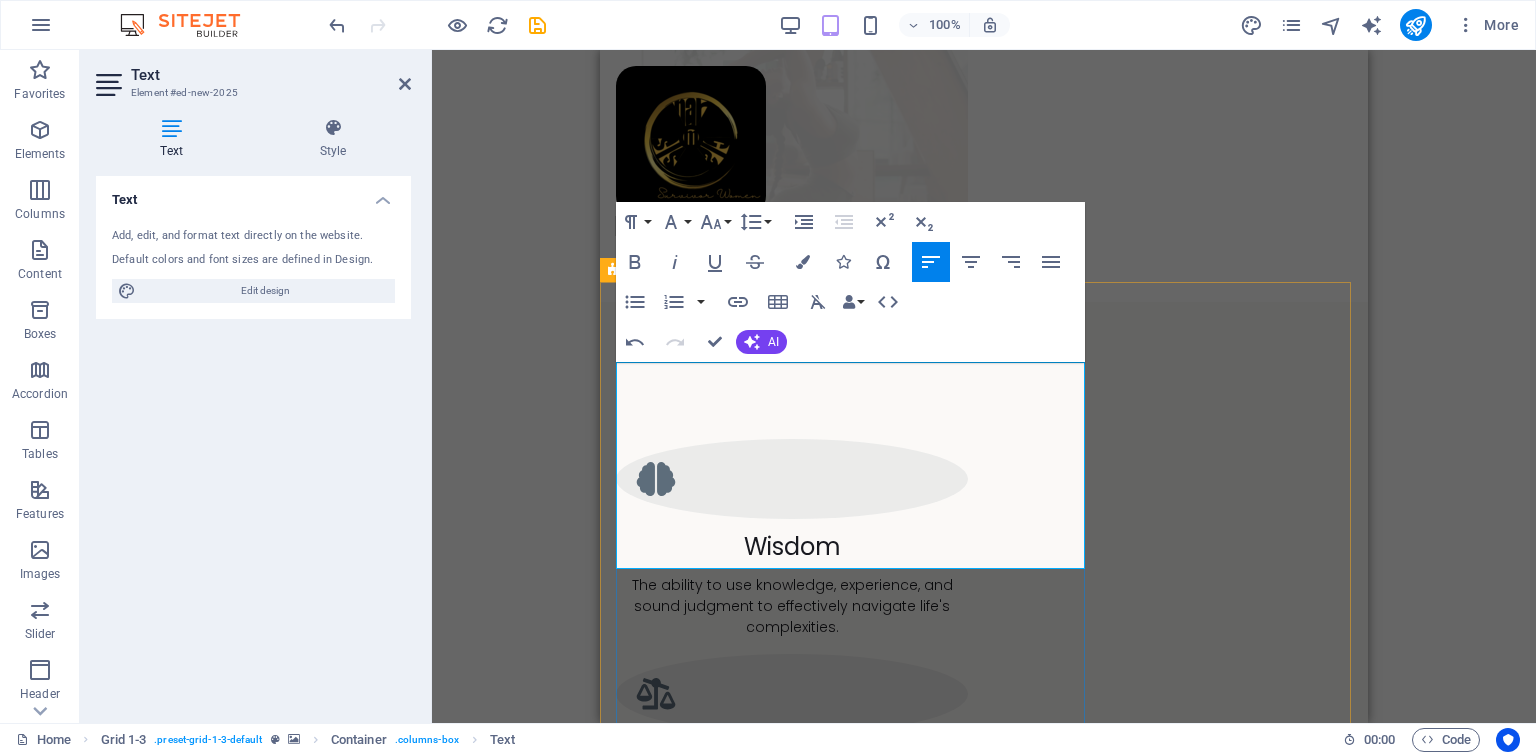 click on "B alance: The goal is to transform negative behaviors into valuable lessons, paving the way for a loving and harmonious society. By working together, we can foster a community built on compassion and understanding; however, it will take courage." at bounding box center [856, 2412] 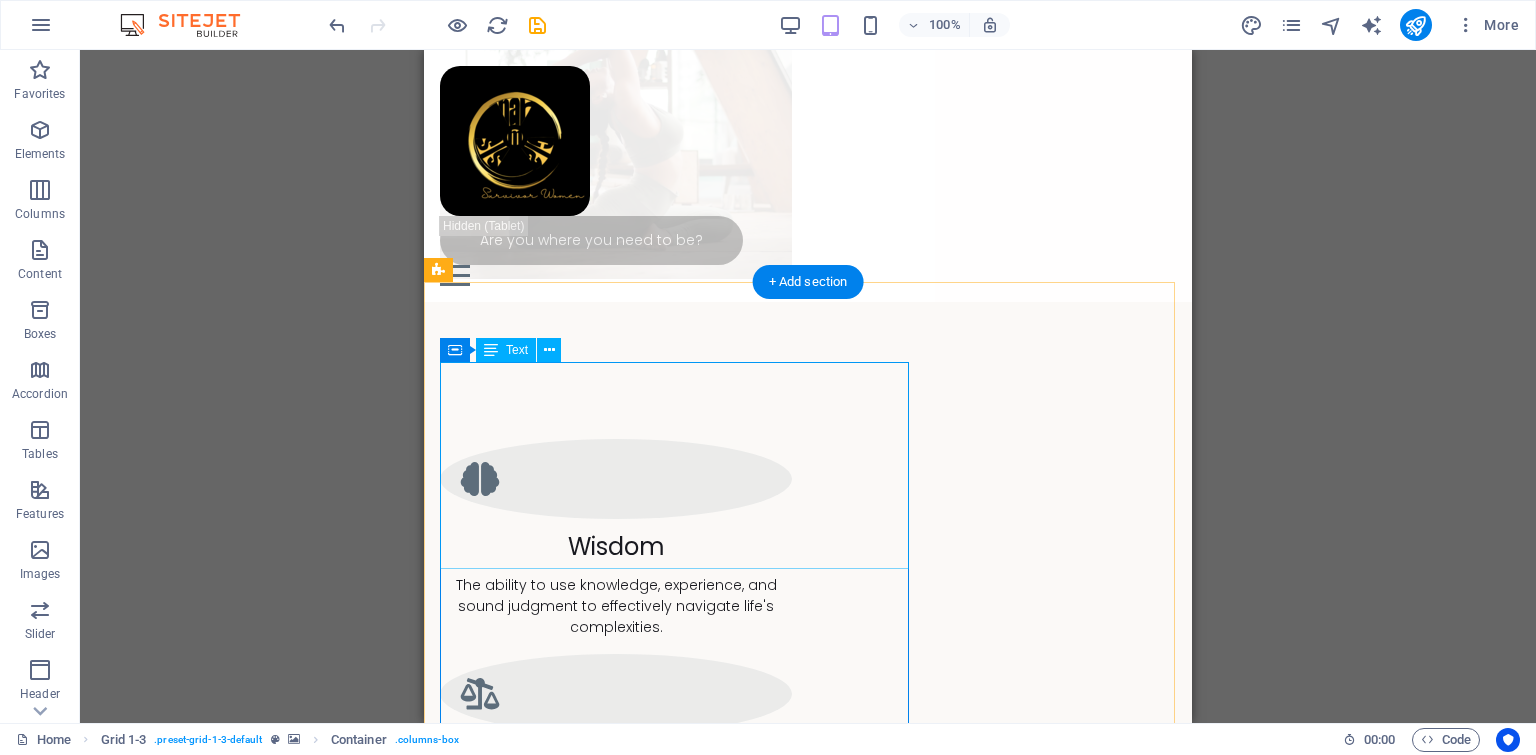 click on "B alance: The goal is to transform negative behaviors into valuable lessons, paving the way for a loving and harmonious society. By working together, we can foster a community built on compassion and understanding; however, it will take courage." at bounding box center (680, 2203) 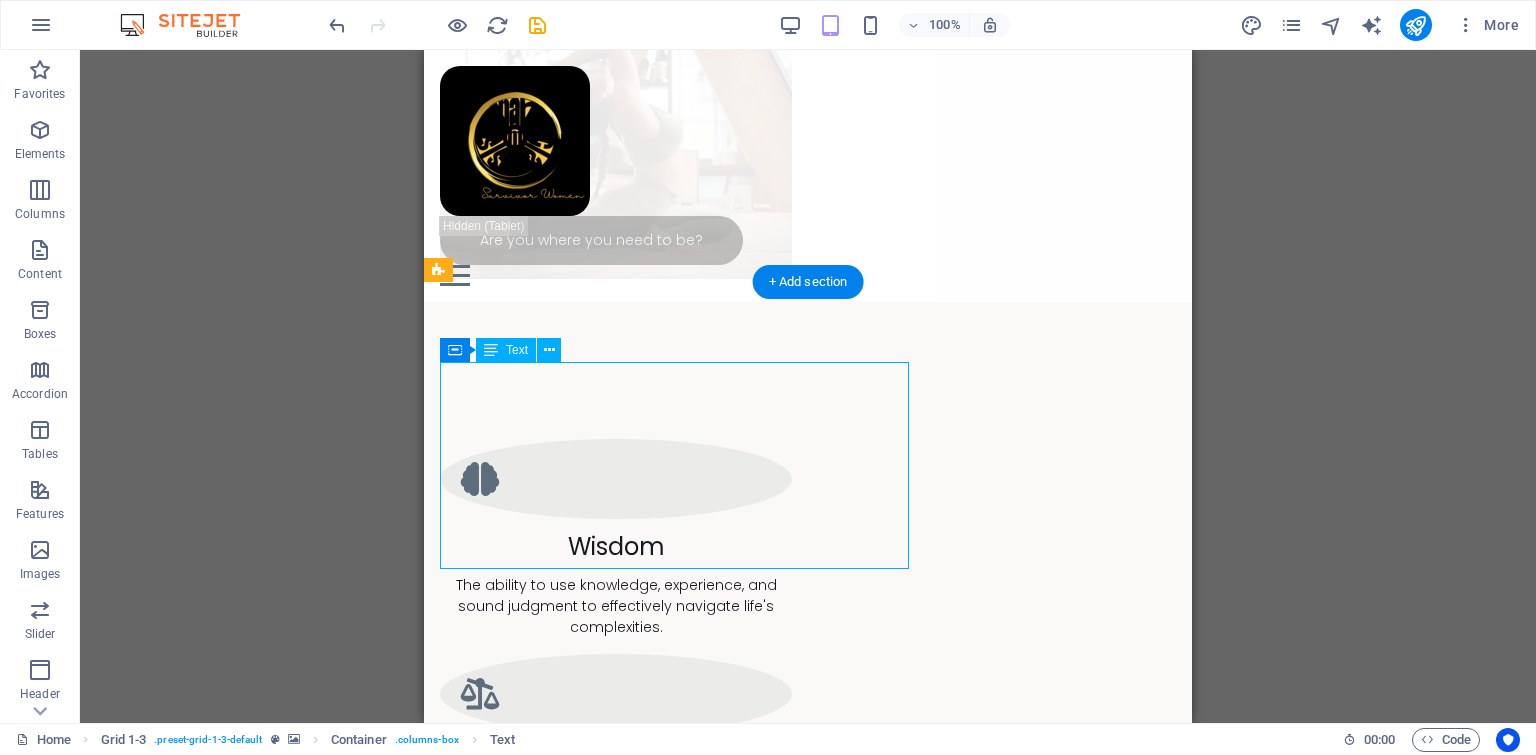 click on "B alance: The goal is to transform negative behaviors into valuable lessons, paving the way for a loving and harmonious society. By working together, we can foster a community built on compassion and understanding; however, it will take courage." at bounding box center [680, 2203] 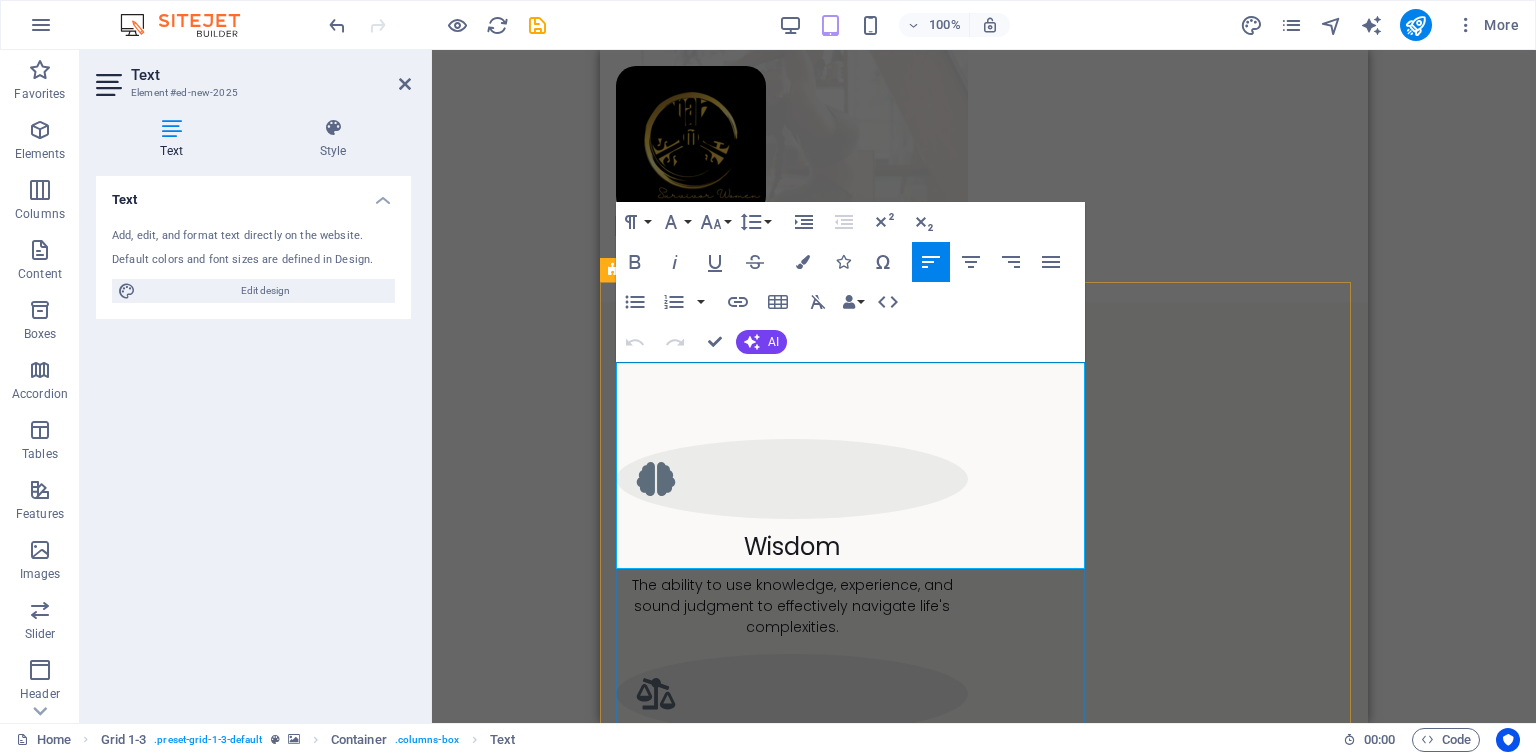 drag, startPoint x: 903, startPoint y: 530, endPoint x: 923, endPoint y: 549, distance: 27.58623 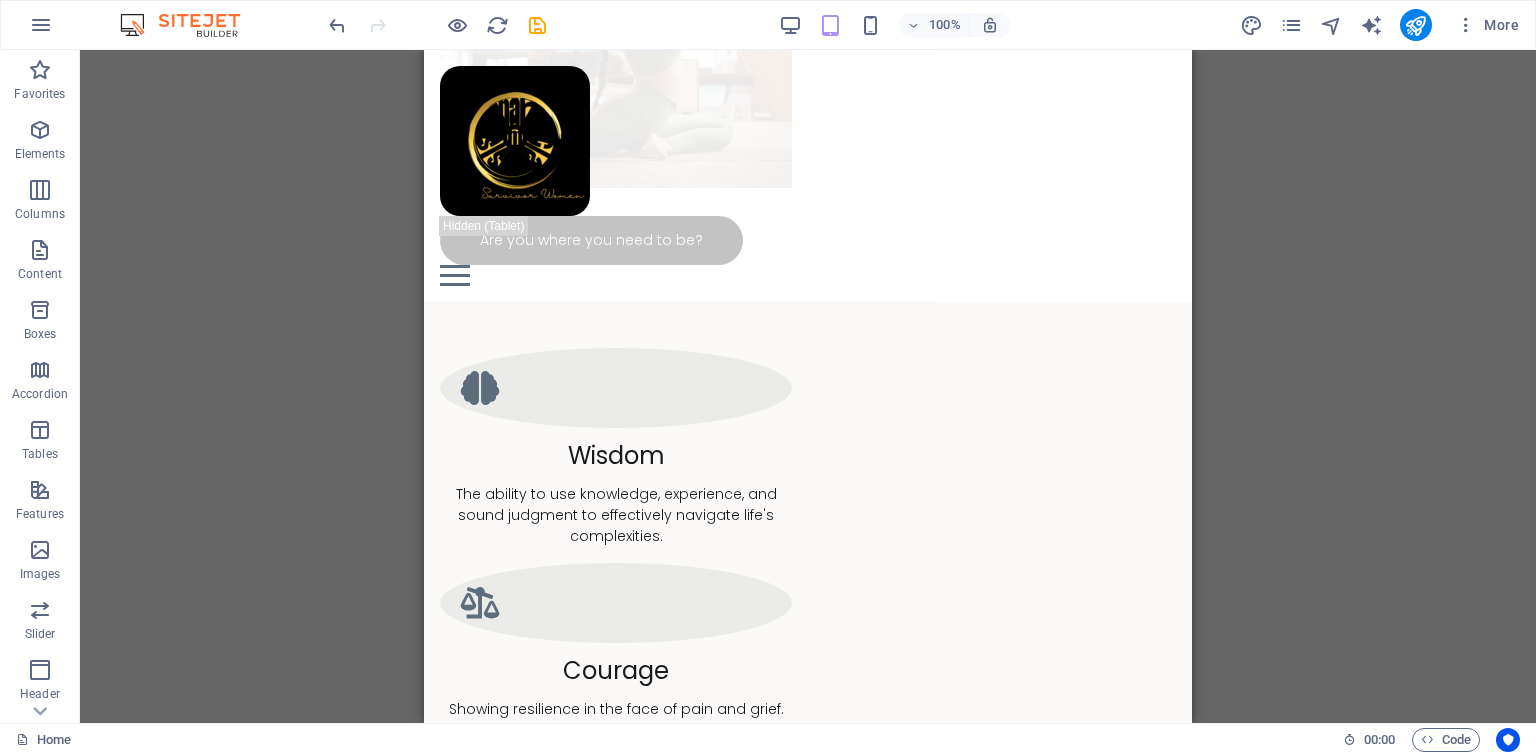 scroll, scrollTop: 1261, scrollLeft: 0, axis: vertical 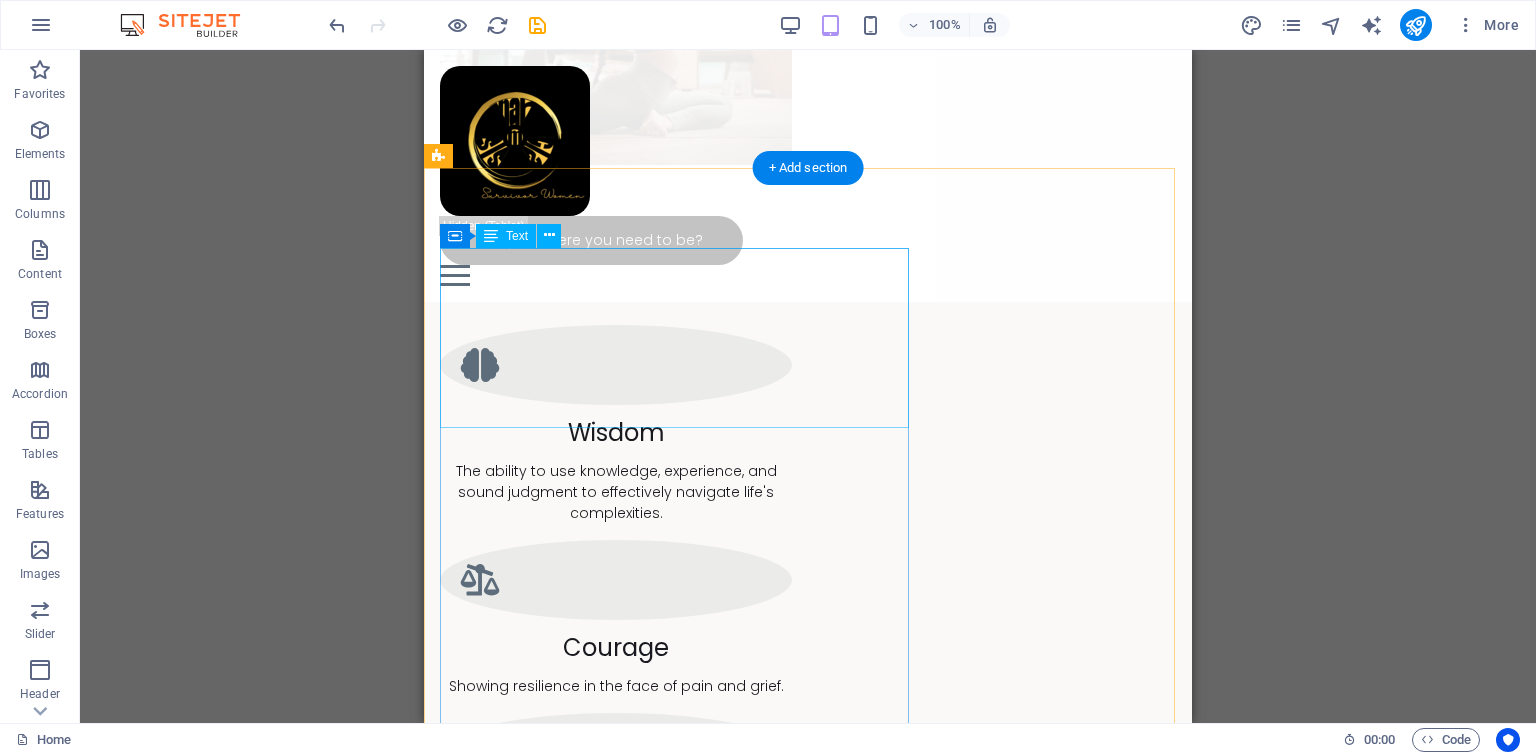 click on "B alance: The goal is to transform negative behaviors into valuable lessons, paving the way for a loving and harmonious society. By working together, we can foster a community built on compassion and understanding." at bounding box center [680, 2089] 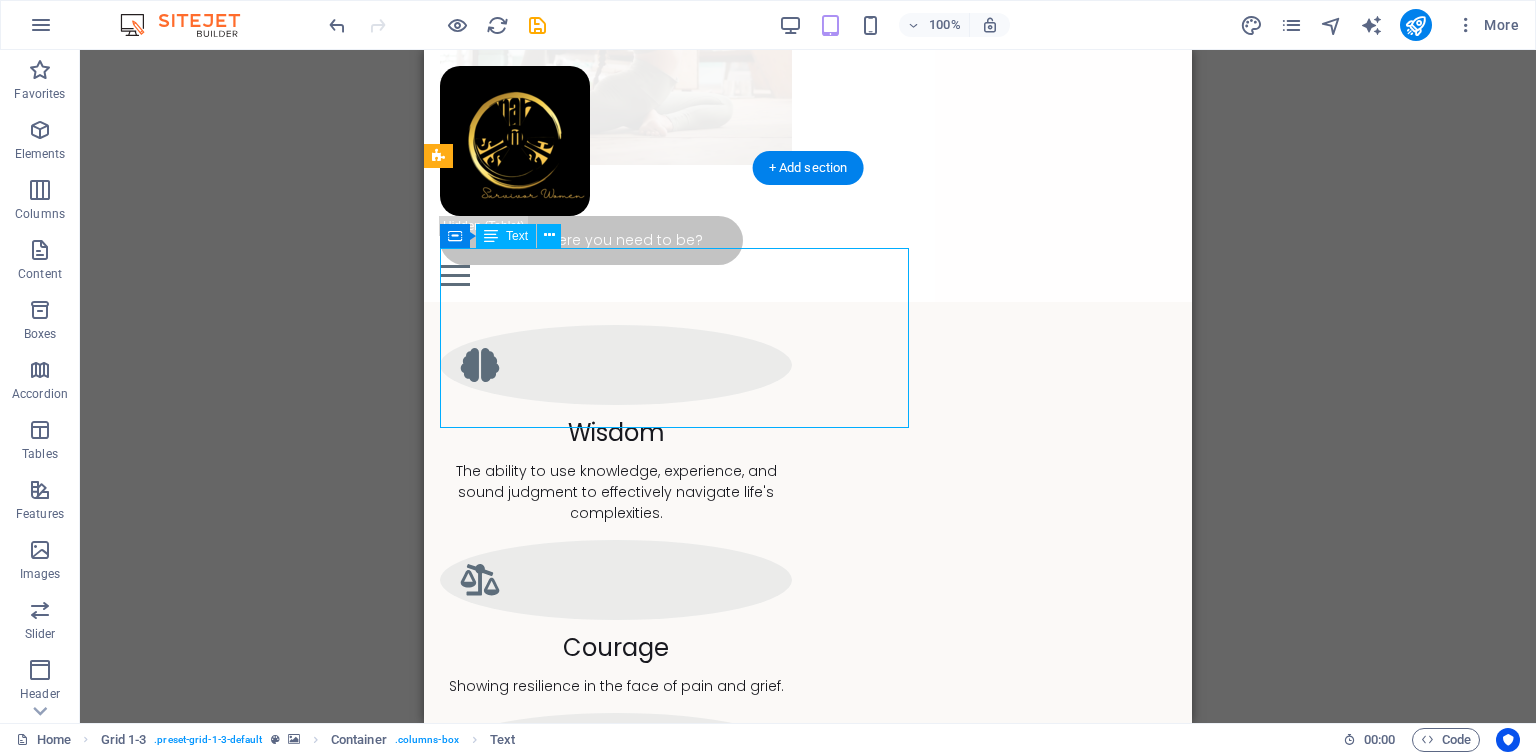 click on "B alance: The goal is to transform negative behaviors into valuable lessons, paving the way for a loving and harmonious society. By working together, we can foster a community built on compassion and understanding." at bounding box center (680, 2089) 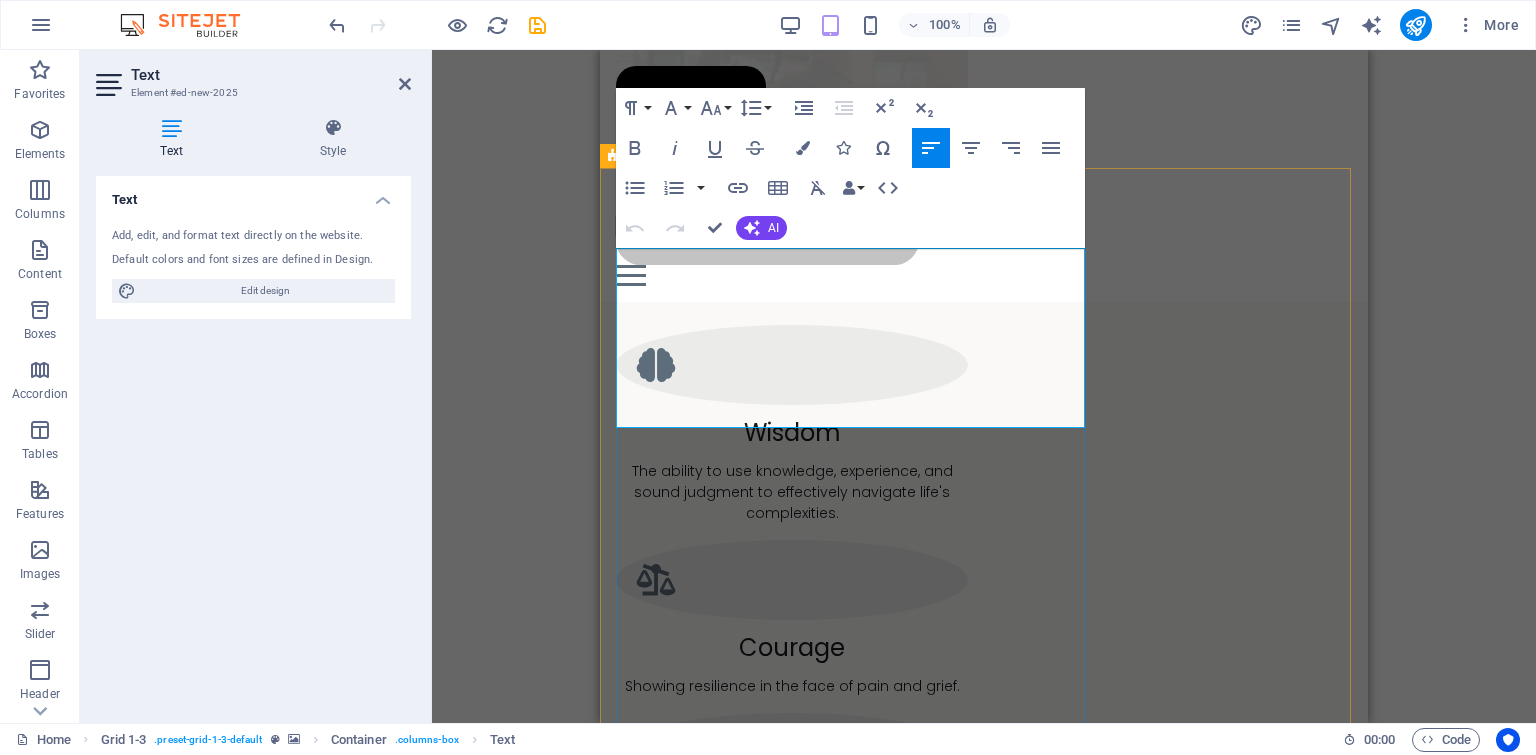 click on "alance: The goal is to transform negative behaviors into valuable lessons, paving the way for a loving and harmonious society. By working together, we can foster a community built on compassion and understanding." at bounding box center (855, 2105) 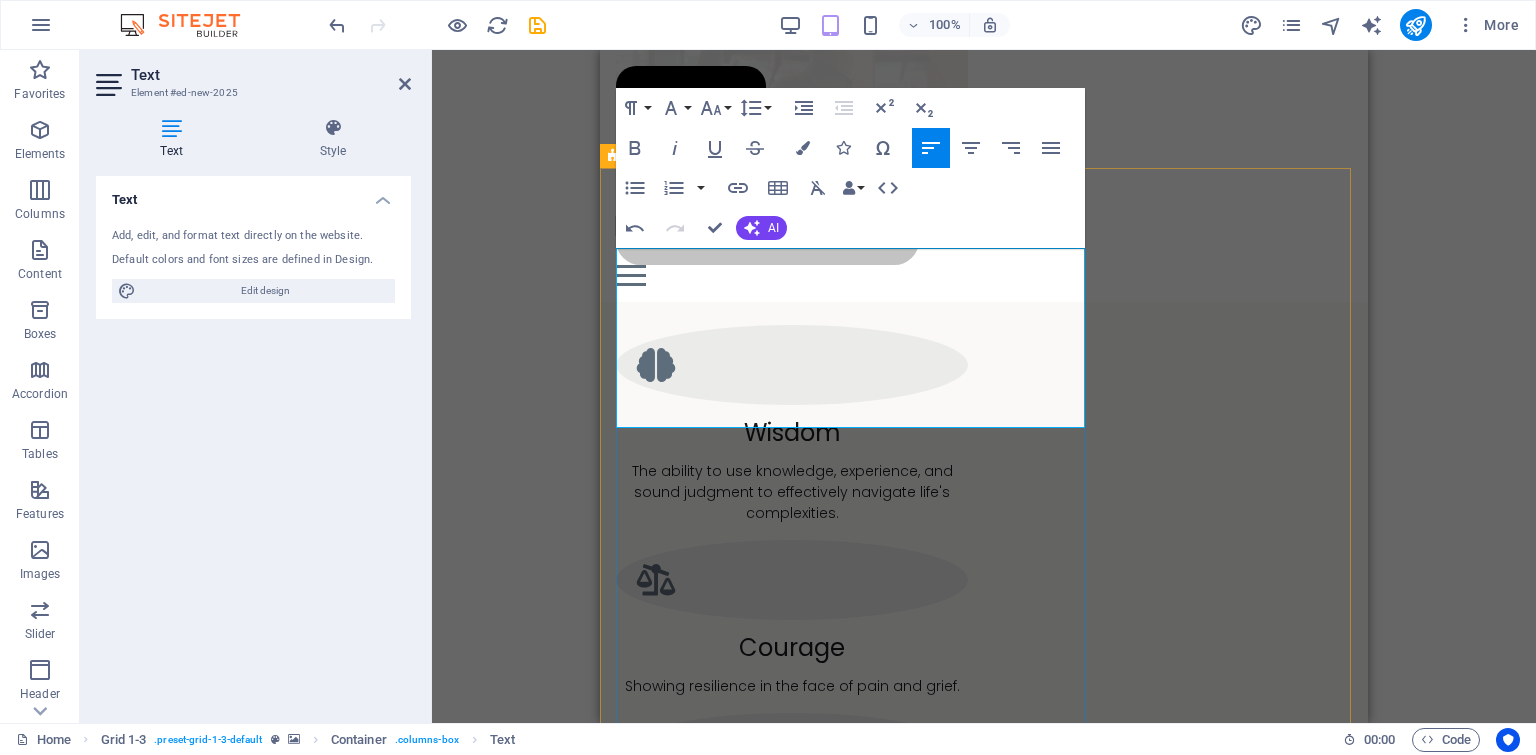 click on "paving the way for a loving and harmonious society. By working together, we can foster a community built on compassion and understanding." at bounding box center (855, 2138) 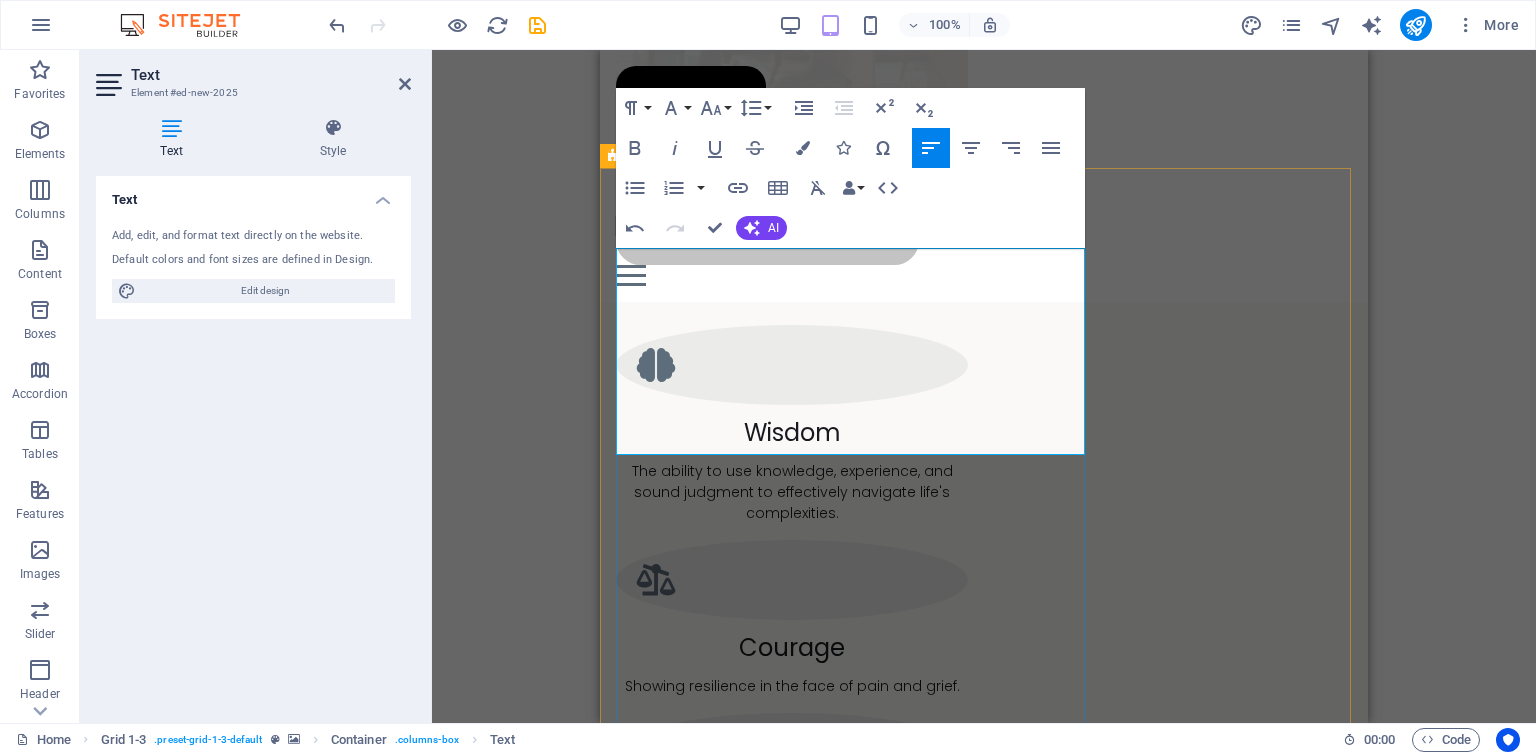 click on "harmonious society. By working together, we can foster a community built on compassion and understanding." at bounding box center (834, 2165) 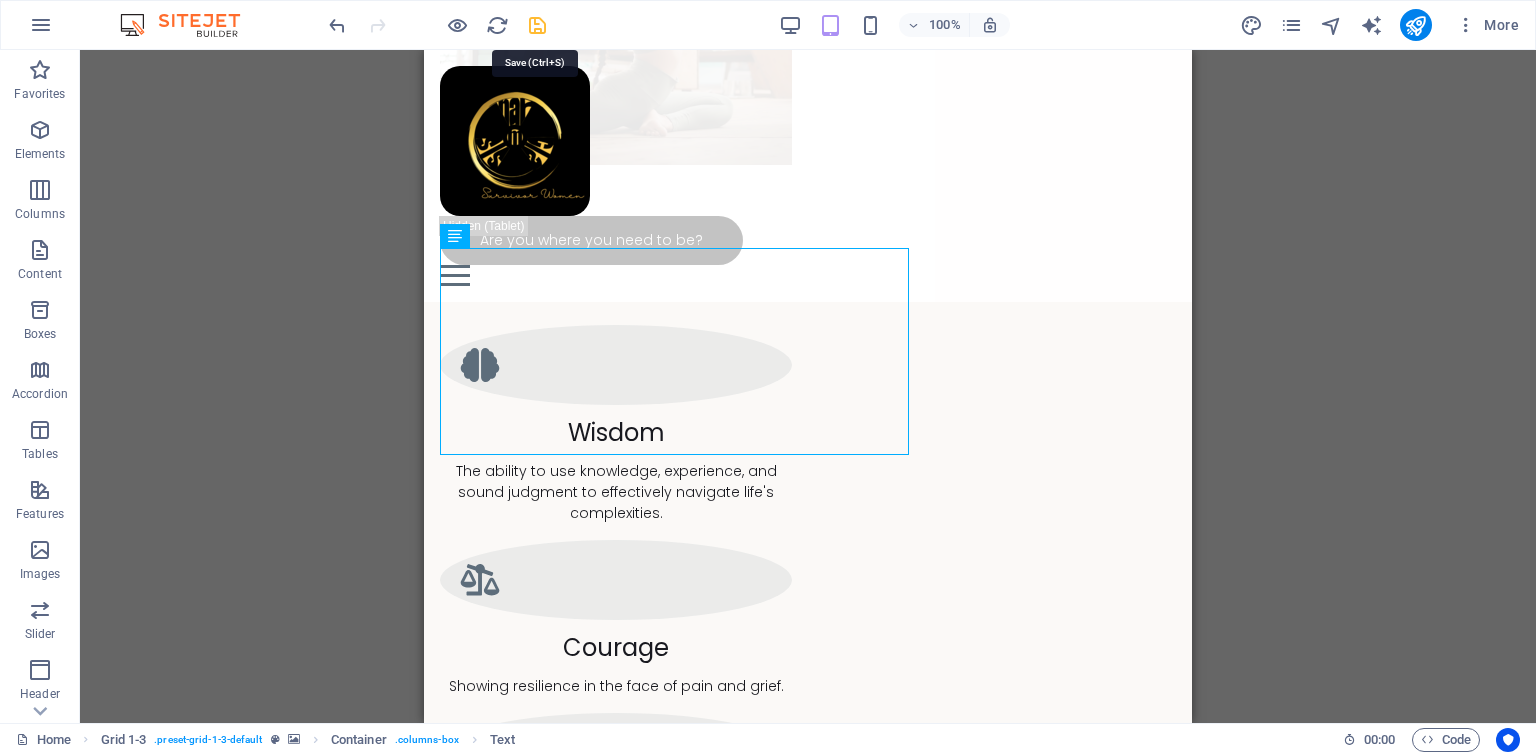 click at bounding box center (537, 25) 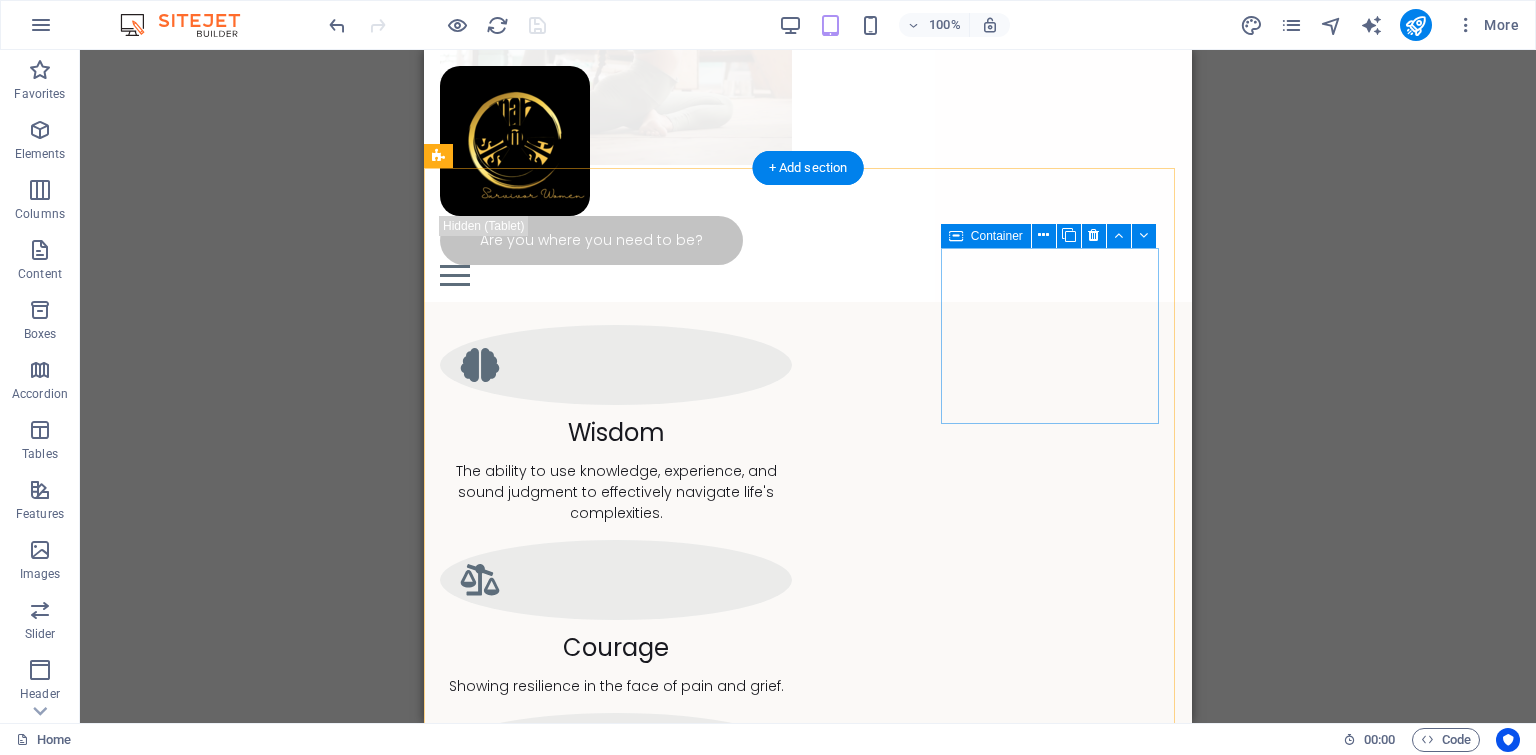 click on "Add elements" at bounding box center (1063, 2100) 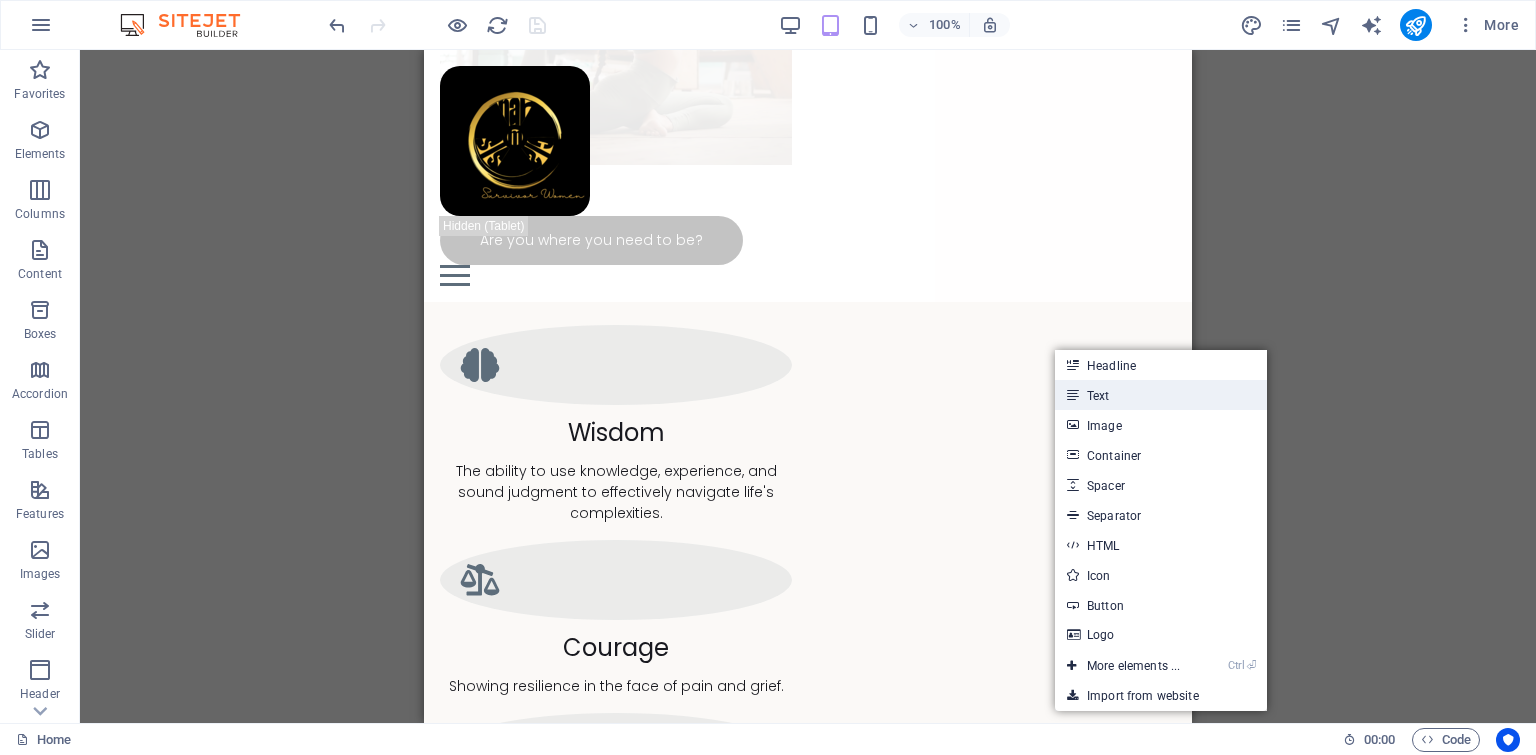 click on "Text" at bounding box center (1161, 395) 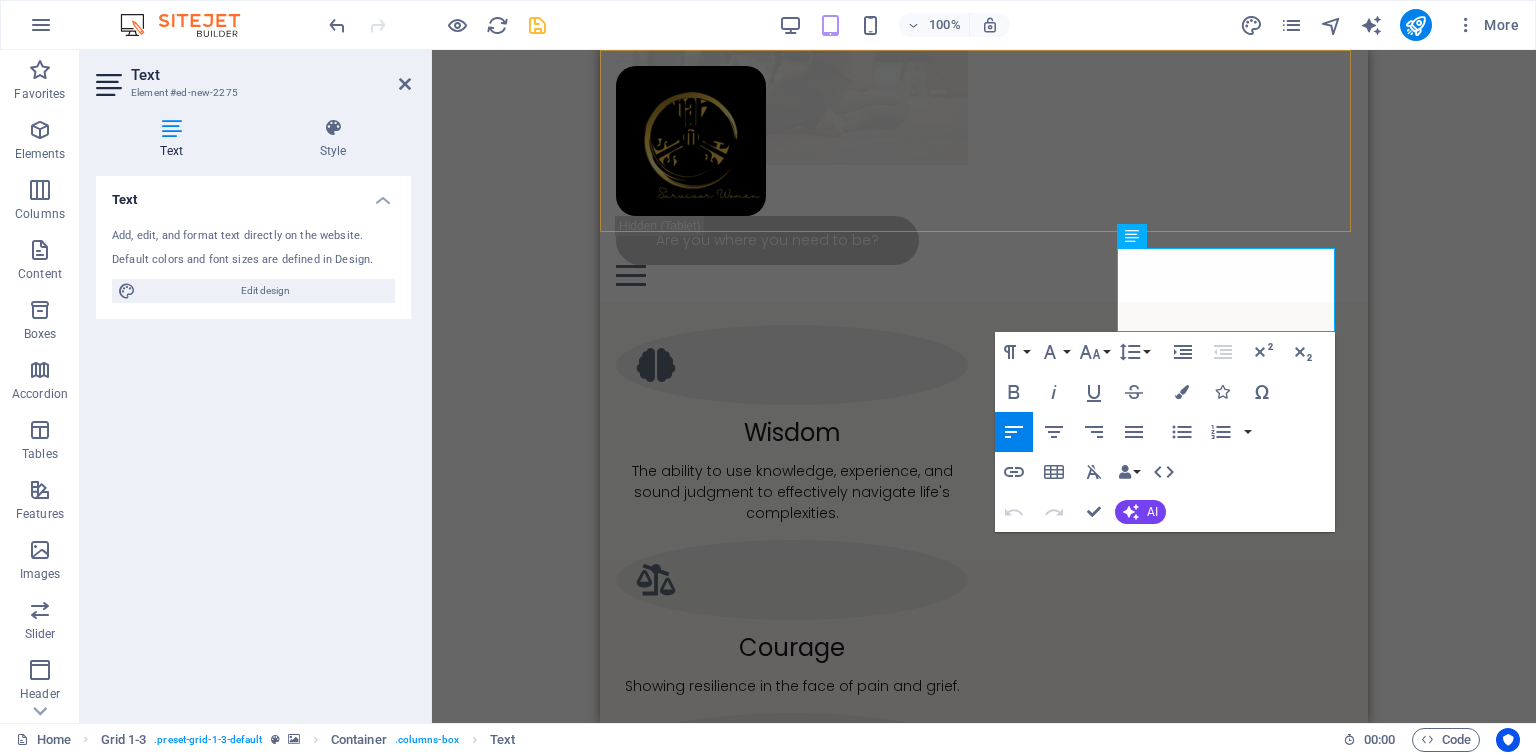 scroll, scrollTop: 1090, scrollLeft: 0, axis: vertical 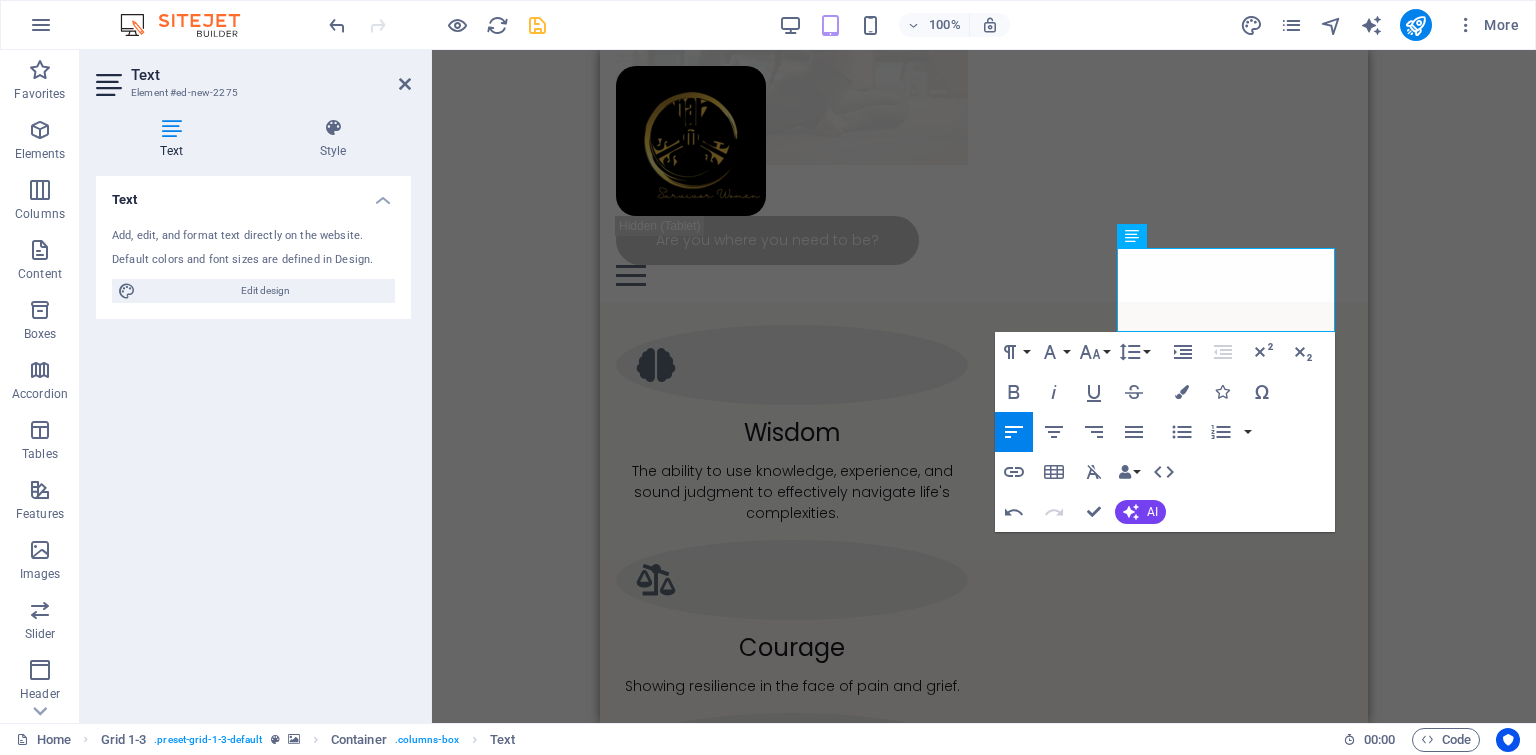 drag, startPoint x: 1280, startPoint y: 322, endPoint x: 1115, endPoint y: 259, distance: 176.61823 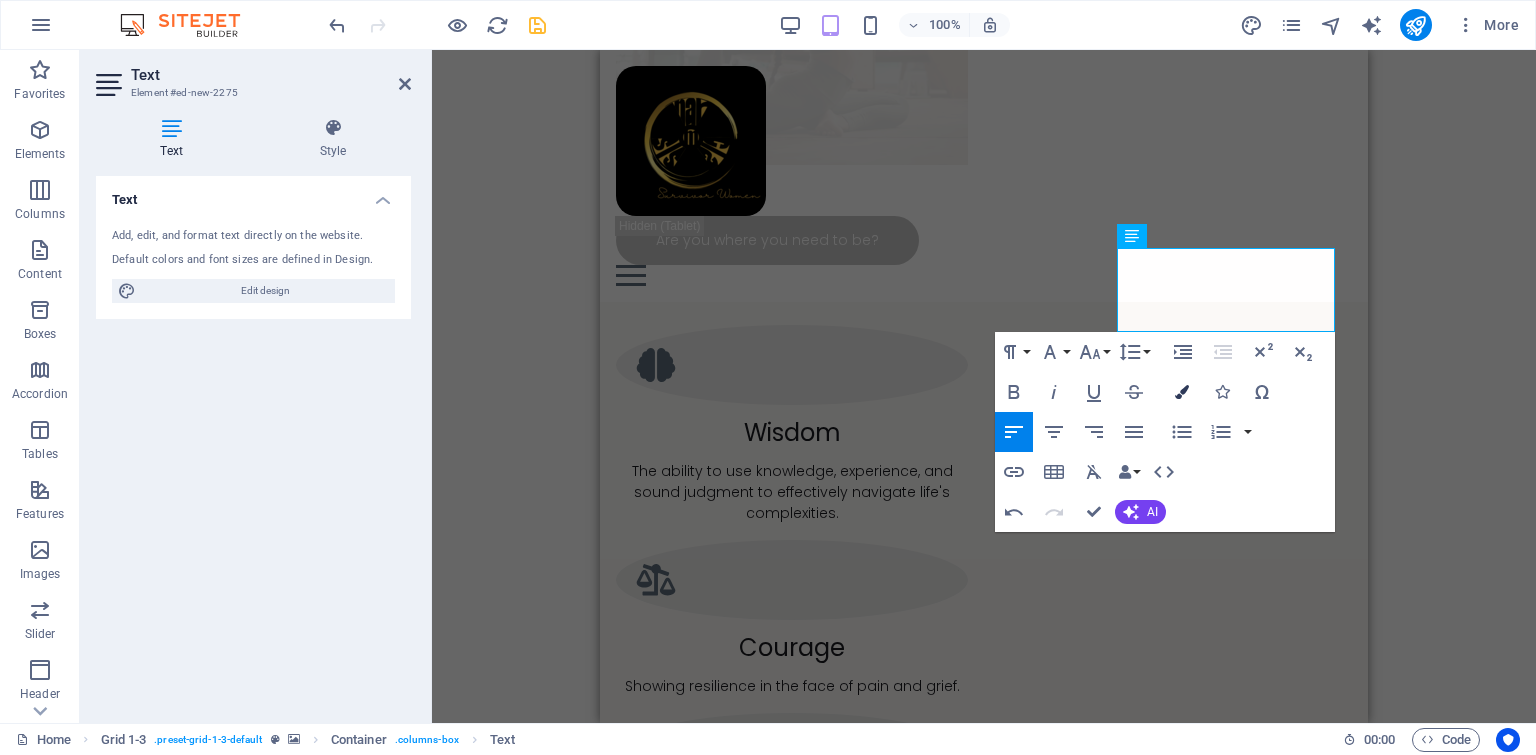 click at bounding box center (1182, 392) 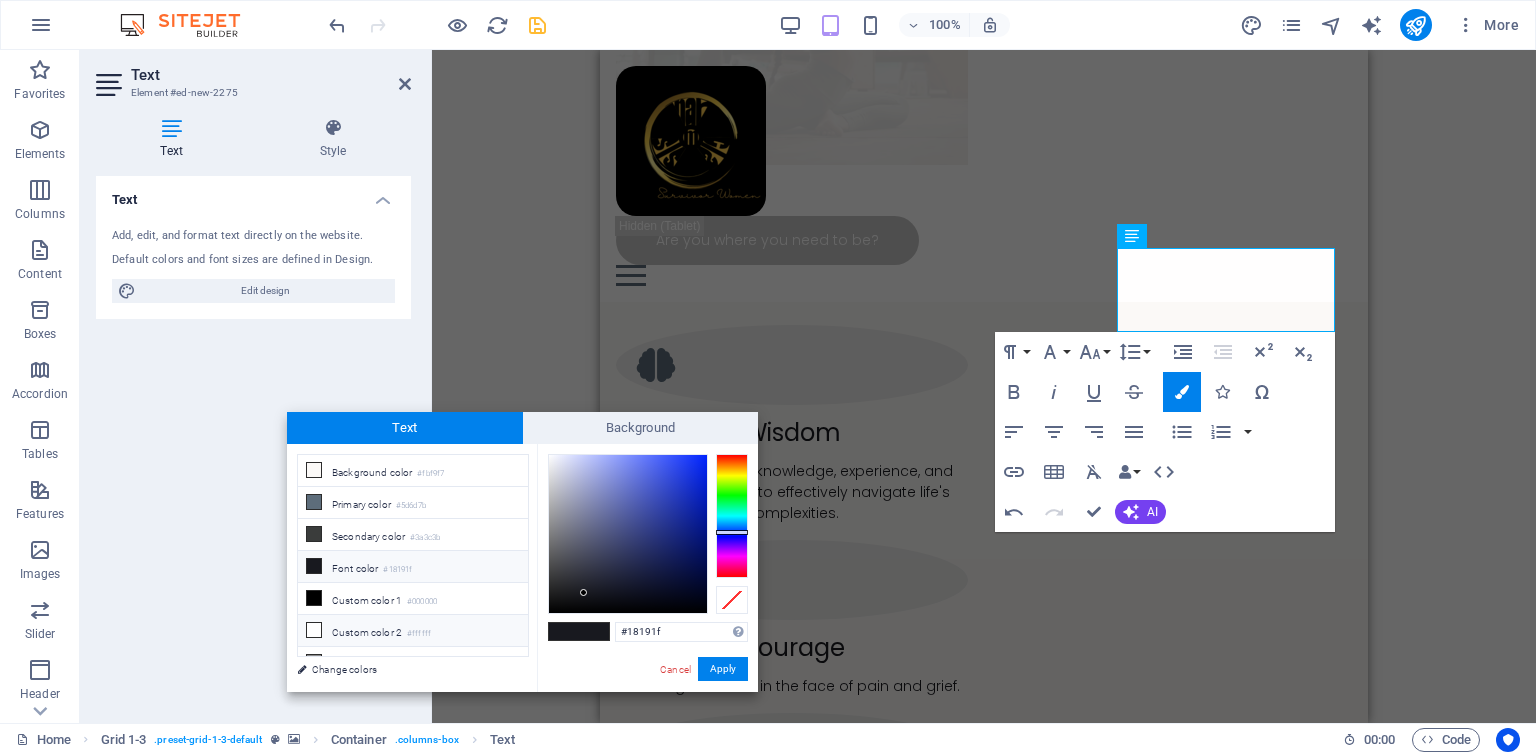 click at bounding box center [314, 630] 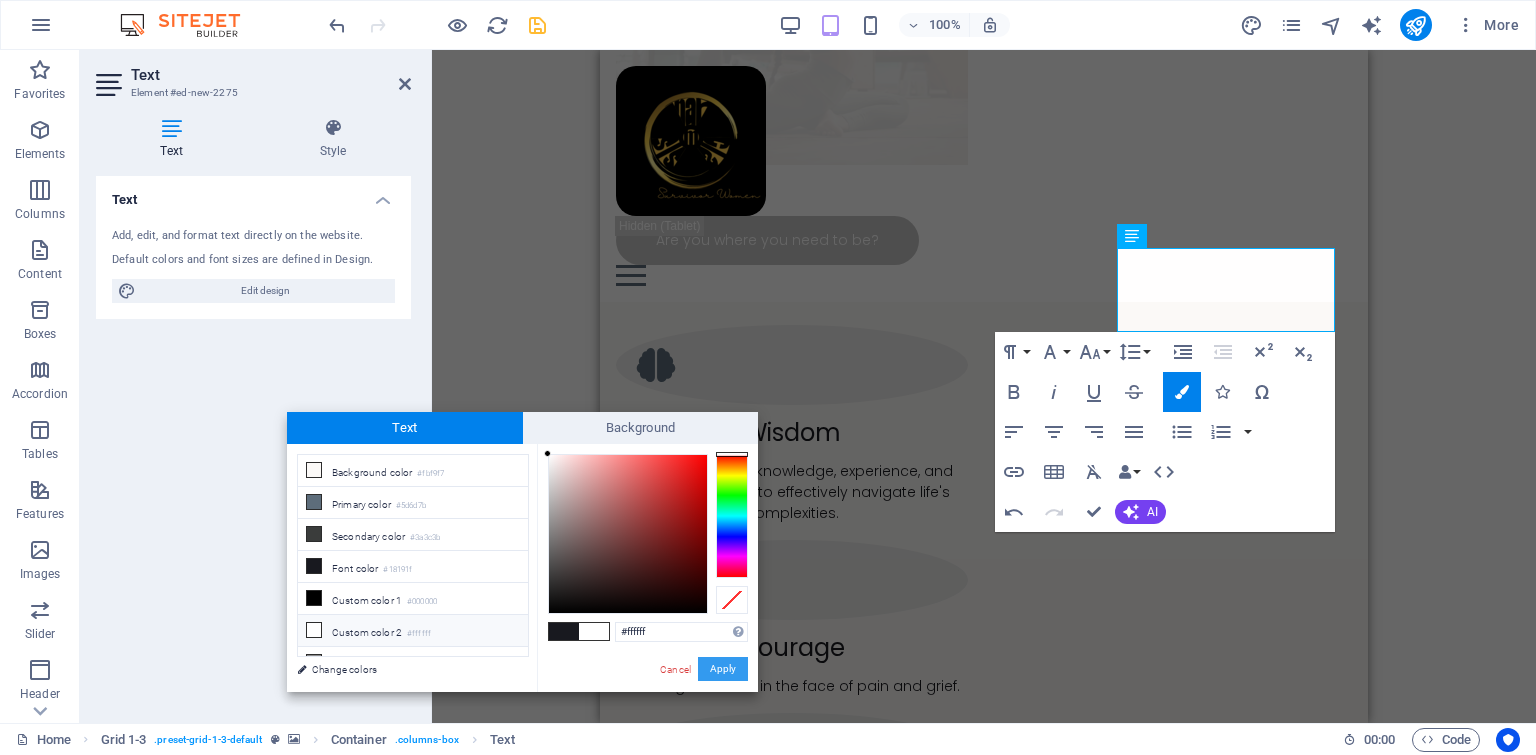click on "Apply" at bounding box center (723, 669) 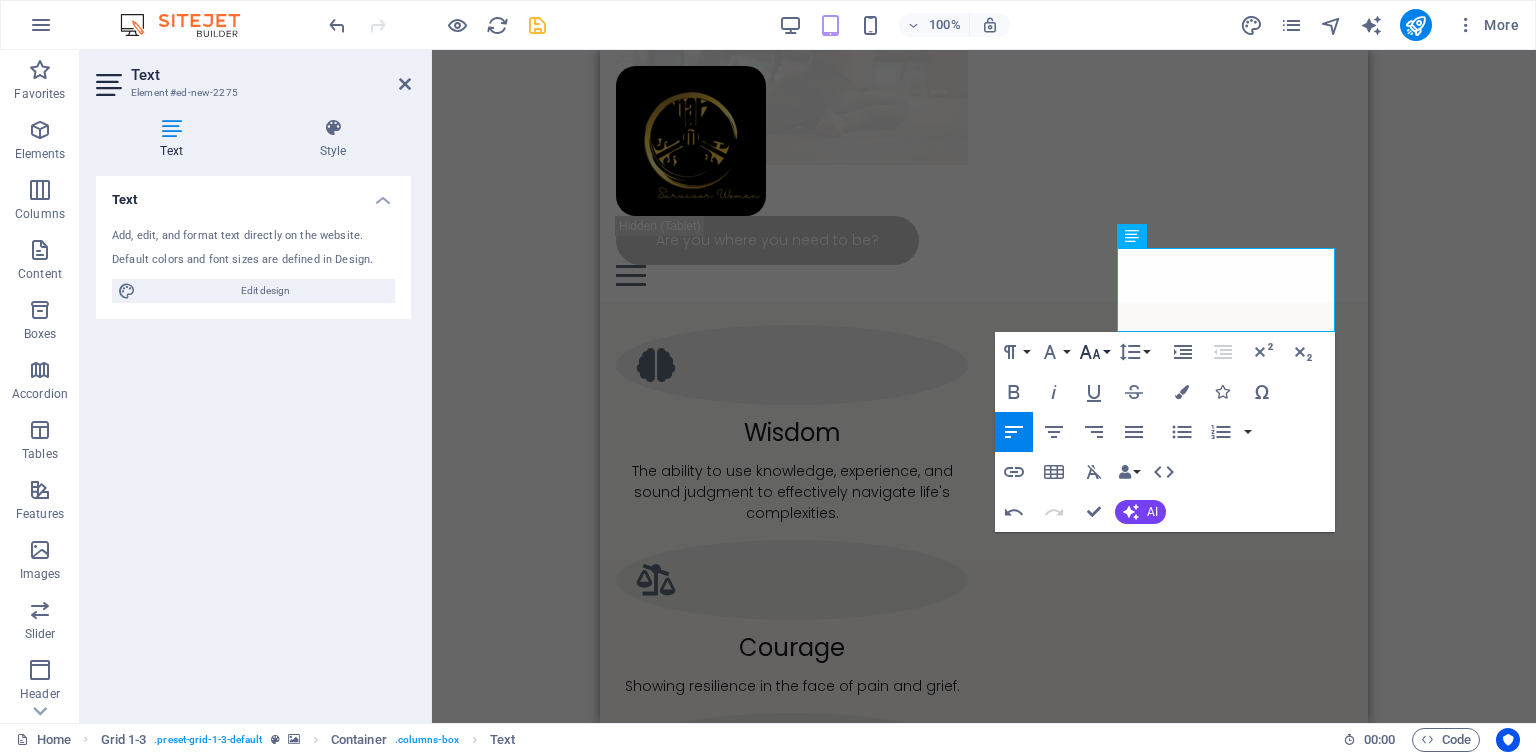 click on "Font Size" at bounding box center (1094, 352) 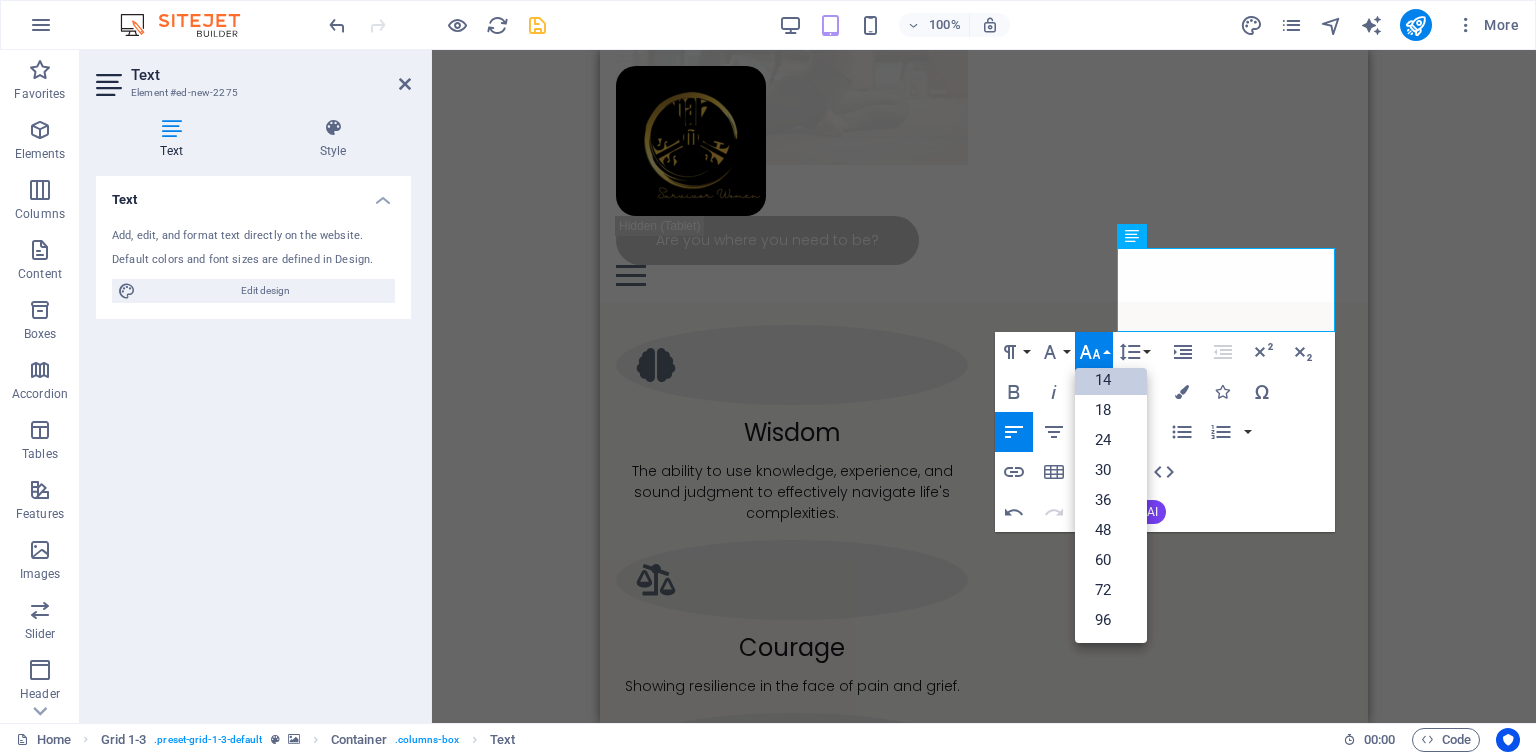 scroll, scrollTop: 160, scrollLeft: 0, axis: vertical 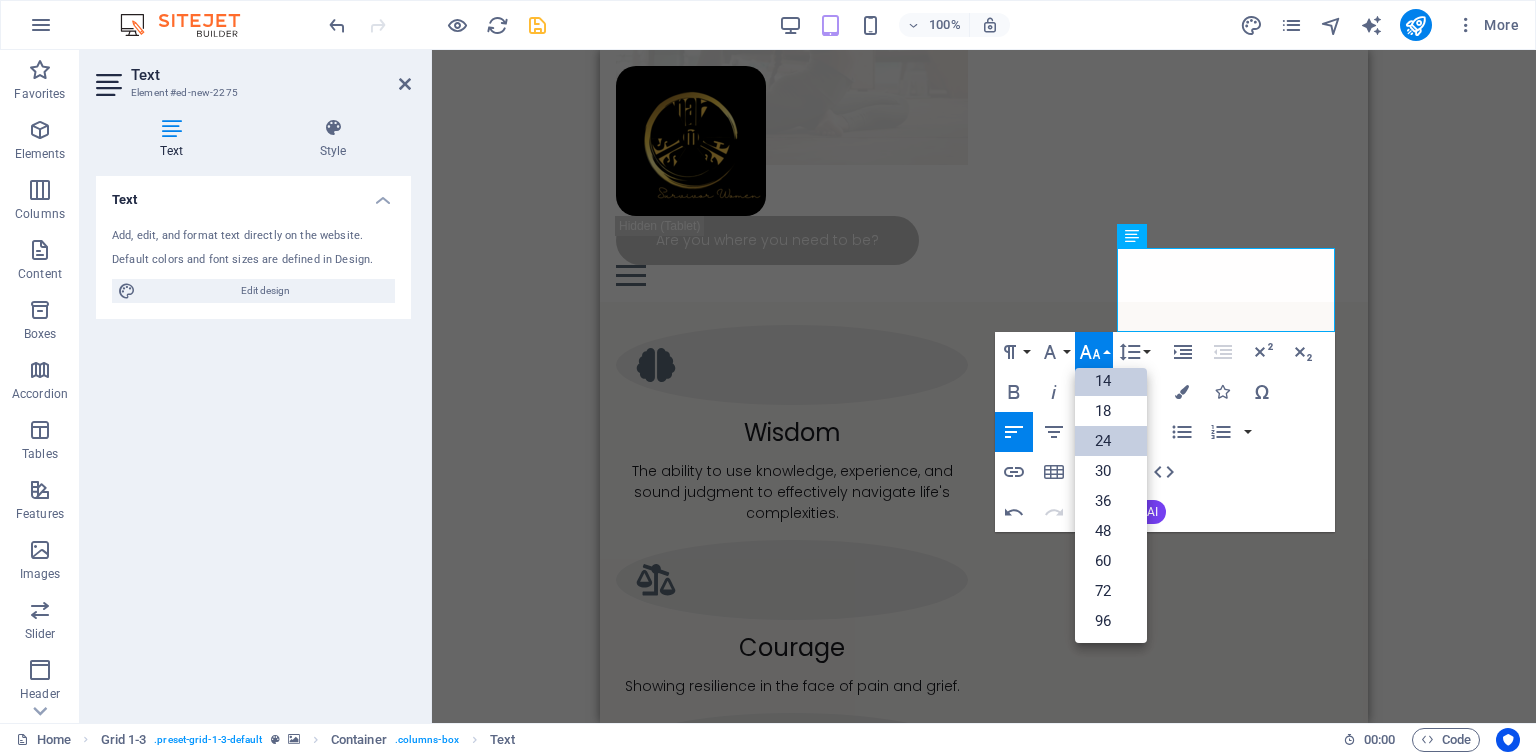 click on "24" at bounding box center [1111, 441] 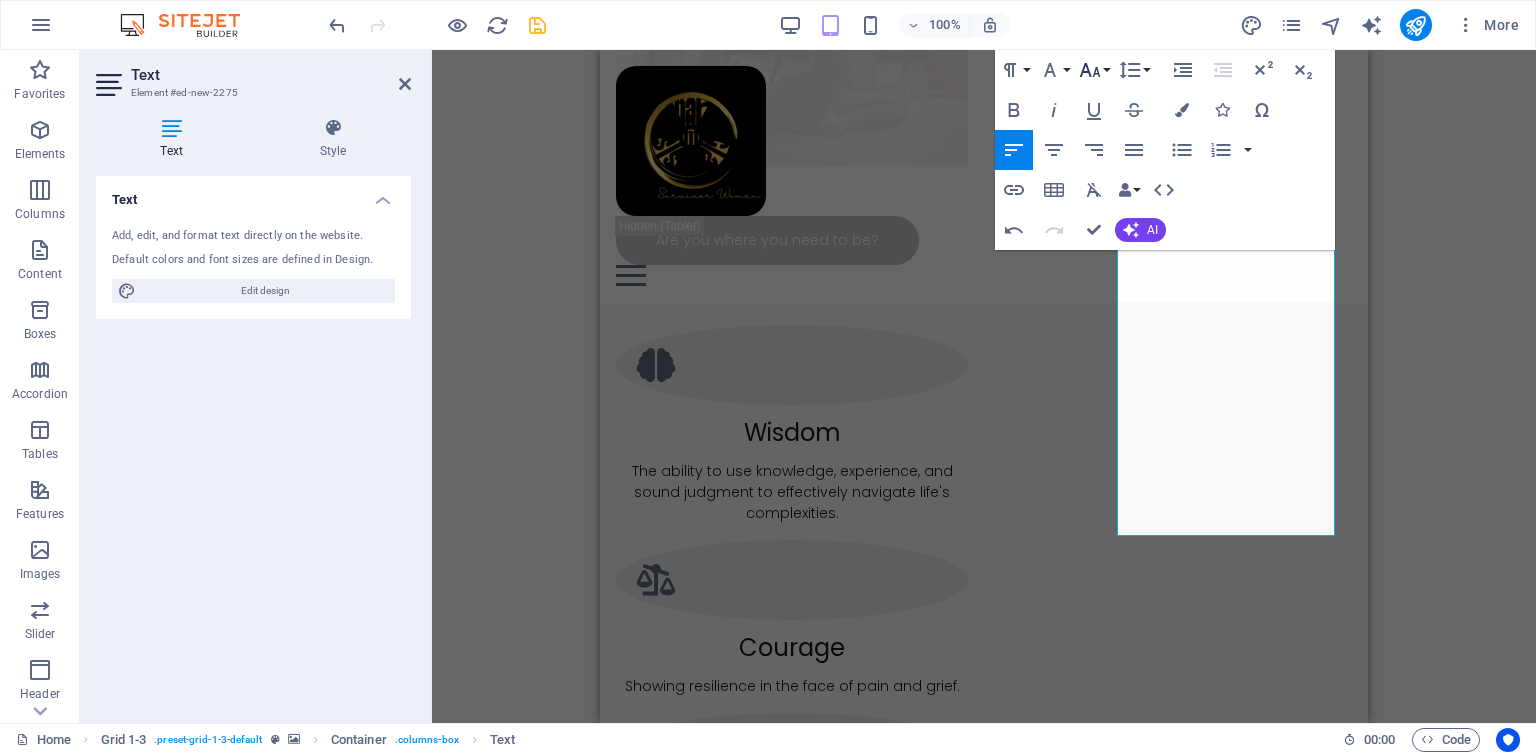click on "Font Size" at bounding box center [1094, 70] 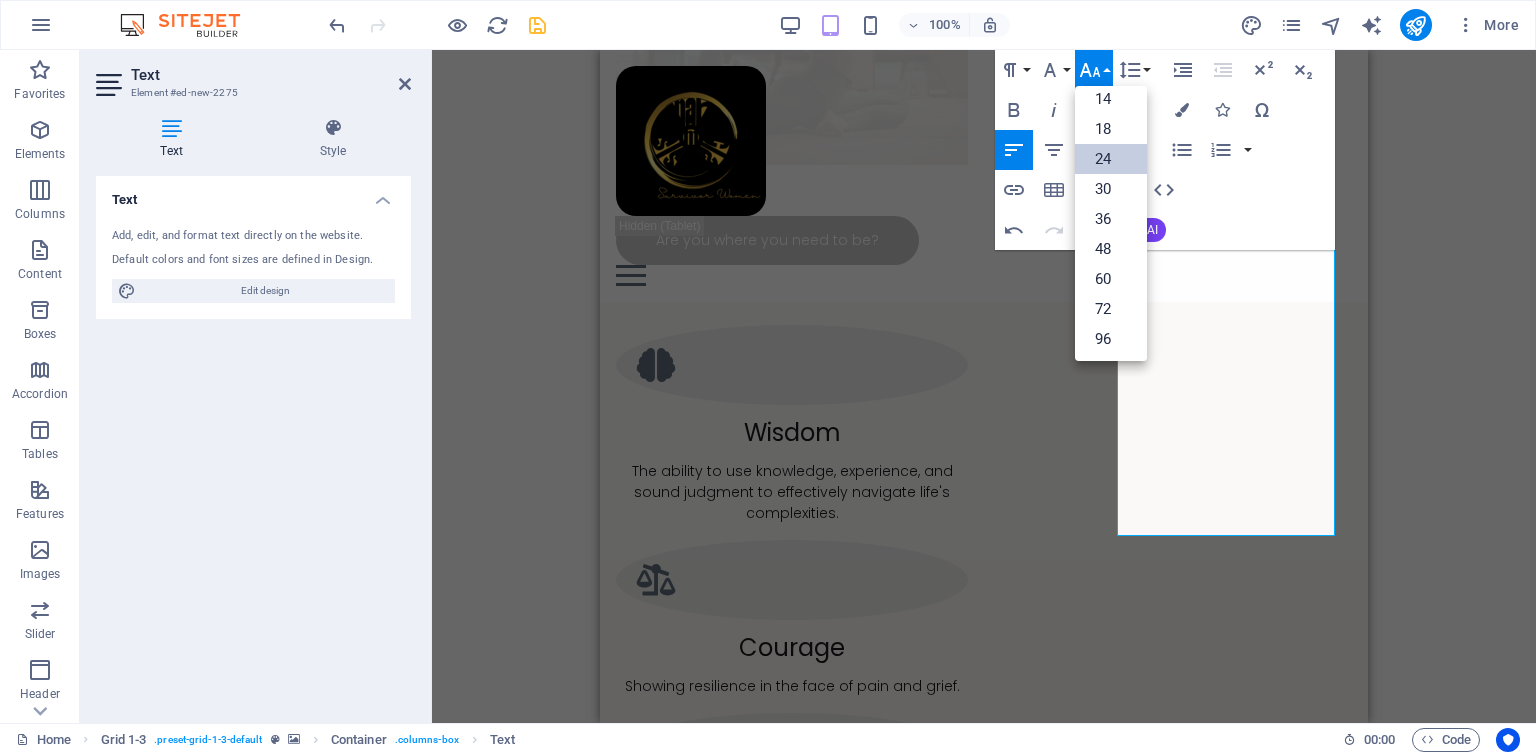 scroll, scrollTop: 160, scrollLeft: 0, axis: vertical 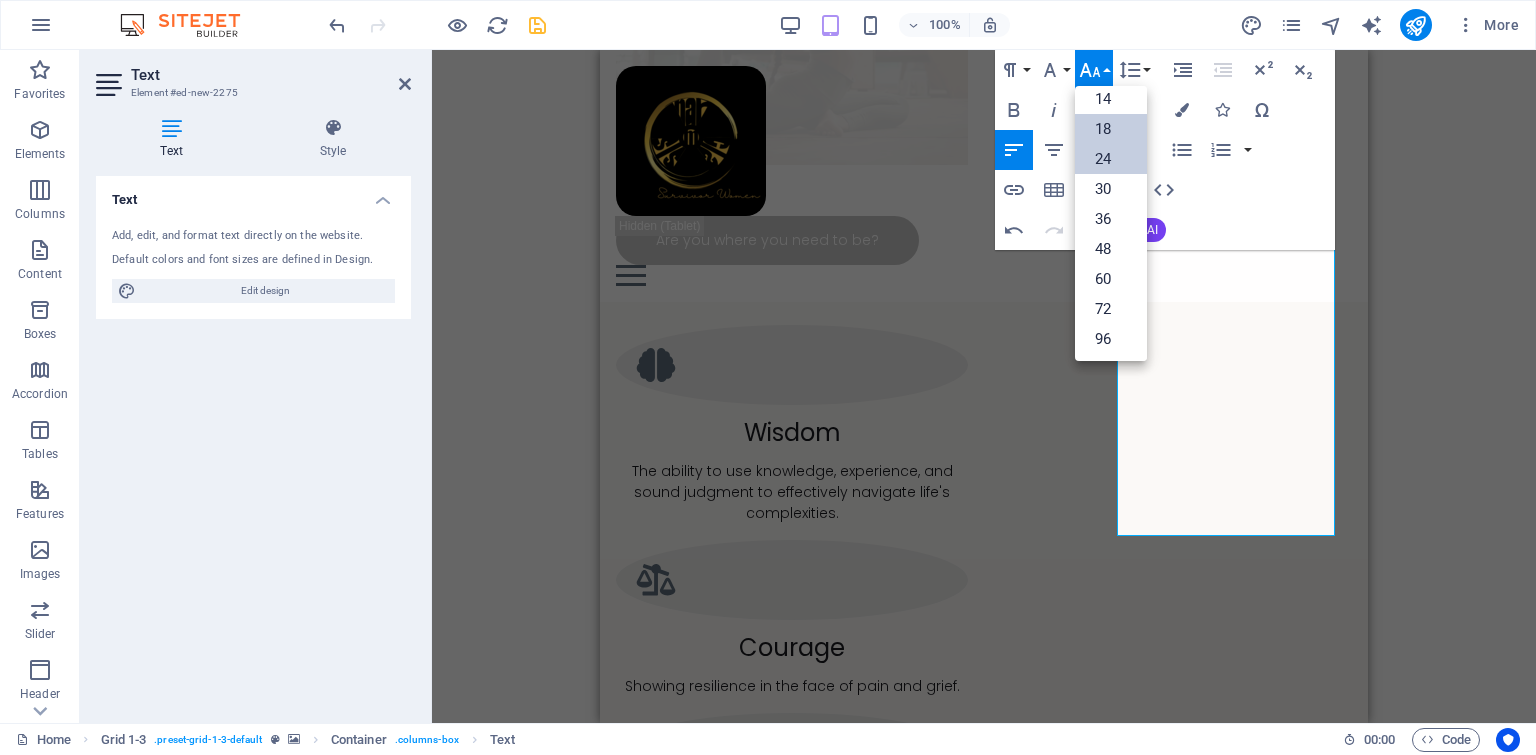 click on "18" at bounding box center [1111, 129] 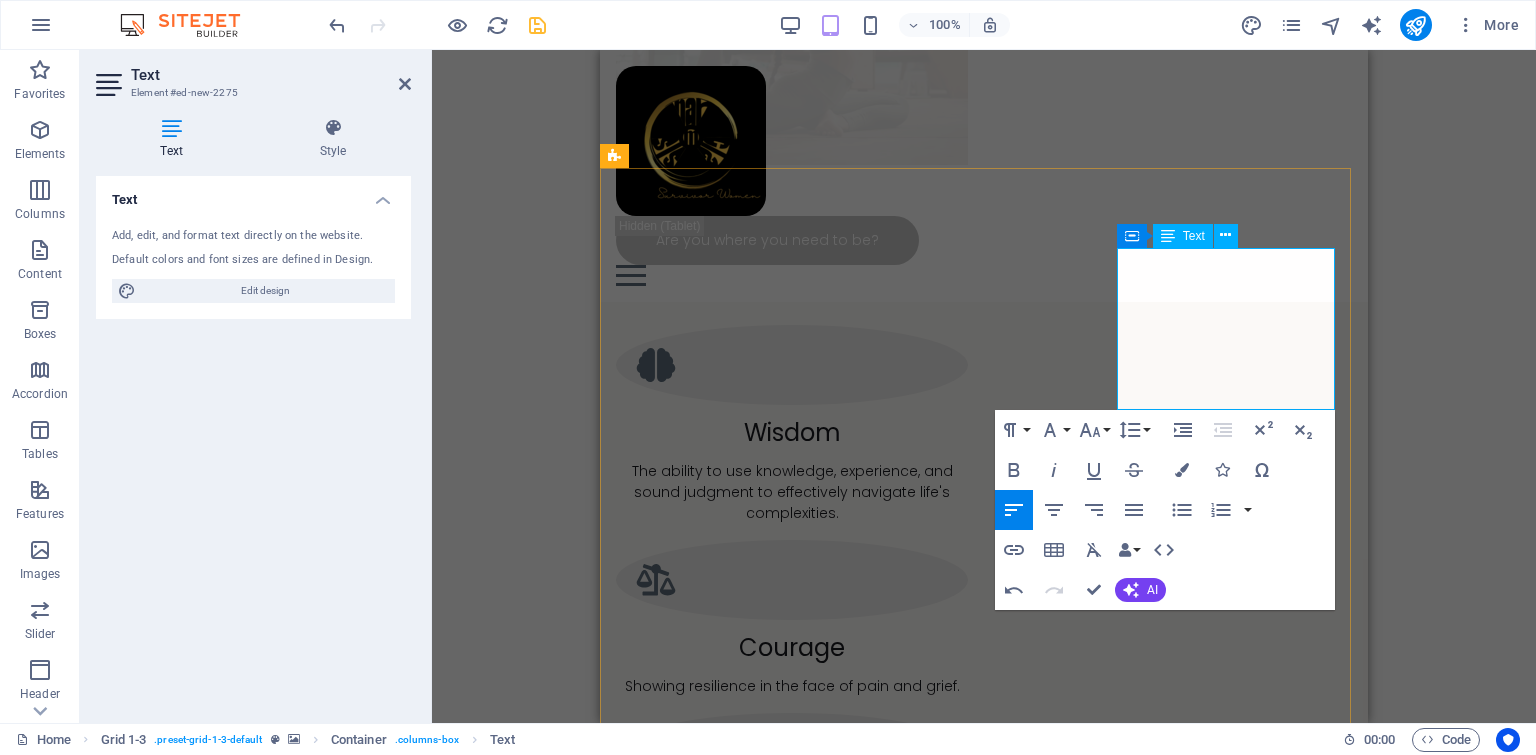 click on "Flexibility: We acknowledge the pain of others and provide comfort, even though we ourselves need solace." at bounding box center [1229, 2066] 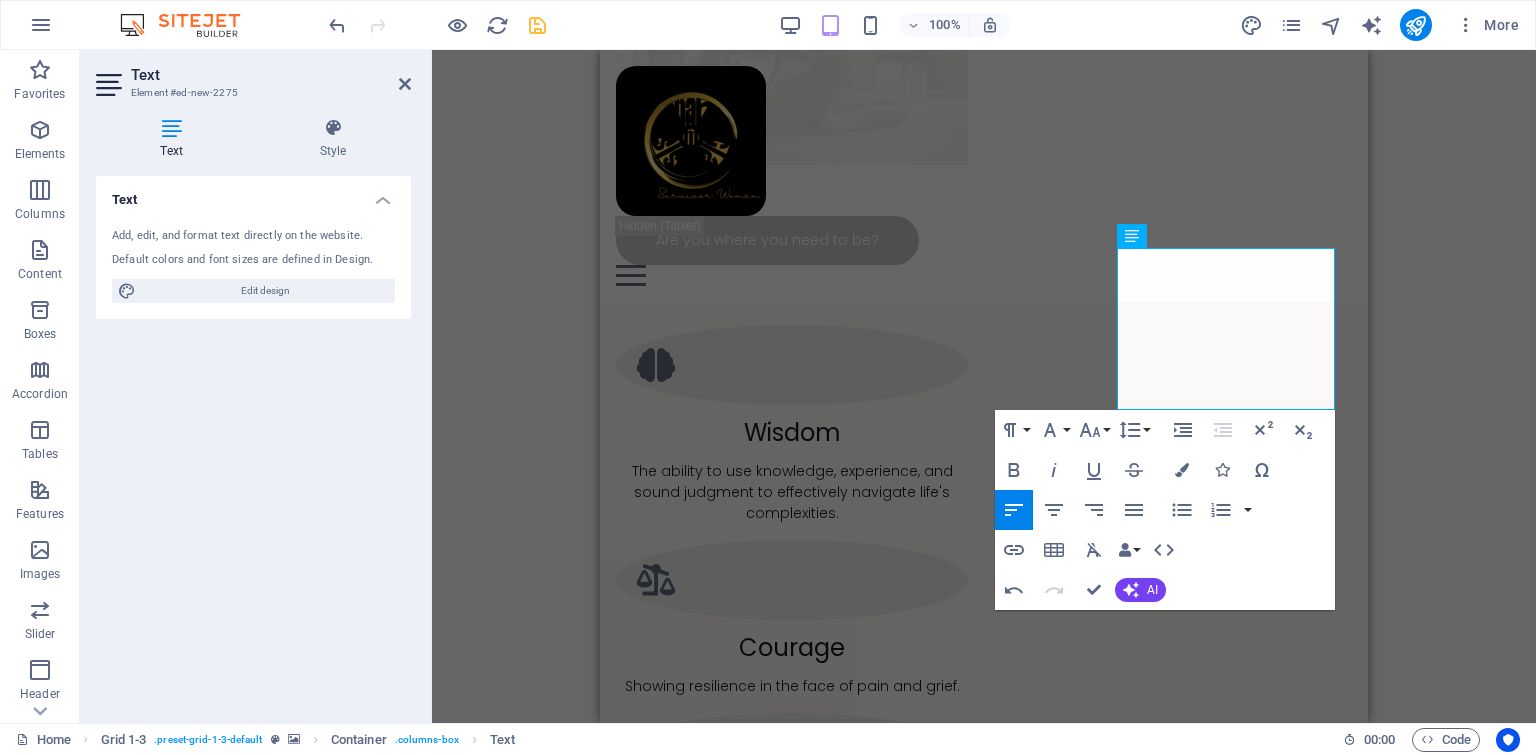 drag, startPoint x: 1122, startPoint y: 261, endPoint x: 1112, endPoint y: 264, distance: 10.440307 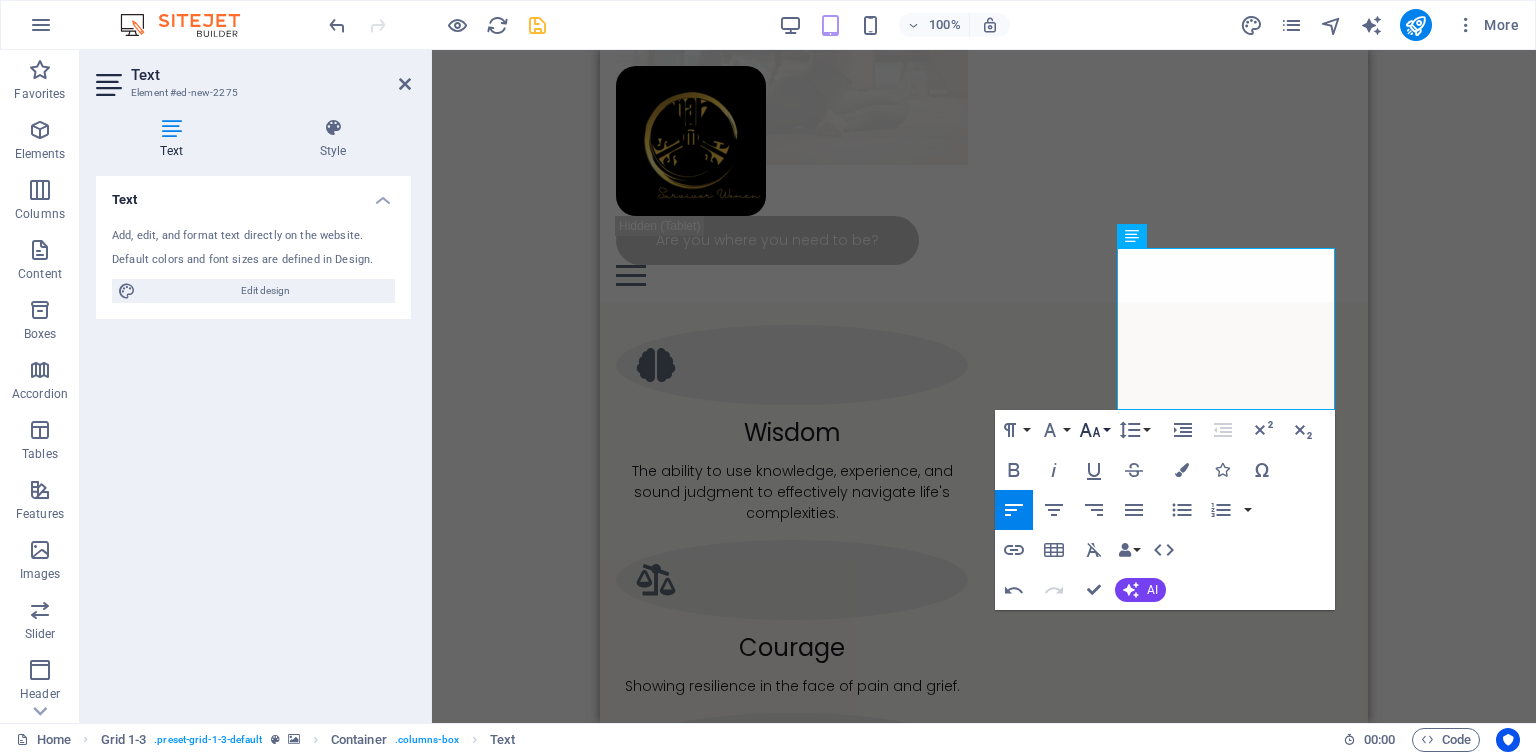 click on "Font Size" at bounding box center (1094, 430) 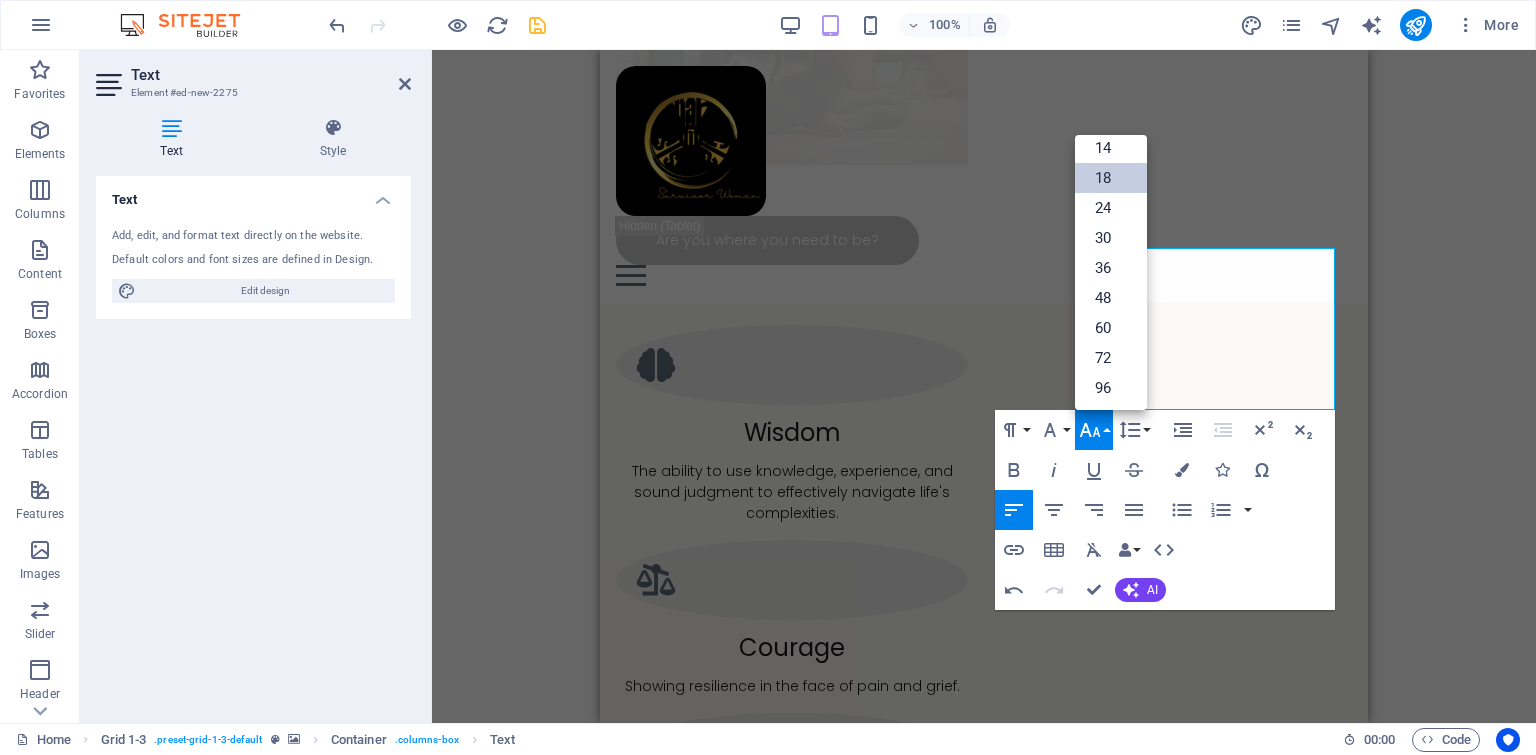 scroll, scrollTop: 160, scrollLeft: 0, axis: vertical 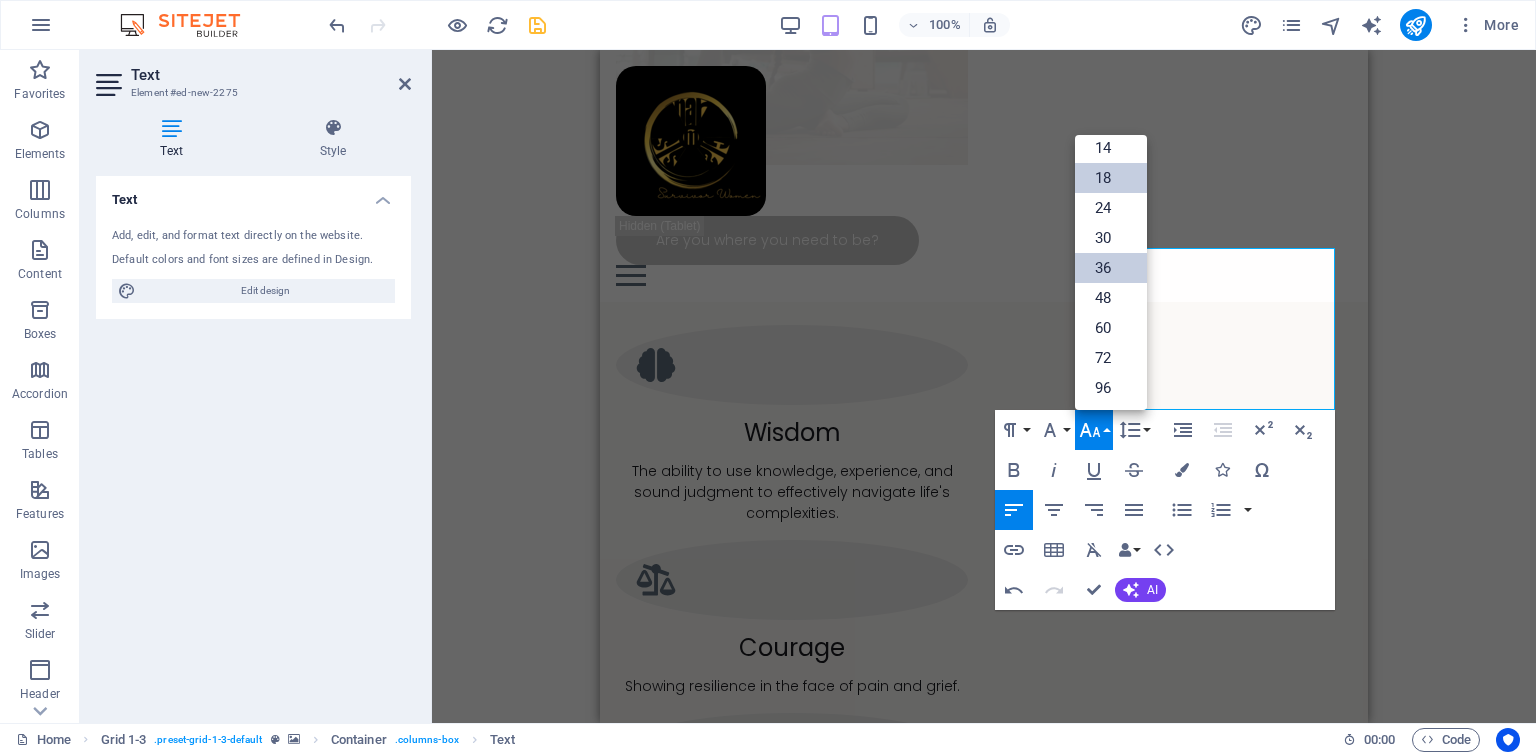 click on "36" at bounding box center [1111, 268] 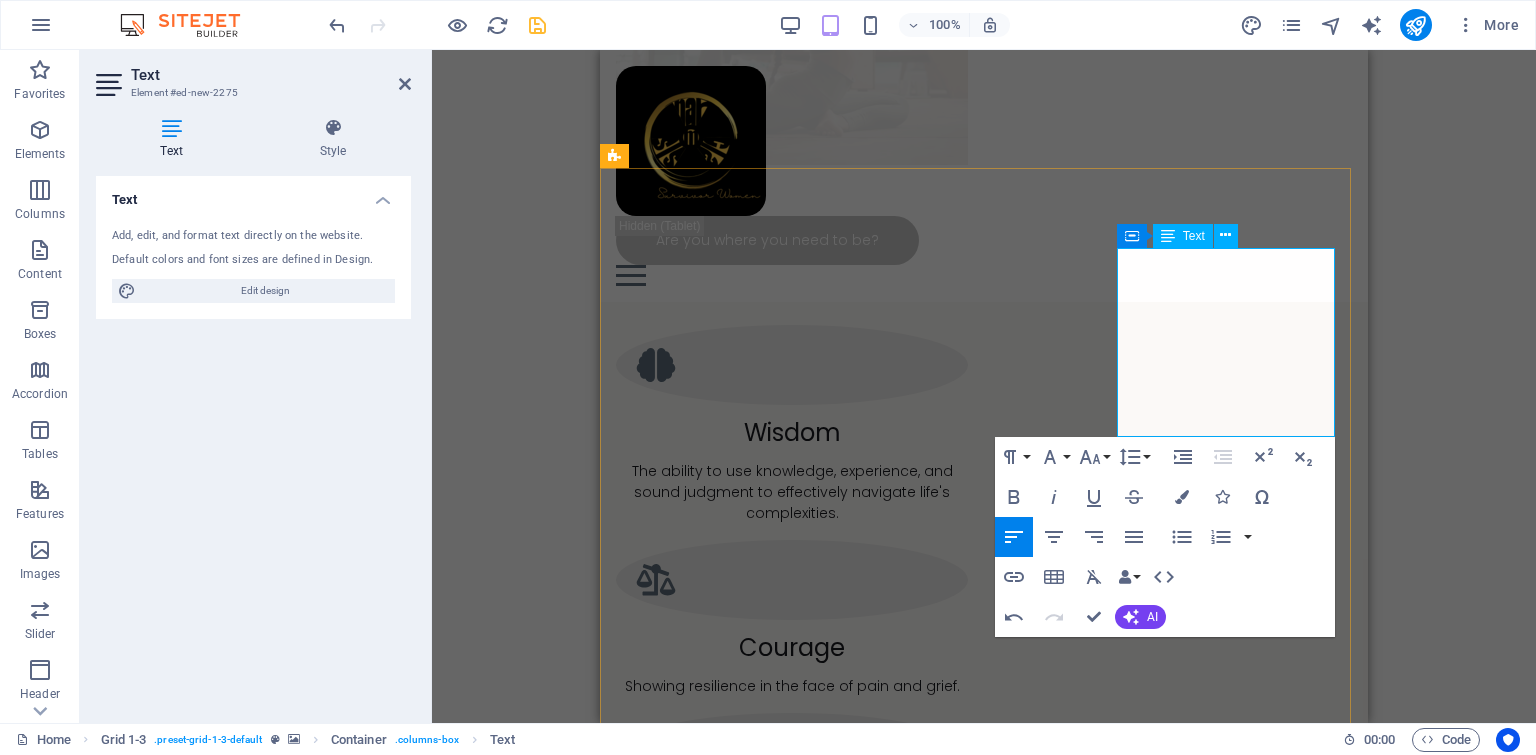 click on "lexibility: We acknowledge the pain of others and provide comfort, even though we ourselves need solace." at bounding box center (1229, 2116) 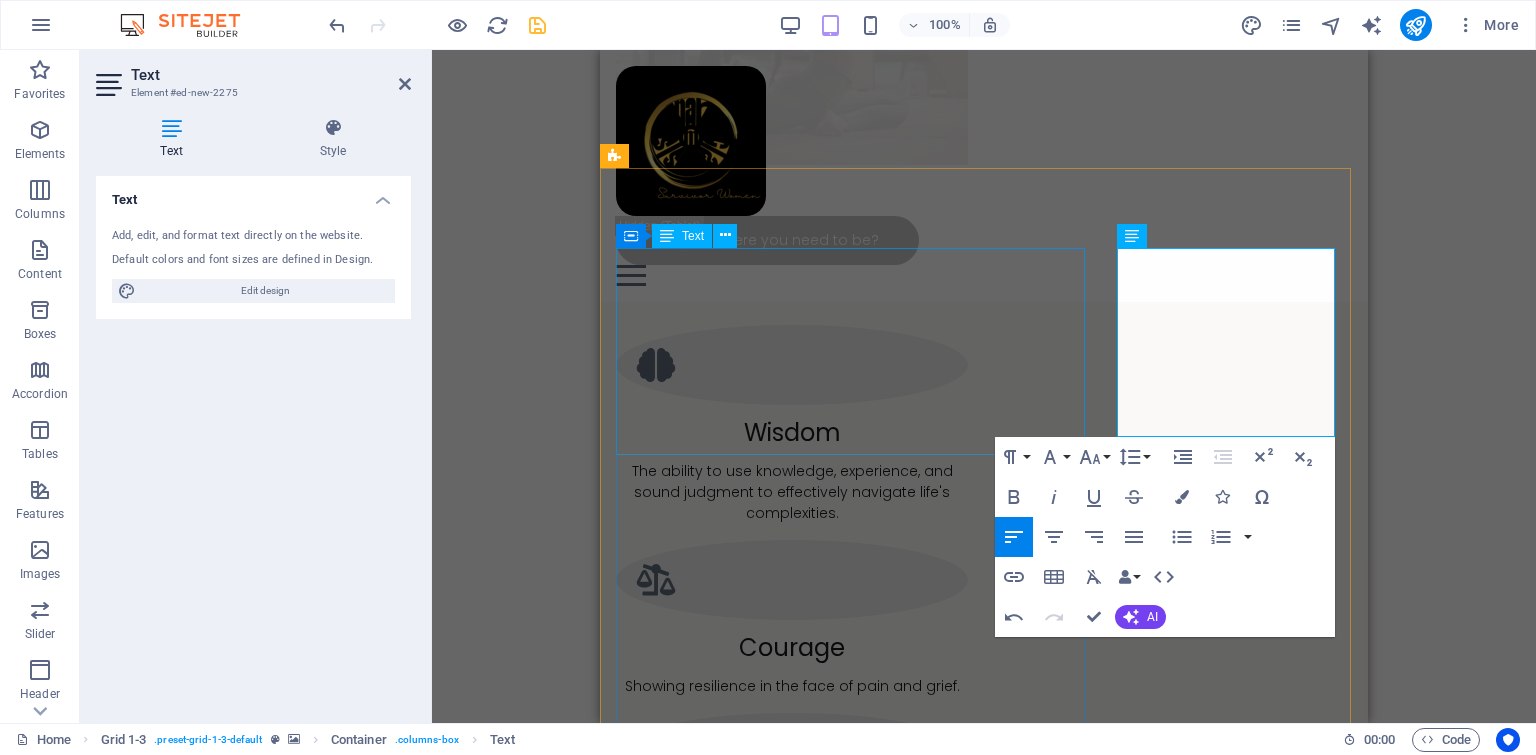 click on "B alance: The goal is to transform negative behaviors into valuable lessons,  paving the way for a loving and  harmonious society.  By working  together, we can foster a community  built on compassion and understanding." at bounding box center [856, 2115] 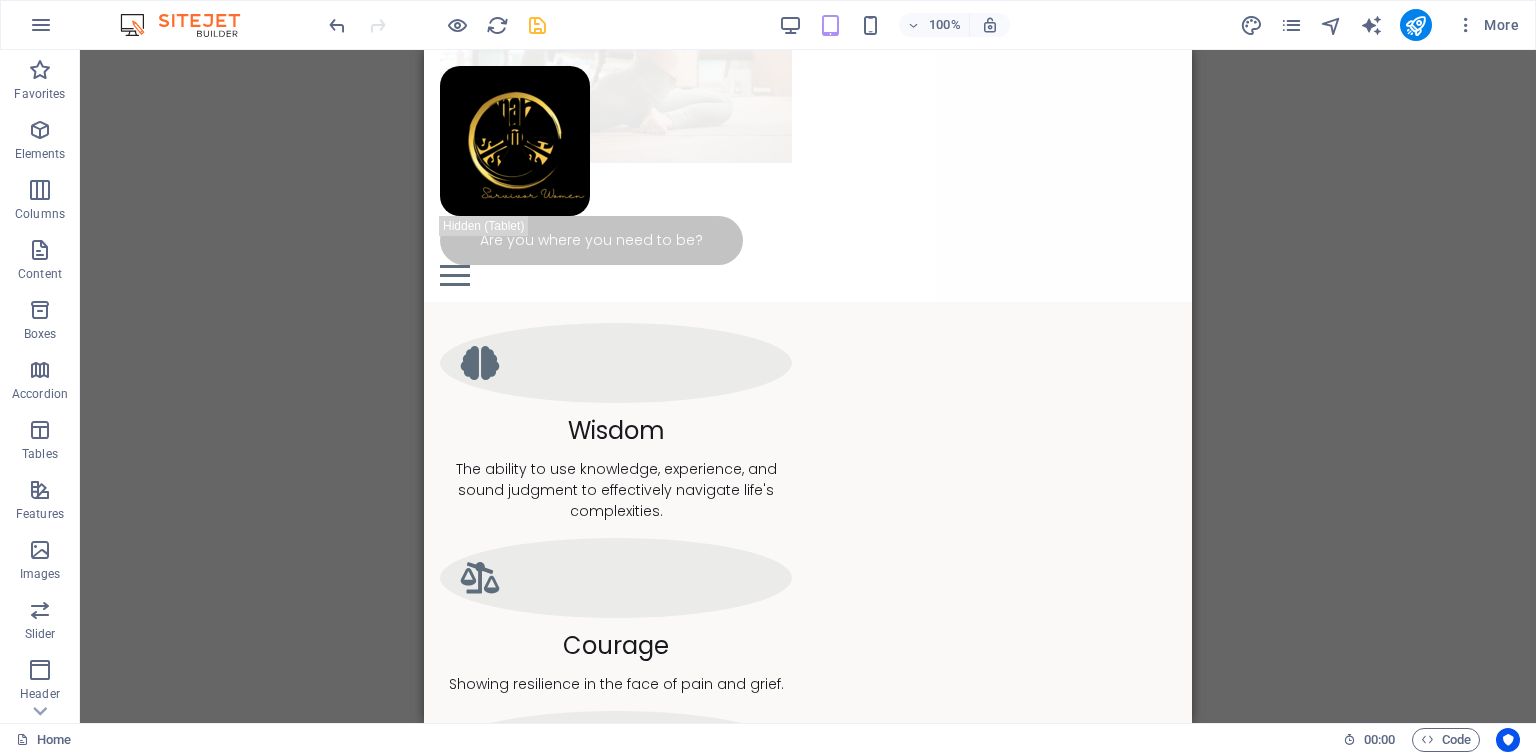 scroll, scrollTop: 1240, scrollLeft: 0, axis: vertical 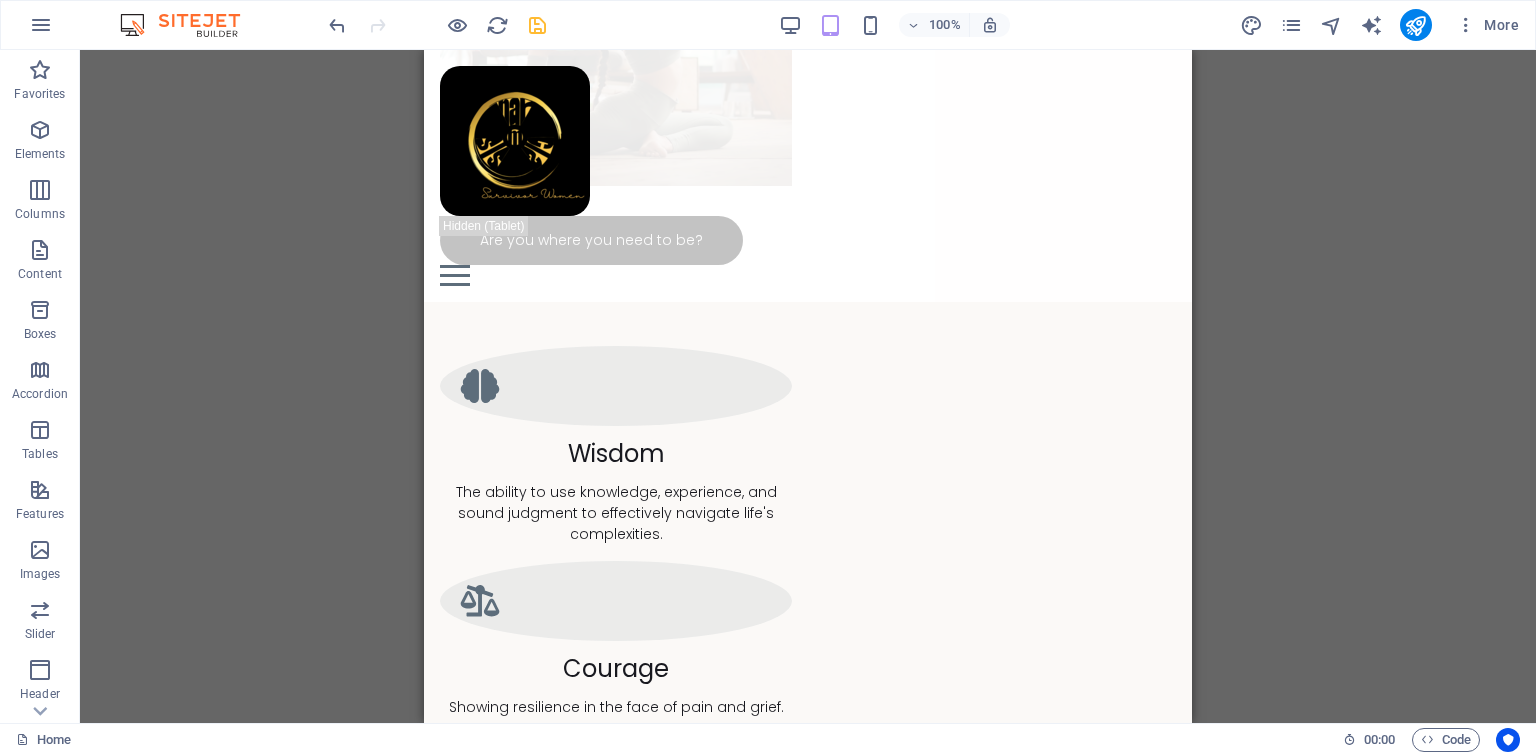 drag, startPoint x: 1184, startPoint y: 174, endPoint x: 1624, endPoint y: 223, distance: 442.72 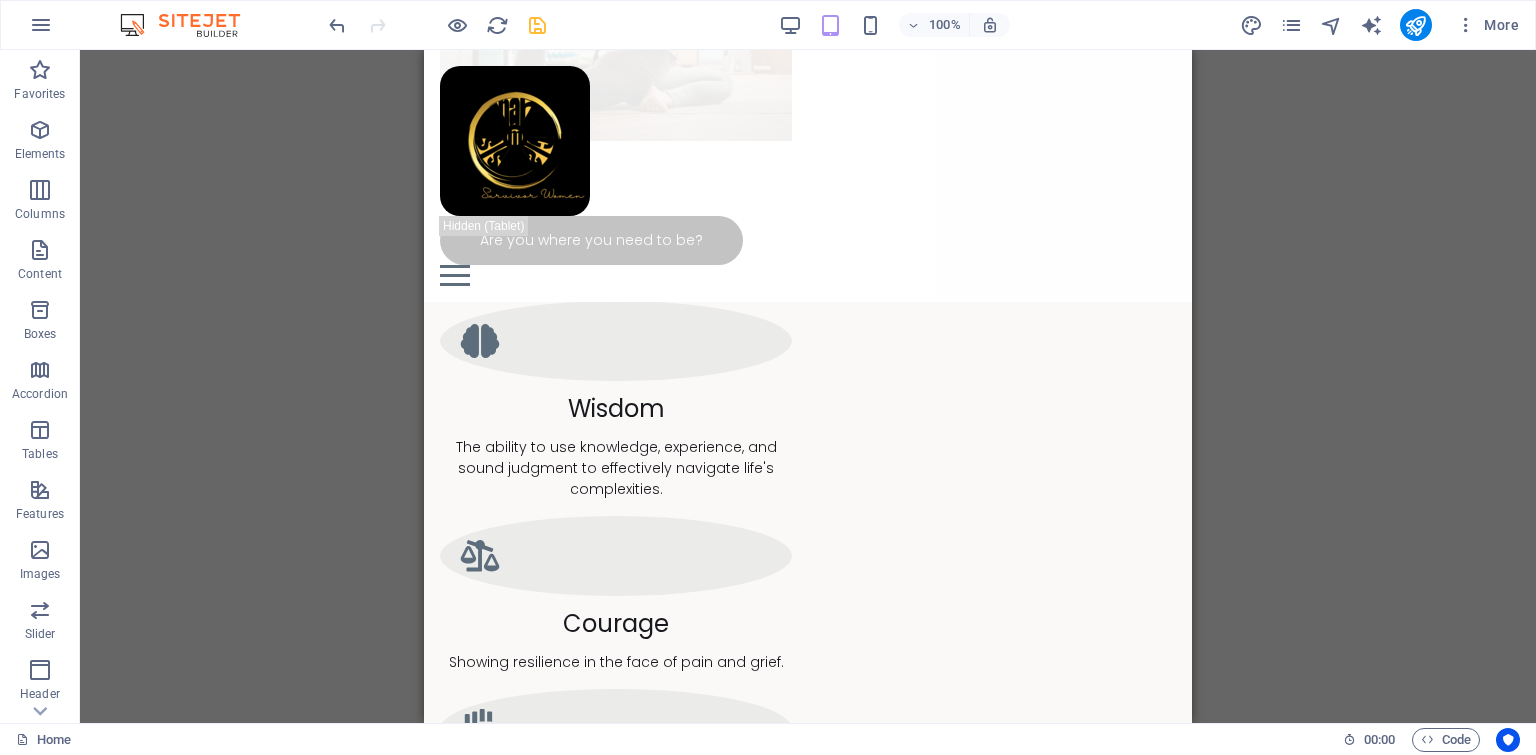 scroll, scrollTop: 1308, scrollLeft: 0, axis: vertical 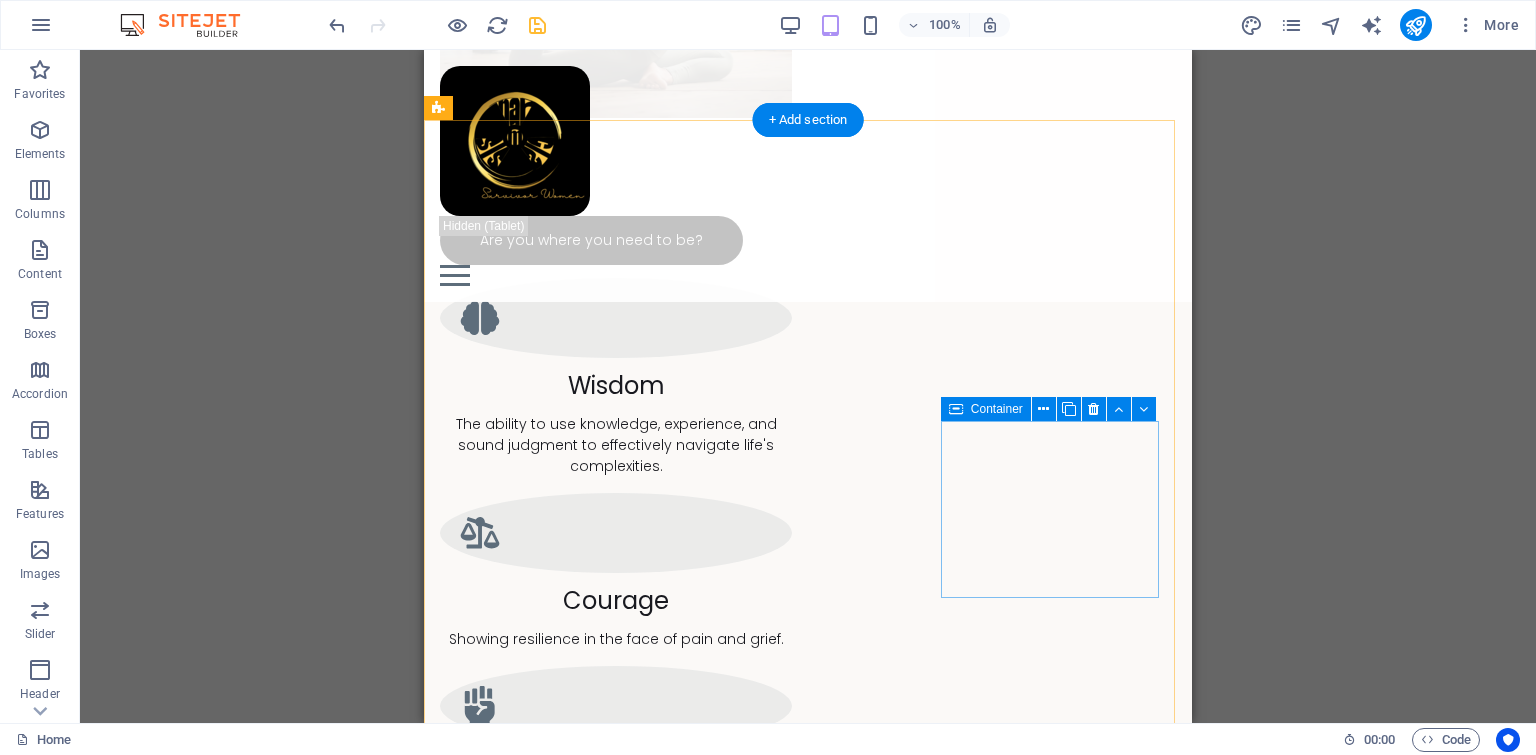 click on "Add elements" at bounding box center (1063, 2287) 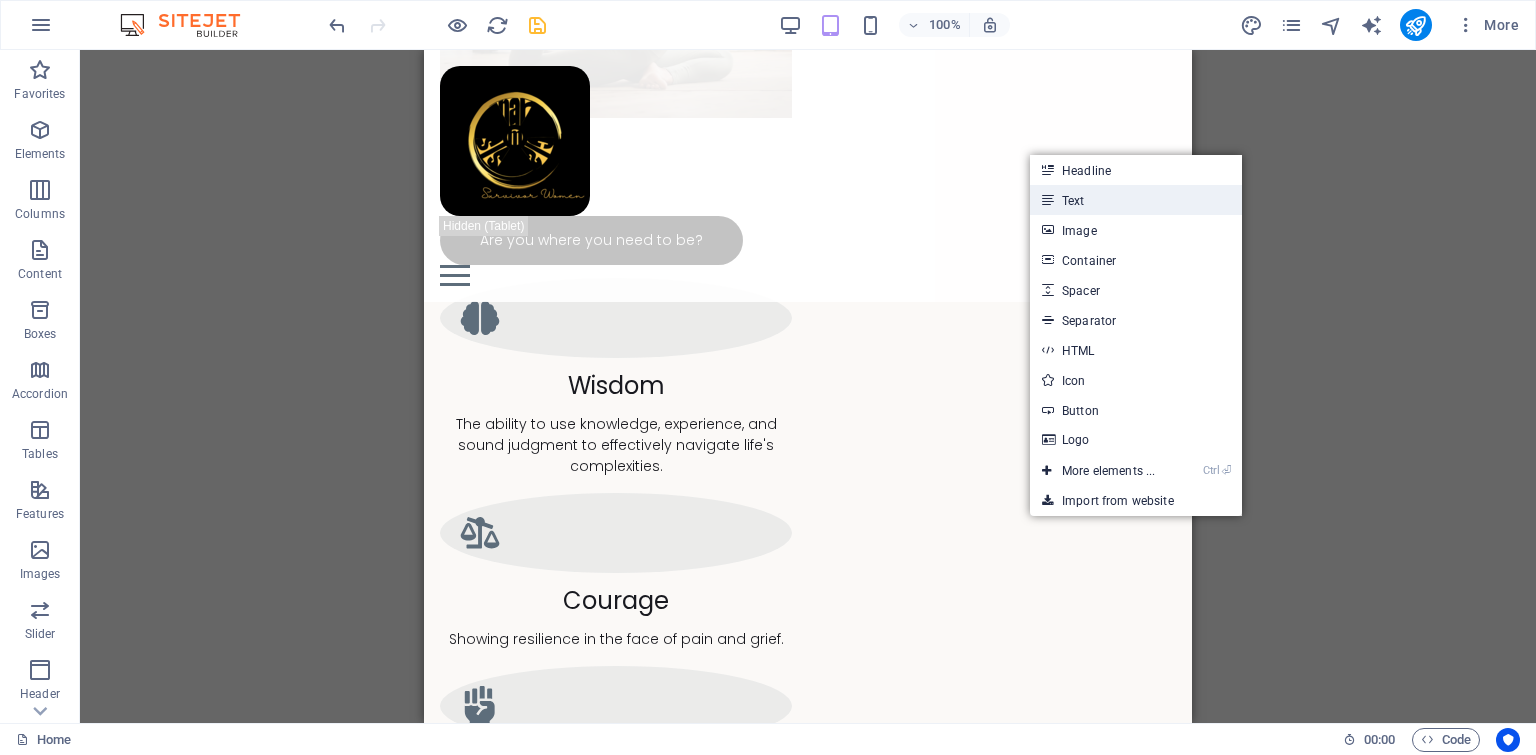 click on "Text" at bounding box center (1136, 200) 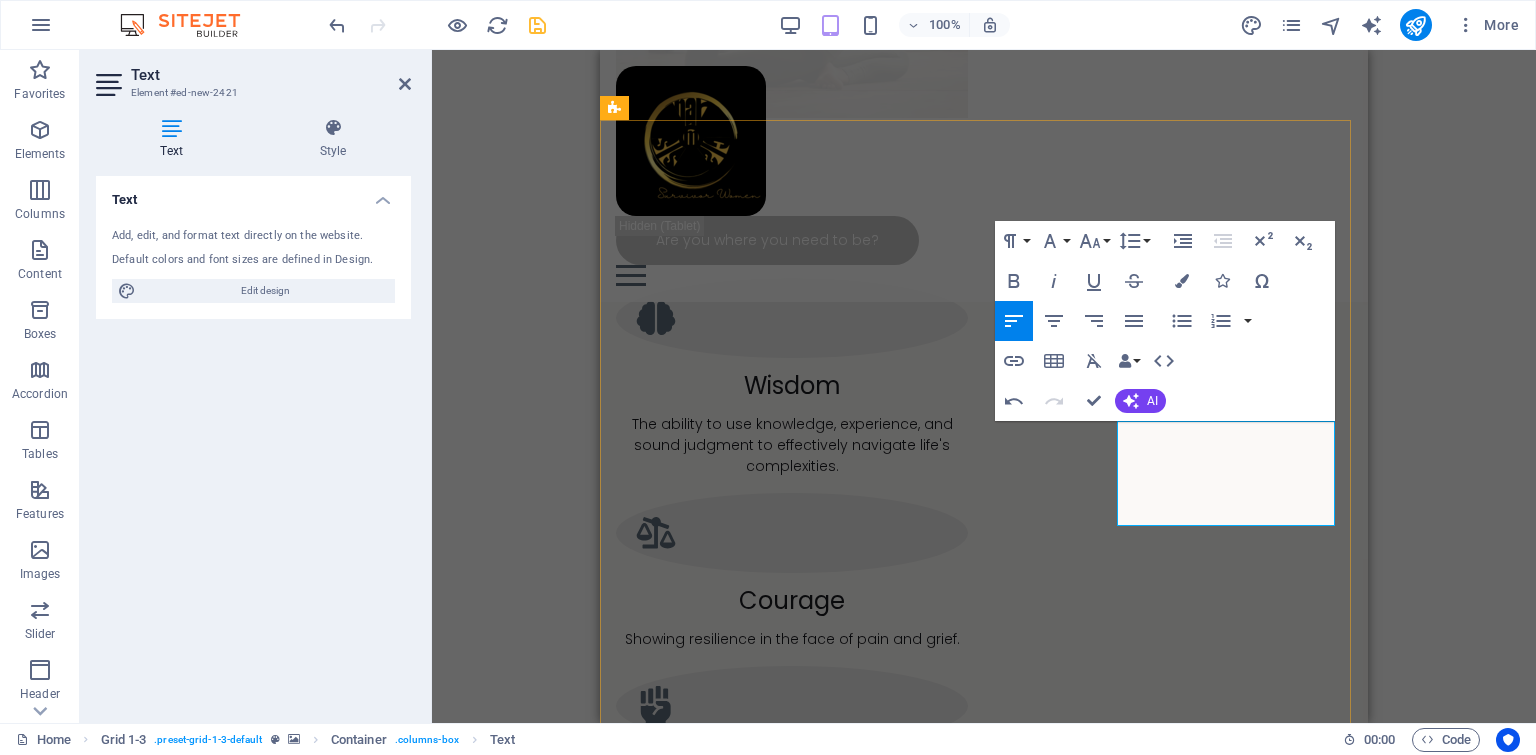 scroll, scrollTop: 1658, scrollLeft: 0, axis: vertical 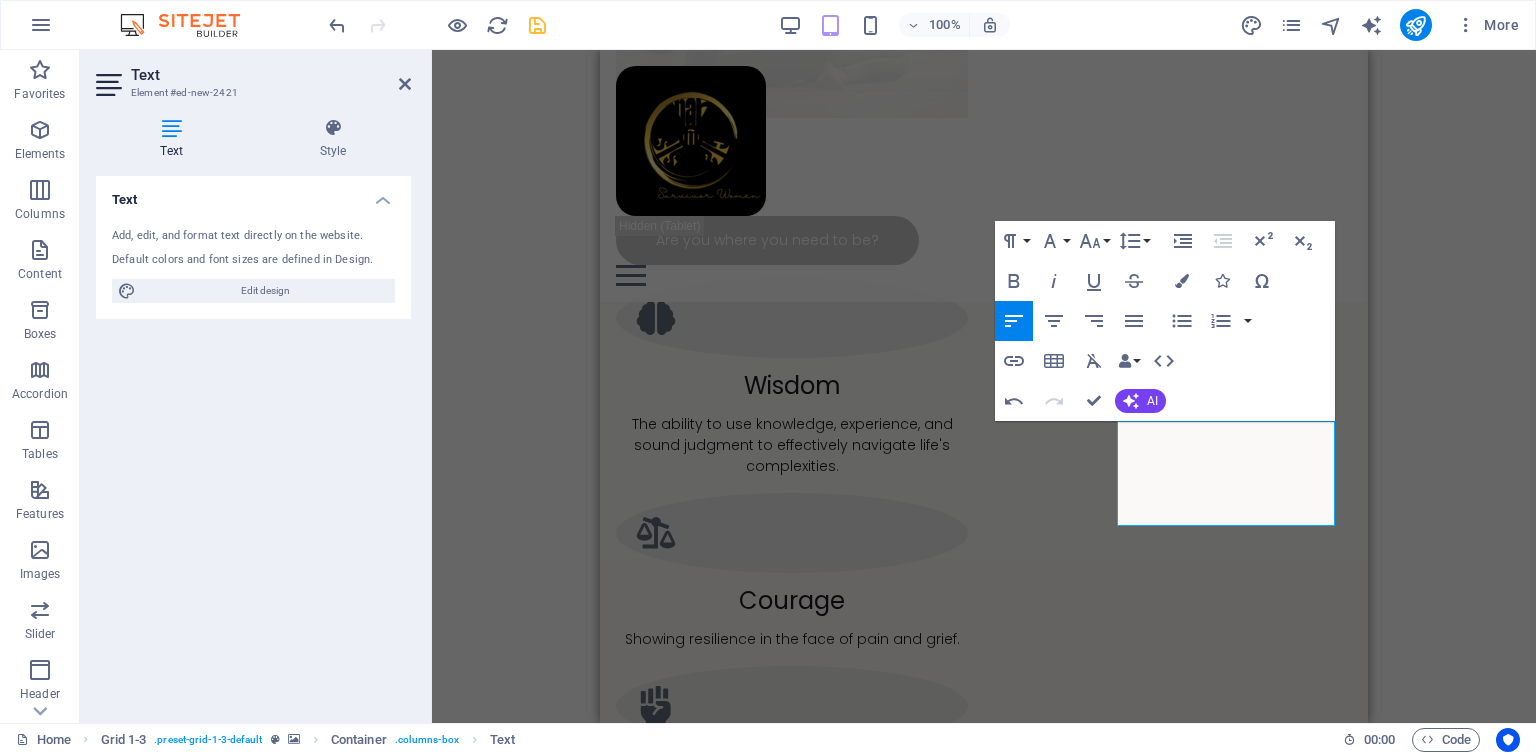 drag, startPoint x: 1328, startPoint y: 514, endPoint x: 1113, endPoint y: 431, distance: 230.46475 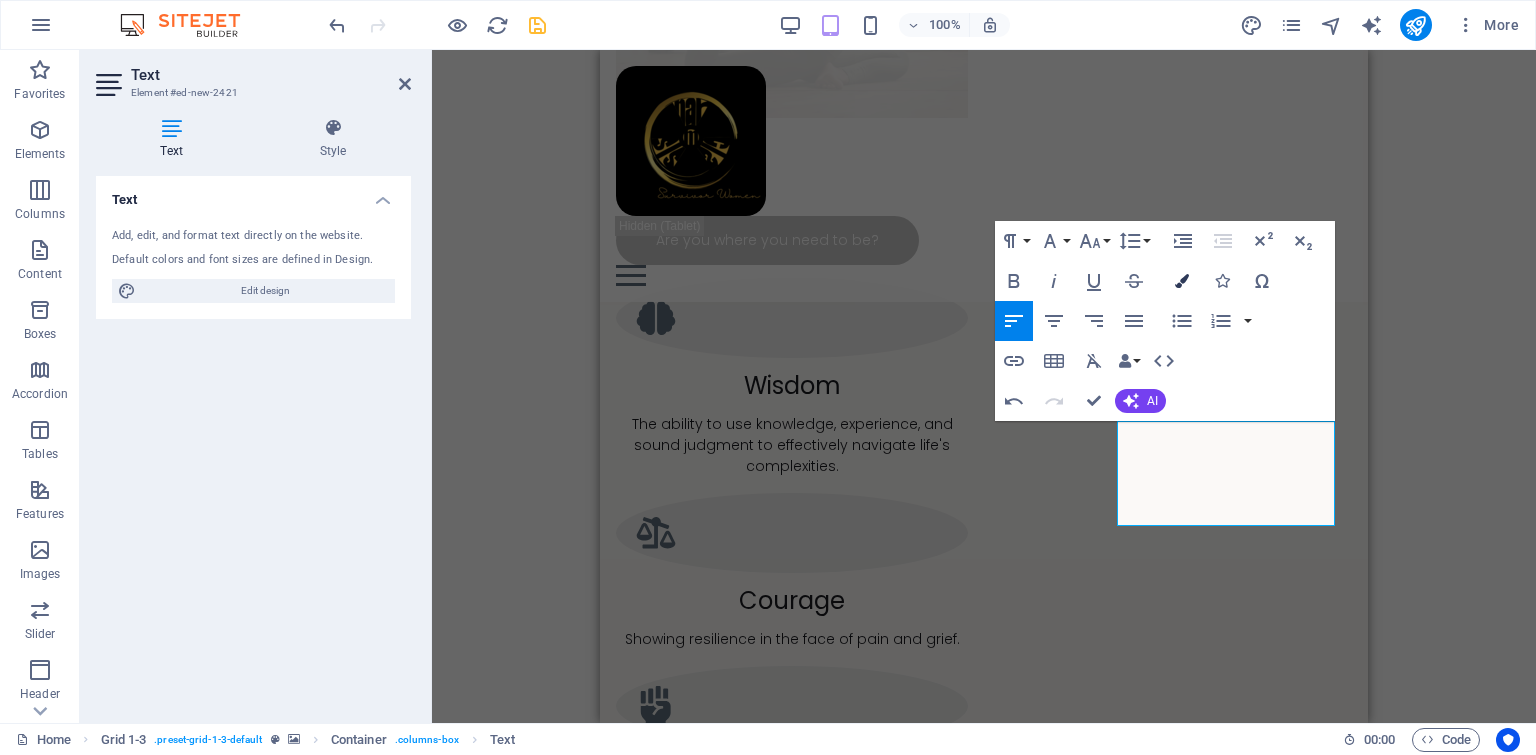 click at bounding box center [1182, 281] 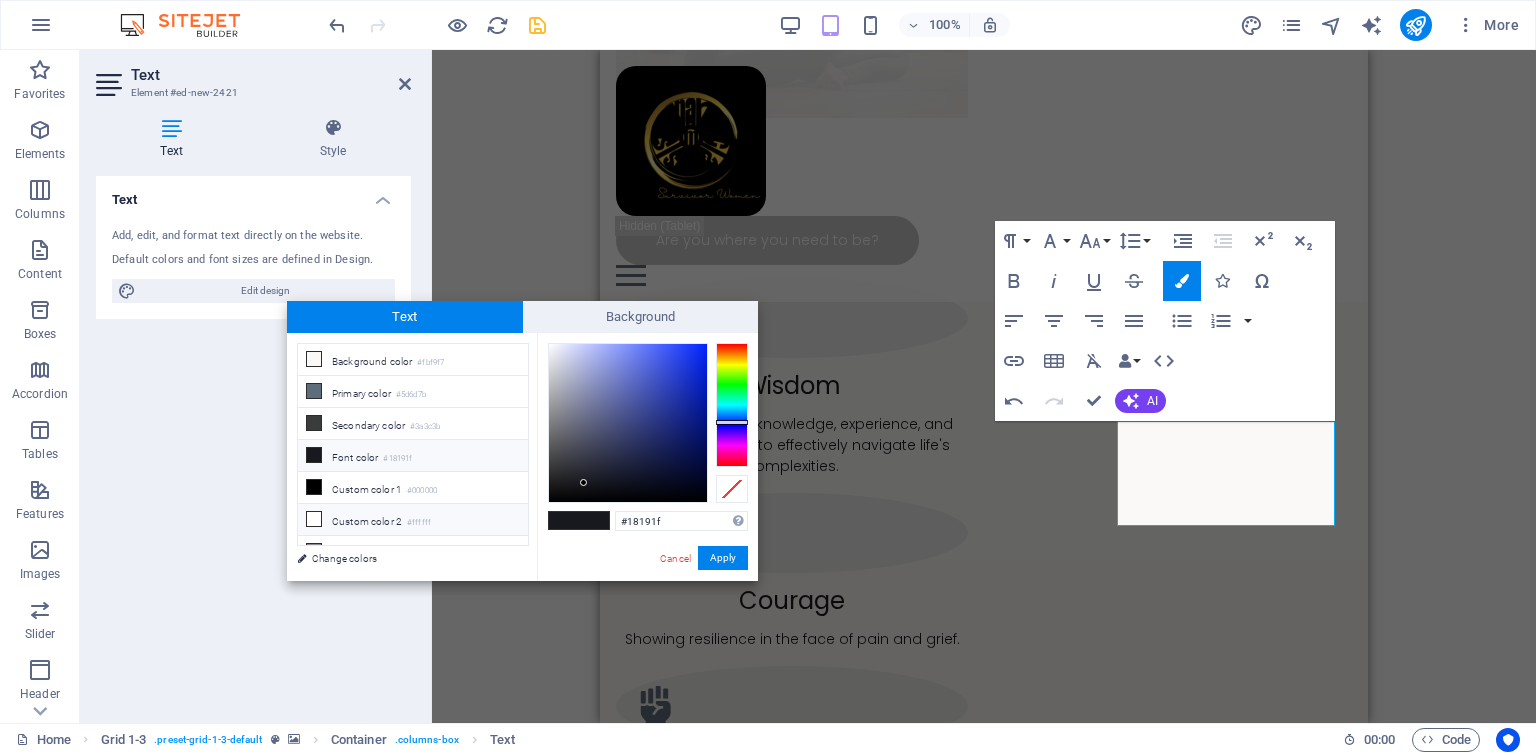 click at bounding box center (314, 519) 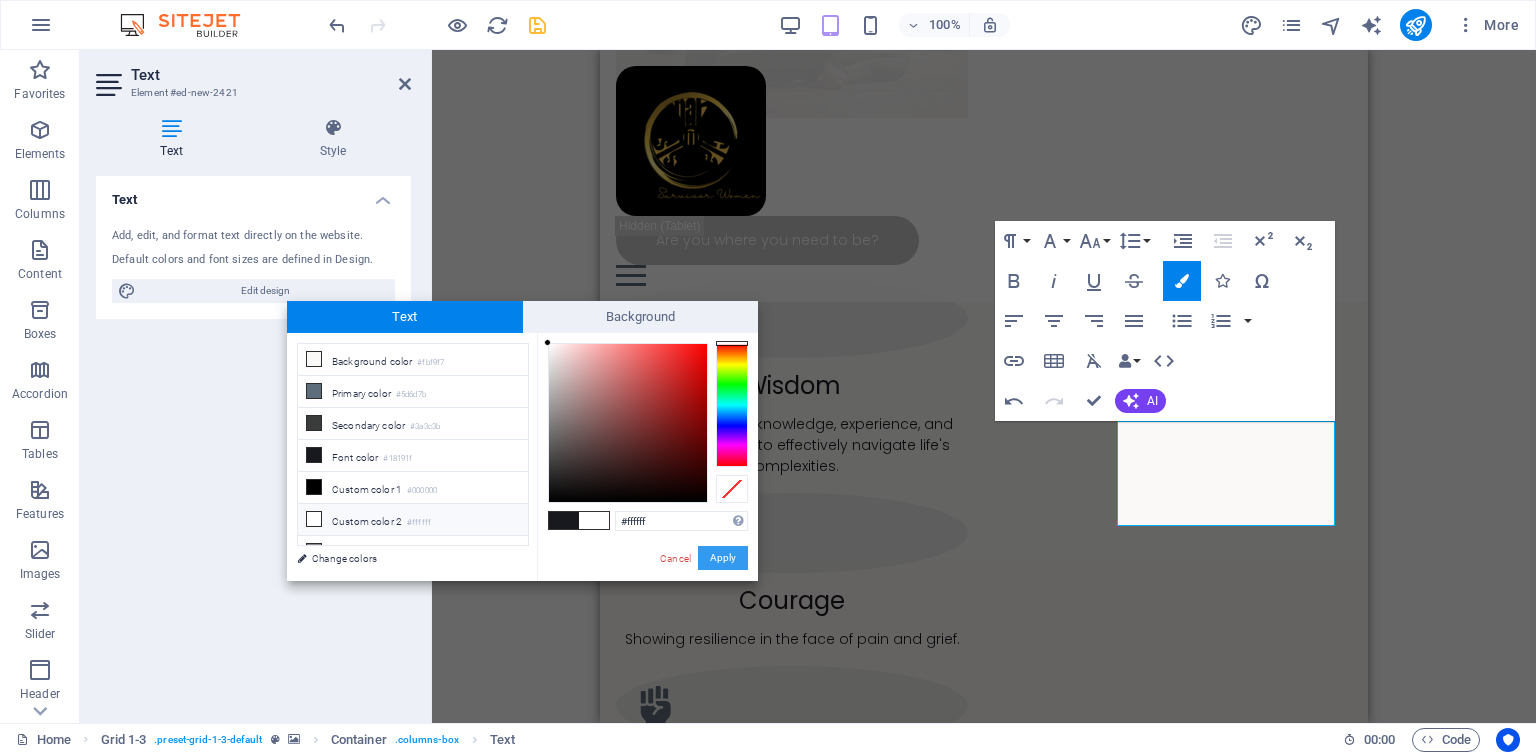 click on "Apply" at bounding box center (723, 558) 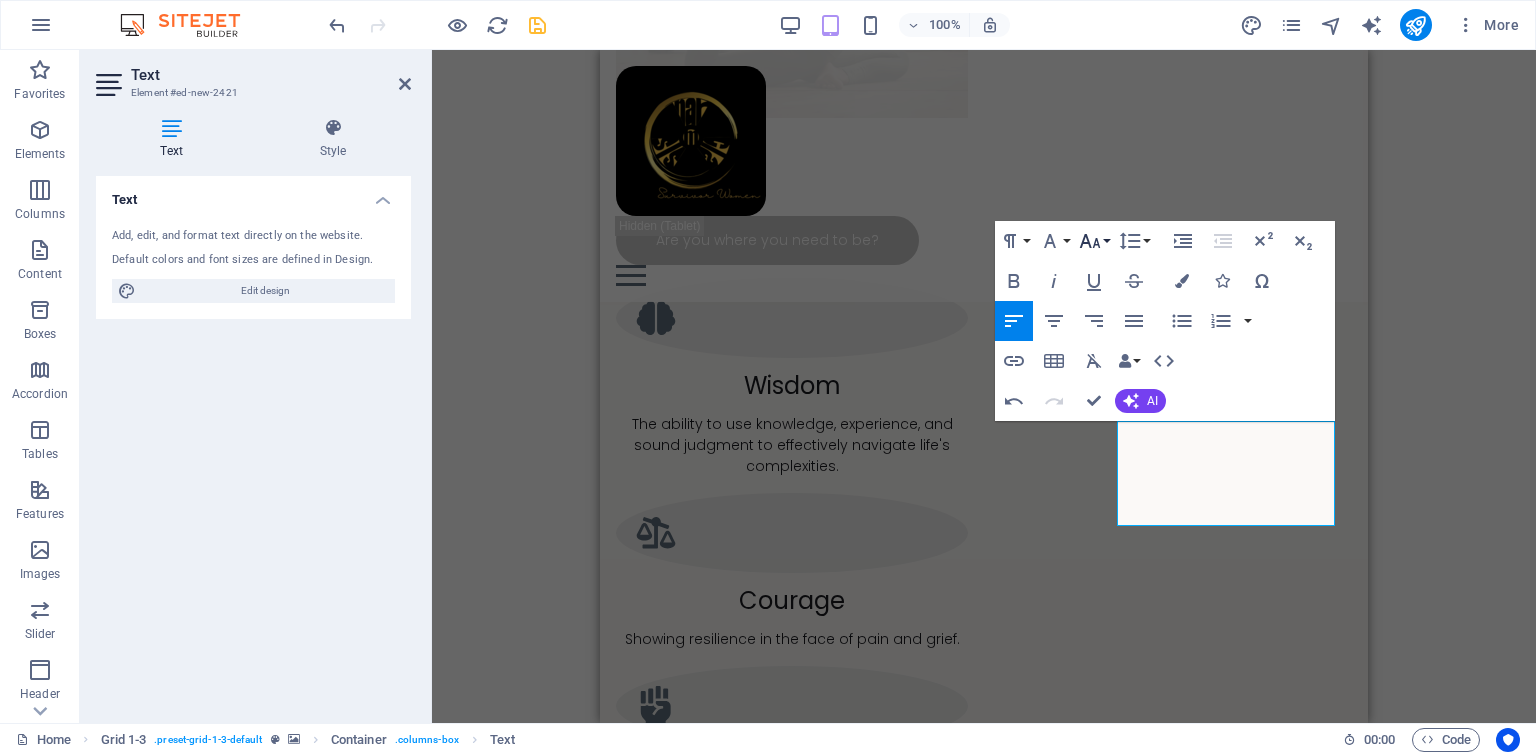 click on "Font Size" at bounding box center [1094, 241] 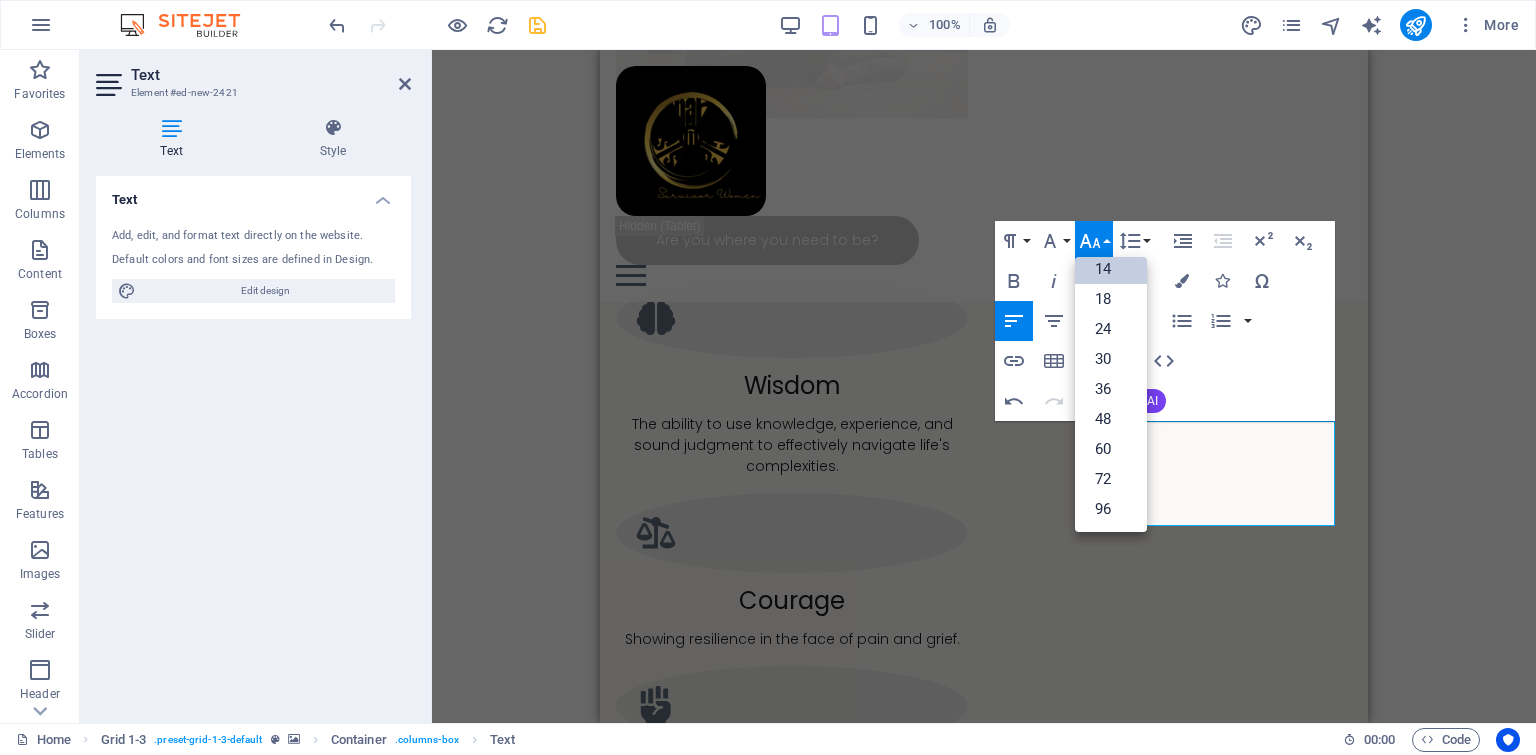scroll, scrollTop: 160, scrollLeft: 0, axis: vertical 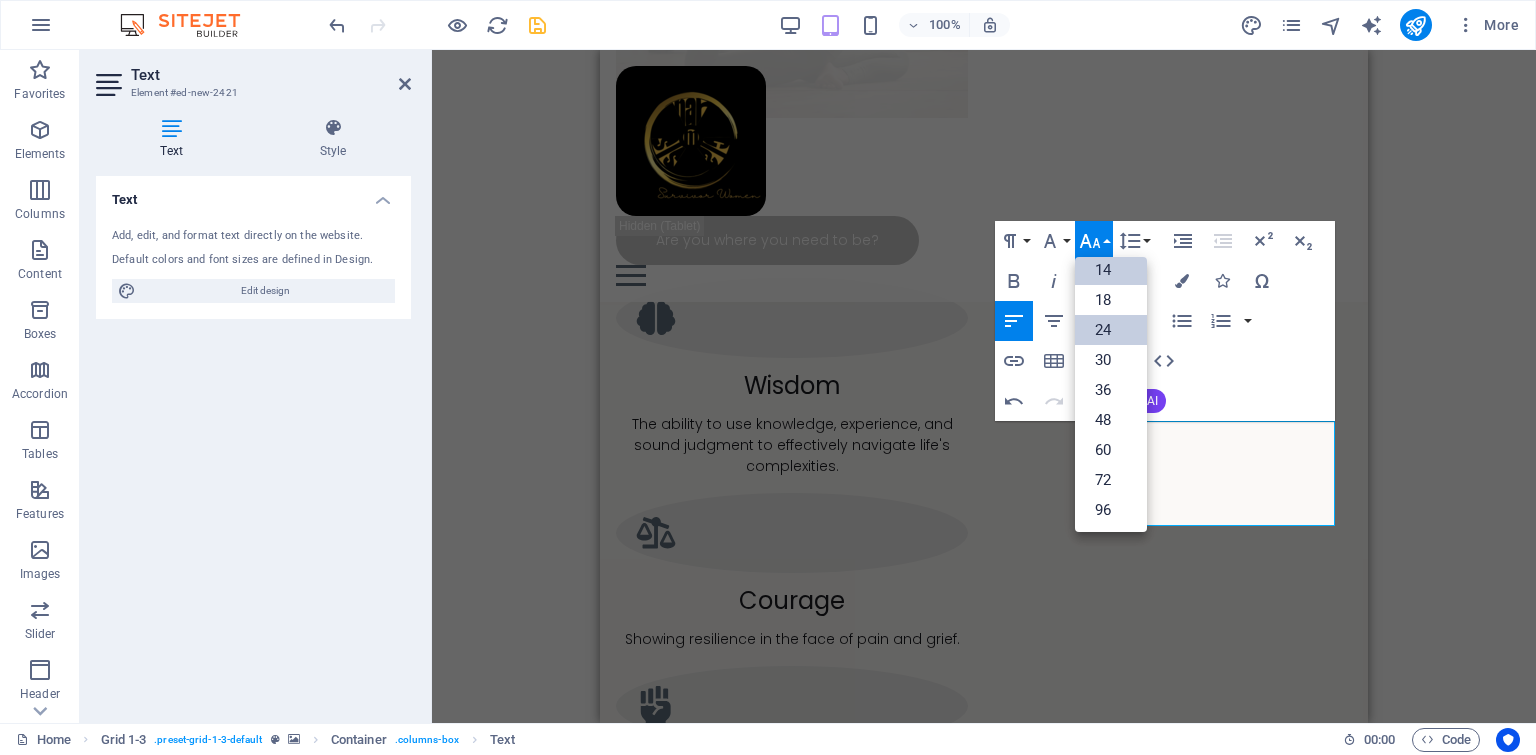 click on "24" at bounding box center (1111, 330) 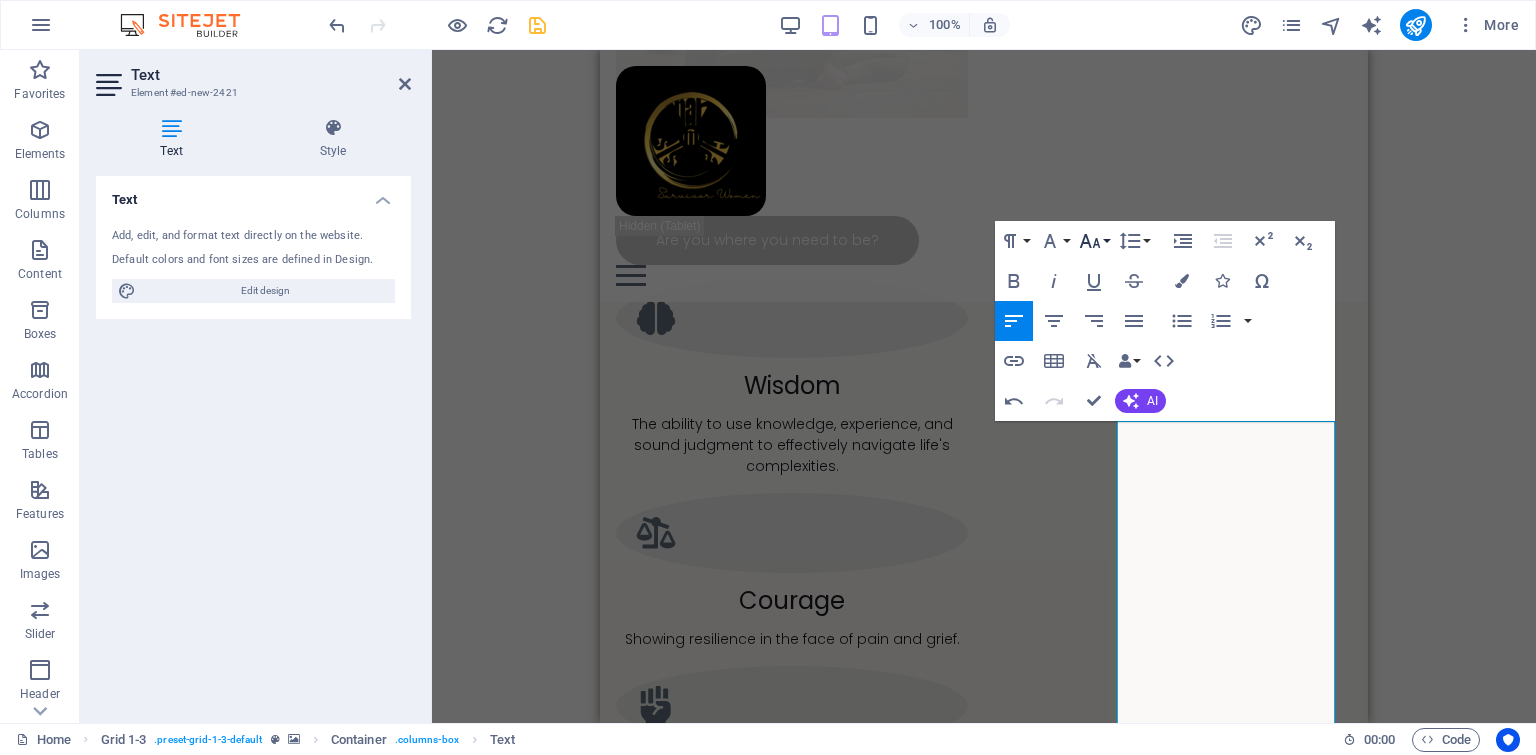 click on "Font Size" at bounding box center (1094, 241) 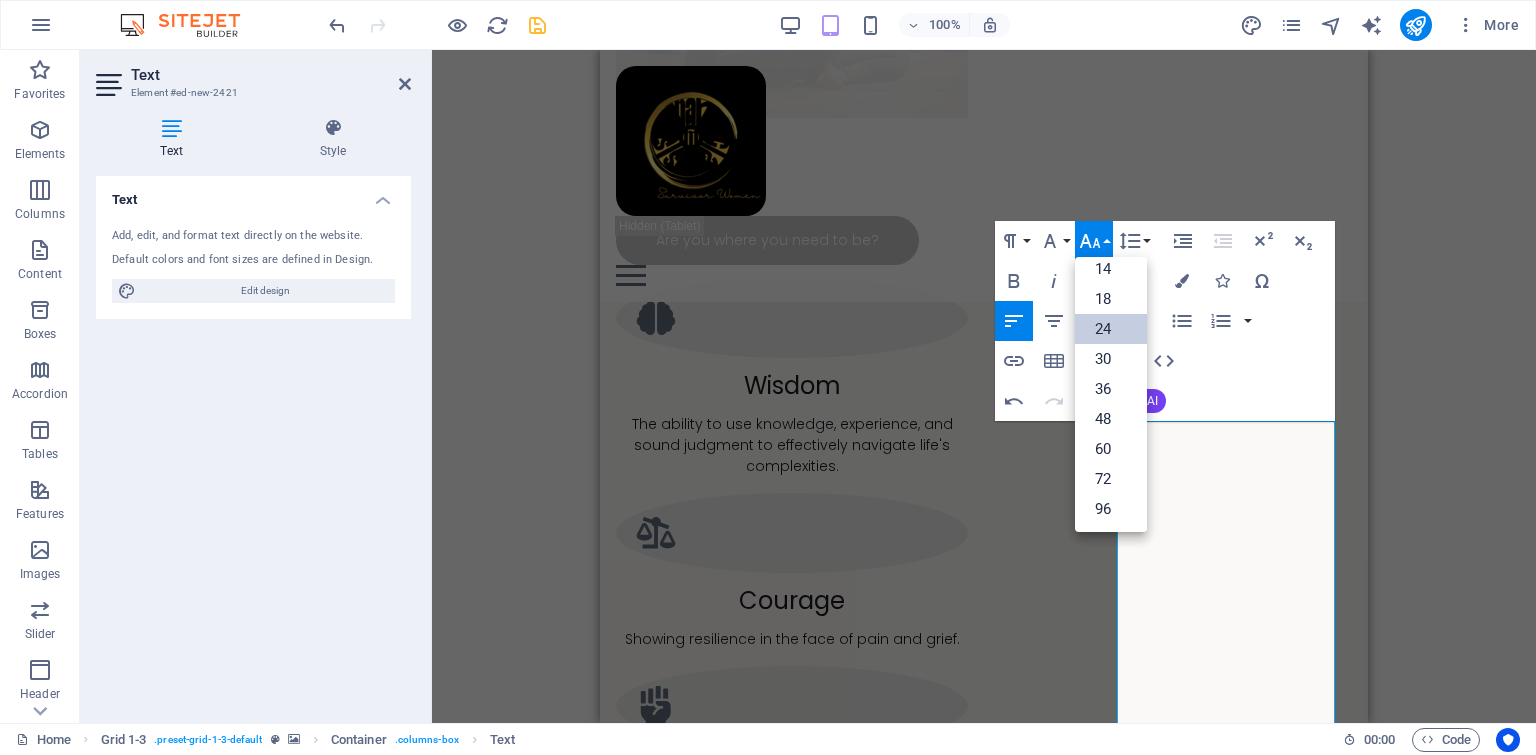 scroll, scrollTop: 160, scrollLeft: 0, axis: vertical 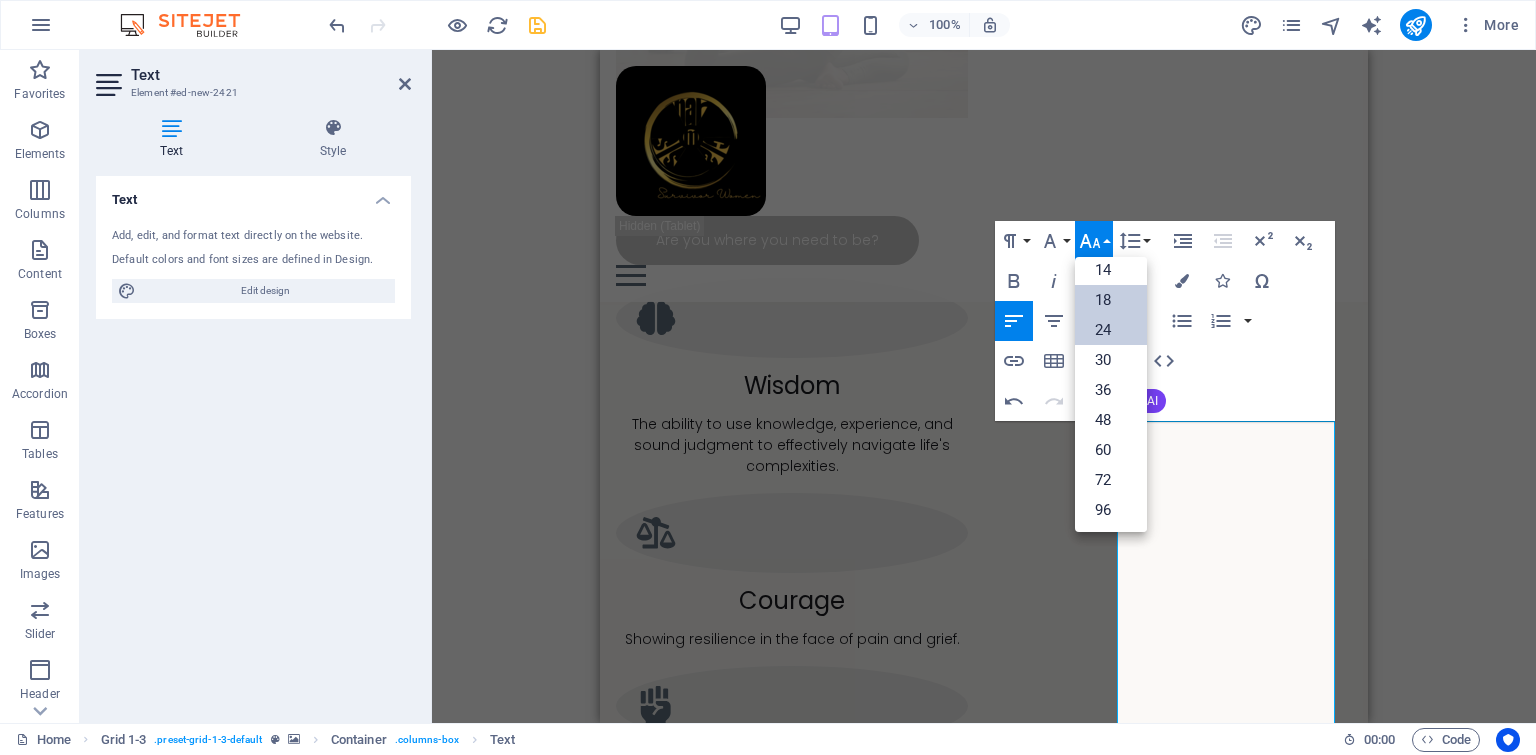 click on "18" at bounding box center [1111, 300] 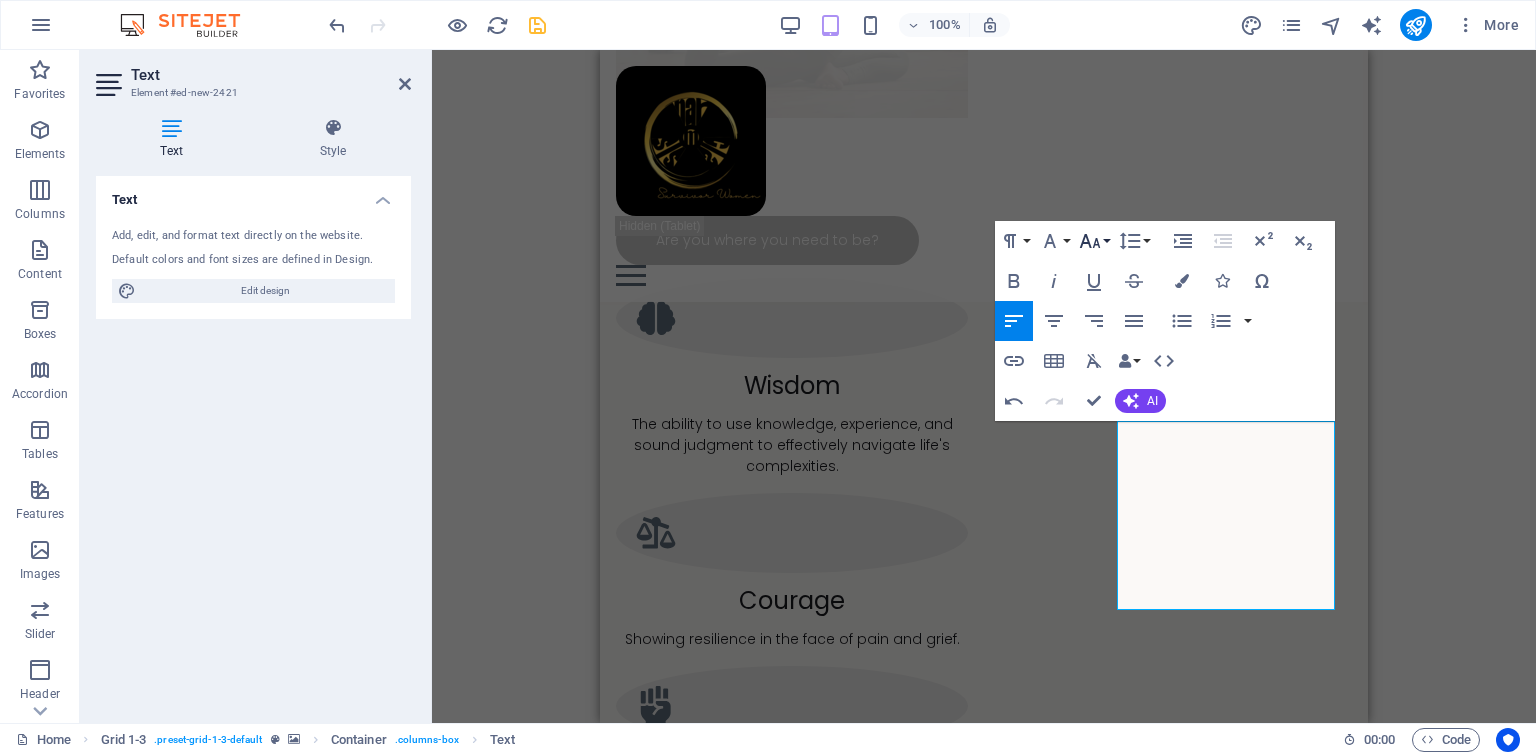 click on "Font Size" at bounding box center (1094, 241) 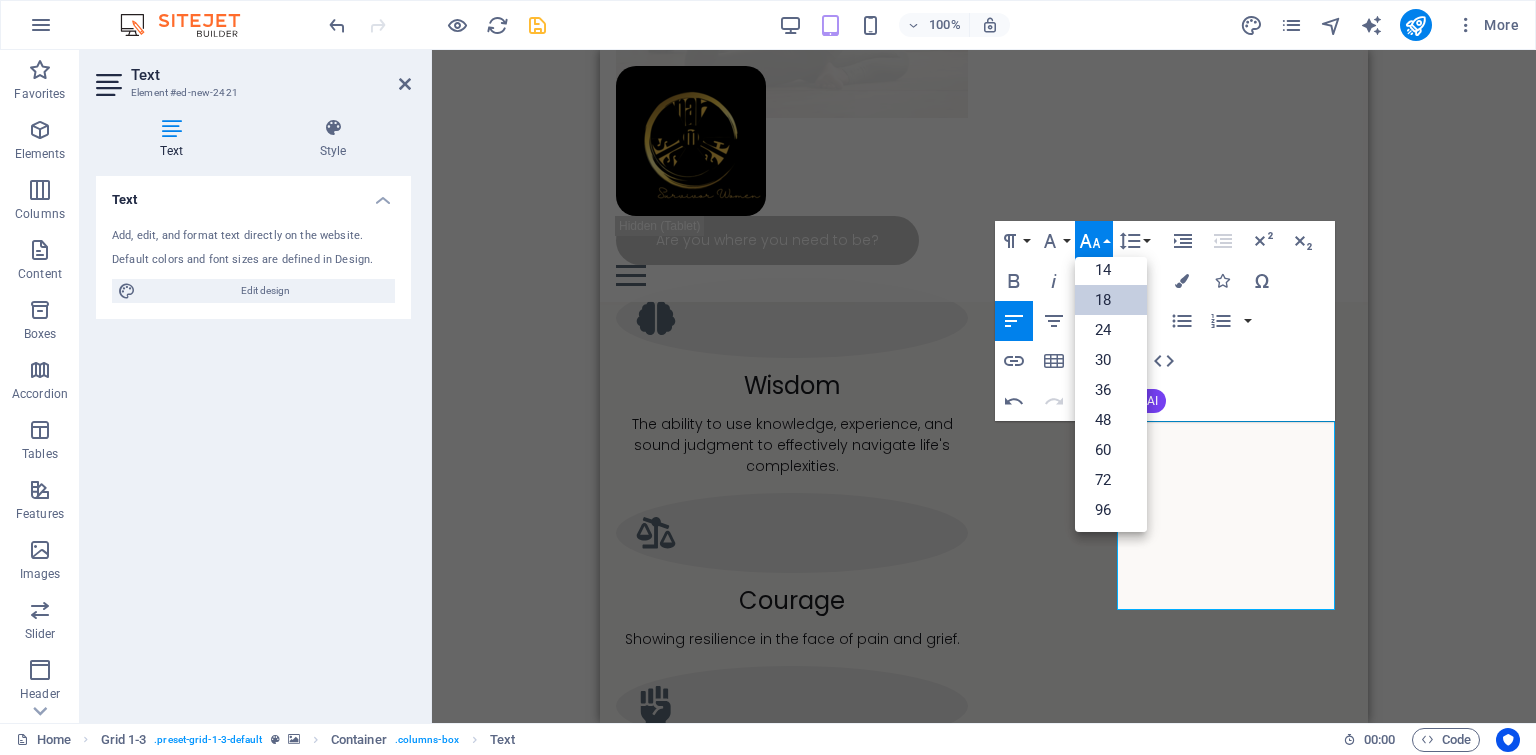 scroll, scrollTop: 160, scrollLeft: 0, axis: vertical 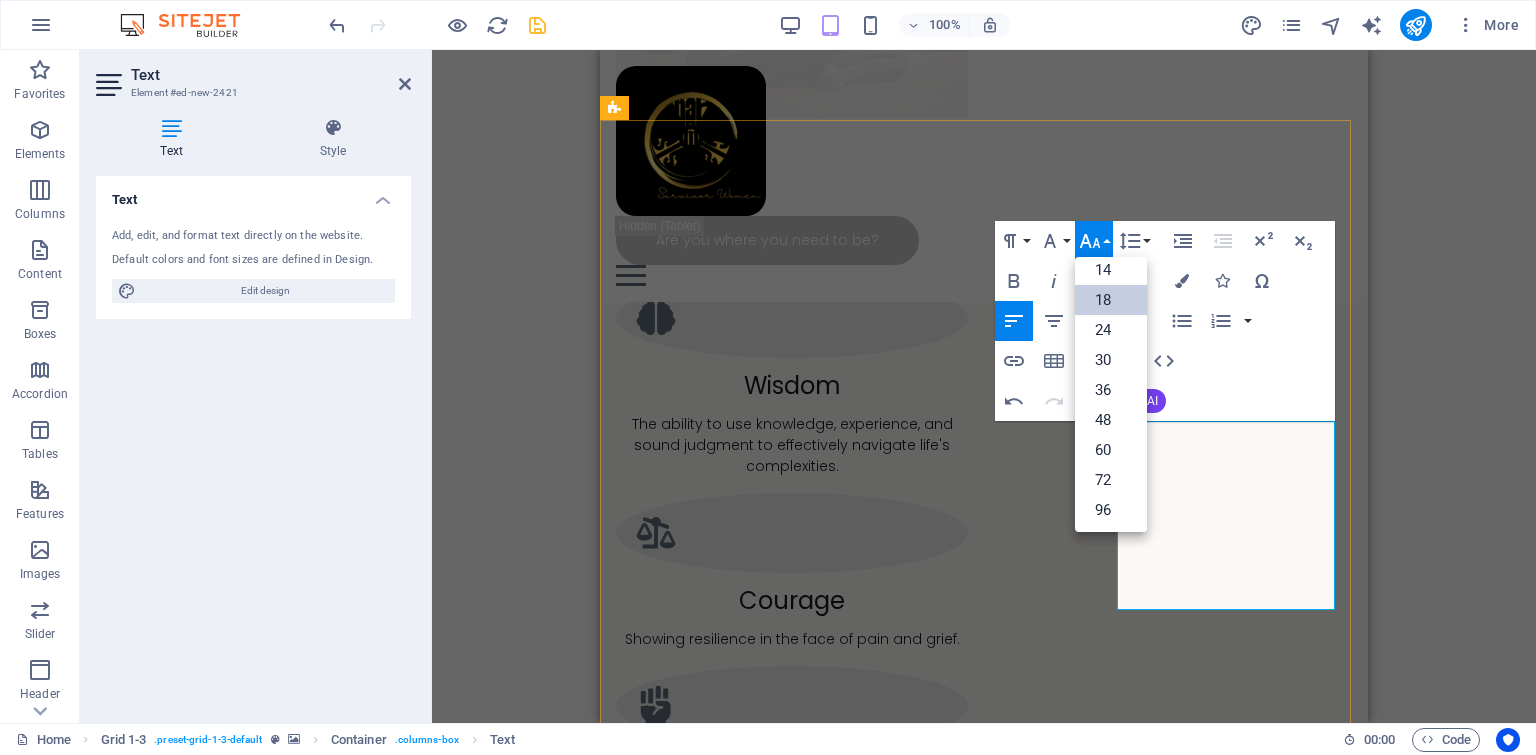 click on "Mind: Our minds create our uniqueness, which flourishes under proper care. We recognize the significance of protection and nurturing love." at bounding box center [1239, 2292] 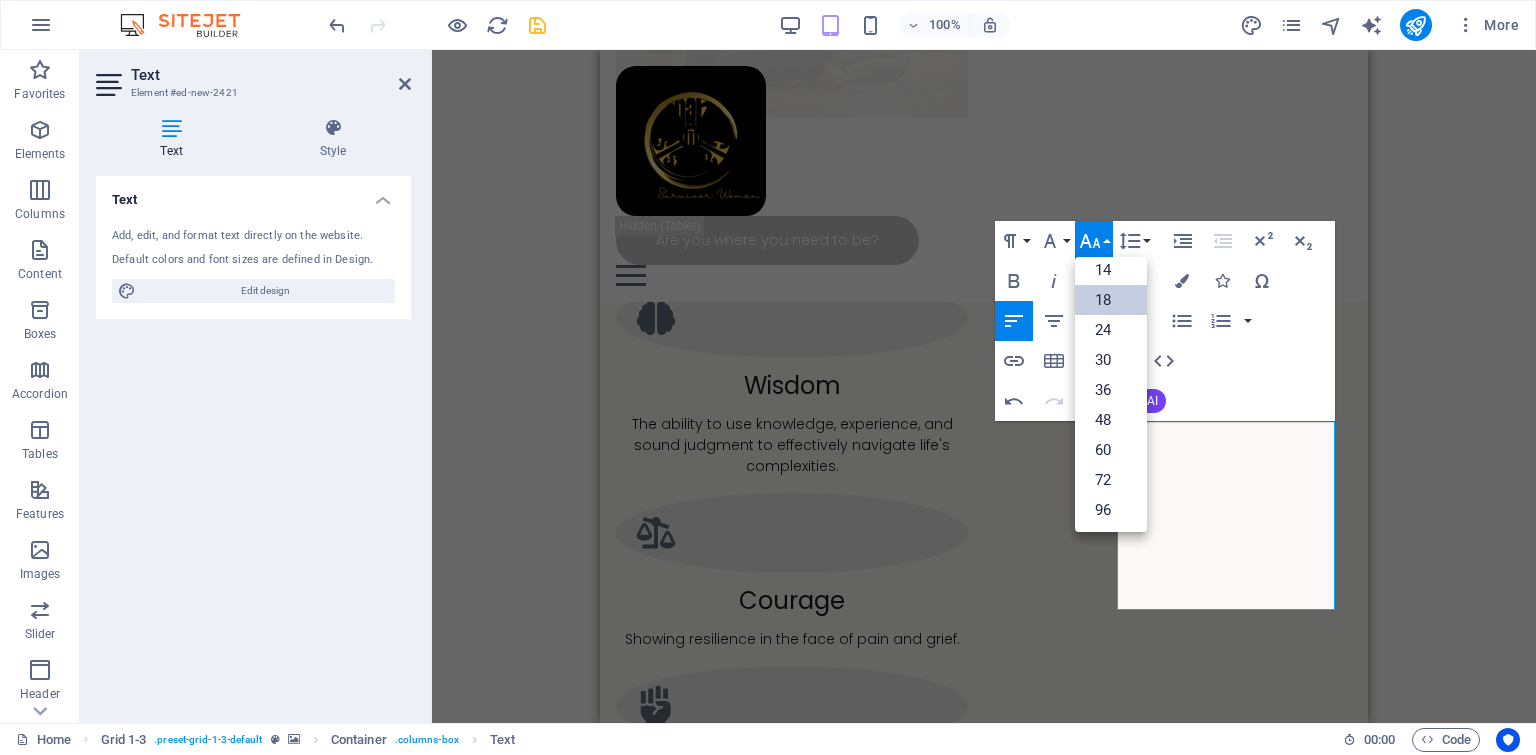 click on "Font Size" at bounding box center (1094, 241) 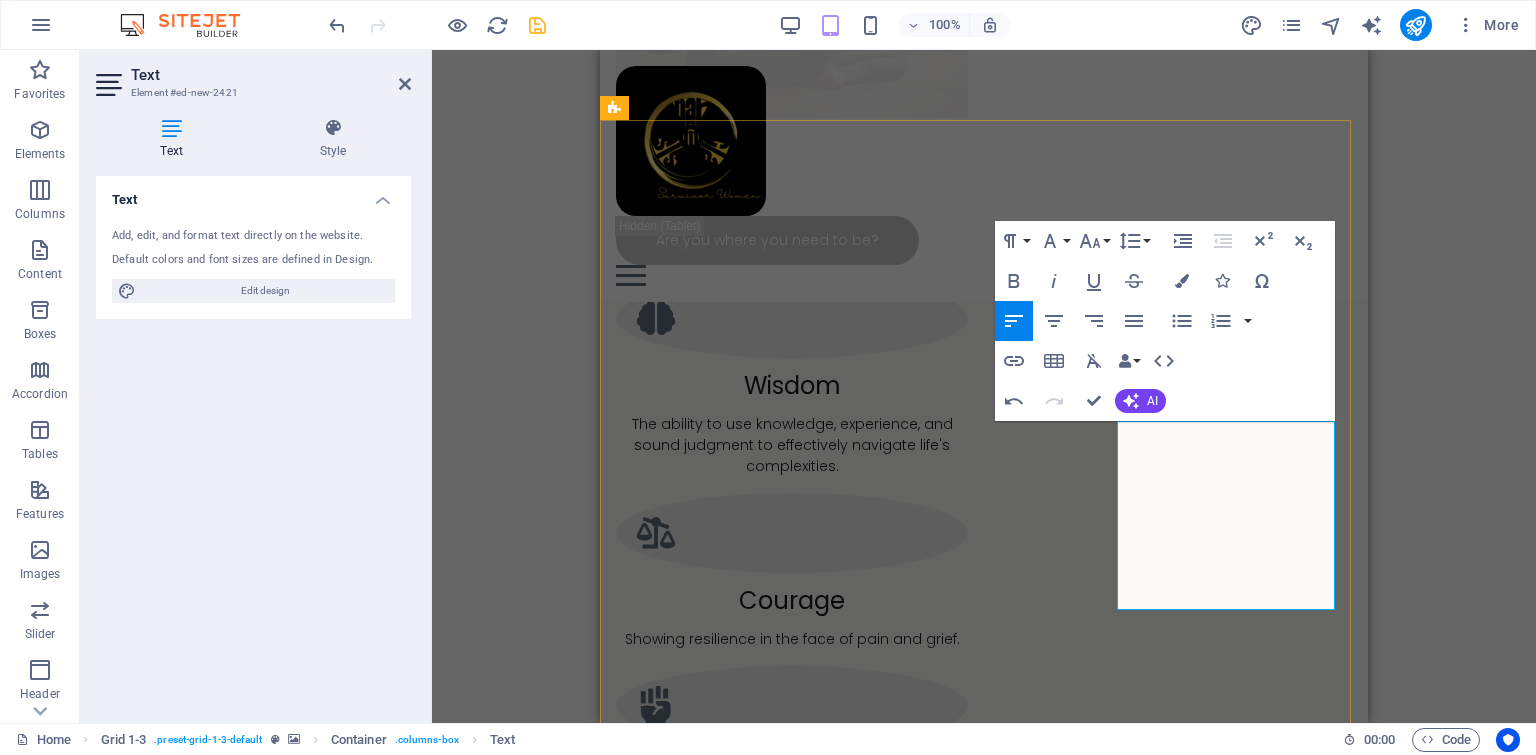 click on "Mind: Our minds create our uniqueness, which flourishes under proper care. We recognize the significance of protection and nurturing love." at bounding box center (1239, 2292) 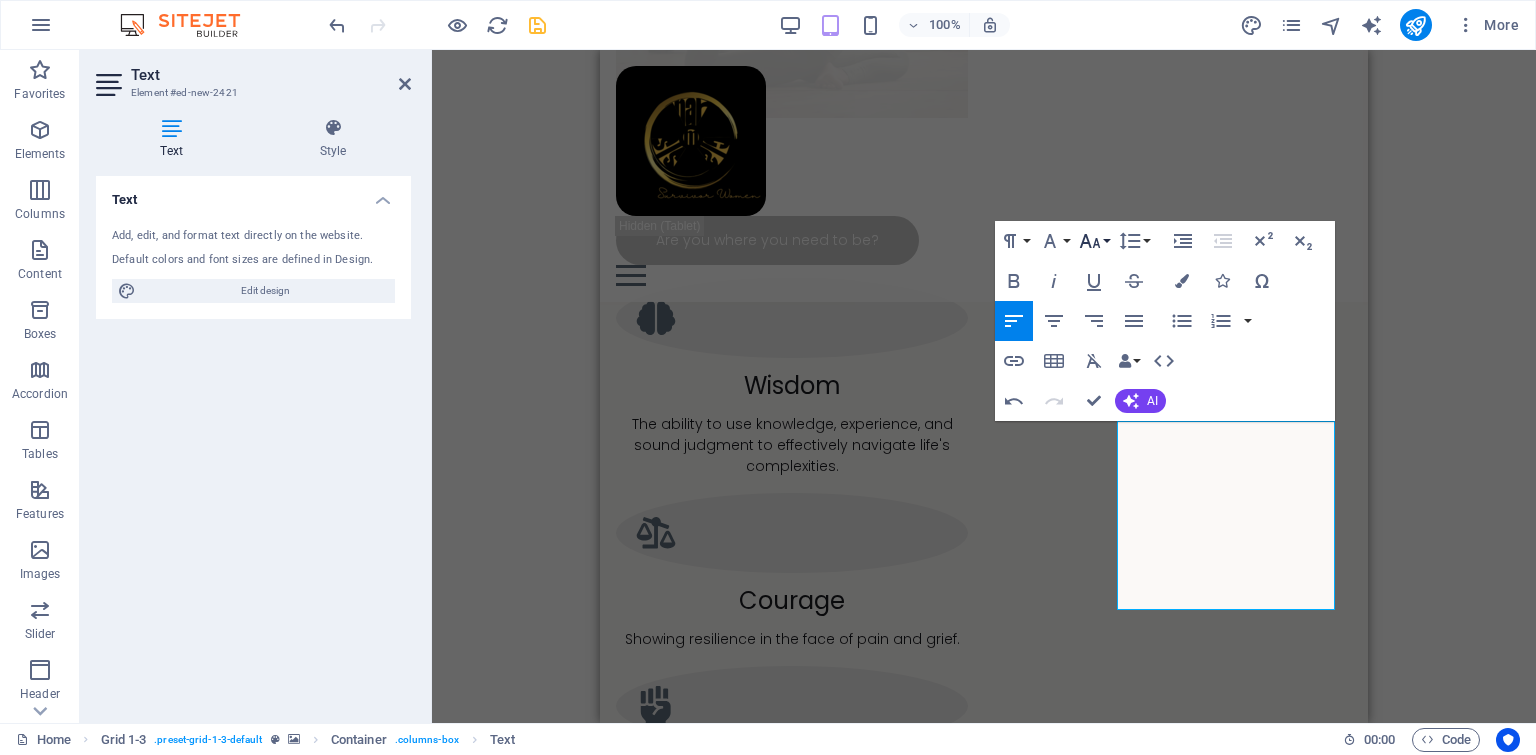 click on "Font Size" at bounding box center (1094, 241) 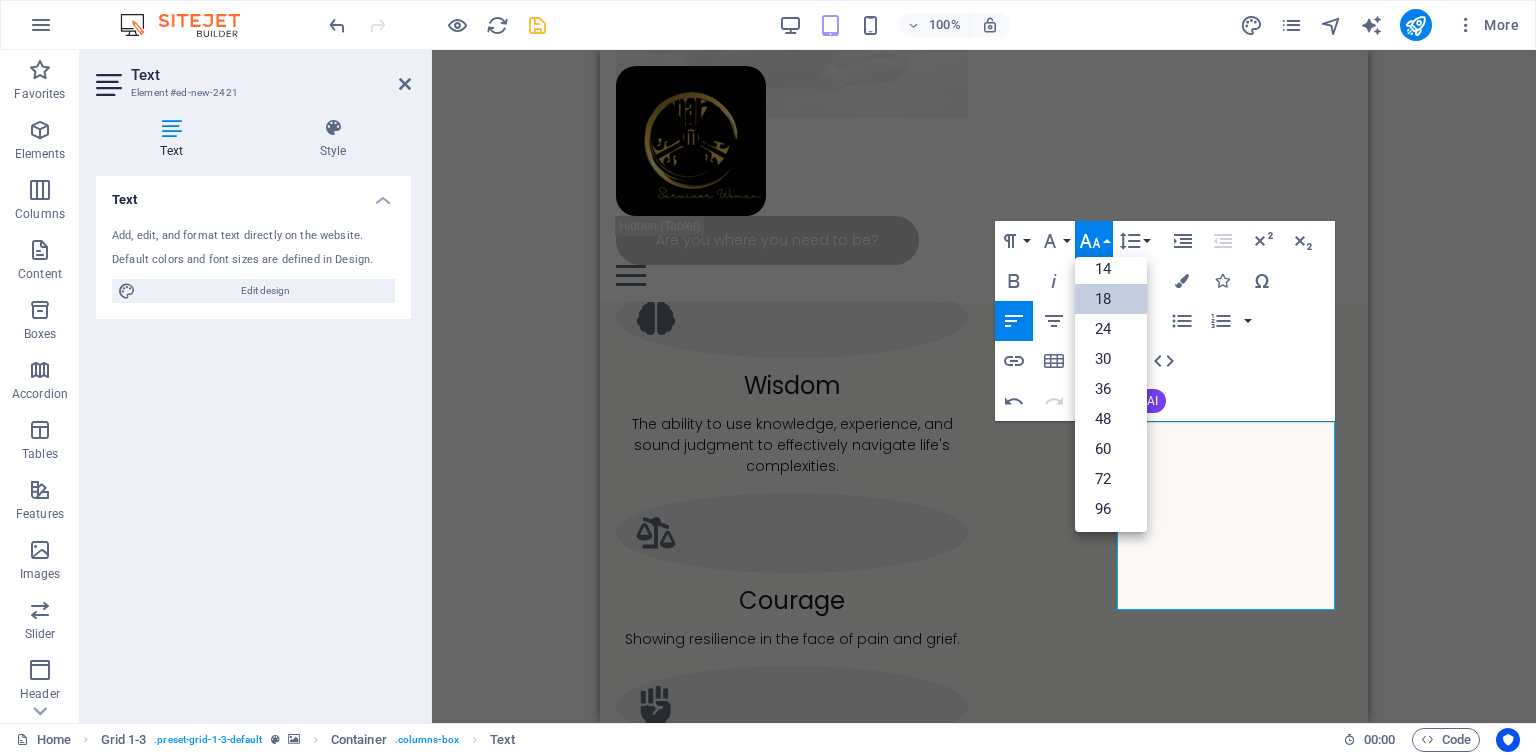 scroll, scrollTop: 160, scrollLeft: 0, axis: vertical 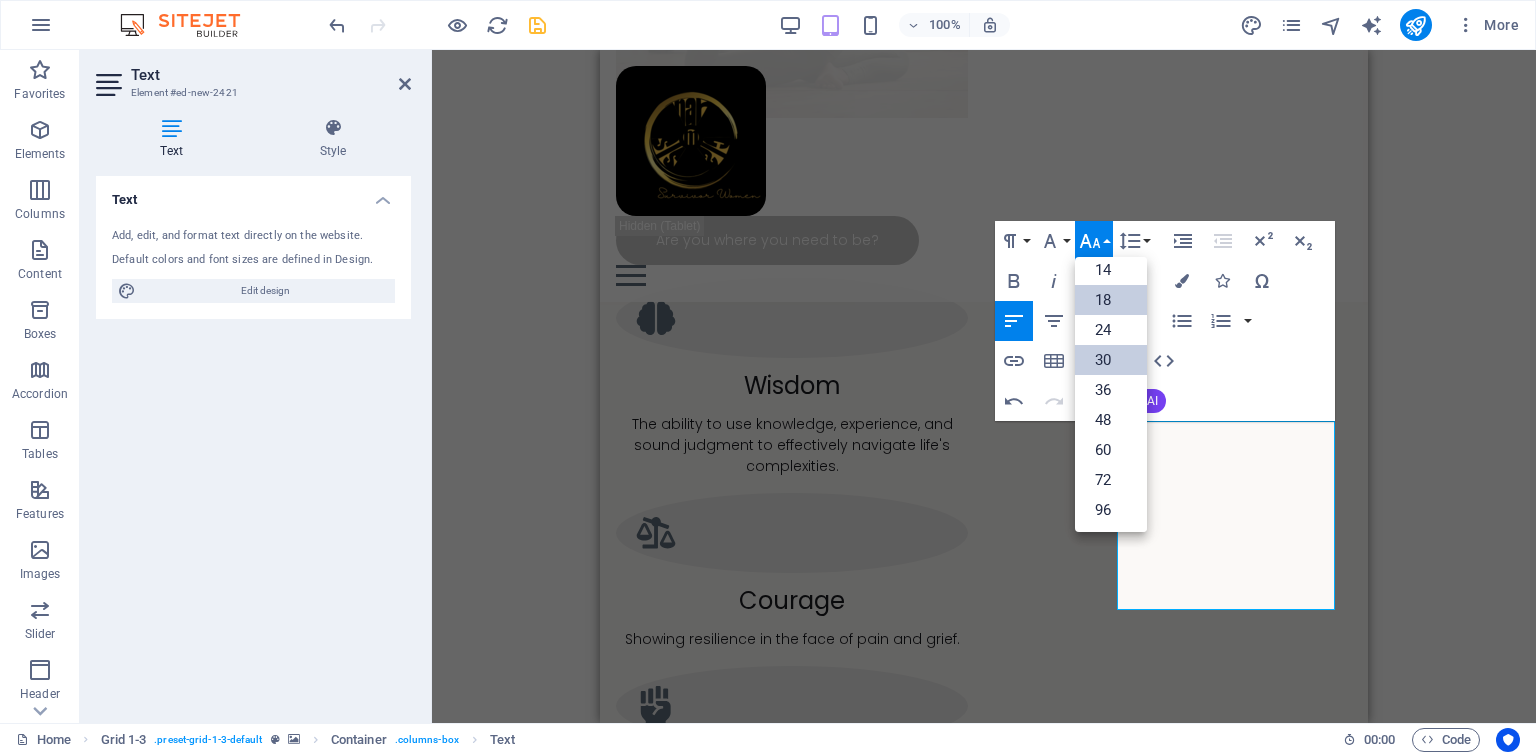 click on "30" at bounding box center [1111, 360] 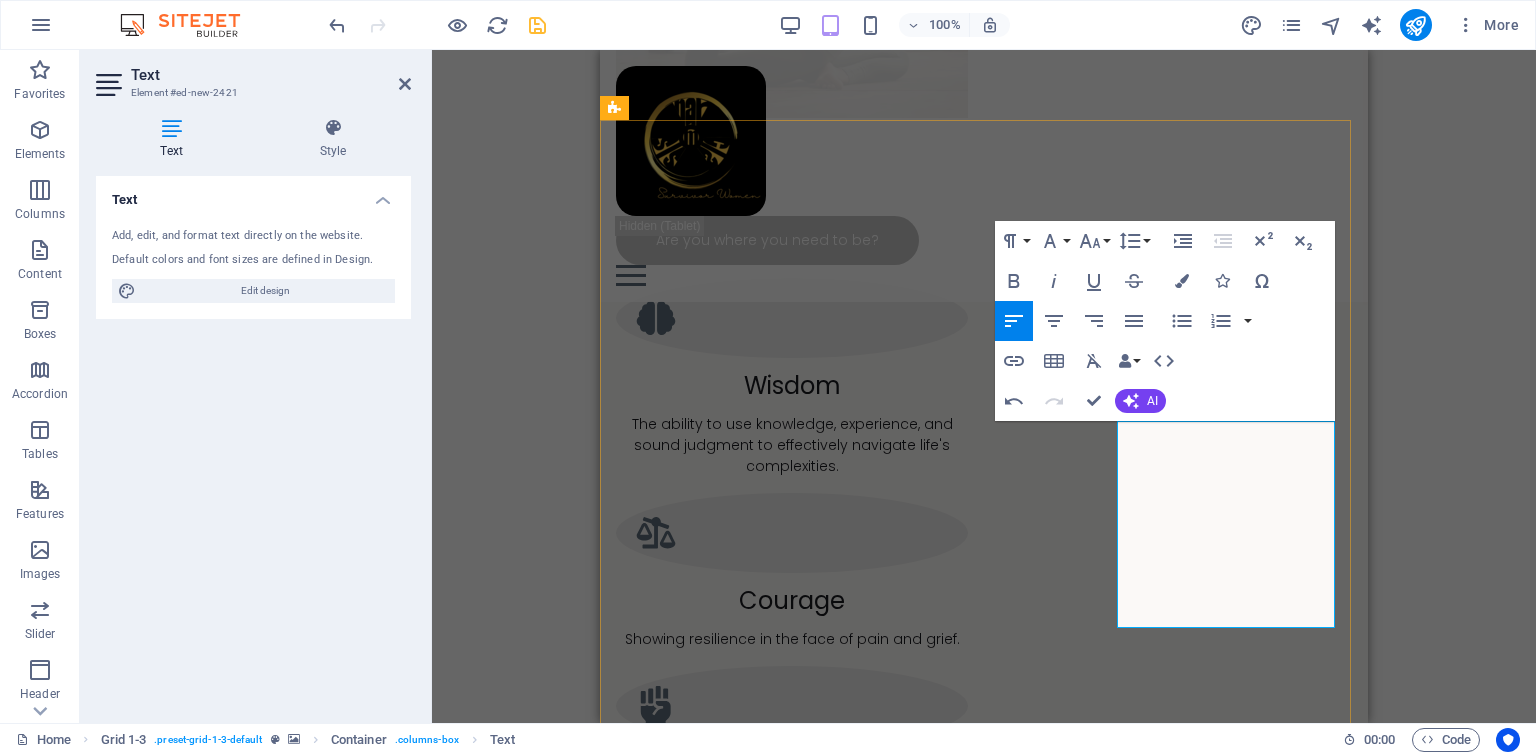 click on "ind: Our minds create our uniqueness, which flourishes under proper care. We recognize the significance of protection and nurturing love." at bounding box center [1239, 2326] 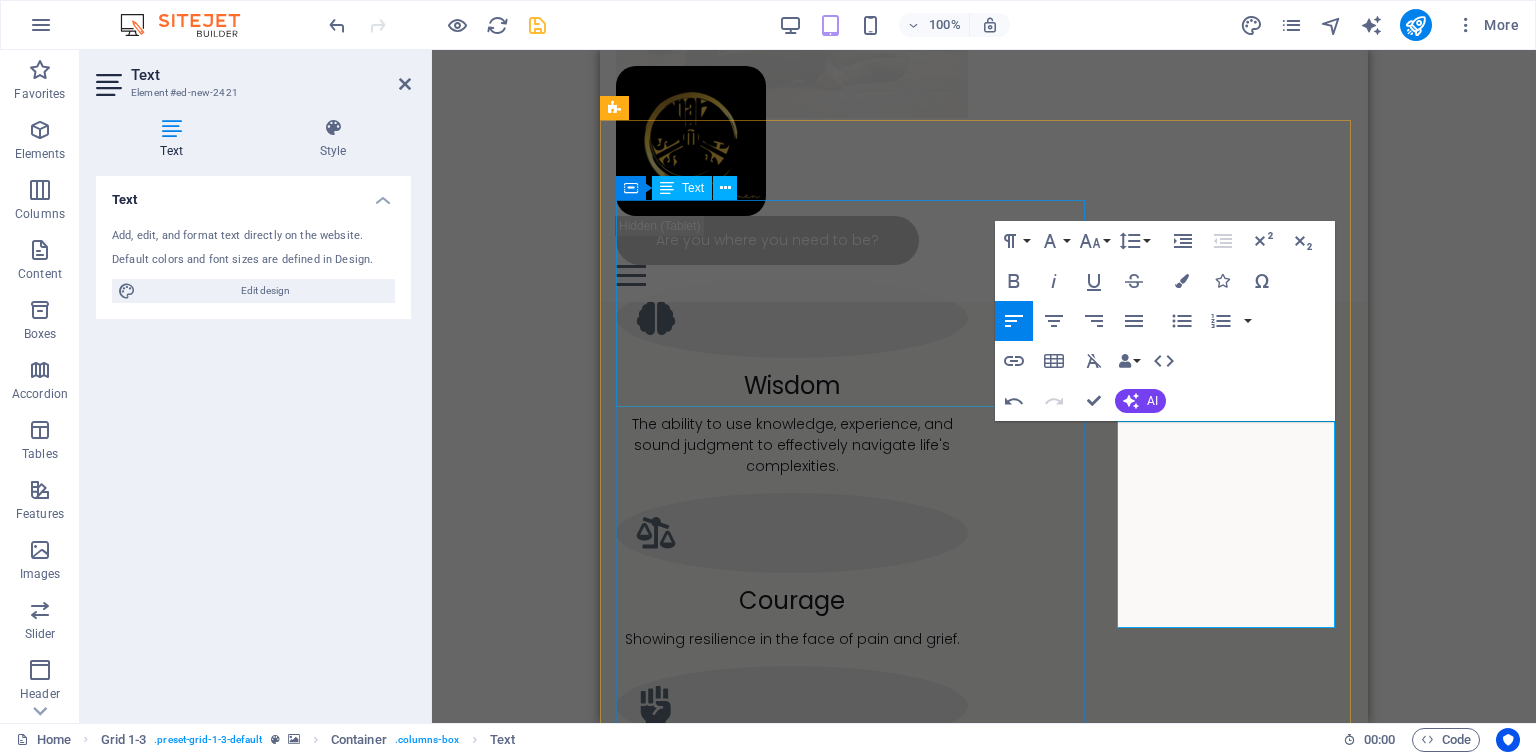 click on "B alance: The goal is to transform negative behaviors into valuable lessons,  paving the way for a loving and  harmonious society.  By working  together, we can foster a community  built on compassion and understanding." at bounding box center (856, 2098) 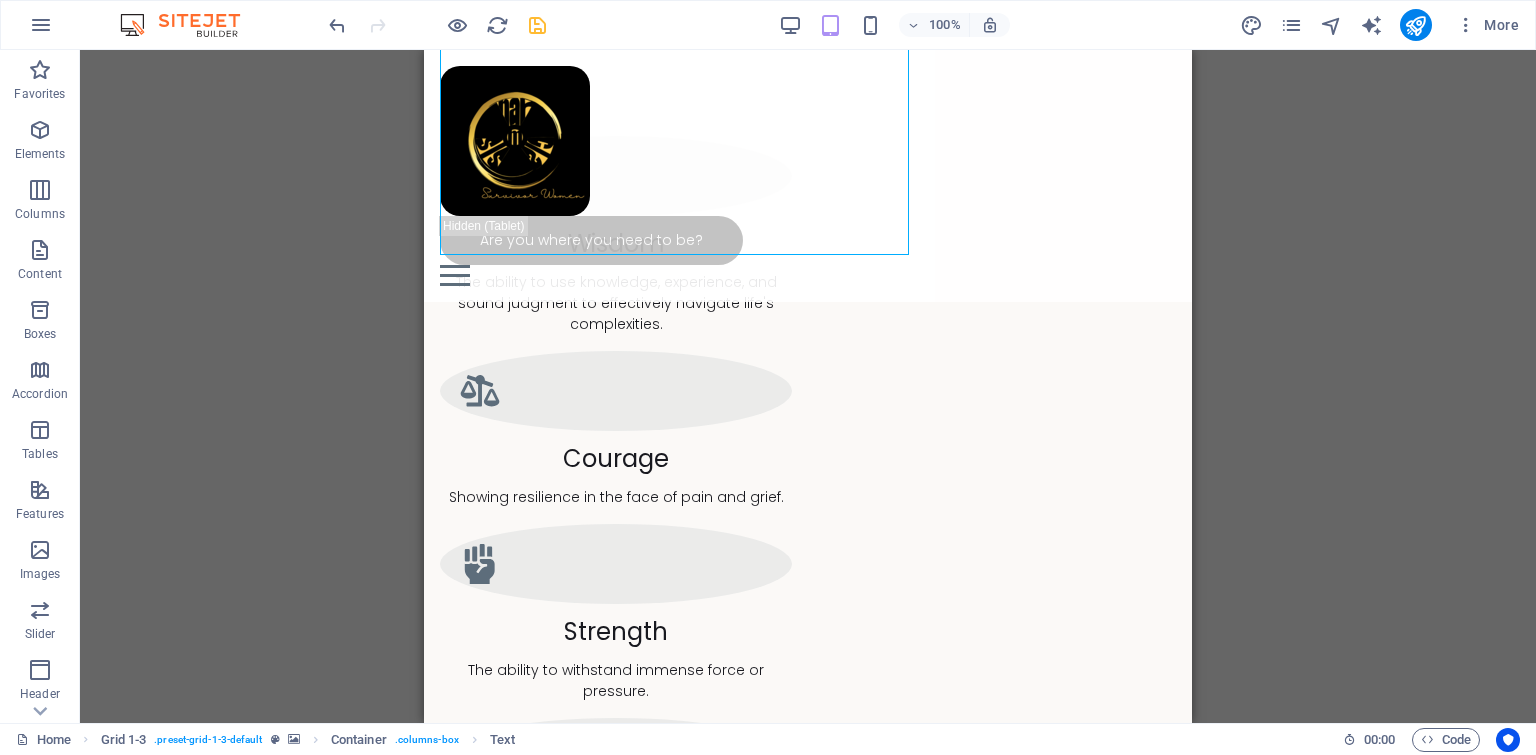 scroll, scrollTop: 1461, scrollLeft: 0, axis: vertical 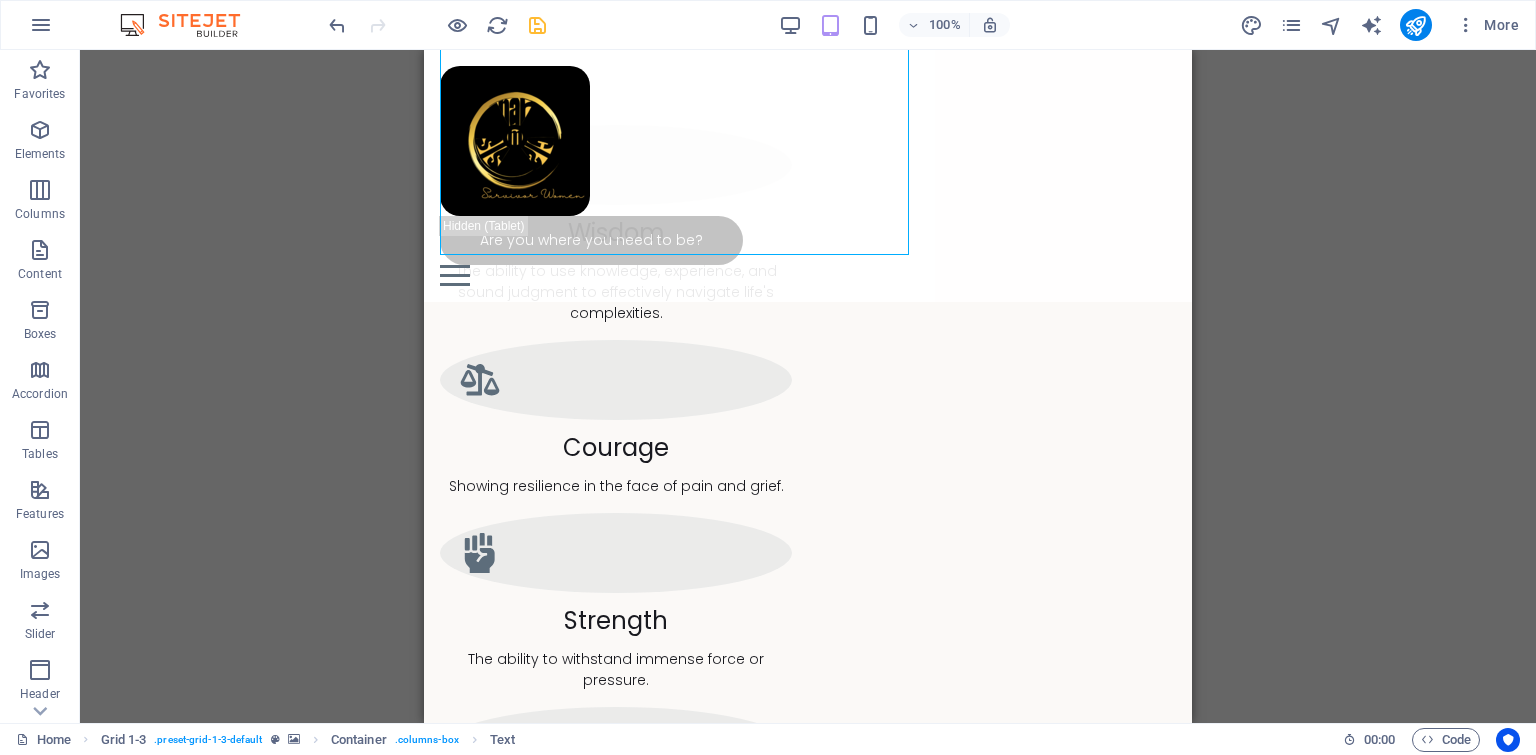 drag, startPoint x: 1189, startPoint y: 180, endPoint x: 1632, endPoint y: 241, distance: 447.18005 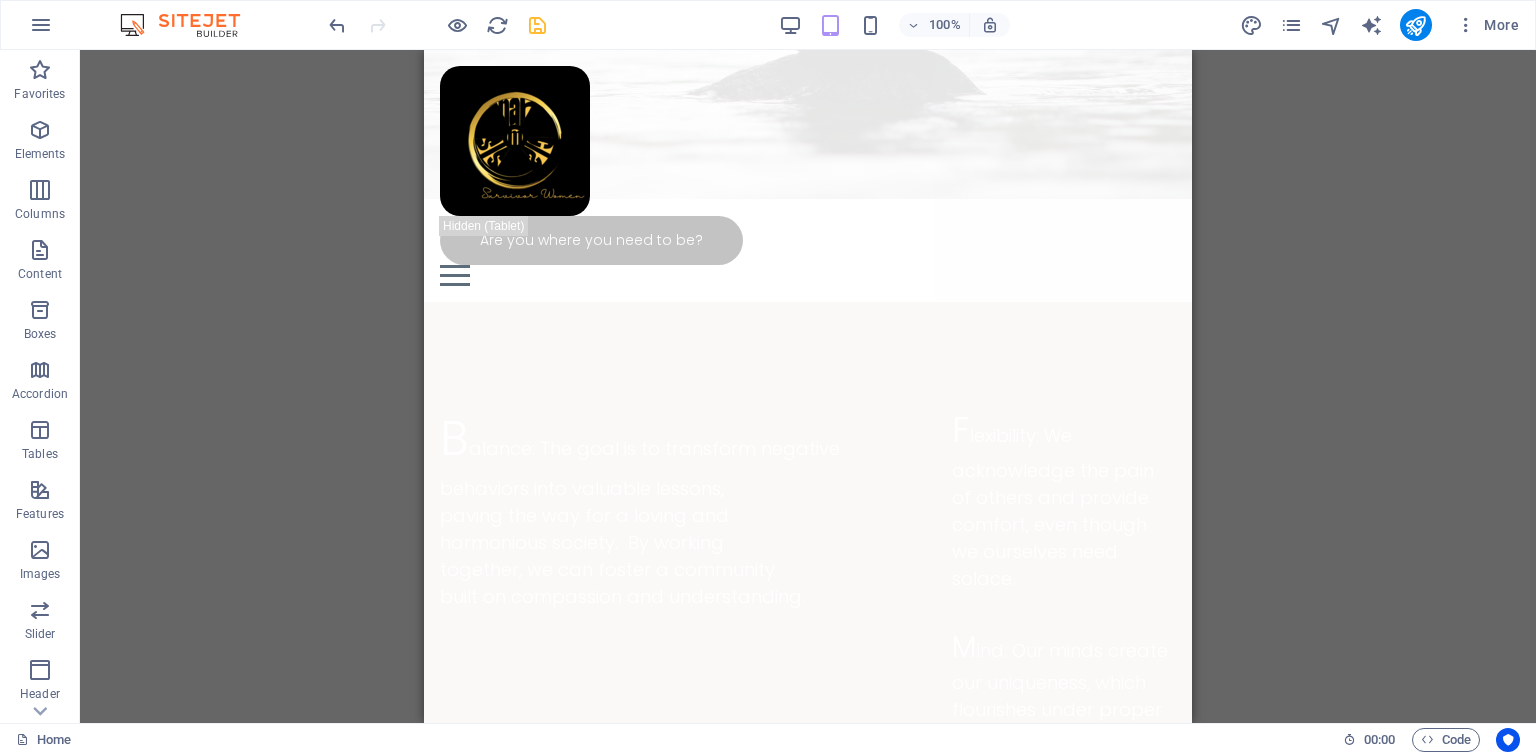 scroll, scrollTop: 2843, scrollLeft: 0, axis: vertical 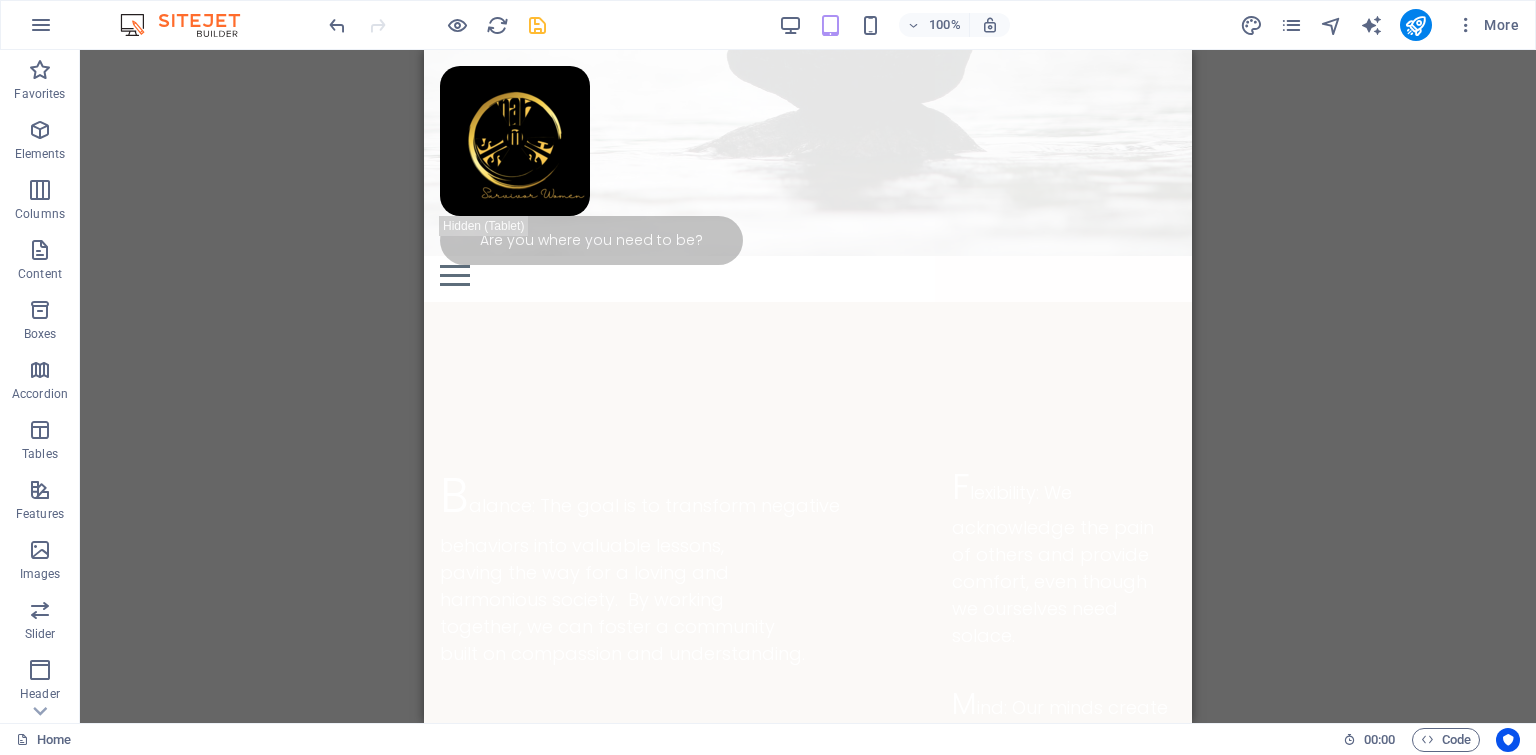 drag, startPoint x: 1185, startPoint y: 190, endPoint x: 1630, endPoint y: 338, distance: 468.96588 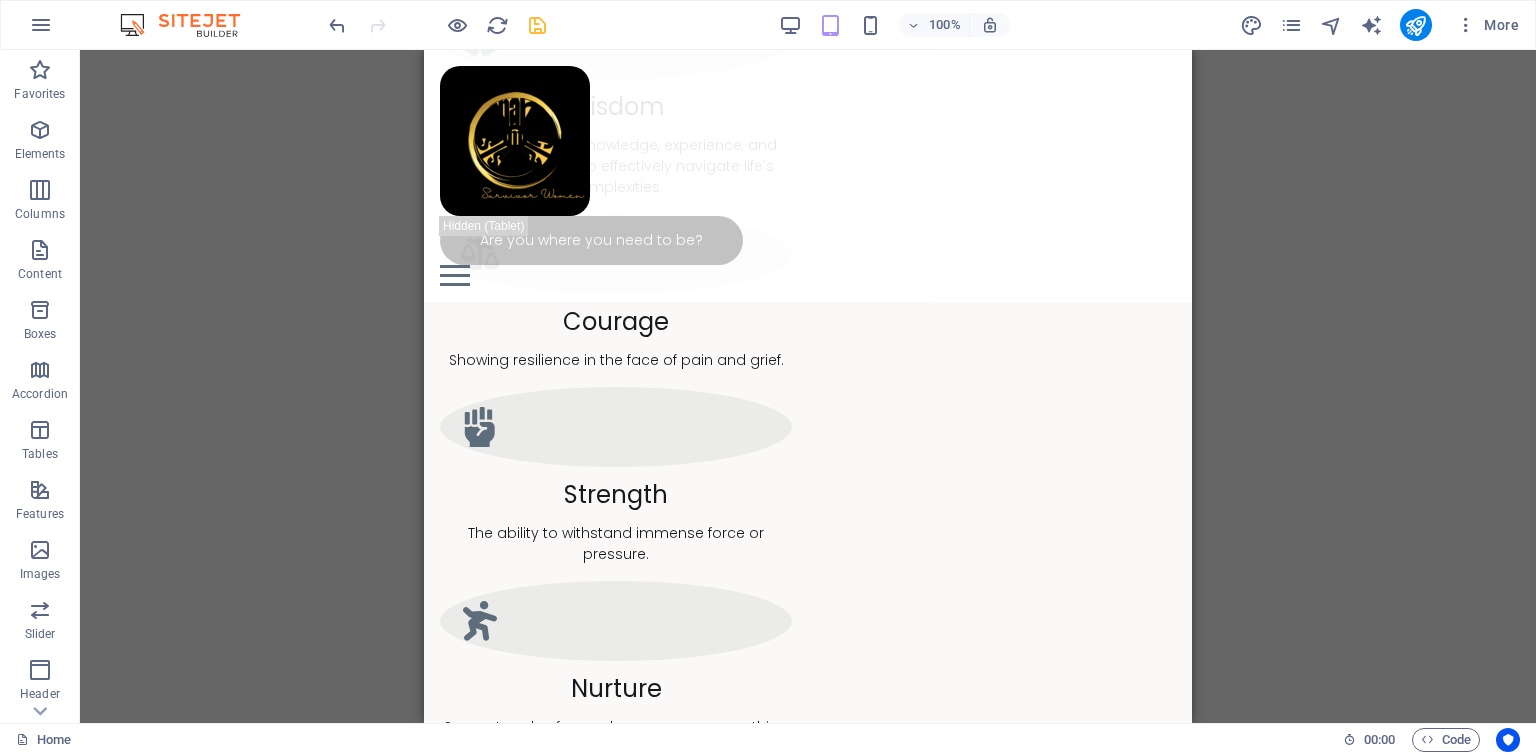scroll, scrollTop: 1496, scrollLeft: 0, axis: vertical 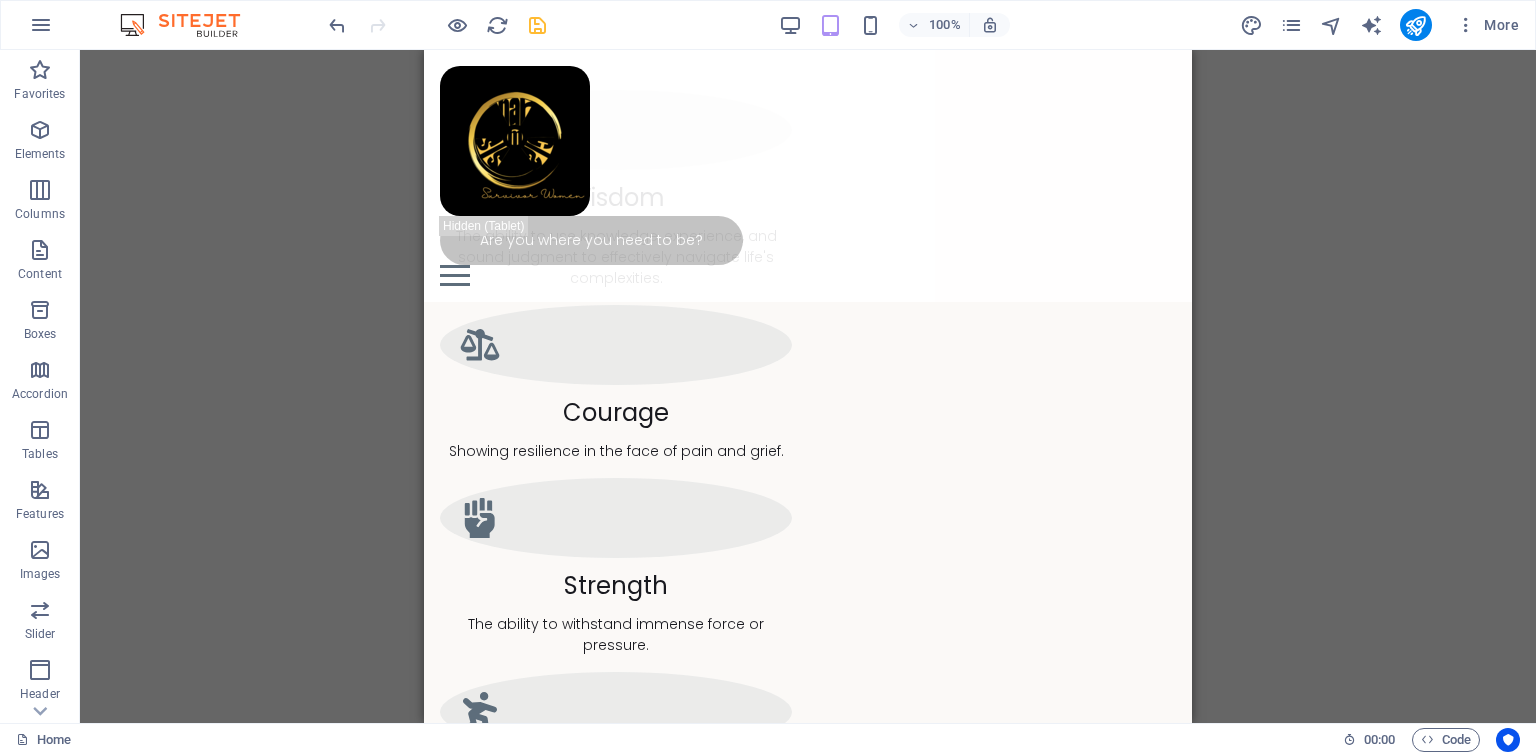 drag, startPoint x: 1184, startPoint y: 296, endPoint x: 1637, endPoint y: 252, distance: 455.13184 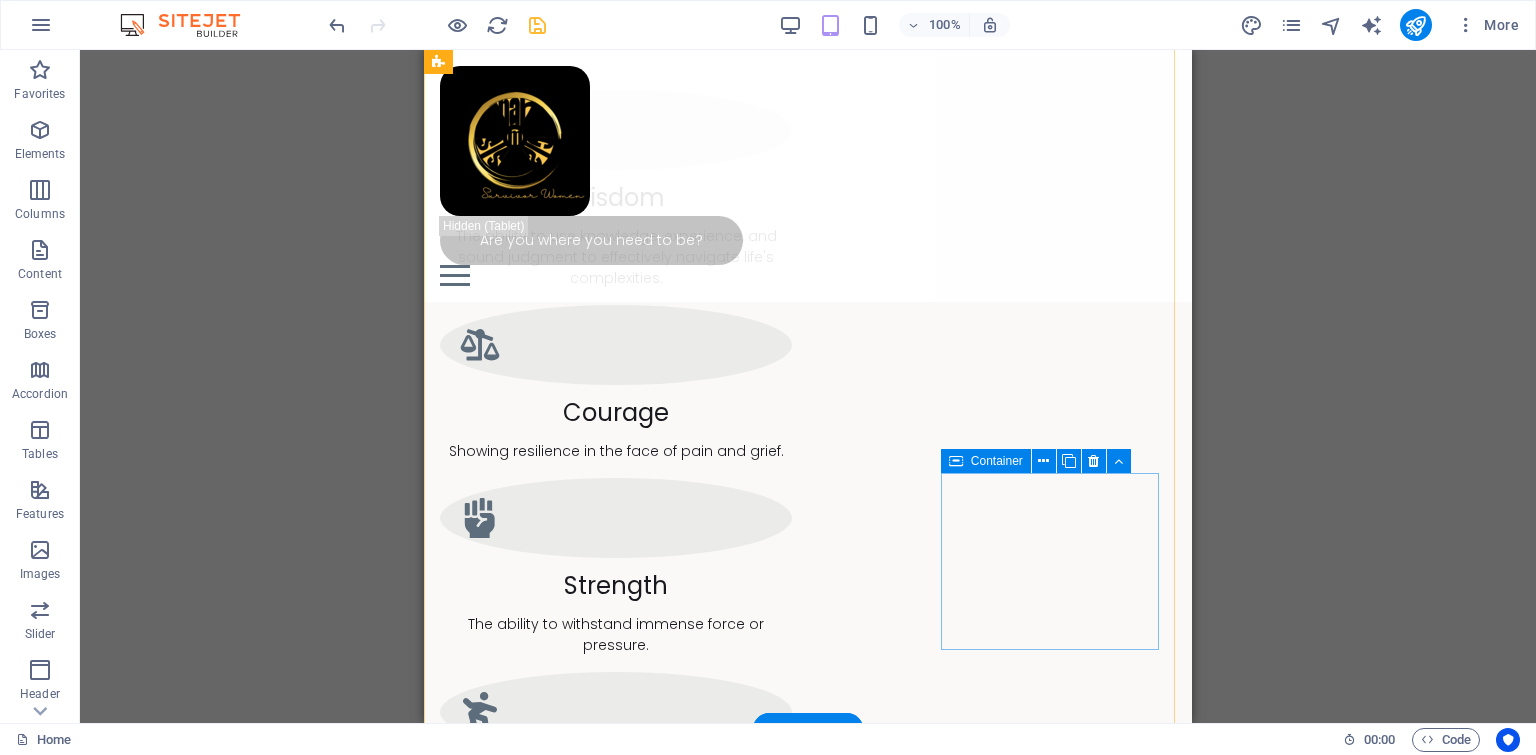 click on "Add elements" at bounding box center (1063, 2368) 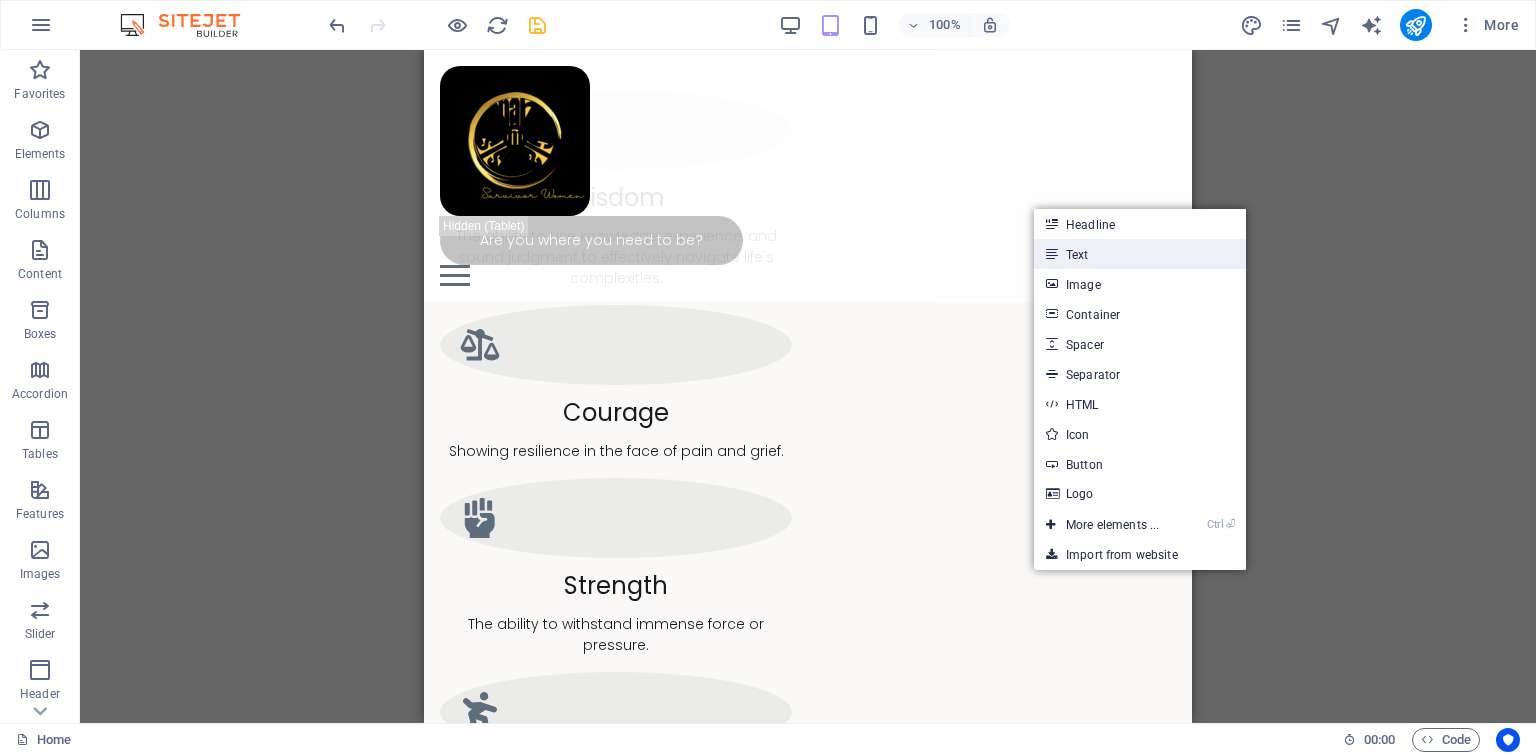 click on "Text" at bounding box center [1140, 254] 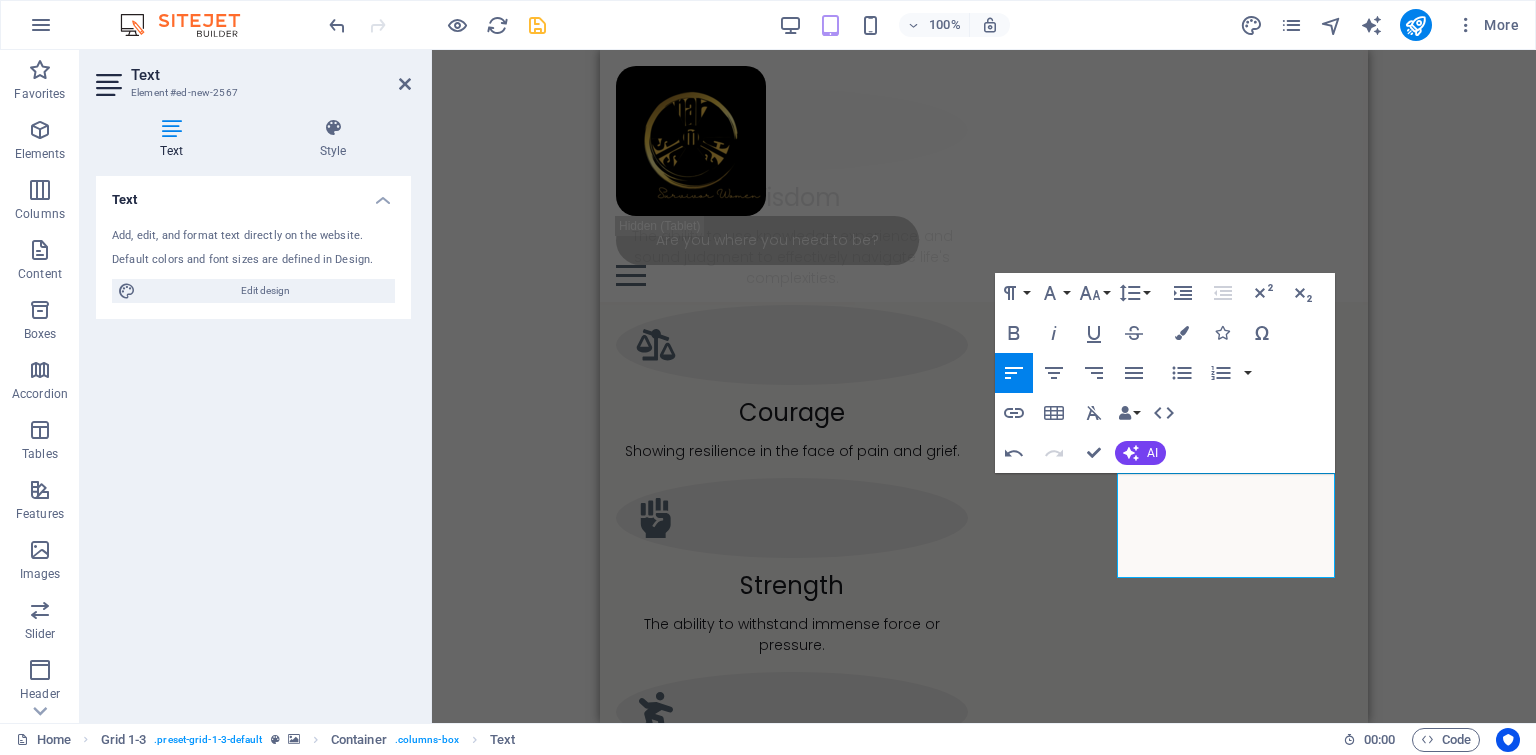 scroll, scrollTop: 1560, scrollLeft: 0, axis: vertical 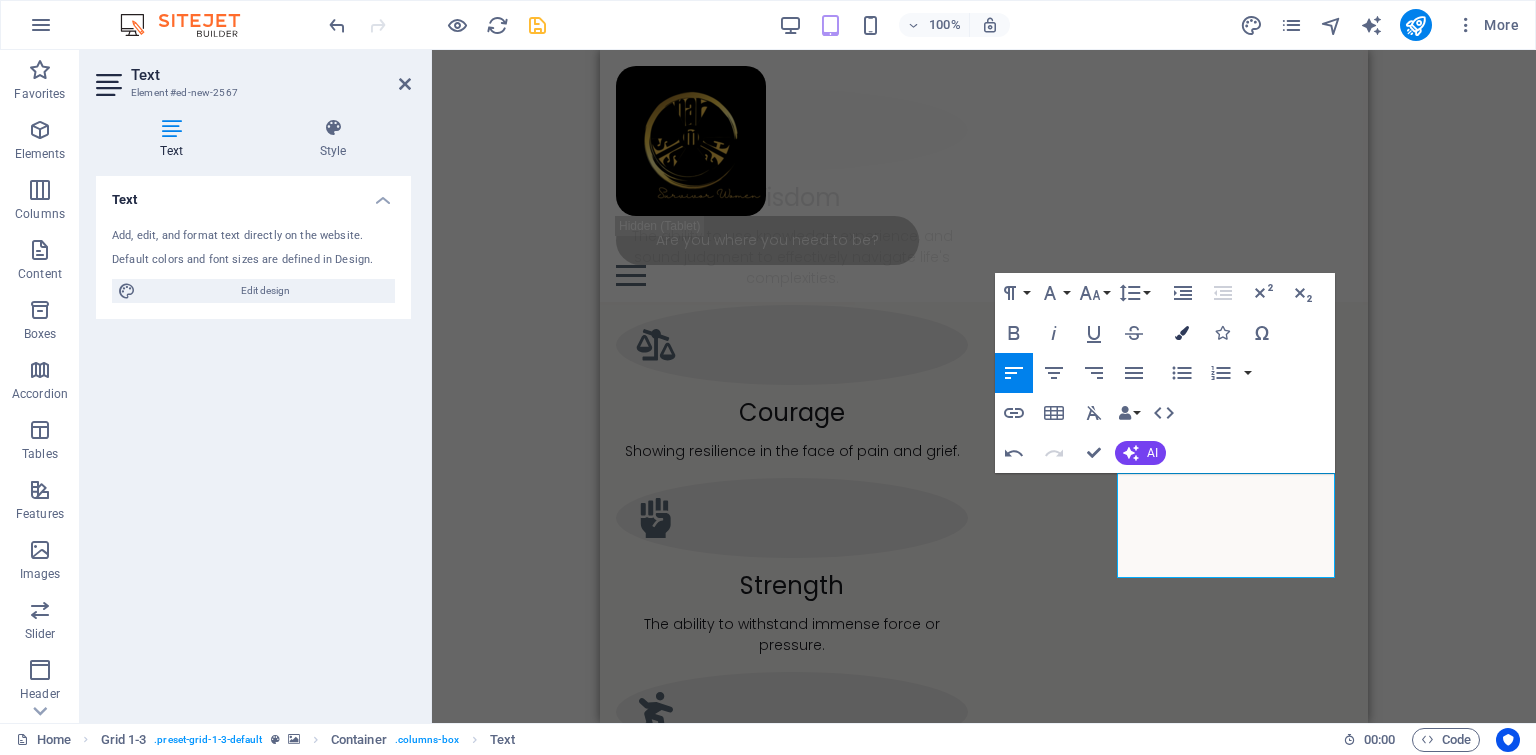 click at bounding box center (1182, 333) 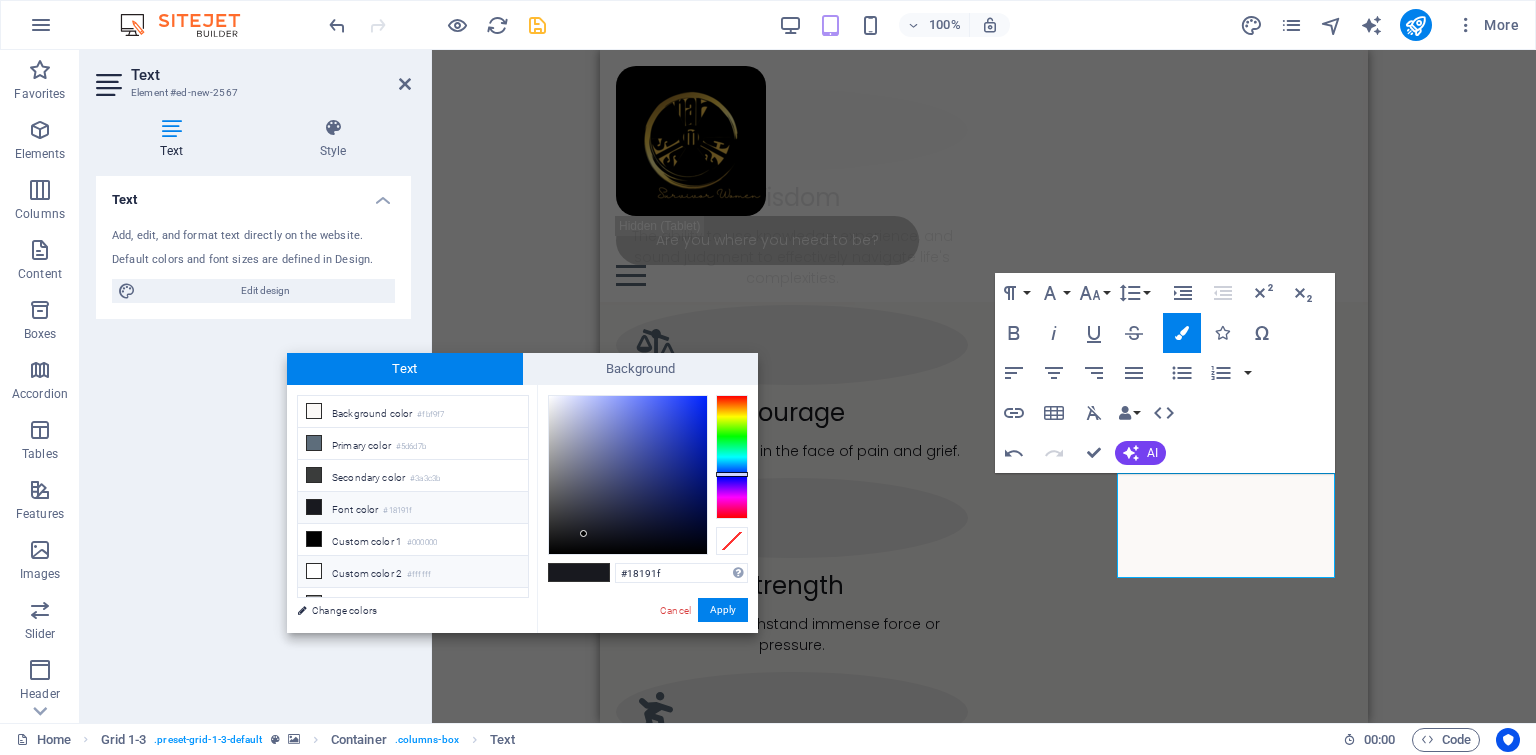 click at bounding box center (314, 571) 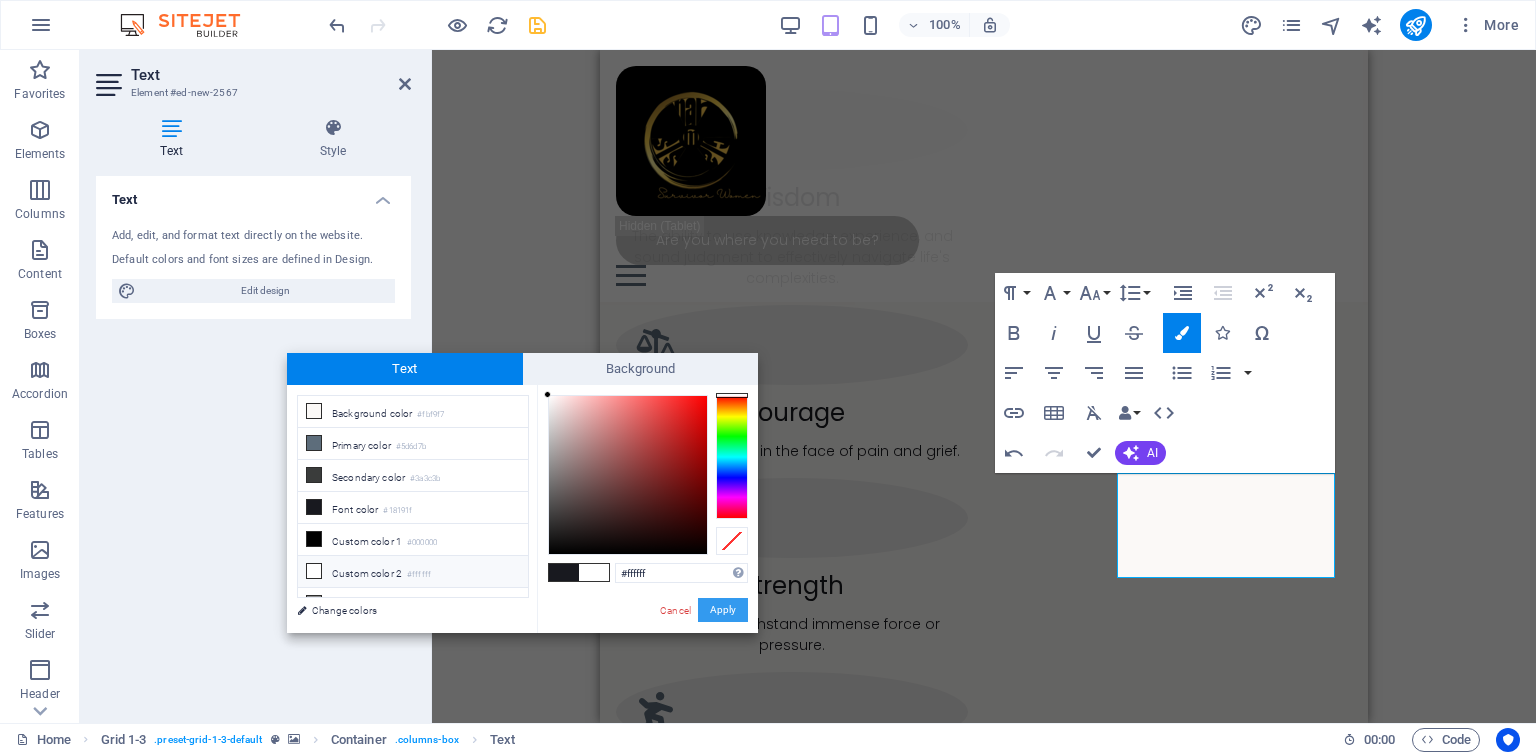 click on "Apply" at bounding box center (723, 610) 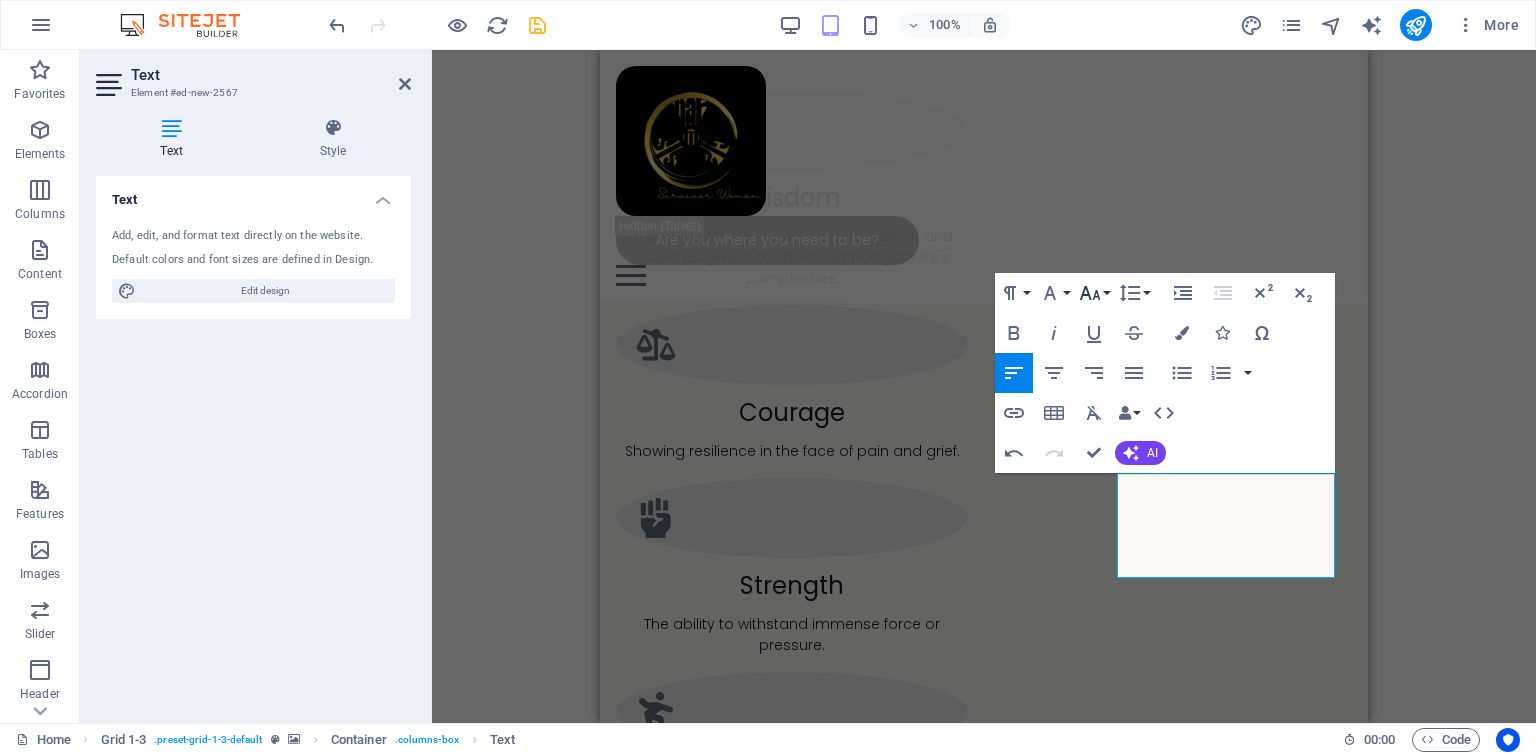 click on "Font Size" at bounding box center [1094, 293] 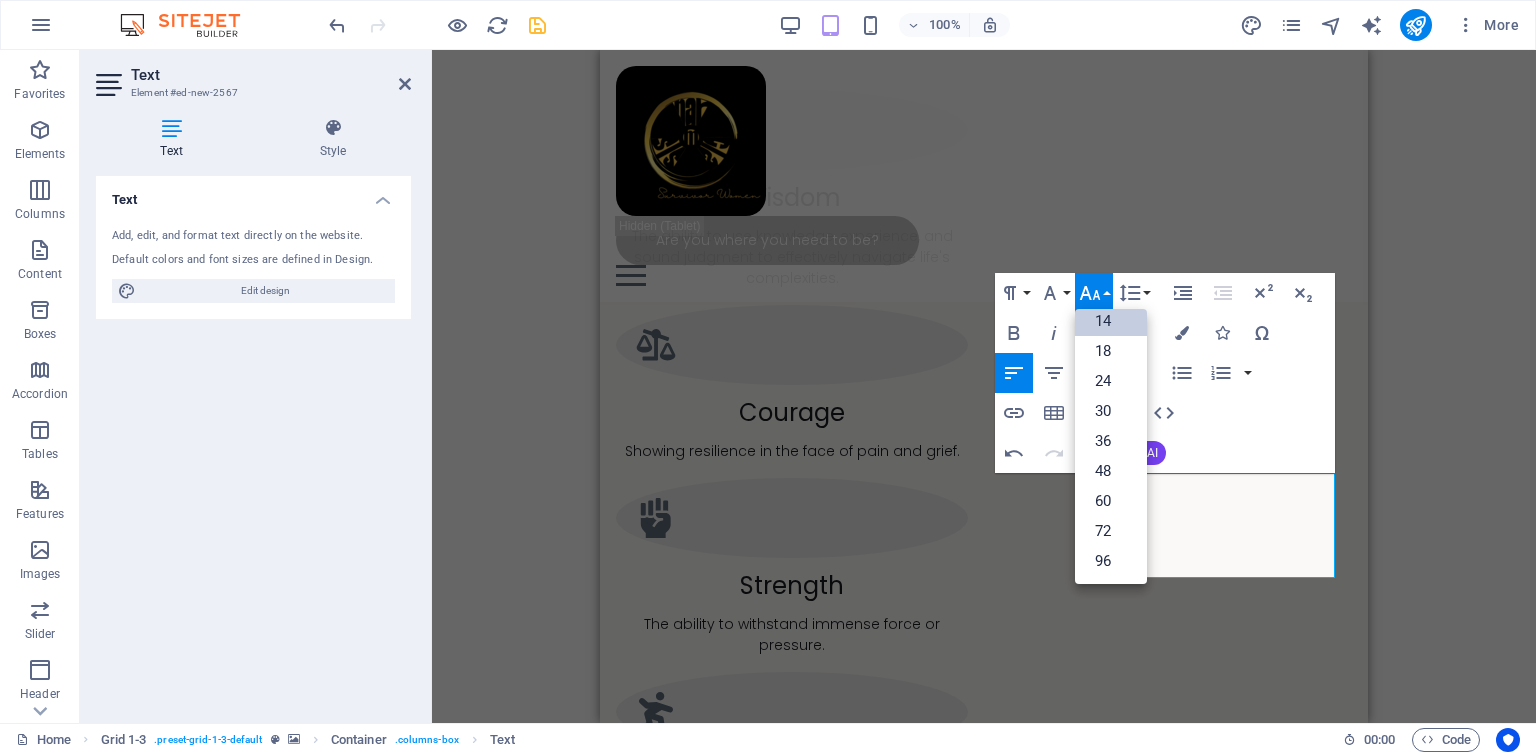 scroll, scrollTop: 160, scrollLeft: 0, axis: vertical 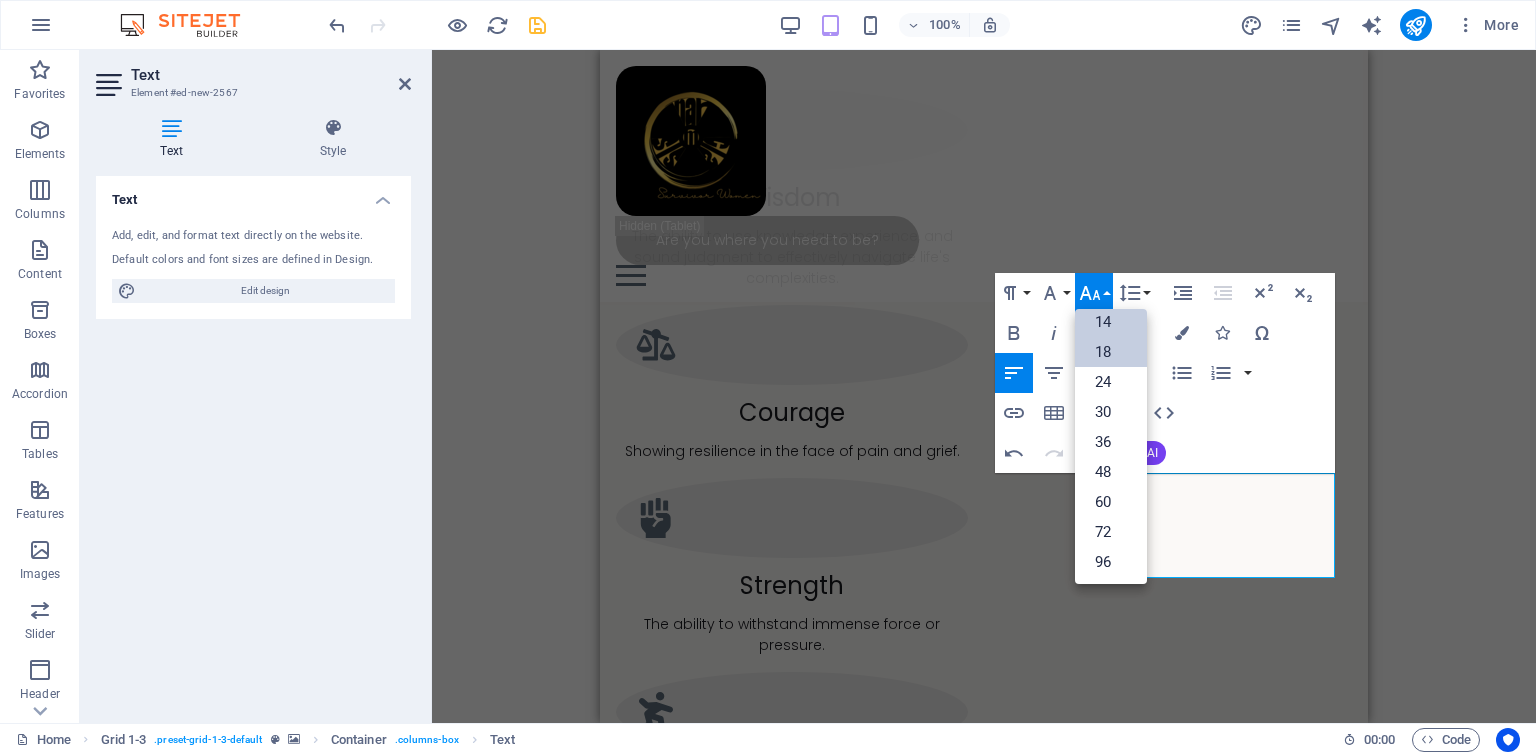 click on "18" at bounding box center (1111, 352) 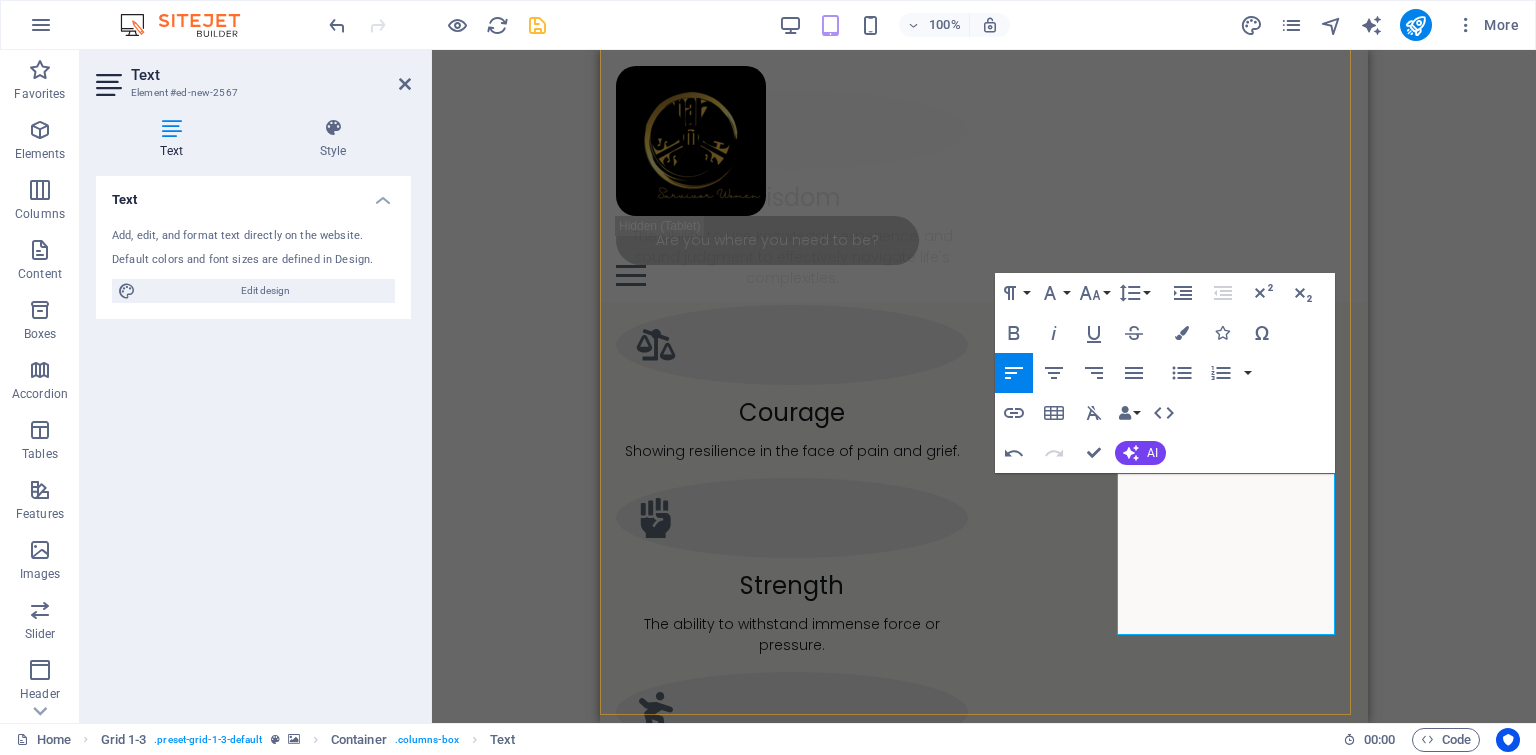 click on "Strength: We recognize that true strength isn’t defined by size or actions; it’s revealed through resilience in the face of adversity." at bounding box center [1233, 2333] 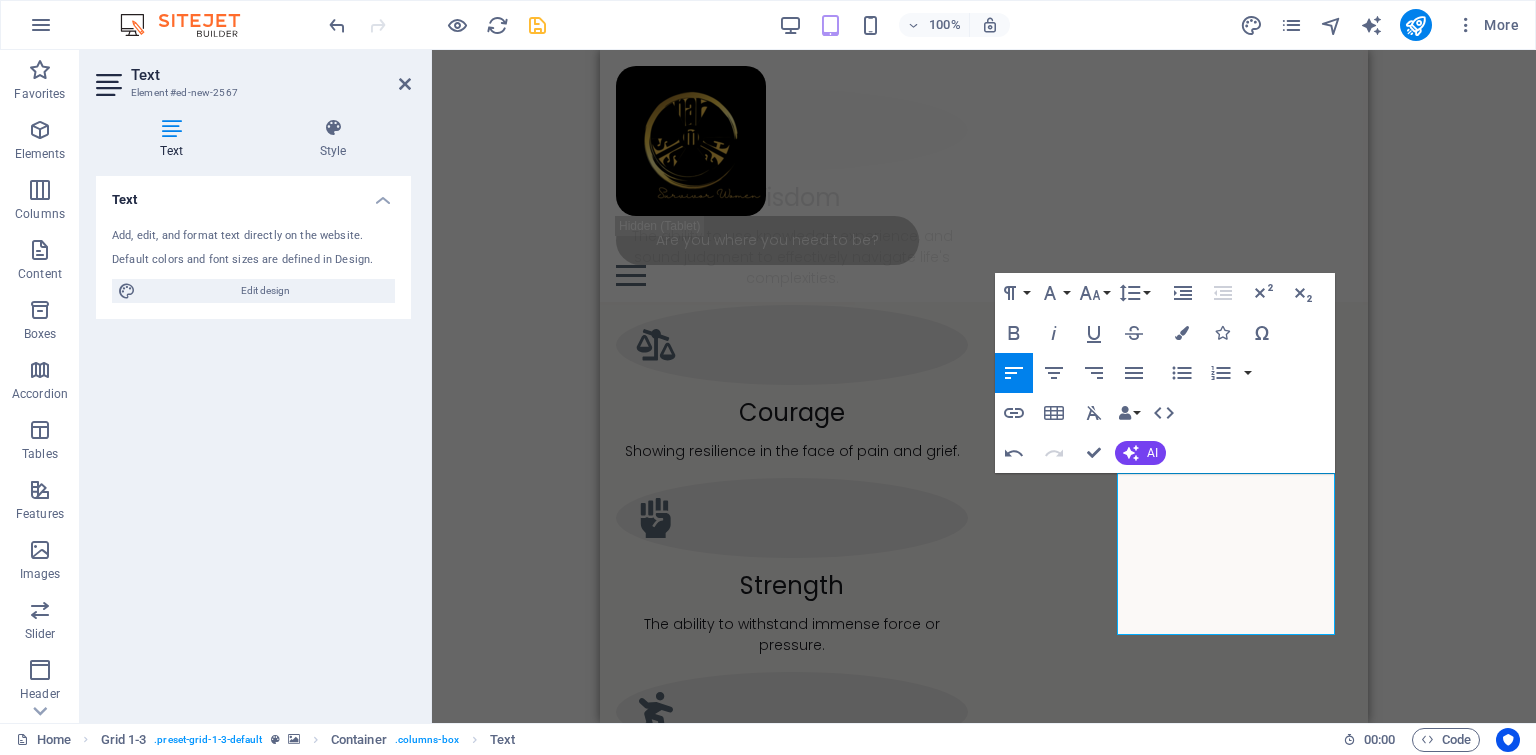 drag, startPoint x: 1124, startPoint y: 486, endPoint x: 1109, endPoint y: 484, distance: 15.132746 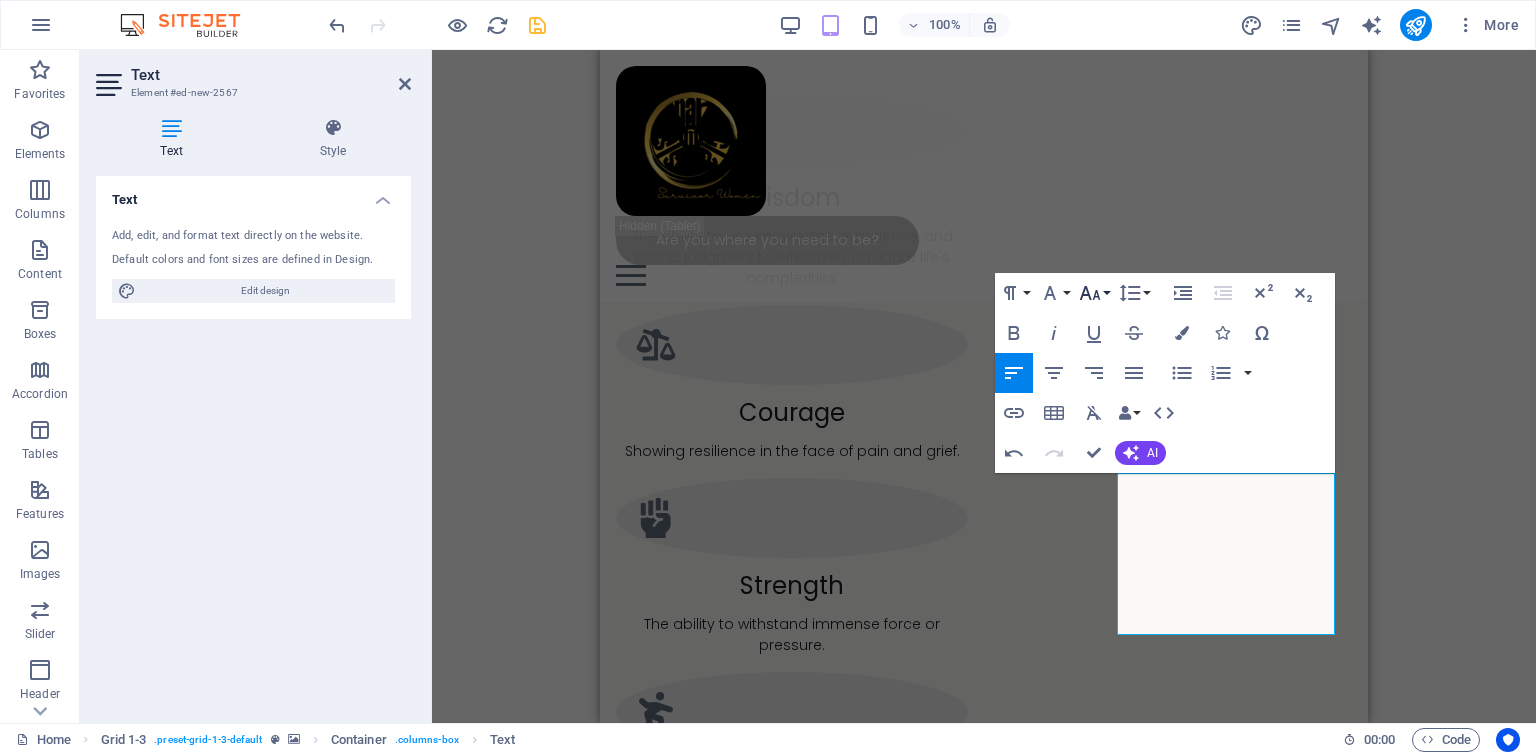 click on "Font Size" at bounding box center (1094, 293) 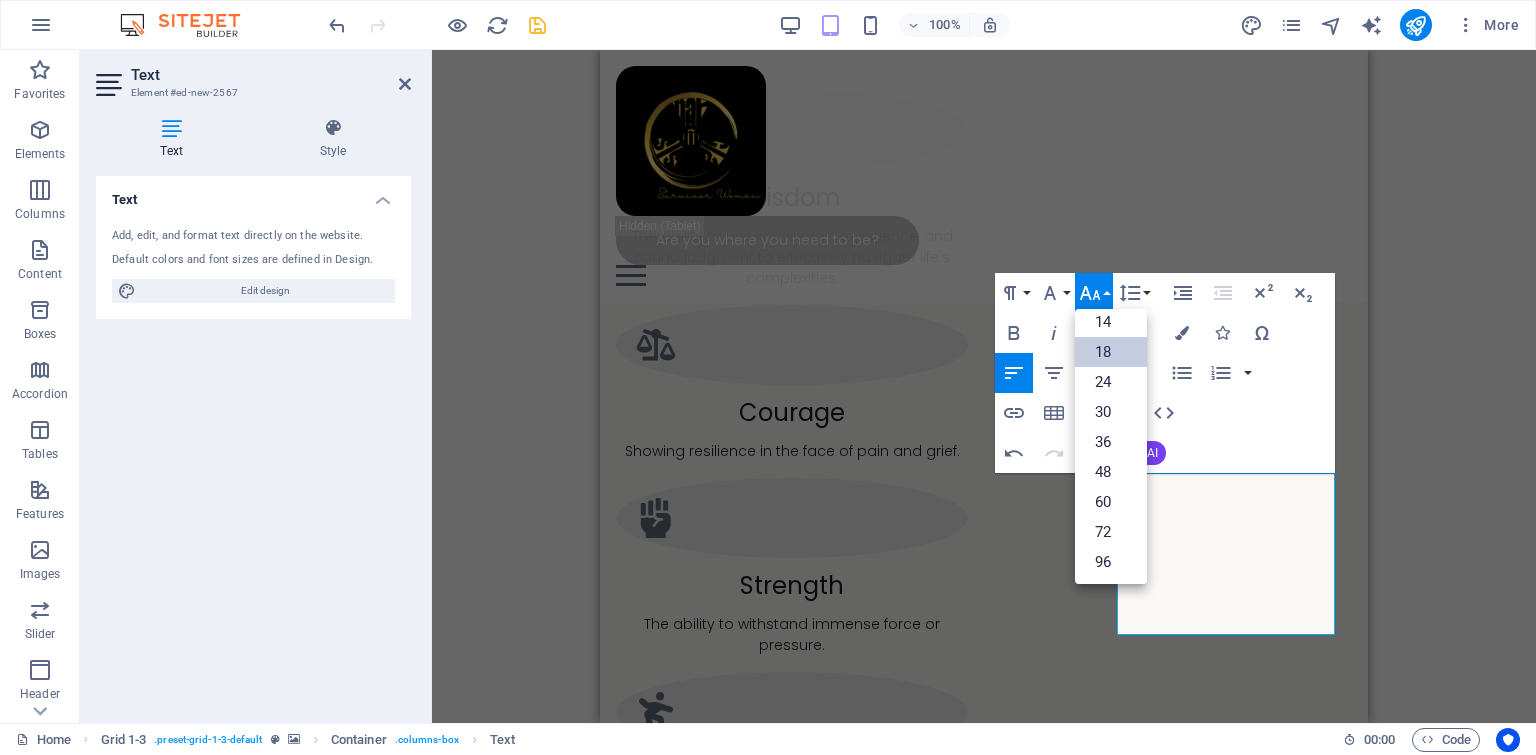 scroll, scrollTop: 160, scrollLeft: 0, axis: vertical 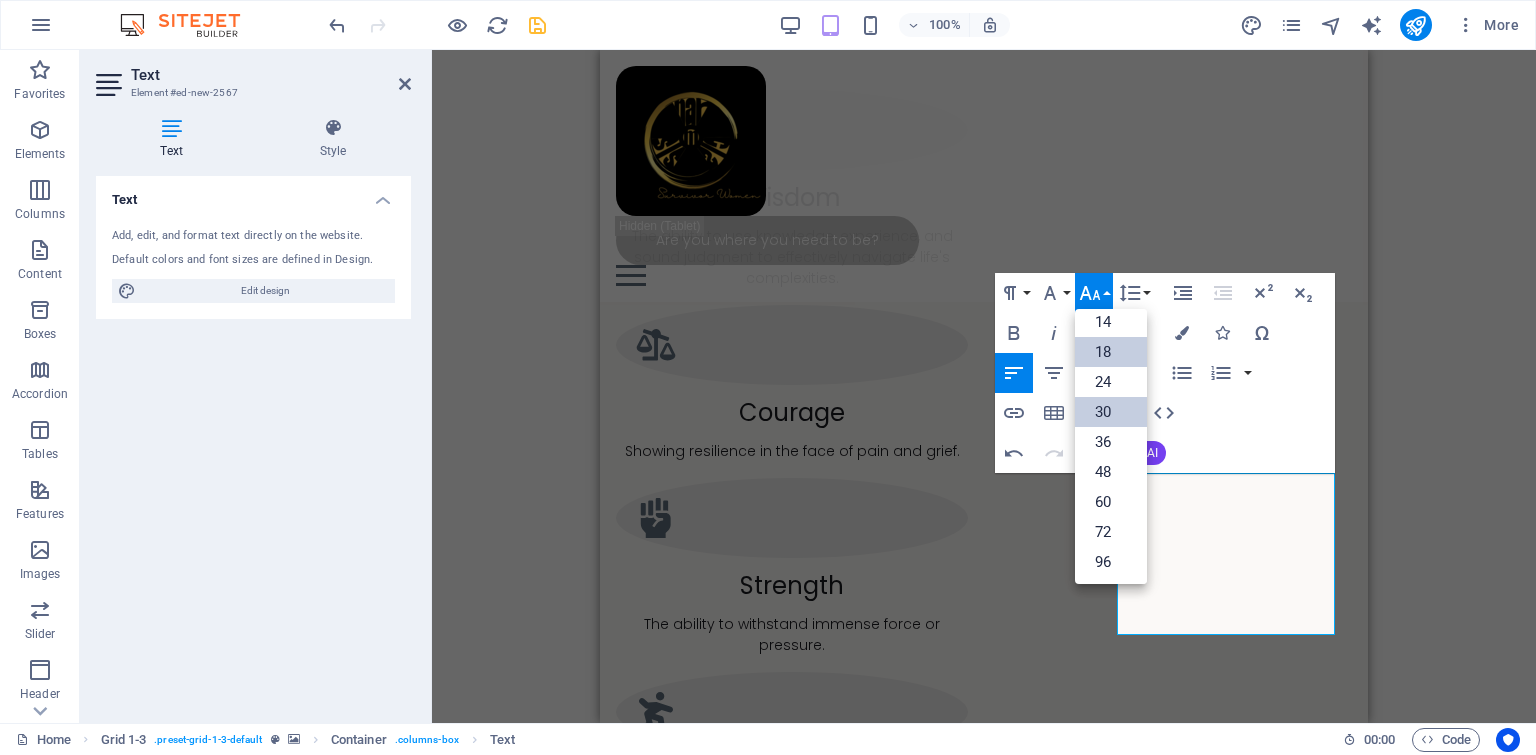 click on "30" at bounding box center (1111, 412) 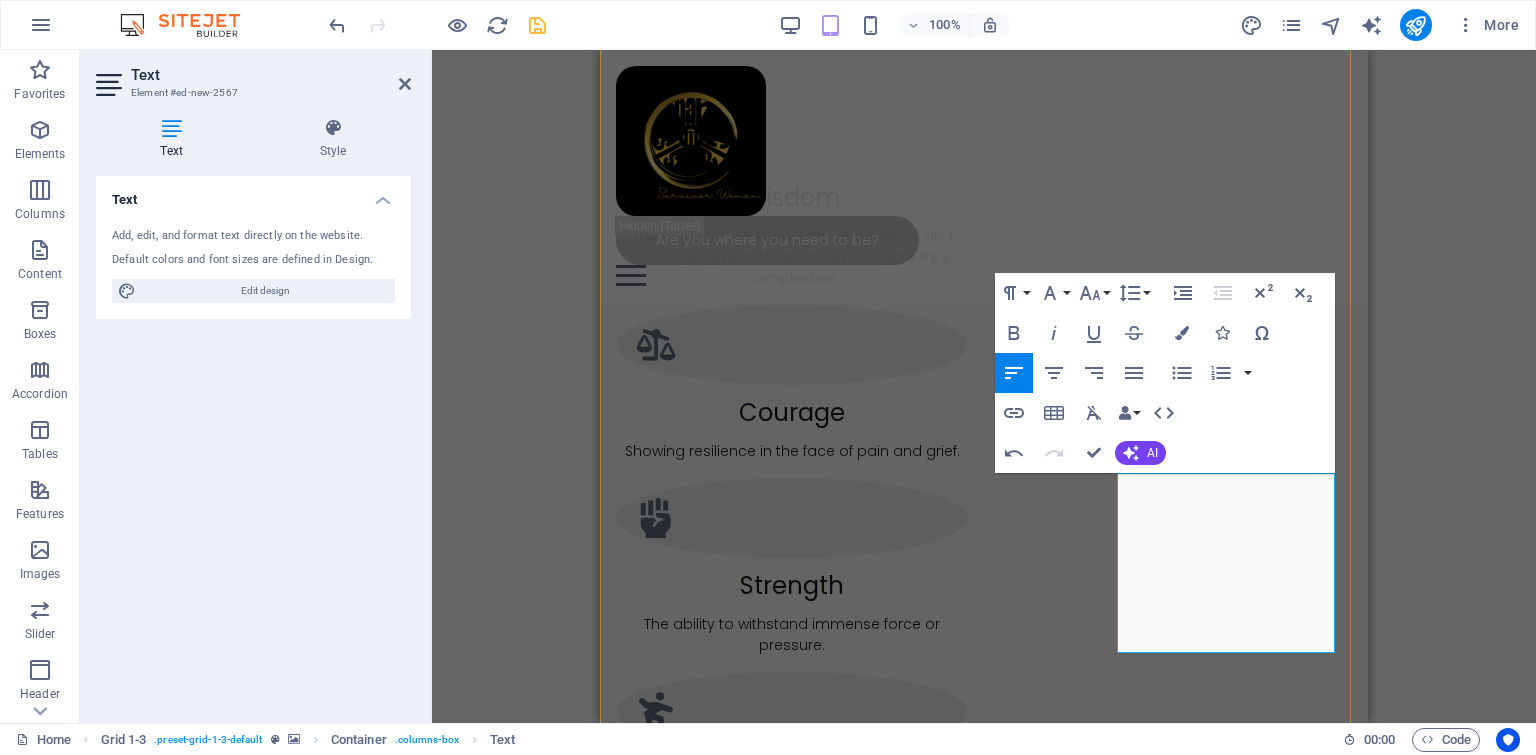 click on "trength: We recognize that true strength isn’t defined by size or actions; it’s revealed through resilience in the face of adversity." at bounding box center (1235, 2366) 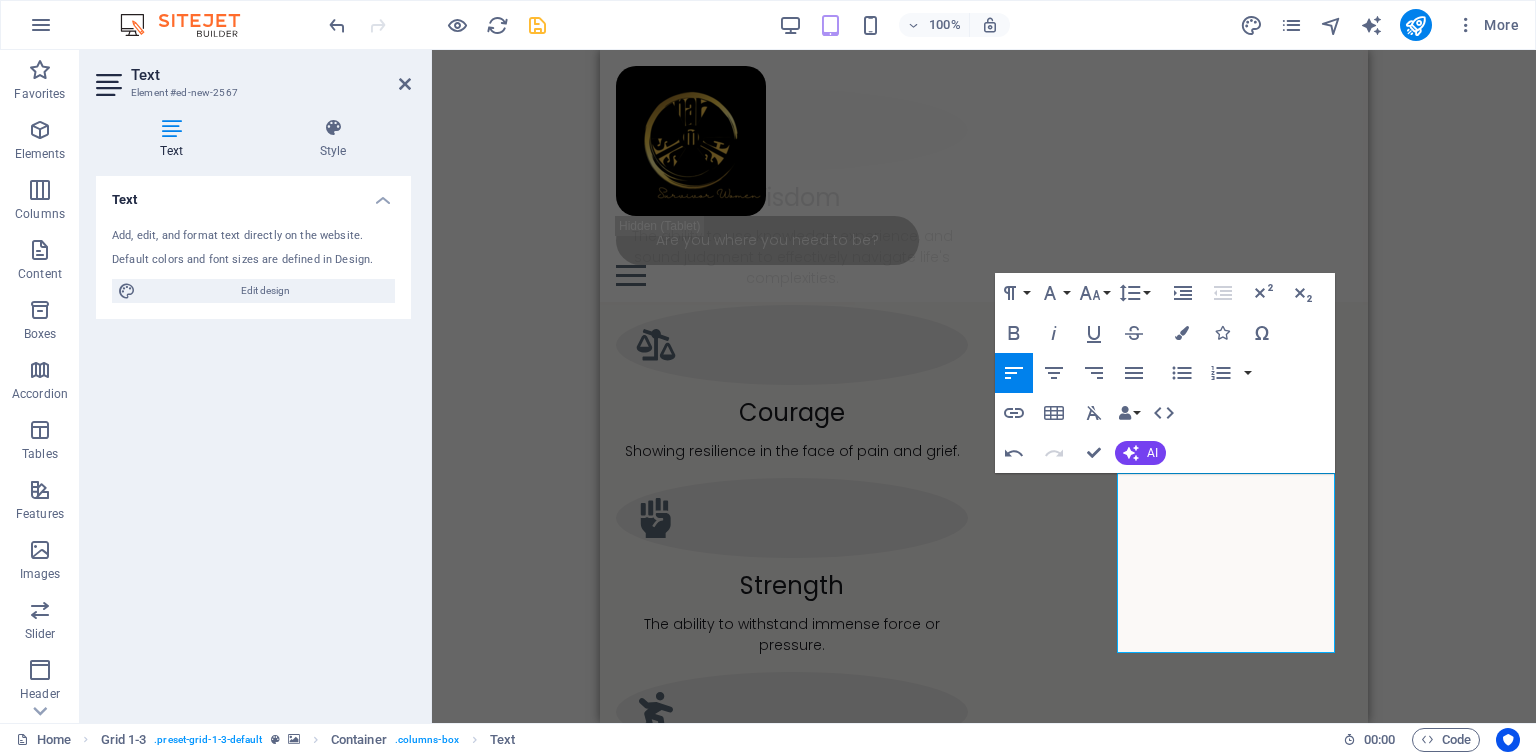 drag, startPoint x: 1279, startPoint y: 643, endPoint x: 1098, endPoint y: 482, distance: 242.24368 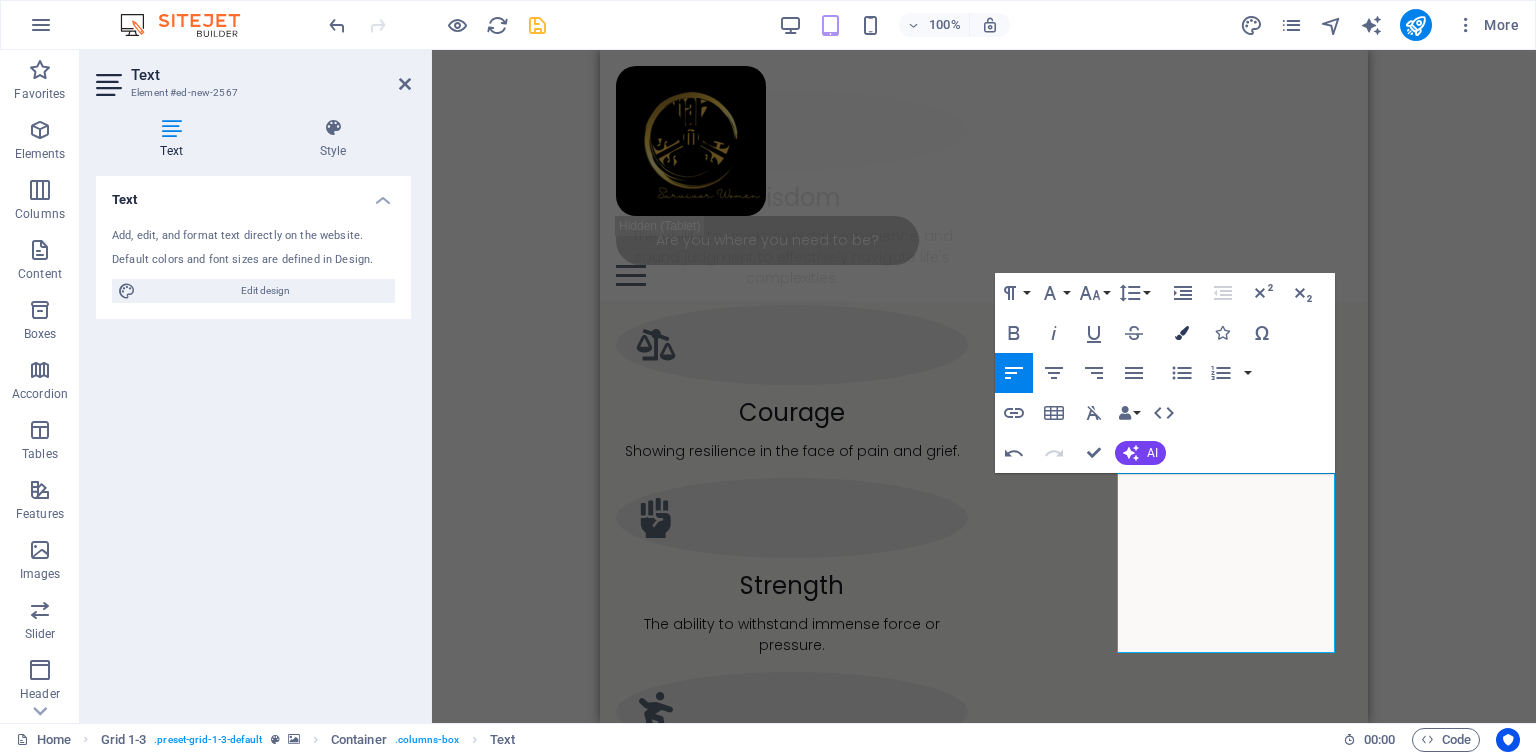 click at bounding box center [1182, 333] 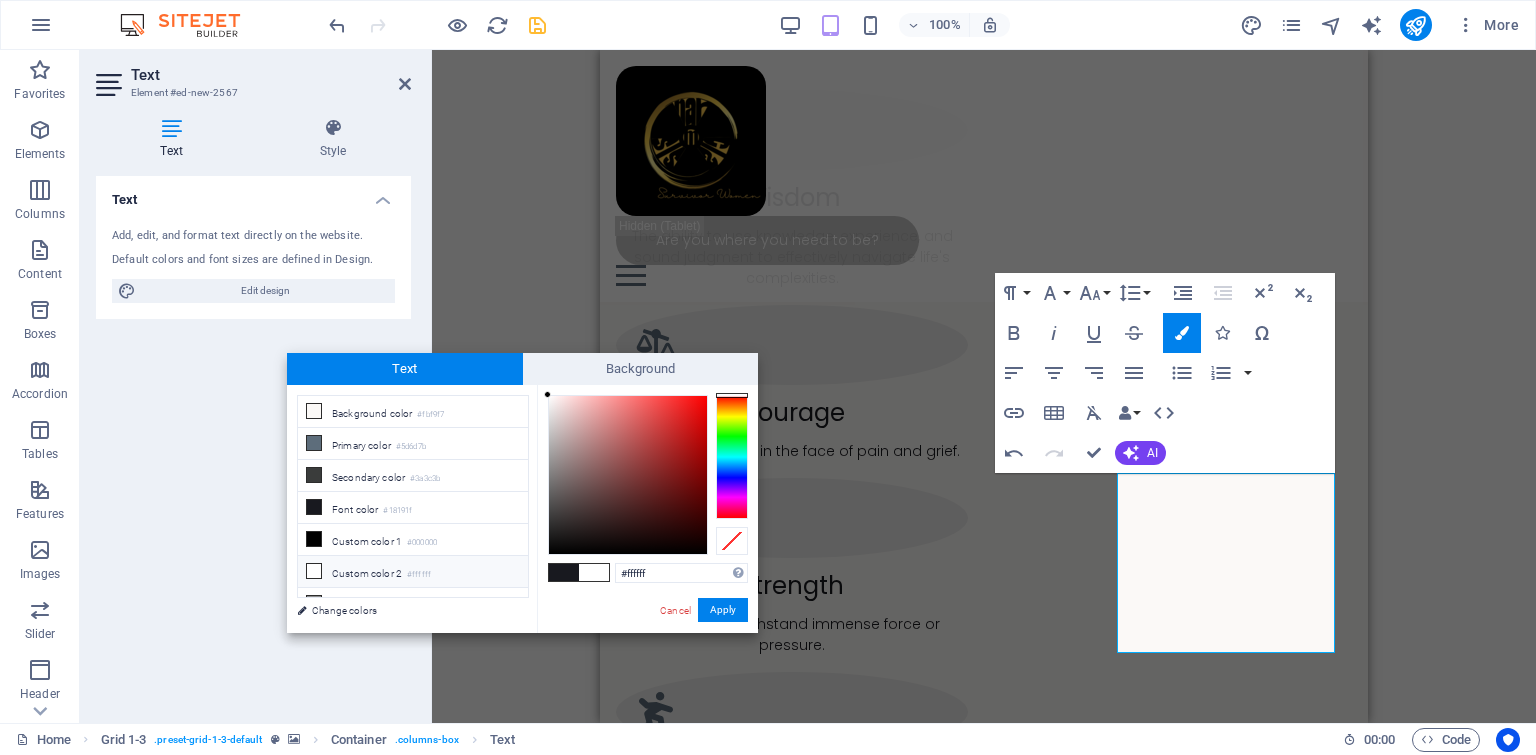 drag, startPoint x: 523, startPoint y: 494, endPoint x: 524, endPoint y: 526, distance: 32.01562 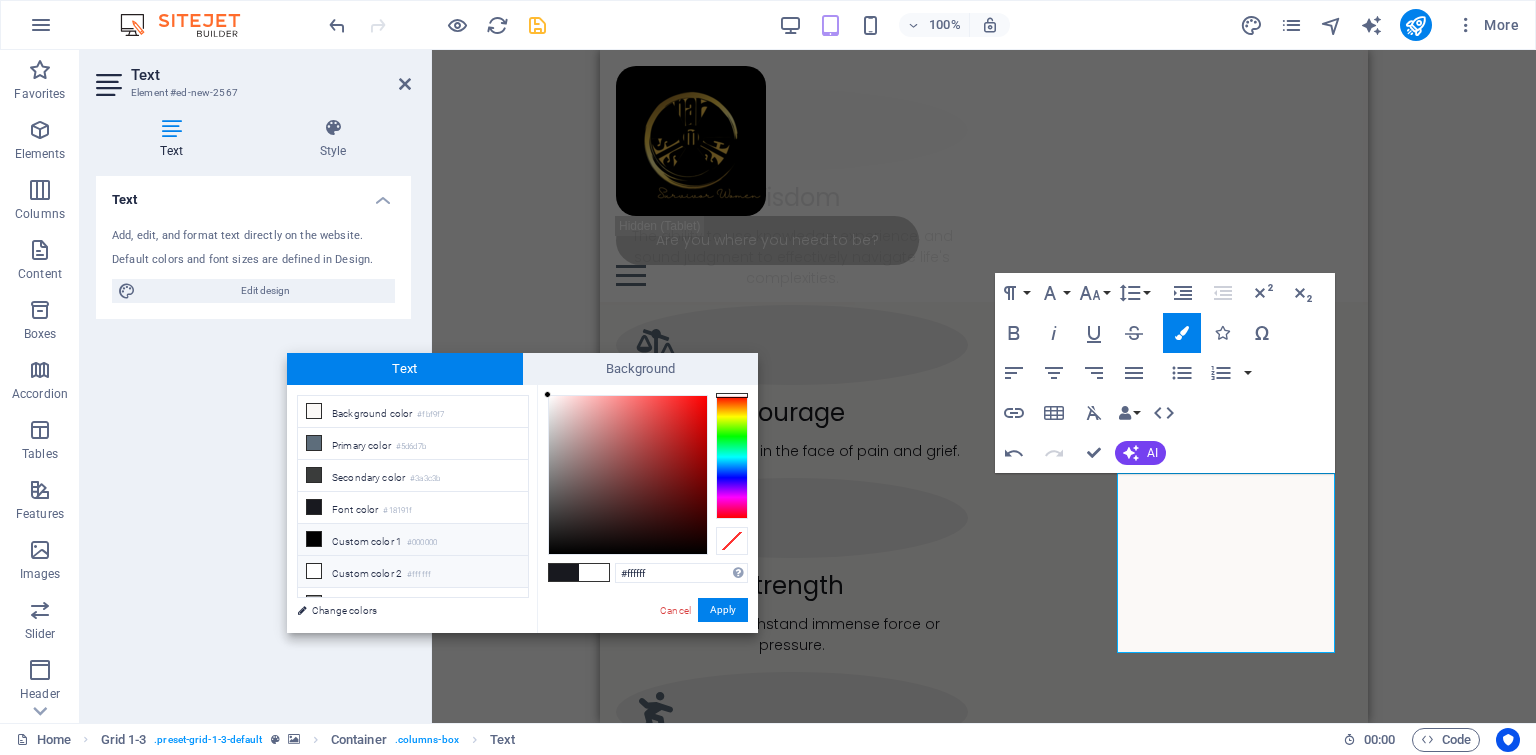 click at bounding box center [314, 539] 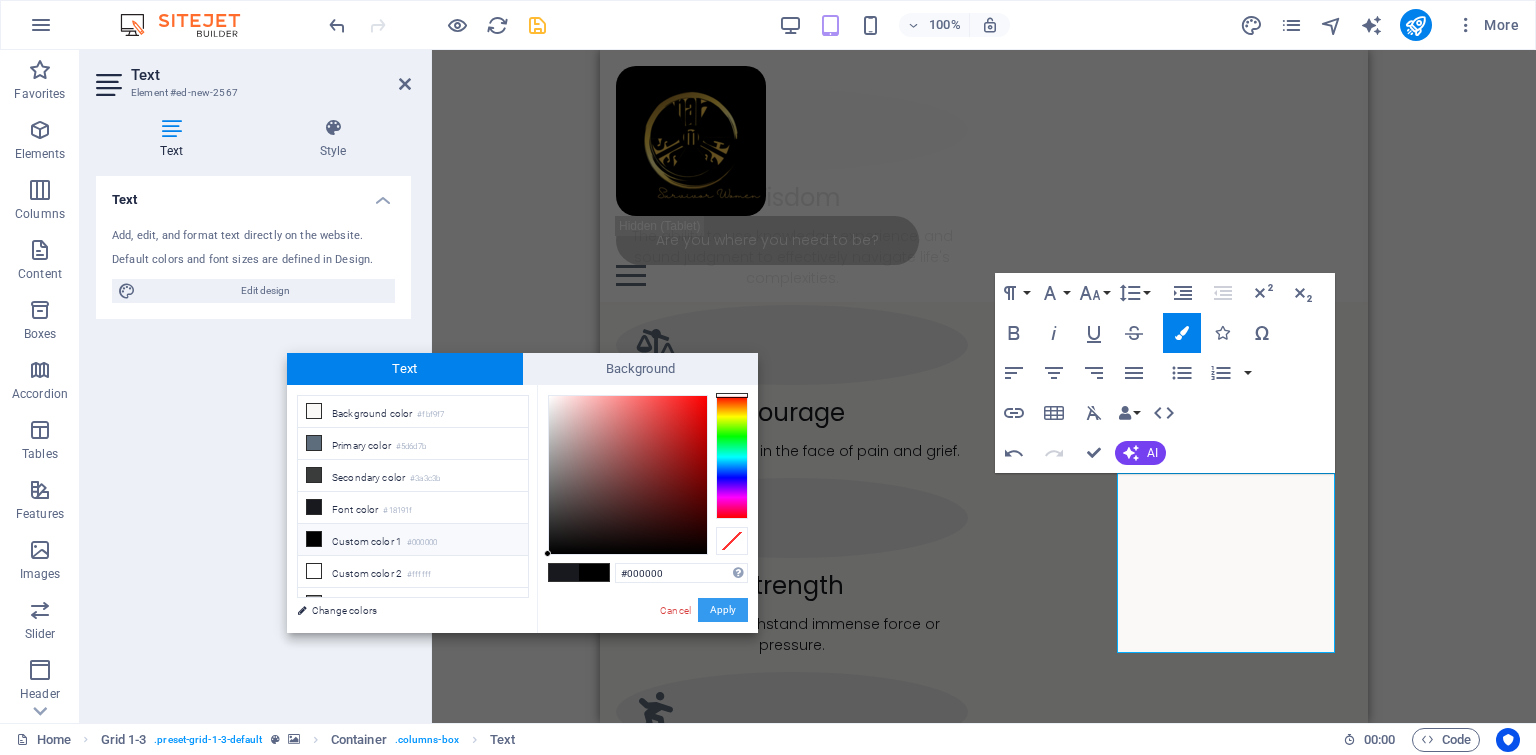 click on "Apply" at bounding box center (723, 610) 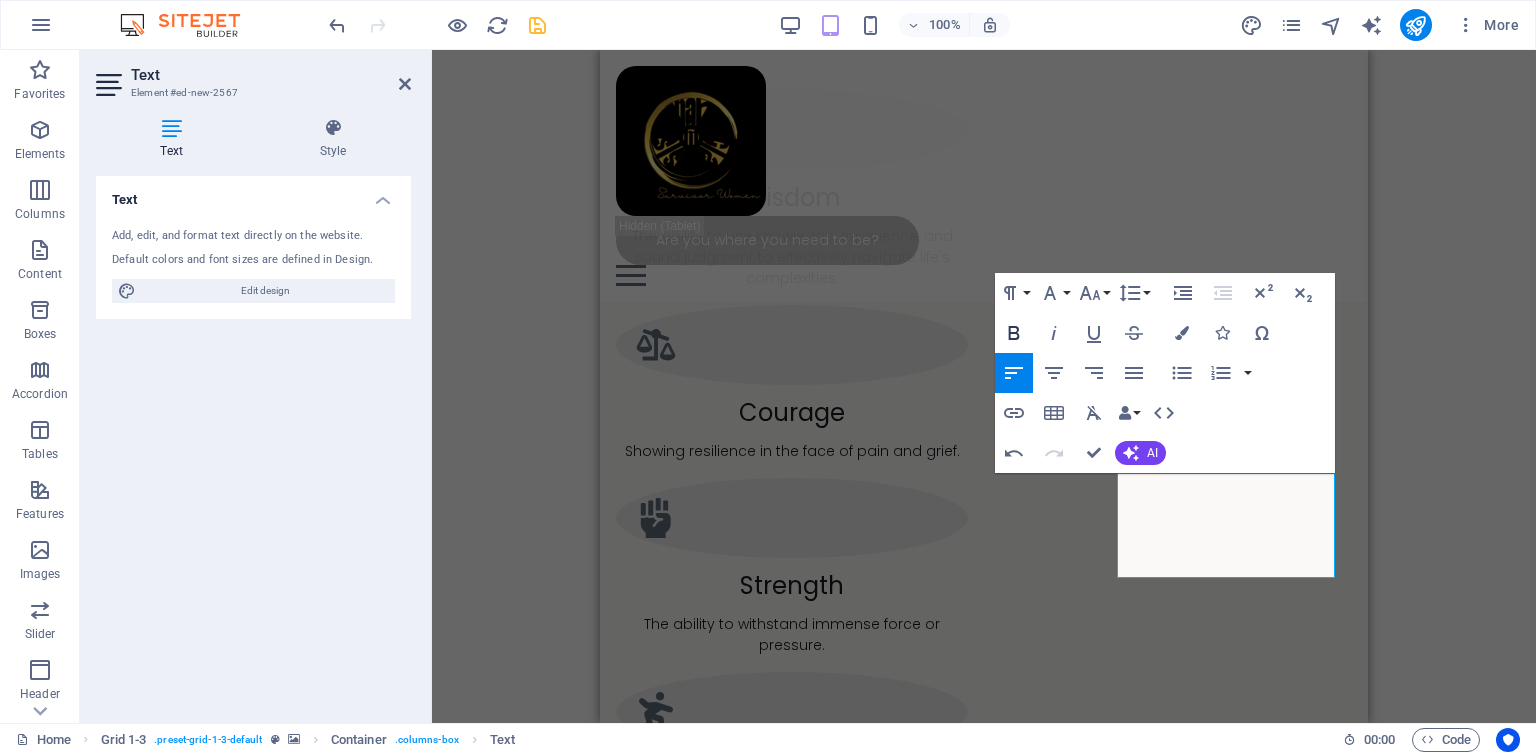 click 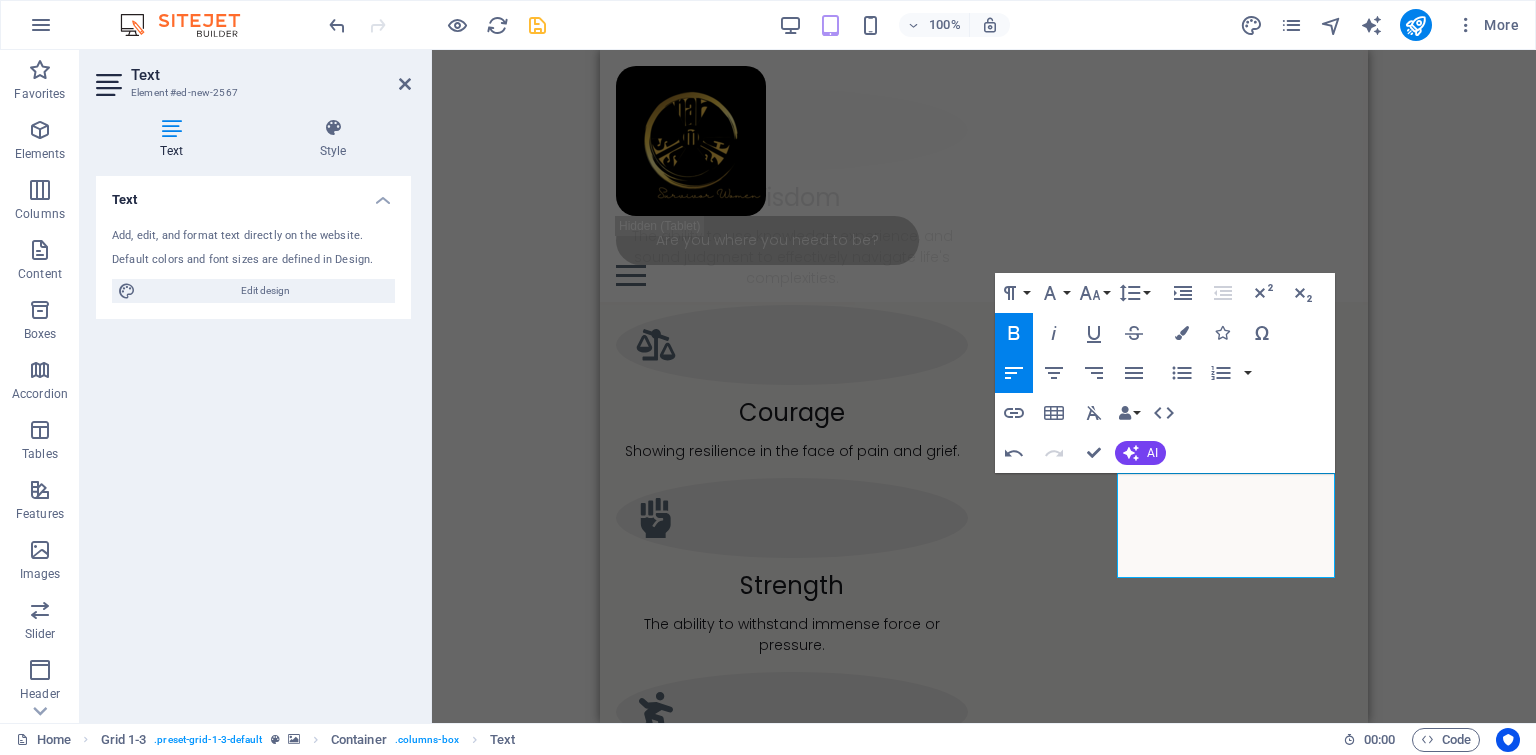 click 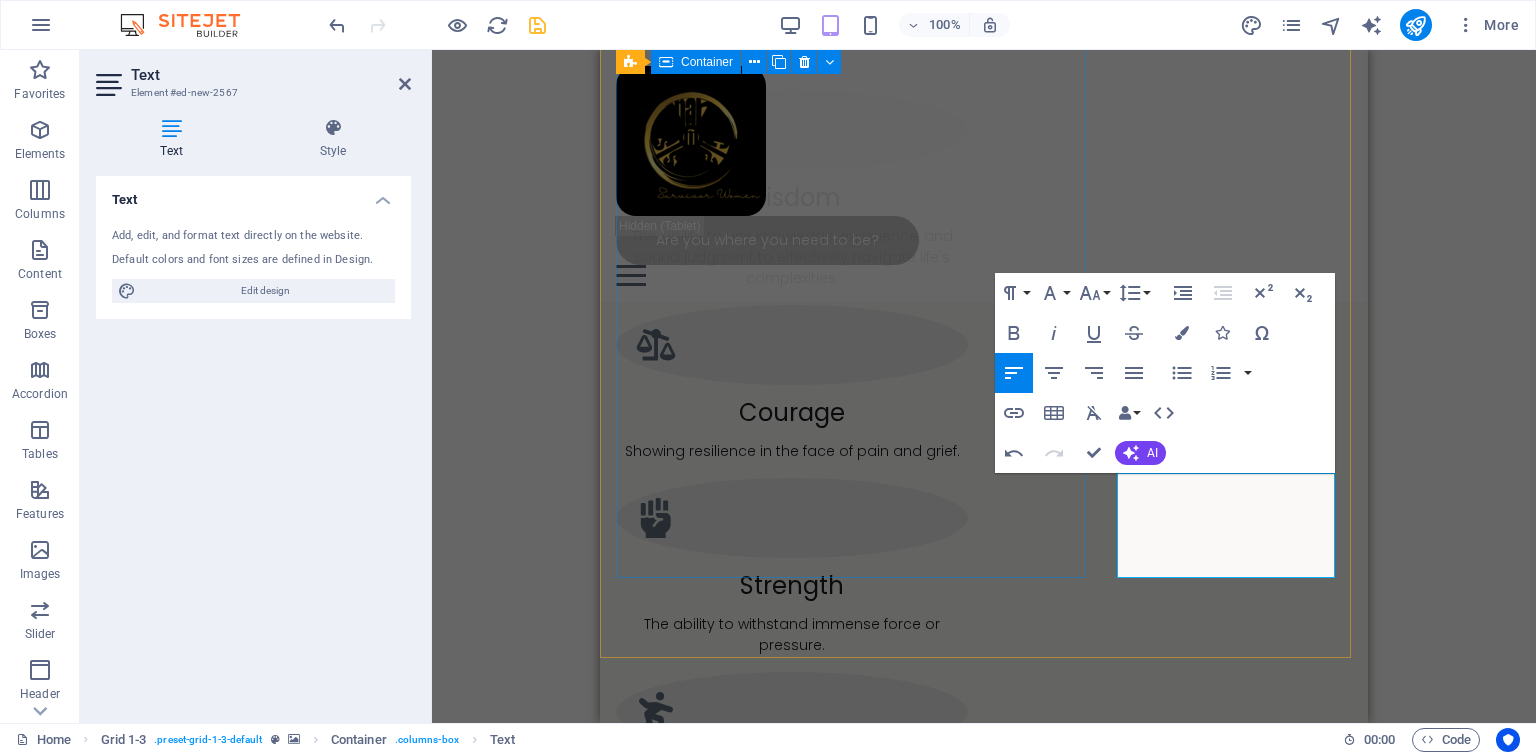 click on "B alance: The goal is to transform negative behaviors into valuable lessons,  paving the way for a loving and  harmonious society.  By working  together, we can foster a community  built on compassion and understanding." at bounding box center [856, 2017] 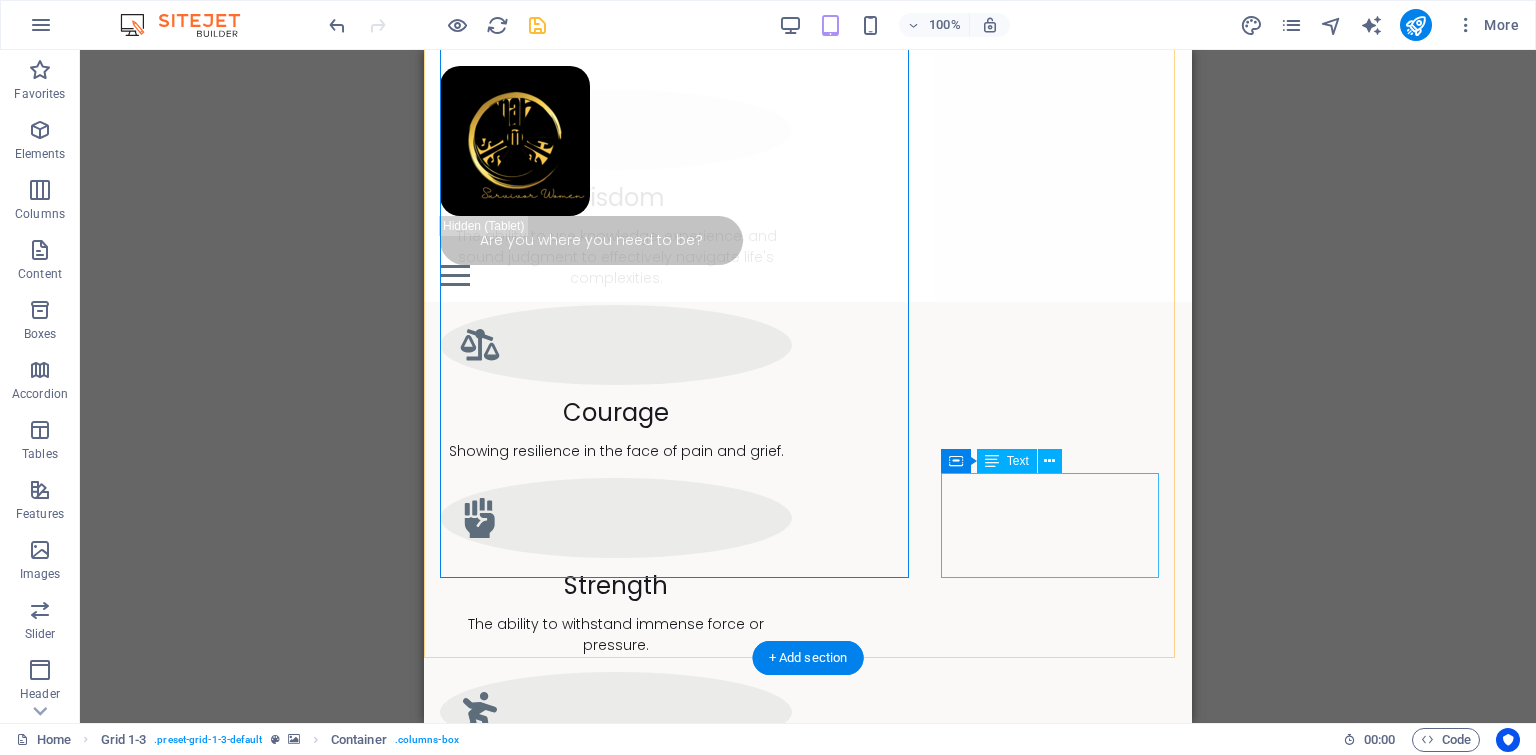 click on "S trength: We recognize that true strength isn’t defined by size or actions; it’s revealed through resilience in the face of adversity." at bounding box center [1064, 2247] 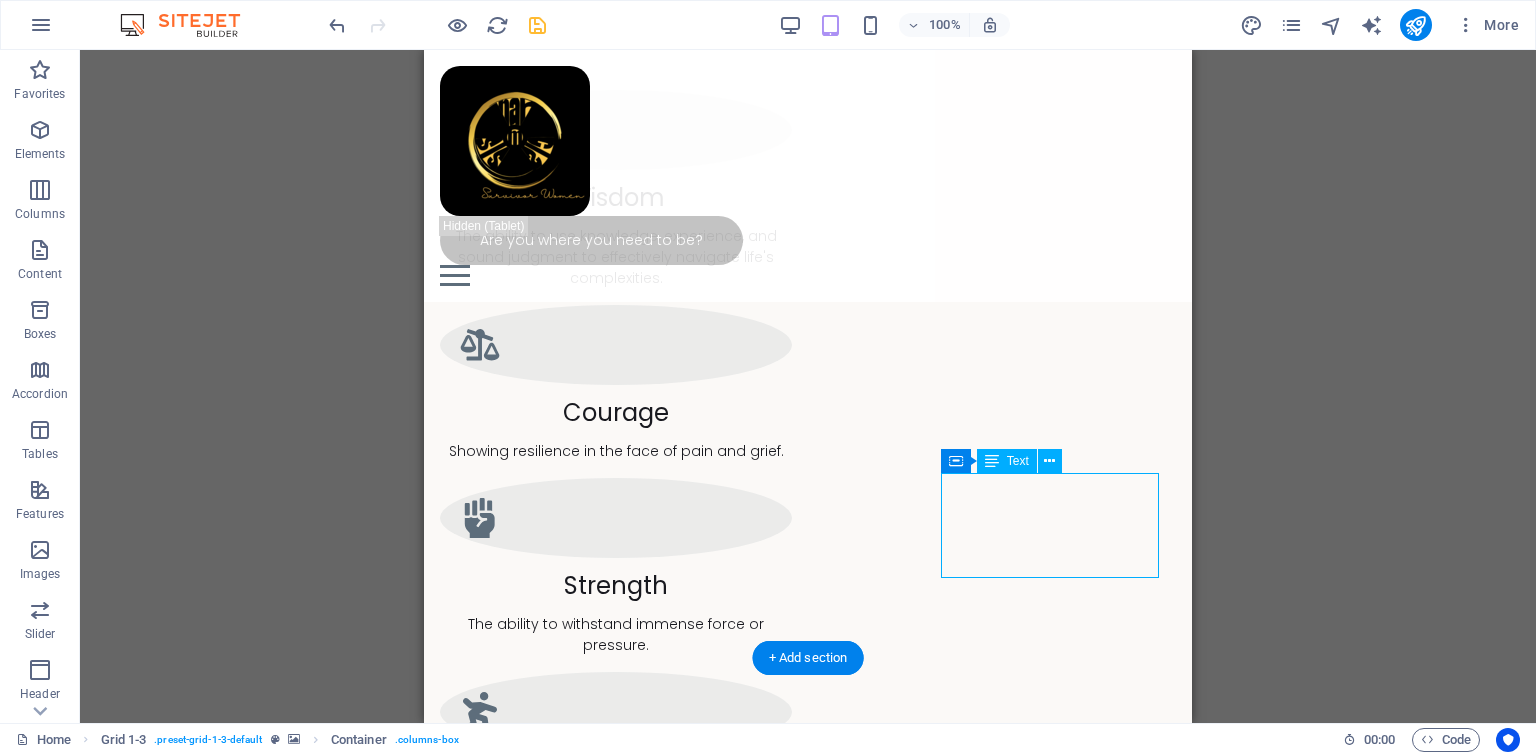 click on "S trength: We recognize that true strength isn’t defined by size or actions; it’s revealed through resilience in the face of adversity." at bounding box center [1064, 2247] 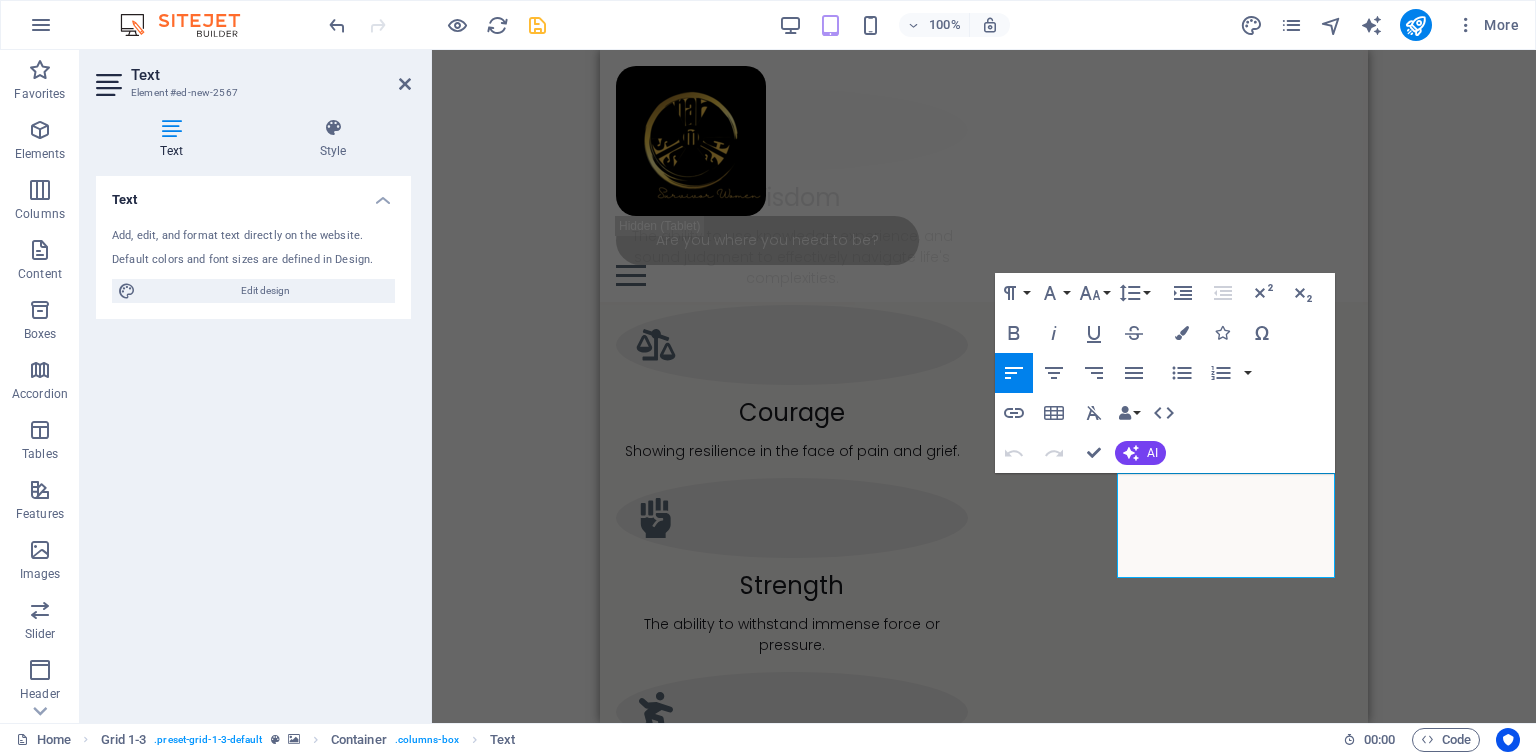 drag, startPoint x: 1208, startPoint y: 571, endPoint x: 1112, endPoint y: 480, distance: 132.27623 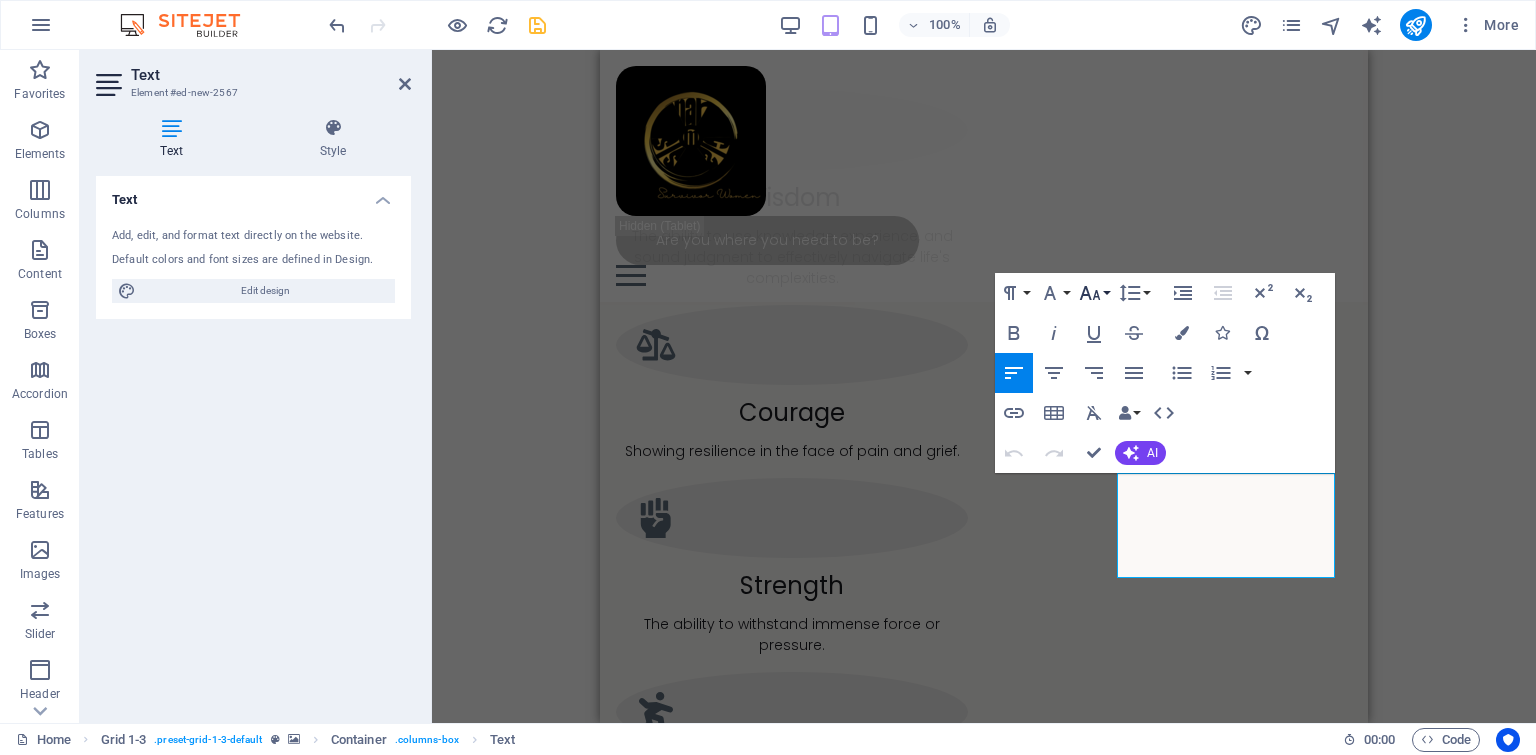 click on "Font Size" at bounding box center [1094, 293] 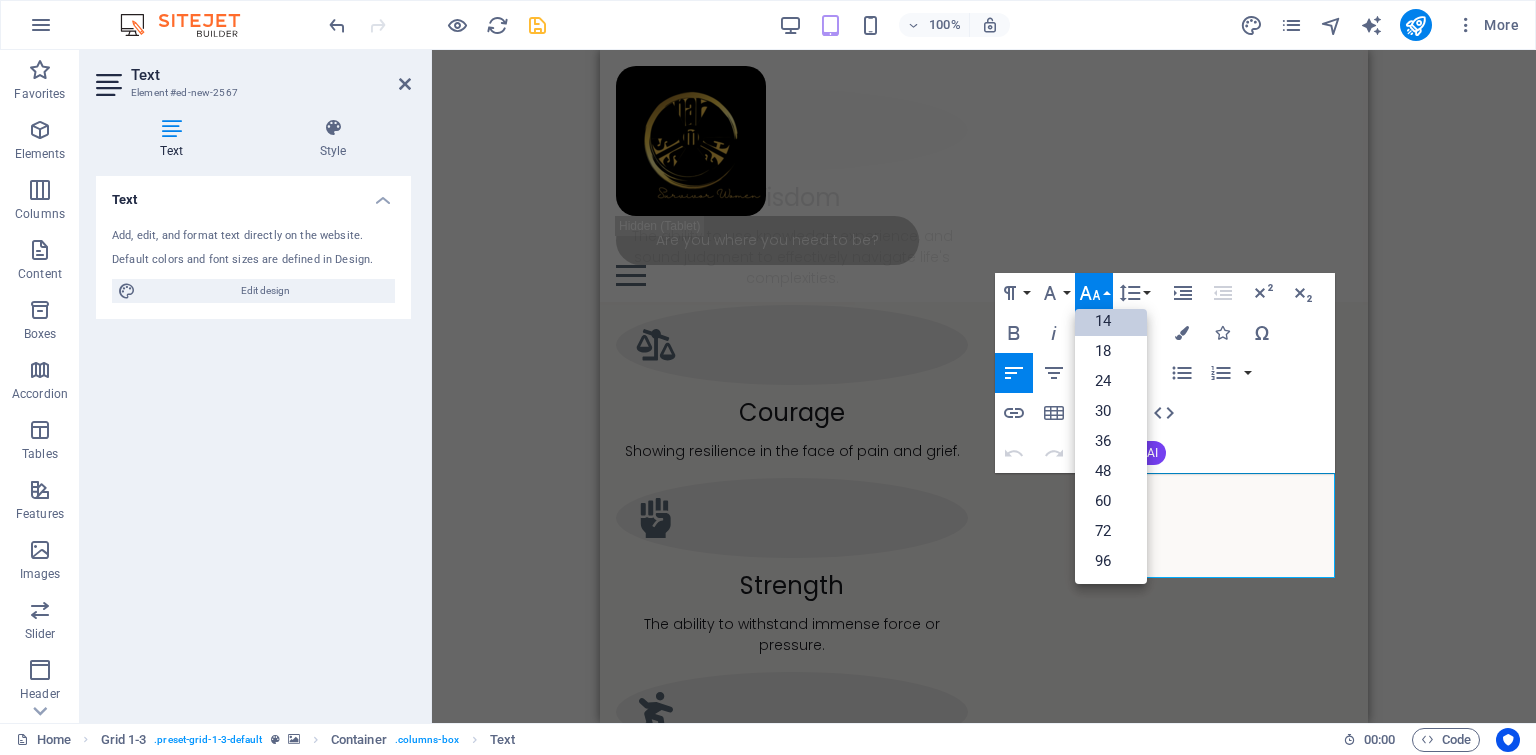 scroll, scrollTop: 160, scrollLeft: 0, axis: vertical 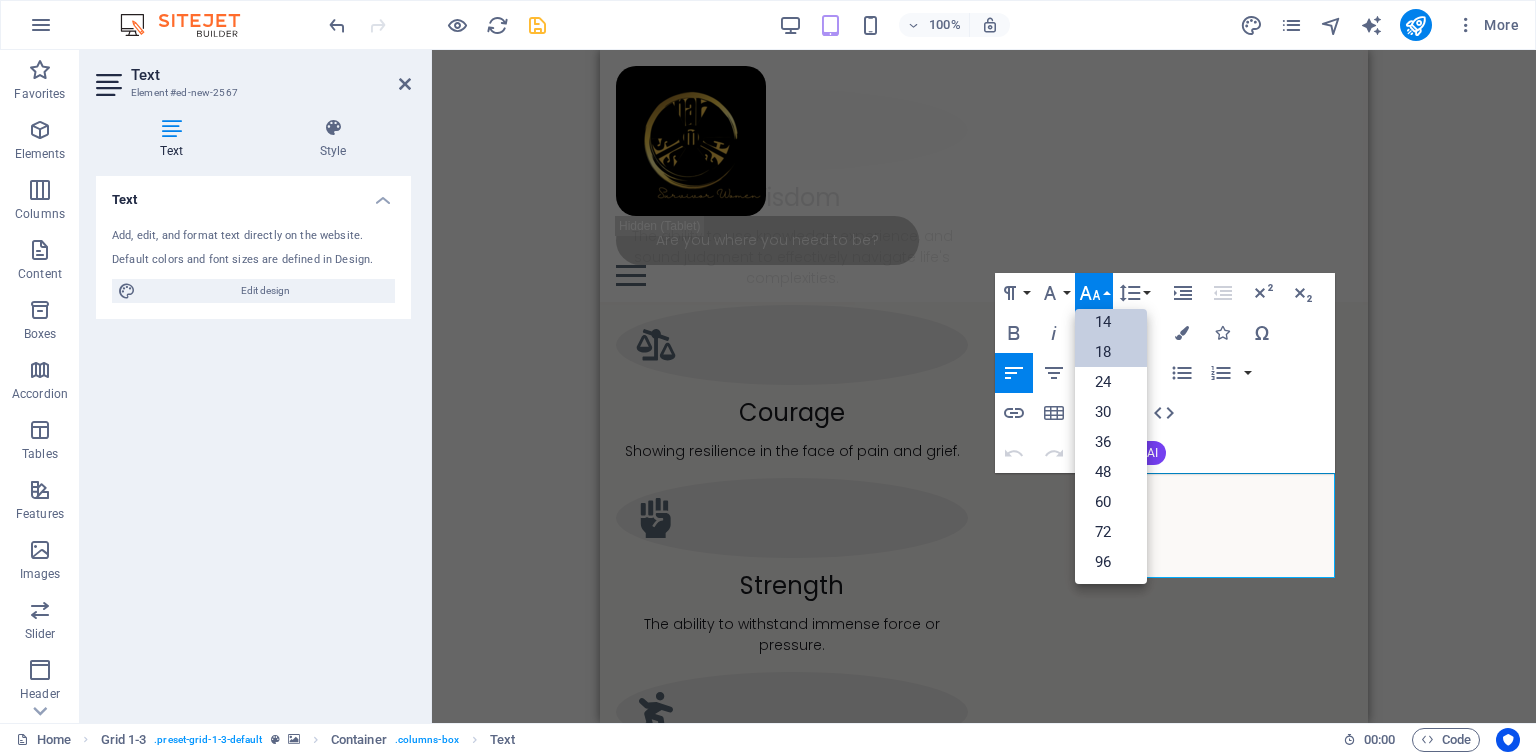 click on "18" at bounding box center [1111, 352] 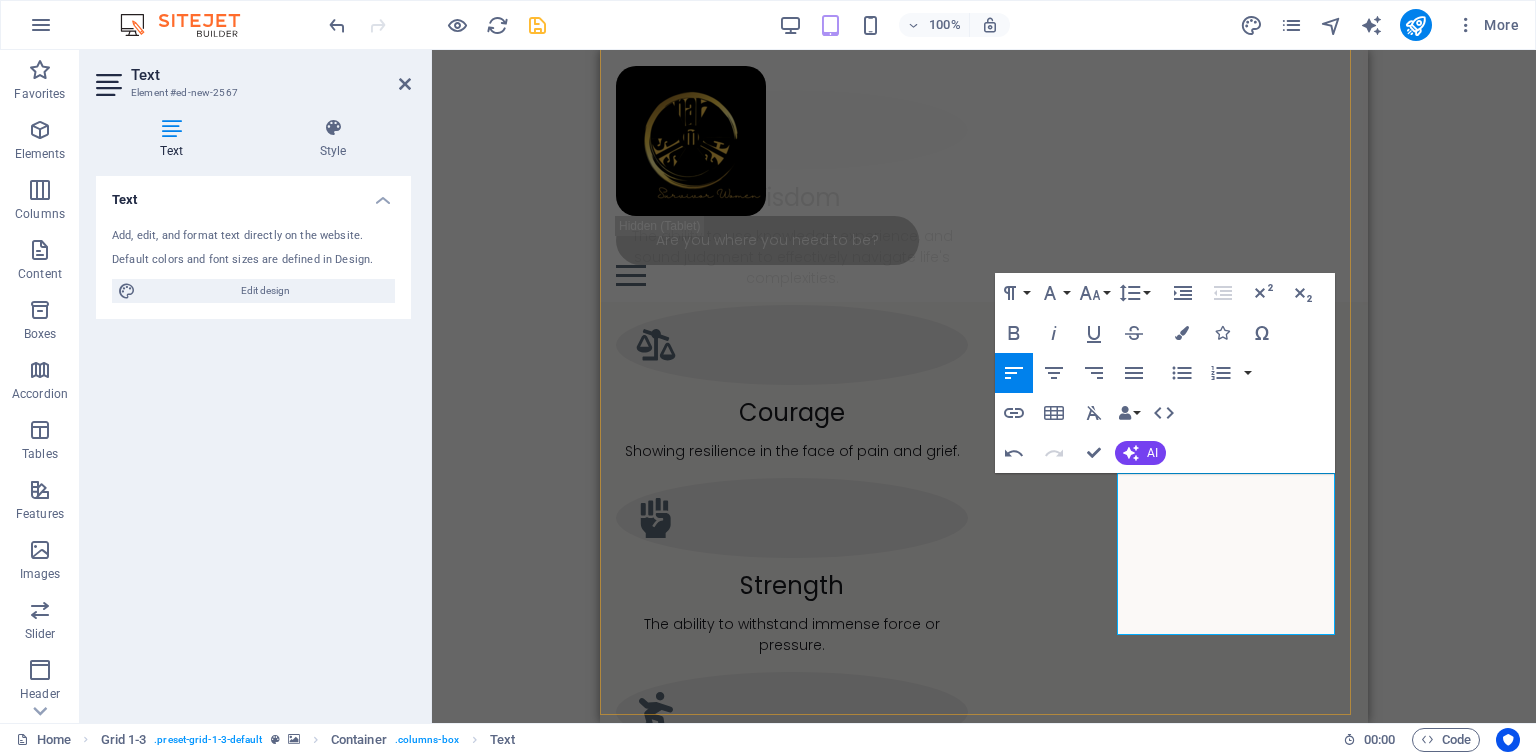 click on "Strength: We recognize that true strength isn’t defined by size or actions; it’s revealed through resilience in the face of adversity." at bounding box center [1233, 2333] 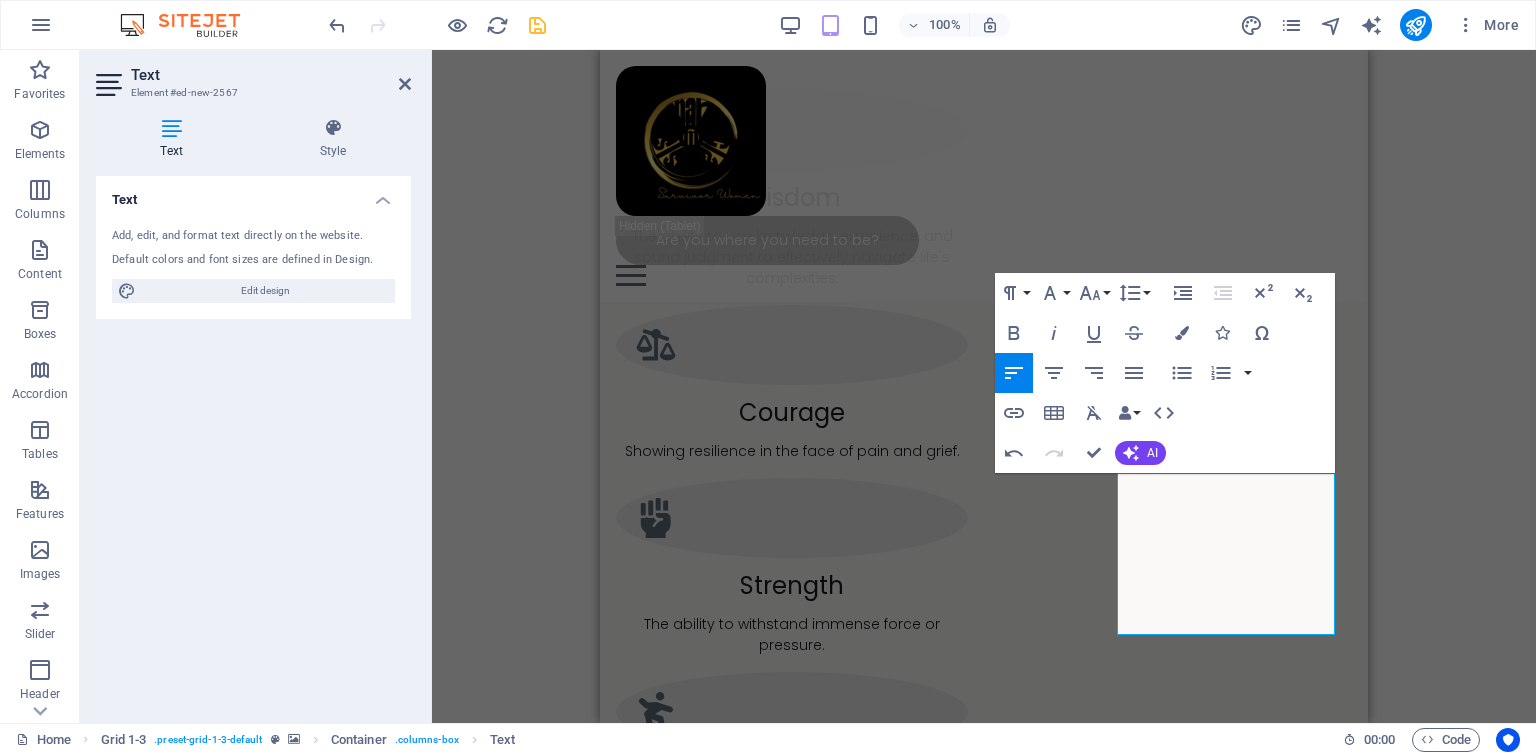 drag, startPoint x: 1163, startPoint y: 488, endPoint x: 1114, endPoint y: 480, distance: 49.648766 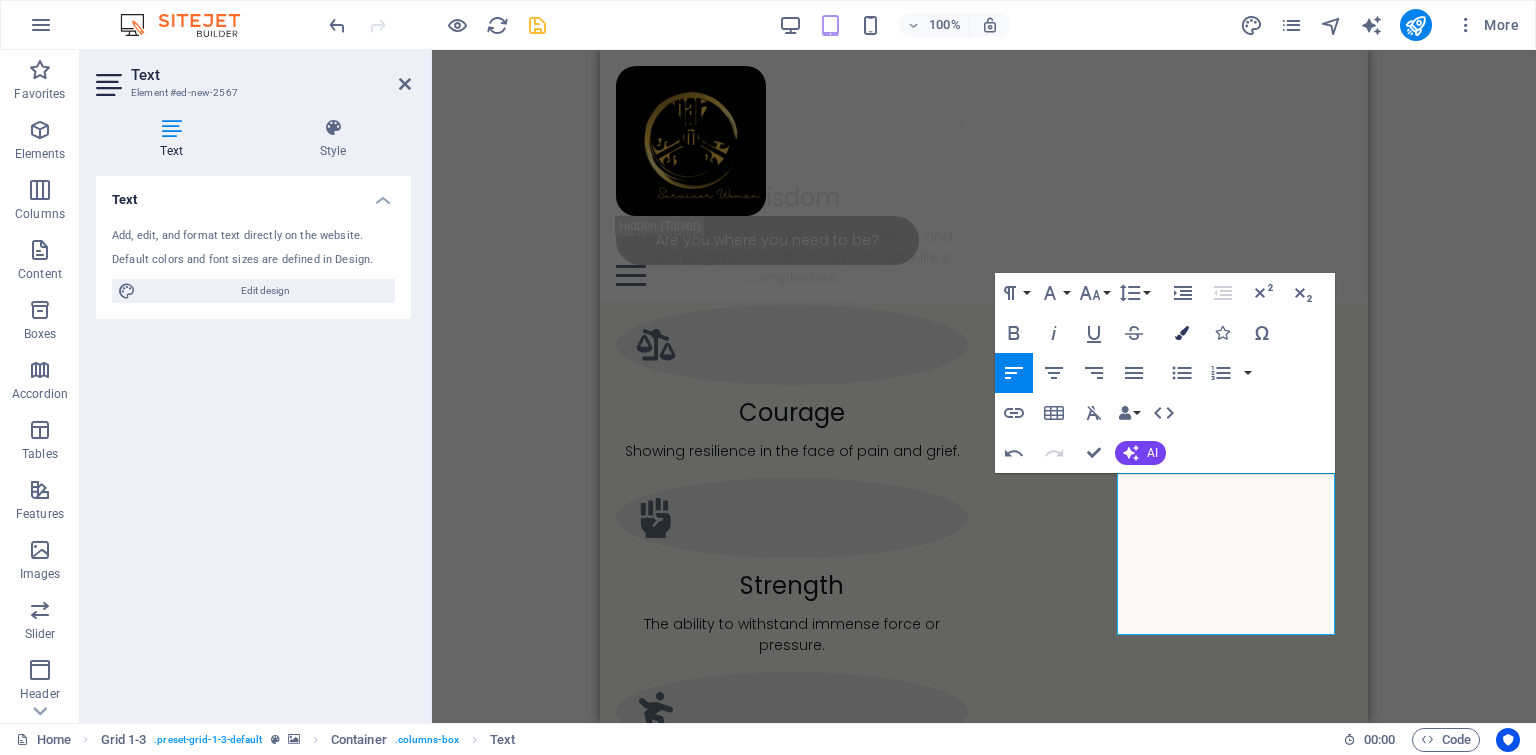 click at bounding box center (1182, 333) 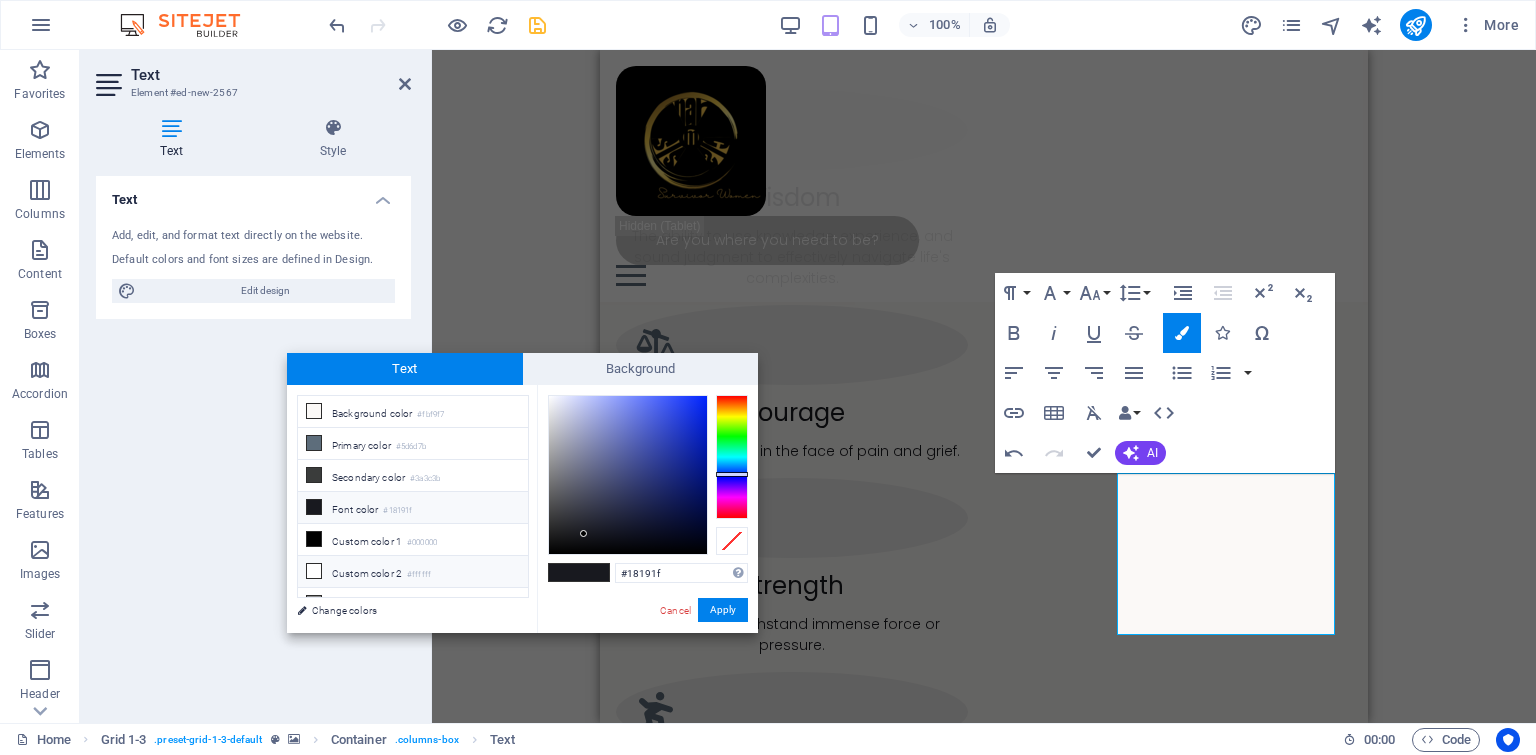 click at bounding box center [314, 571] 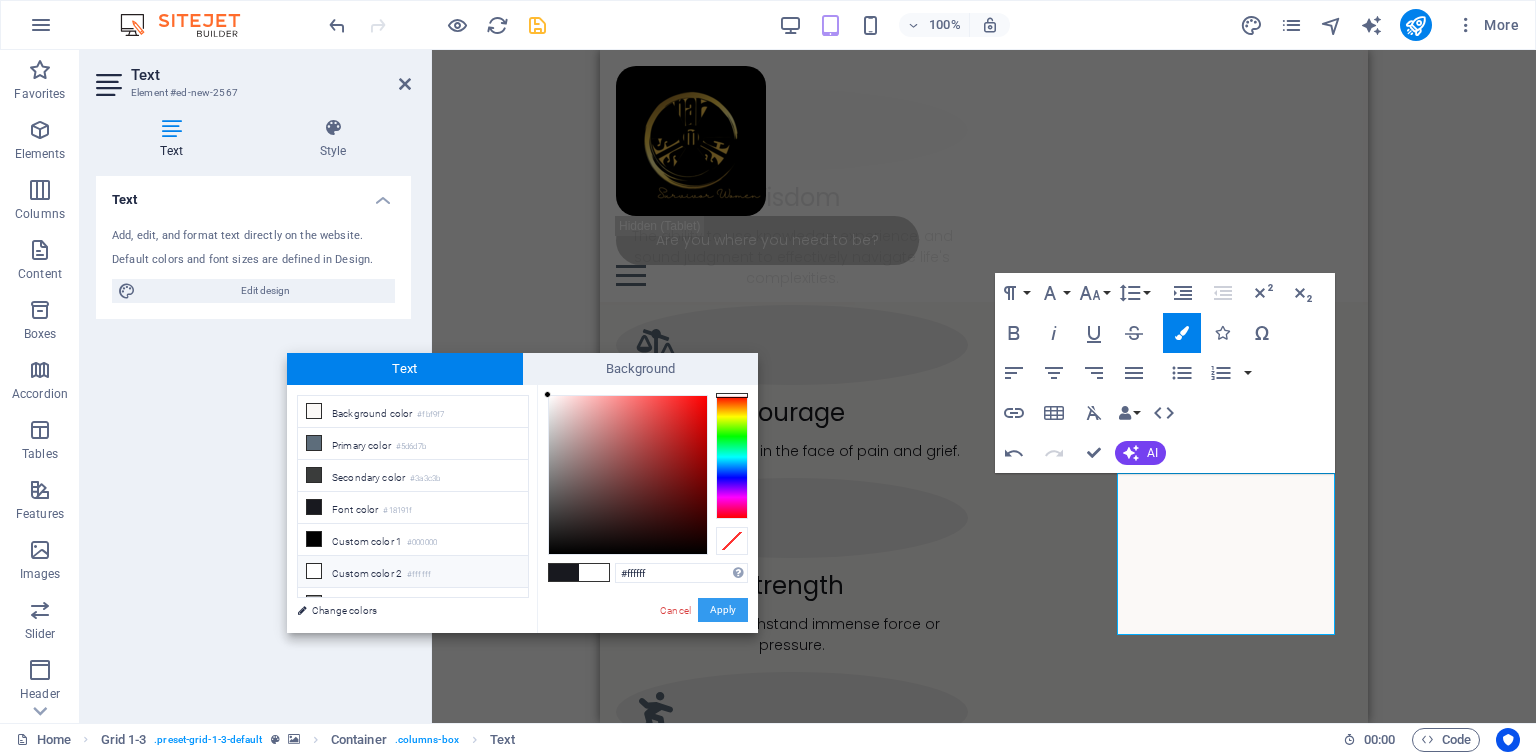 click on "Apply" at bounding box center [723, 610] 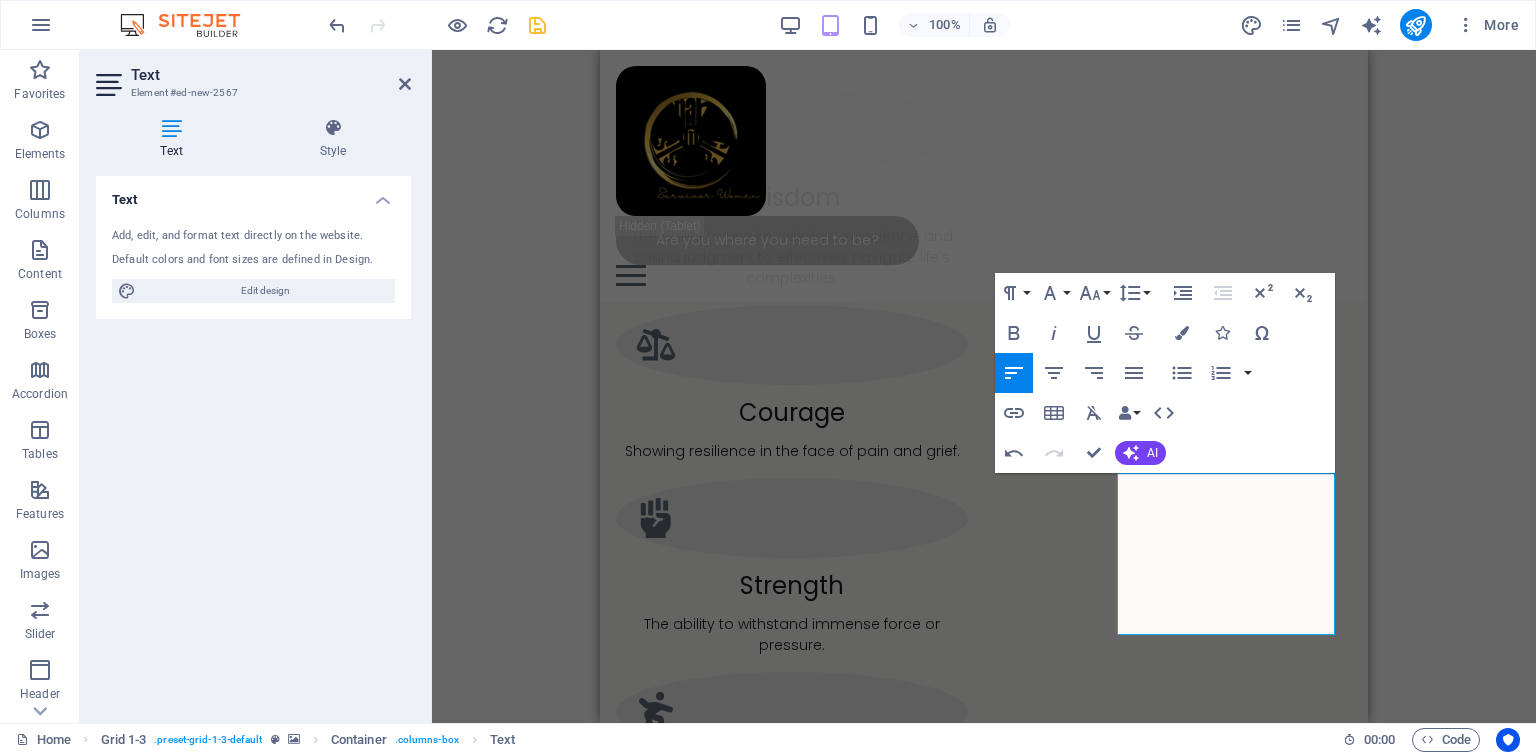 drag, startPoint x: 1156, startPoint y: 516, endPoint x: 1109, endPoint y: 517, distance: 47.010635 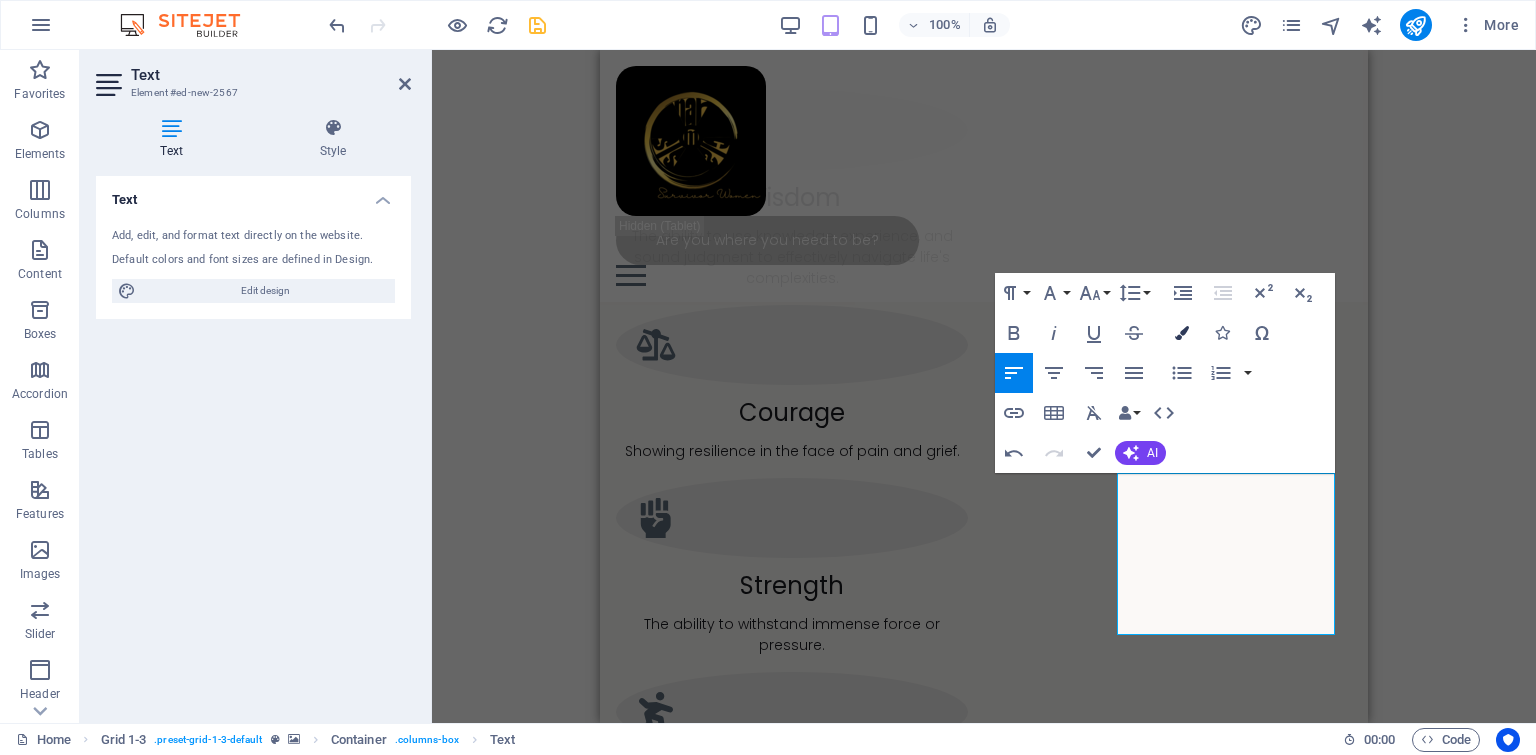 click at bounding box center [1182, 333] 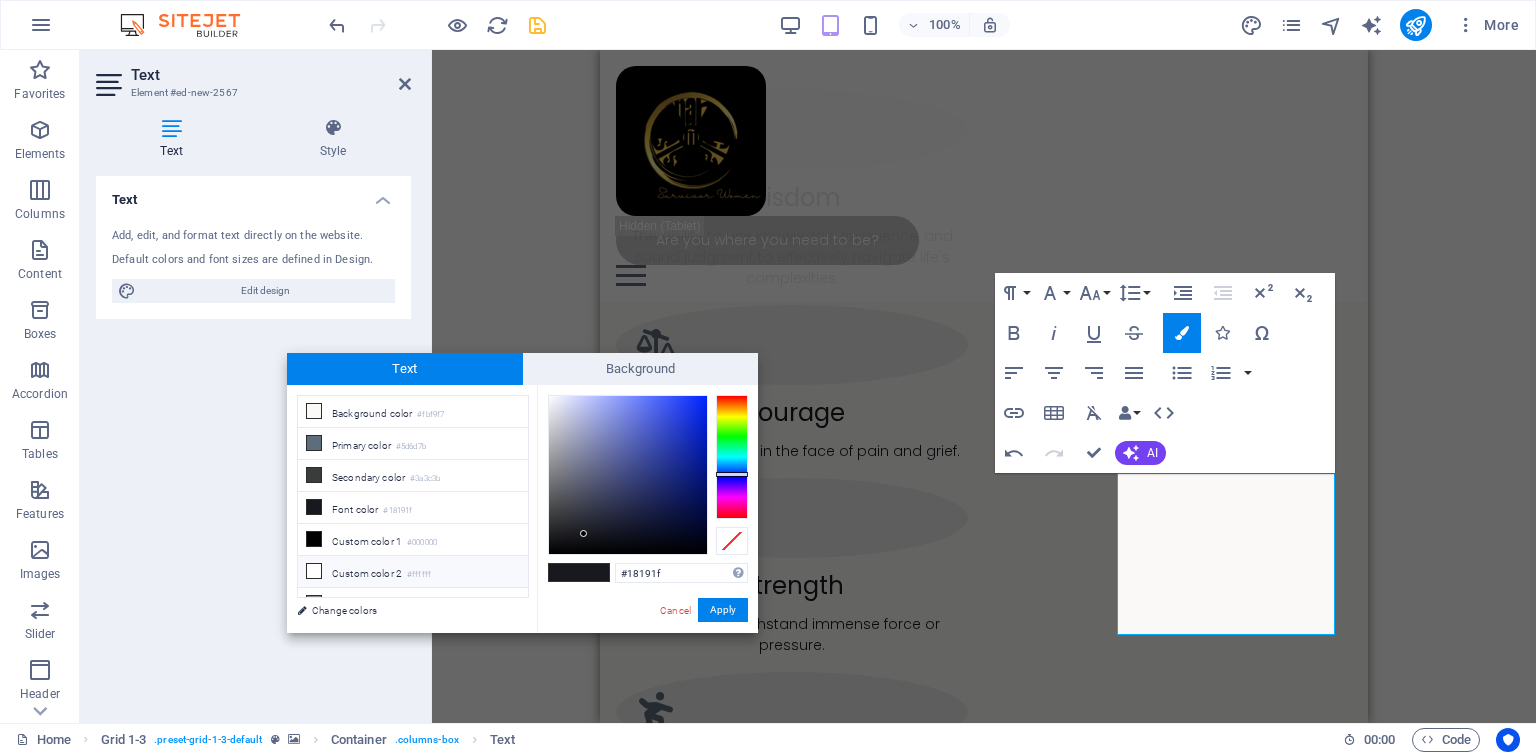 click at bounding box center [314, 571] 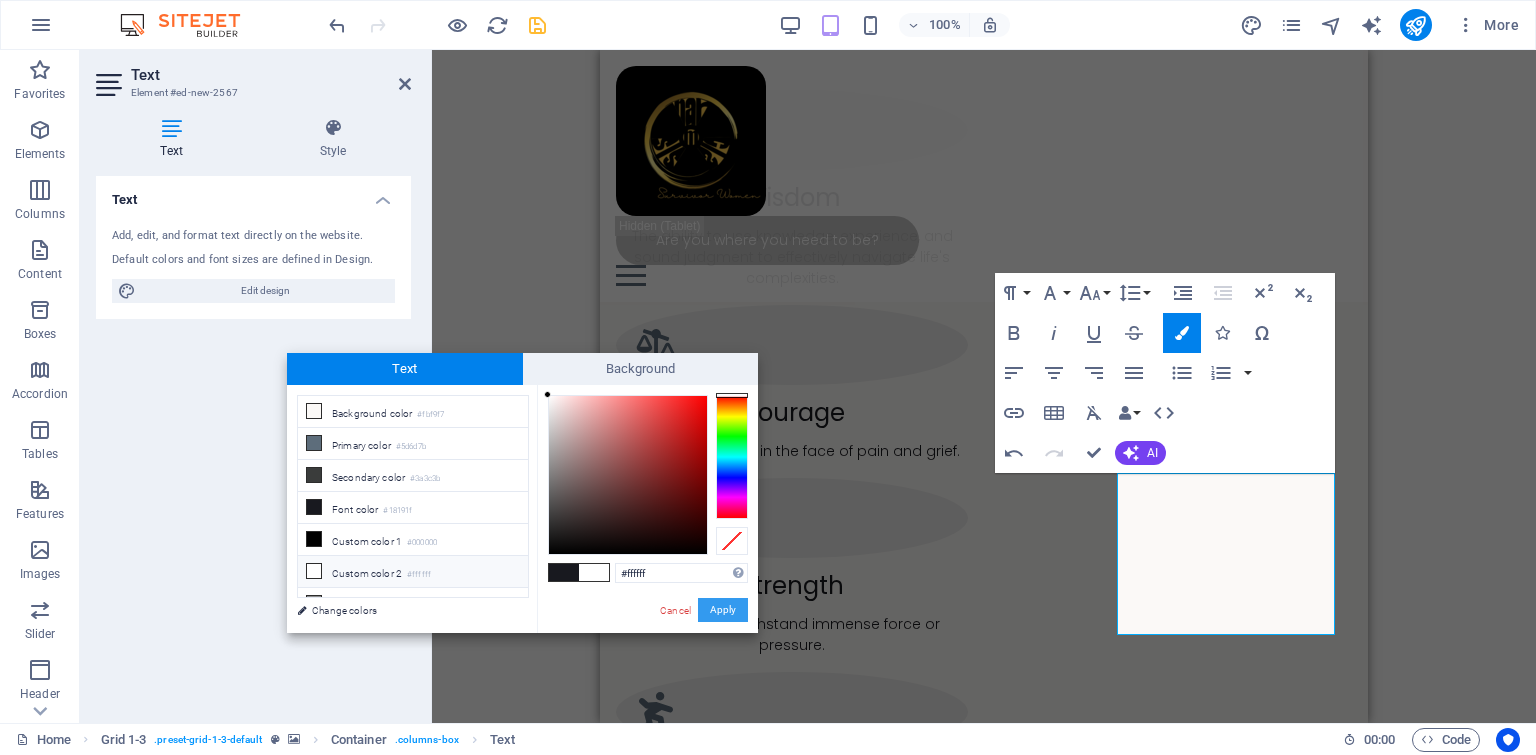 click on "Apply" at bounding box center (723, 610) 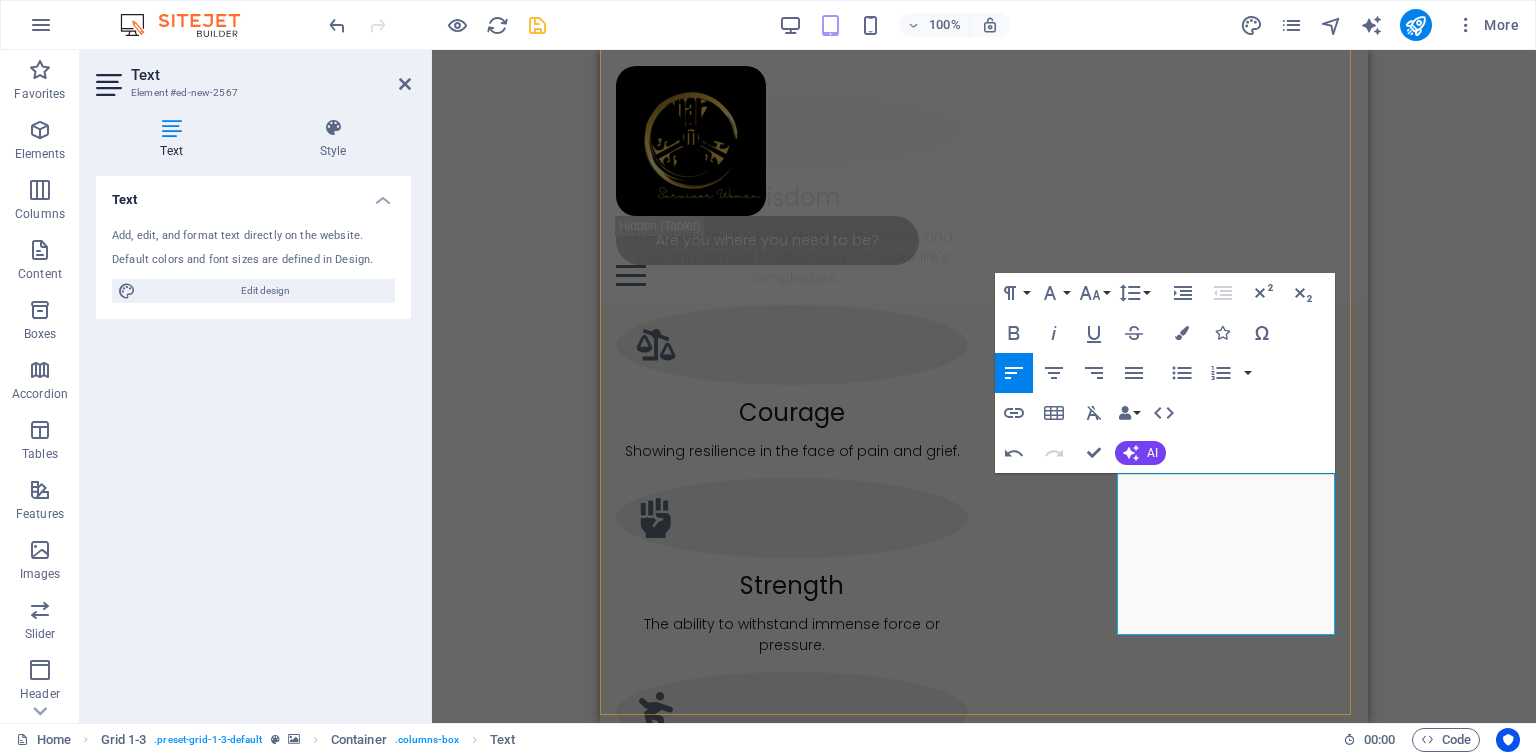 click on "Stren" at bounding box center (1151, 2265) 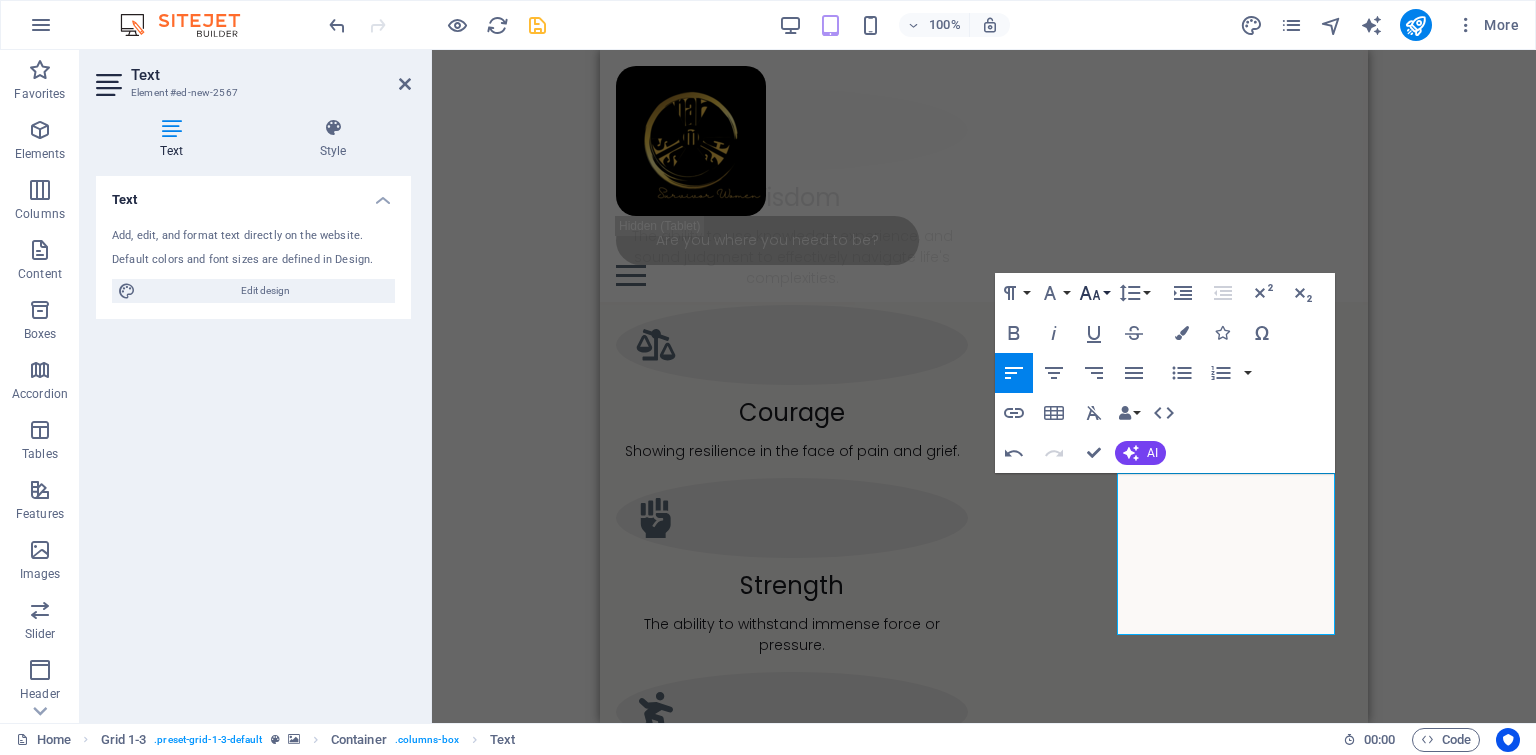 click on "Font Size" at bounding box center (1094, 293) 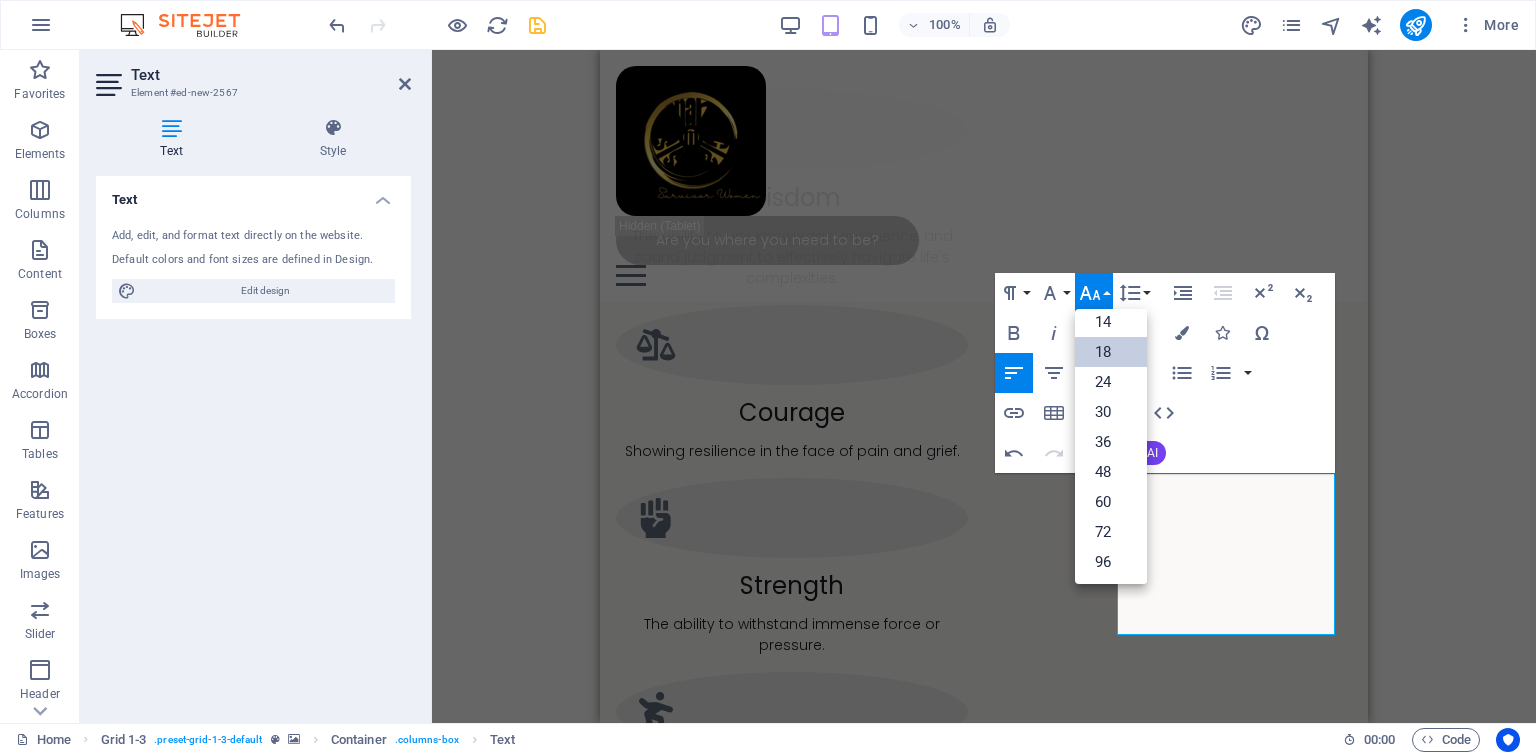 scroll, scrollTop: 160, scrollLeft: 0, axis: vertical 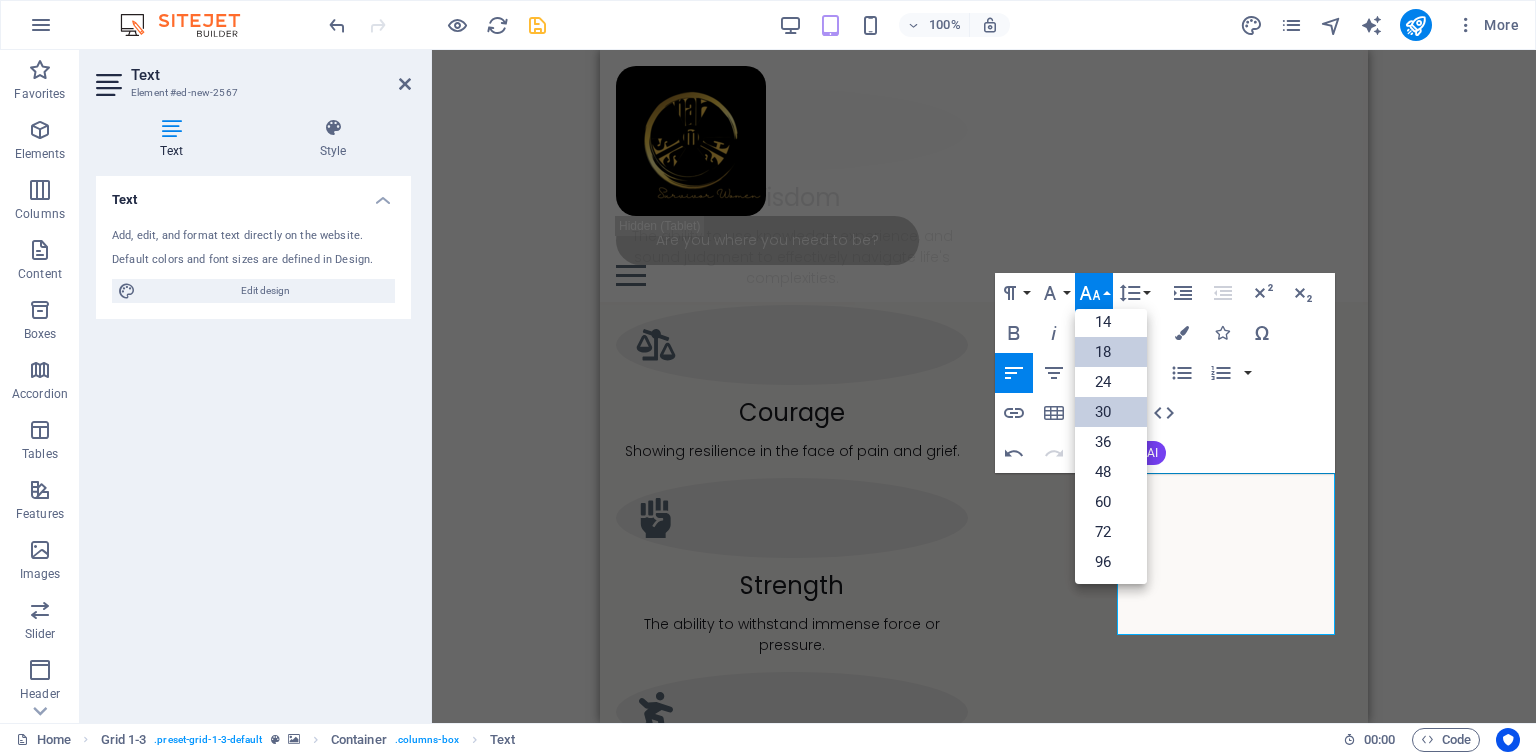 click on "30" at bounding box center [1111, 412] 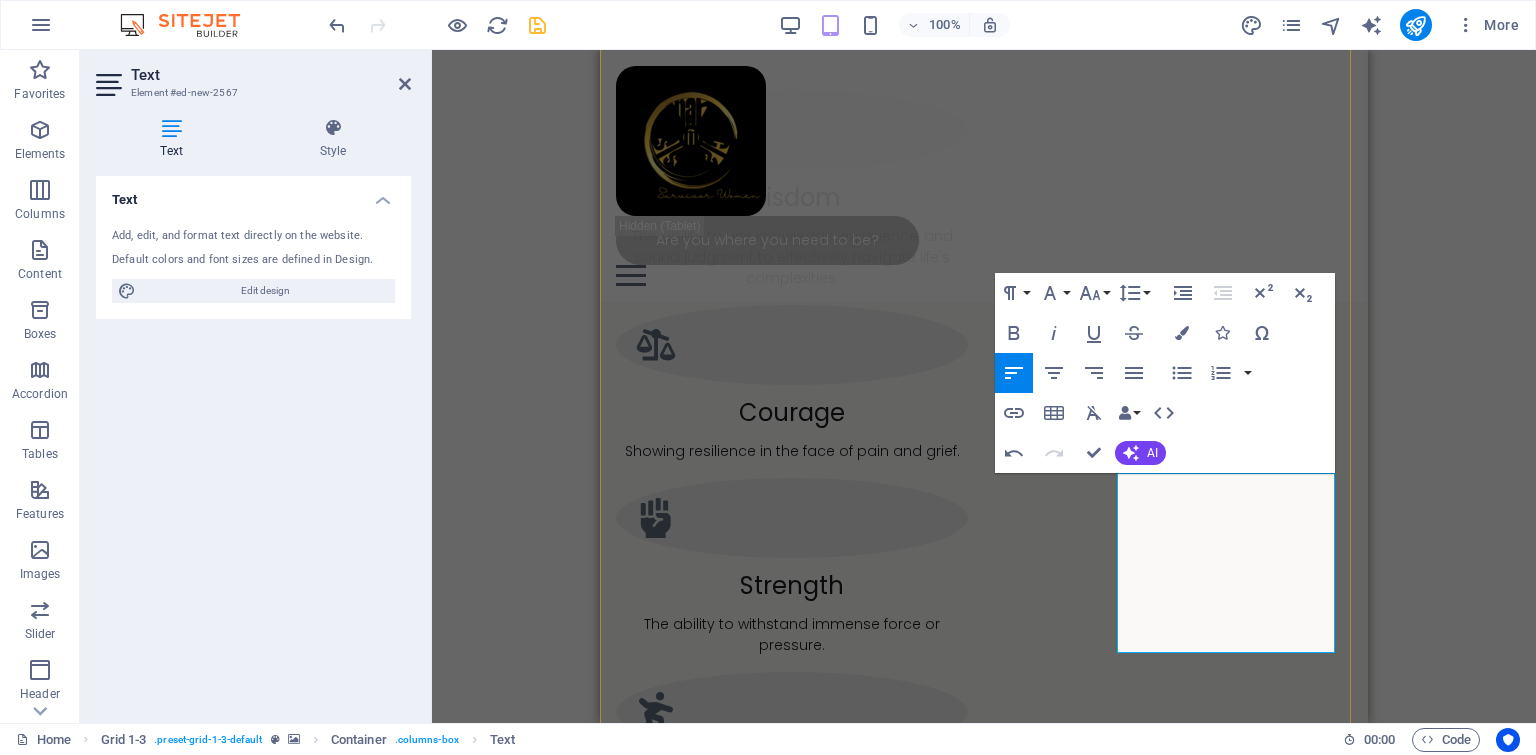 click on "true strength isn’t defined by size or actions; it’s revealed through resilience in the face of adversity." at bounding box center (1233, 2382) 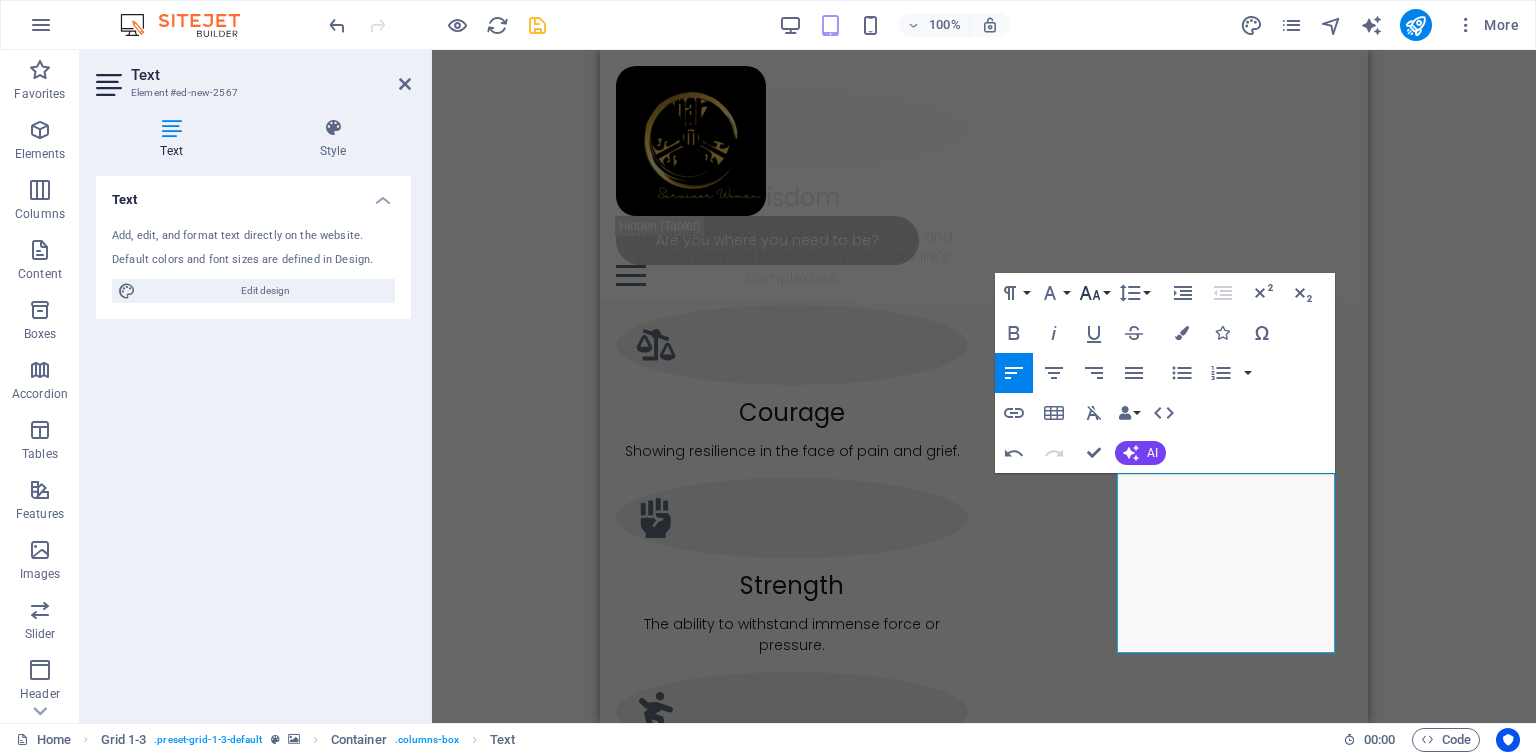 click on "Font Size" at bounding box center [1094, 293] 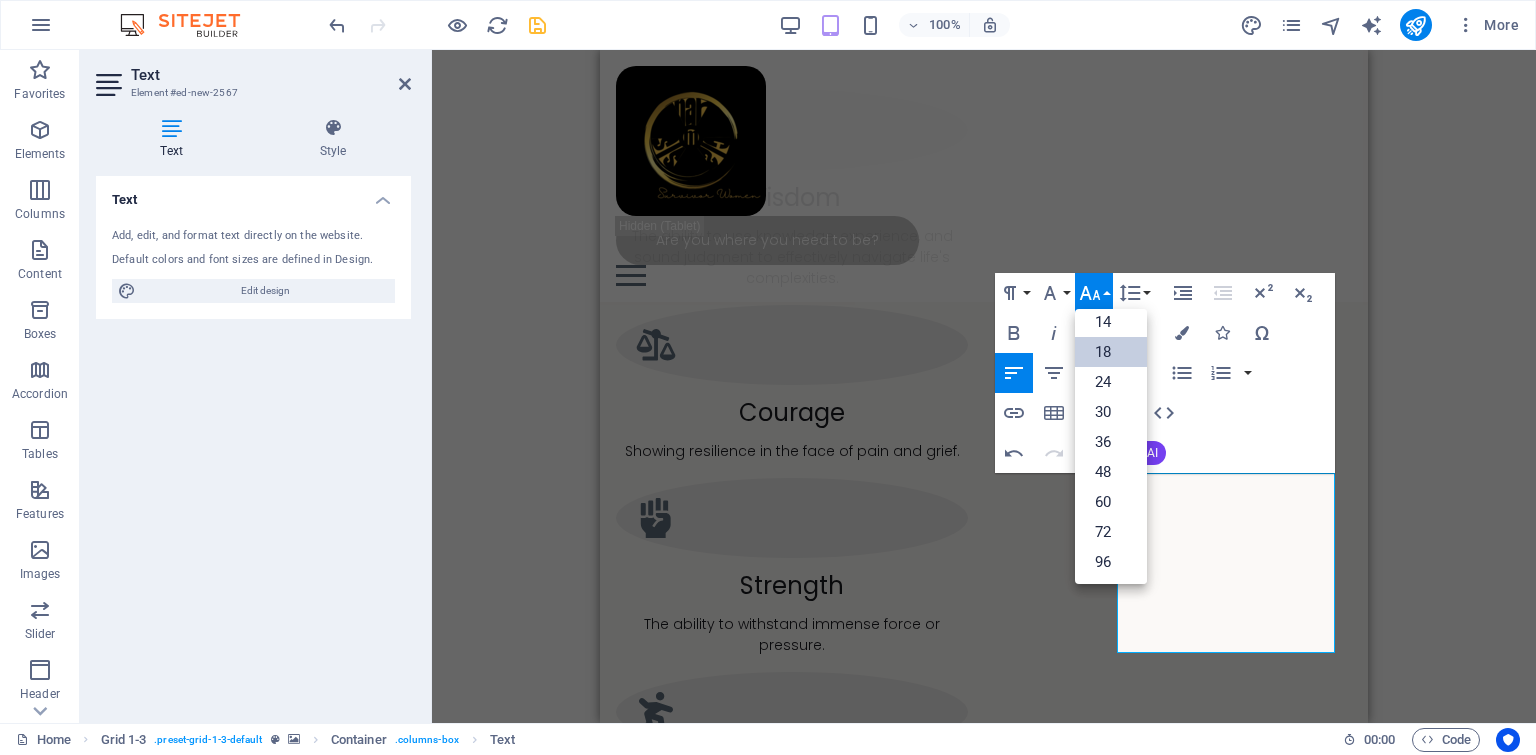 scroll, scrollTop: 160, scrollLeft: 0, axis: vertical 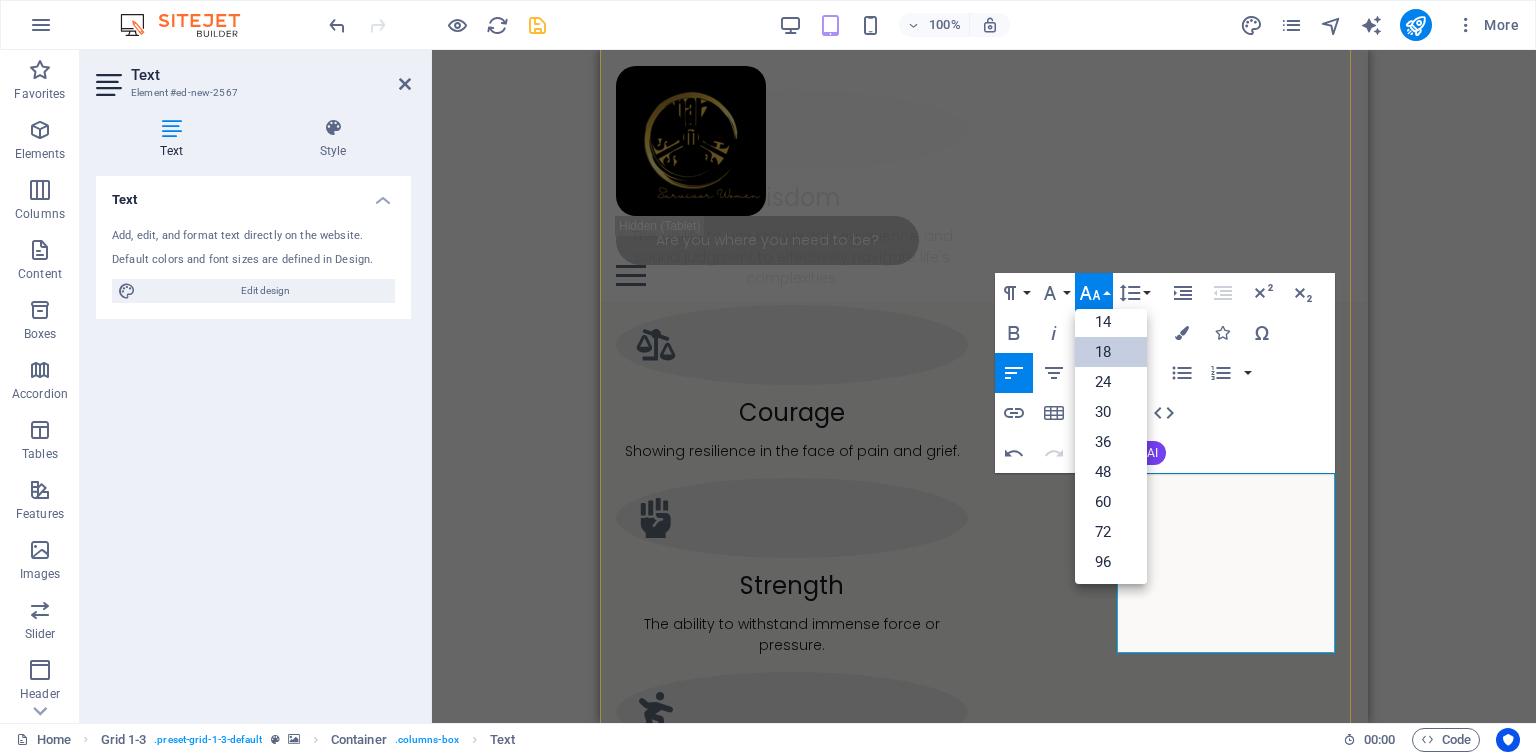 click on "true strength isn’t defined by size or actions; it’s revealed through resilience in the face of adversity." at bounding box center (1233, 2382) 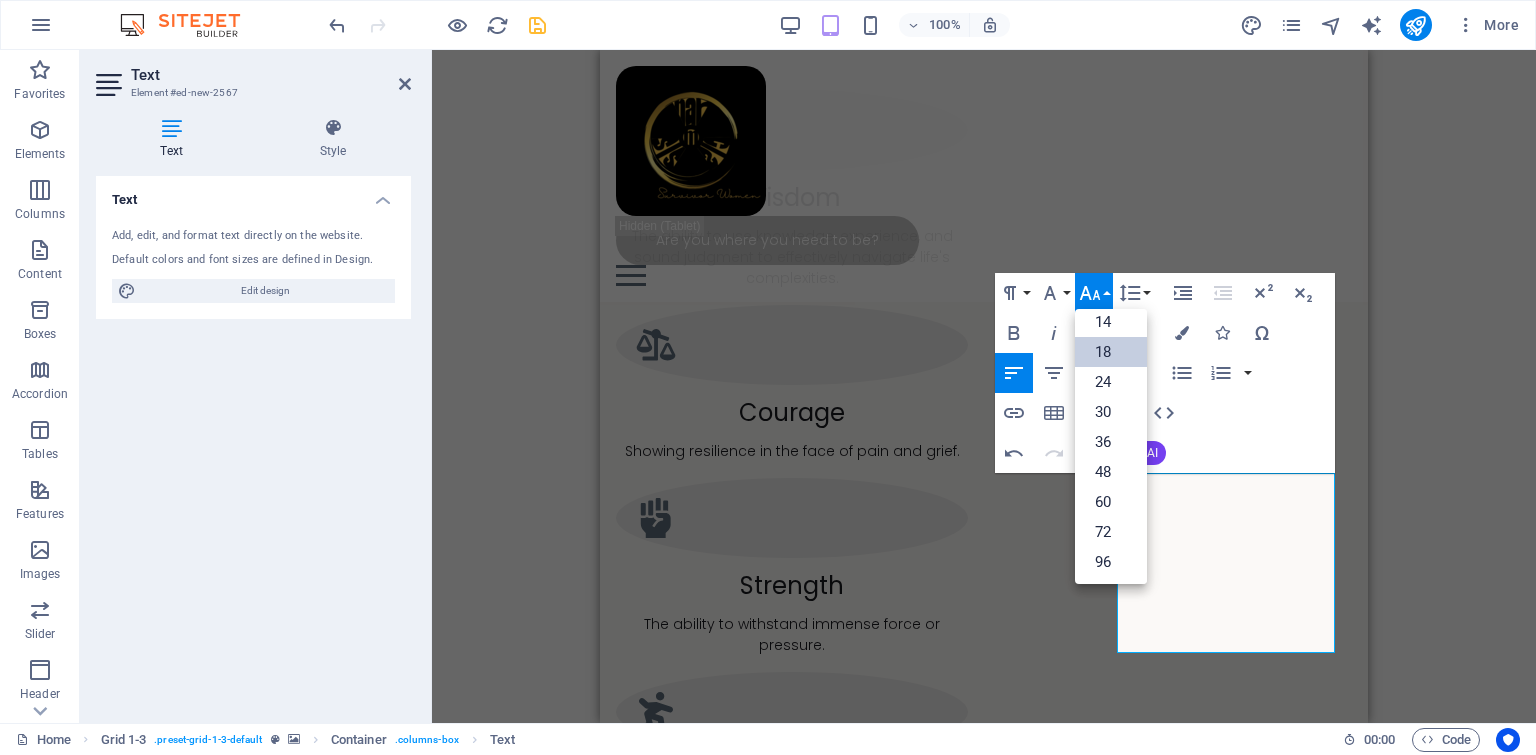 click on "Font Size" at bounding box center (1094, 293) 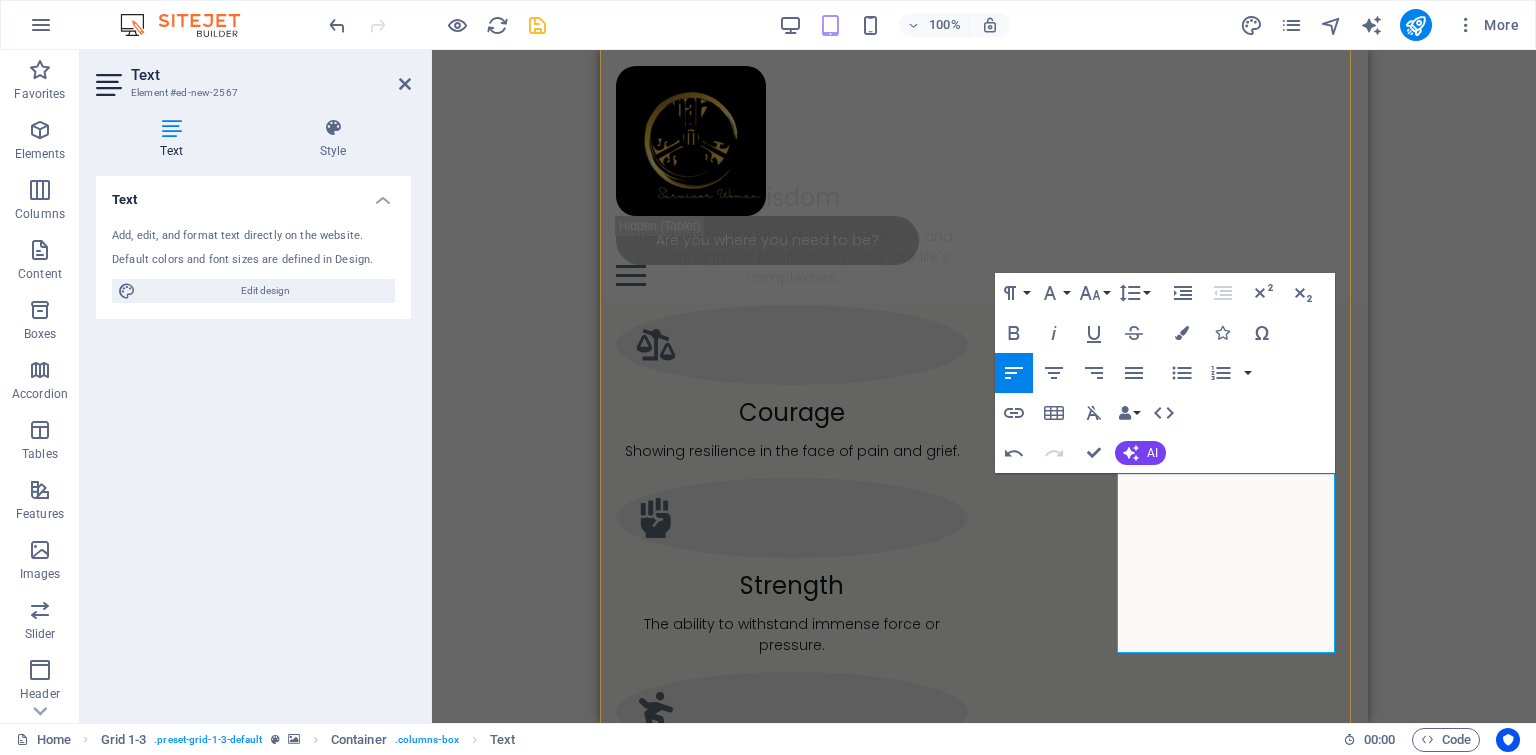 drag, startPoint x: 1148, startPoint y: 531, endPoint x: 1117, endPoint y: 531, distance: 31 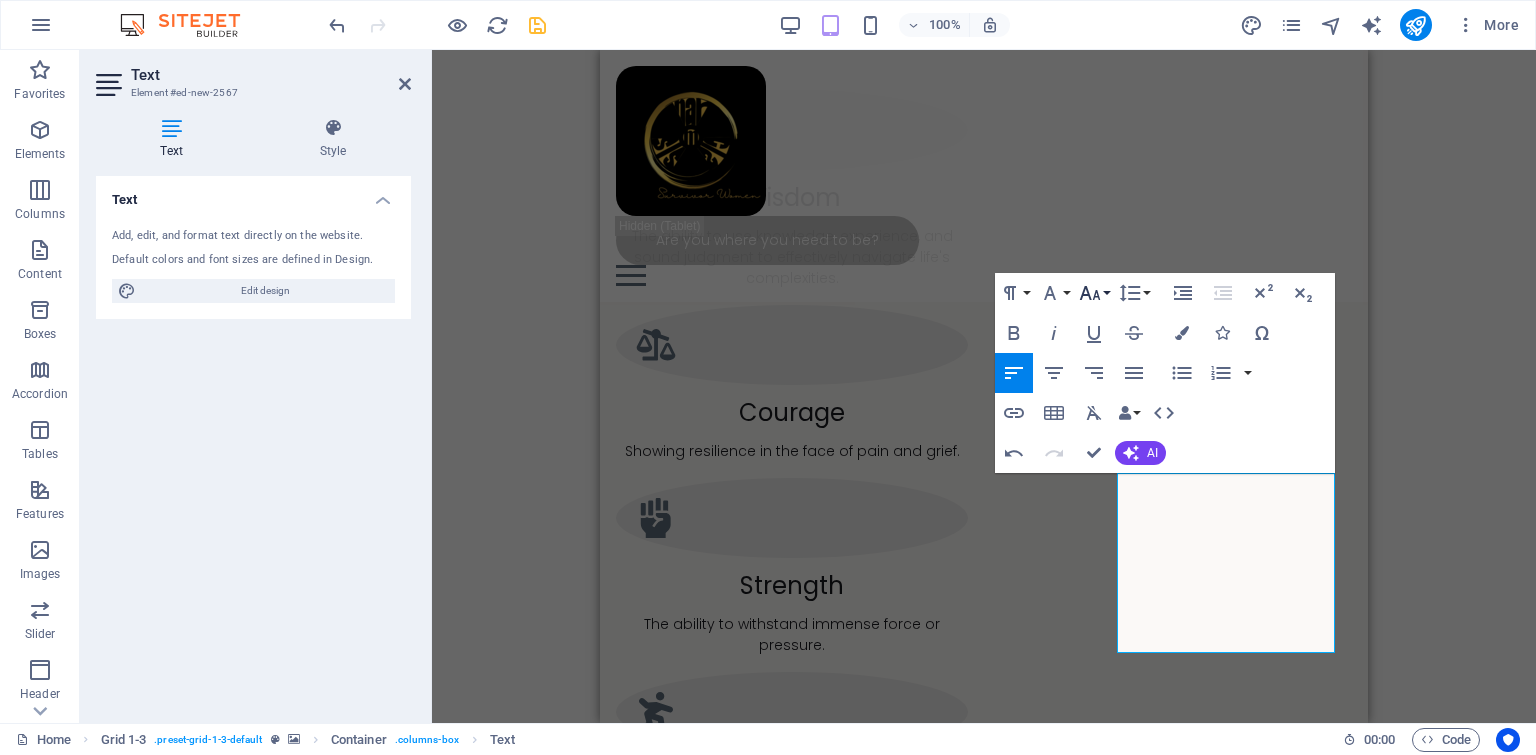 click on "Font Size" at bounding box center (1094, 293) 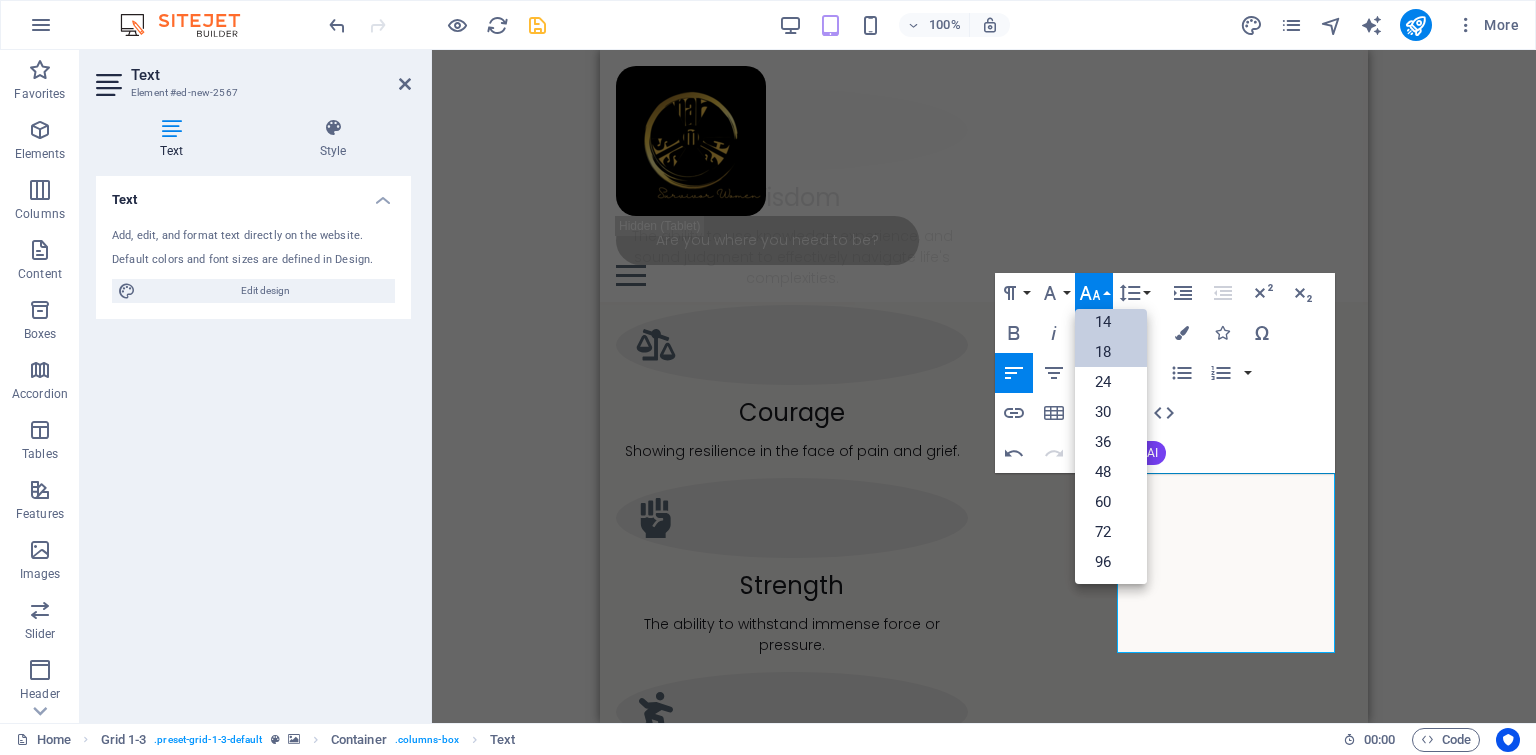 click on "18" at bounding box center [1111, 352] 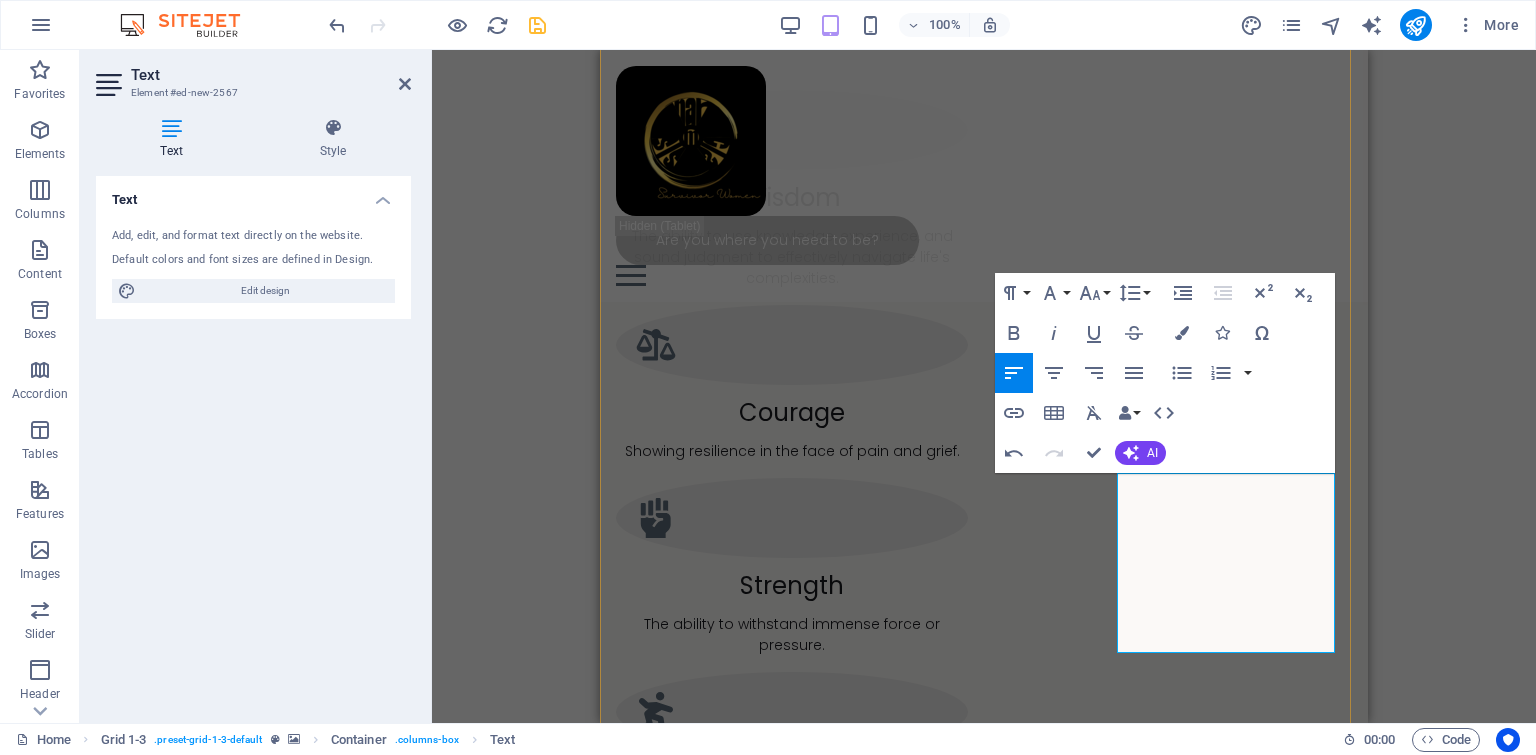 click on "​true strength isn’t defined by size or actions; it’s revealed through resilience in the face of adversity." at bounding box center (1233, 2382) 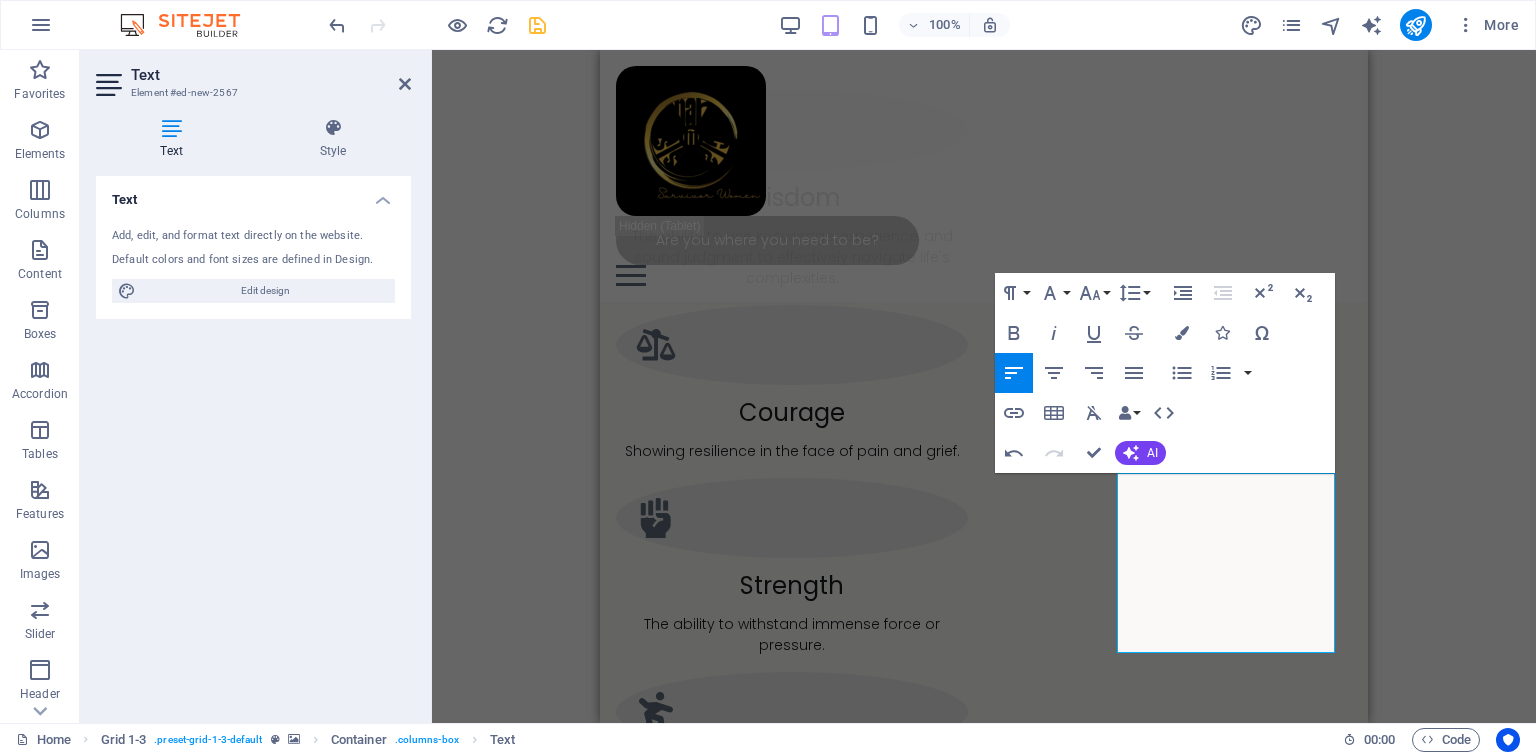 drag, startPoint x: 1162, startPoint y: 586, endPoint x: 1111, endPoint y: 584, distance: 51.0392 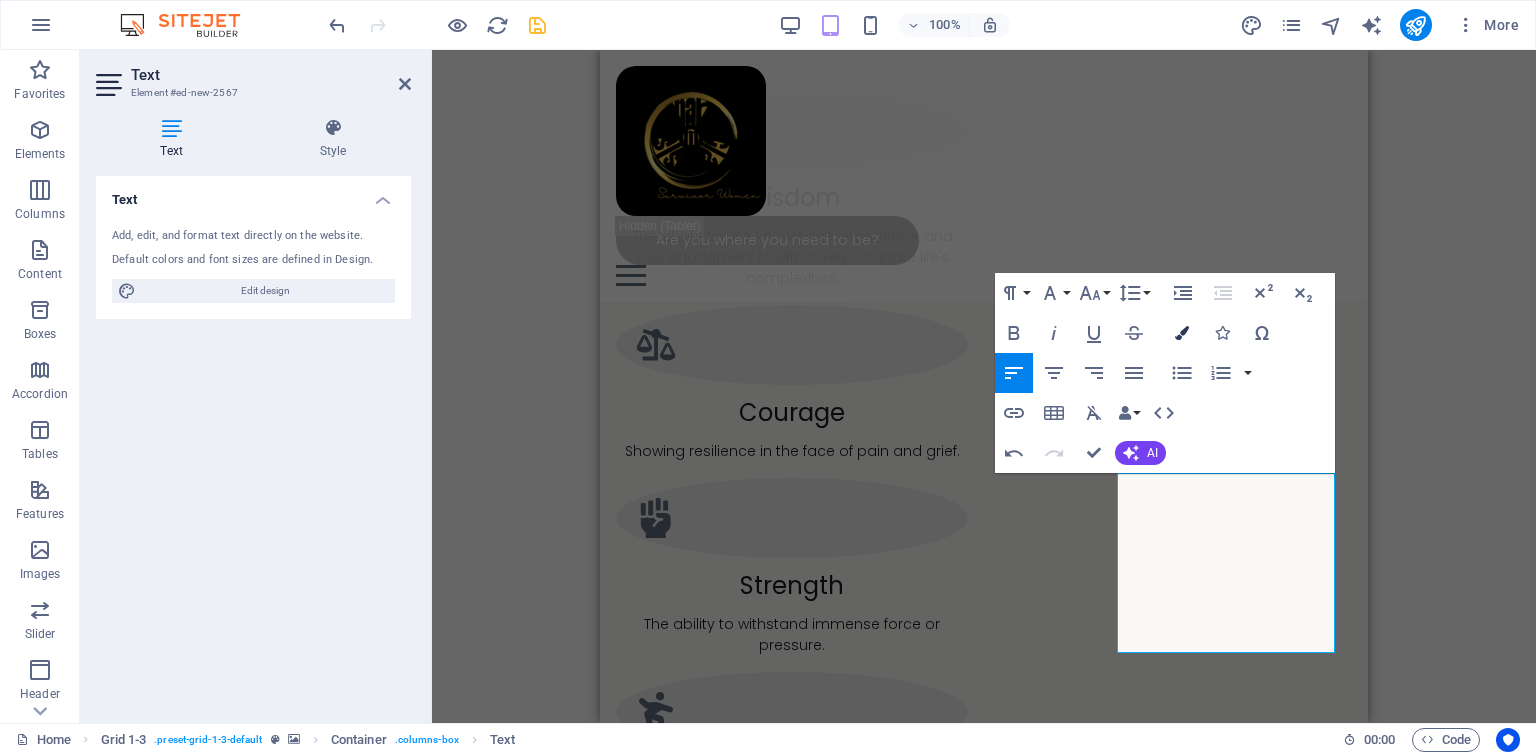 click at bounding box center [1182, 333] 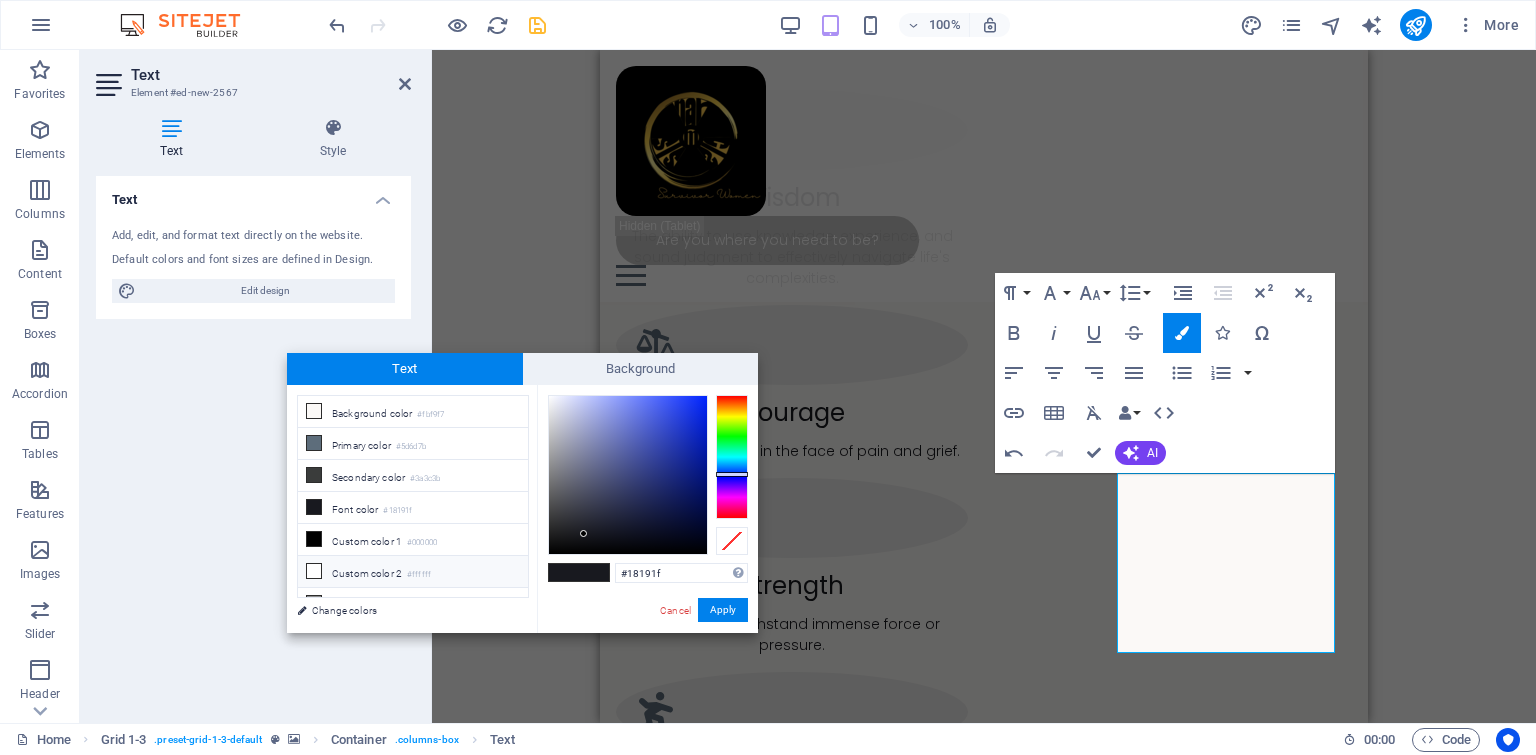 click at bounding box center [314, 571] 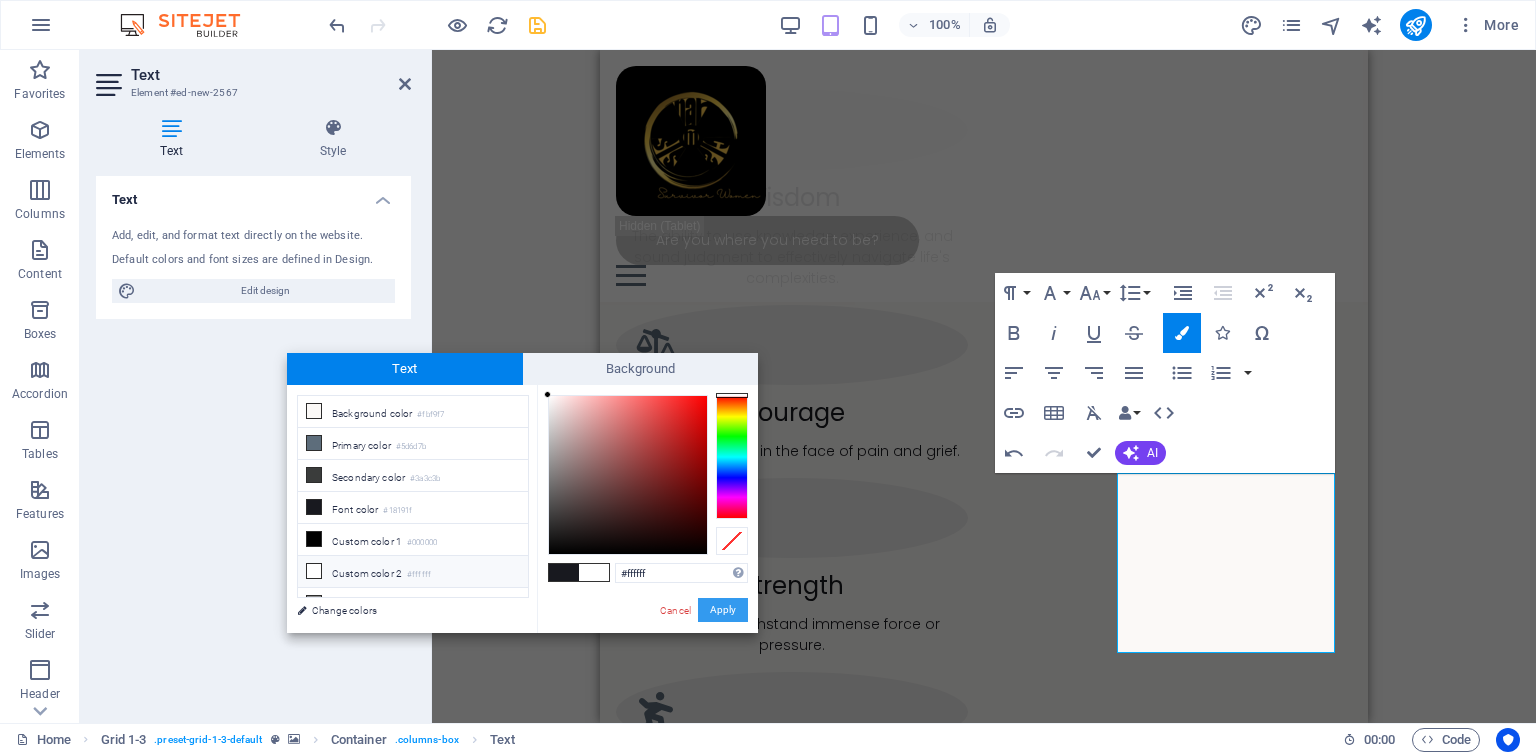 click on "Apply" at bounding box center (723, 610) 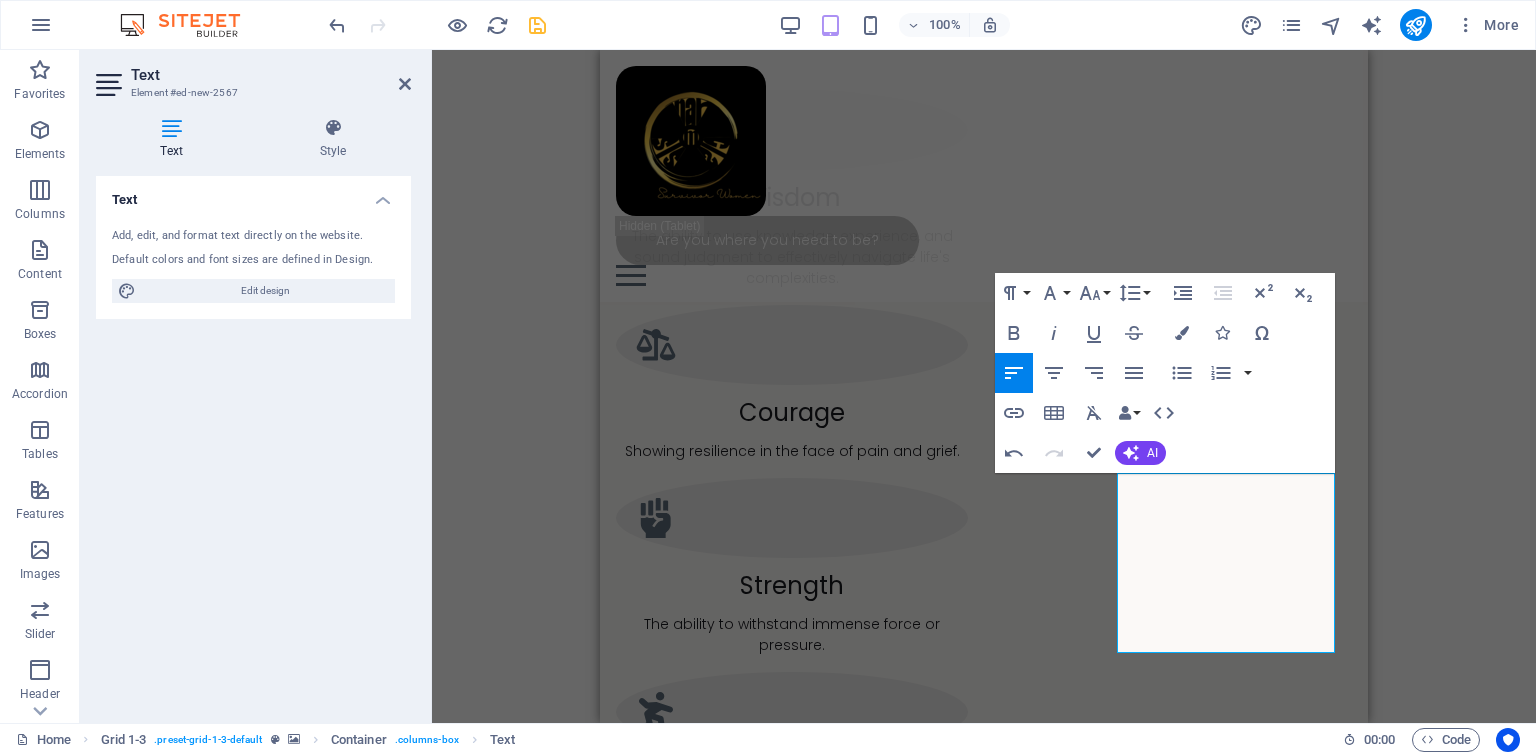 drag, startPoint x: 1149, startPoint y: 613, endPoint x: 1108, endPoint y: 606, distance: 41.59327 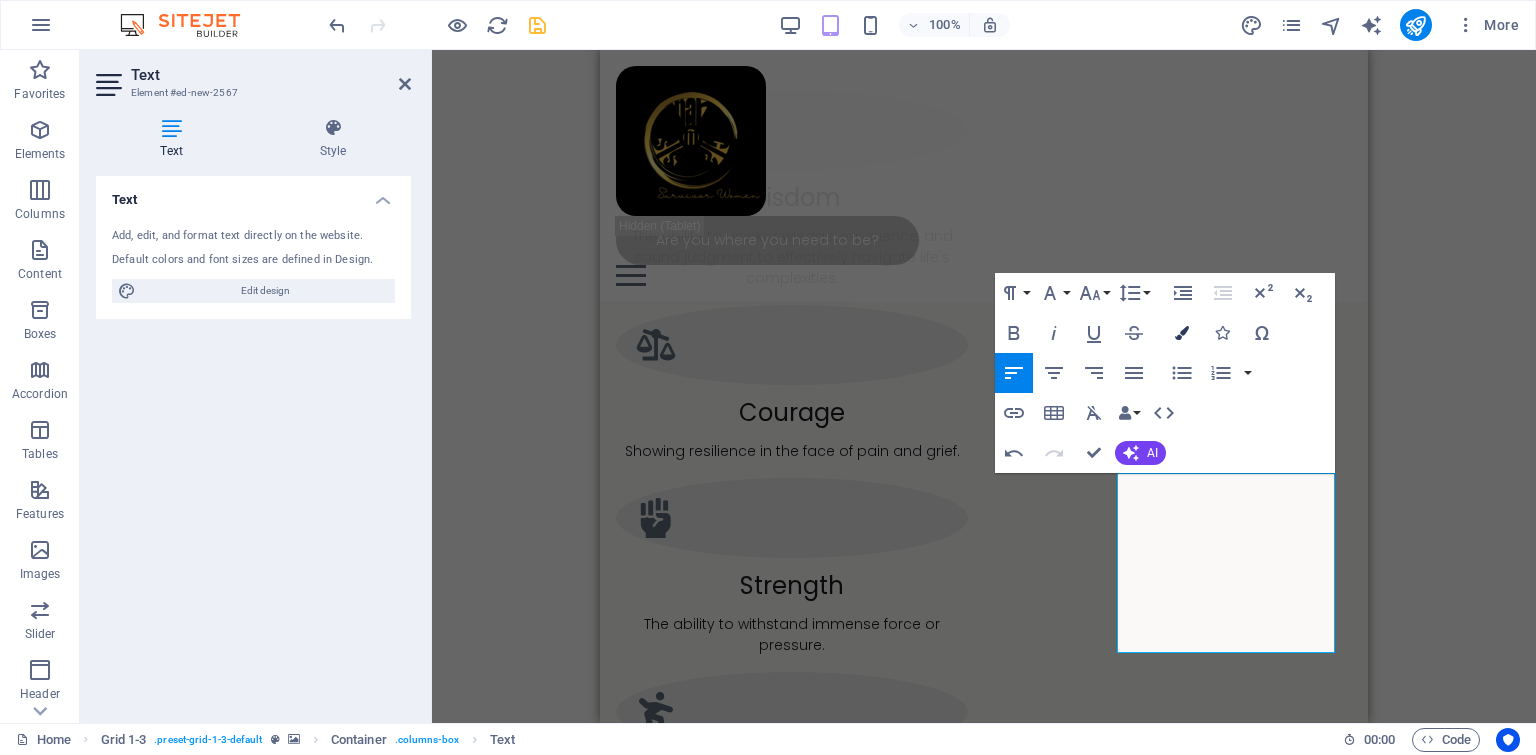 click at bounding box center (1182, 333) 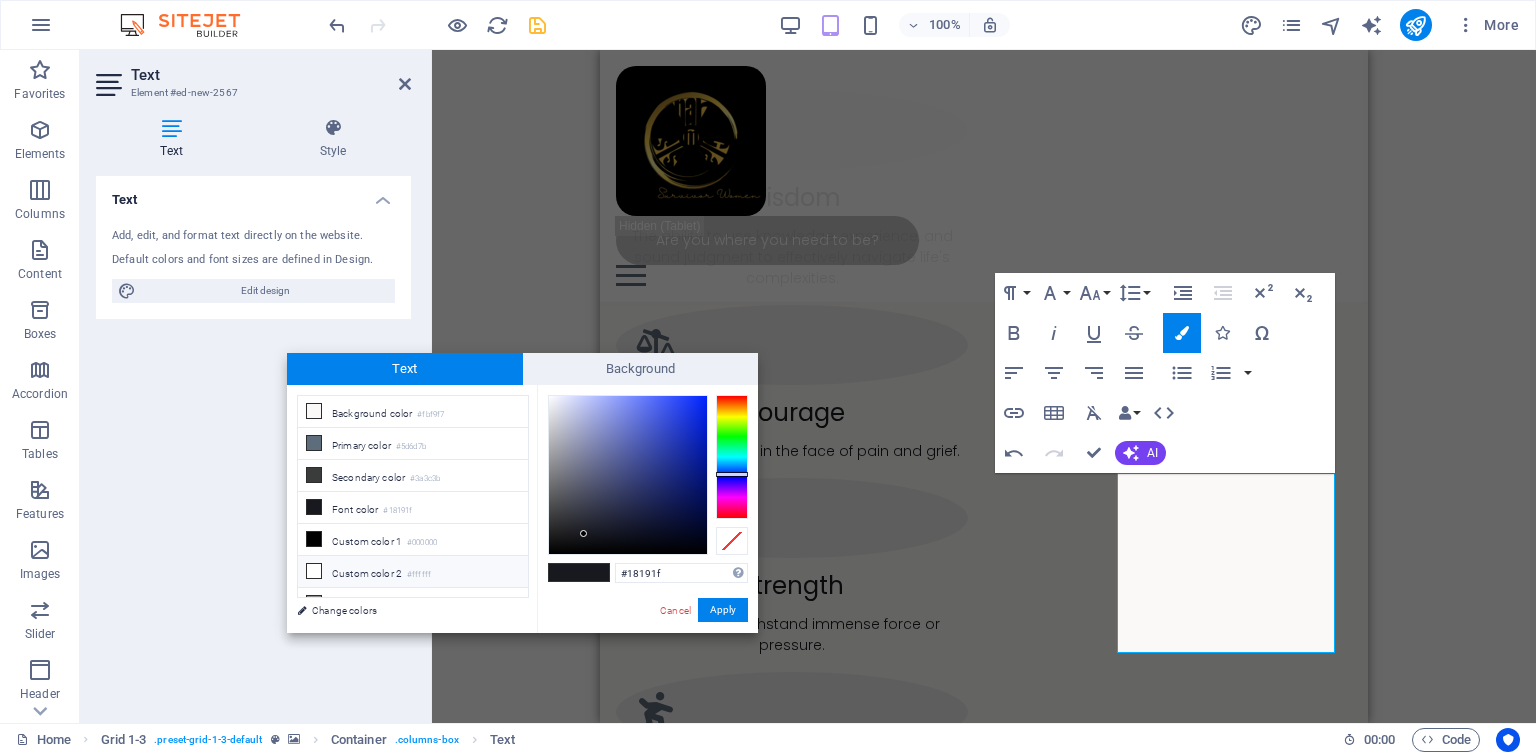 click at bounding box center [314, 571] 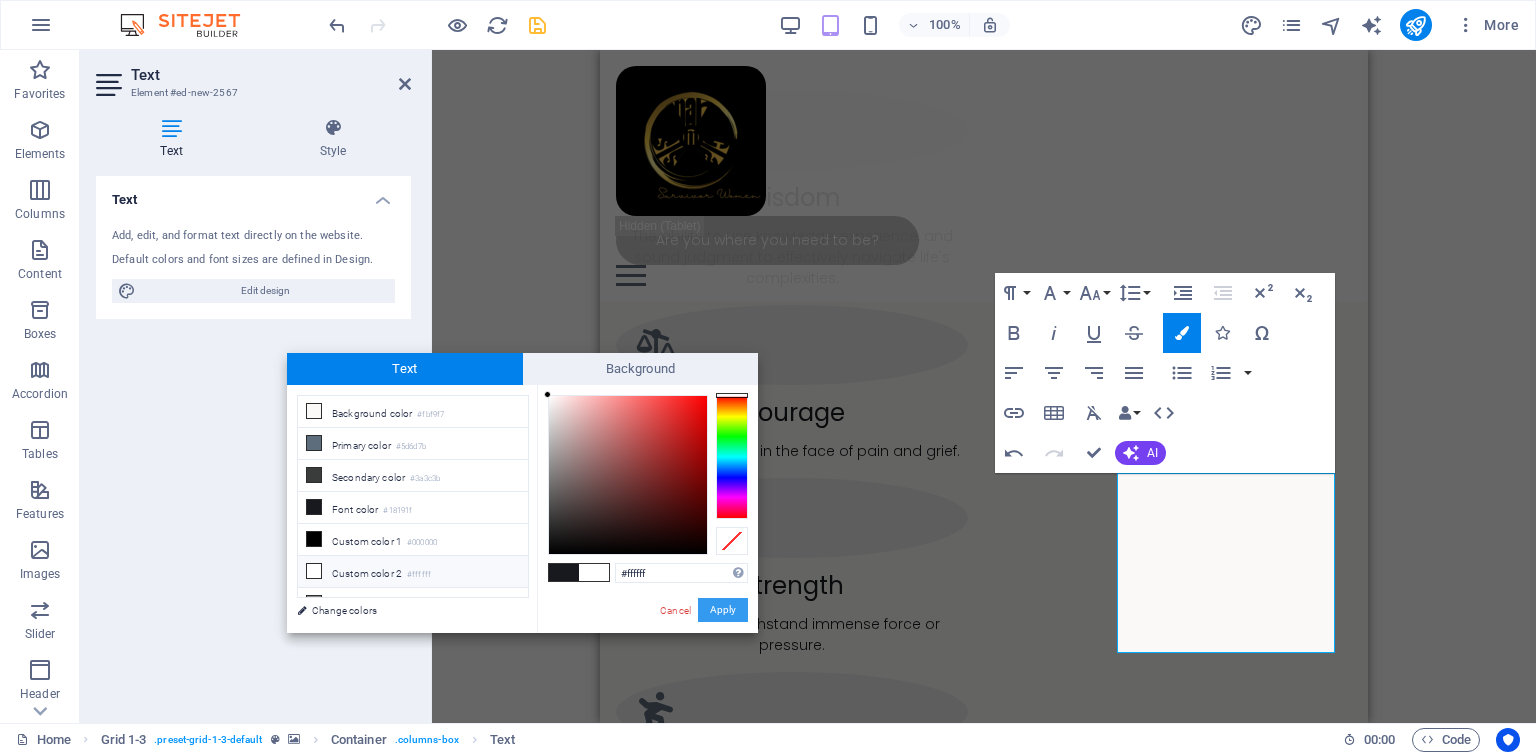click on "Apply" at bounding box center [723, 610] 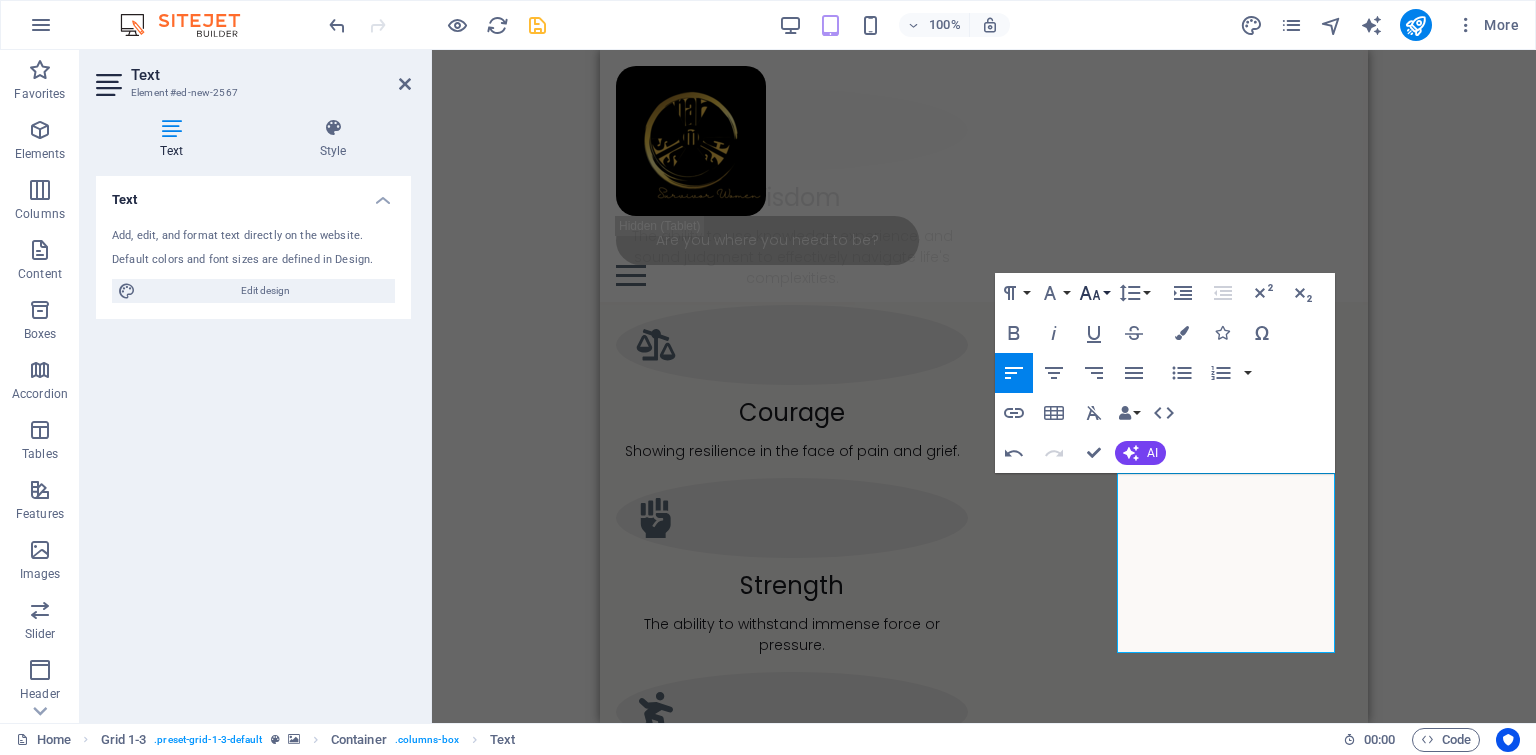 click on "Font Size" at bounding box center [1094, 293] 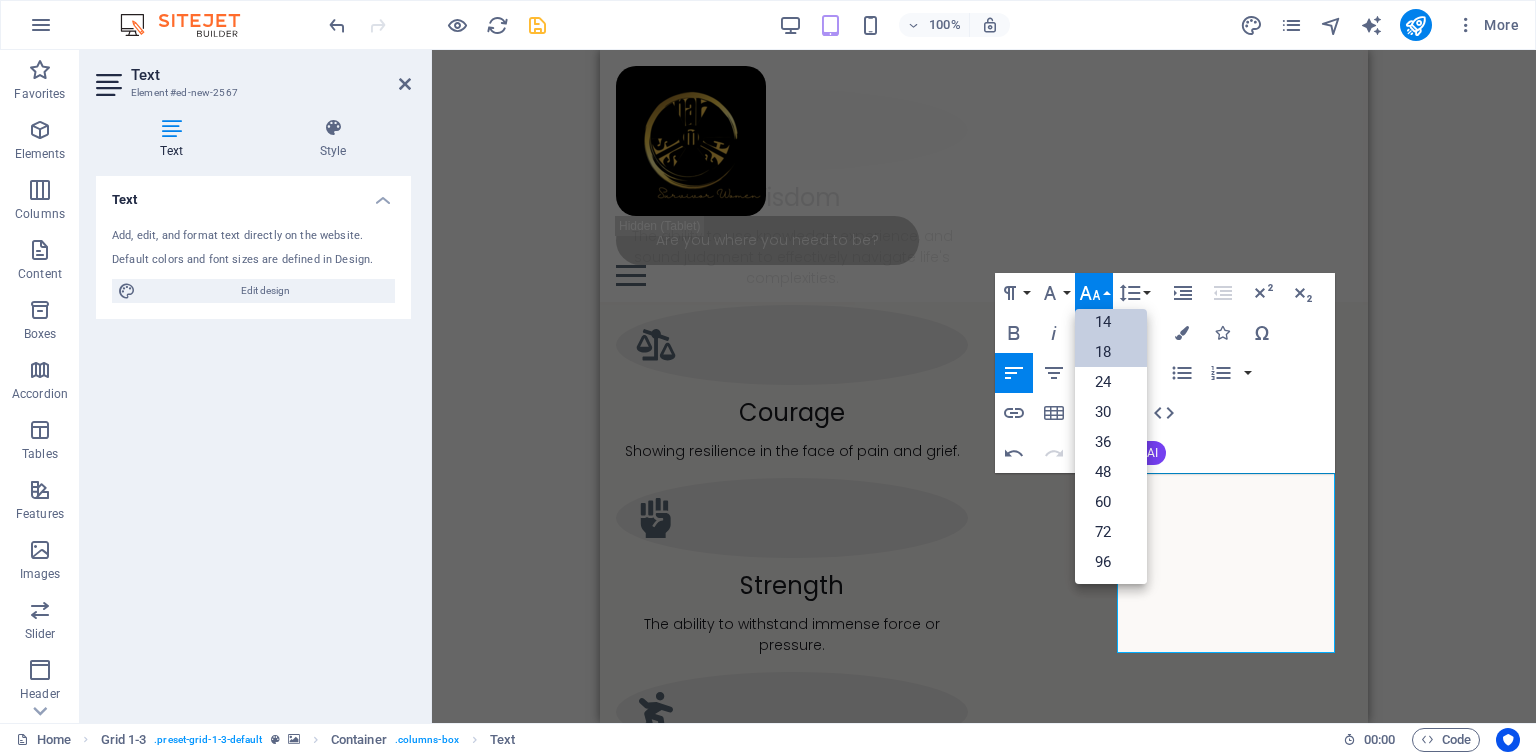 click on "18" at bounding box center [1111, 352] 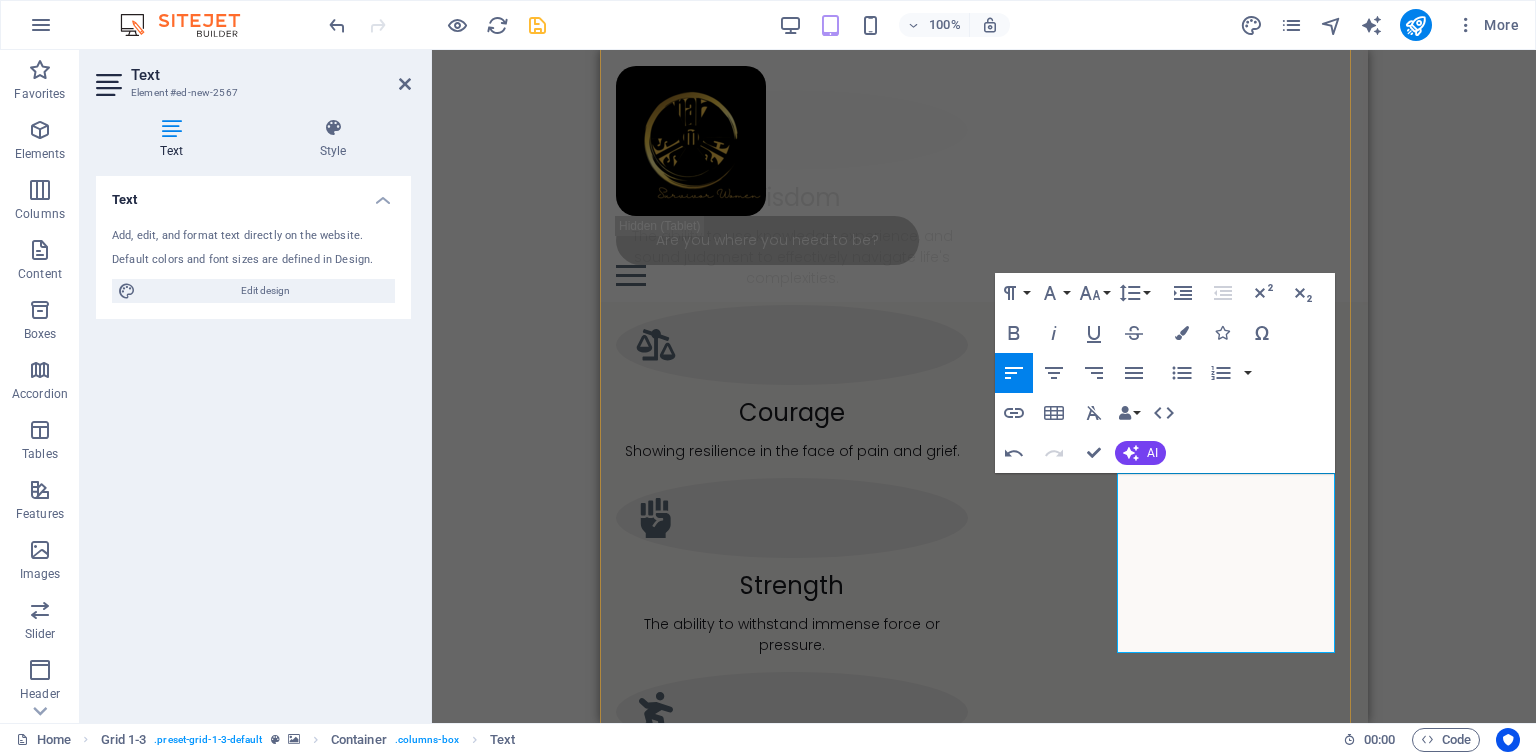 click on "ugh resilience in the face of adversity." at bounding box center [1230, 2436] 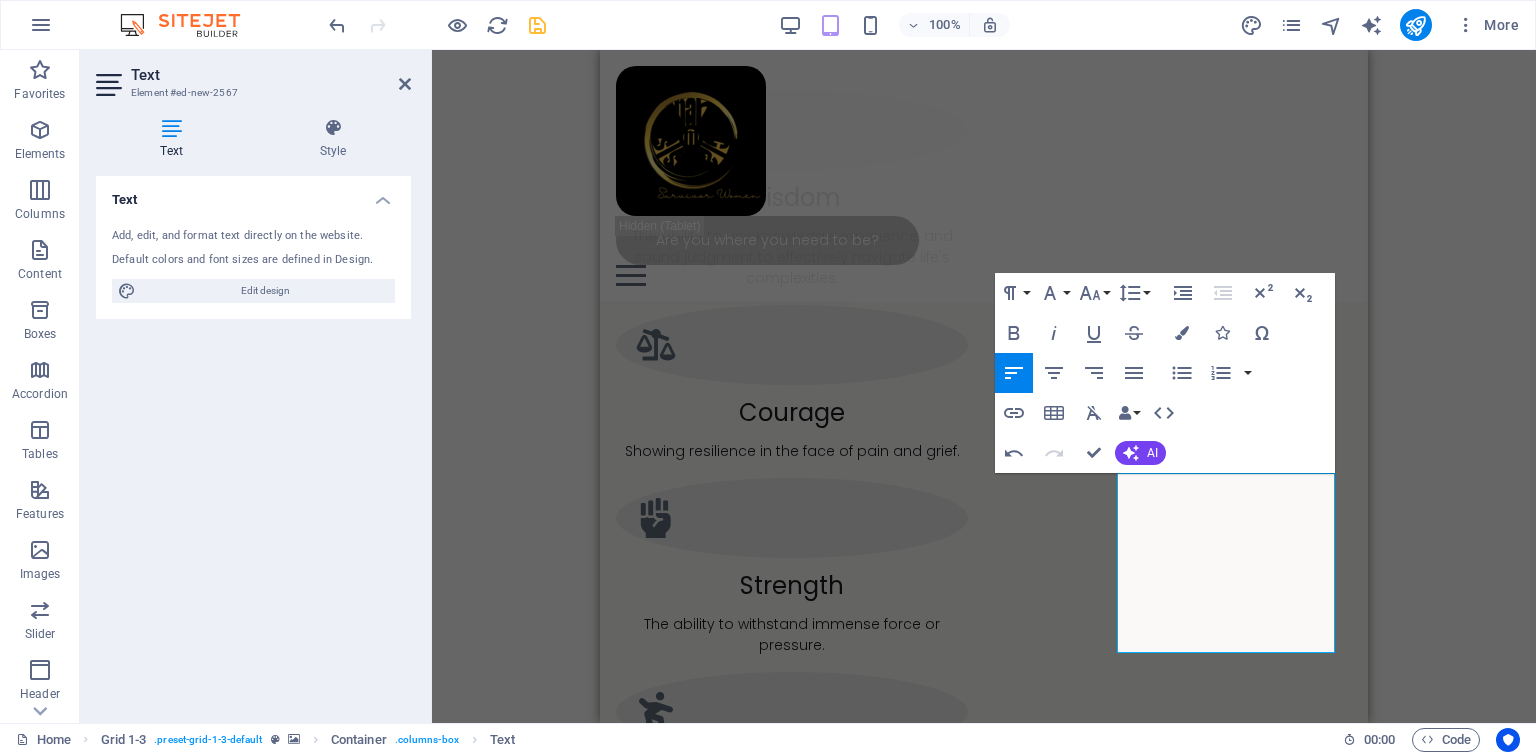 drag, startPoint x: 1158, startPoint y: 643, endPoint x: 1108, endPoint y: 638, distance: 50.24938 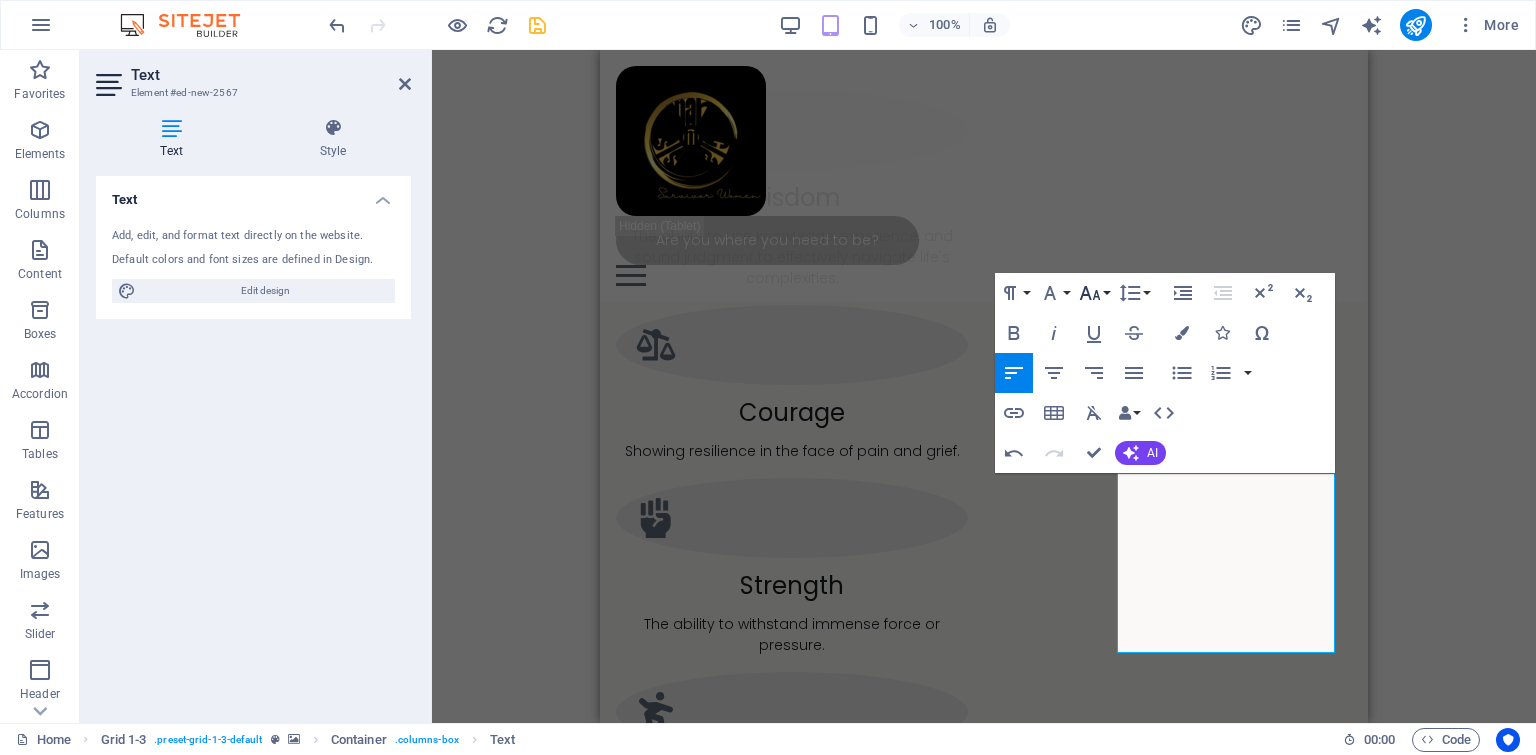 click on "Font Size" at bounding box center (1094, 293) 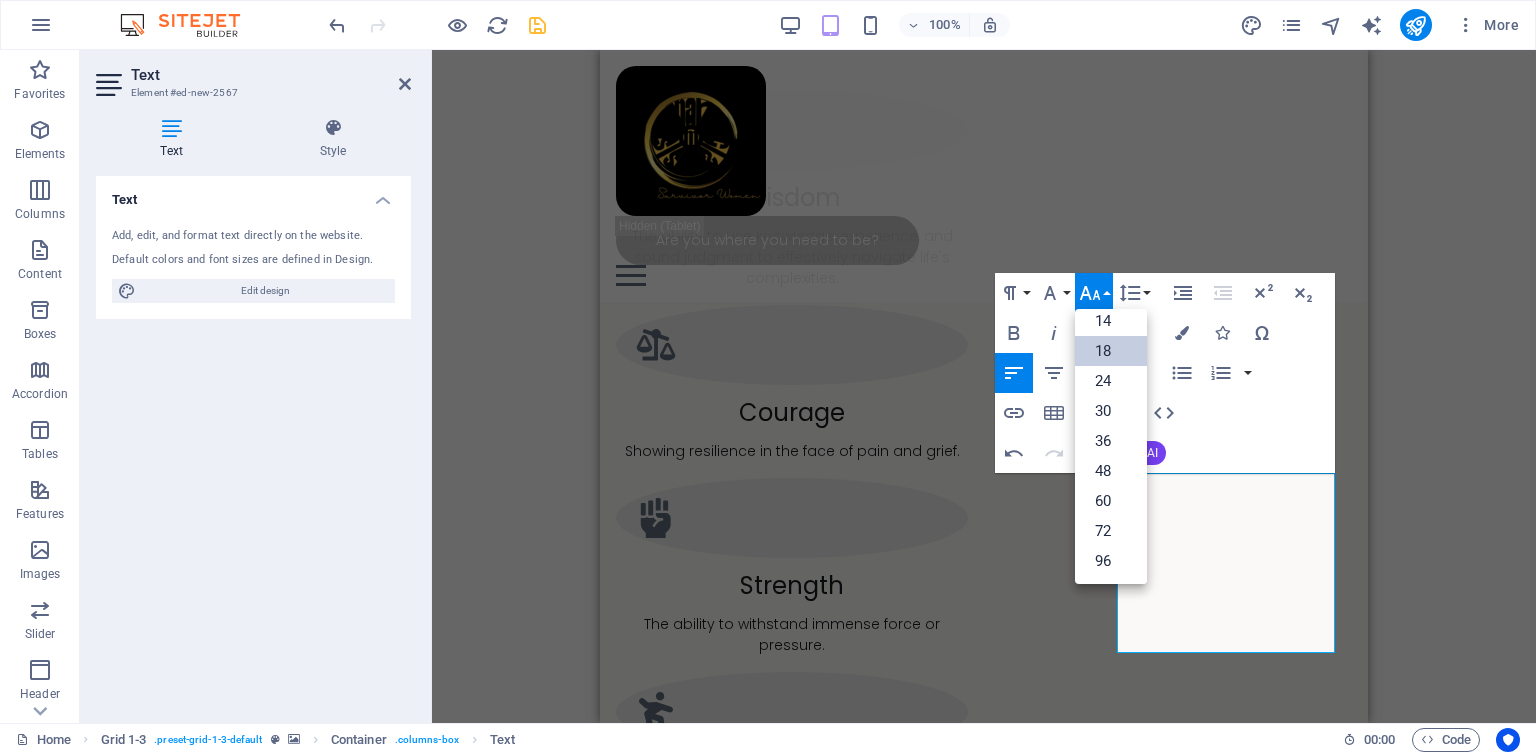 scroll, scrollTop: 160, scrollLeft: 0, axis: vertical 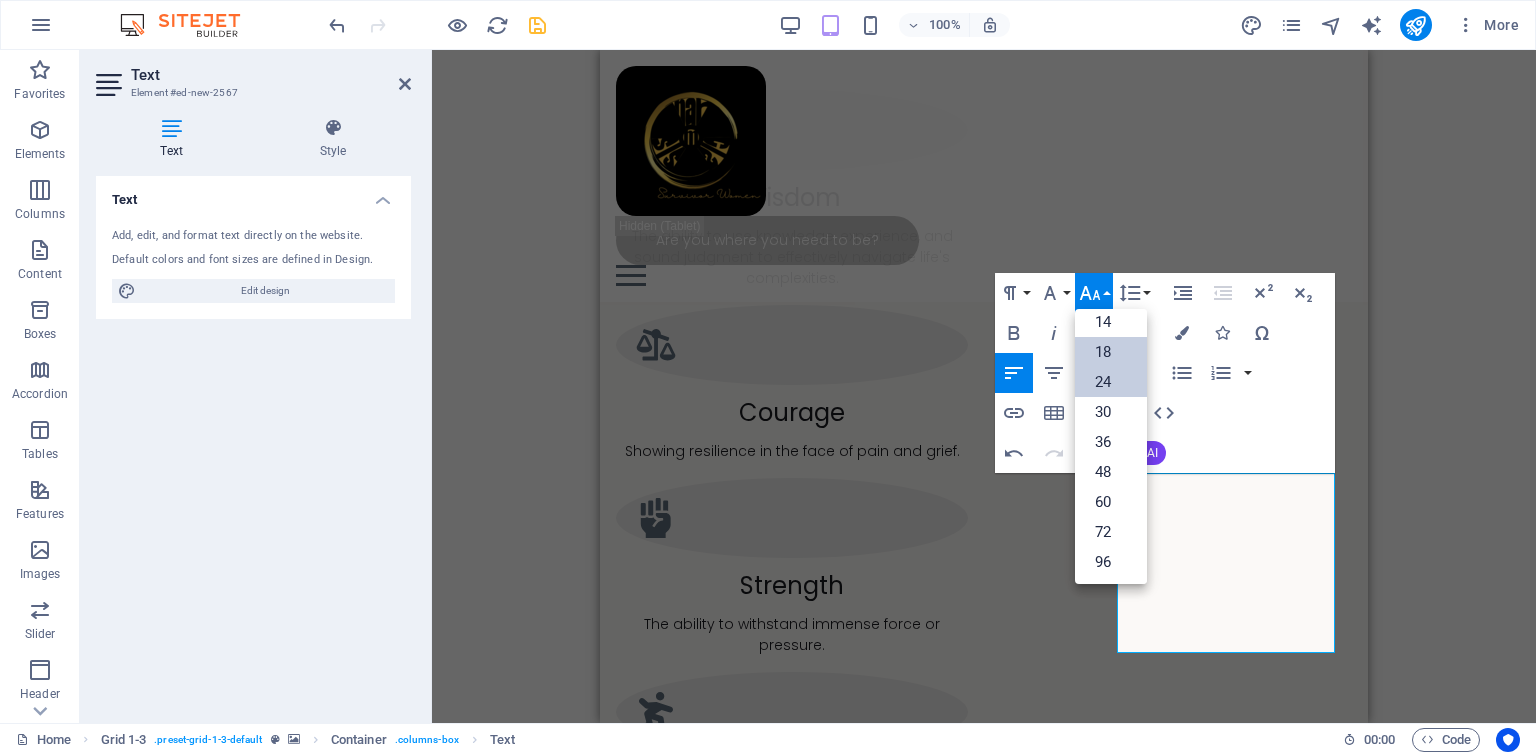 click on "24" at bounding box center (1111, 382) 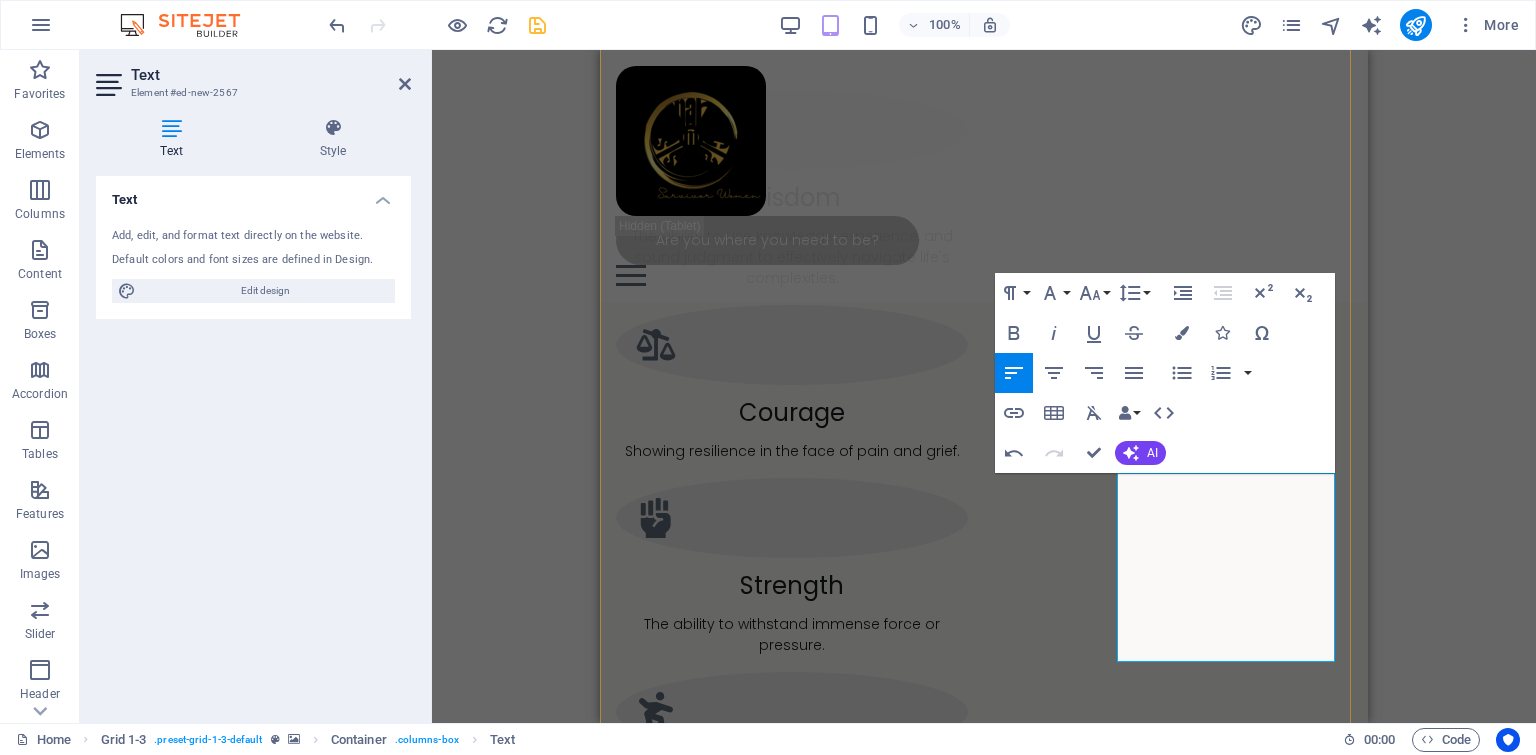 click on "​true strength isn’t defined by size or  actio ns; it’s revealed" at bounding box center (1236, 2378) 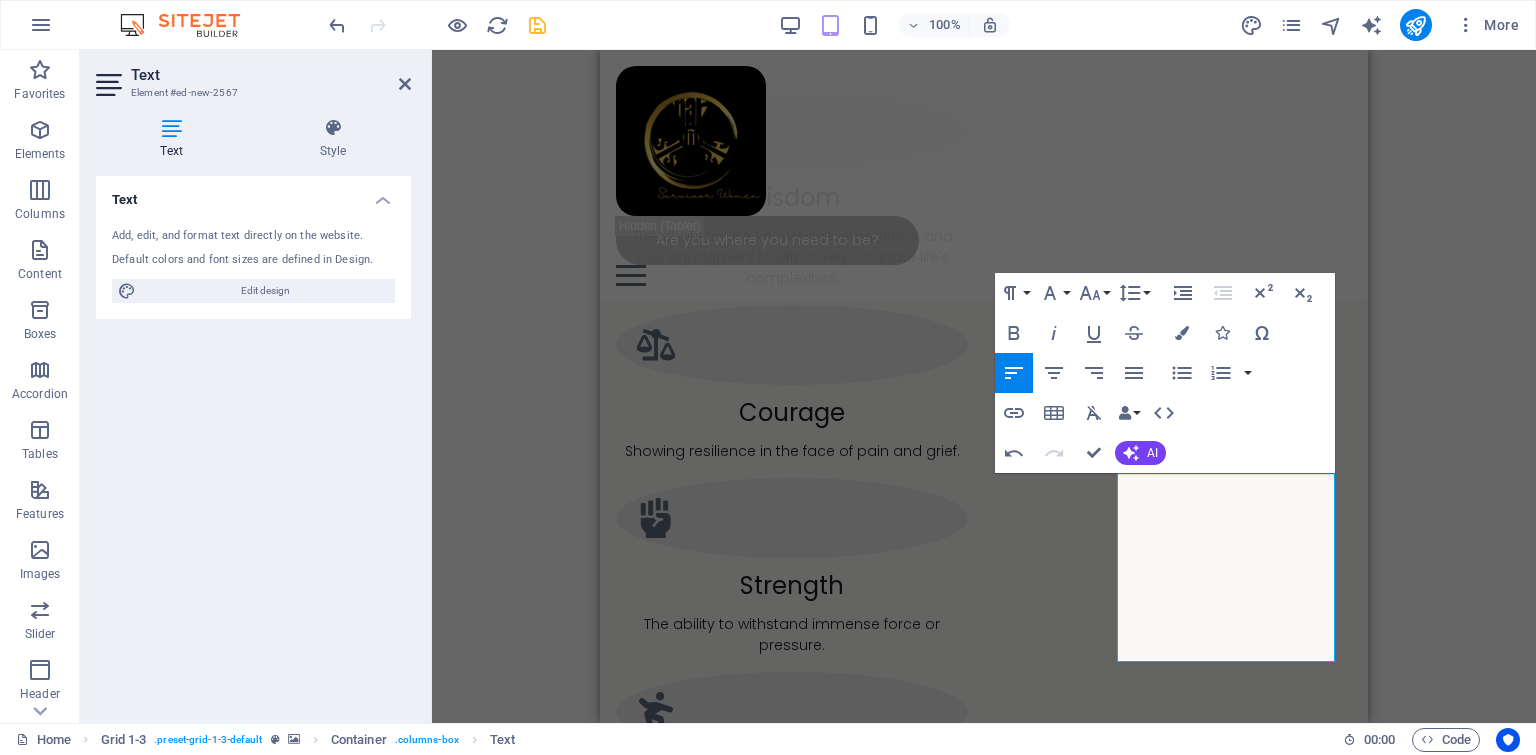 drag, startPoint x: 1127, startPoint y: 555, endPoint x: 1110, endPoint y: 555, distance: 17 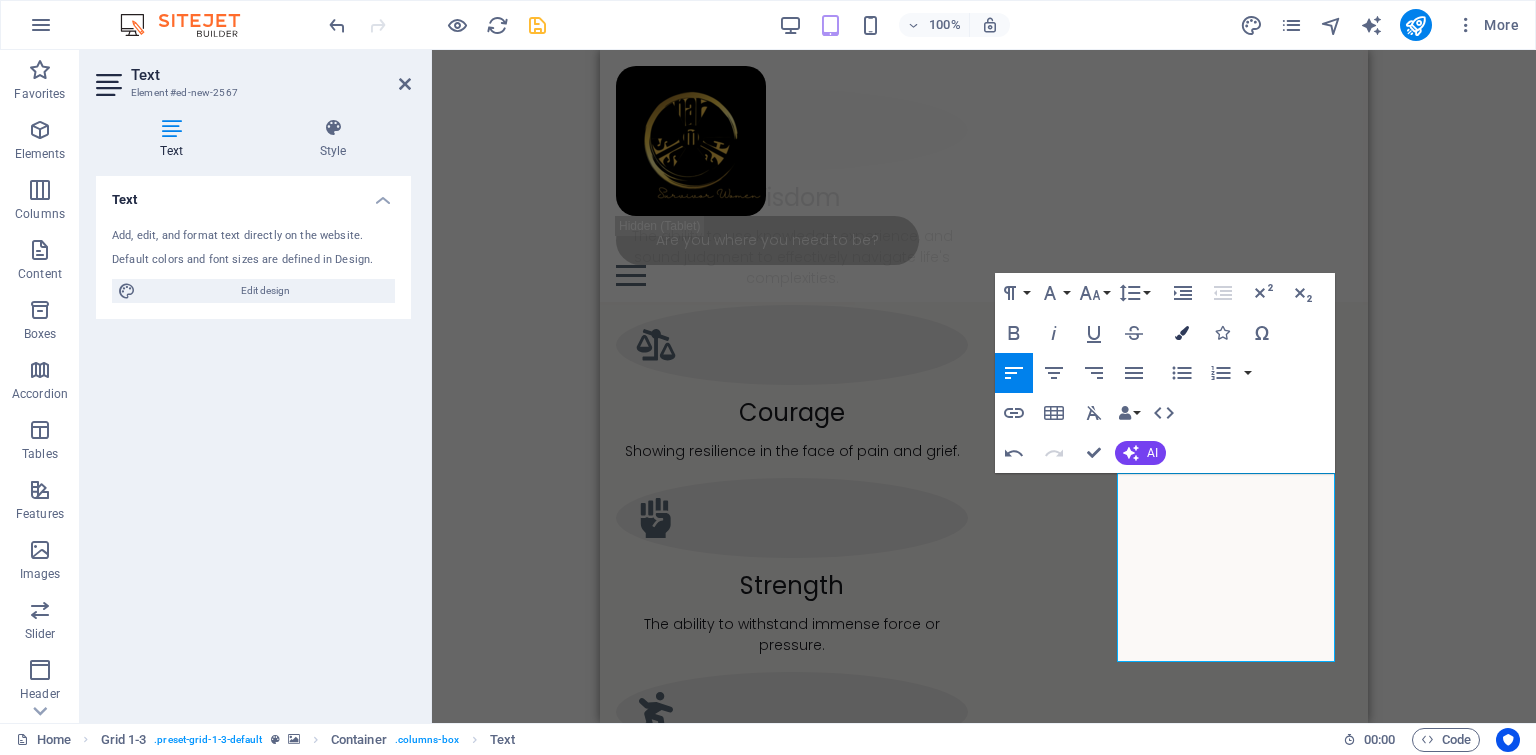 click at bounding box center (1182, 333) 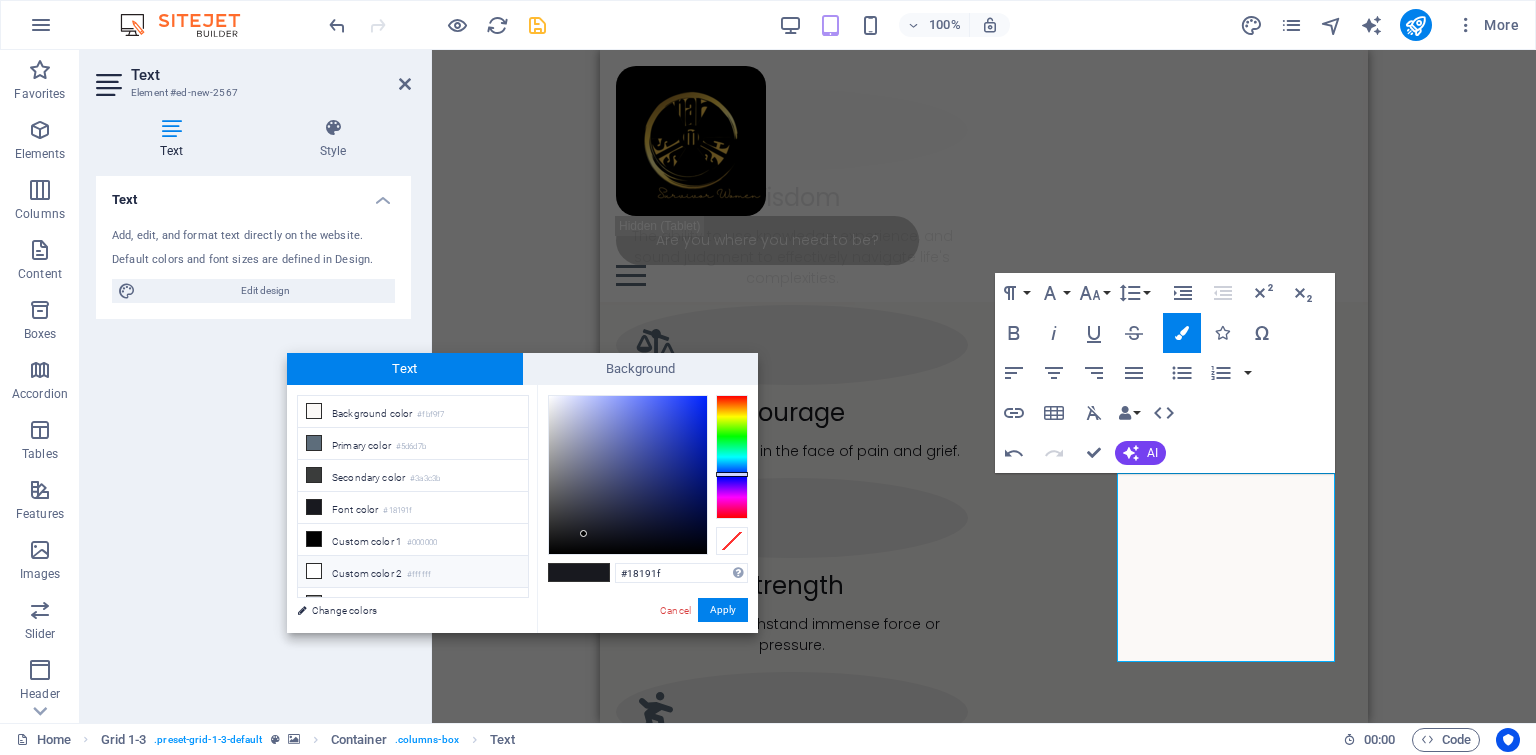 click at bounding box center [314, 571] 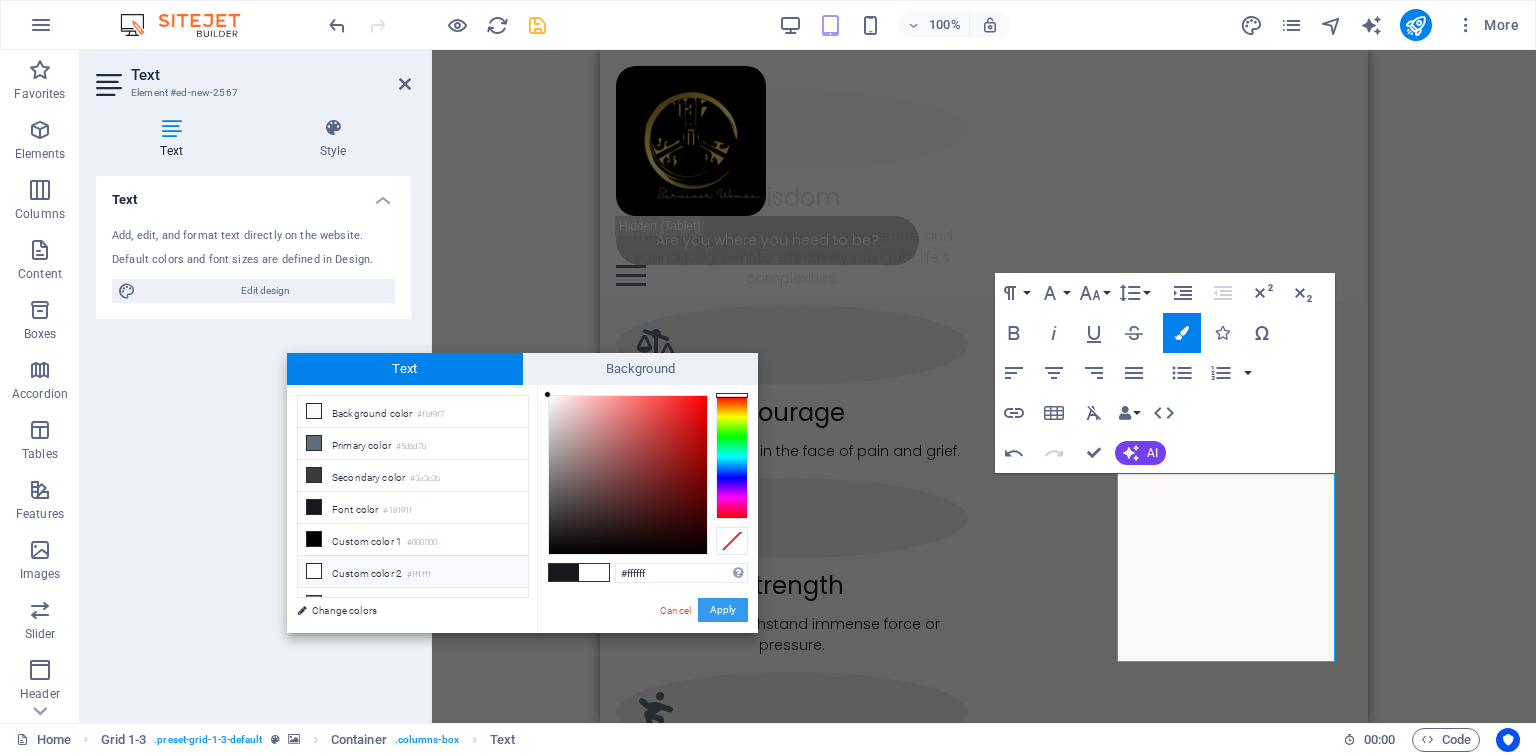 click on "Apply" at bounding box center [723, 610] 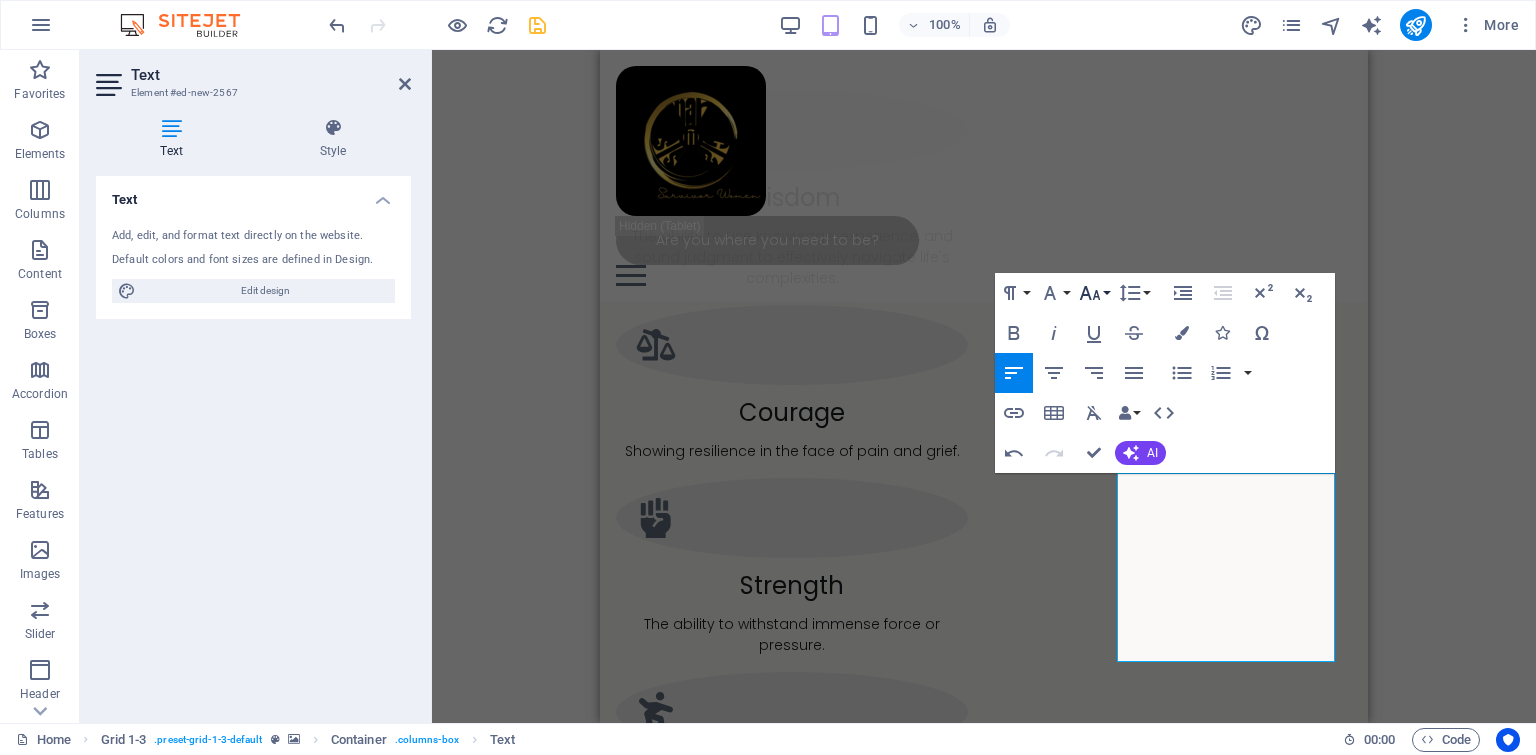click 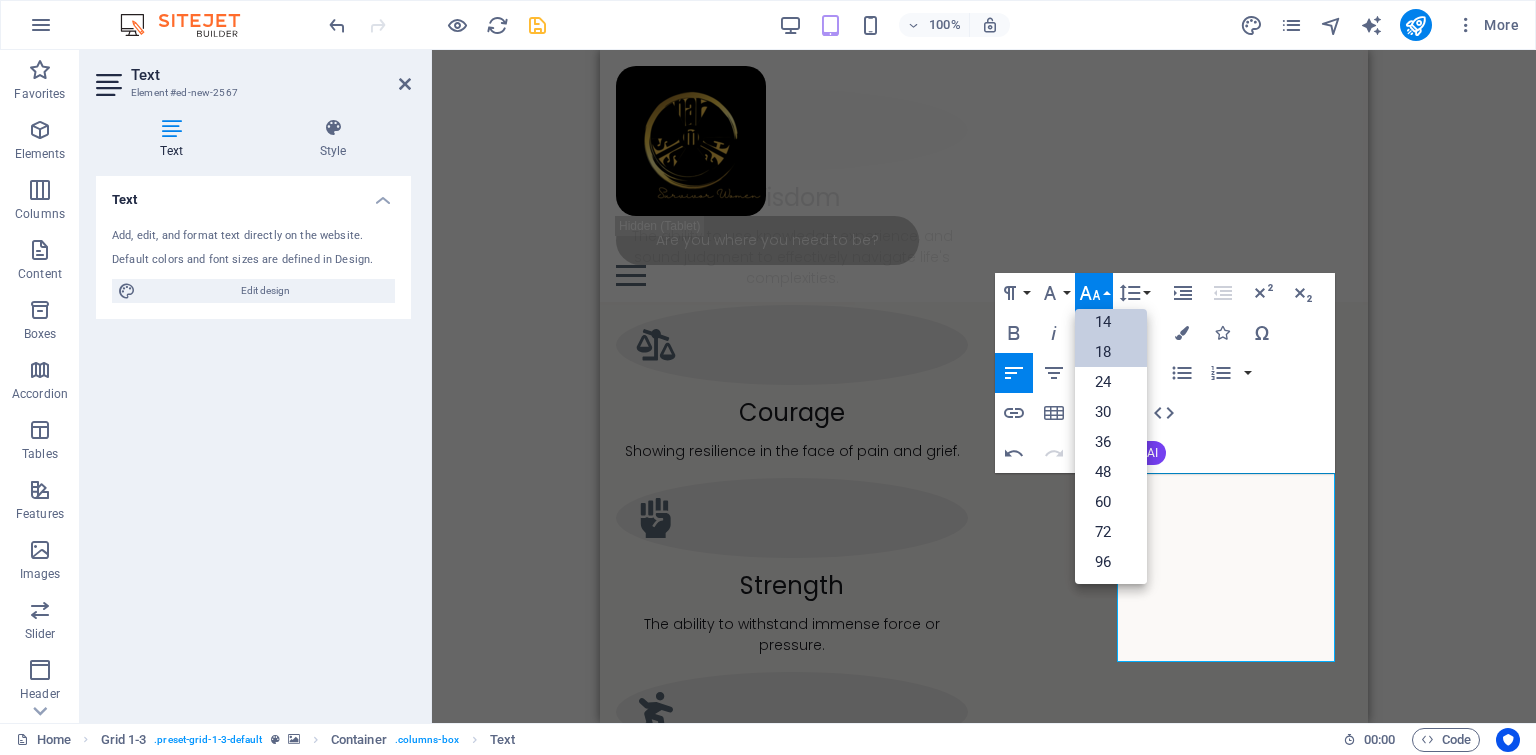 click on "18" at bounding box center [1111, 352] 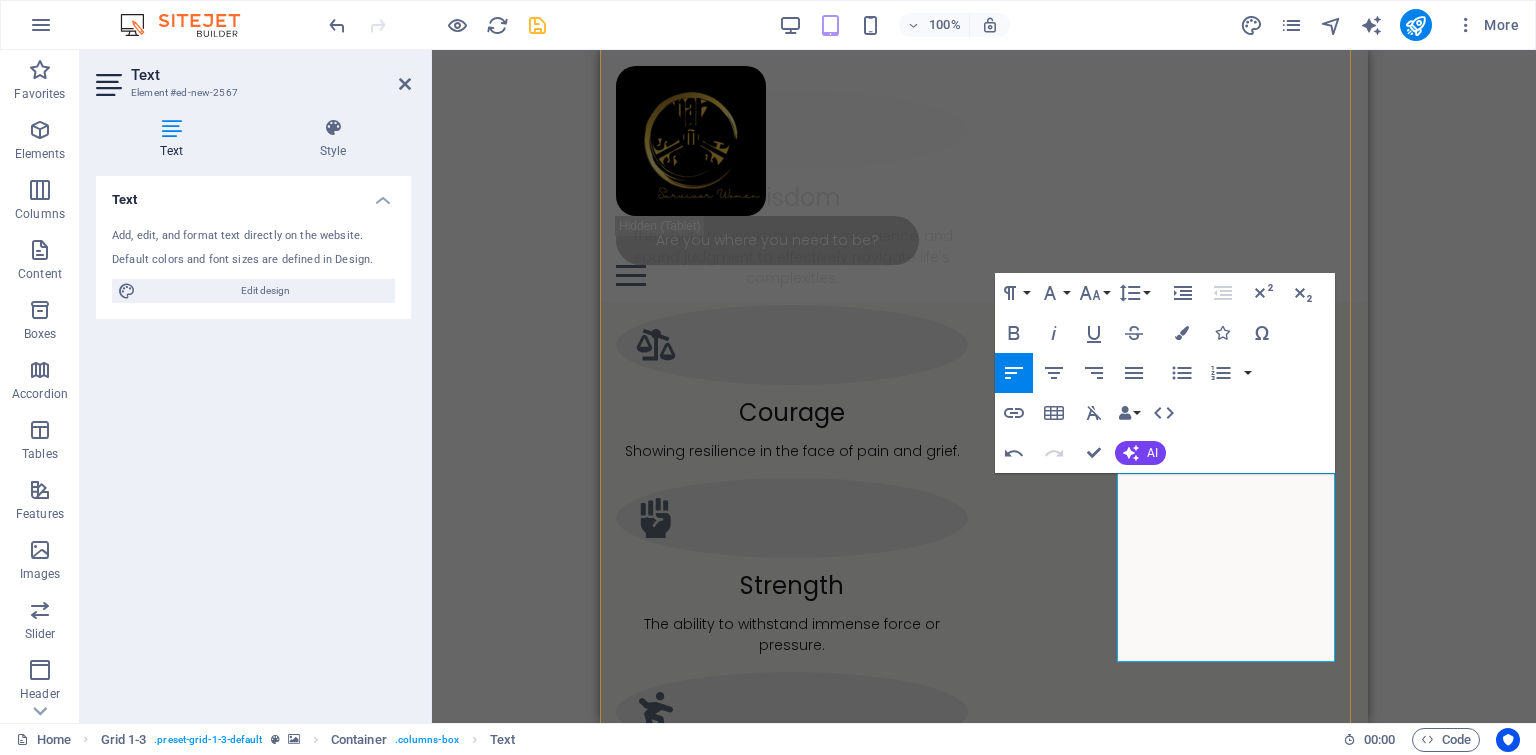 drag, startPoint x: 1135, startPoint y: 494, endPoint x: 1273, endPoint y: 640, distance: 200.89798 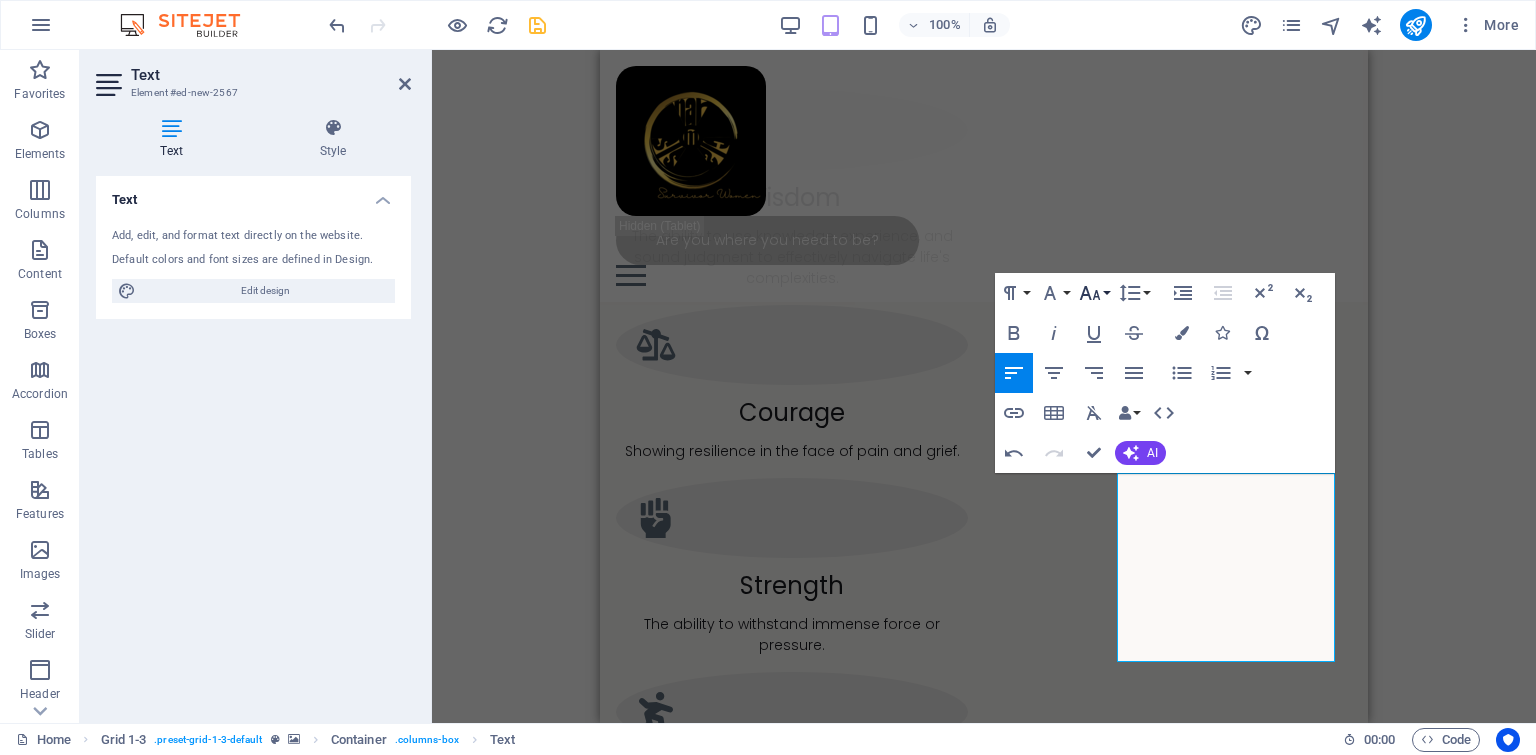 click on "Font Size" at bounding box center (1094, 293) 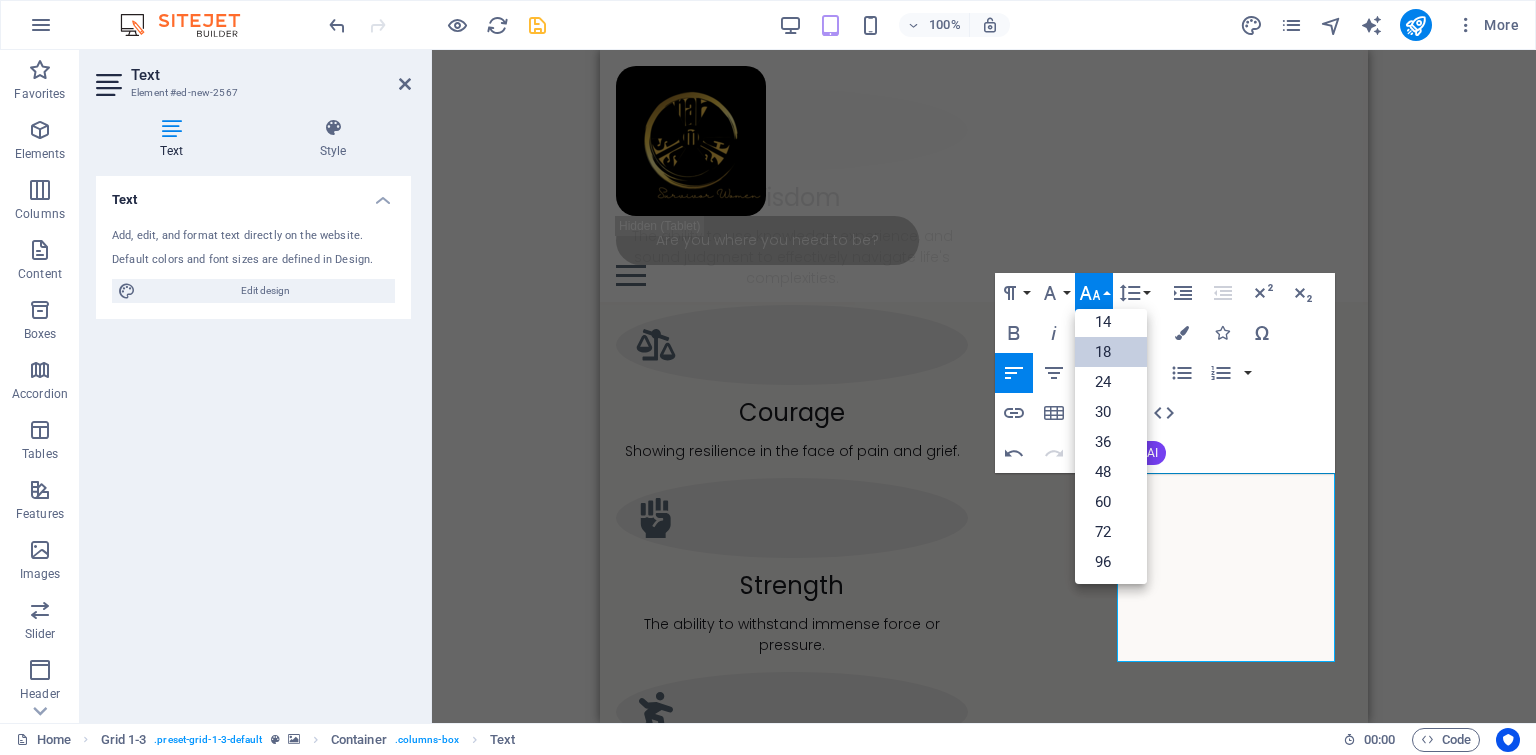 scroll, scrollTop: 160, scrollLeft: 0, axis: vertical 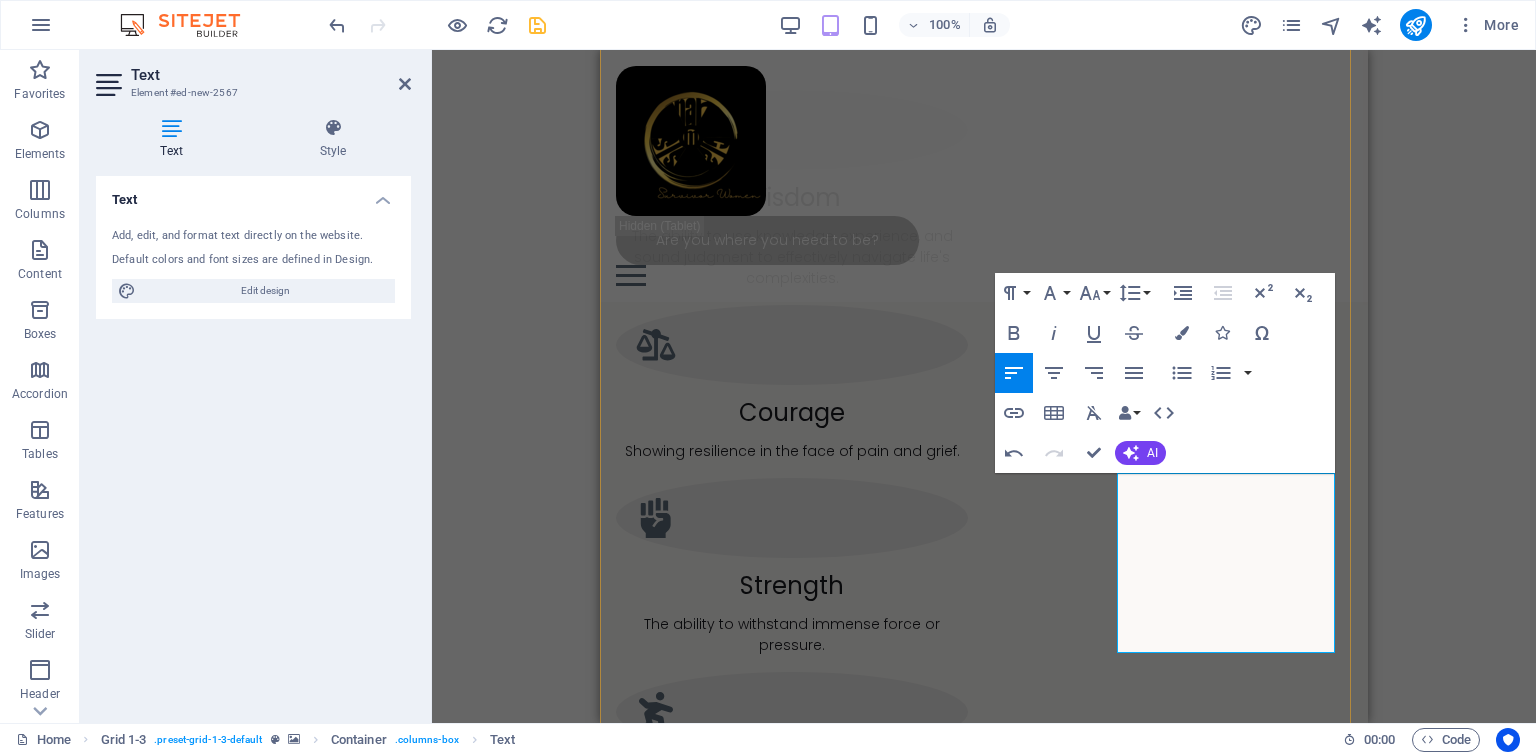 click on "​efined by size or  actio ns; it’s revealed" at bounding box center (1236, 2382) 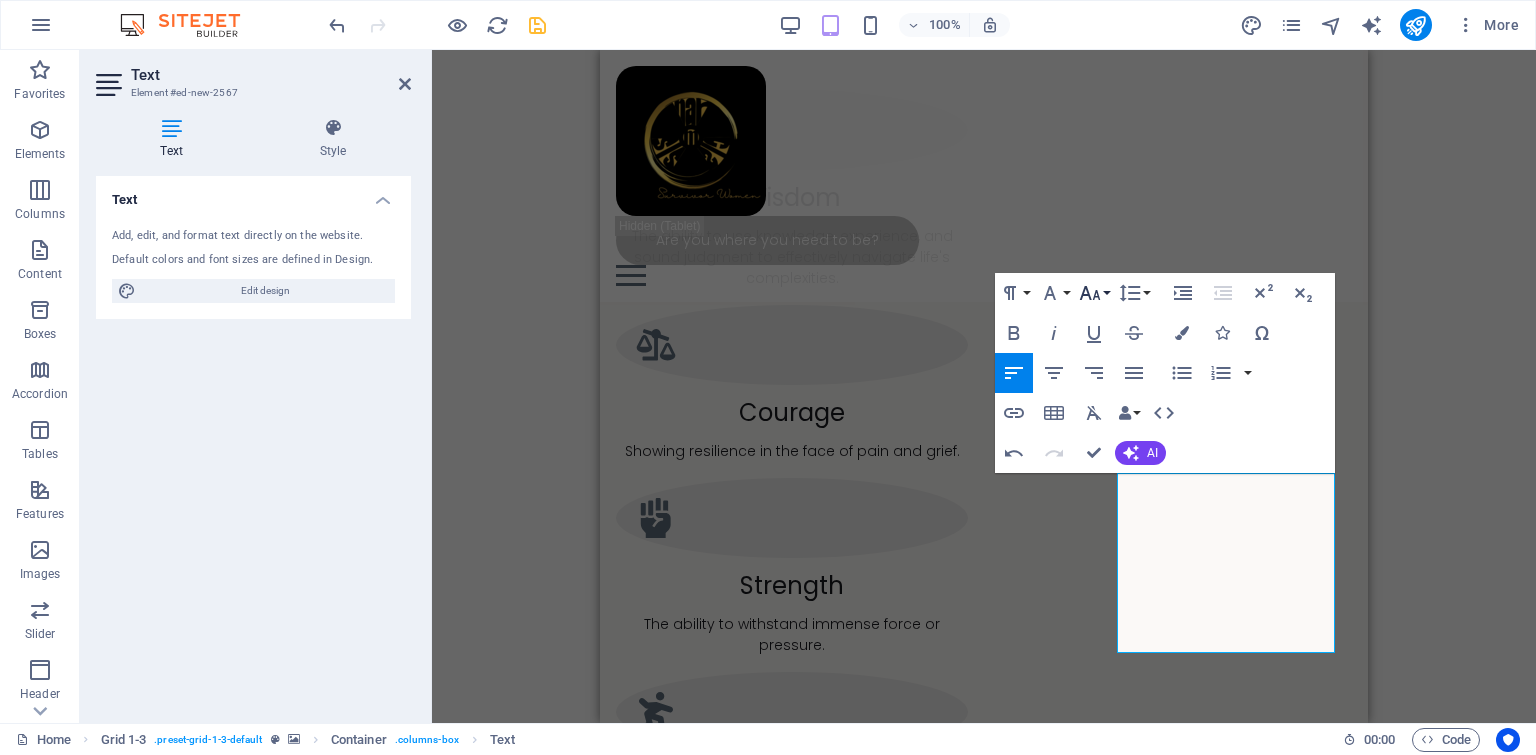 click on "Font Size" at bounding box center [1094, 293] 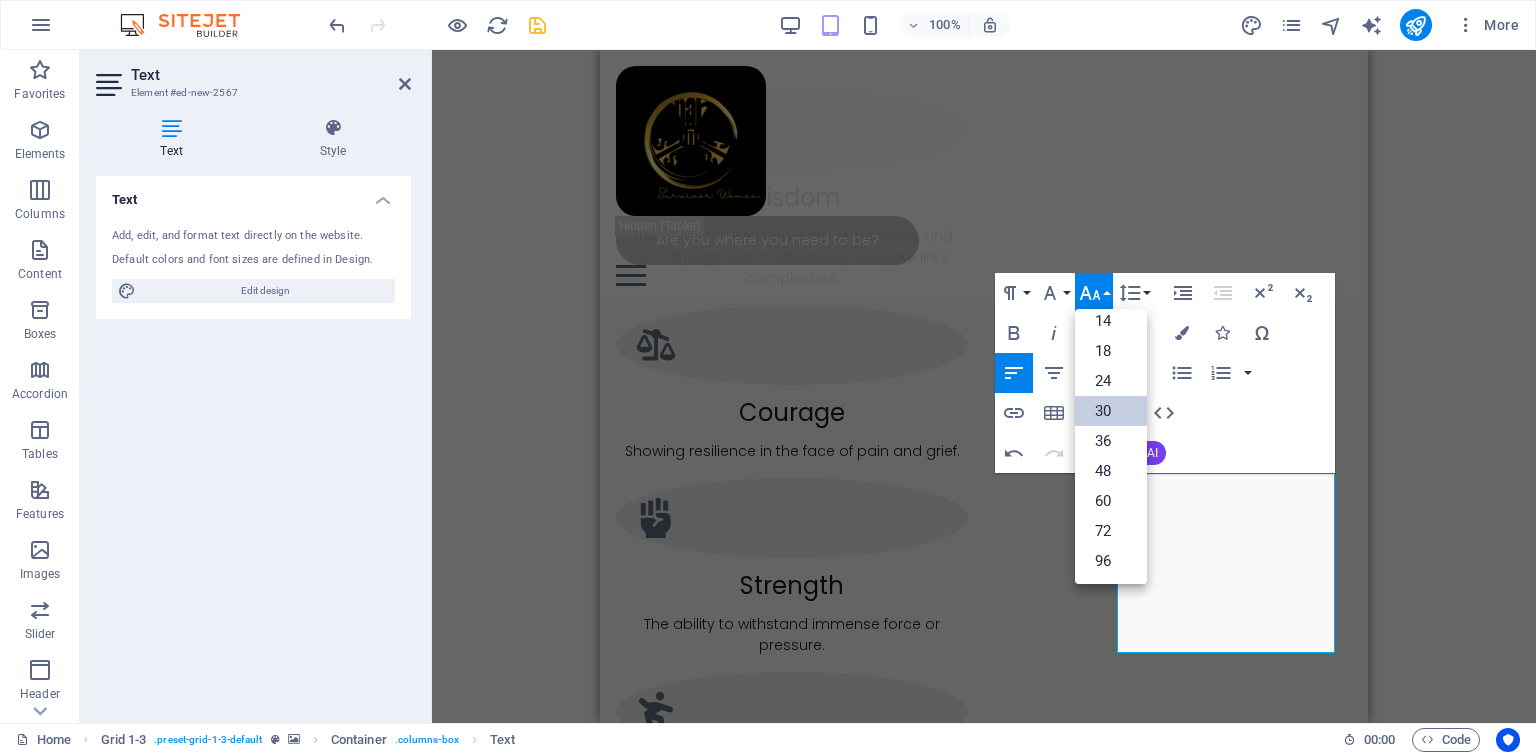 scroll, scrollTop: 160, scrollLeft: 0, axis: vertical 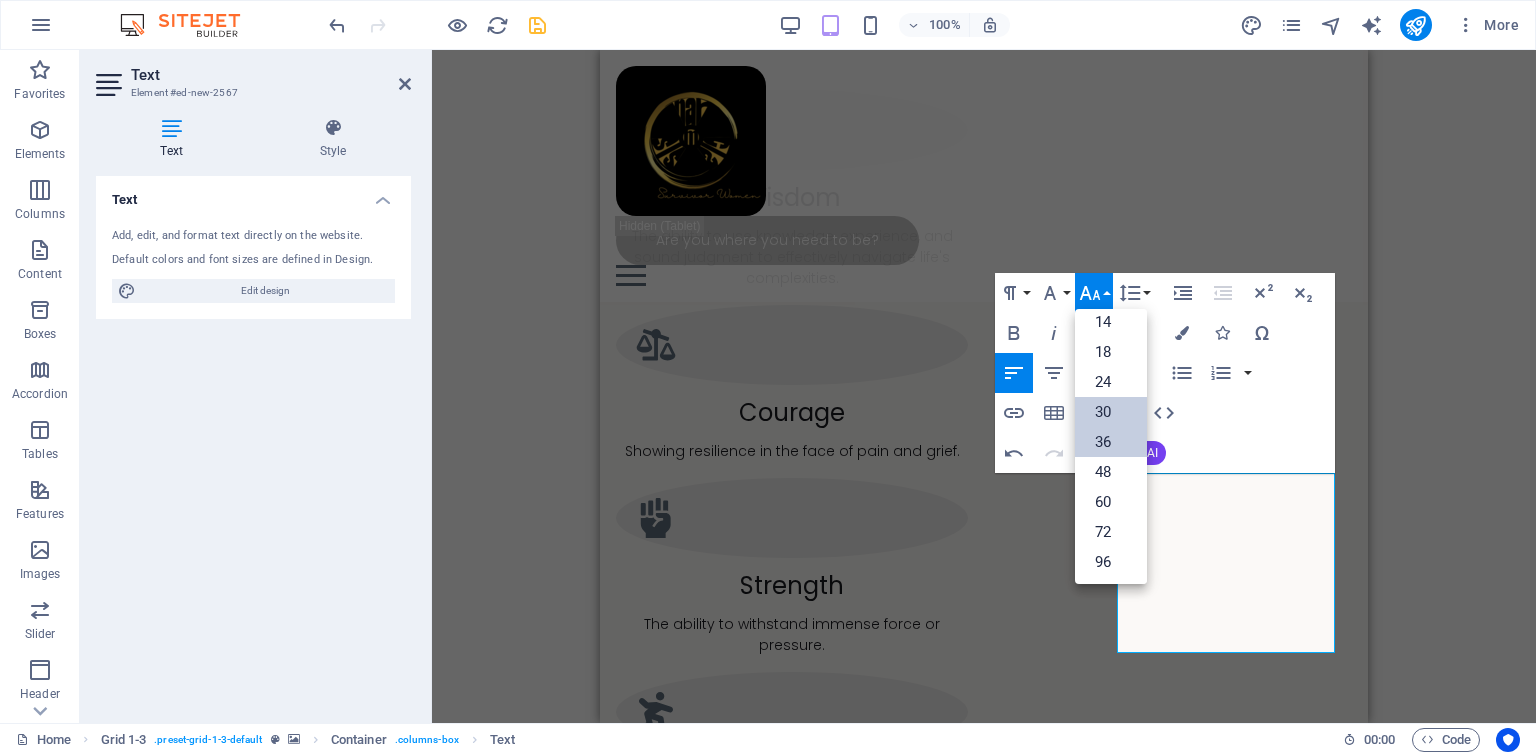 click on "36" at bounding box center (1111, 442) 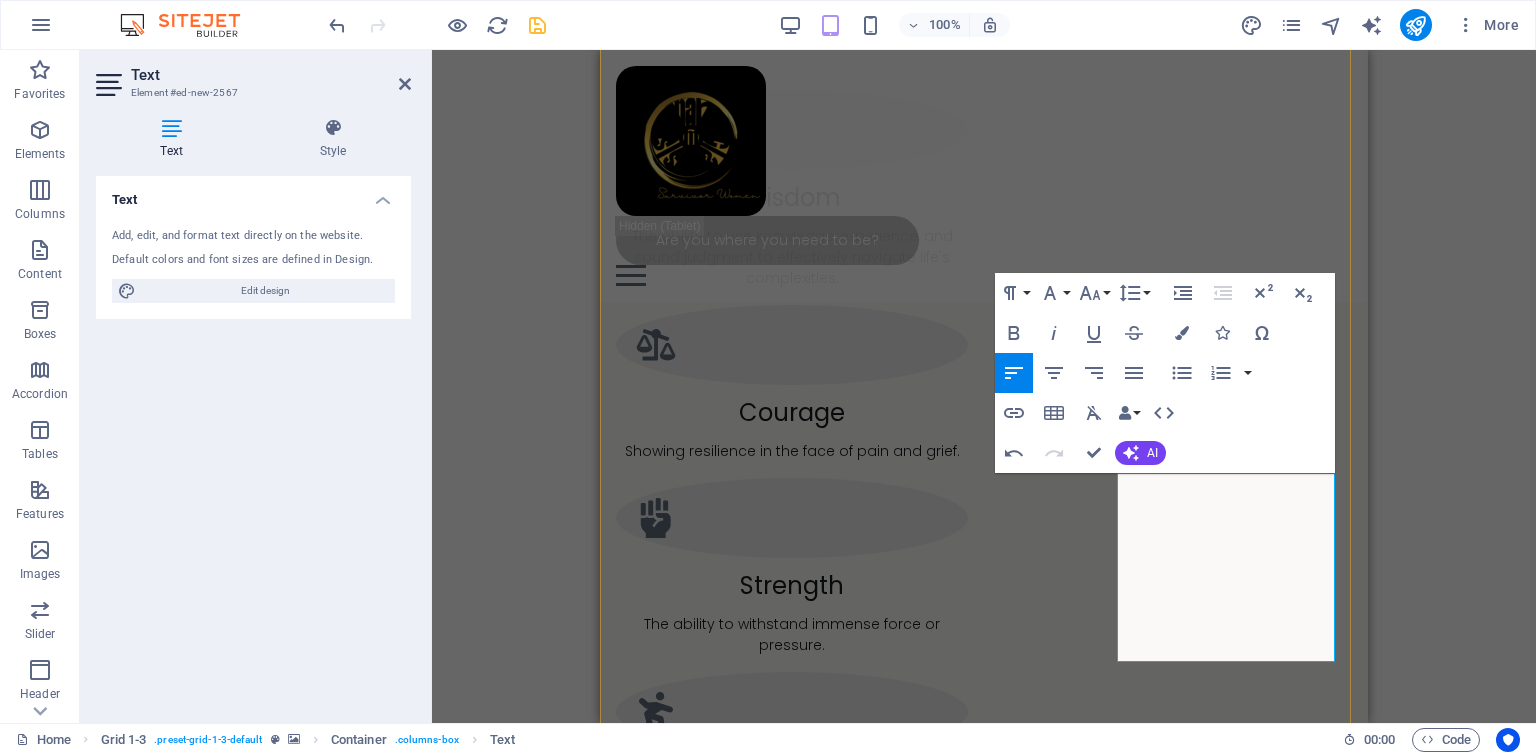 click on "​efined by size or  actio ns; it’s revealed" at bounding box center [1236, 2400] 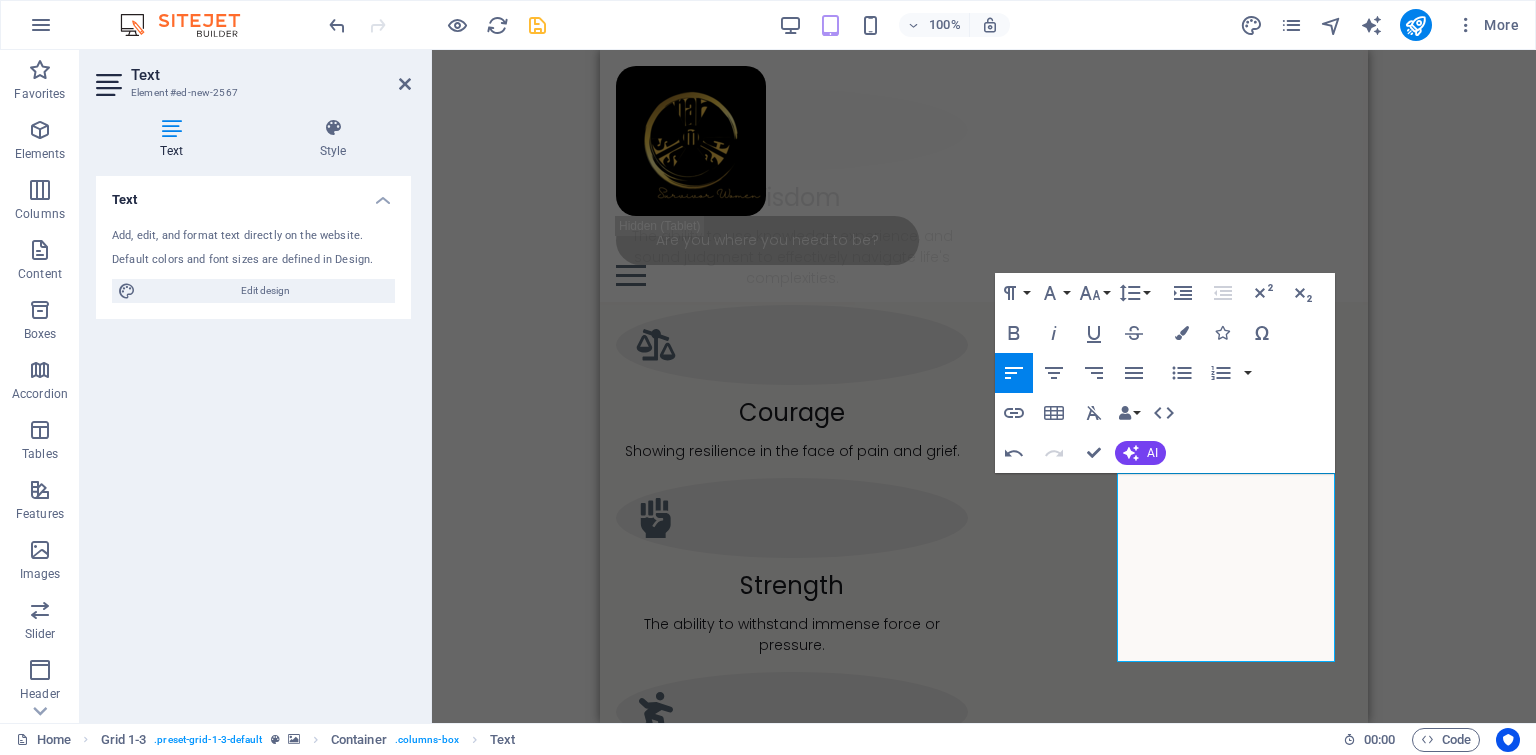 type 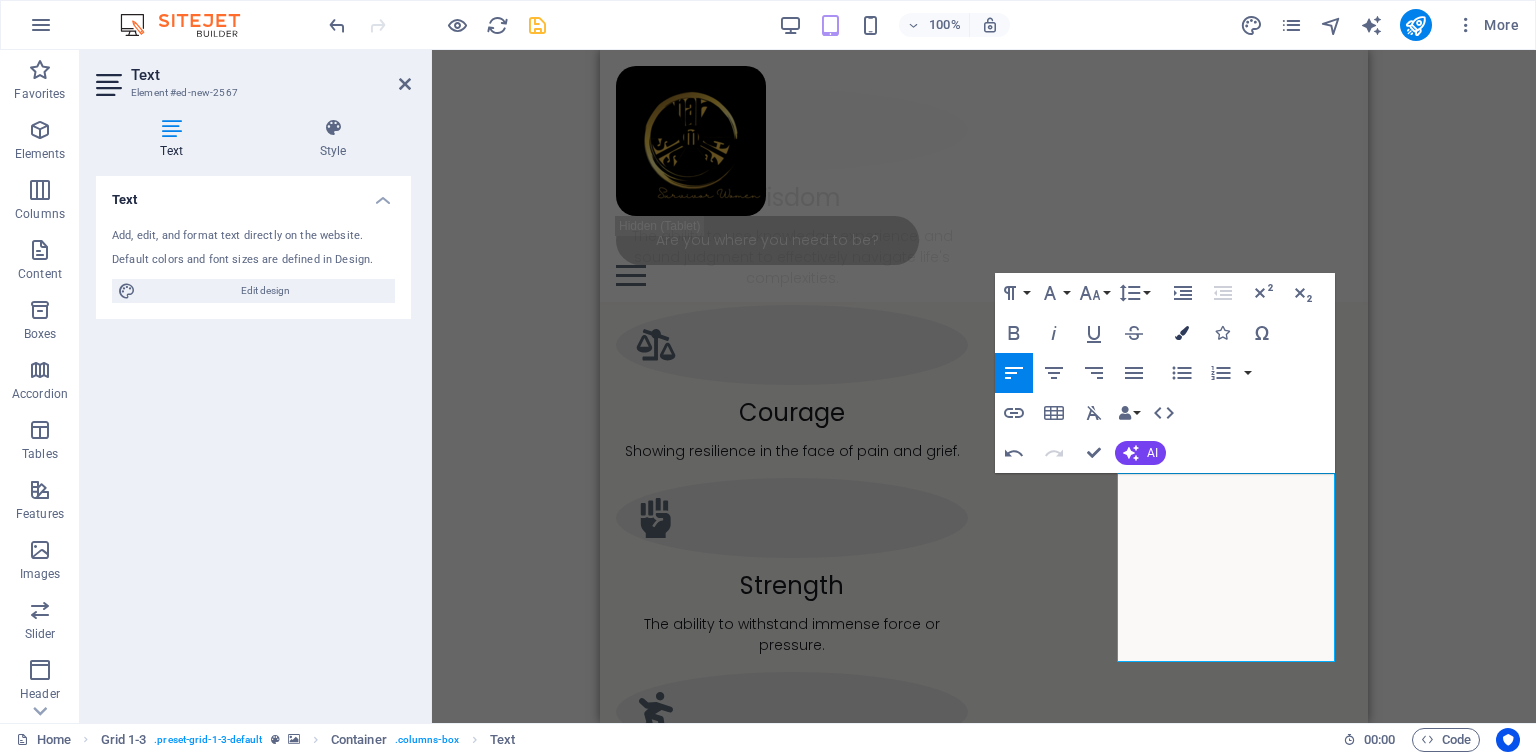 click at bounding box center [1182, 333] 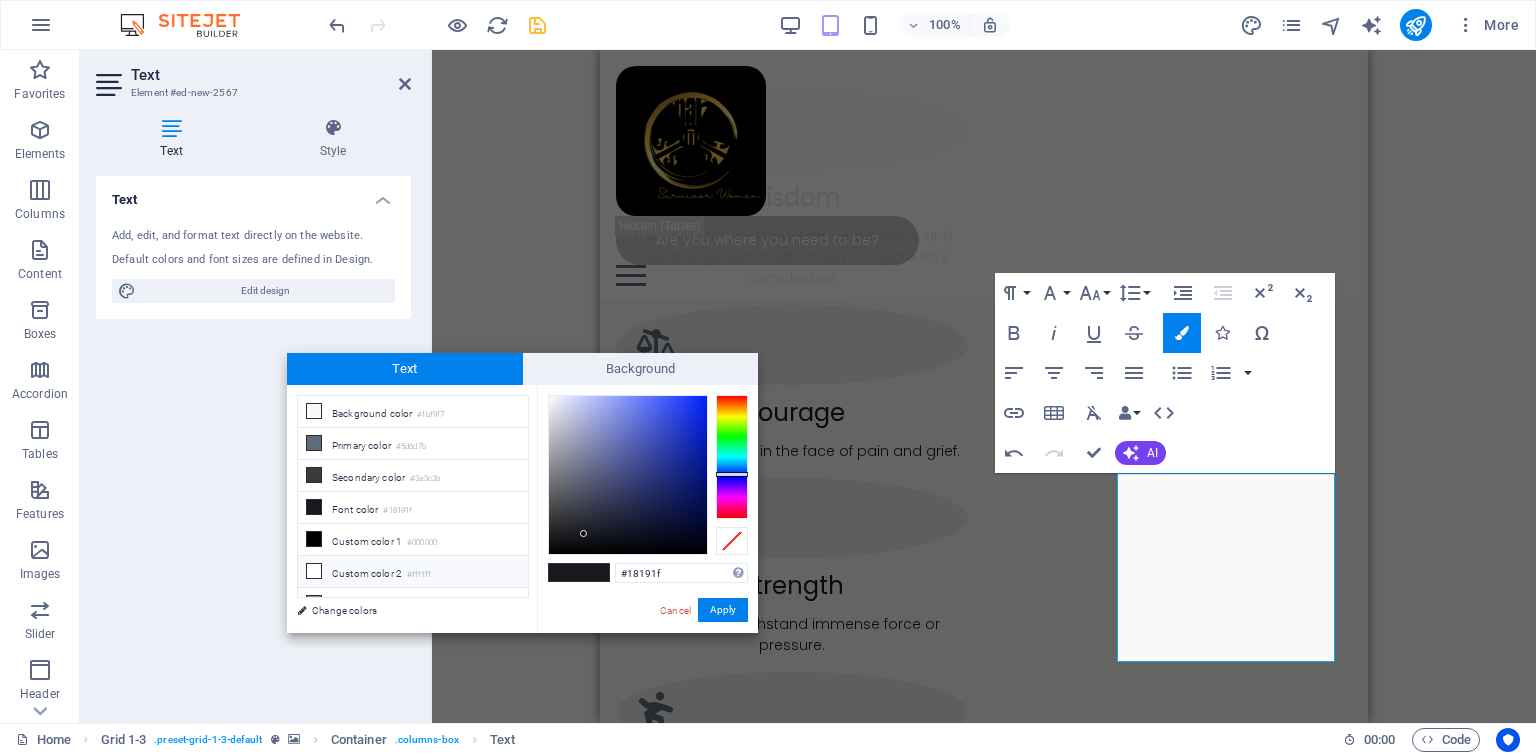 click at bounding box center (314, 571) 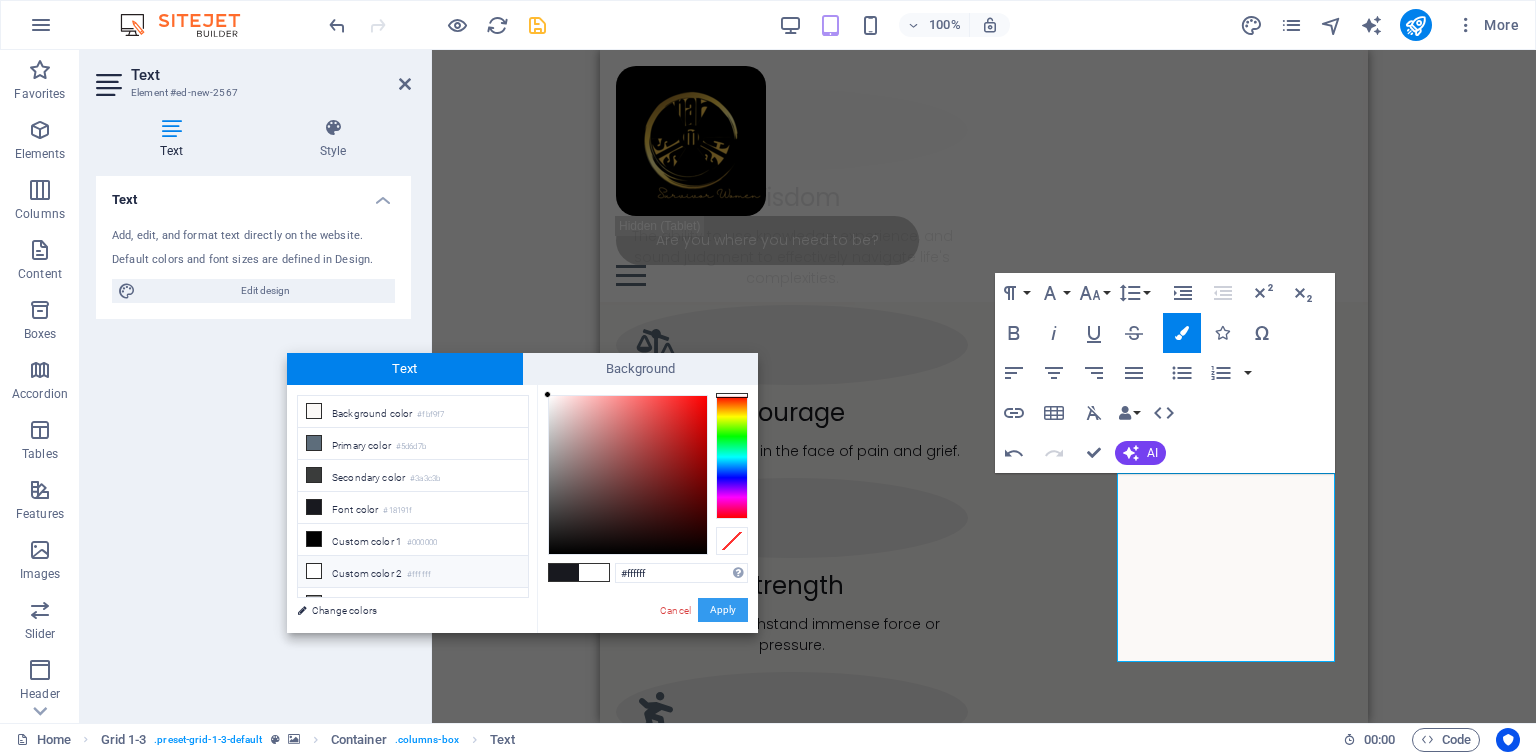 click on "Apply" at bounding box center [723, 610] 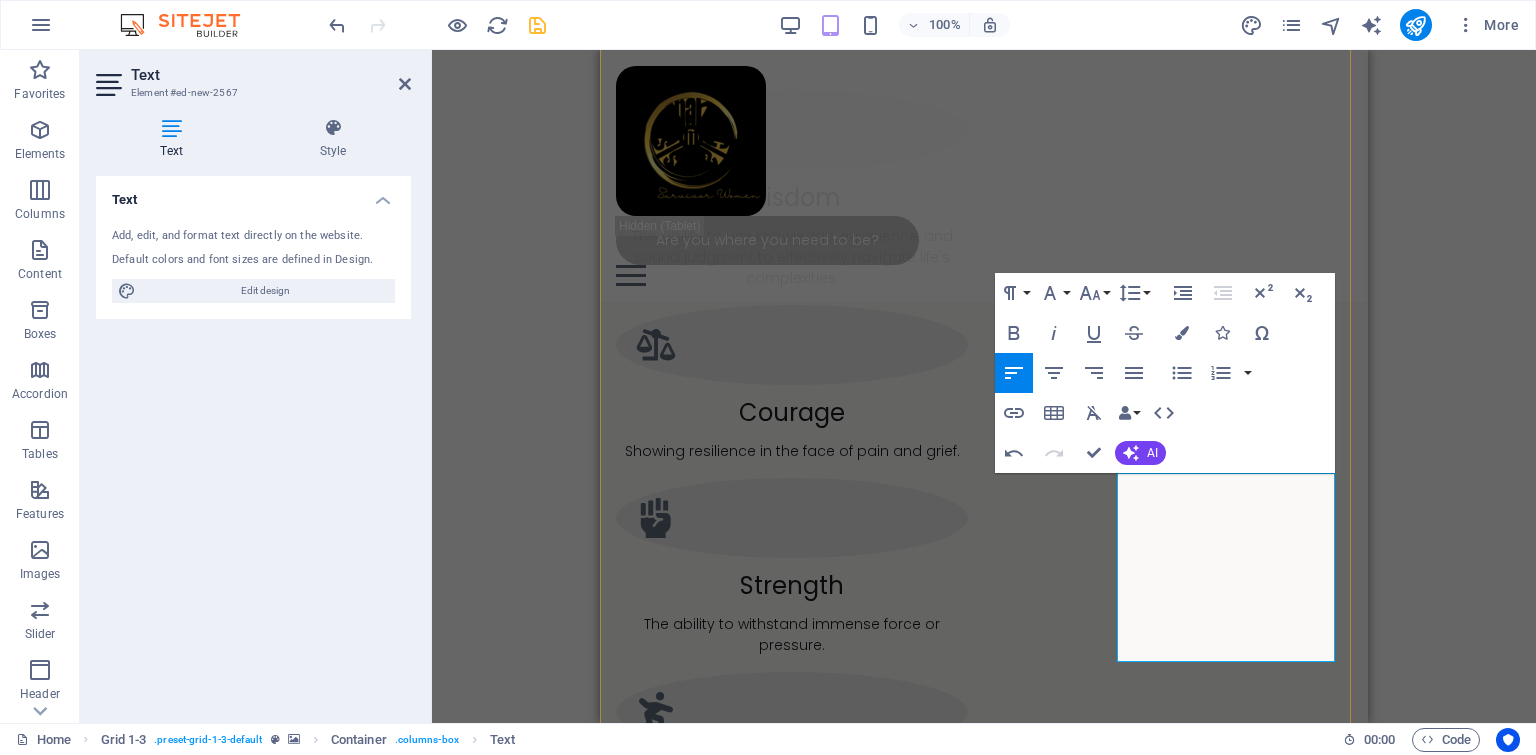 click on "S tren gth: We recognize  that  true strength isn’t    d ​efined by size or  actio ns; it’s revealed  thro ugh resilience in the  face  of adversity." at bounding box center [1240, 2387] 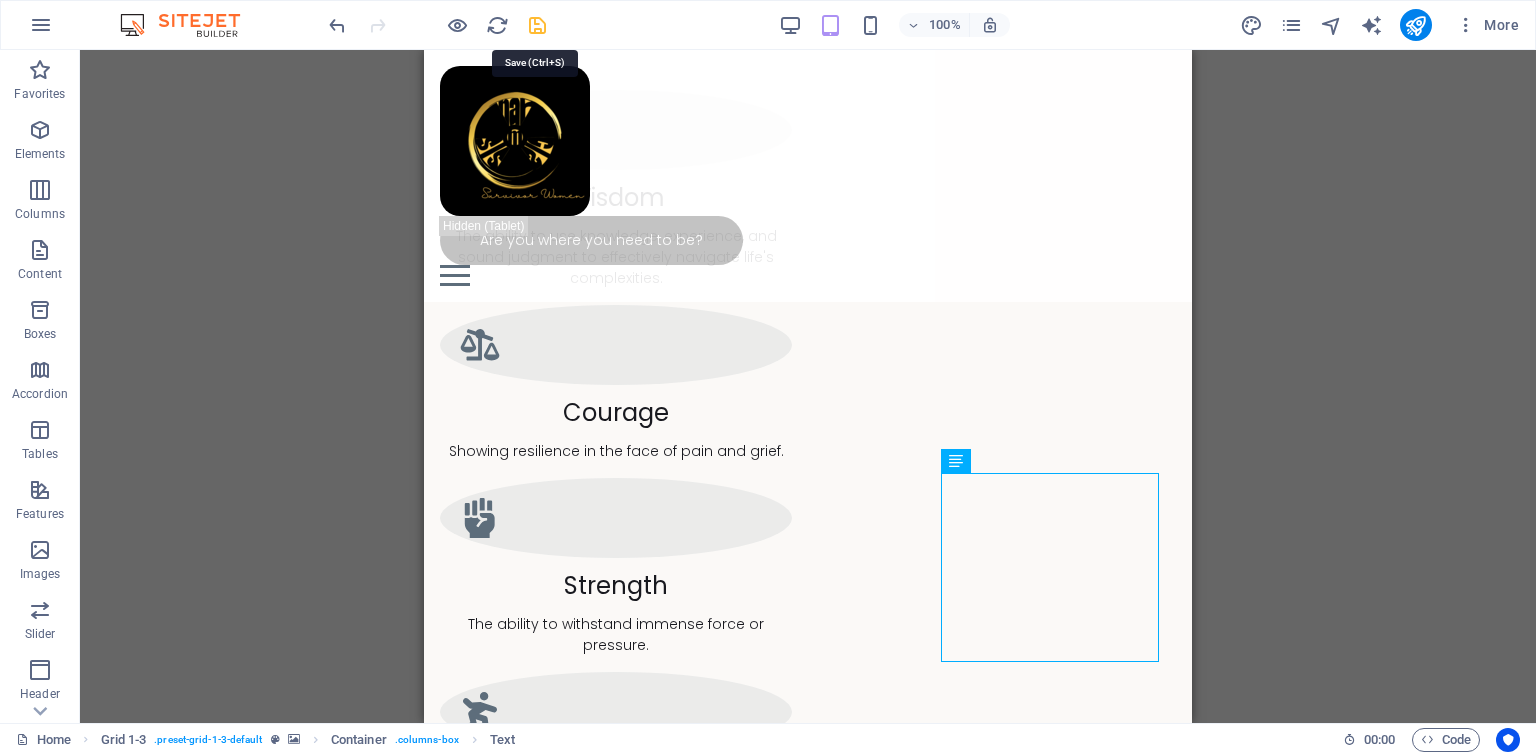 click at bounding box center [537, 25] 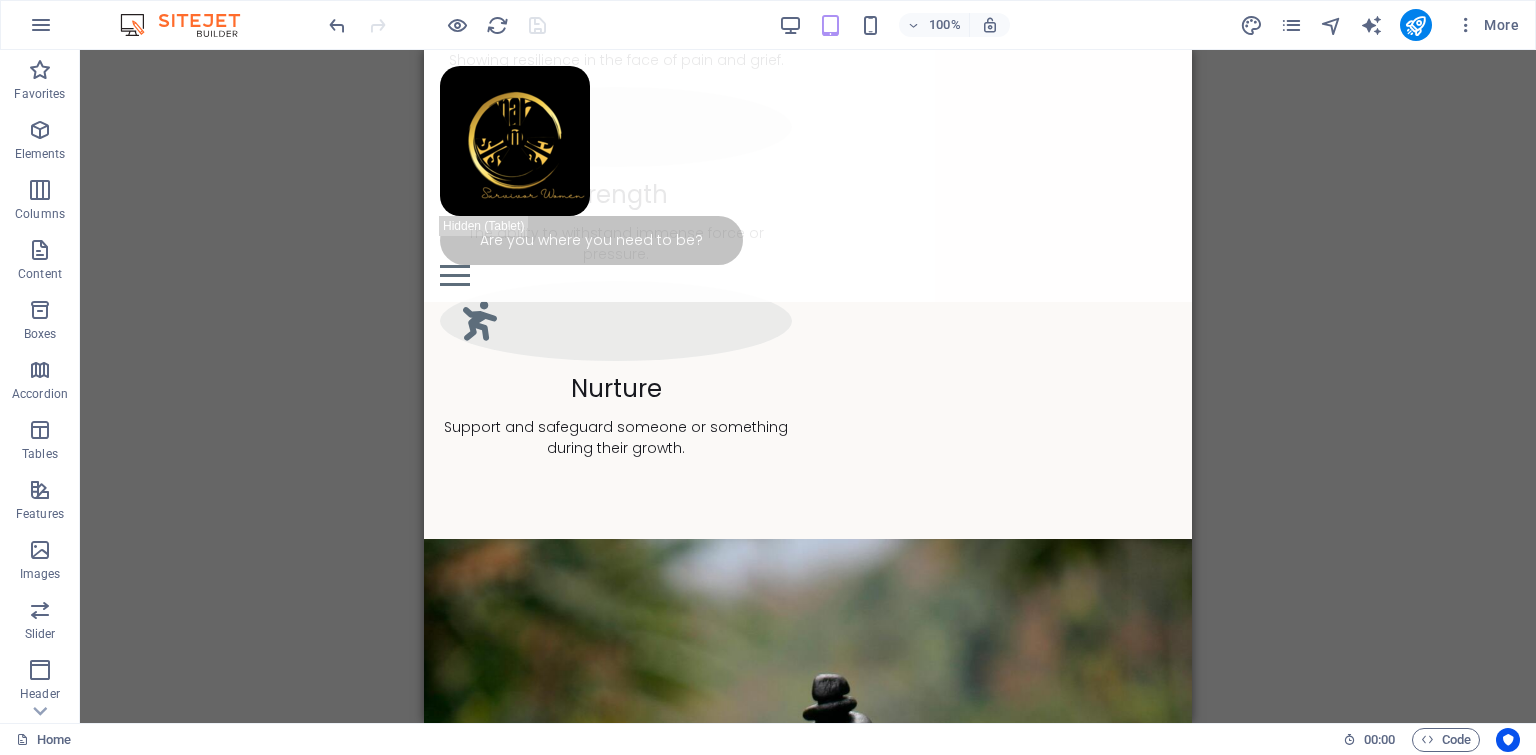 scroll, scrollTop: 1932, scrollLeft: 0, axis: vertical 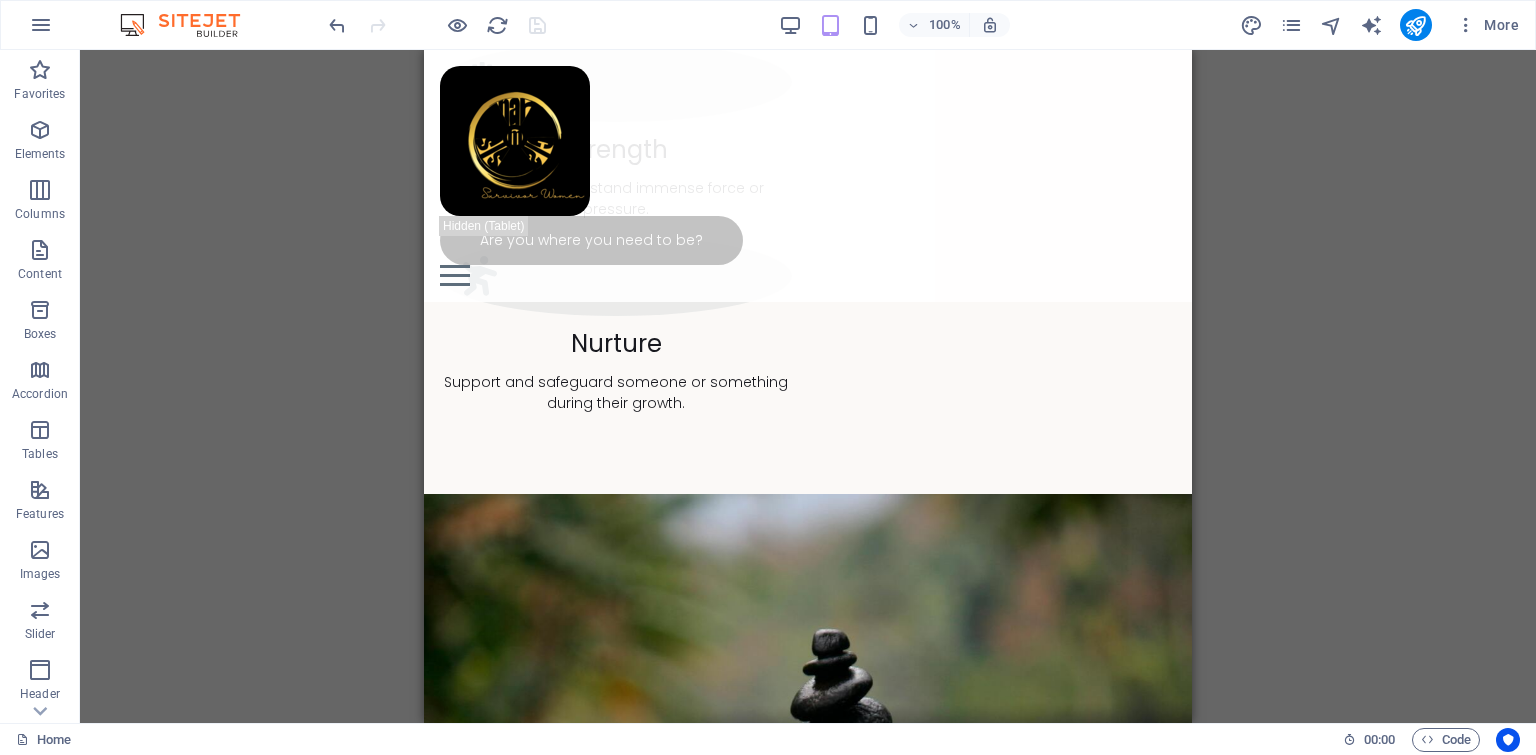 drag, startPoint x: 1186, startPoint y: 188, endPoint x: 1628, endPoint y: 269, distance: 449.36066 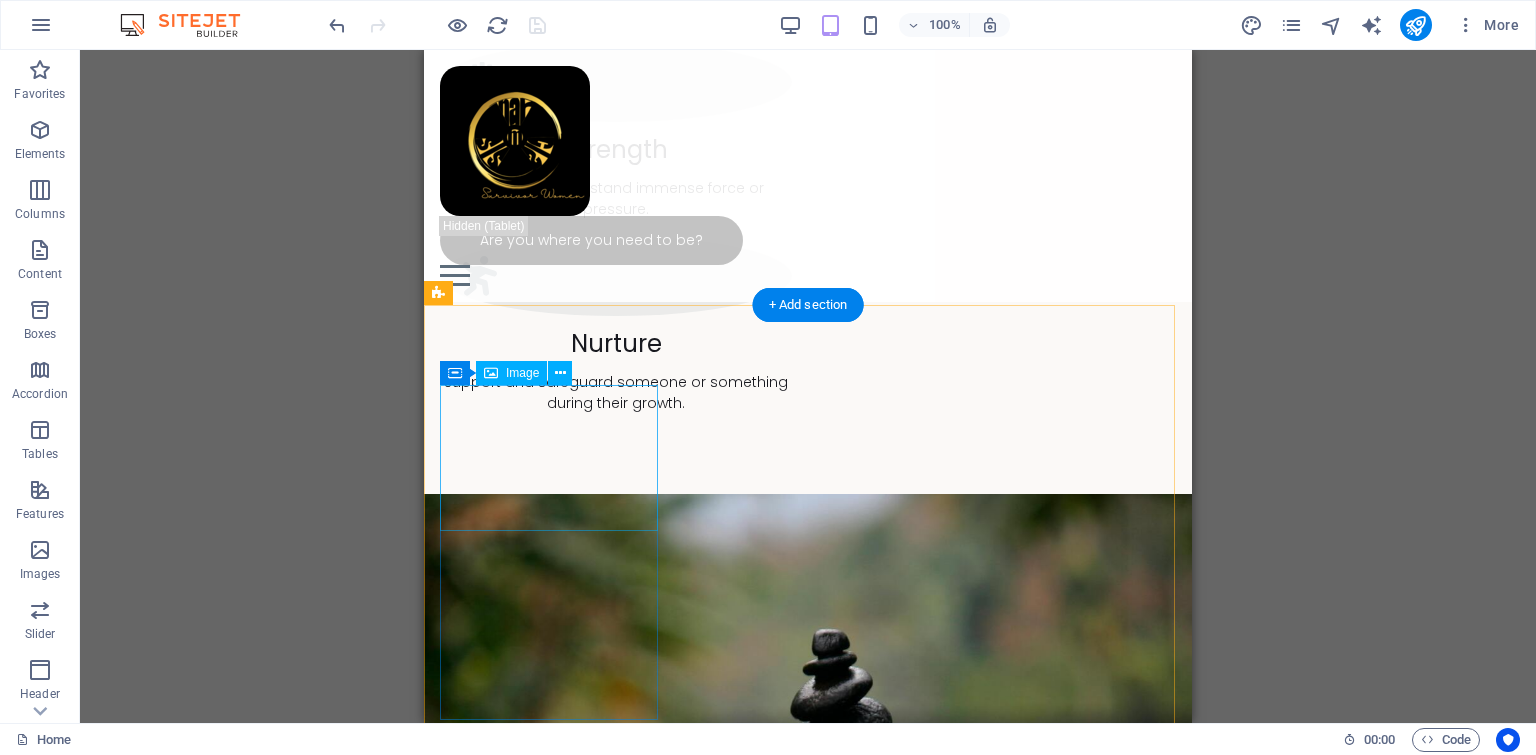 click at bounding box center [552, 2560] 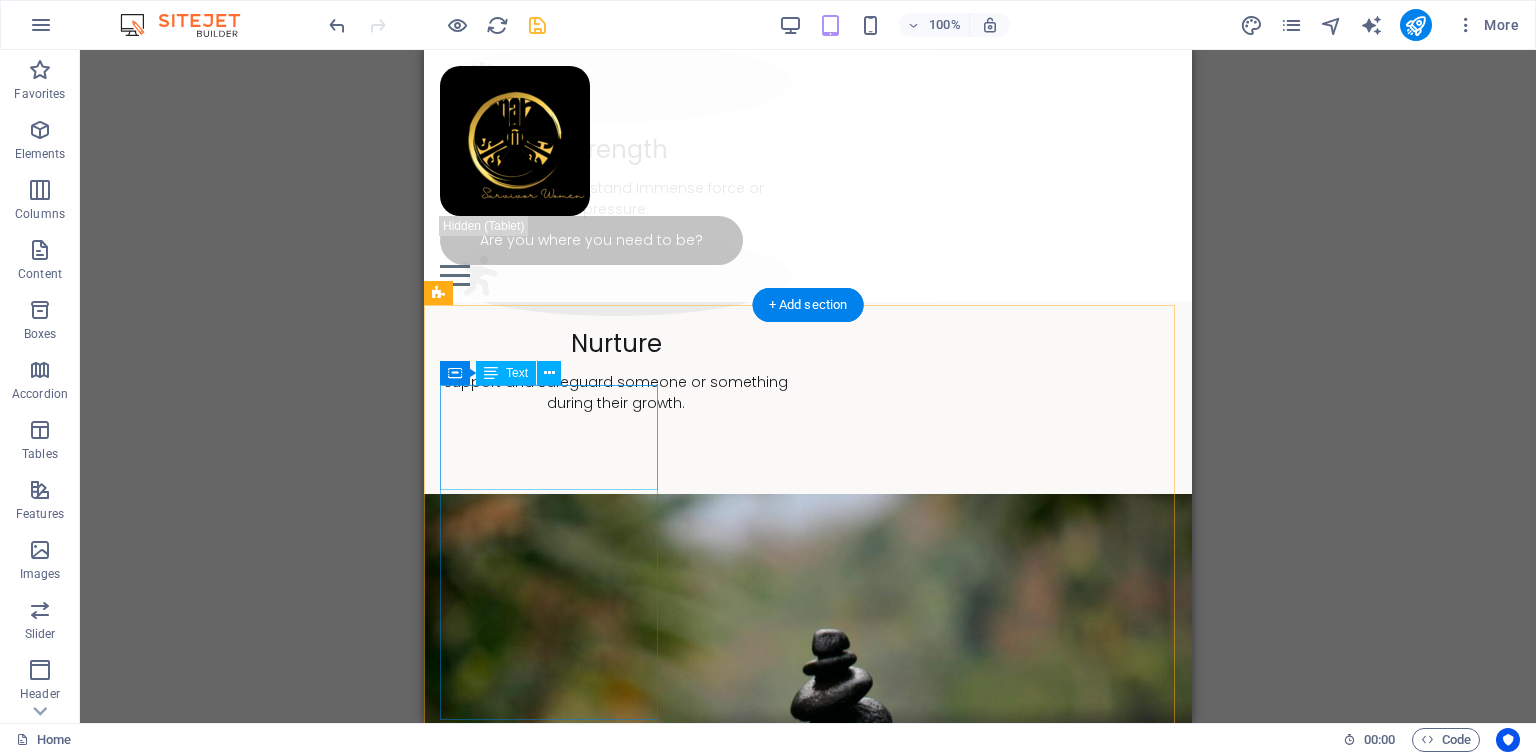 click on "Our minds create our uniqueness, which flourishes under proper care. We recognize the significance of protection and nurturing love." at bounding box center [552, 2271] 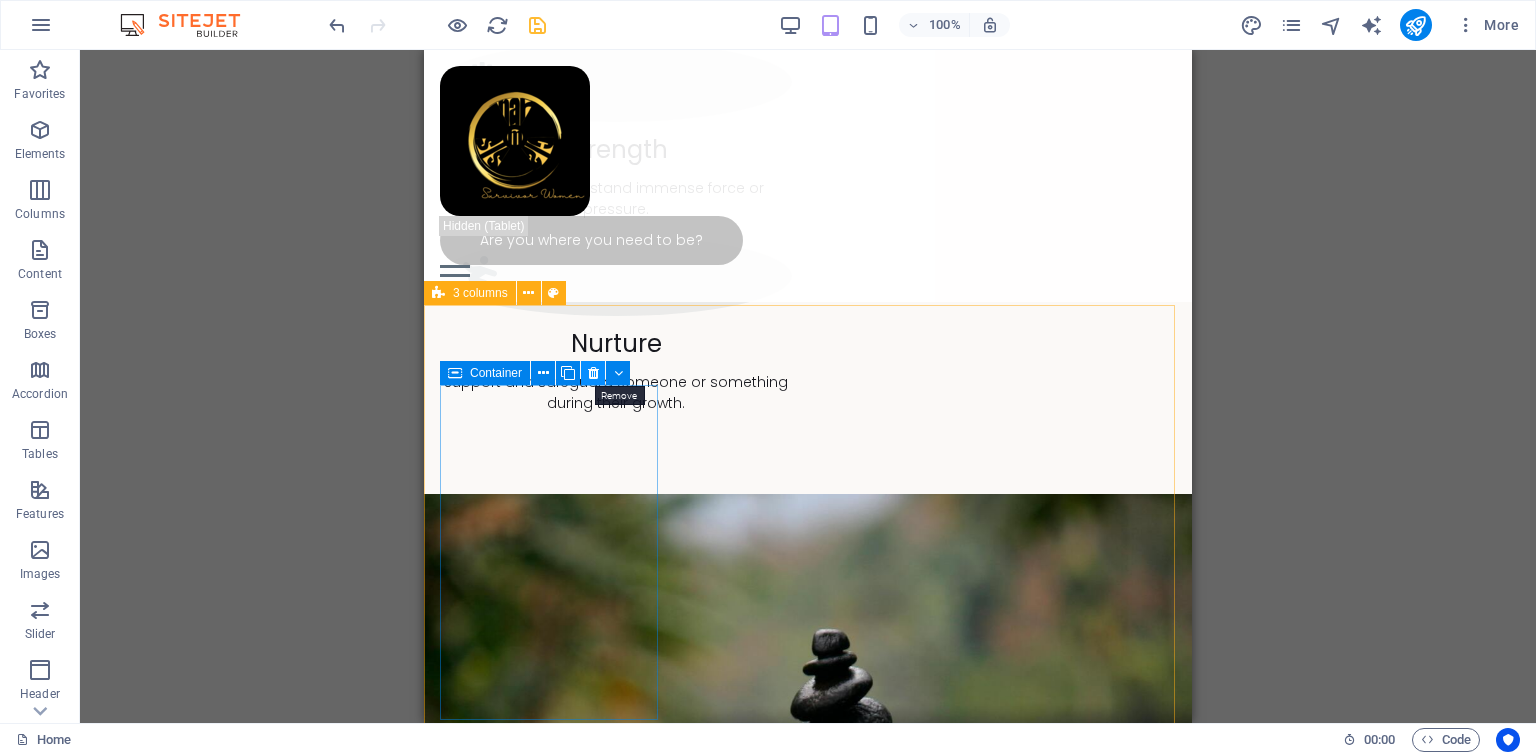 click at bounding box center [593, 373] 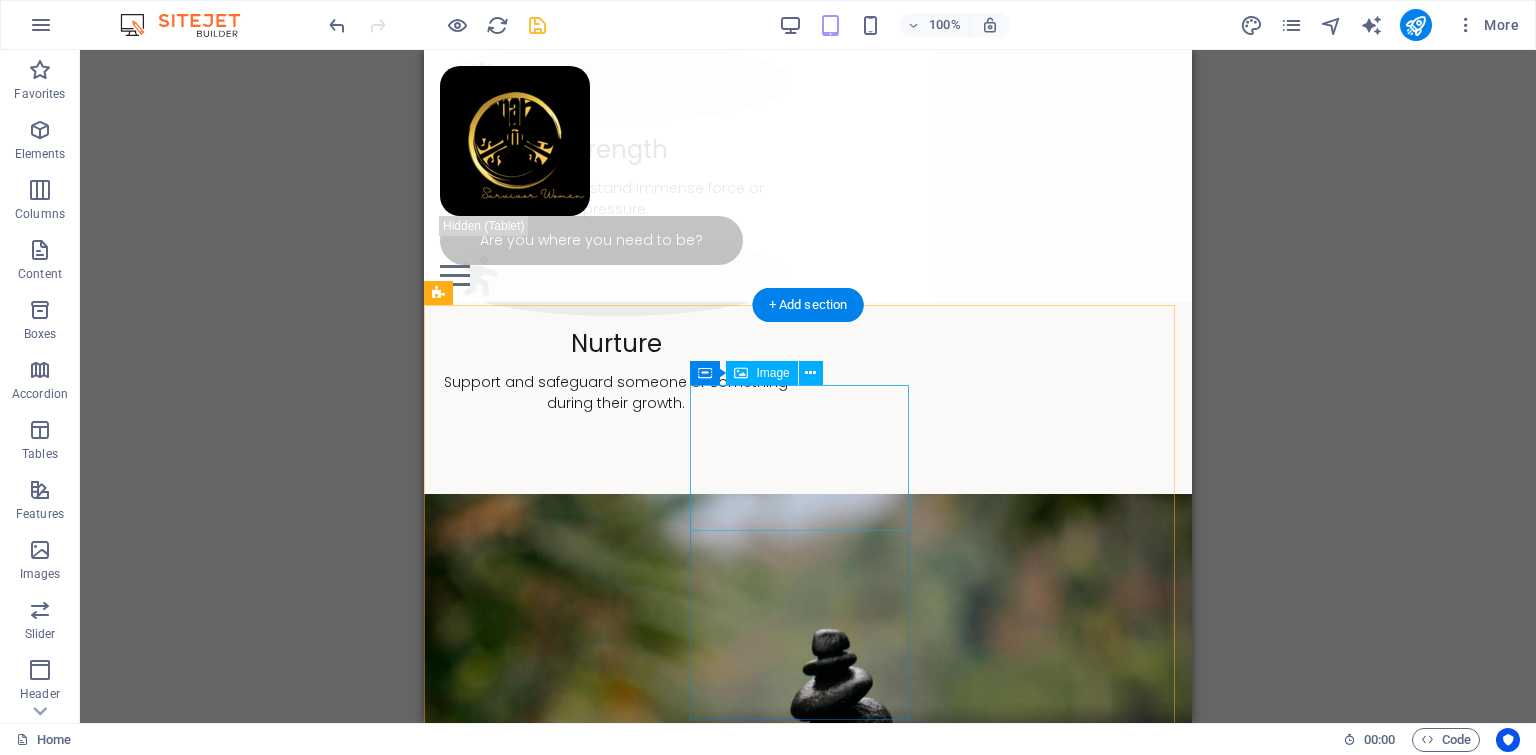 click at bounding box center (552, 2754) 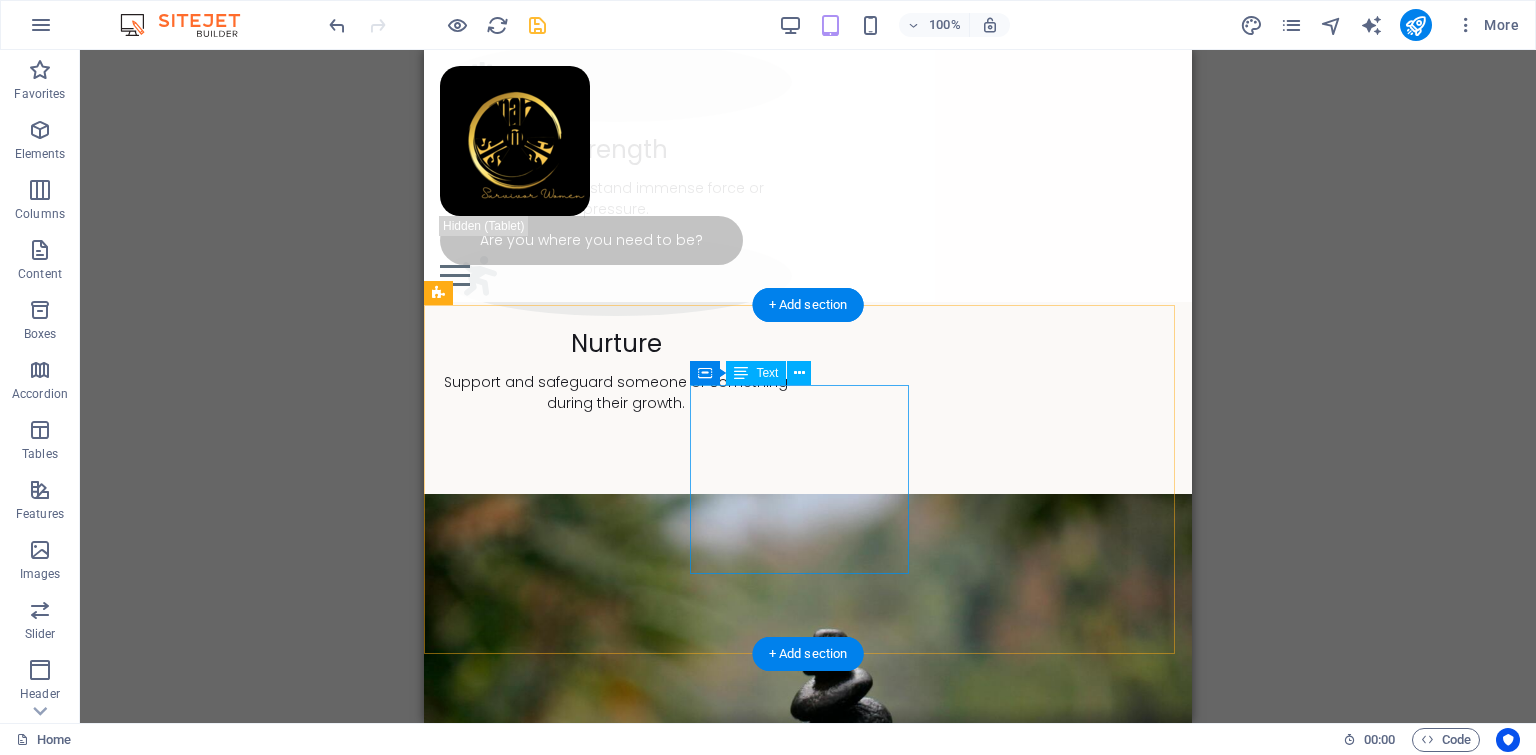 click on "The goal is to transform negative behaviors into valuable lessons, paving the way for a loving and harmonious world. By working together, we can foster a community built on compassion and understanding." at bounding box center (552, 2507) 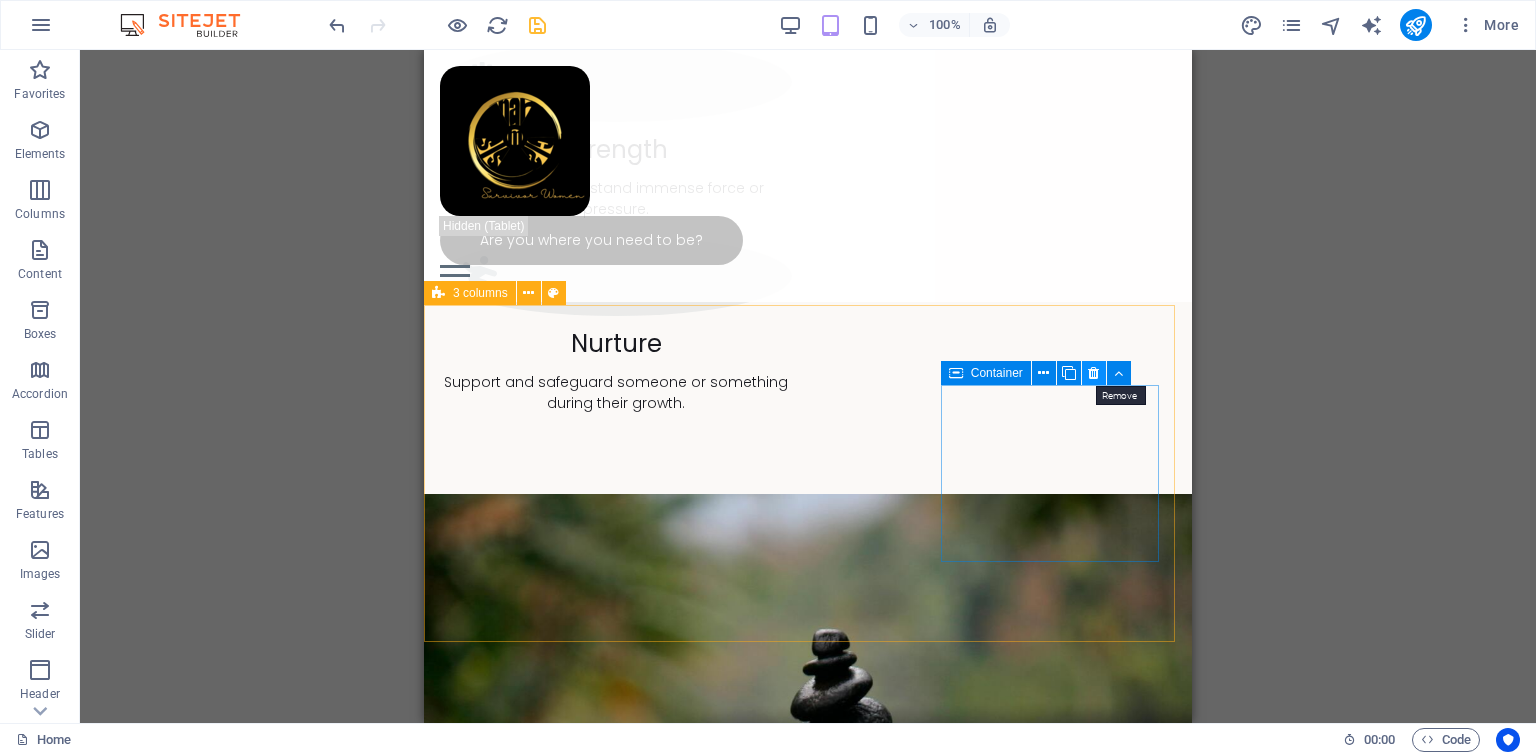 click at bounding box center (1093, 373) 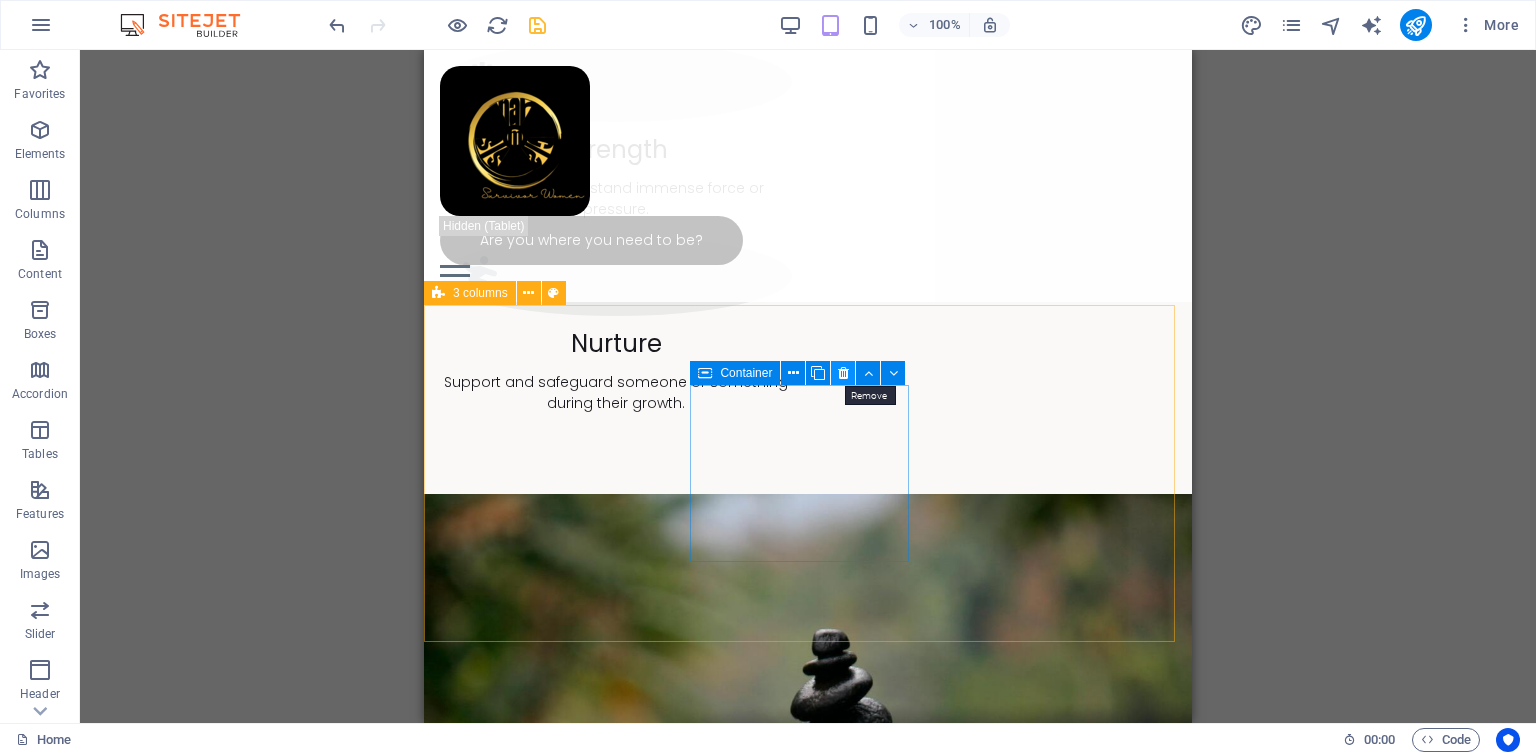 click at bounding box center [843, 373] 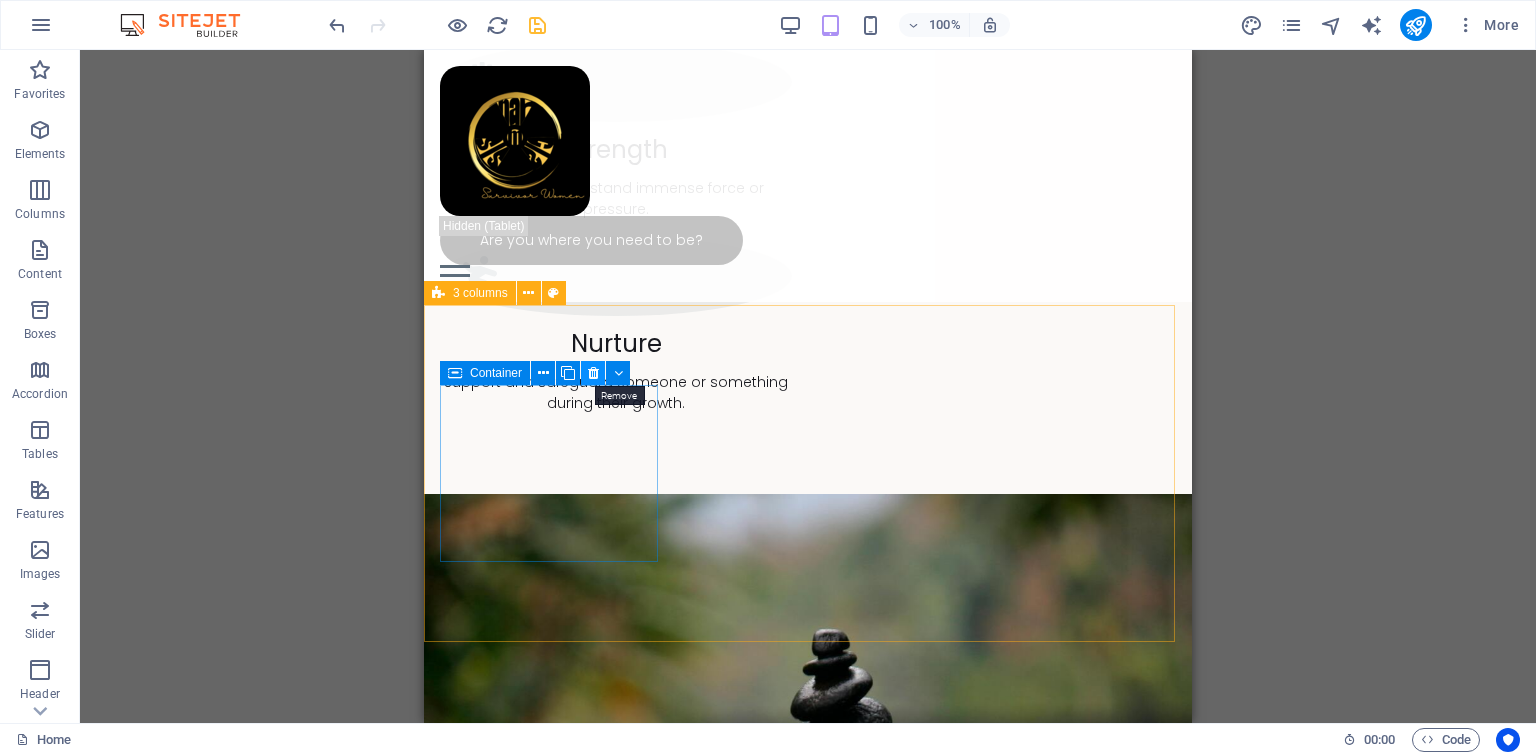 click at bounding box center (593, 373) 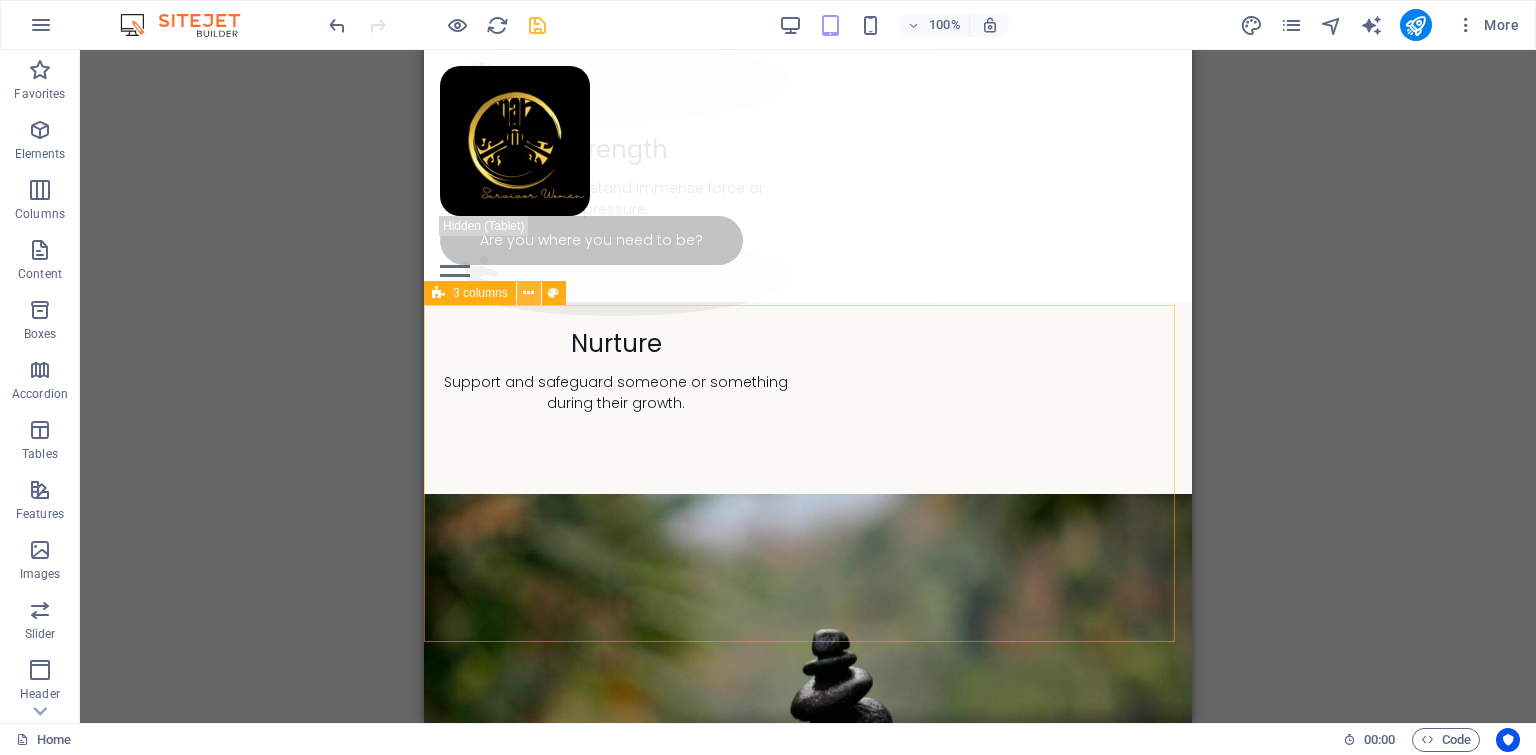 click at bounding box center (528, 293) 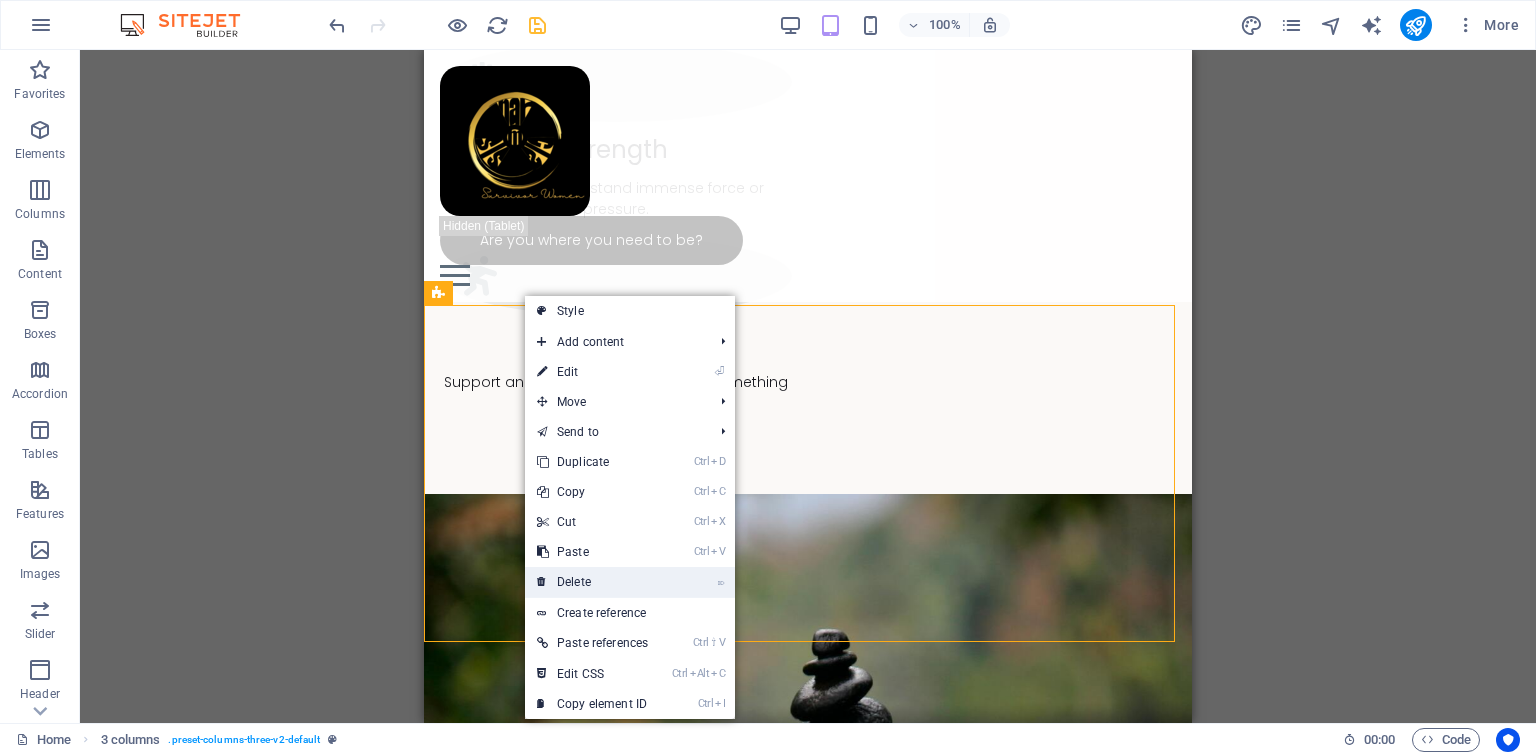 click on "⌦  Delete" at bounding box center (592, 582) 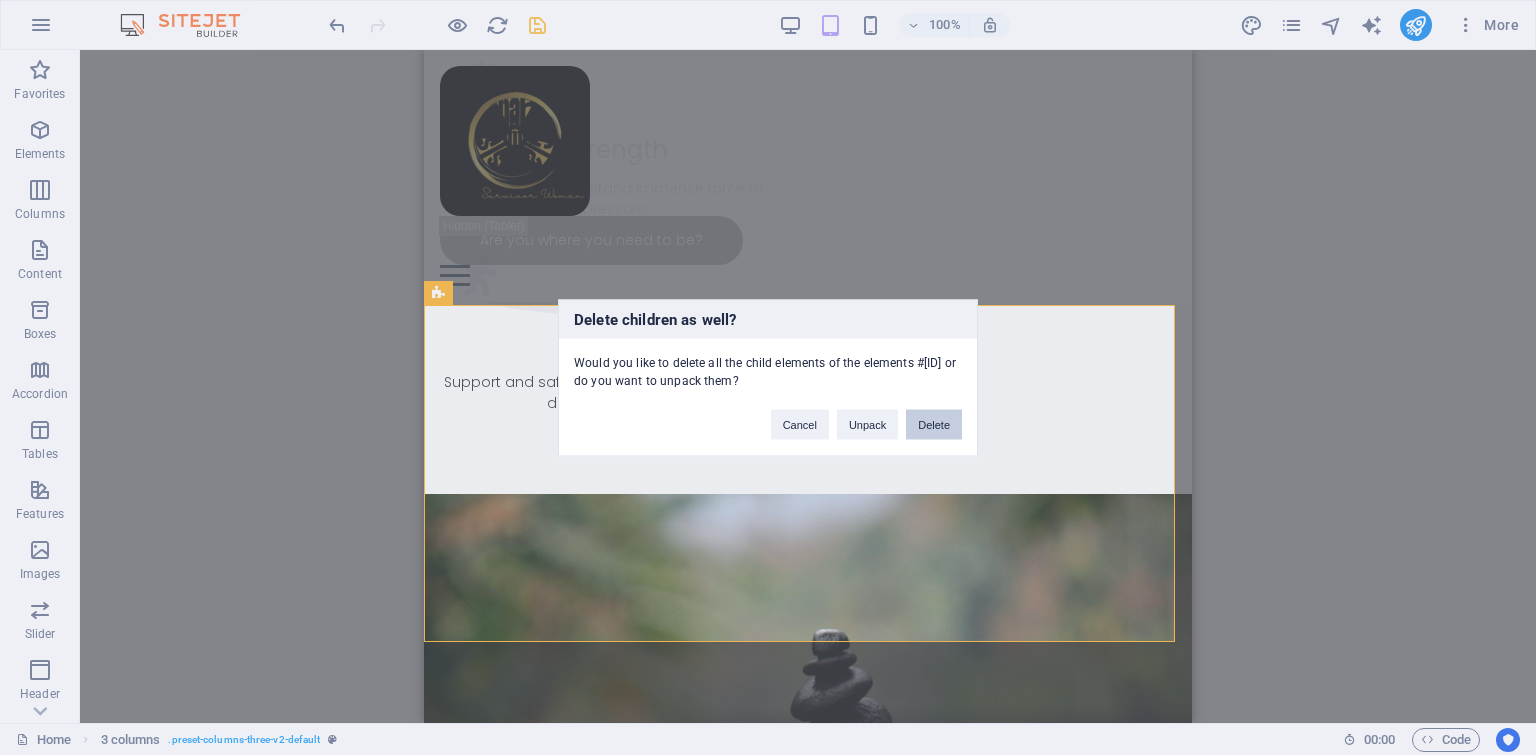 click on "Delete" at bounding box center [934, 424] 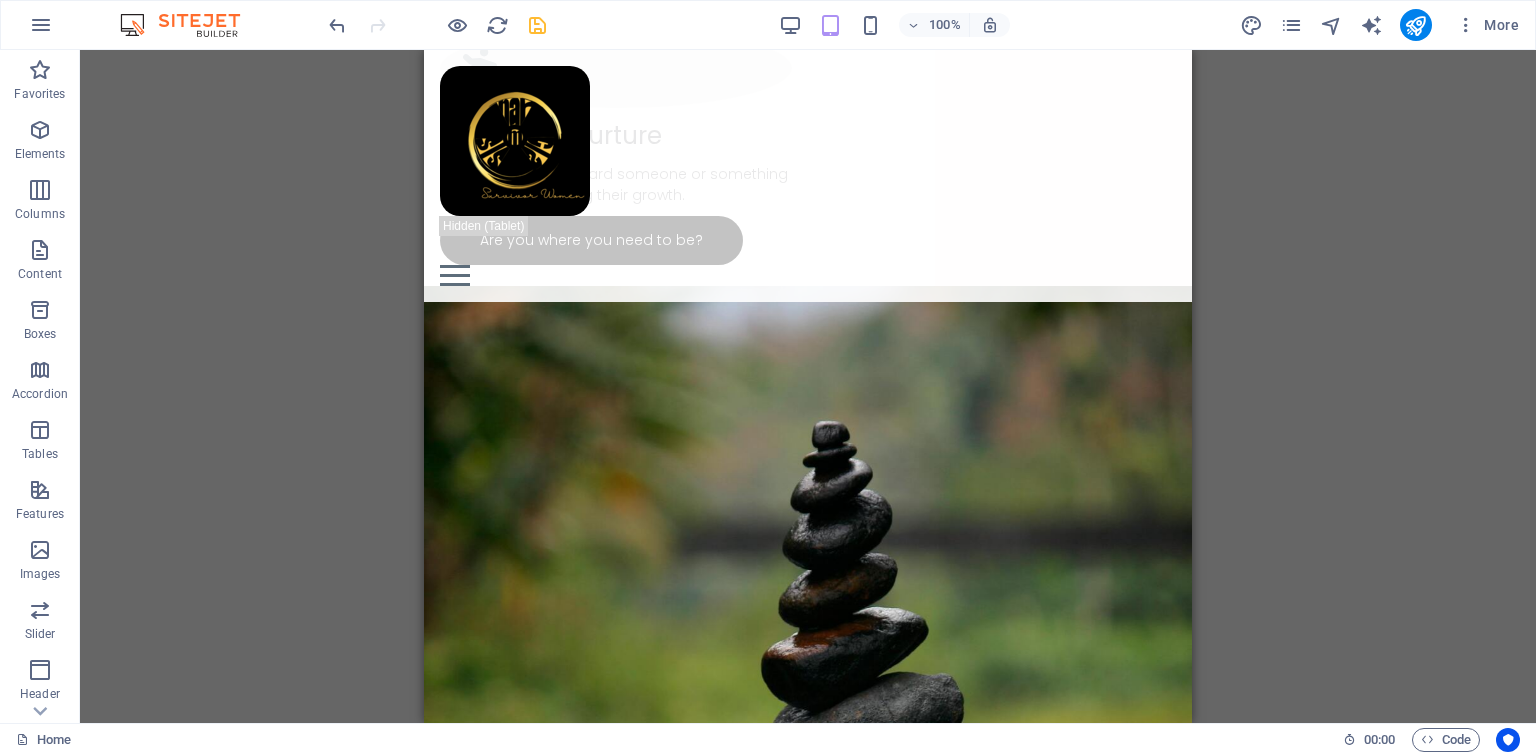 scroll, scrollTop: 1871, scrollLeft: 0, axis: vertical 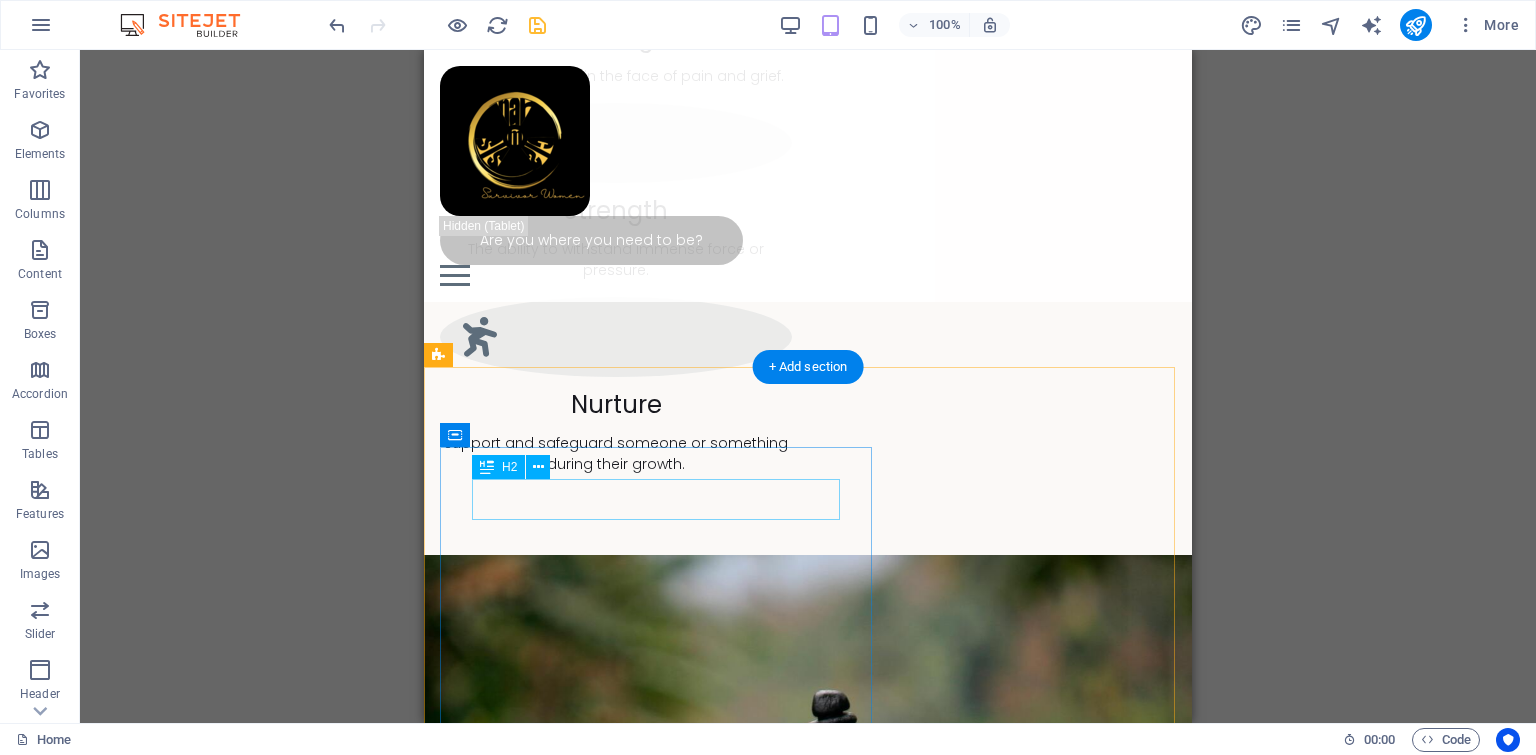 click on "Why choose us" at bounding box center [808, 2332] 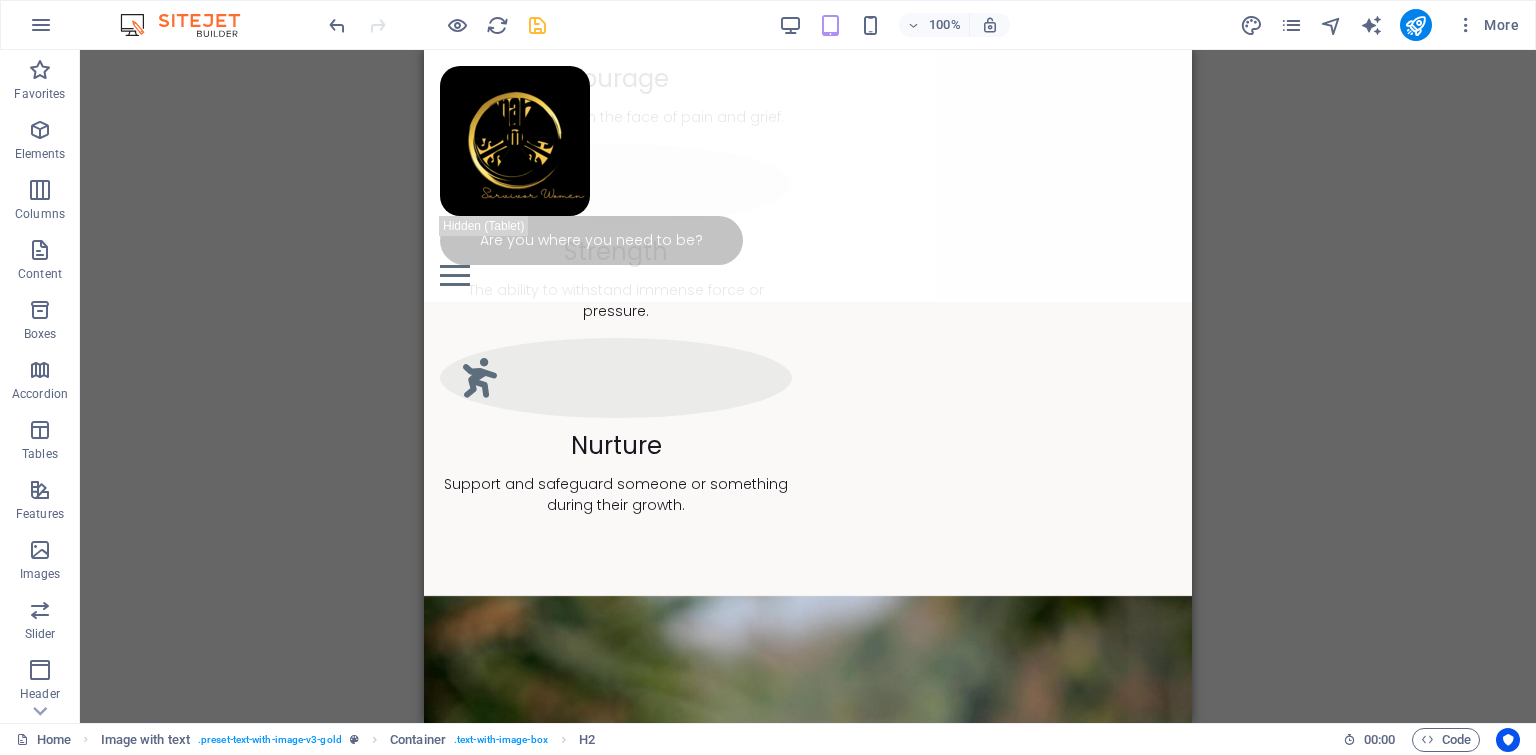scroll, scrollTop: 0, scrollLeft: 0, axis: both 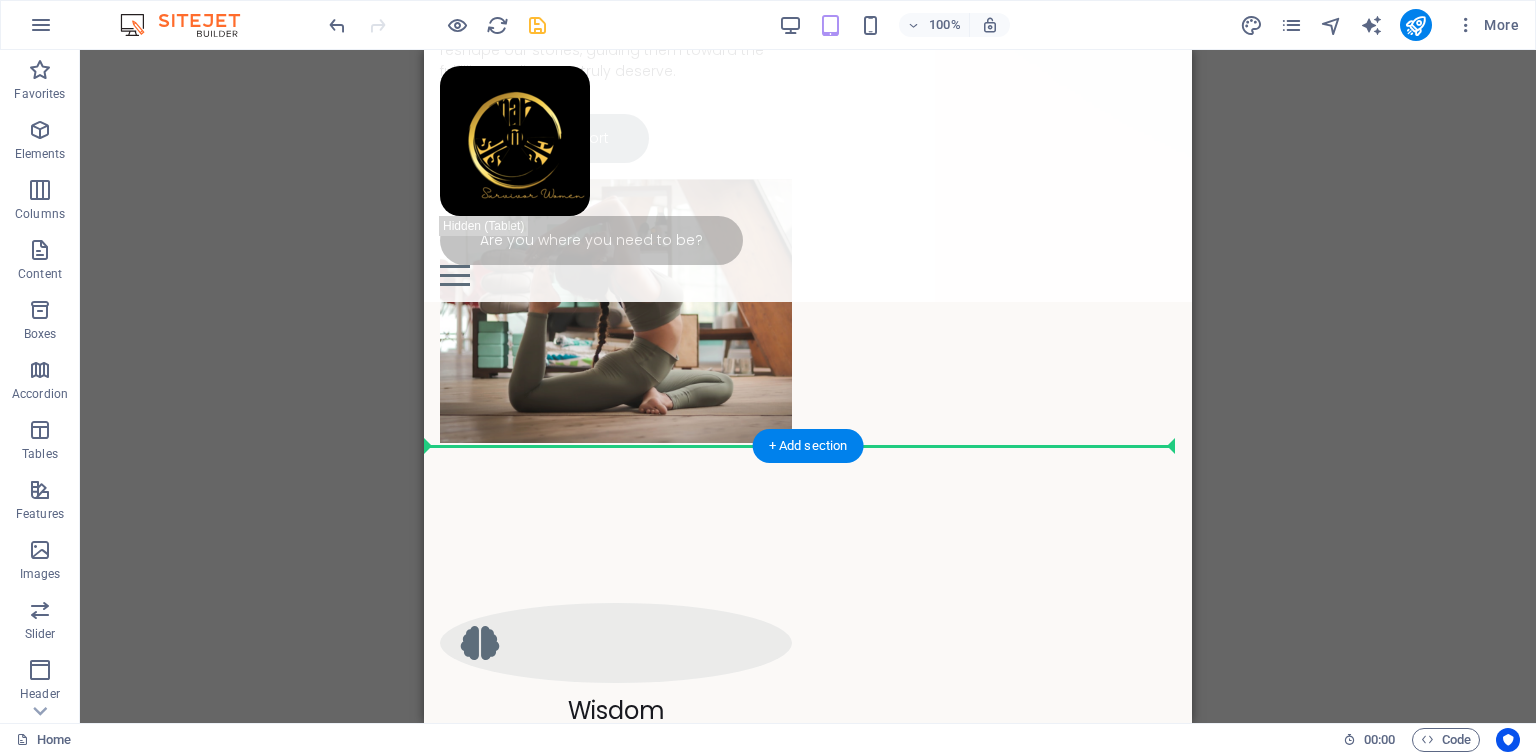 drag, startPoint x: 464, startPoint y: 250, endPoint x: 666, endPoint y: 415, distance: 260.8237 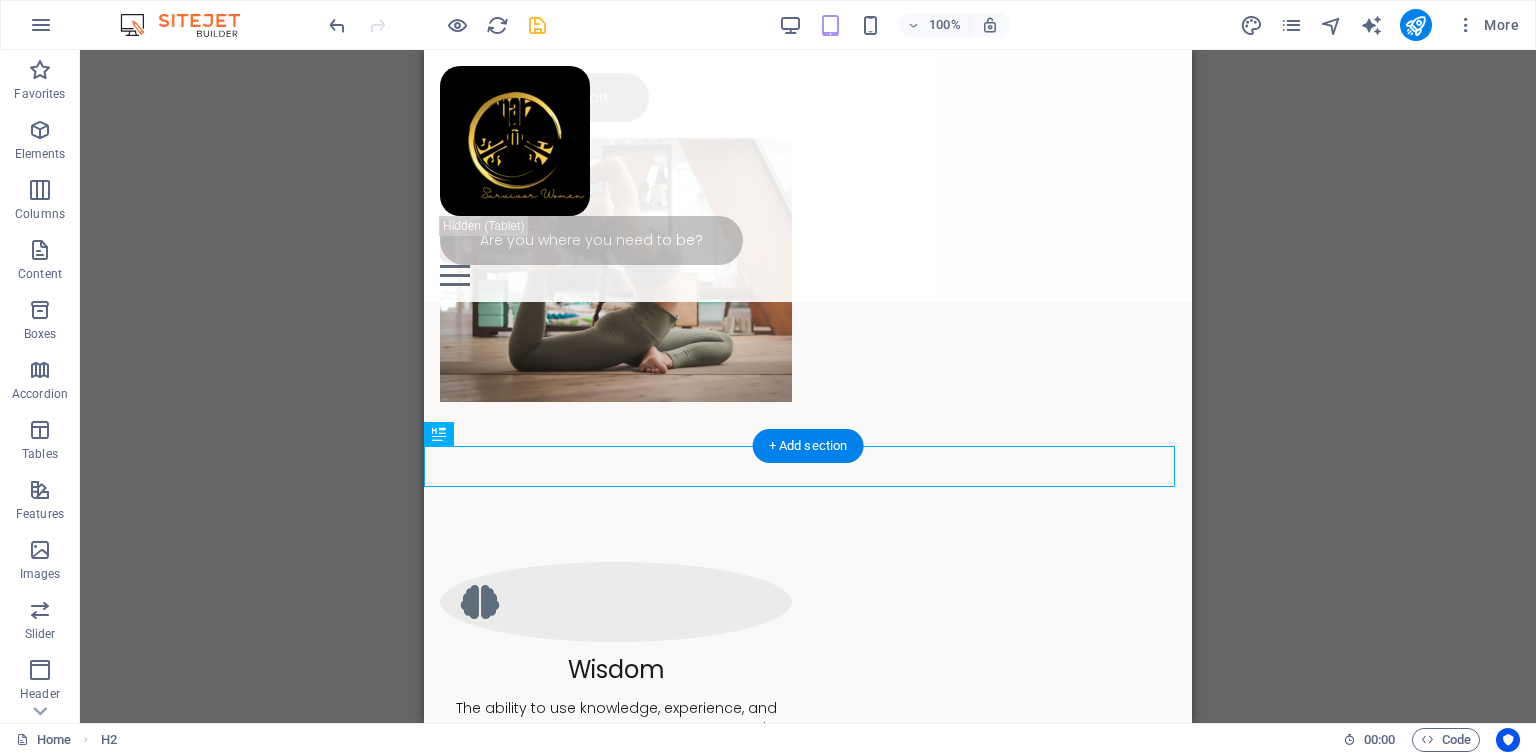 scroll, scrollTop: 983, scrollLeft: 0, axis: vertical 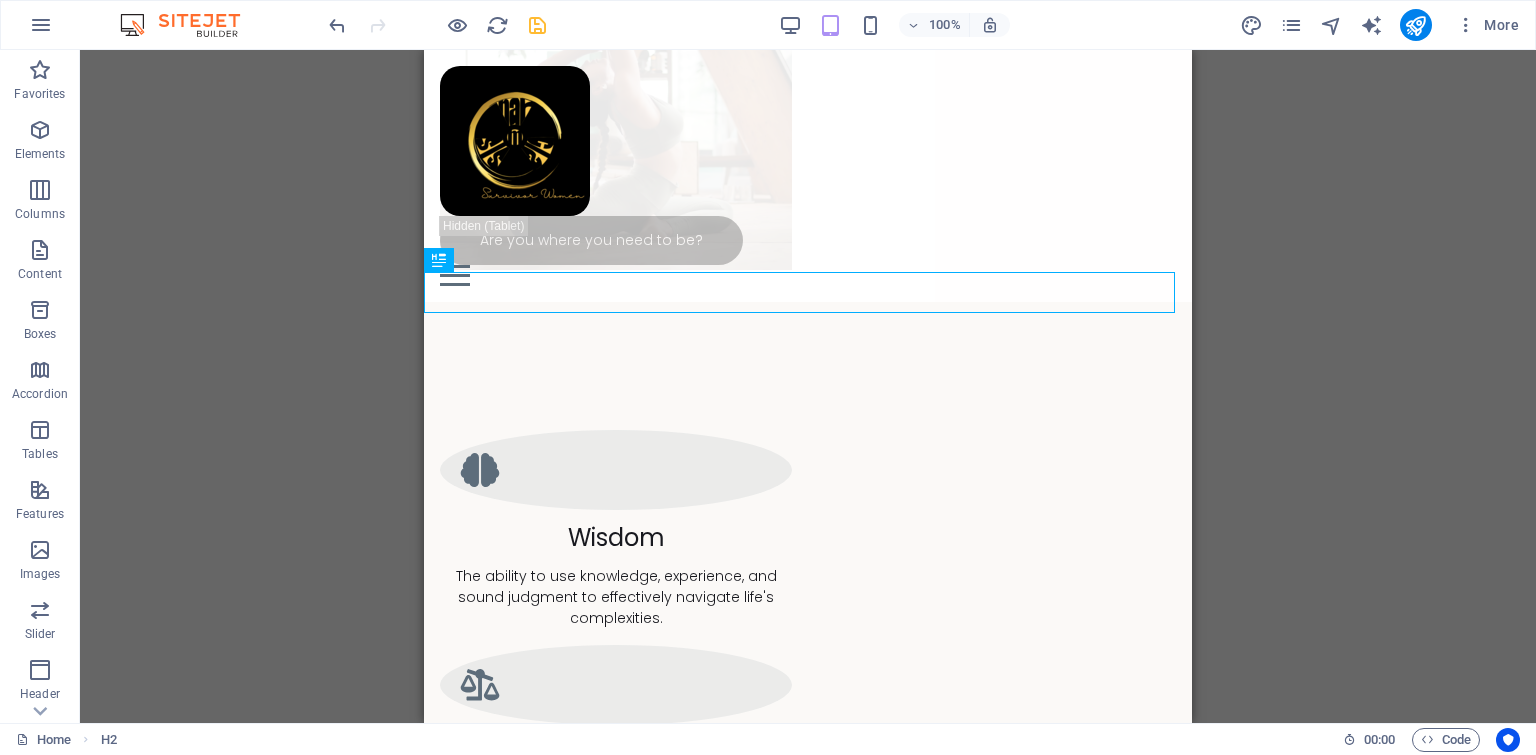 drag, startPoint x: 1186, startPoint y: 174, endPoint x: 537, endPoint y: 291, distance: 659.4619 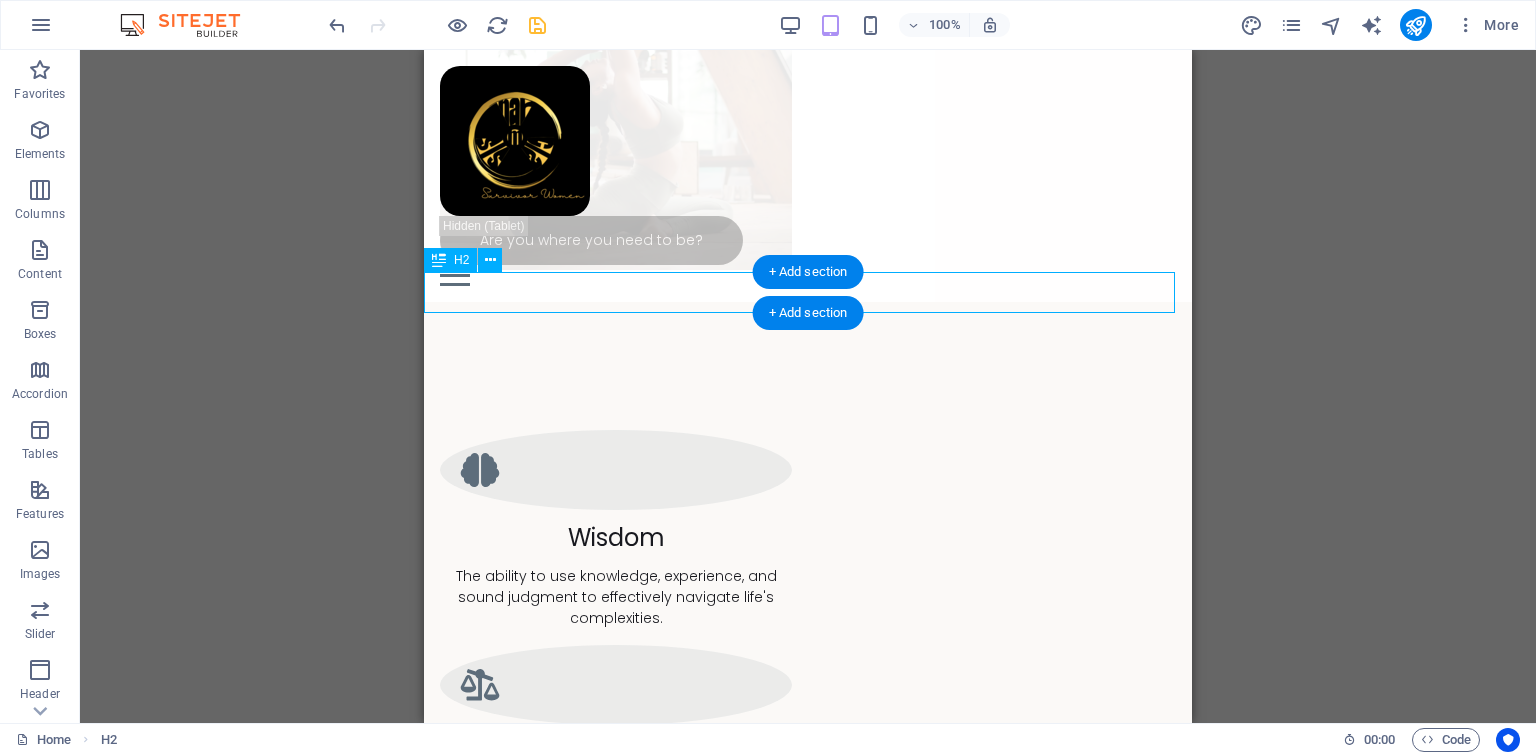 click on "Why choose us" at bounding box center (808, 1290) 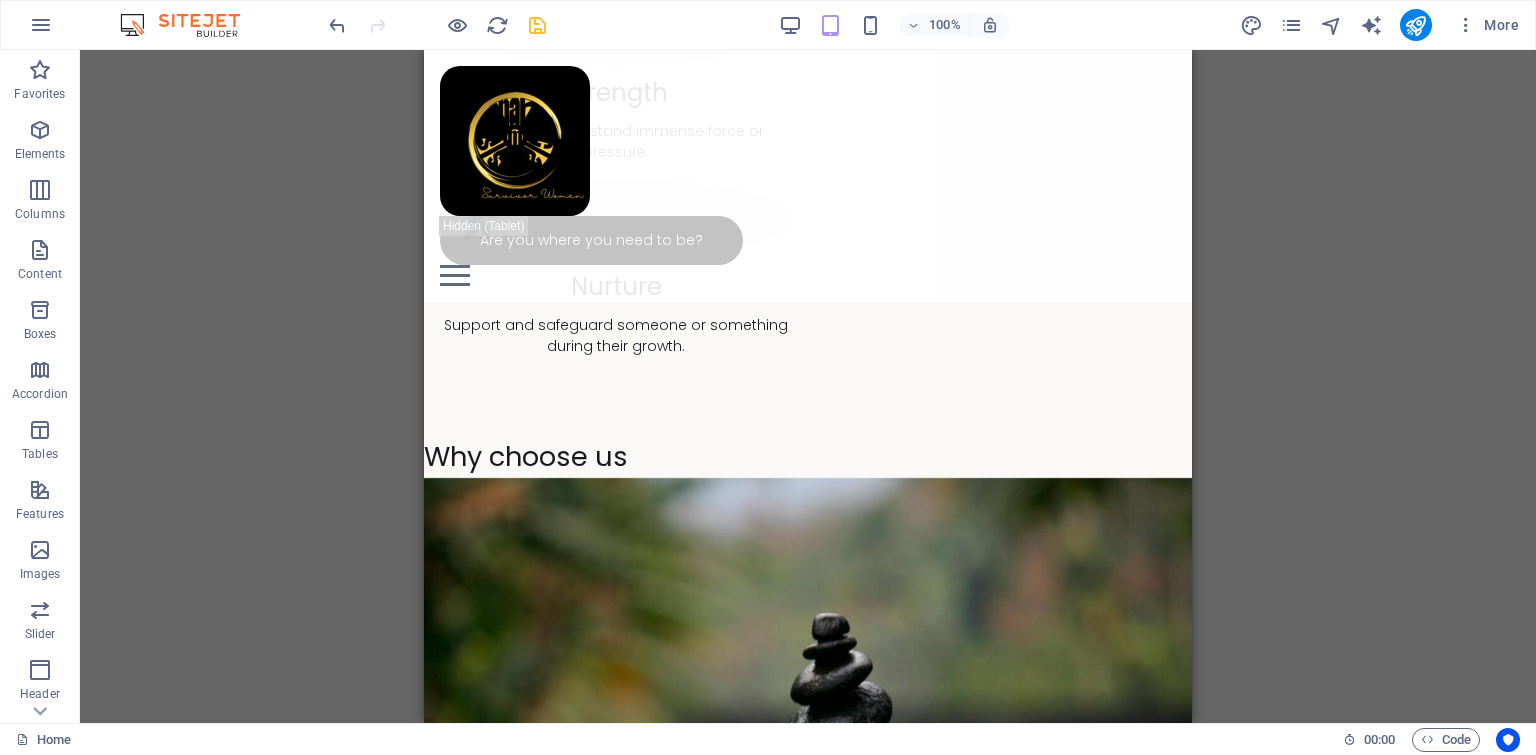 scroll, scrollTop: 2054, scrollLeft: 0, axis: vertical 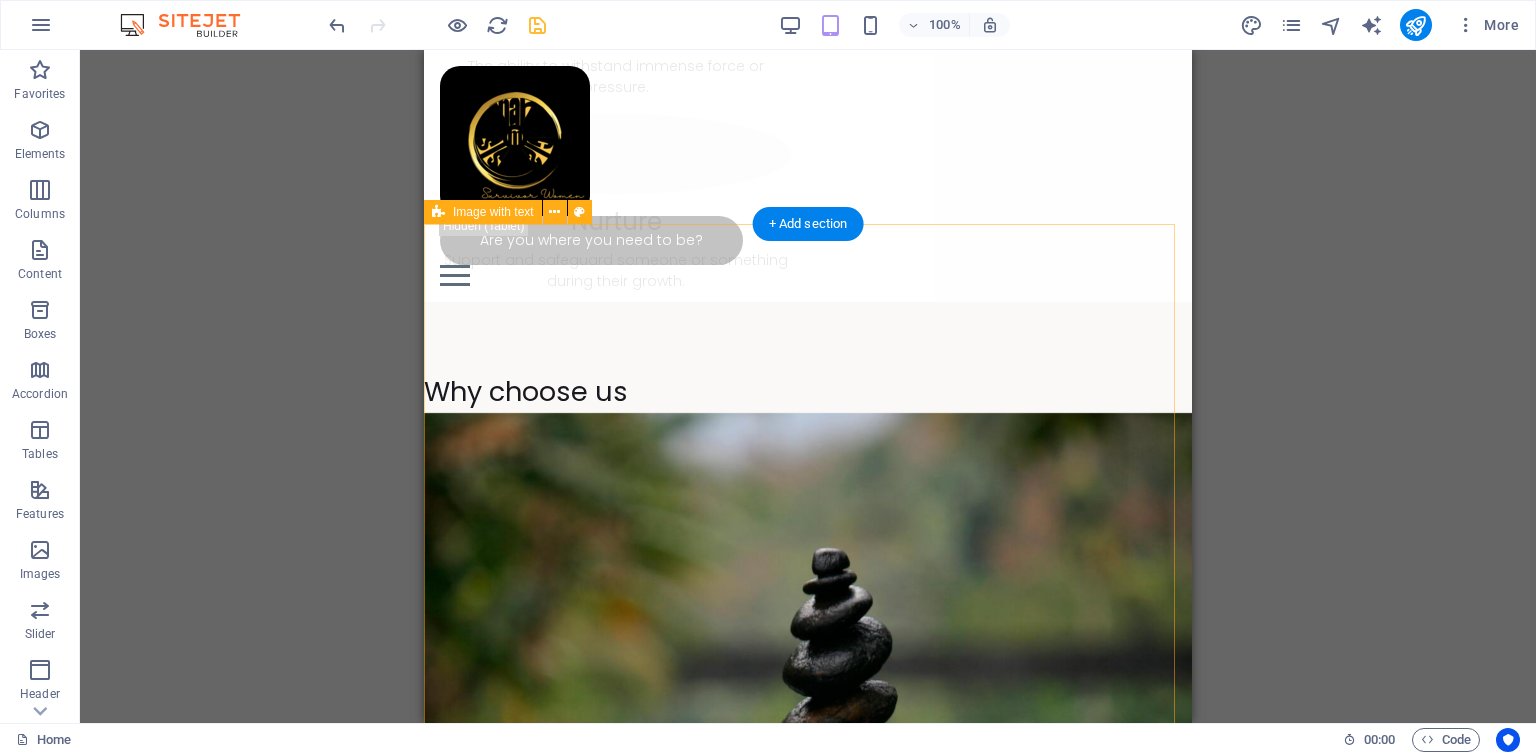 click on "Mind Our minds create our uniqueness, which flourishes under proper care. We recognize the significance of protection and loving care.
Balance The goal is to transform negative behaviors into valuable lessons, paving the way for a loving and harmonious world. By working together, we can foster a community built on compassion and understanding.
Strength We recognize that true strength isn’t defined by size or actions; it’s revealed through resilience in the face of adversity.
Flexibility We acknowledge the pain of others and provide comfort, even though we ourselves need solace." at bounding box center (808, 3262) 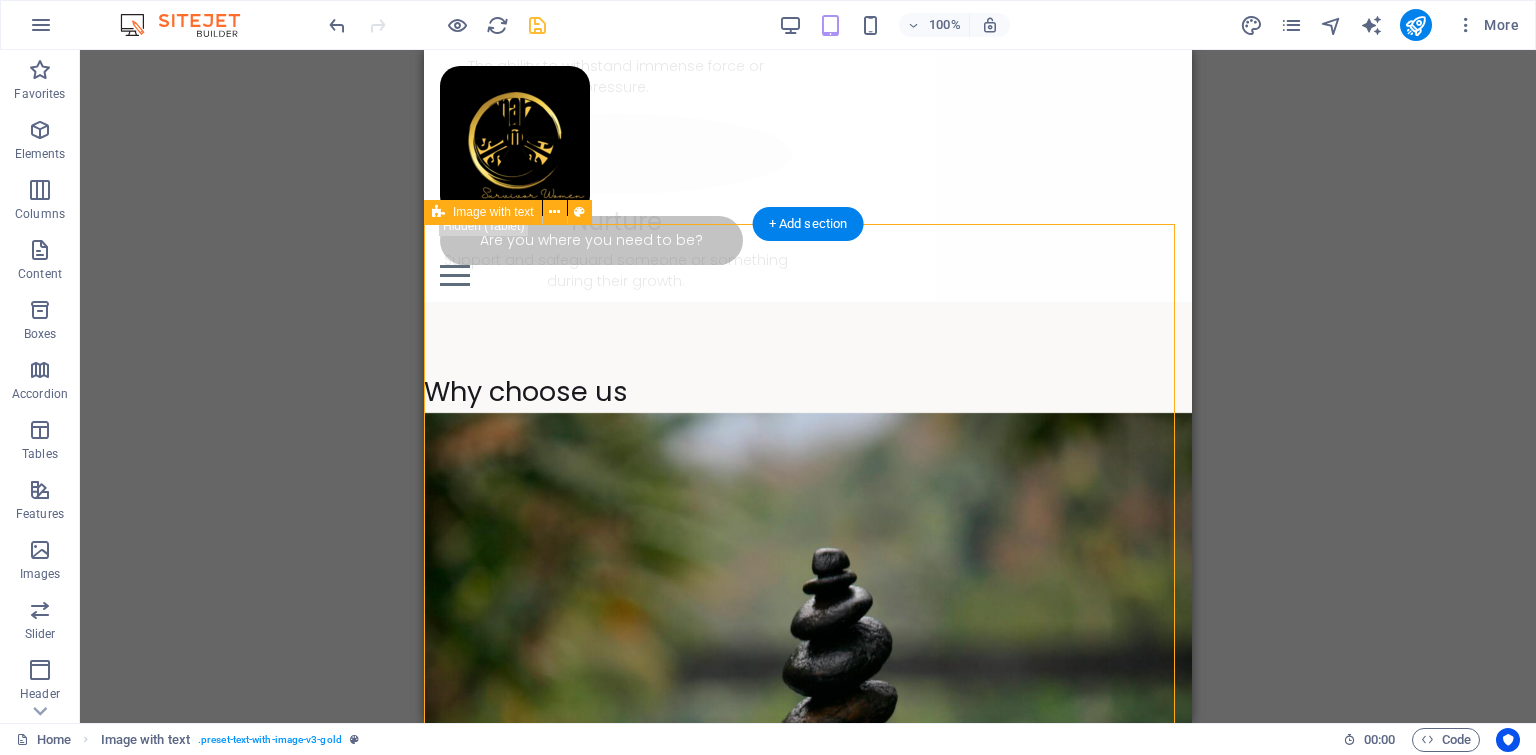 click on "Mind Our minds create our uniqueness, which flourishes under proper care. We recognize the significance of protection and loving care.
Balance The goal is to transform negative behaviors into valuable lessons, paving the way for a loving and harmonious world. By working together, we can foster a community built on compassion and understanding.
Strength We recognize that true strength isn’t defined by size or actions; it’s revealed through resilience in the face of adversity.
Flexibility We acknowledge the pain of others and provide comfort, even though we ourselves need solace." at bounding box center (808, 3262) 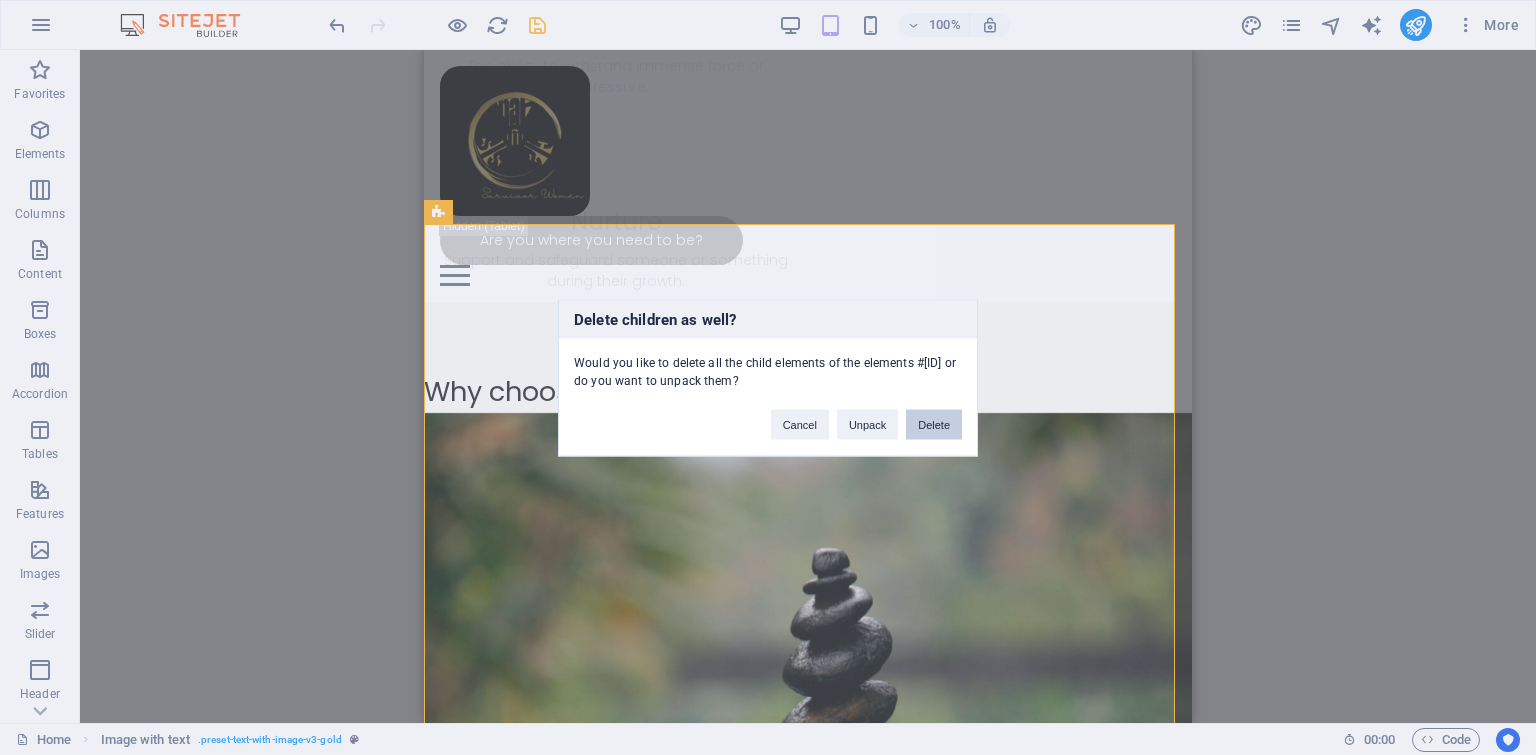 click on "Delete" at bounding box center [934, 424] 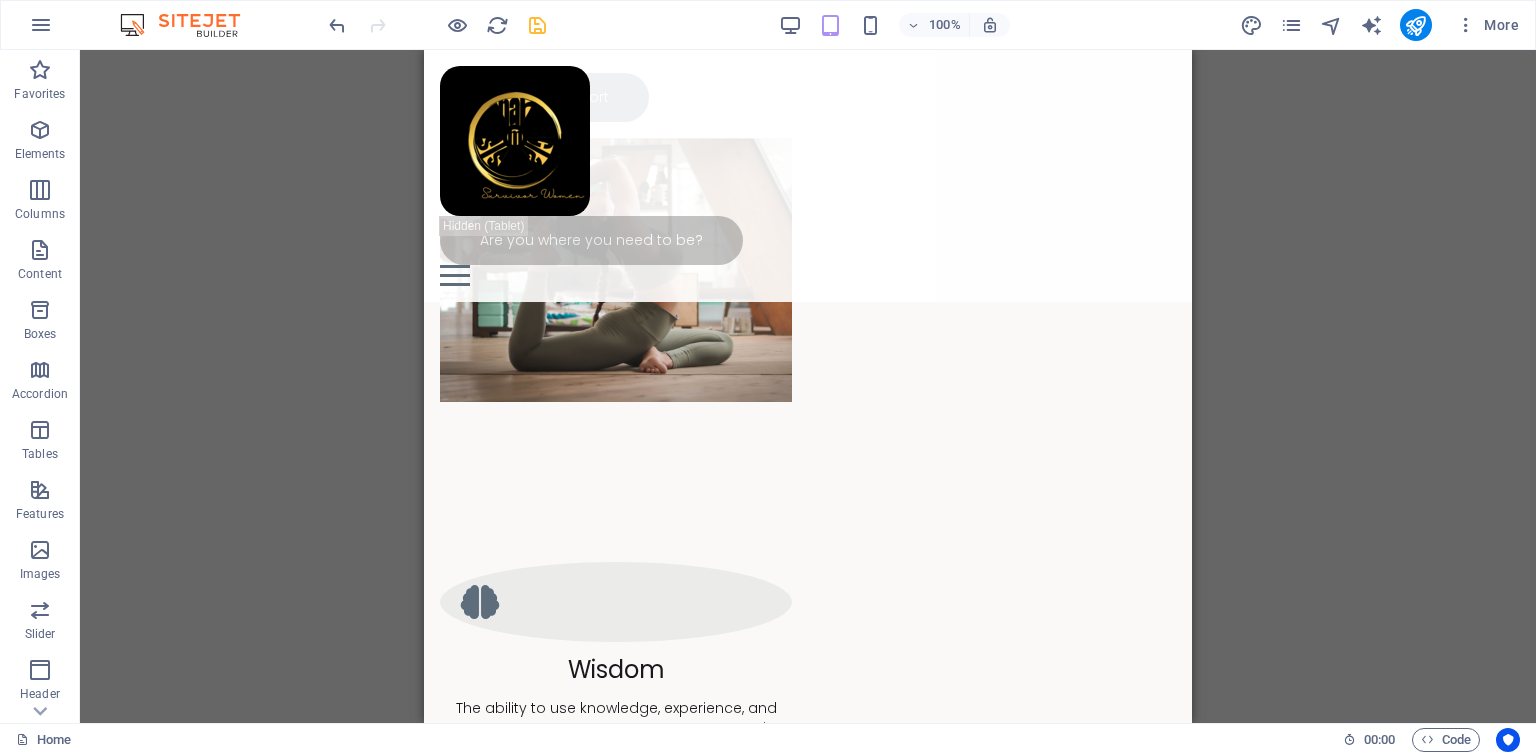 scroll, scrollTop: 1025, scrollLeft: 0, axis: vertical 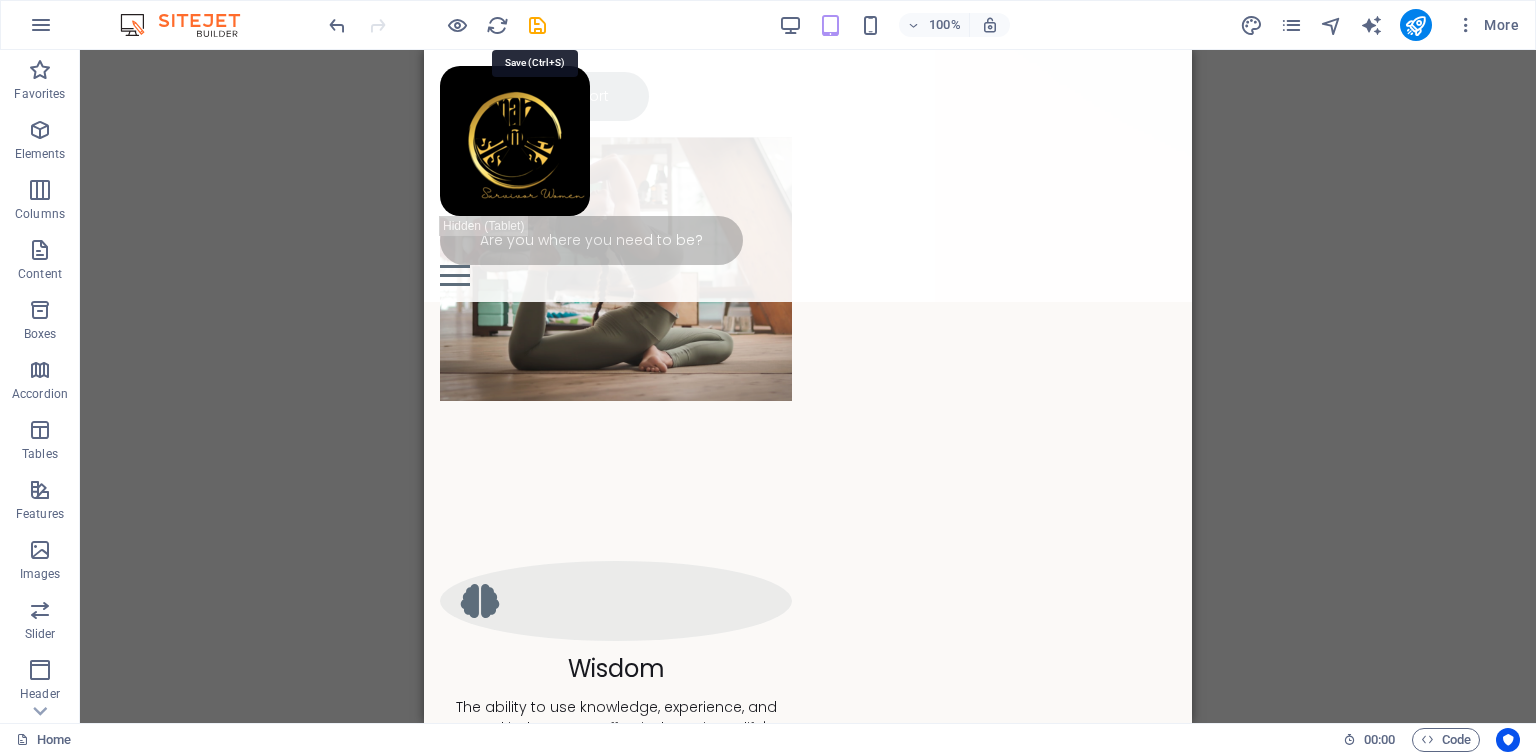 click at bounding box center (537, 25) 